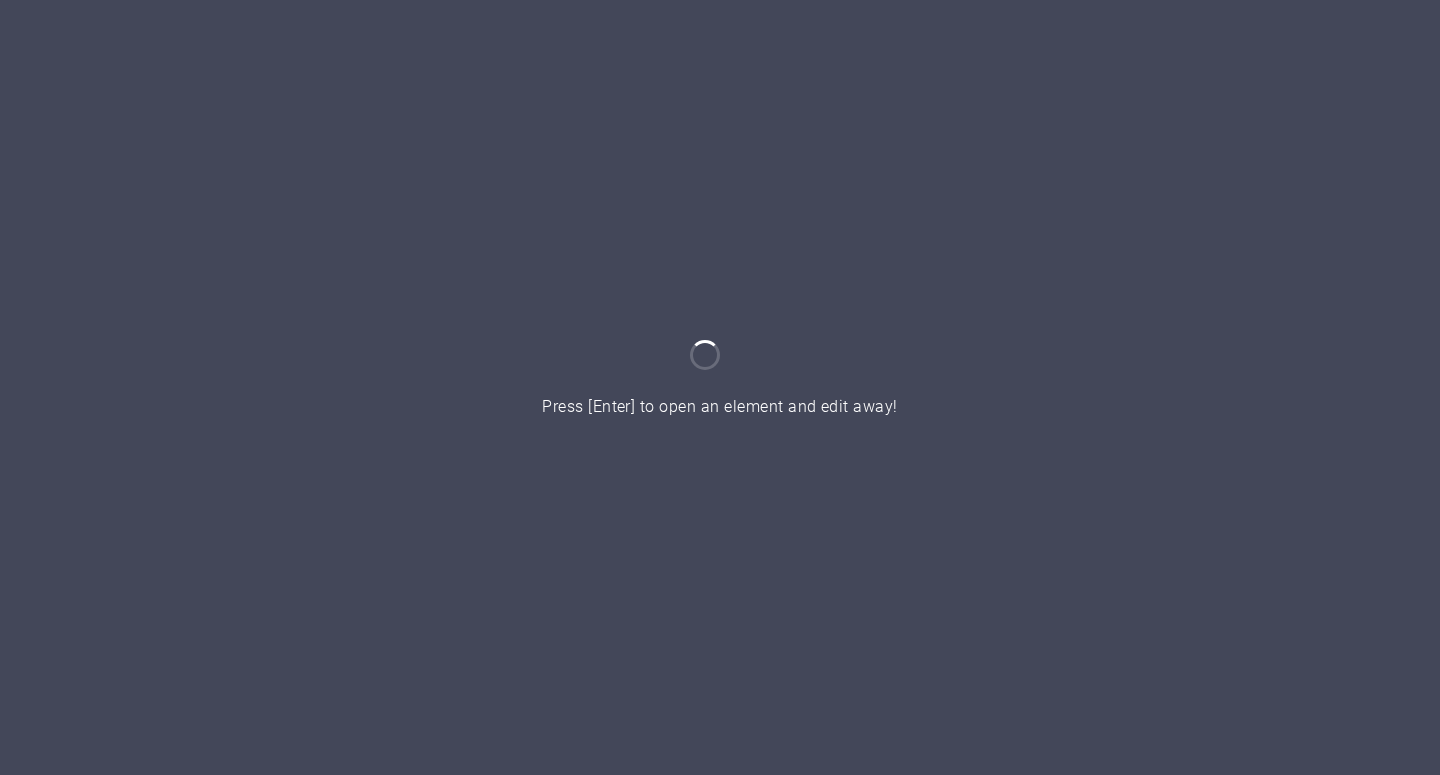 scroll, scrollTop: 0, scrollLeft: 0, axis: both 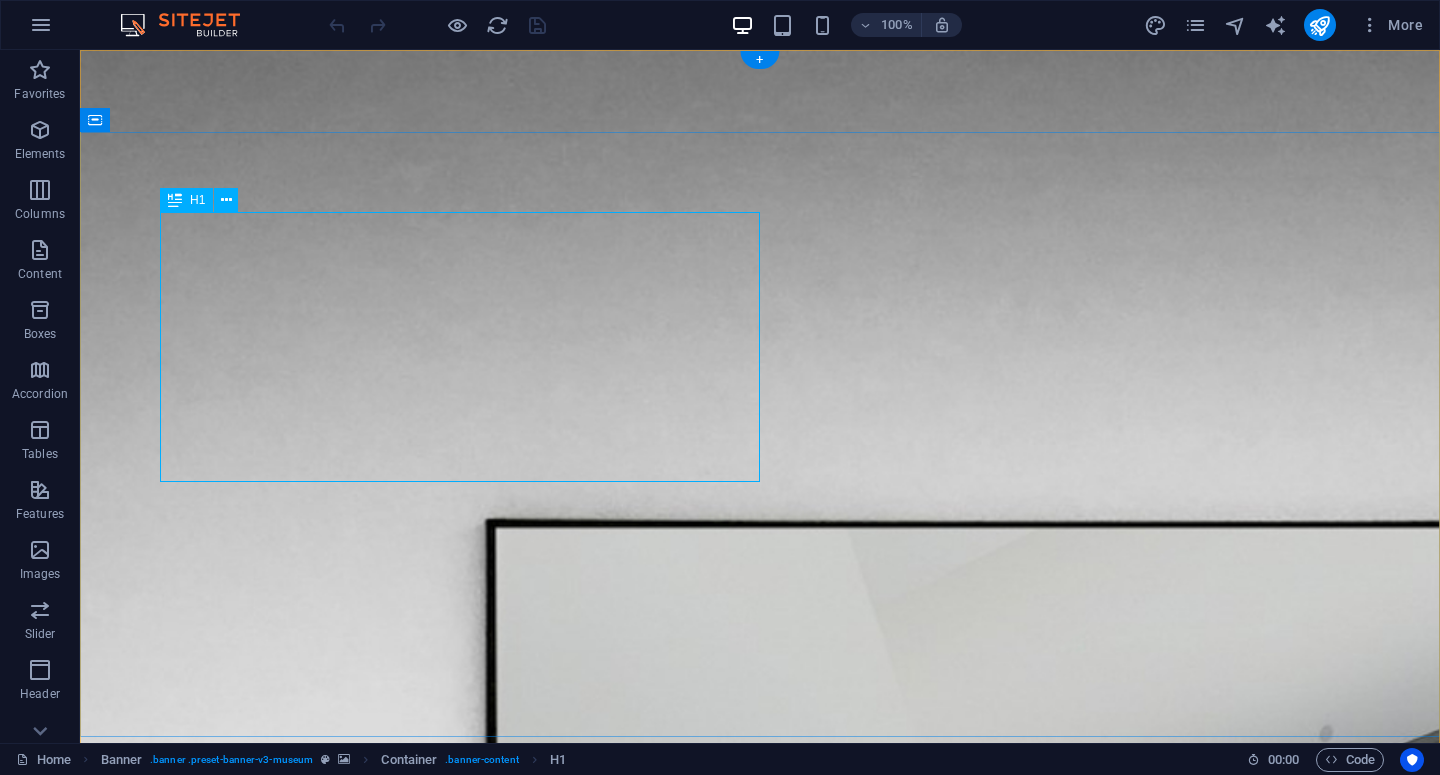 click on "“Campaign Brief, But Smarter.”" at bounding box center [760, 2189] 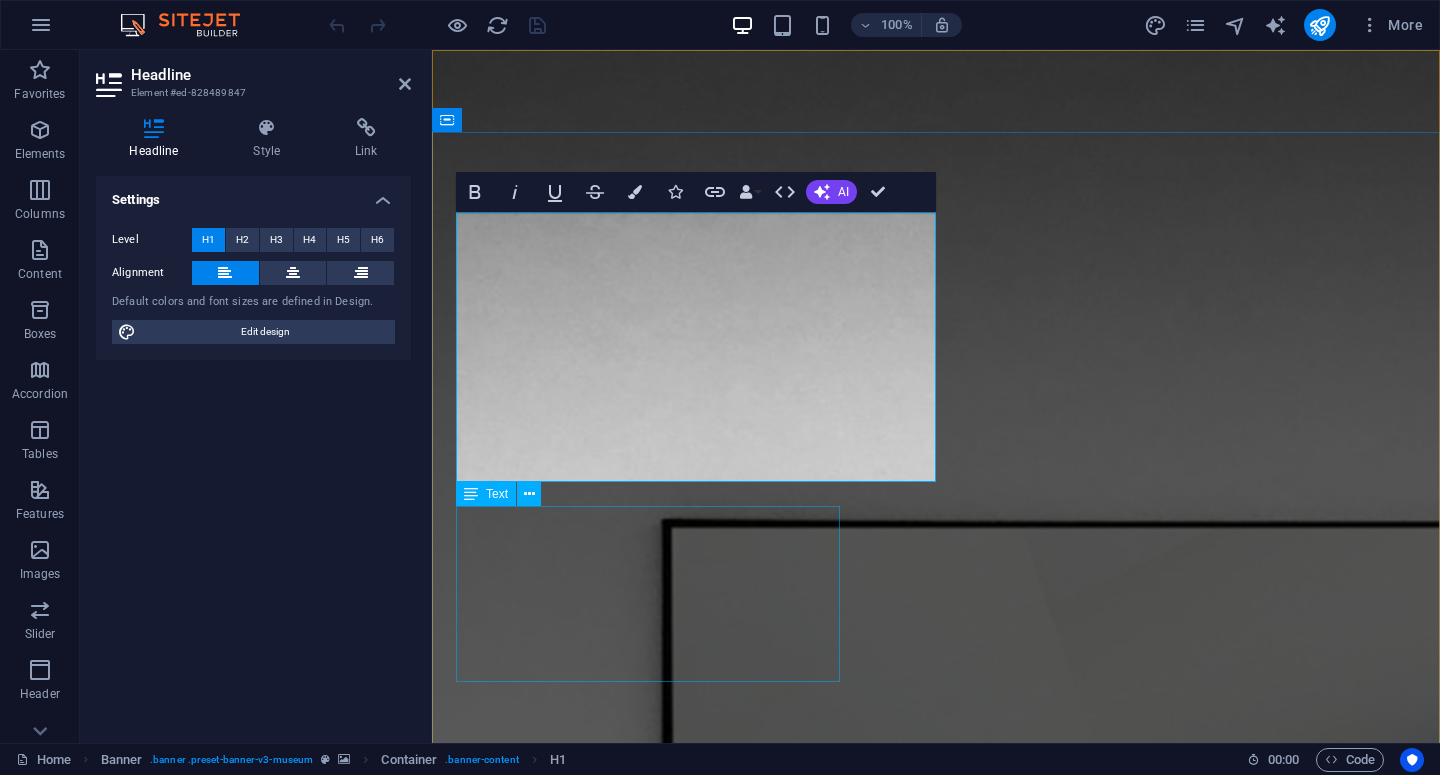 click on "SnapFlow is a digital agency specializing in influencer campaigns and digital marketing activations. We don’t just execute — we also build our own tools to make campaign management faster, clearer, and more efficient for brands." at bounding box center [936, 2341] 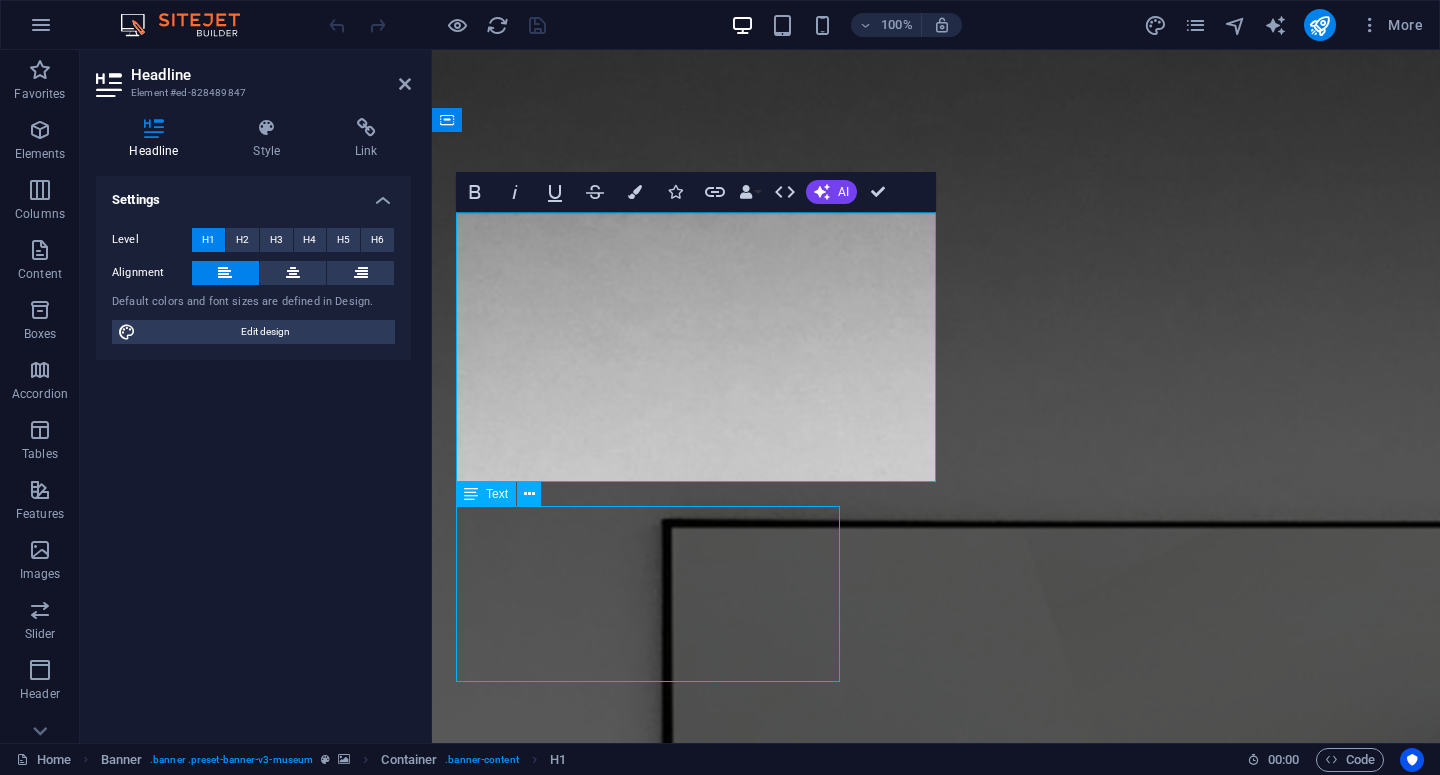 click on "SnapFlow is a digital agency specializing in influencer campaigns and digital marketing activations. We don’t just execute — we also build our own tools to make campaign management faster, clearer, and more efficient for brands." at bounding box center (936, 2341) 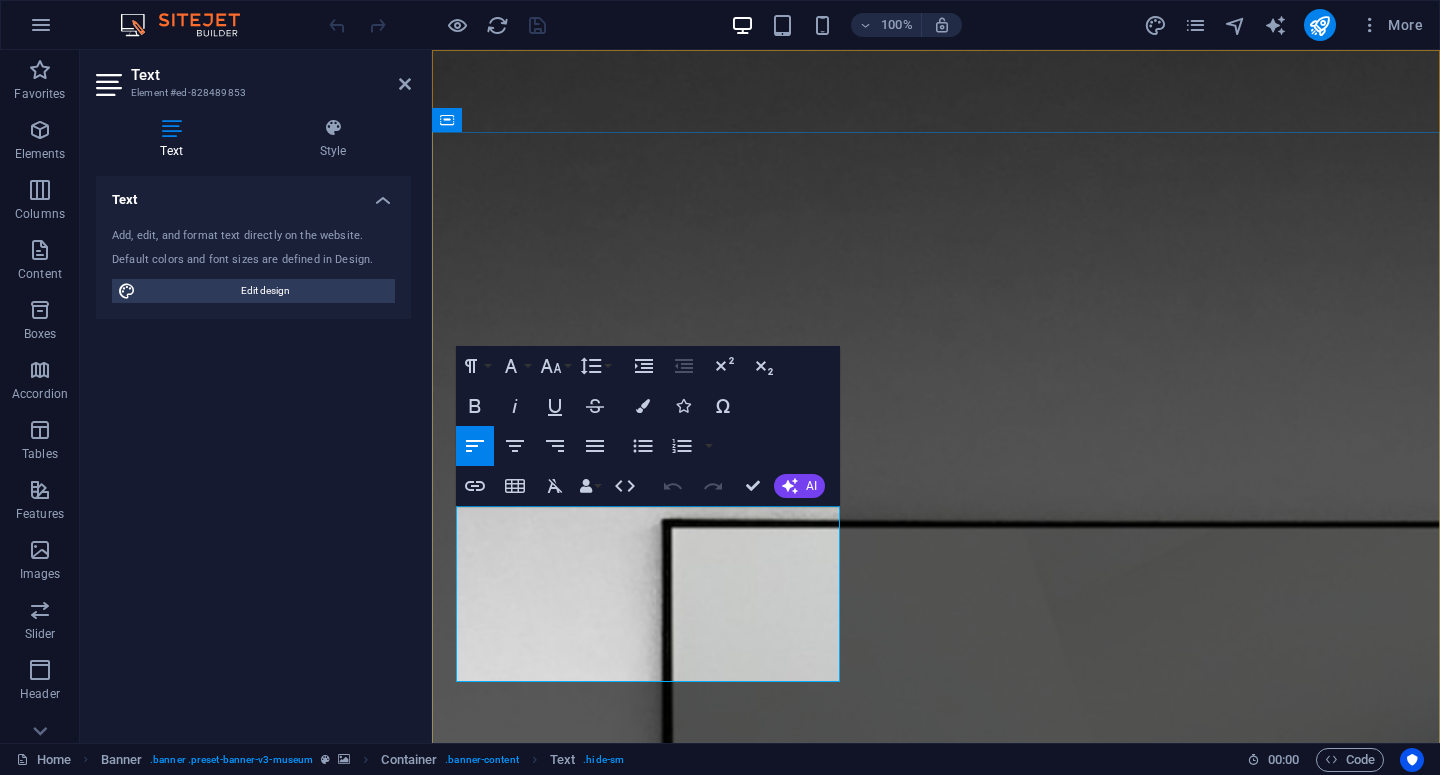drag, startPoint x: 683, startPoint y: 574, endPoint x: 456, endPoint y: 521, distance: 233.10513 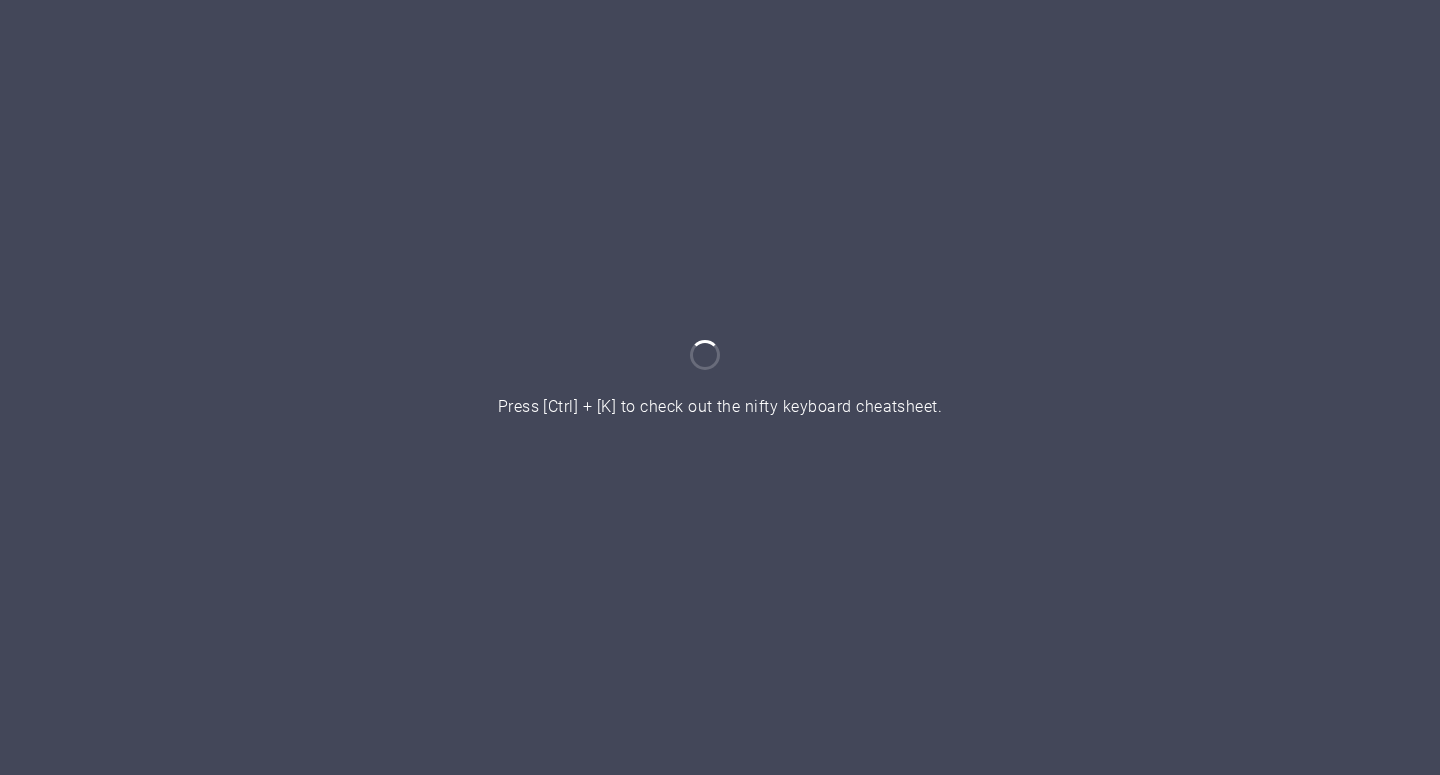 scroll, scrollTop: 0, scrollLeft: 0, axis: both 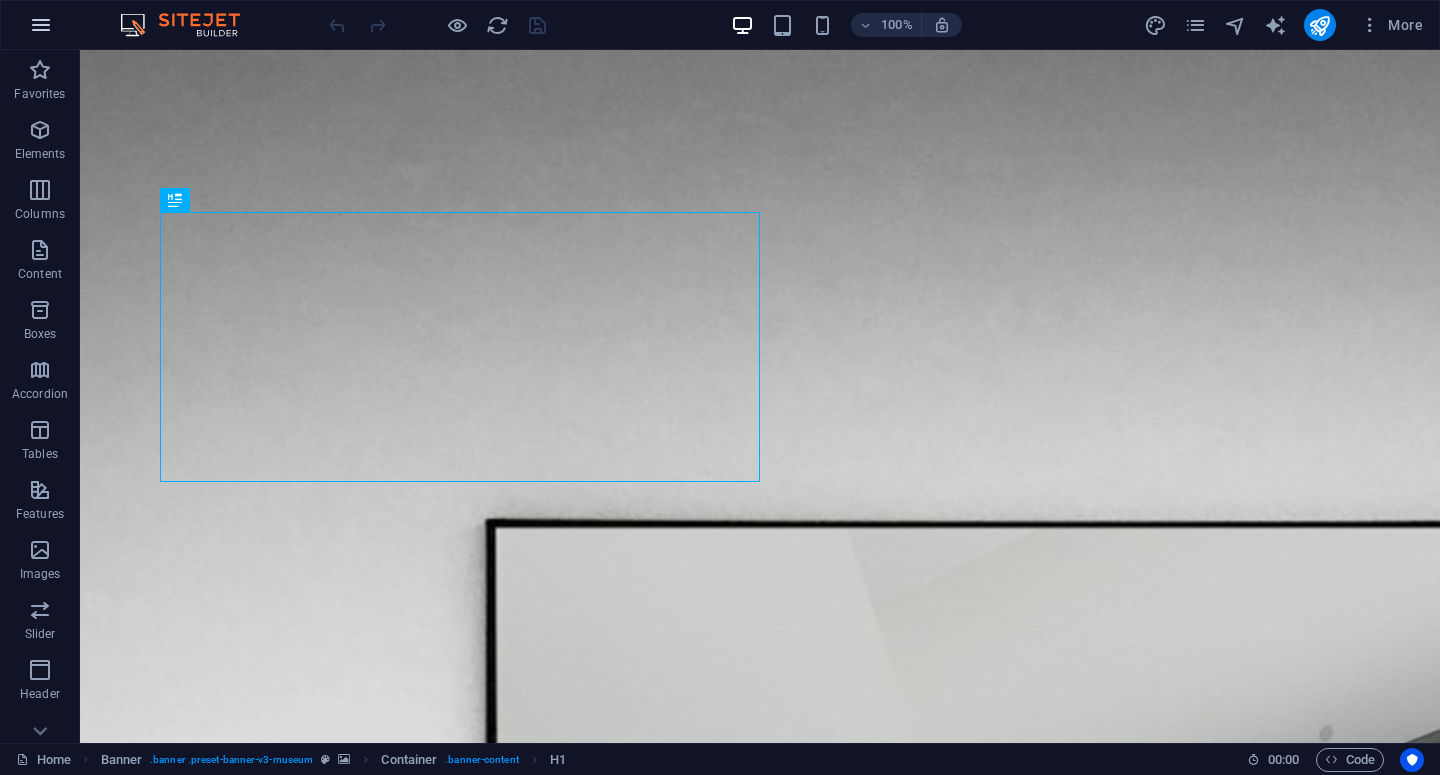 click at bounding box center [41, 25] 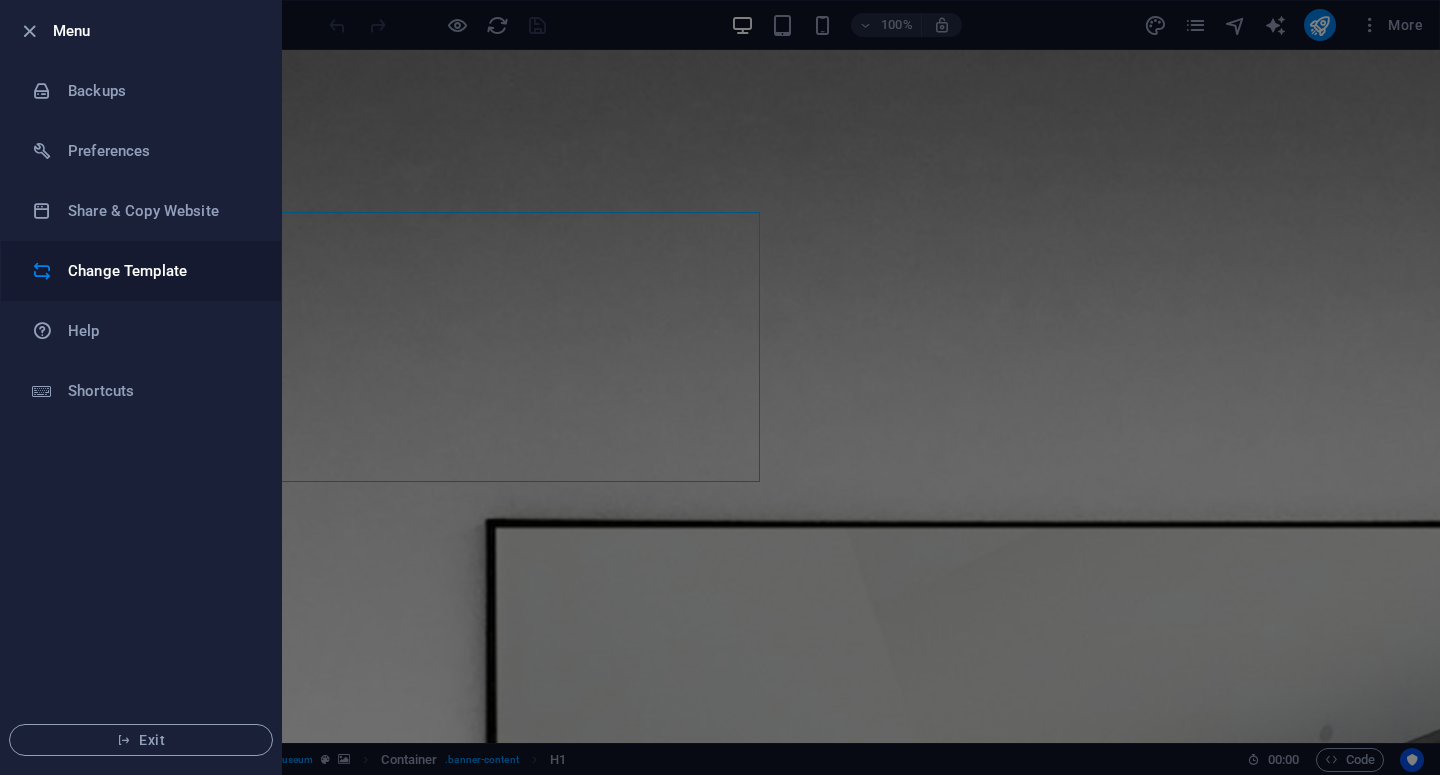 click on "Change Template" at bounding box center [160, 271] 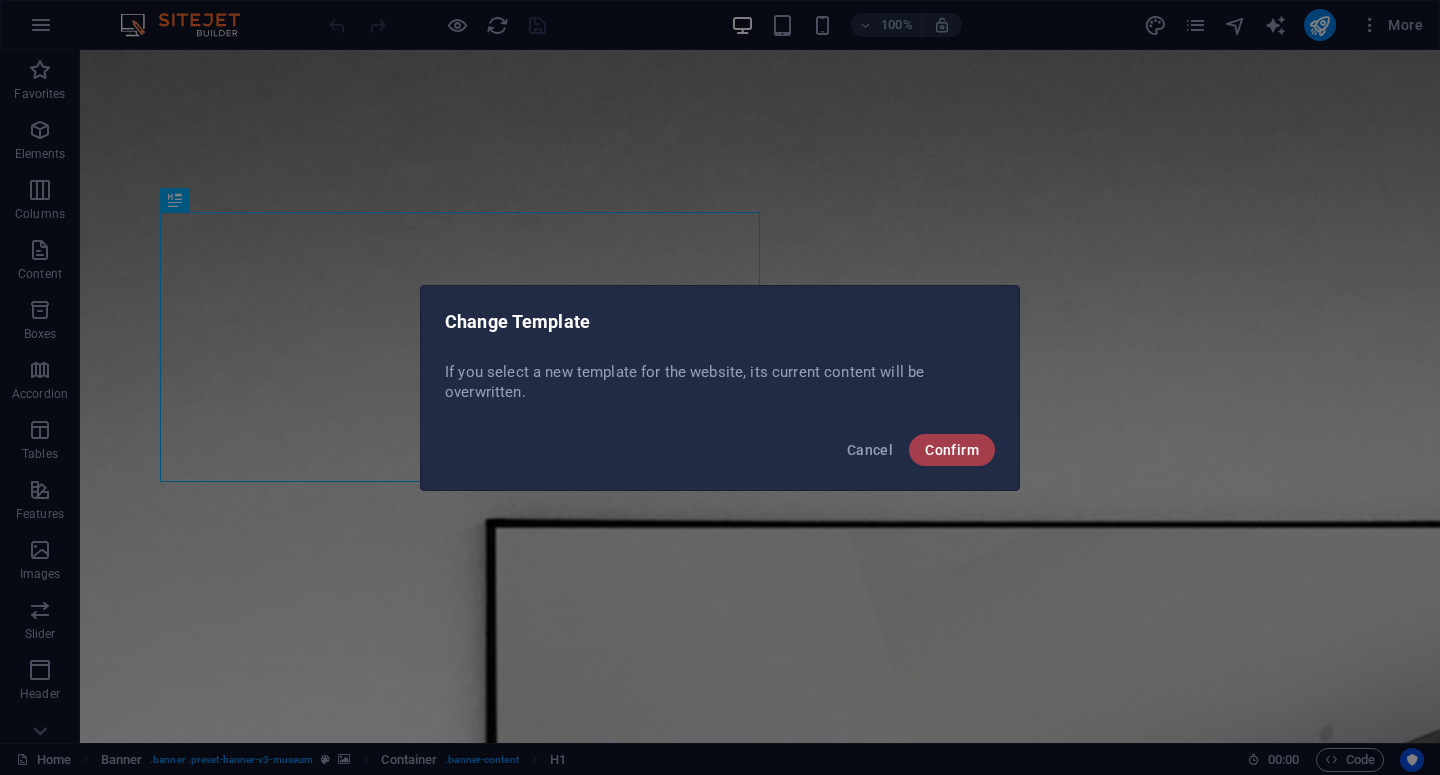 click on "Confirm" at bounding box center [952, 450] 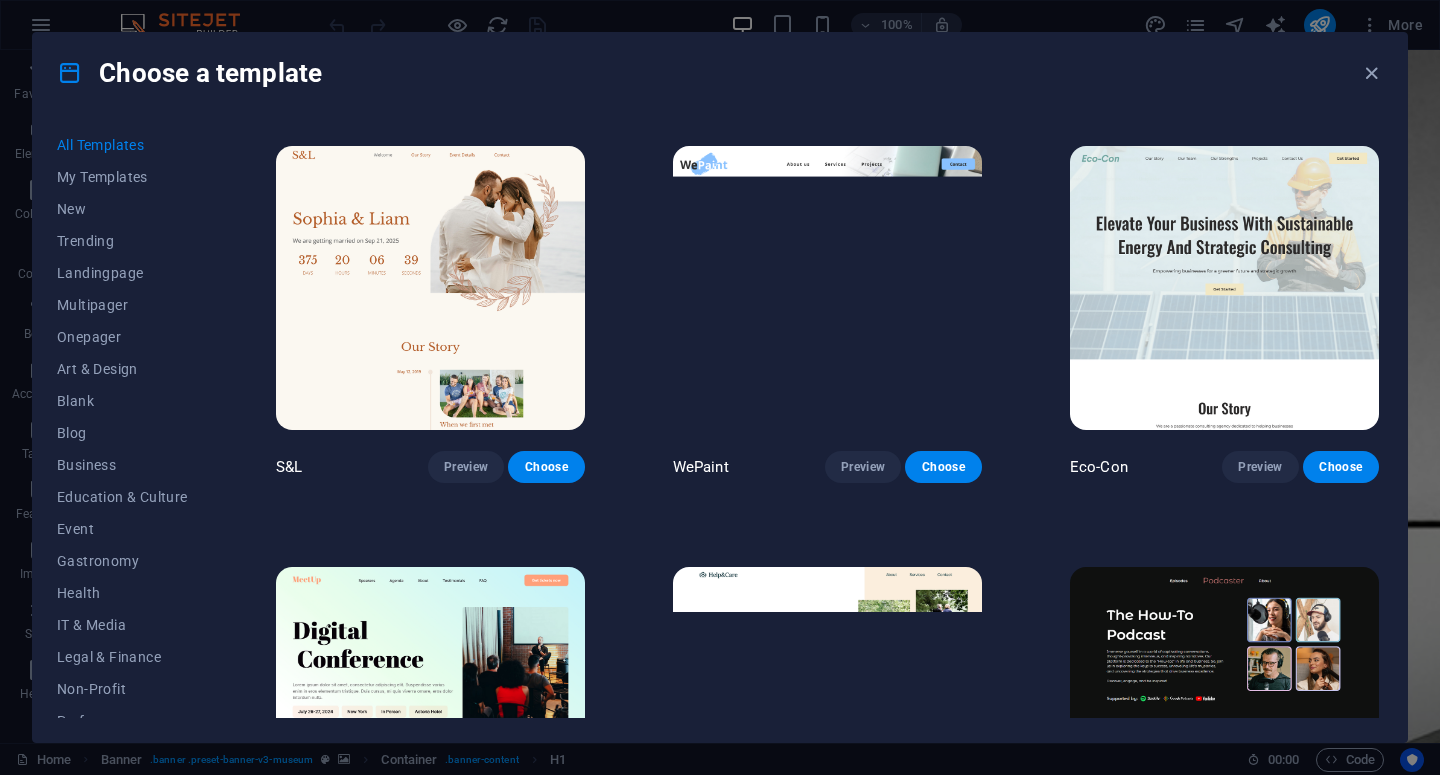 scroll, scrollTop: 296, scrollLeft: 0, axis: vertical 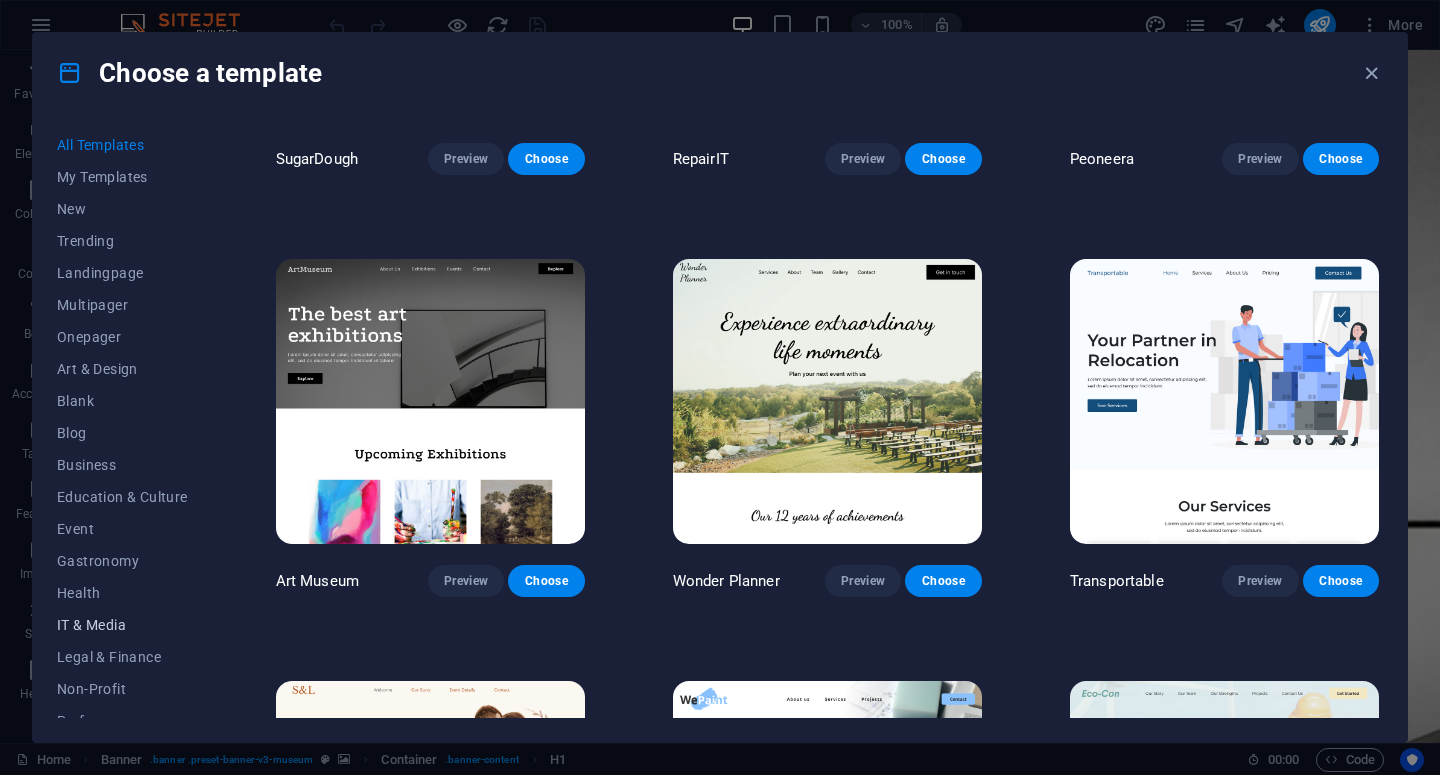 click on "IT & Media" at bounding box center (122, 625) 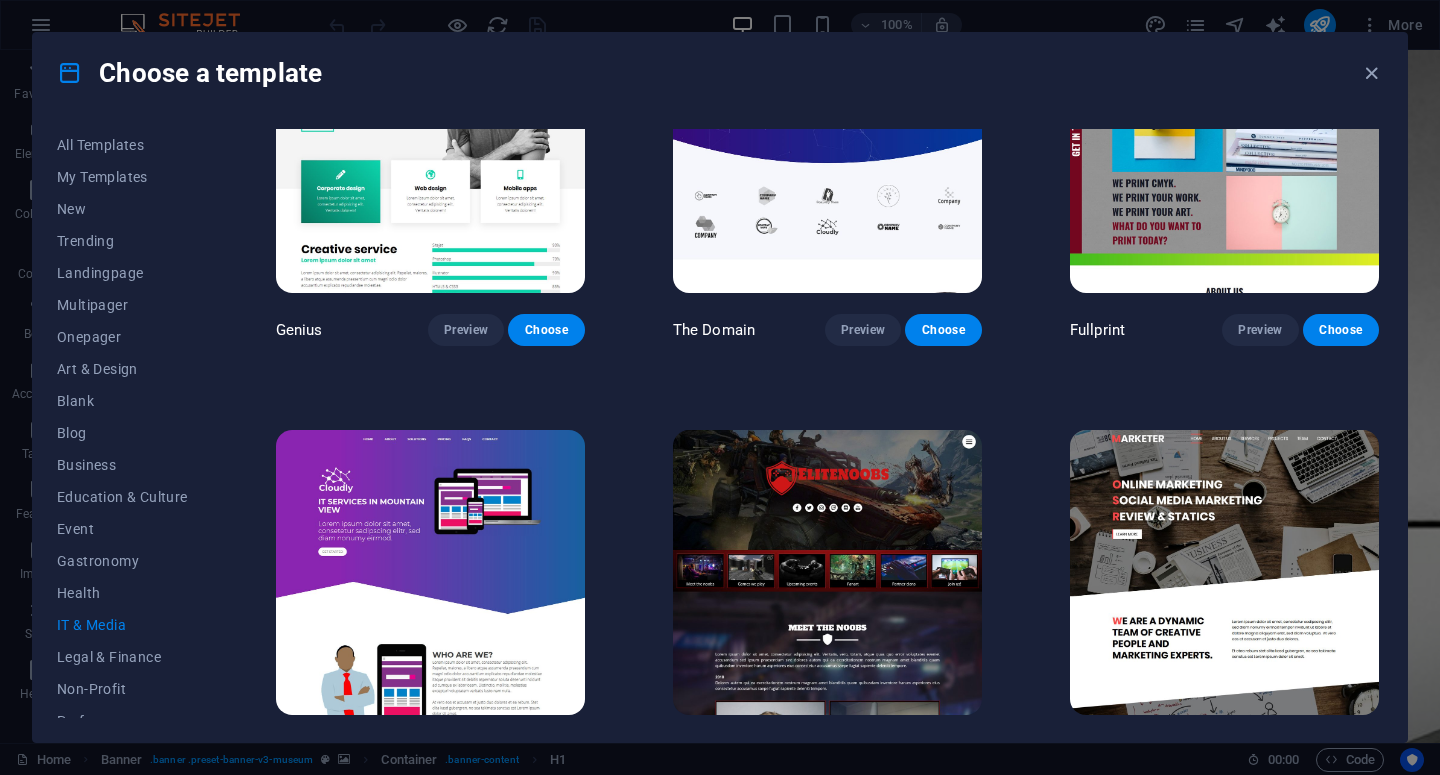 scroll, scrollTop: 1009, scrollLeft: 0, axis: vertical 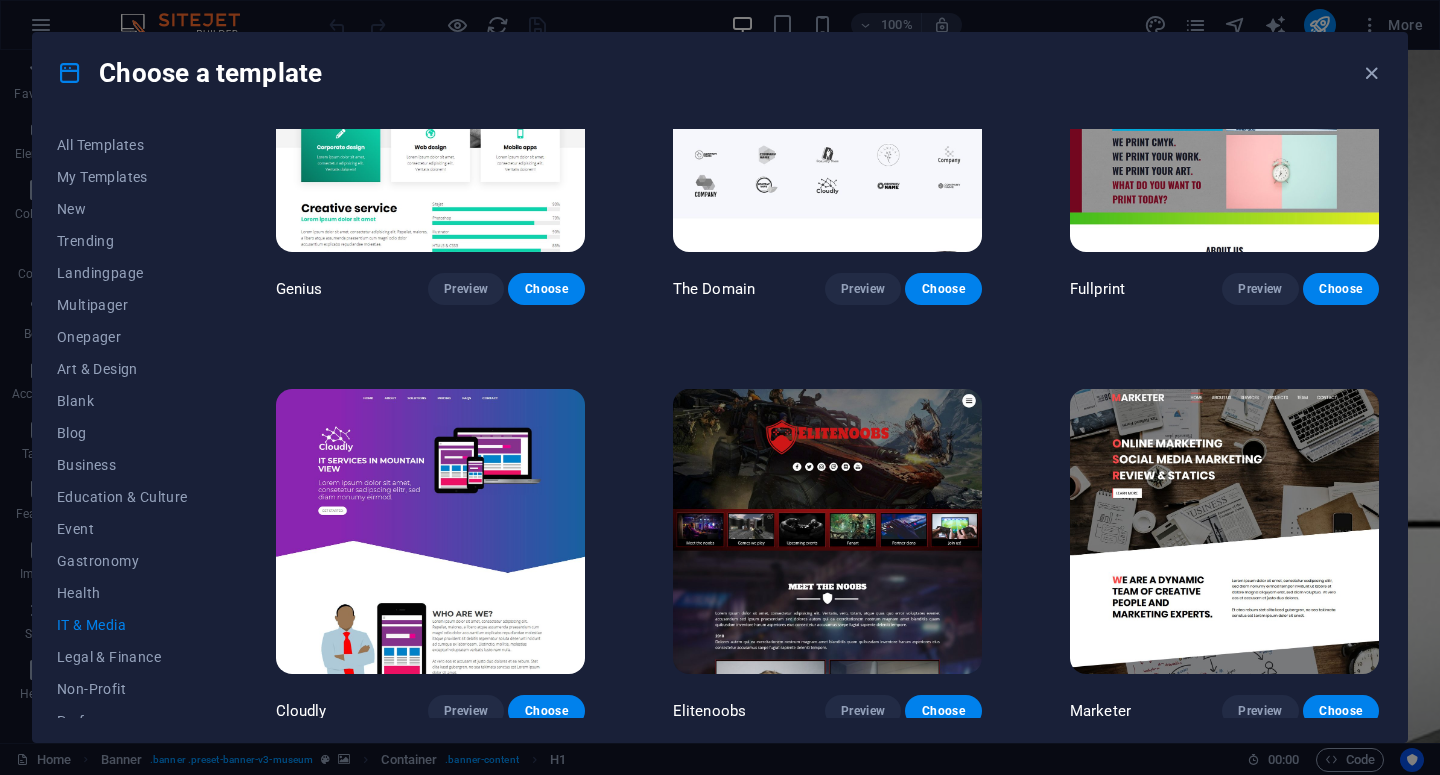 click at bounding box center [1224, 531] 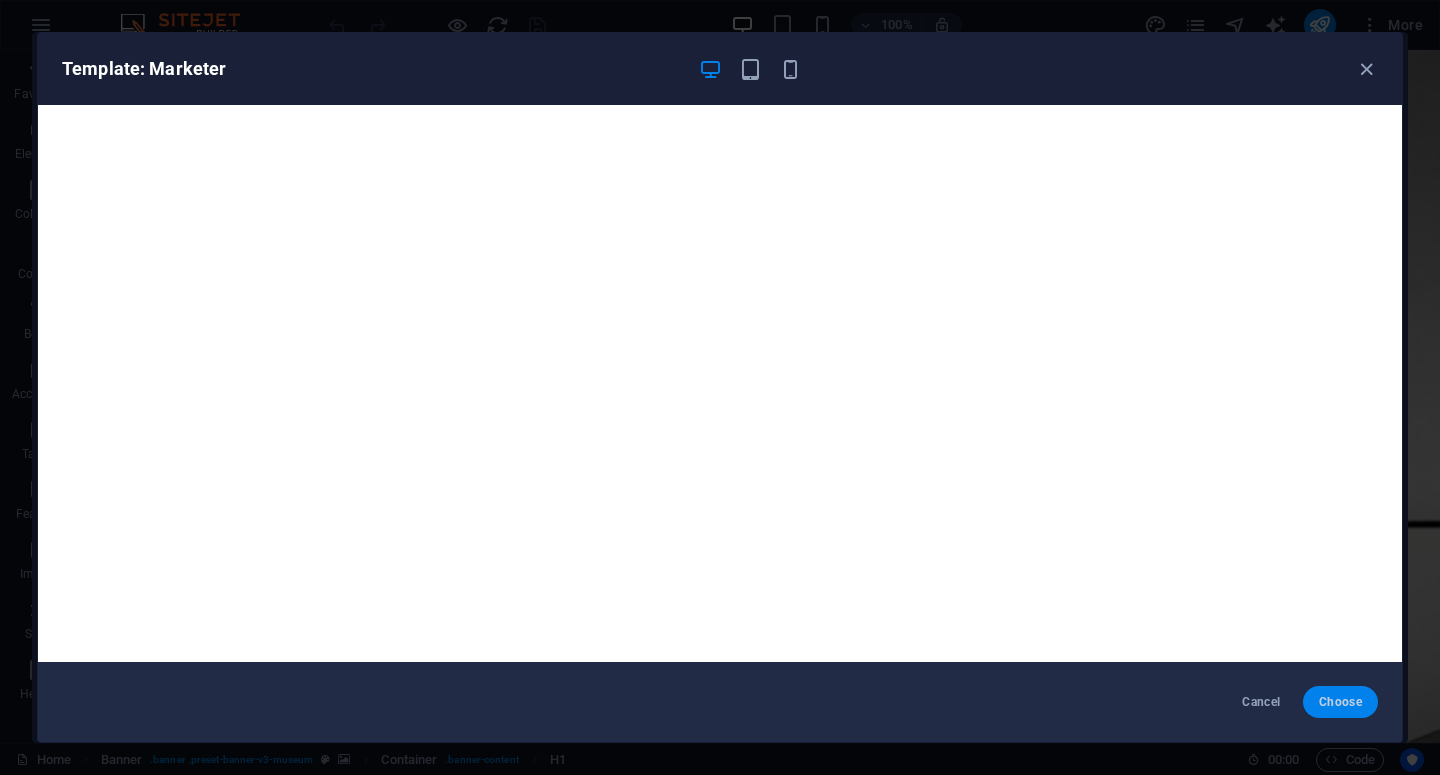 click on "Choose" at bounding box center (1340, 702) 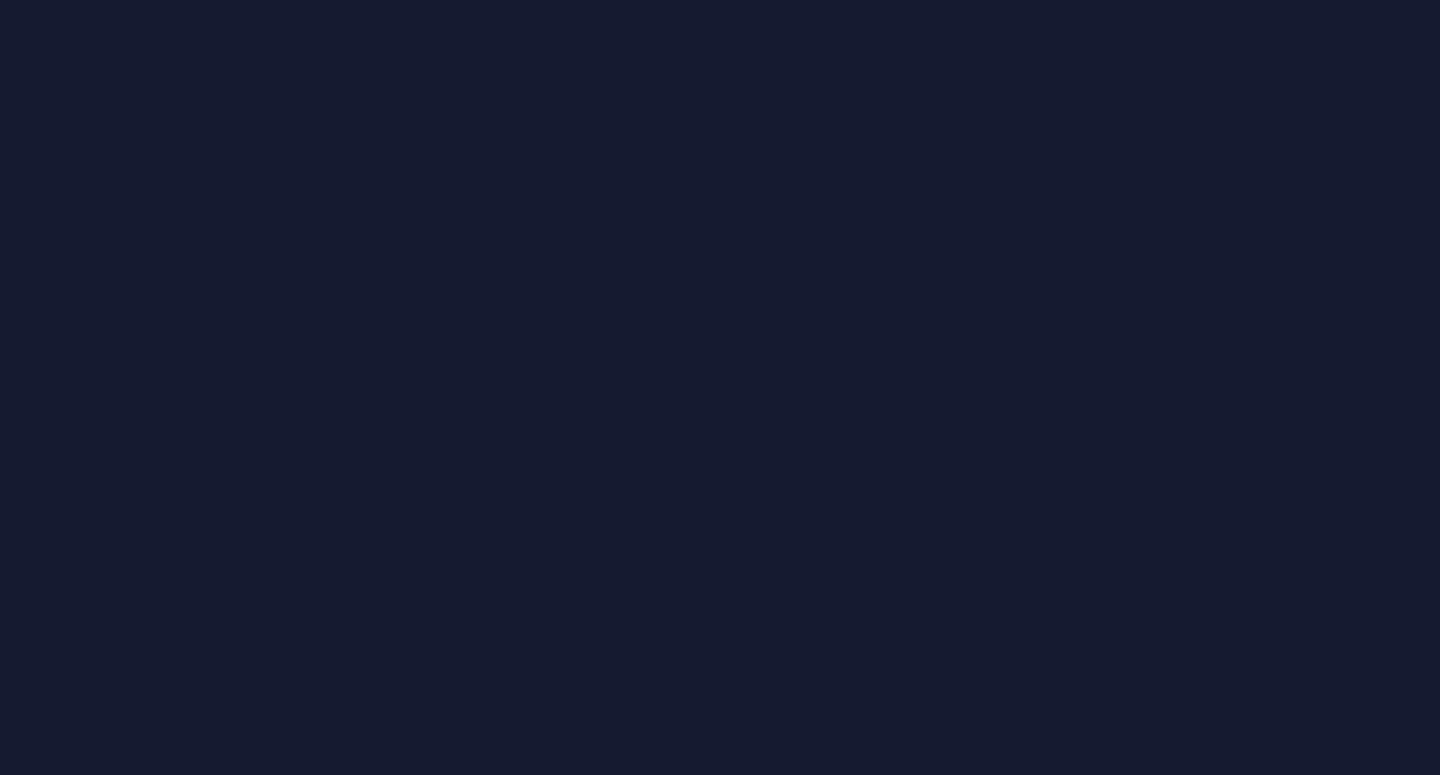 scroll, scrollTop: 0, scrollLeft: 0, axis: both 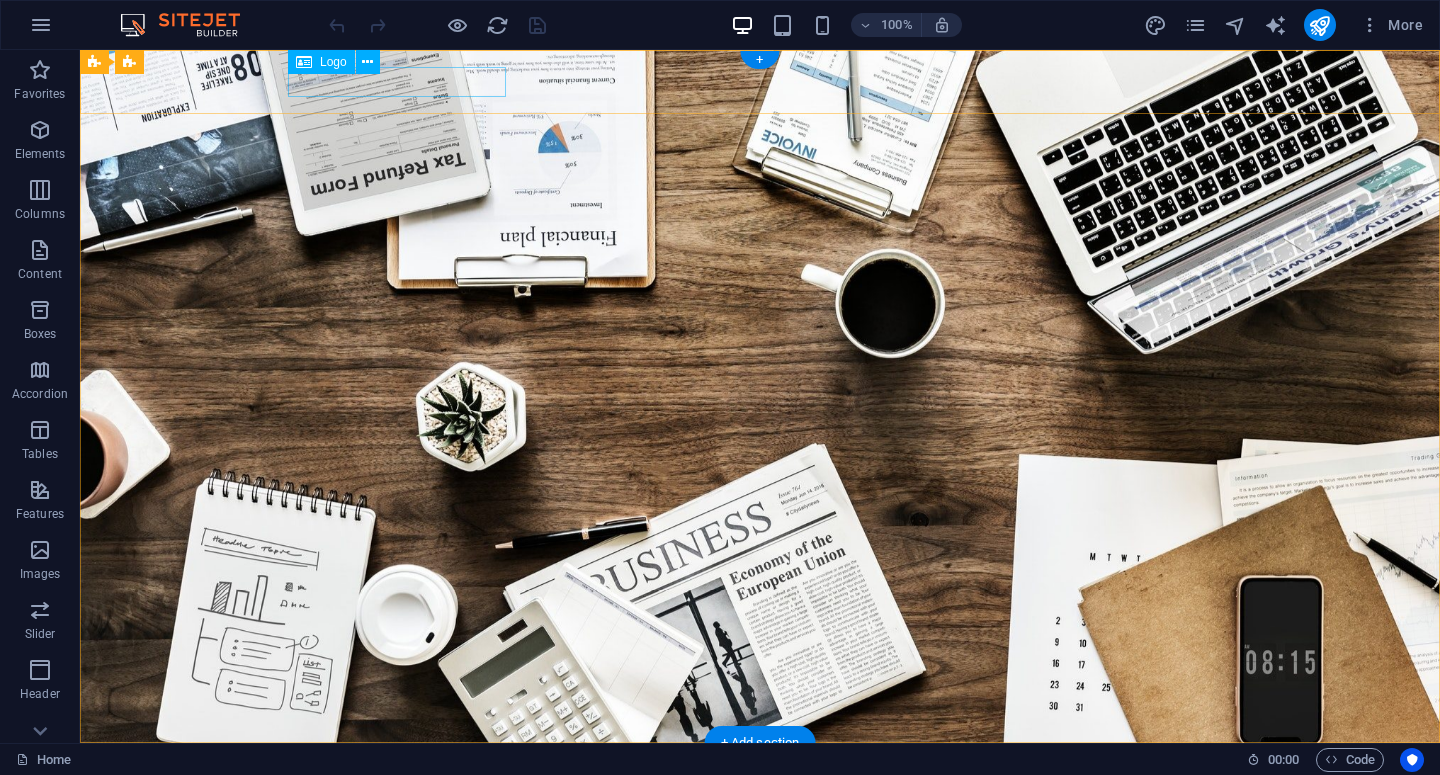 click at bounding box center [760, 774] 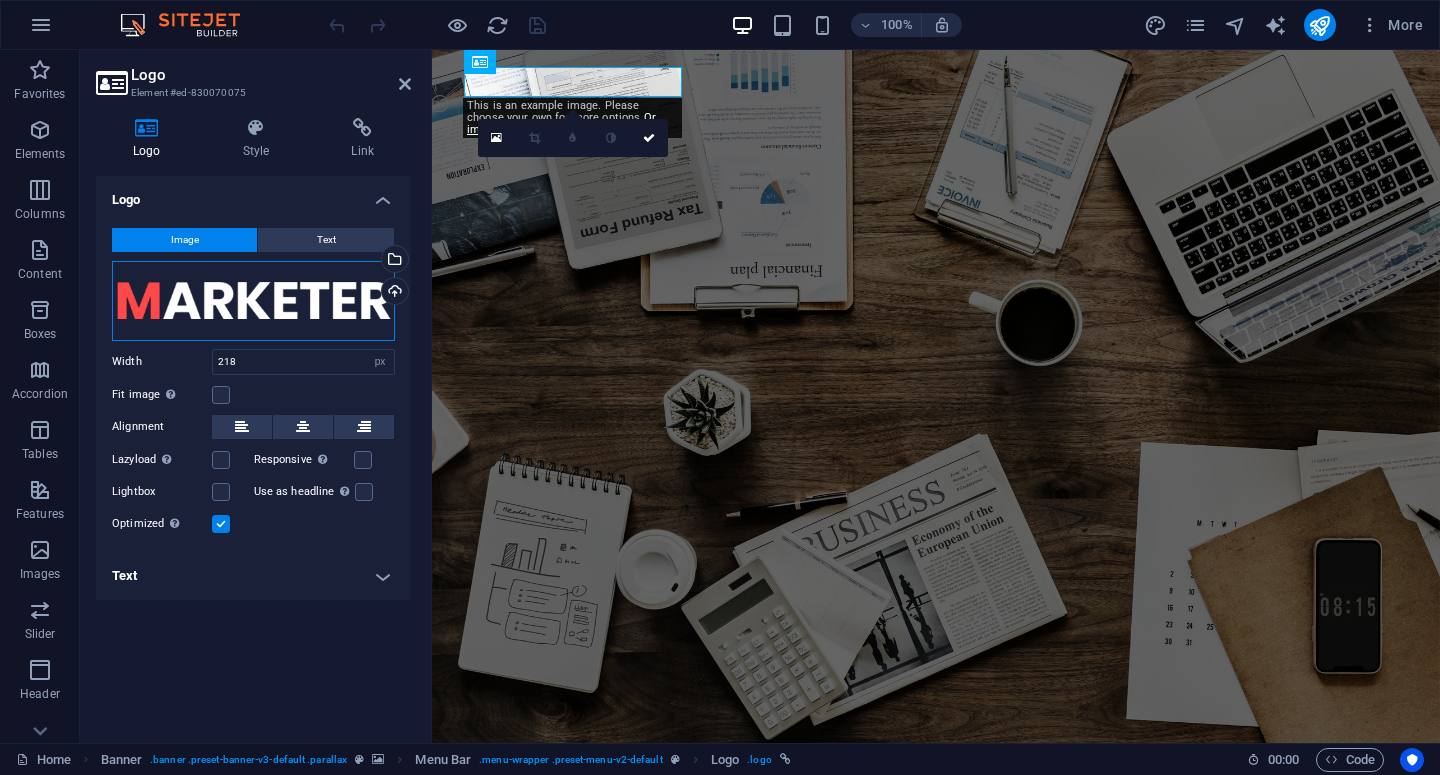 click on "Drag files here, click to choose files or select files from Files or our free stock photos & videos" at bounding box center (253, 301) 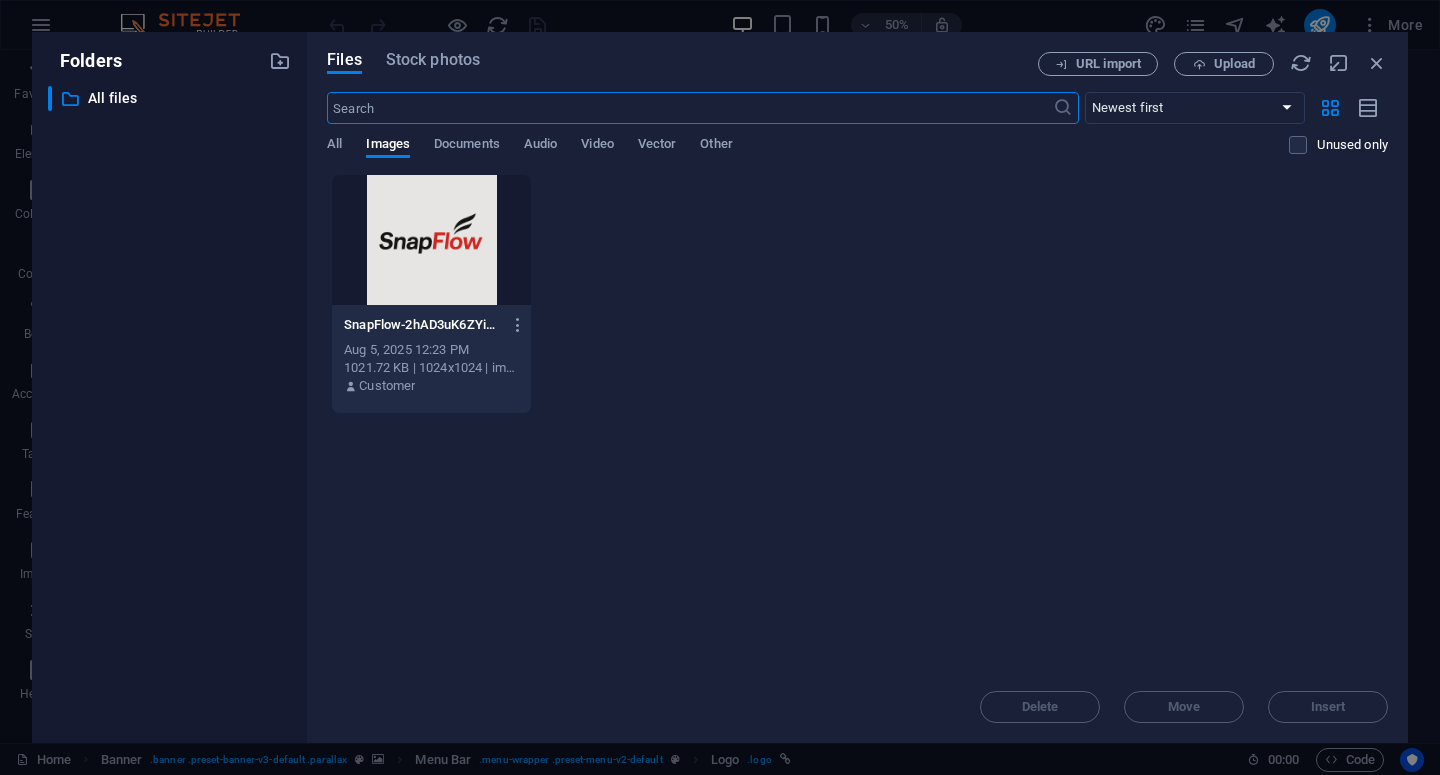 click at bounding box center [431, 240] 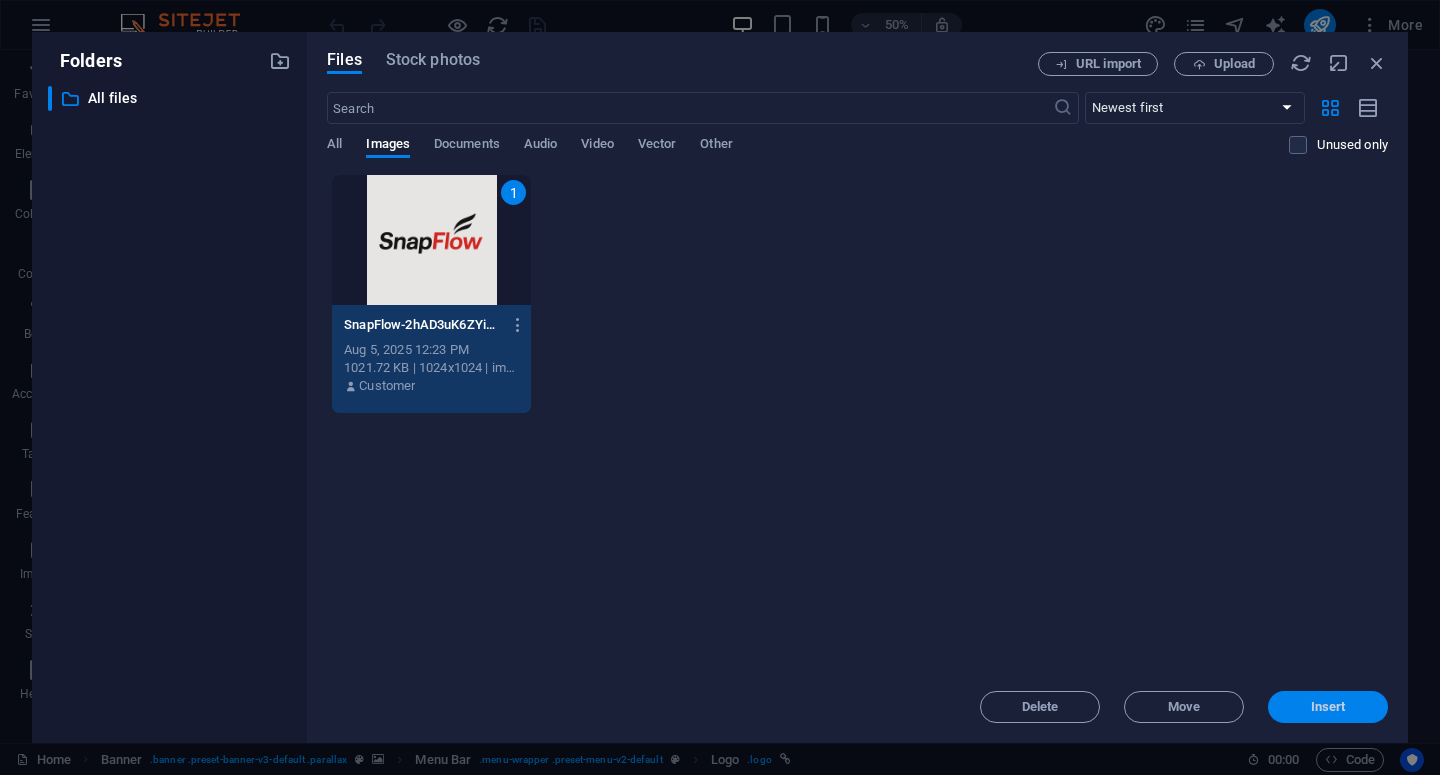 click on "Insert" at bounding box center (1328, 707) 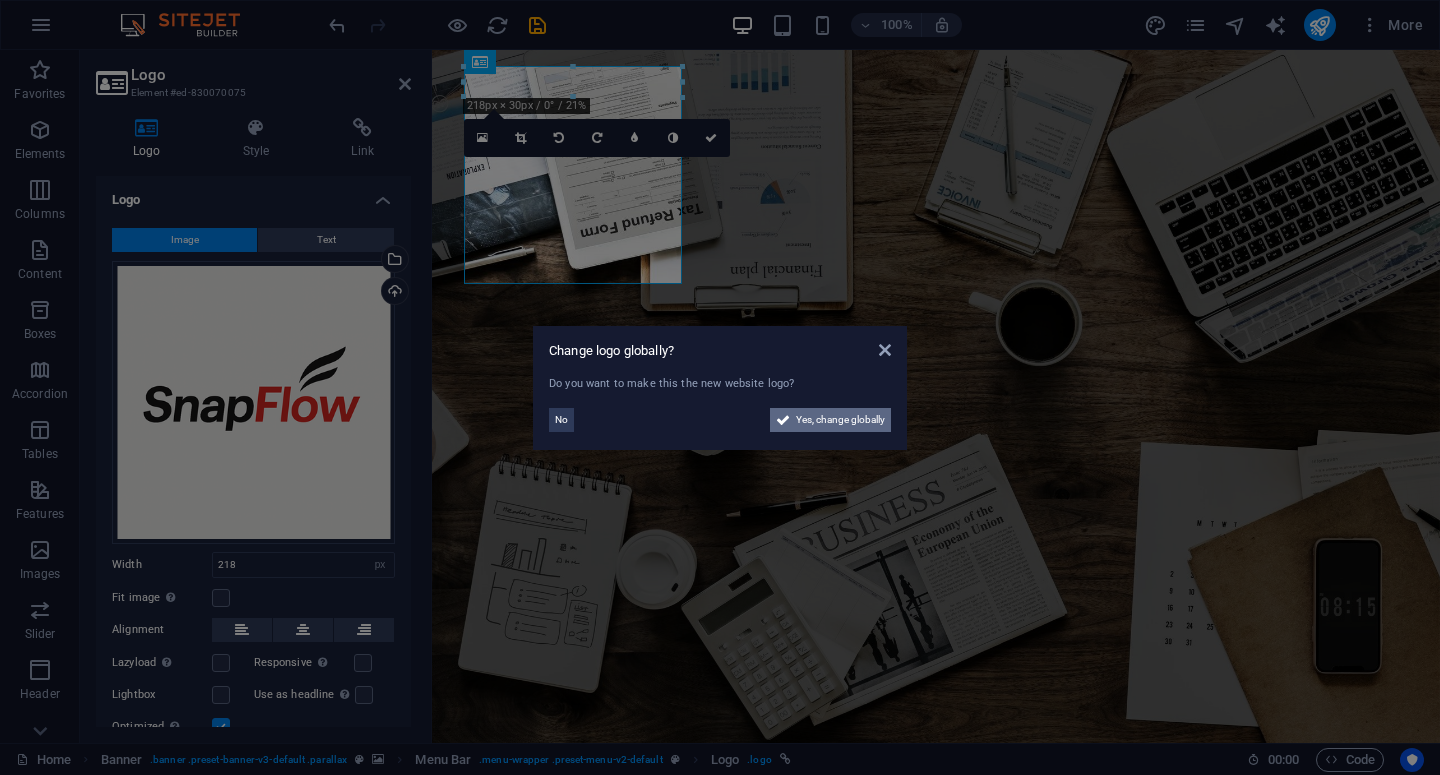 click on "Yes, change globally" at bounding box center [840, 420] 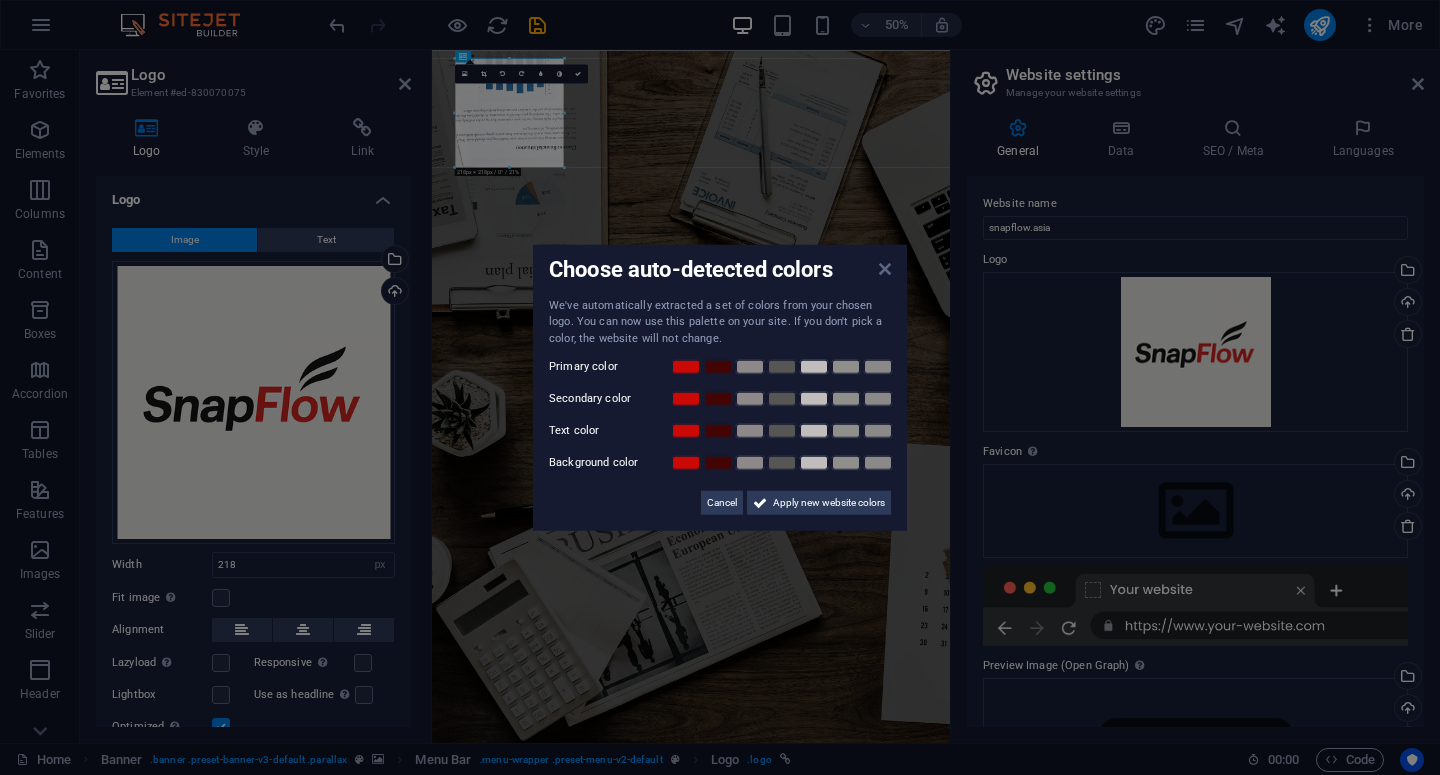 click at bounding box center (885, 268) 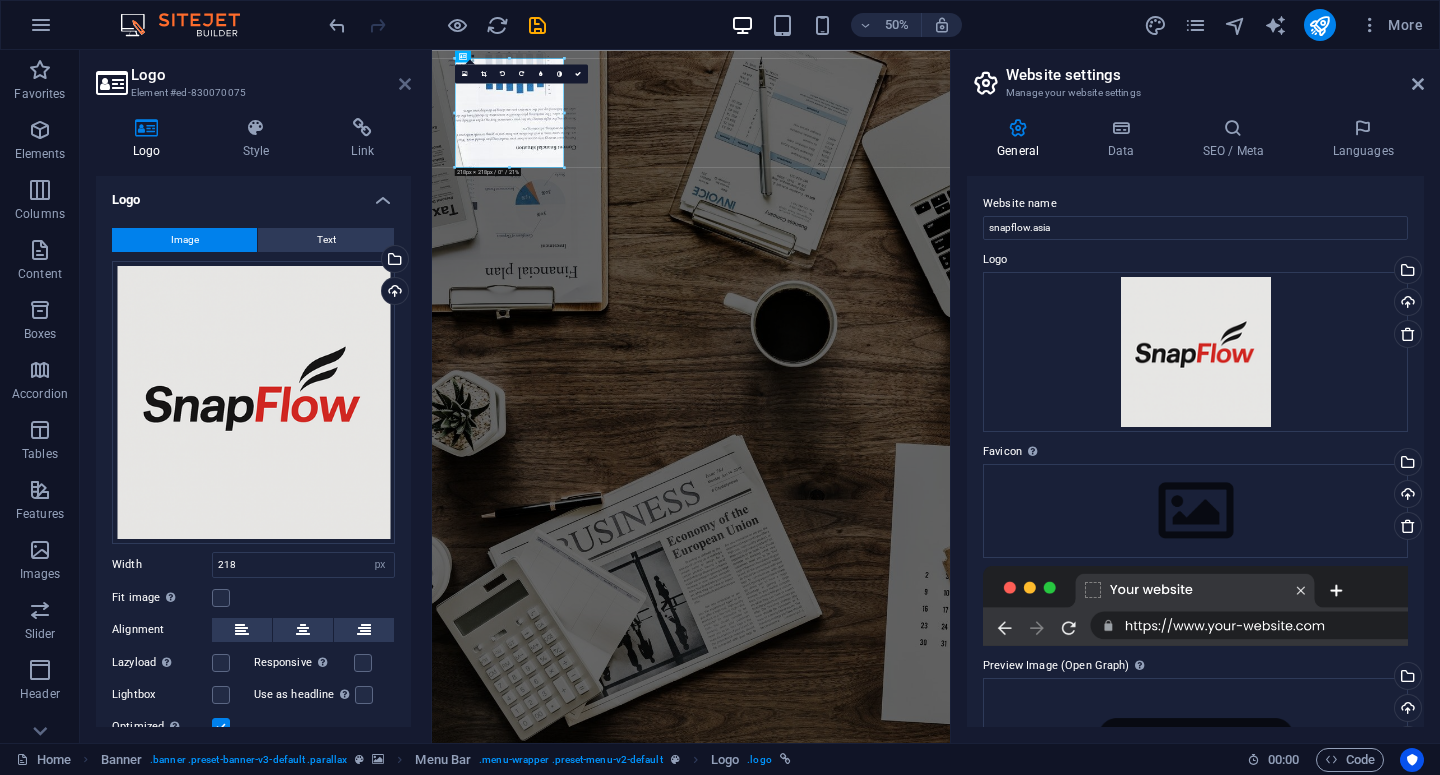 click at bounding box center (405, 84) 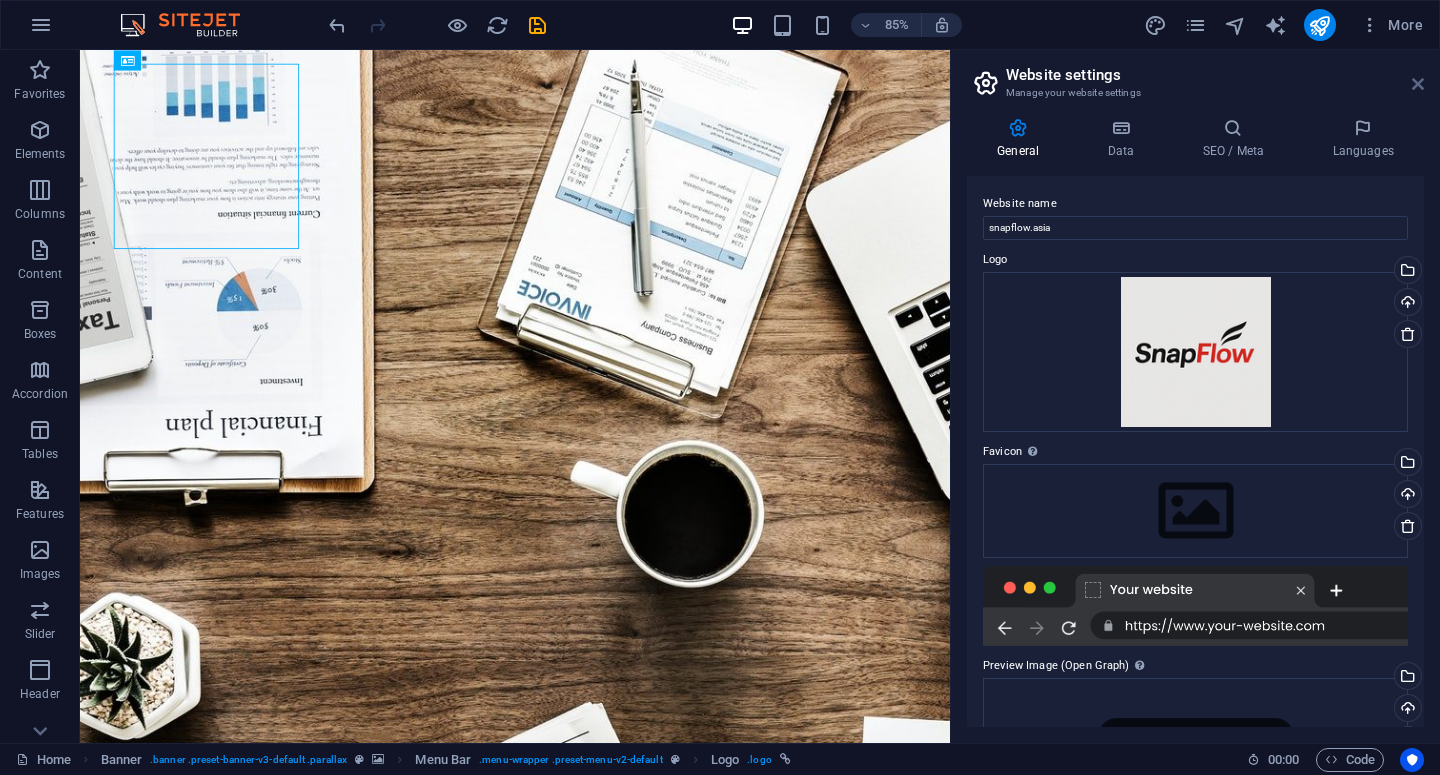 click at bounding box center [1418, 84] 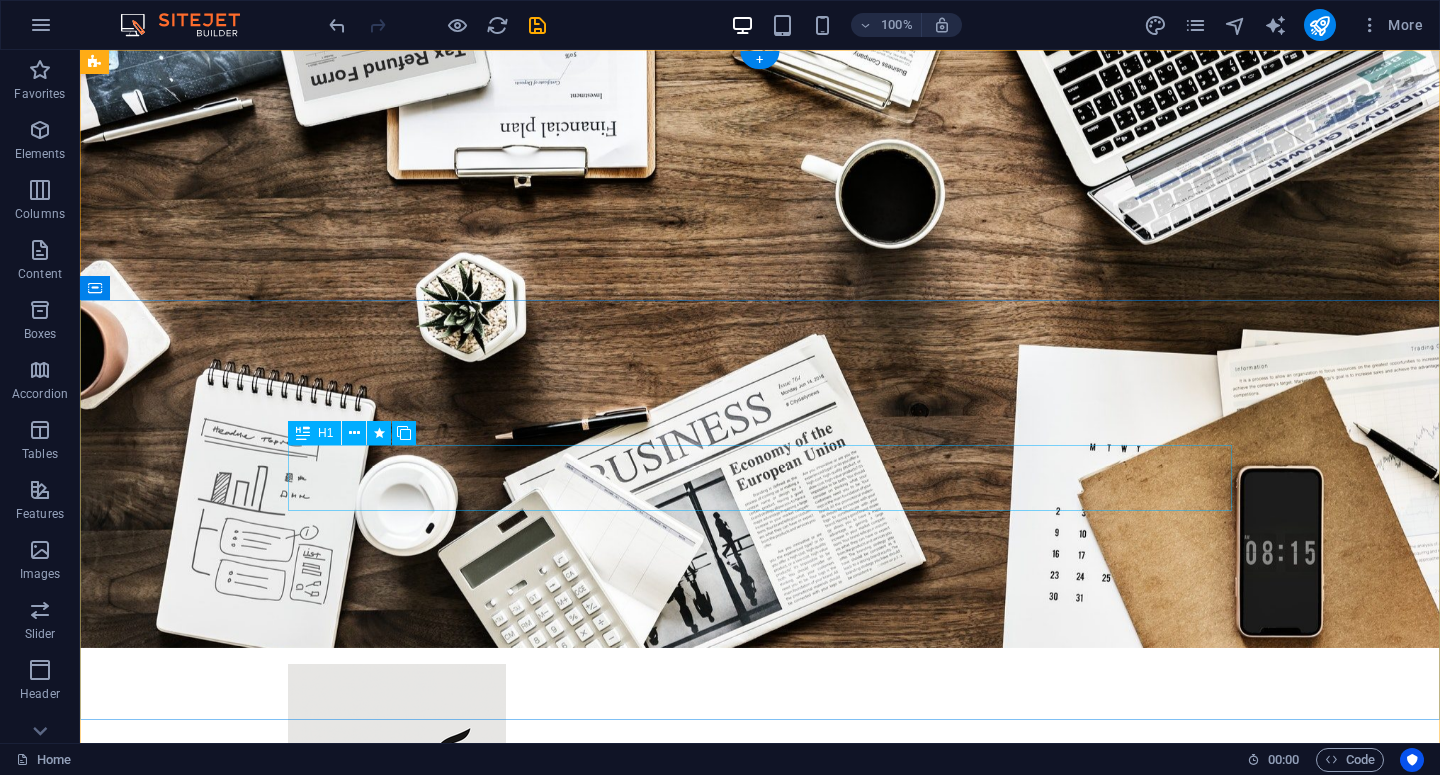 scroll, scrollTop: 0, scrollLeft: 0, axis: both 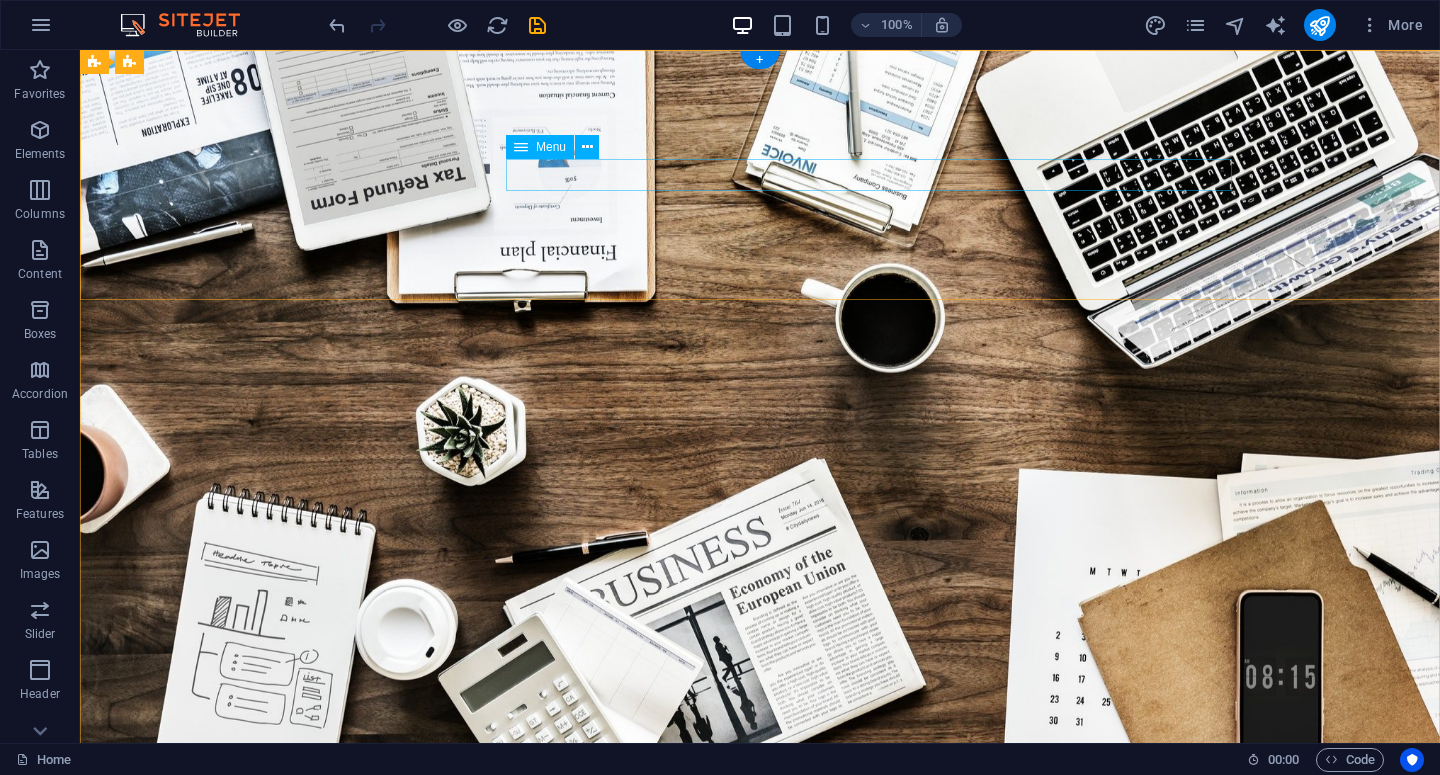 click on "Home About us Services Projects Team Contact" at bounding box center (760, 1022) 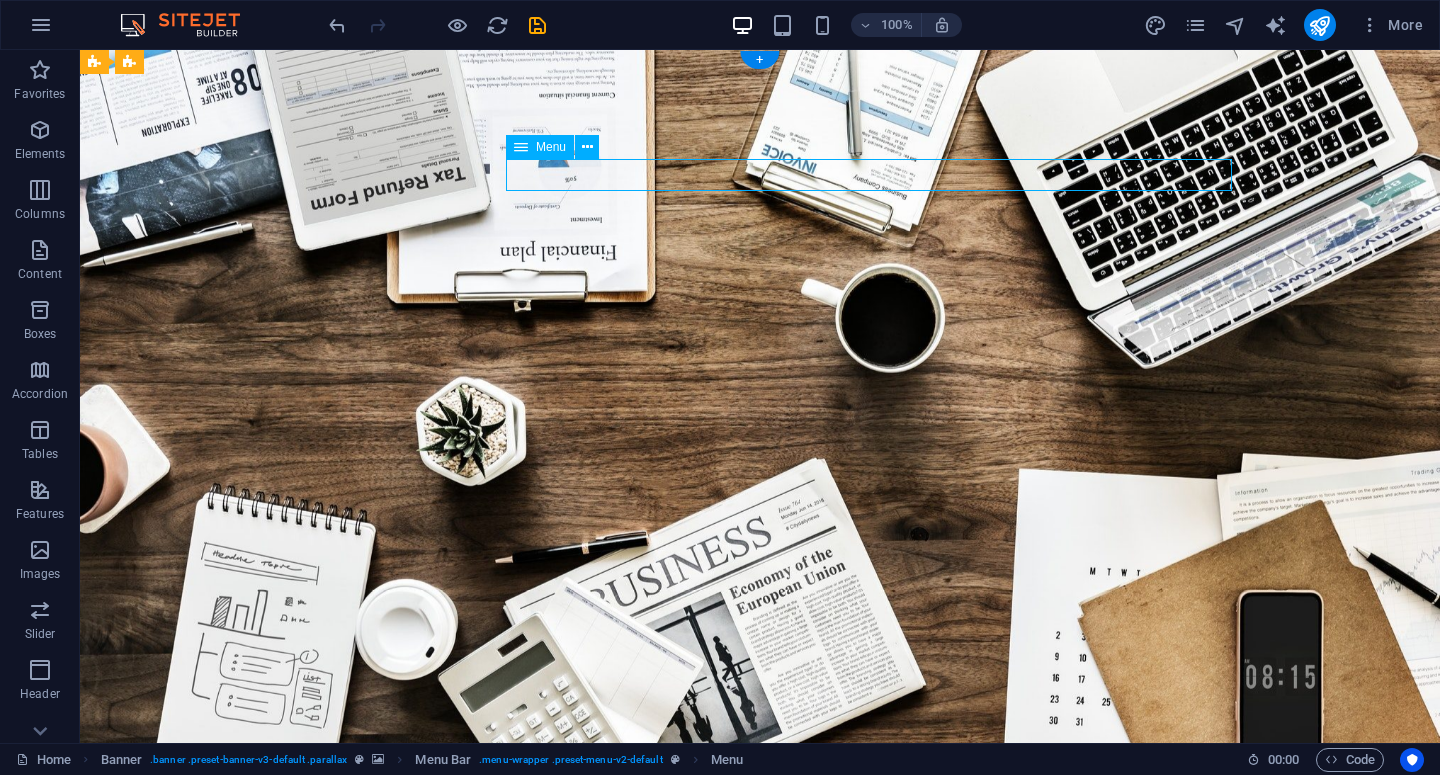 click on "Home About us Services Projects Team Contact" at bounding box center [760, 1022] 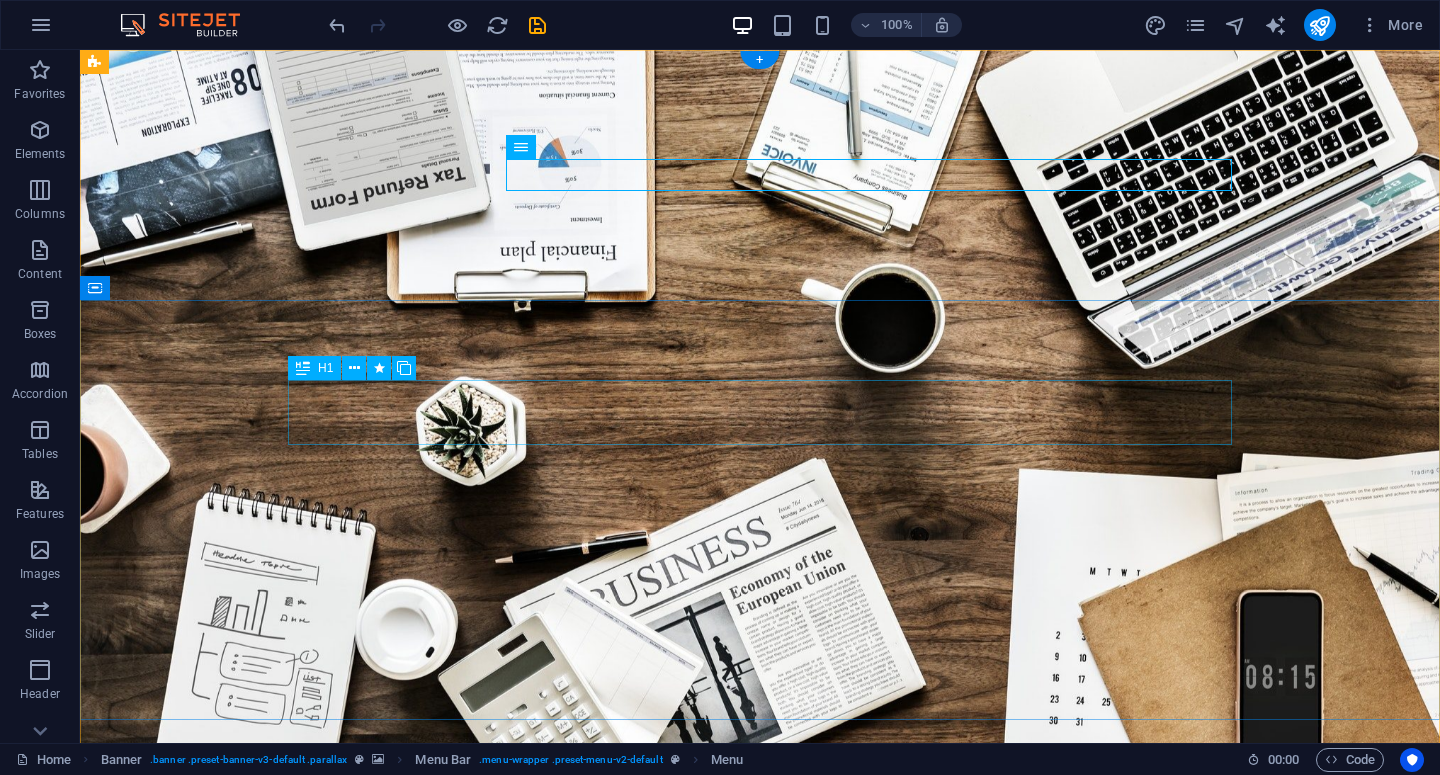 click on "O nline Marketing" at bounding box center [760, 1166] 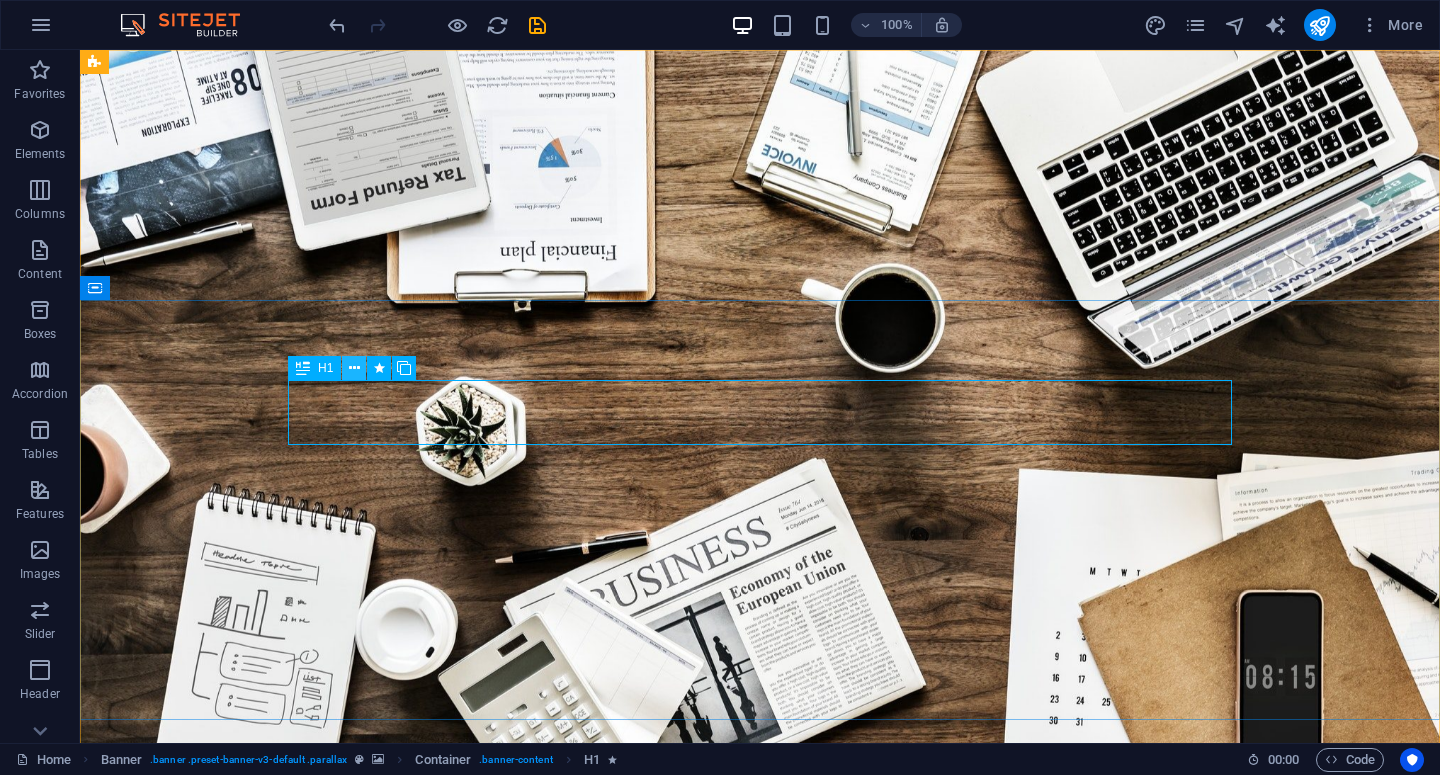 click at bounding box center [354, 368] 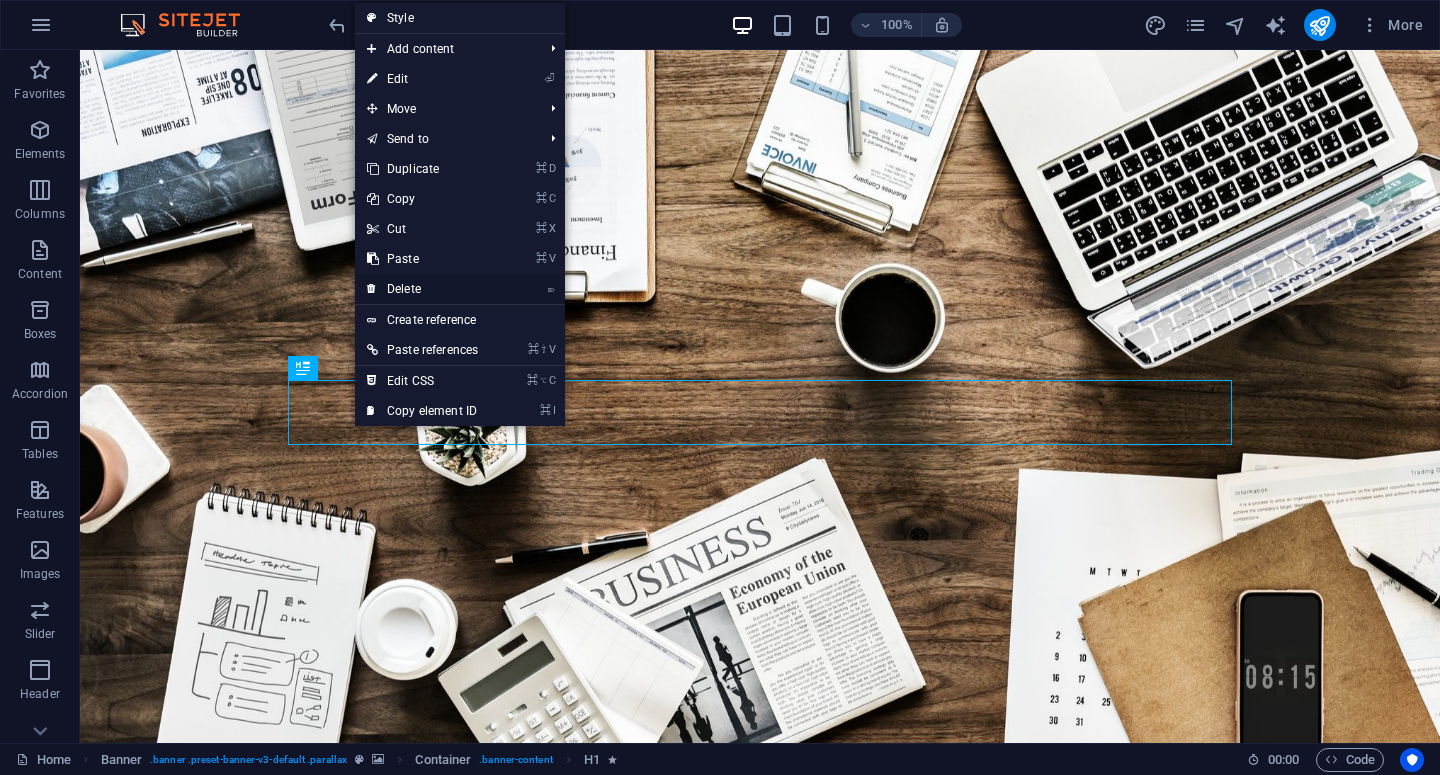 click on "⌦  Delete" at bounding box center [422, 289] 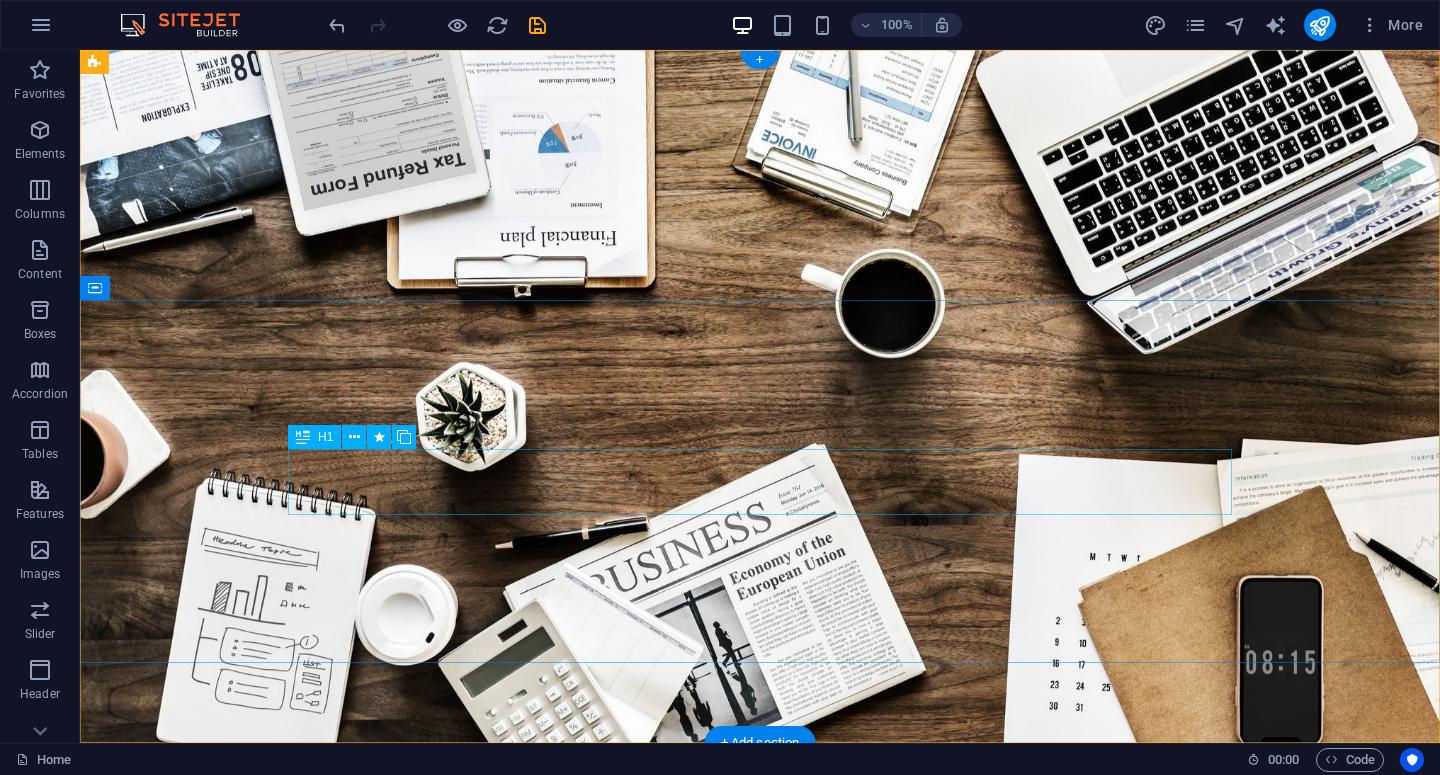 click on "R EVIEW & STATISTICS" at bounding box center [760, 1202] 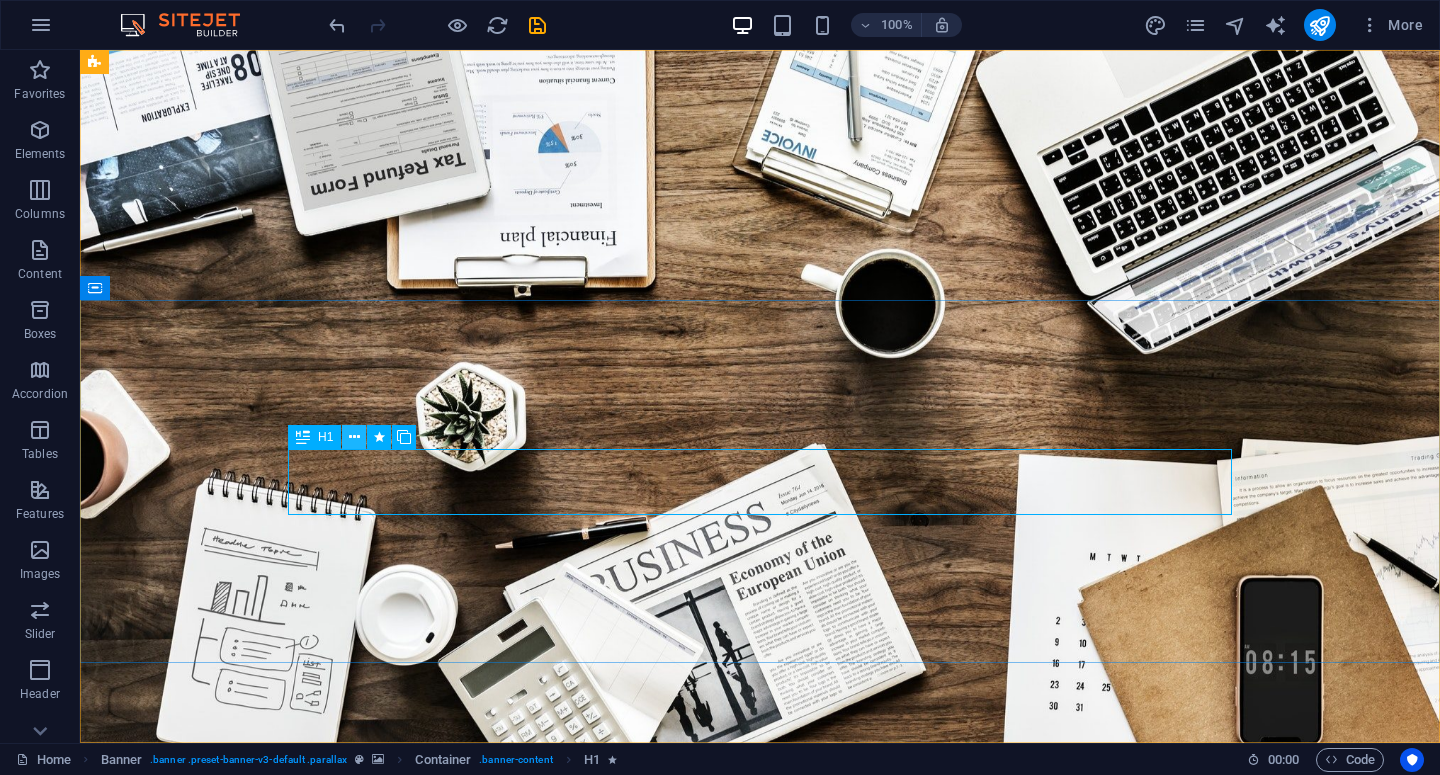 click at bounding box center [354, 437] 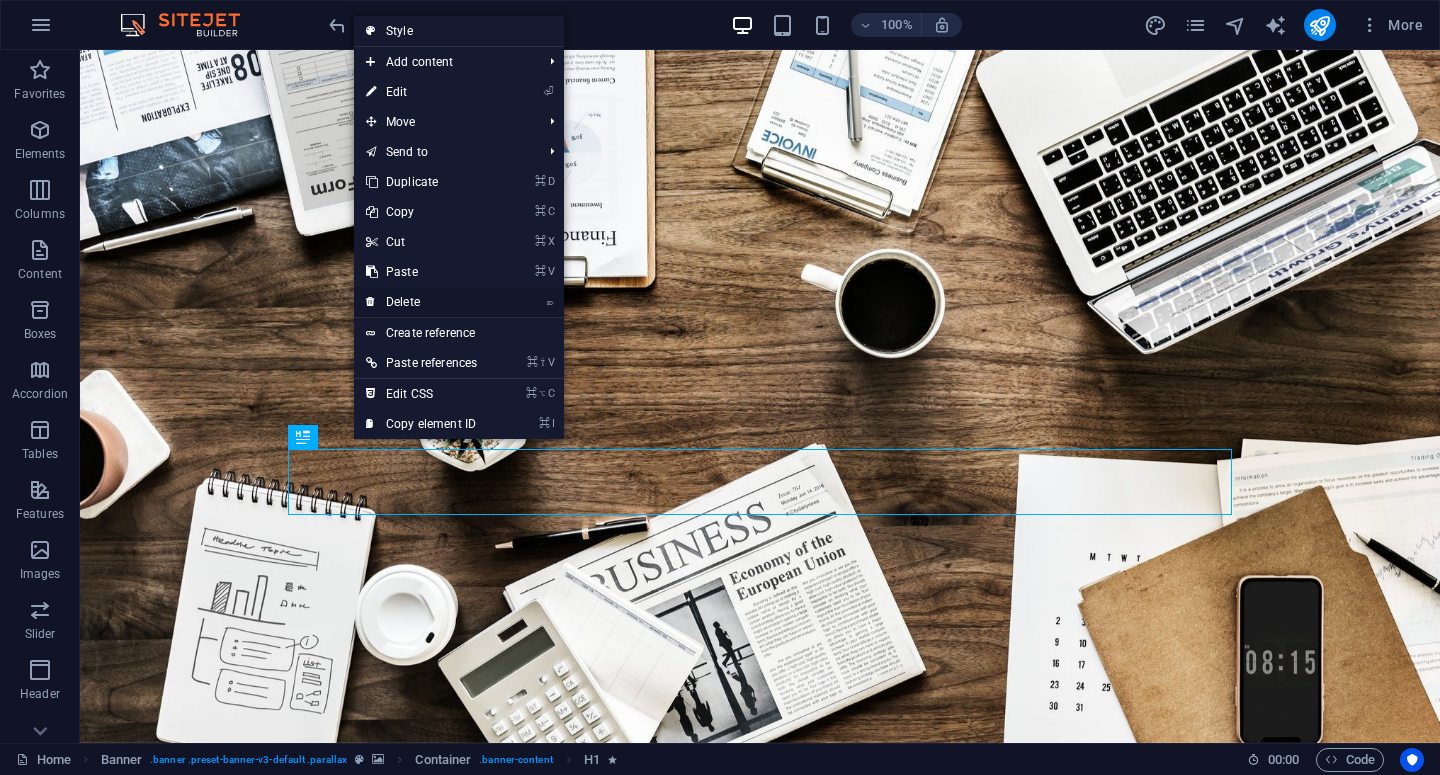 click on "⌦  Delete" at bounding box center [421, 302] 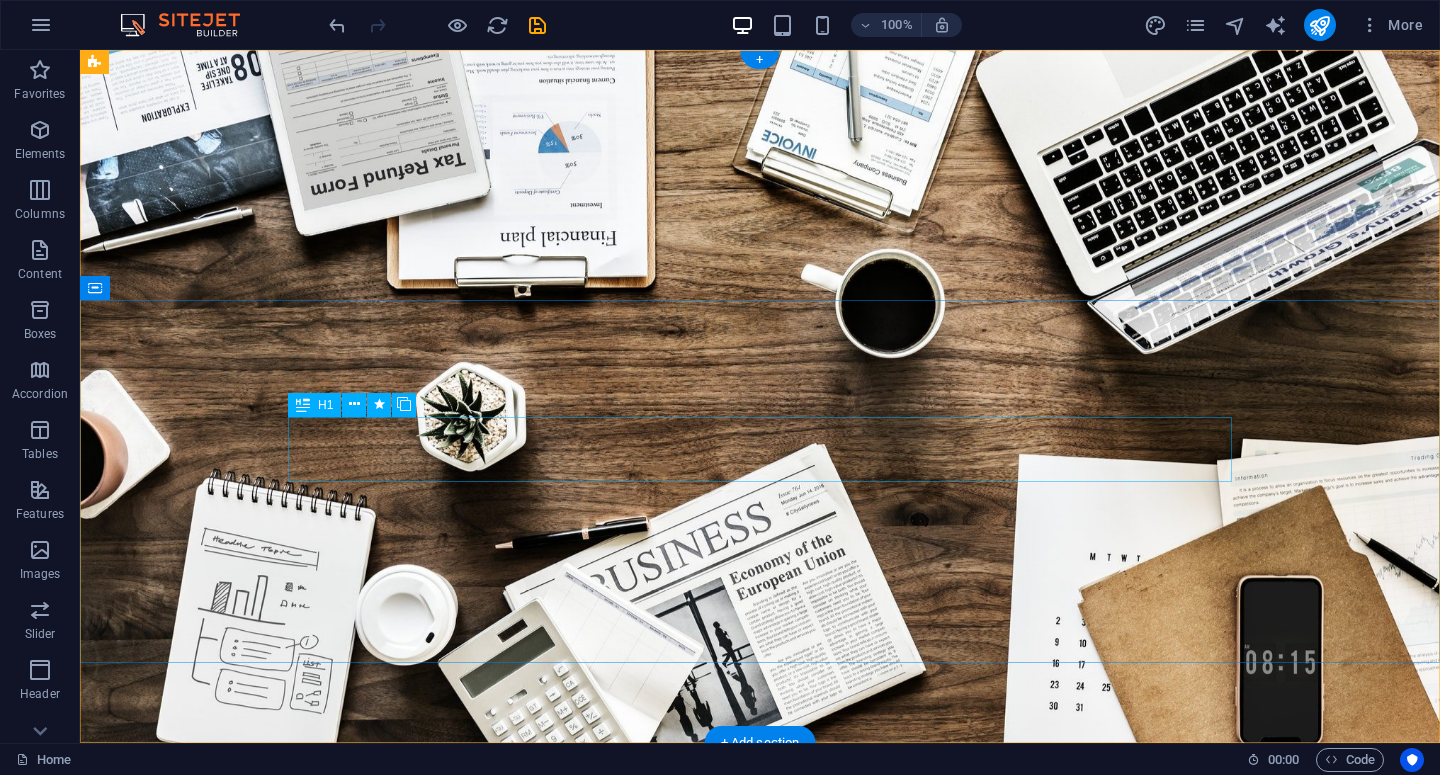 click on "S OCIAL MEDIA MARKETING" at bounding box center [760, 1137] 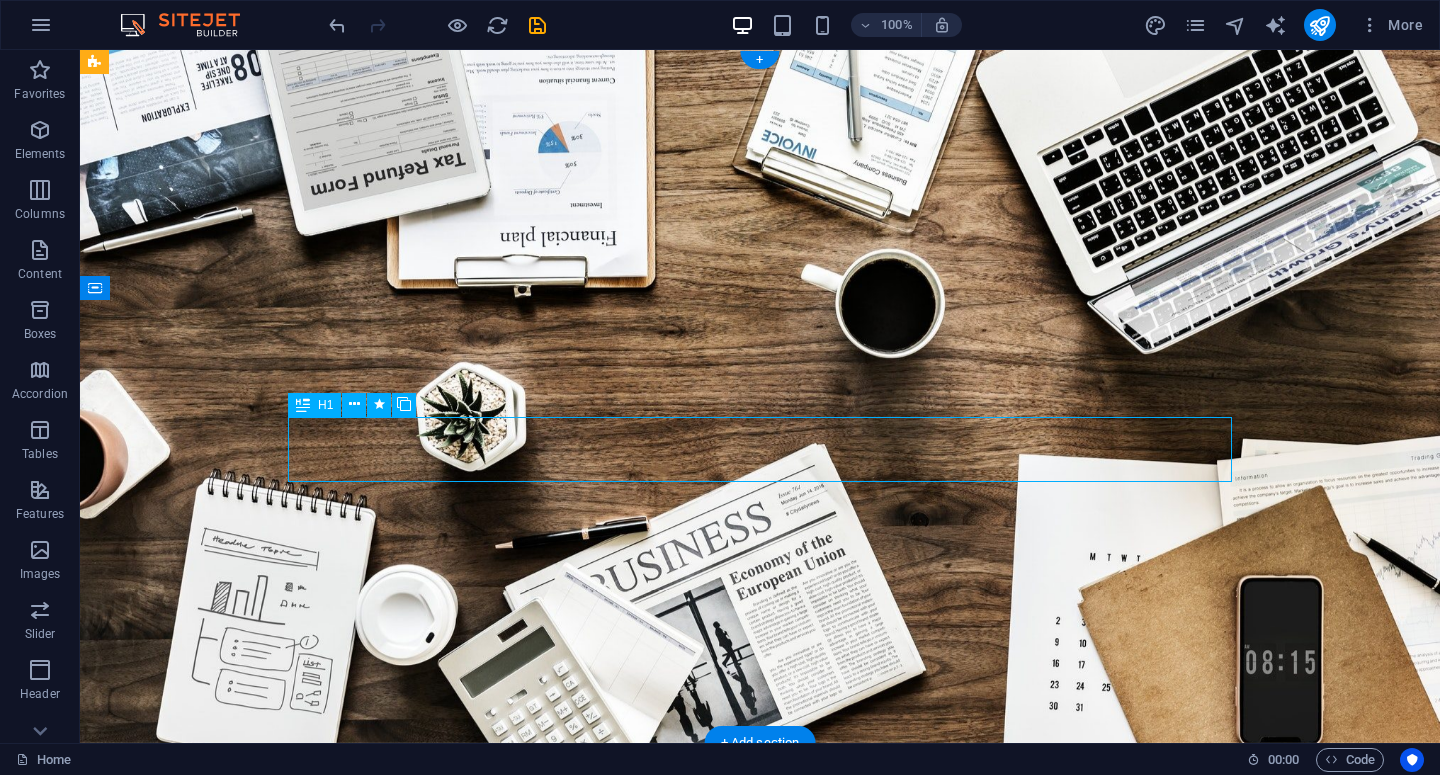 click on "S OCIAL MEDIA MARKETING" at bounding box center (760, 1137) 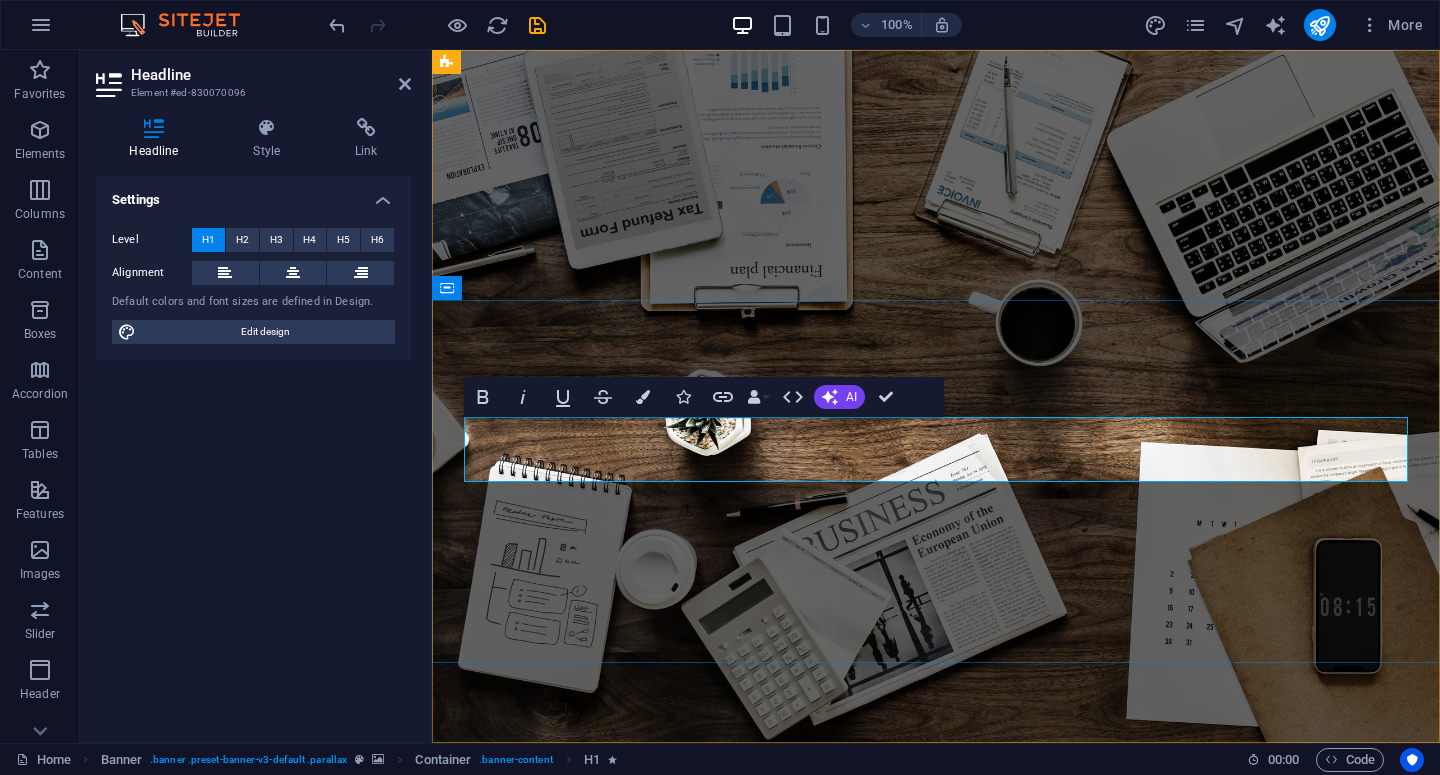 drag, startPoint x: 984, startPoint y: 455, endPoint x: 1404, endPoint y: 464, distance: 420.0964 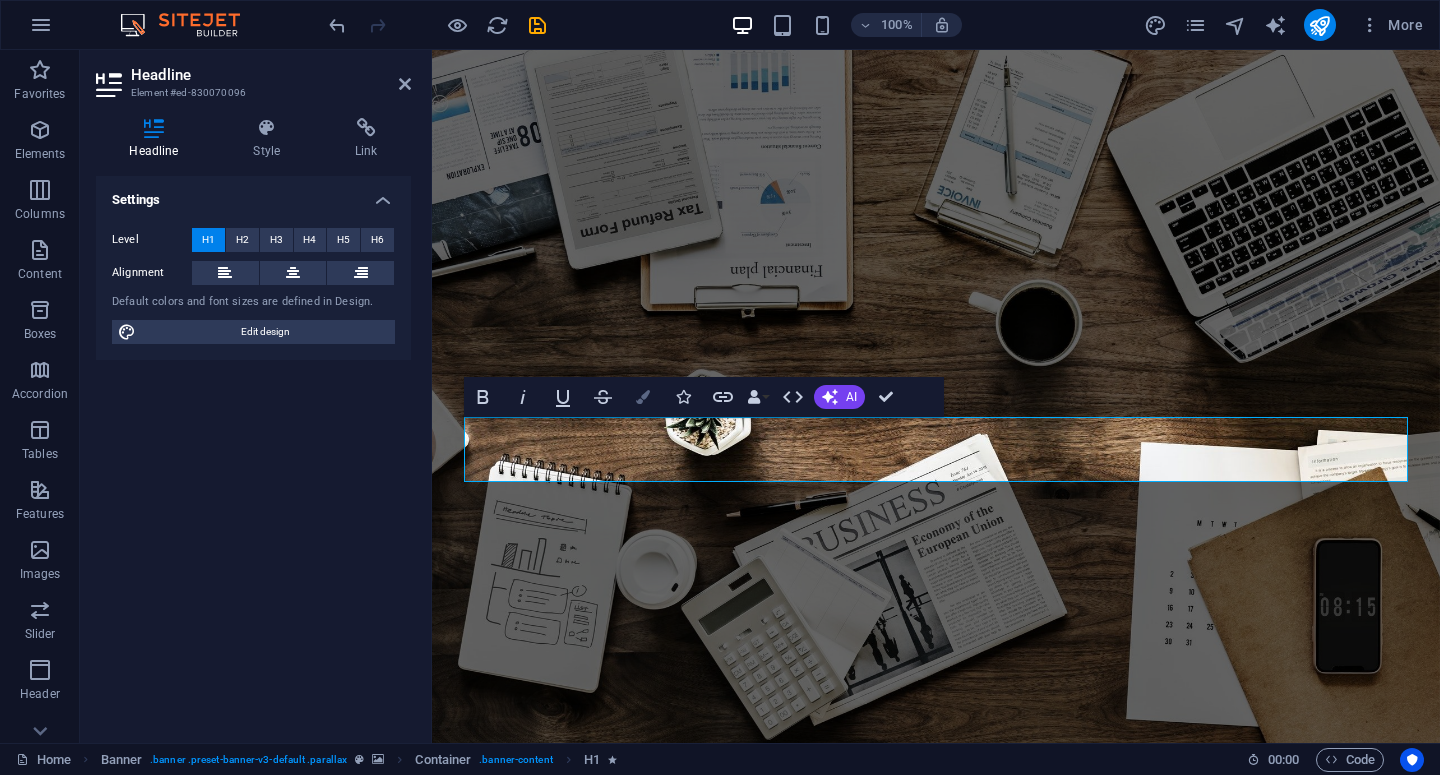 click at bounding box center [643, 397] 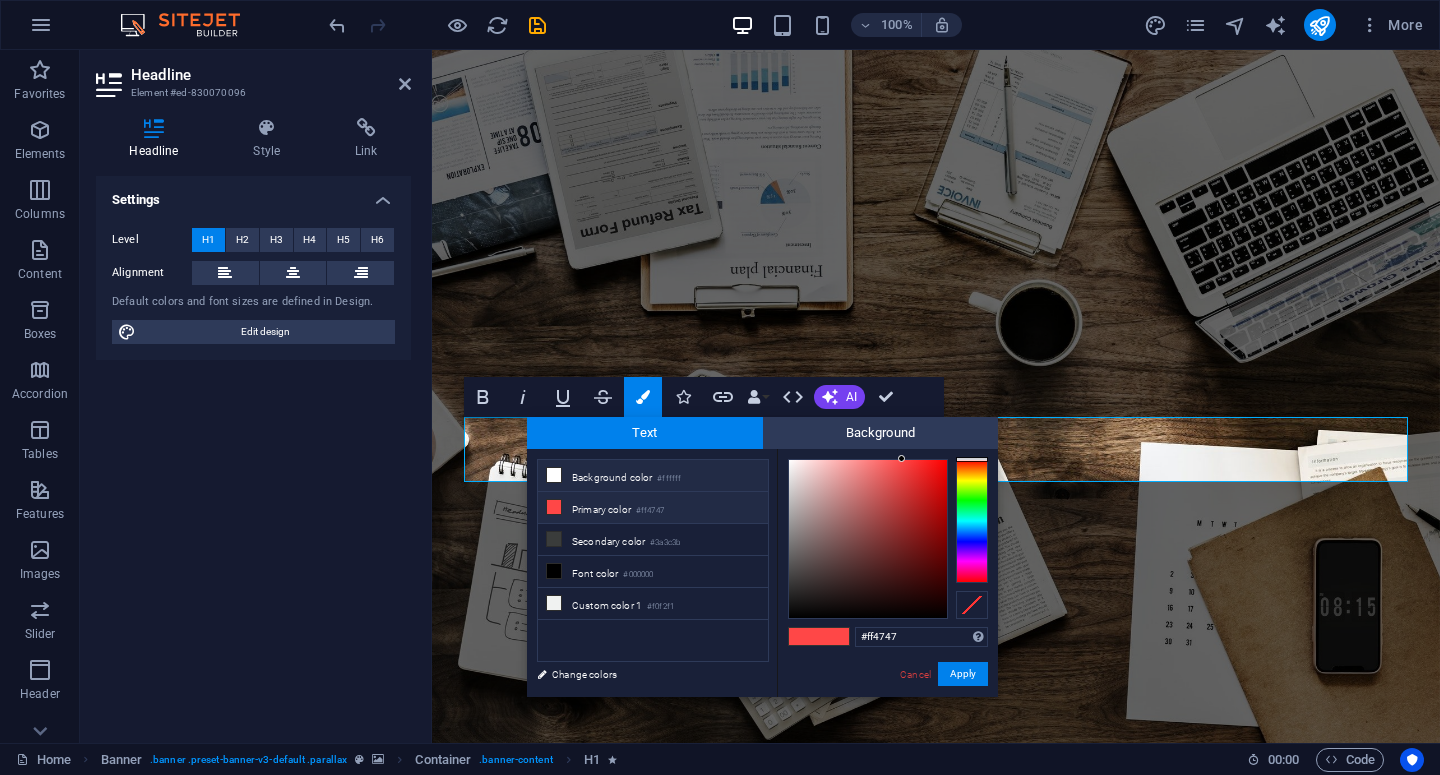 click at bounding box center (554, 475) 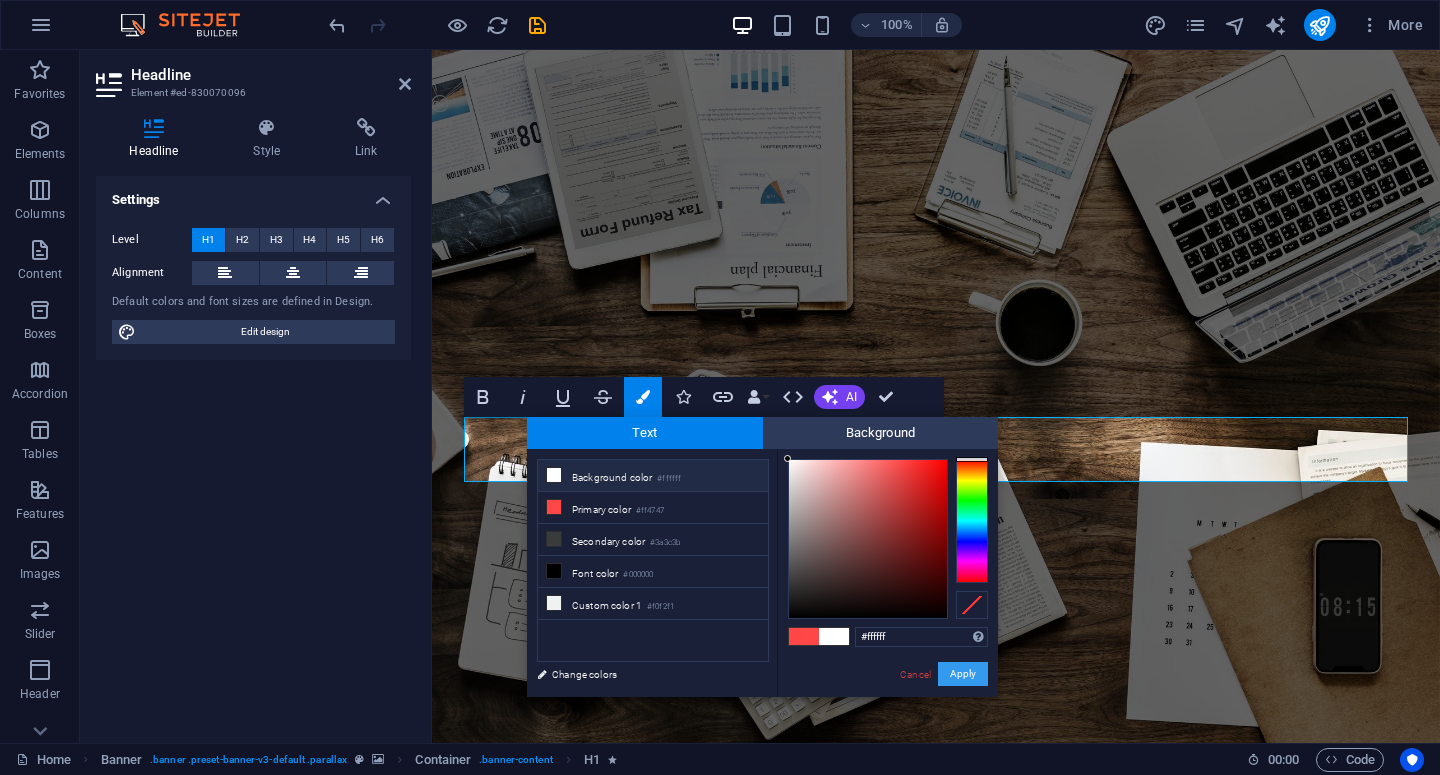 click on "Apply" at bounding box center (963, 674) 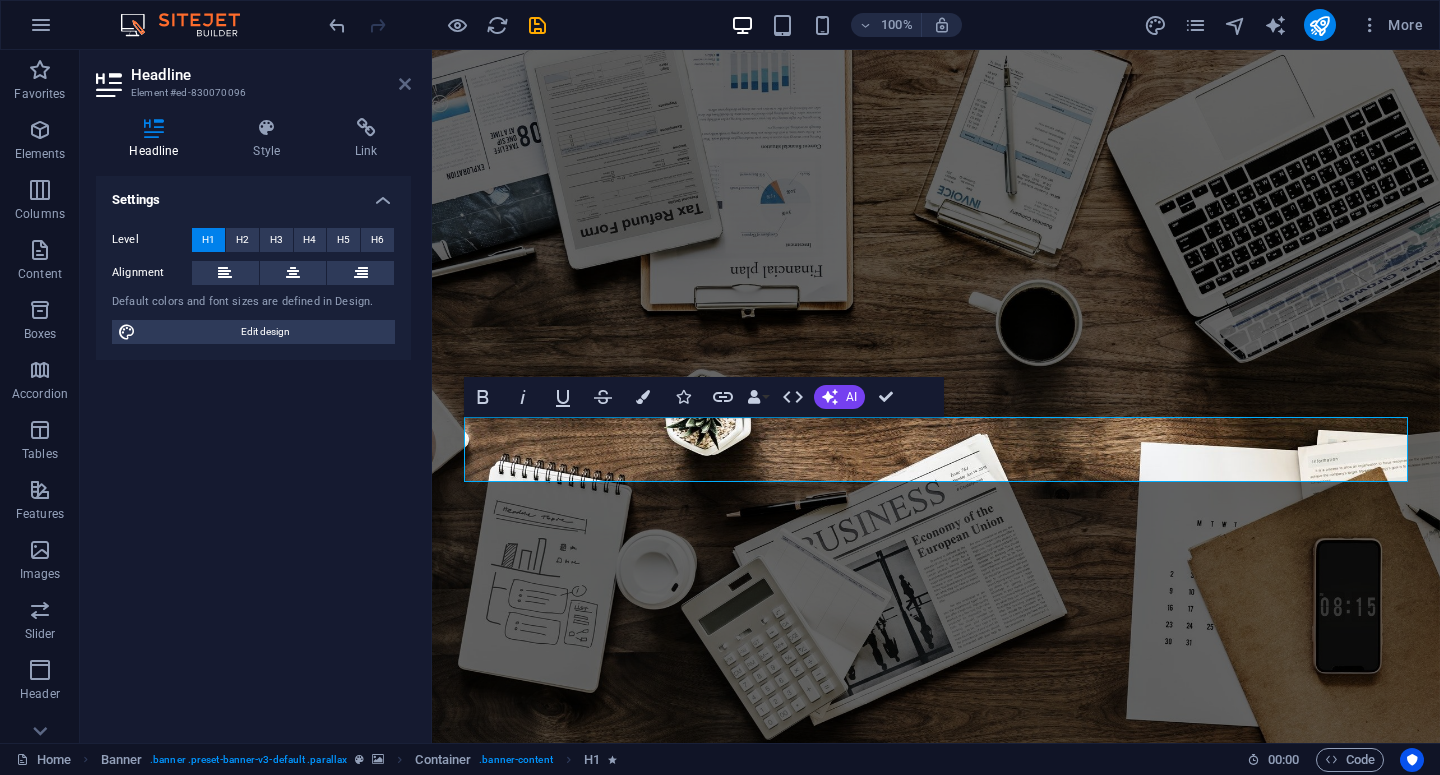click at bounding box center (405, 84) 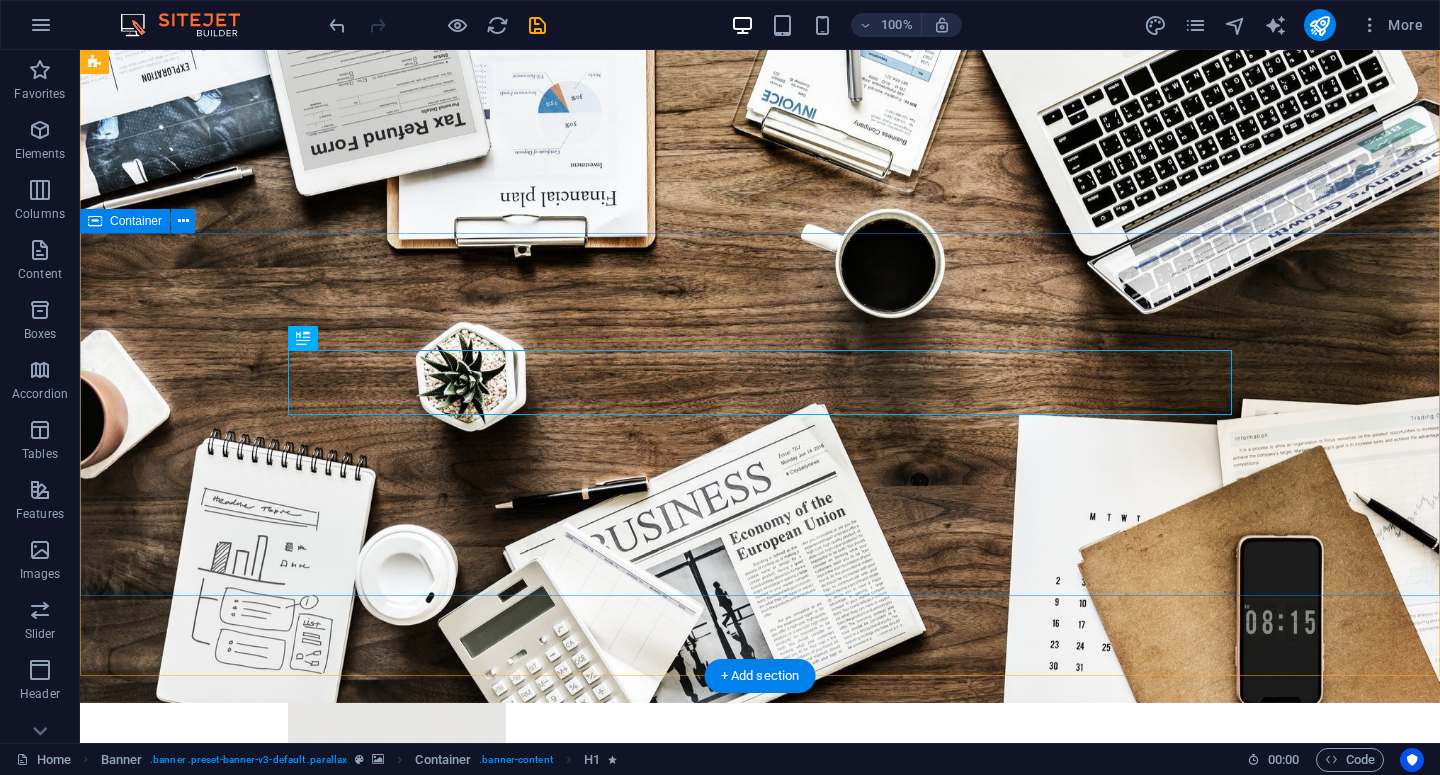 scroll, scrollTop: 67, scrollLeft: 0, axis: vertical 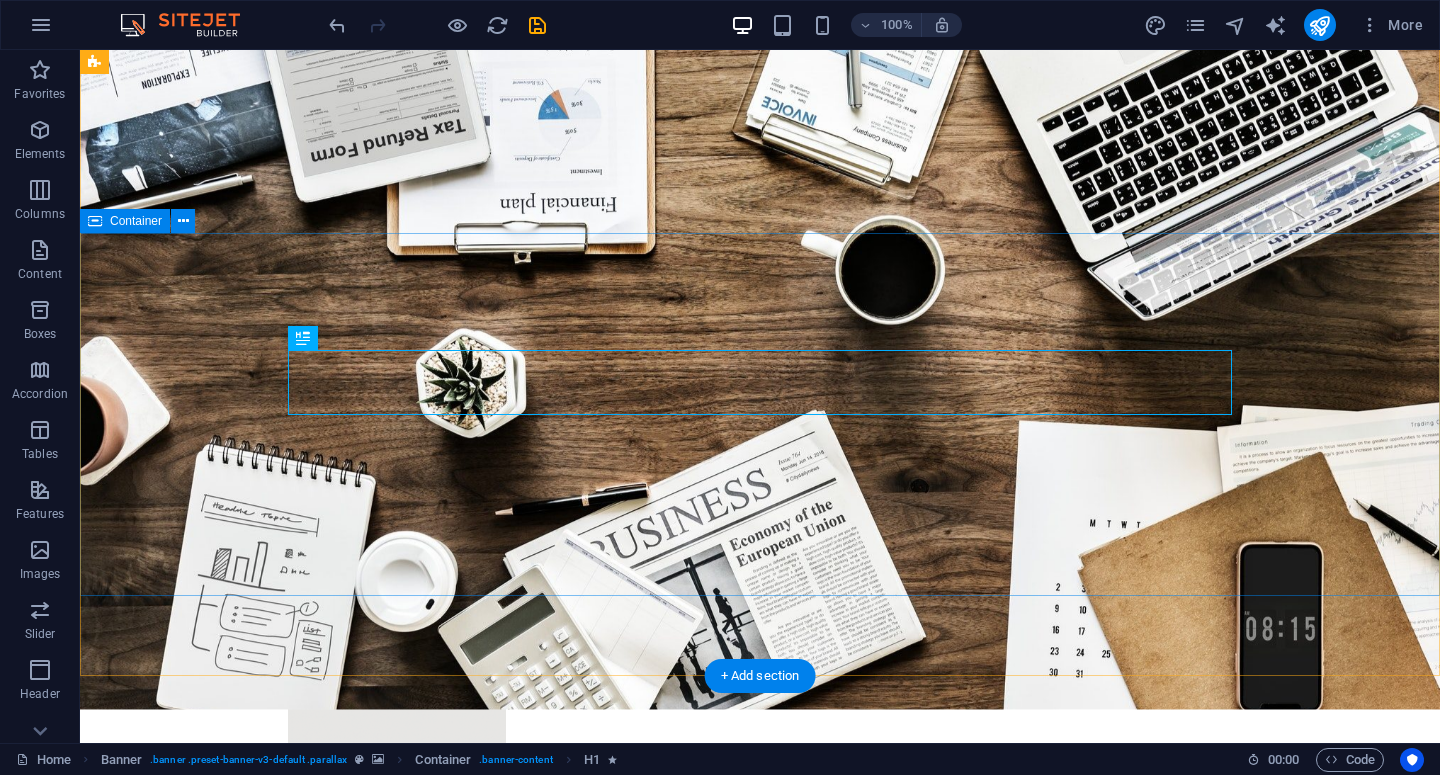 click on "“Campaign Brief,  But Smarter.” Learn more" at bounding box center [760, 1102] 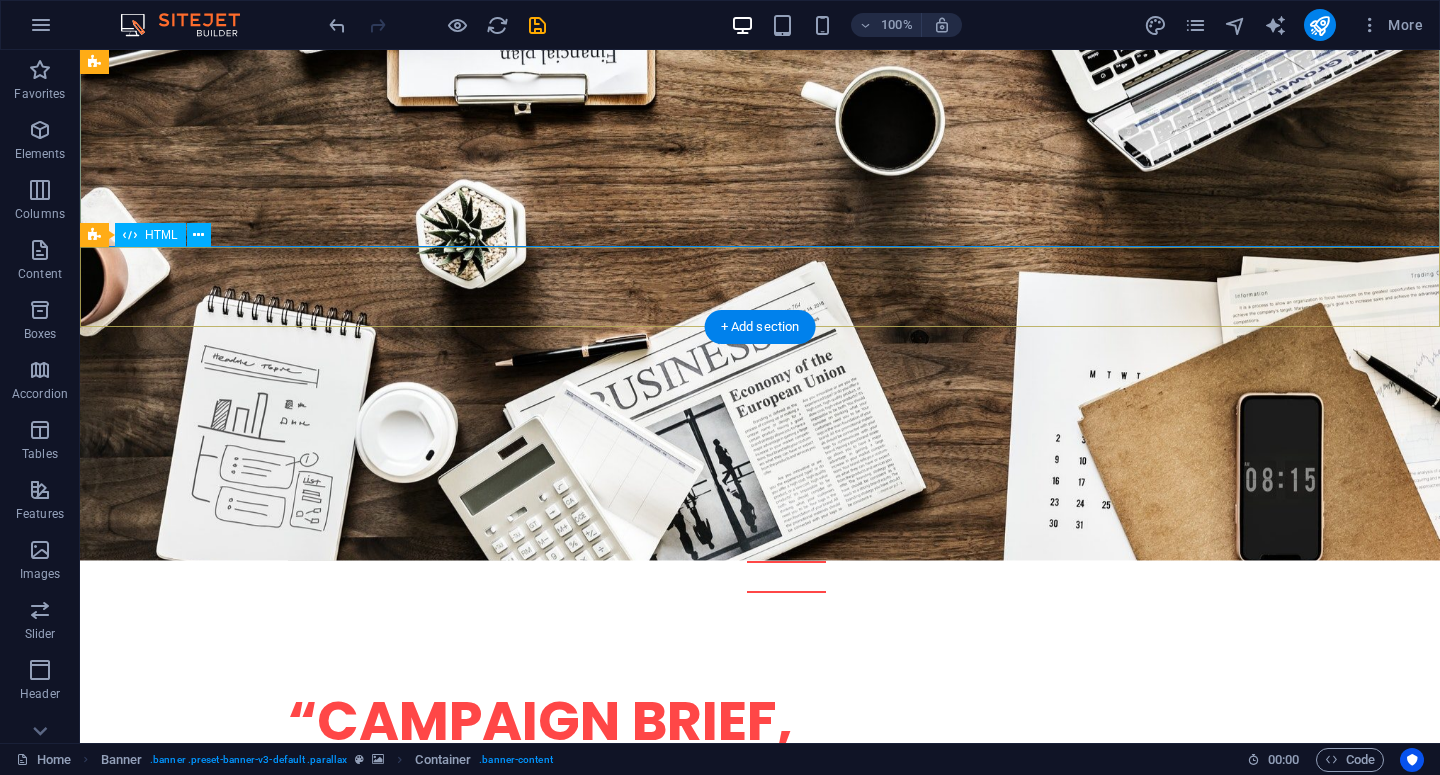 scroll, scrollTop: 519, scrollLeft: 0, axis: vertical 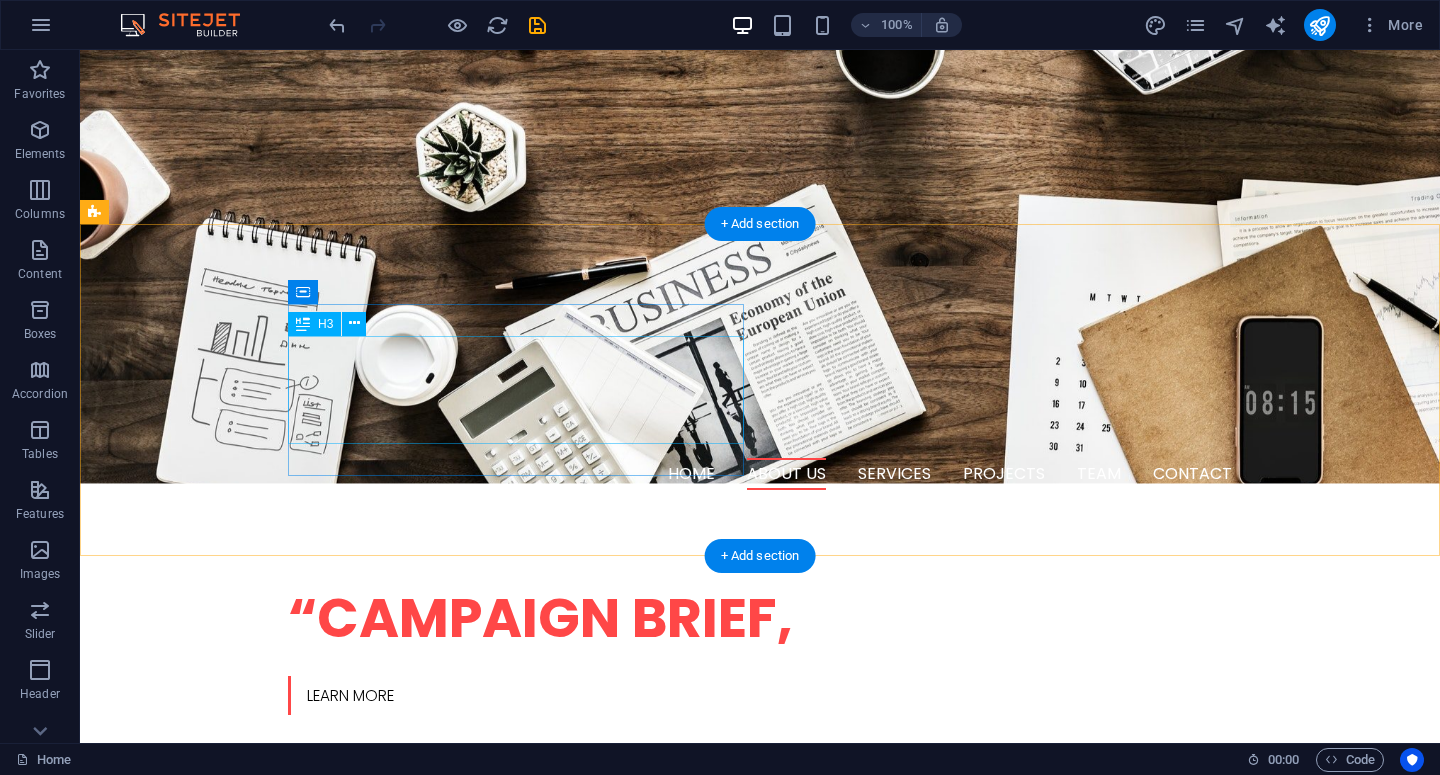 click on "W e are a dynamic team of creative people and Marketing Experts." at bounding box center [324, 1009] 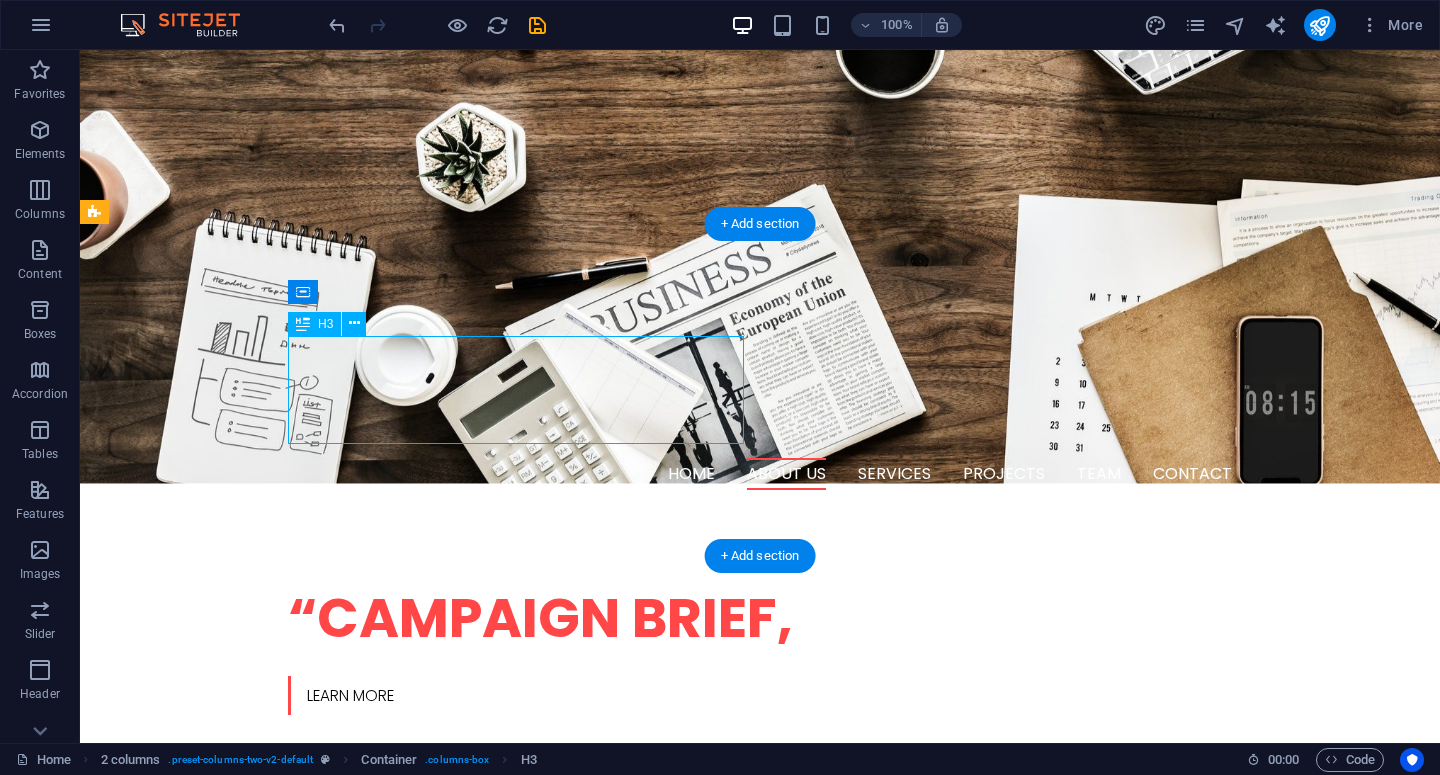 click on "W e are a dynamic team of creative people and Marketing Experts." at bounding box center (324, 1009) 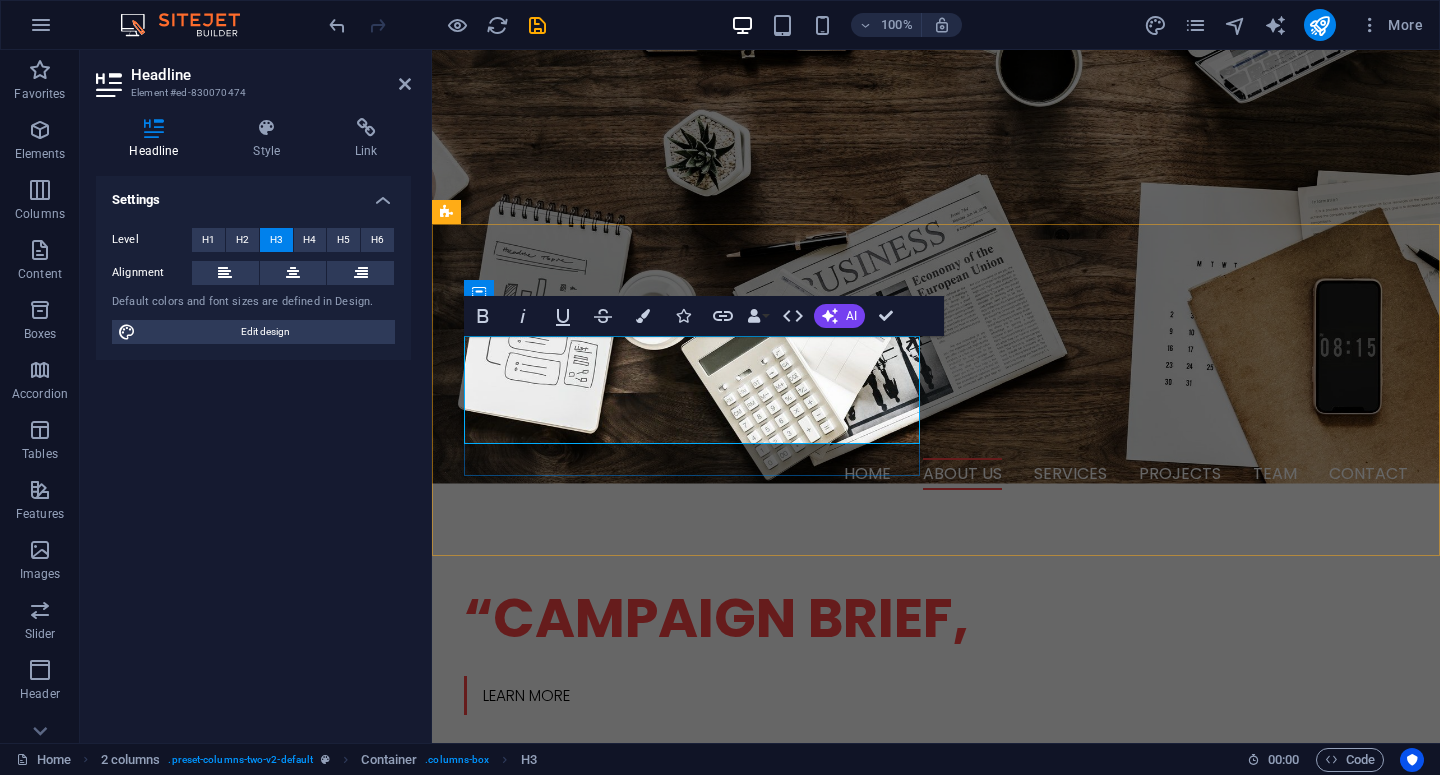 scroll, scrollTop: 501, scrollLeft: 0, axis: vertical 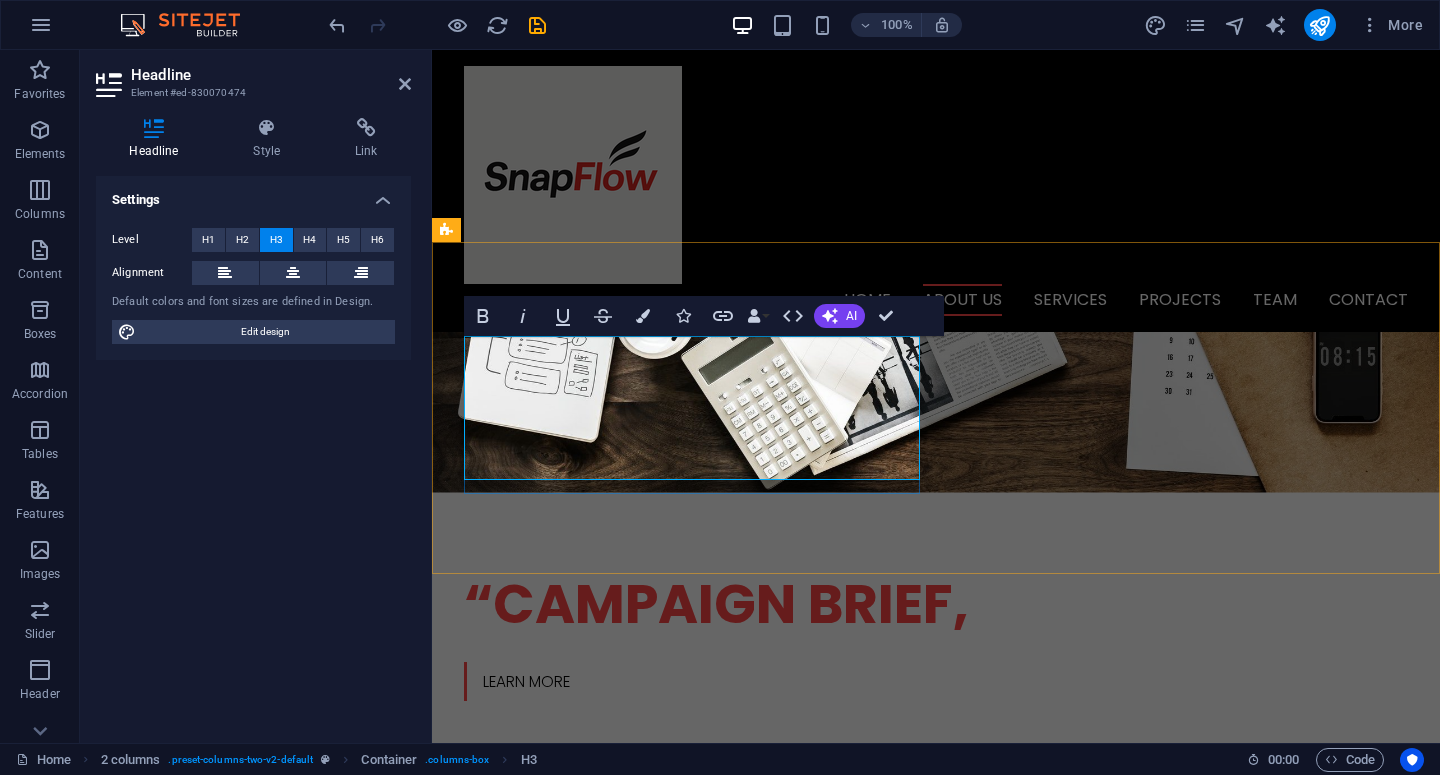 click on "SnapFlow is a digital agency specializing in influencer campaigns and digital marketing activations." at bounding box center [675, 1012] 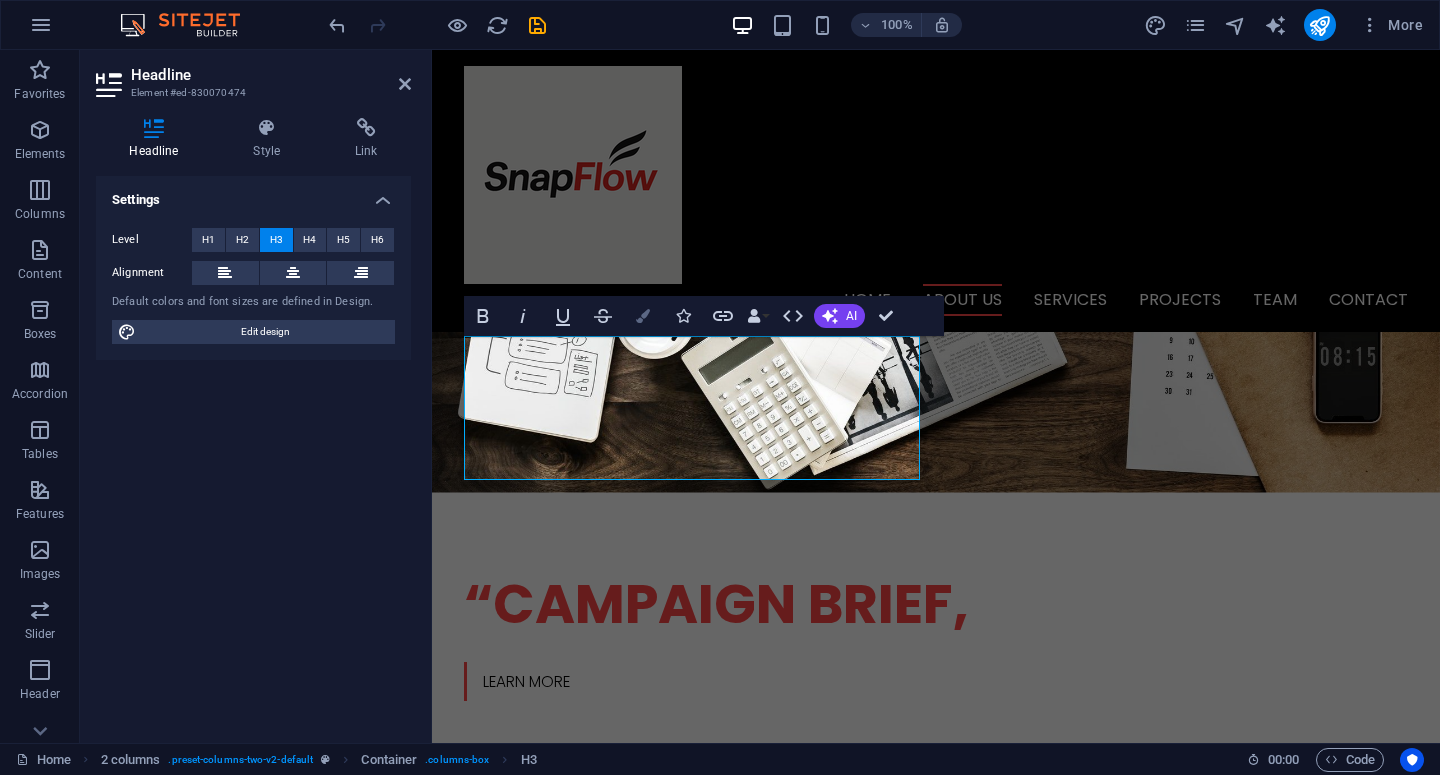 click on "Colors" at bounding box center (643, 316) 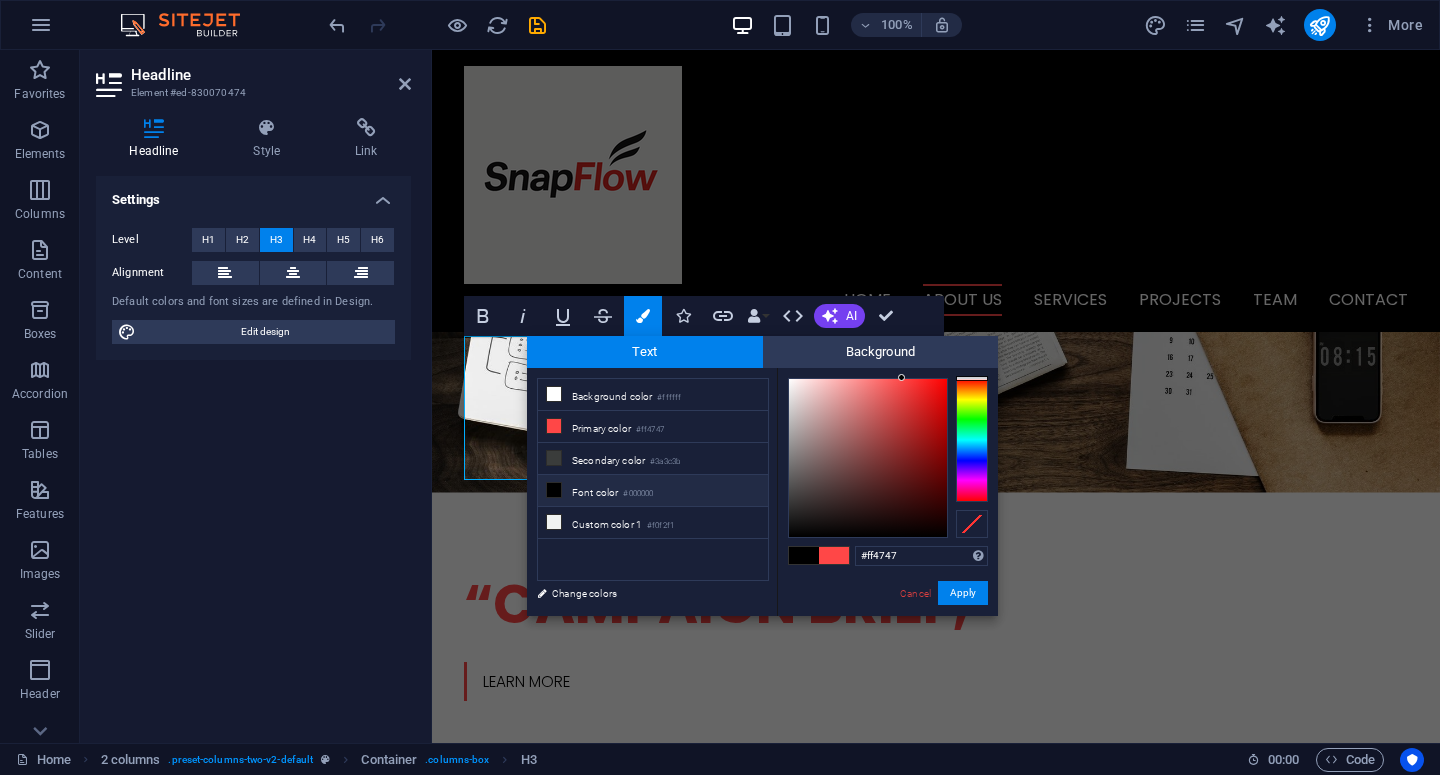 click at bounding box center (554, 490) 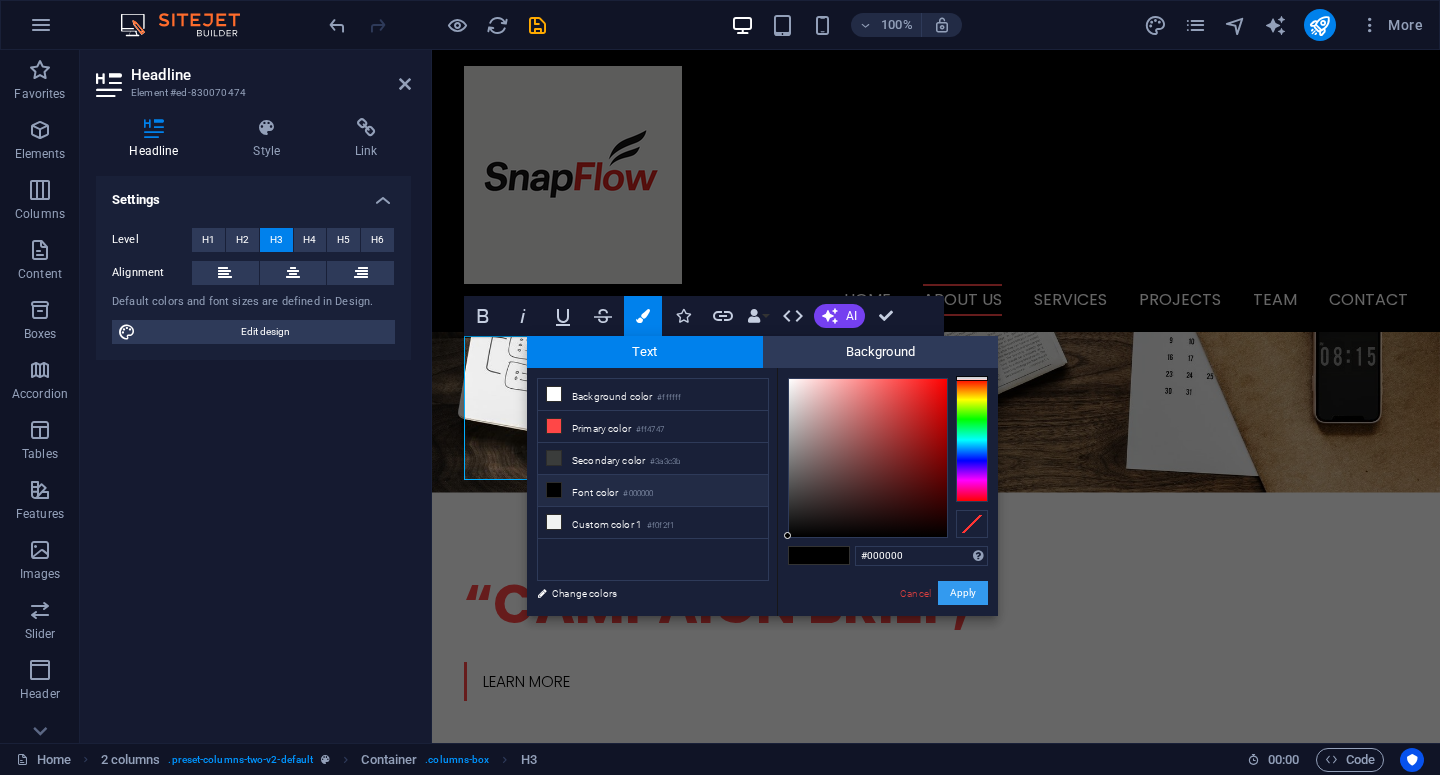 click on "Apply" at bounding box center (963, 593) 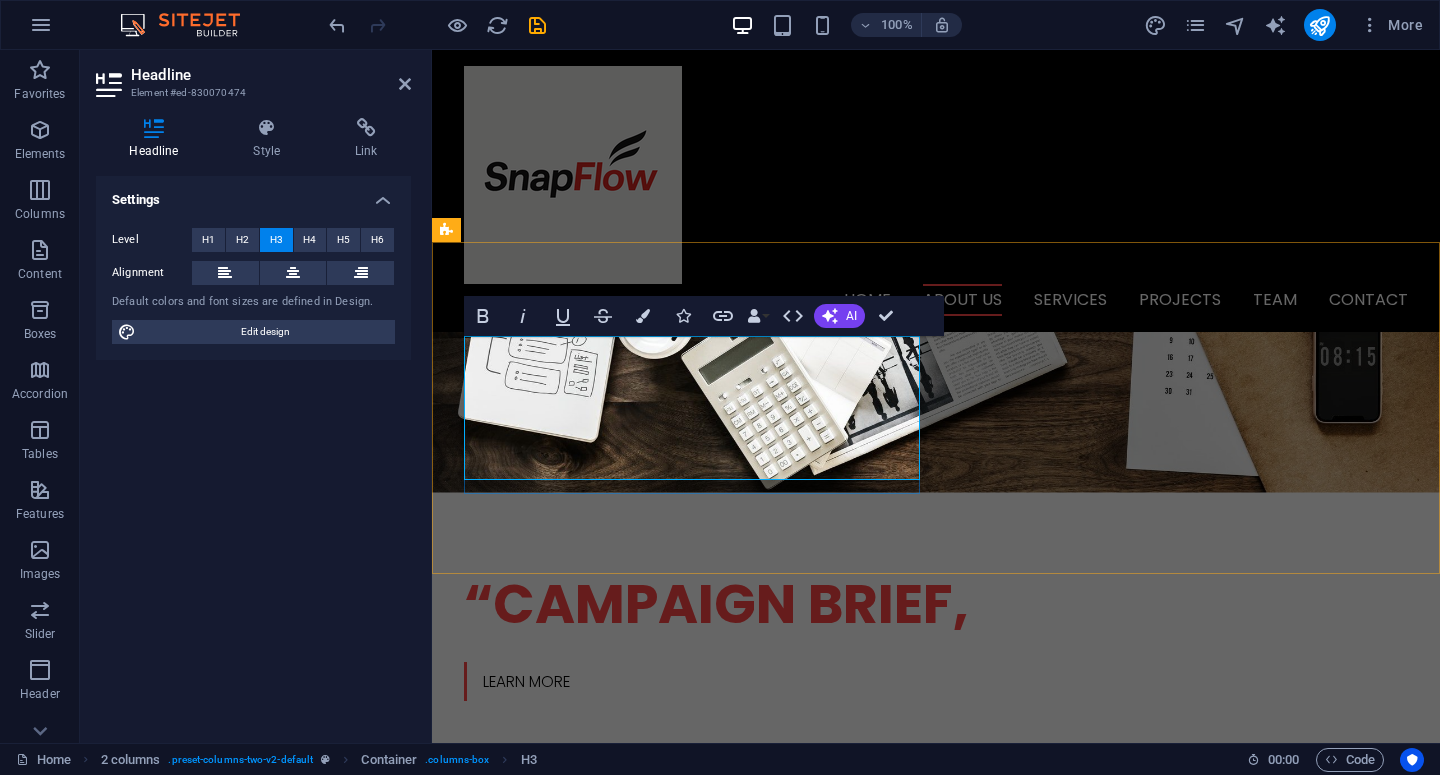 drag, startPoint x: 607, startPoint y: 355, endPoint x: 654, endPoint y: 393, distance: 60.440052 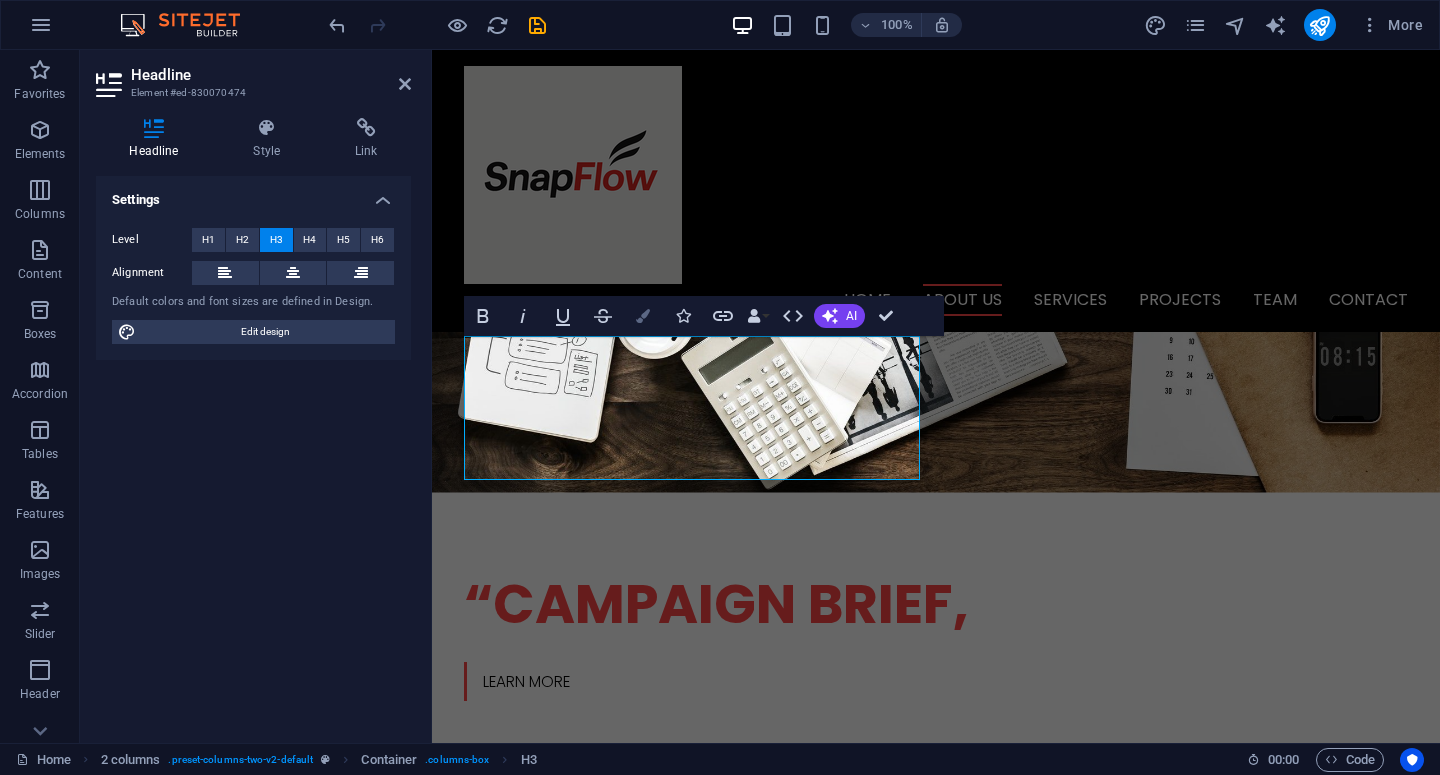 click on "Colors" at bounding box center (643, 316) 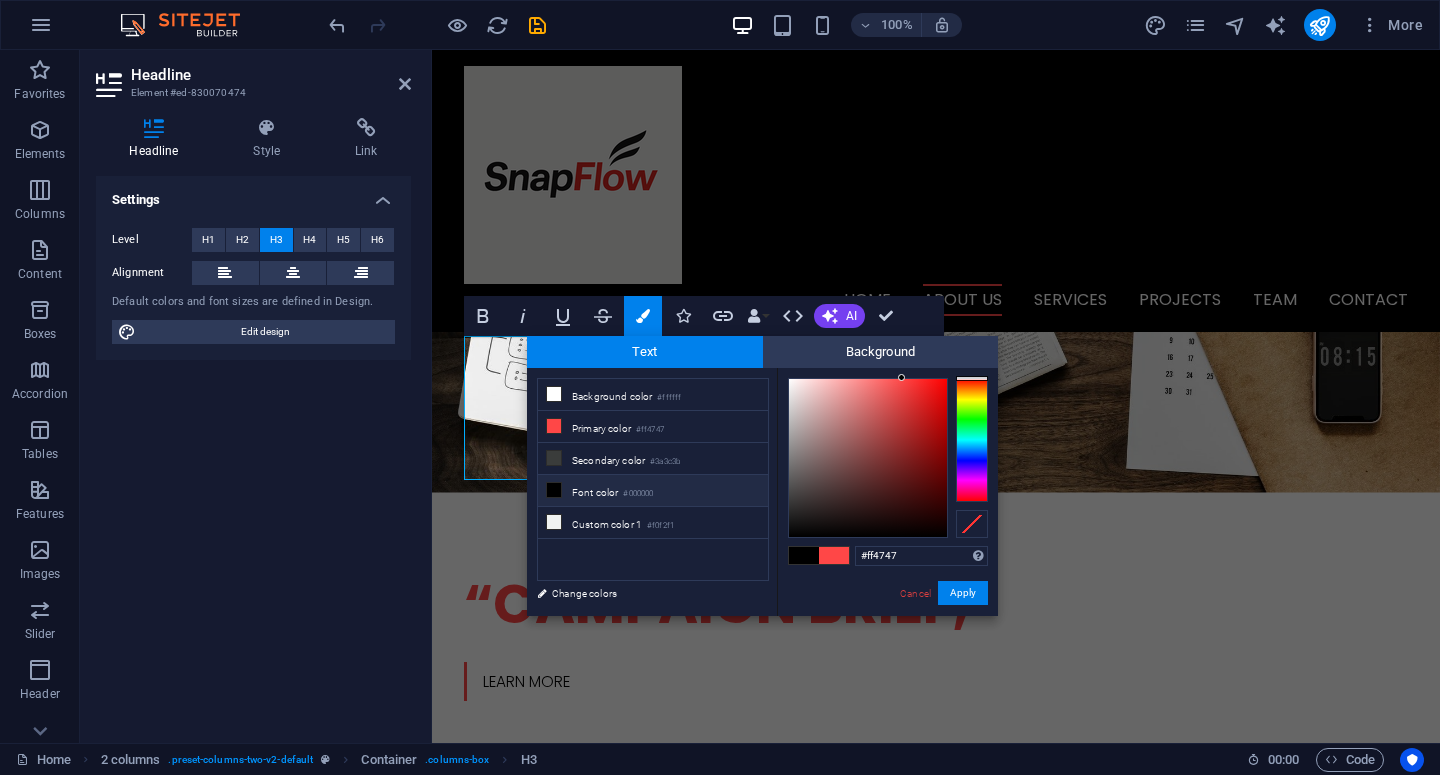 click at bounding box center [554, 490] 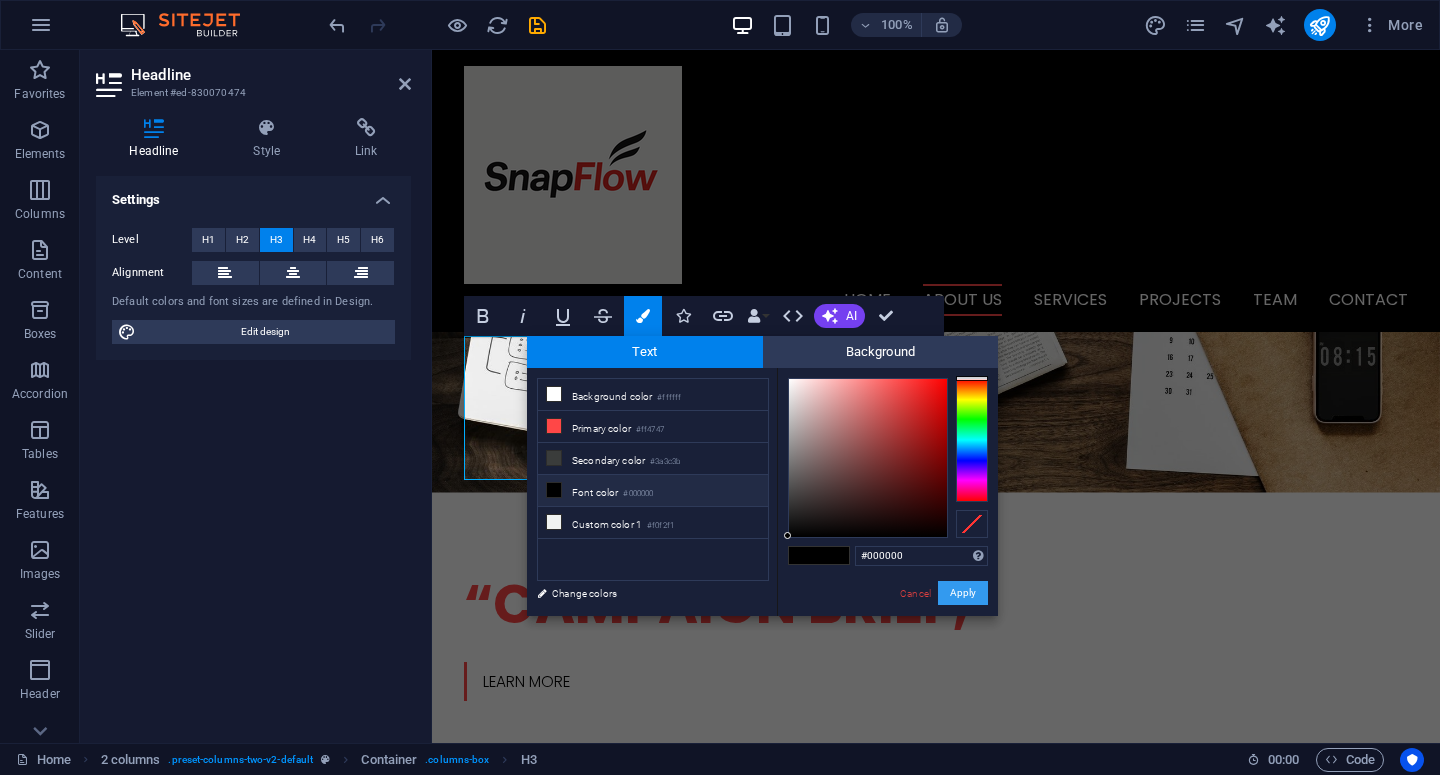 click on "Apply" at bounding box center (963, 593) 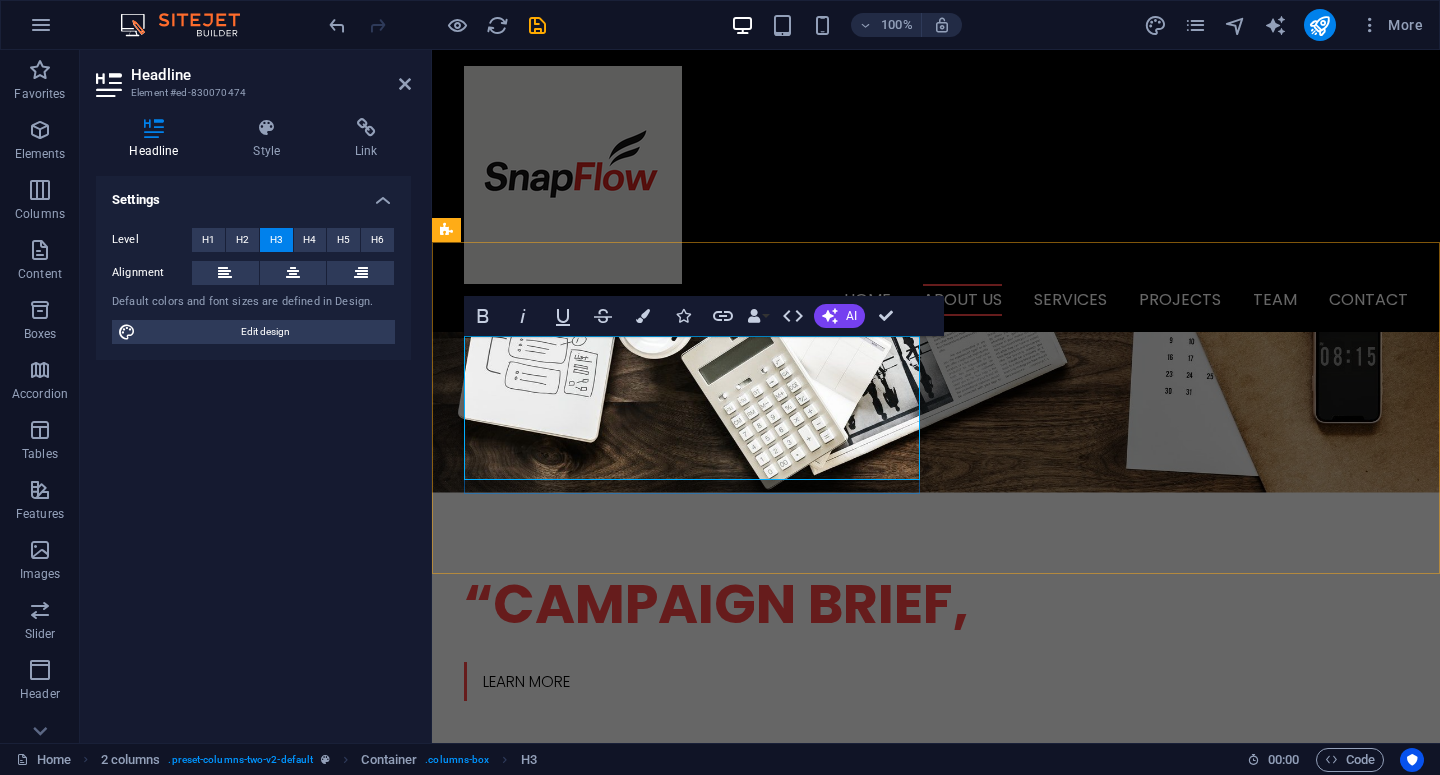 drag, startPoint x: 677, startPoint y: 429, endPoint x: 667, endPoint y: 452, distance: 25.079872 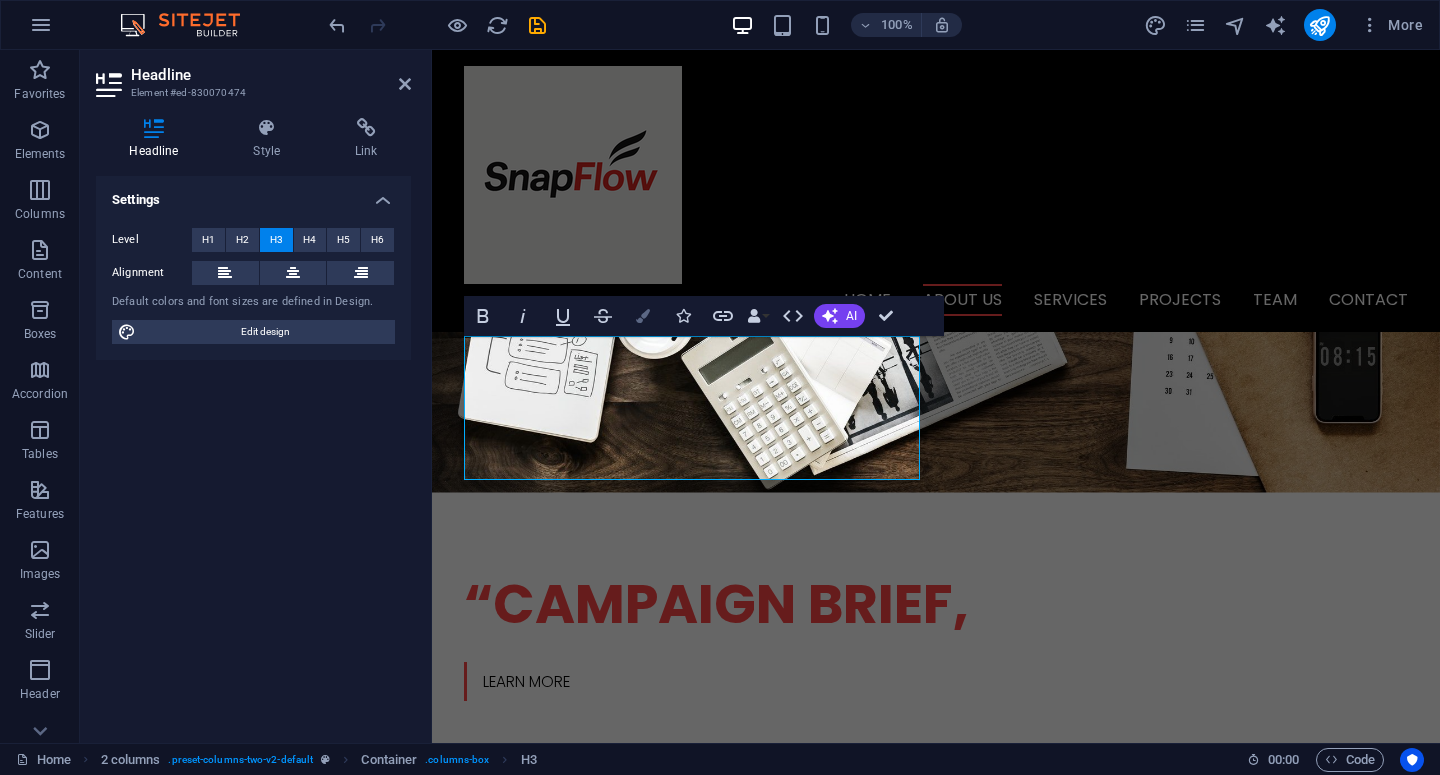 click on "Colors" at bounding box center [643, 316] 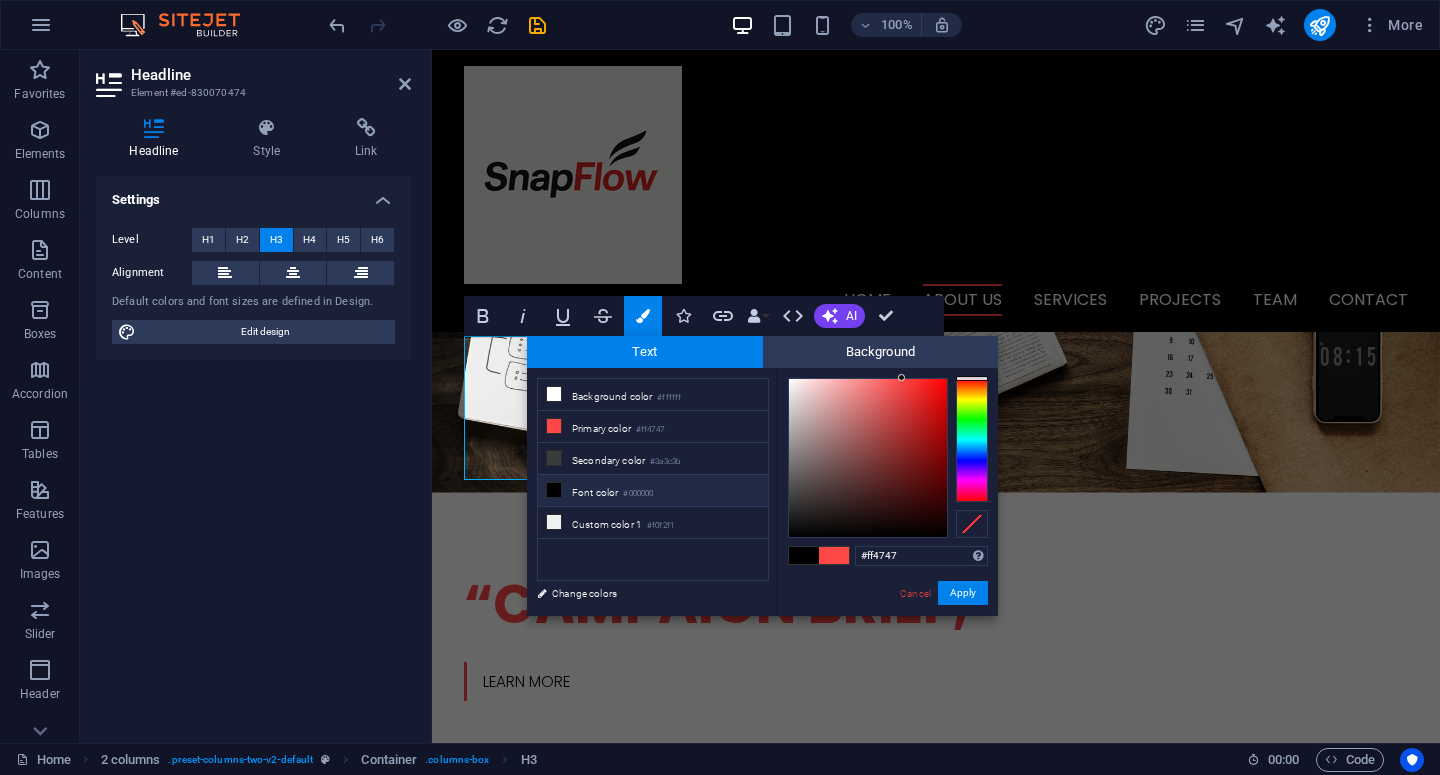 click at bounding box center [554, 490] 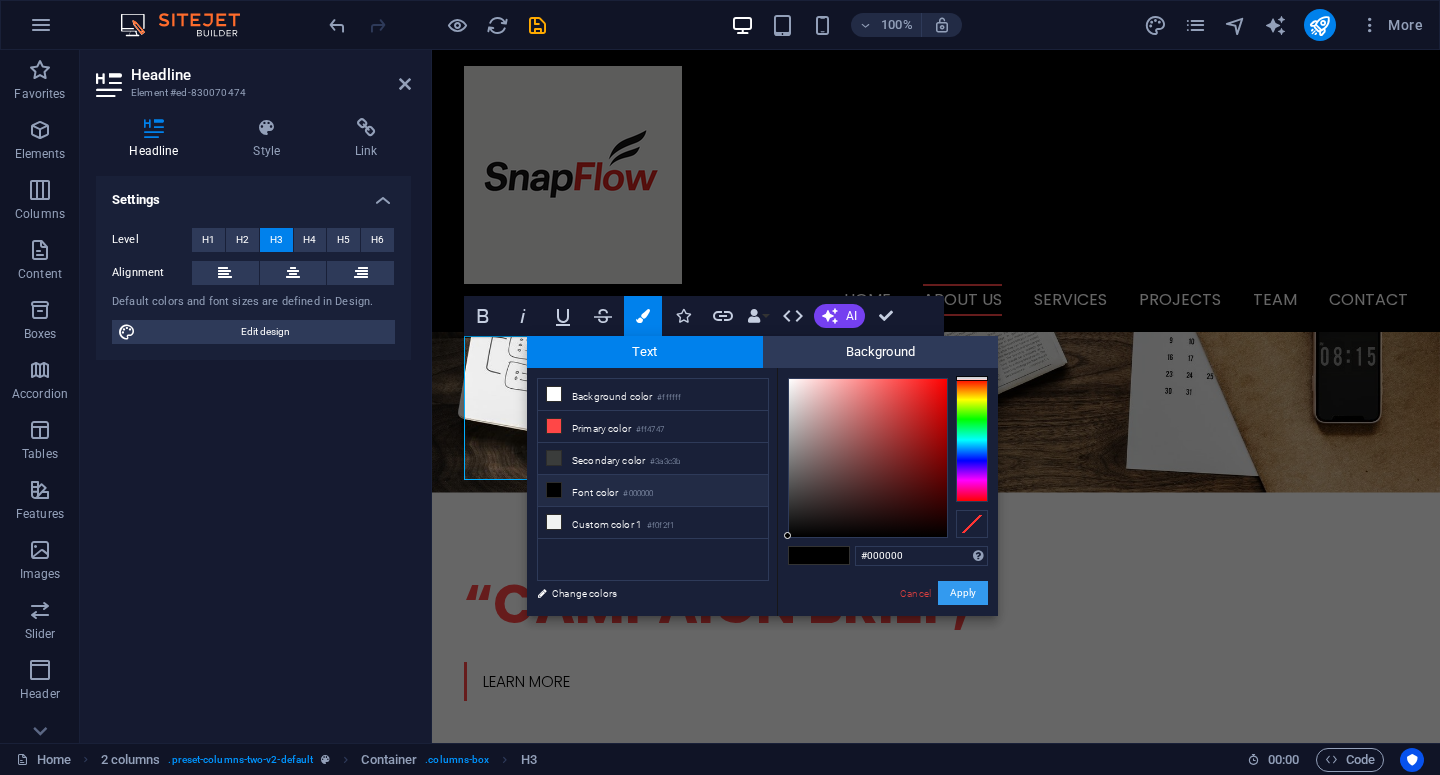 click on "Apply" at bounding box center (963, 593) 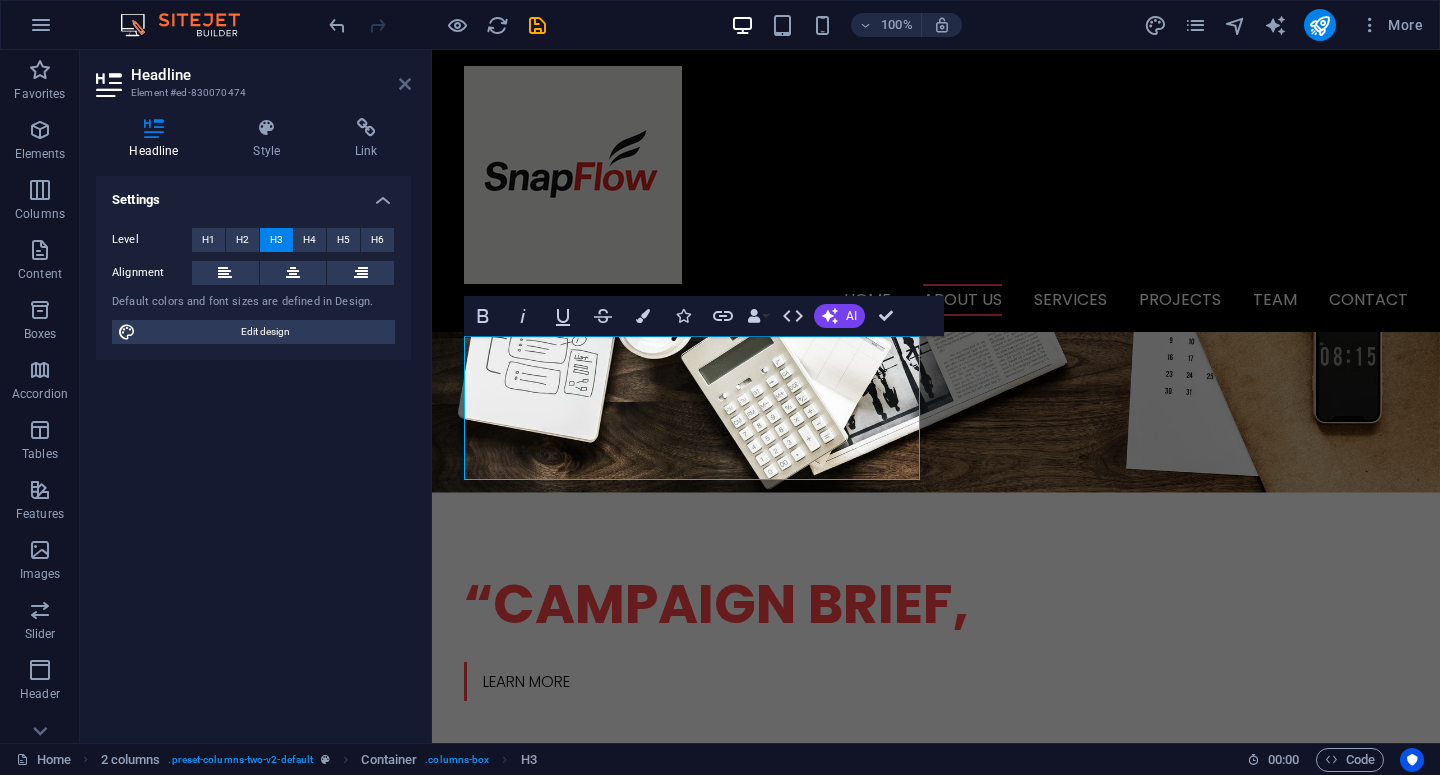 click at bounding box center [405, 84] 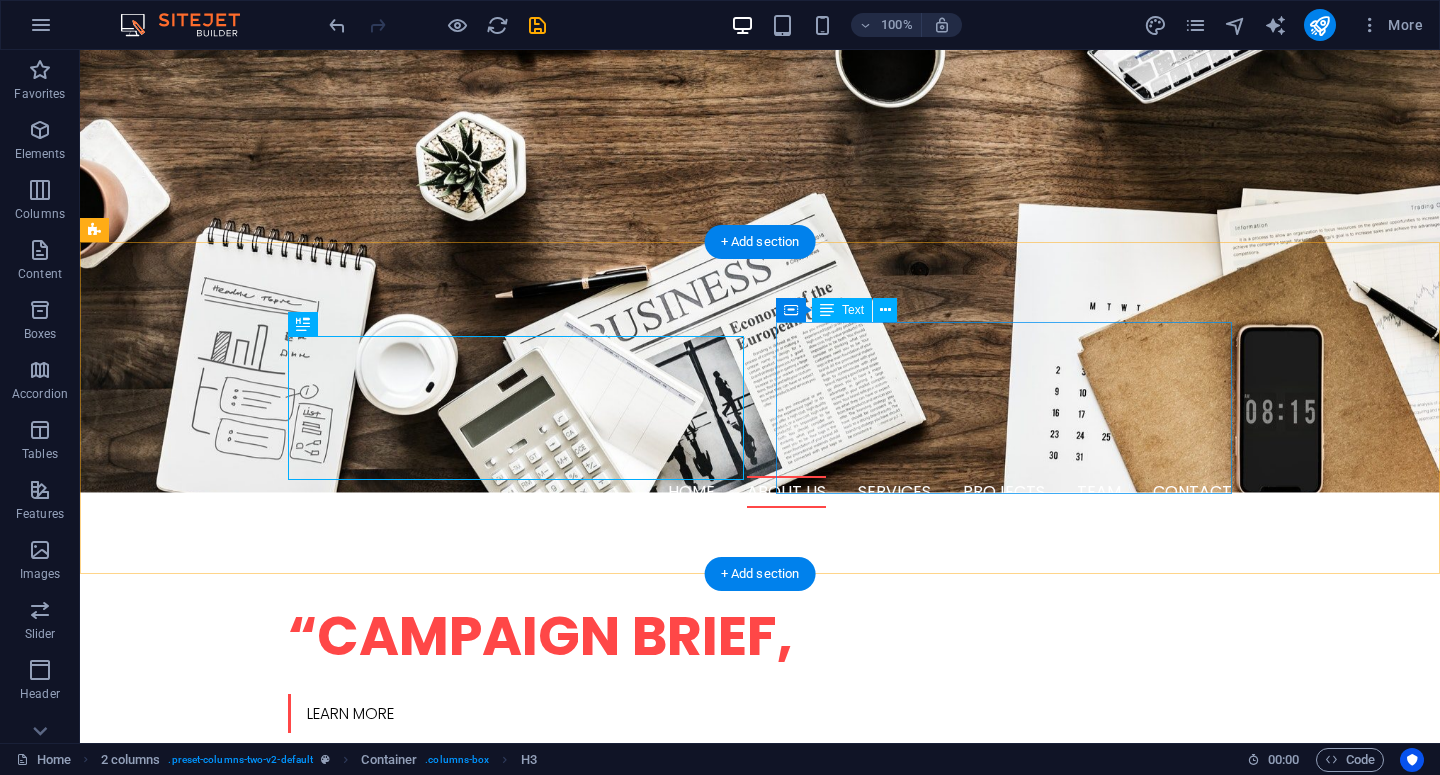 click on "Lorem ipsum dolor sit amet, consetetur sadipscing elitr, sed diam nonumy eirmod tempor invidunt ut labore et dolore magna aliquyam erat, sed diam voluptua.  At vero eos et accusam et justo duo dolores. Et otea rebum stet clita kasd gubergren, no sea takimata sanctus est Lorem ipsum dolor sit amet." at bounding box center (324, 1219) 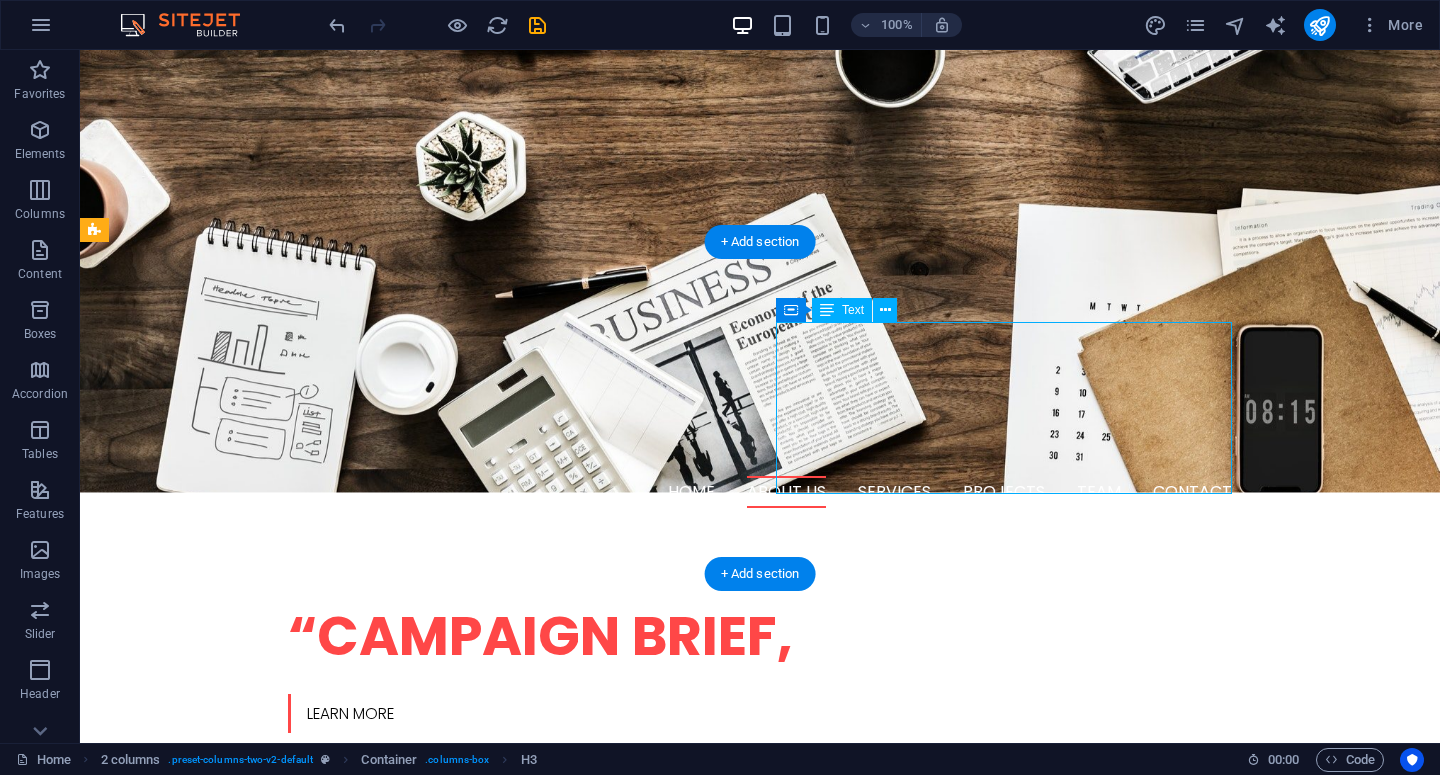 click on "Lorem ipsum dolor sit amet, consetetur sadipscing elitr, sed diam nonumy eirmod tempor invidunt ut labore et dolore magna aliquyam erat, sed diam voluptua.  At vero eos et accusam et justo duo dolores. Et otea rebum stet clita kasd gubergren, no sea takimata sanctus est Lorem ipsum dolor sit amet." at bounding box center (324, 1219) 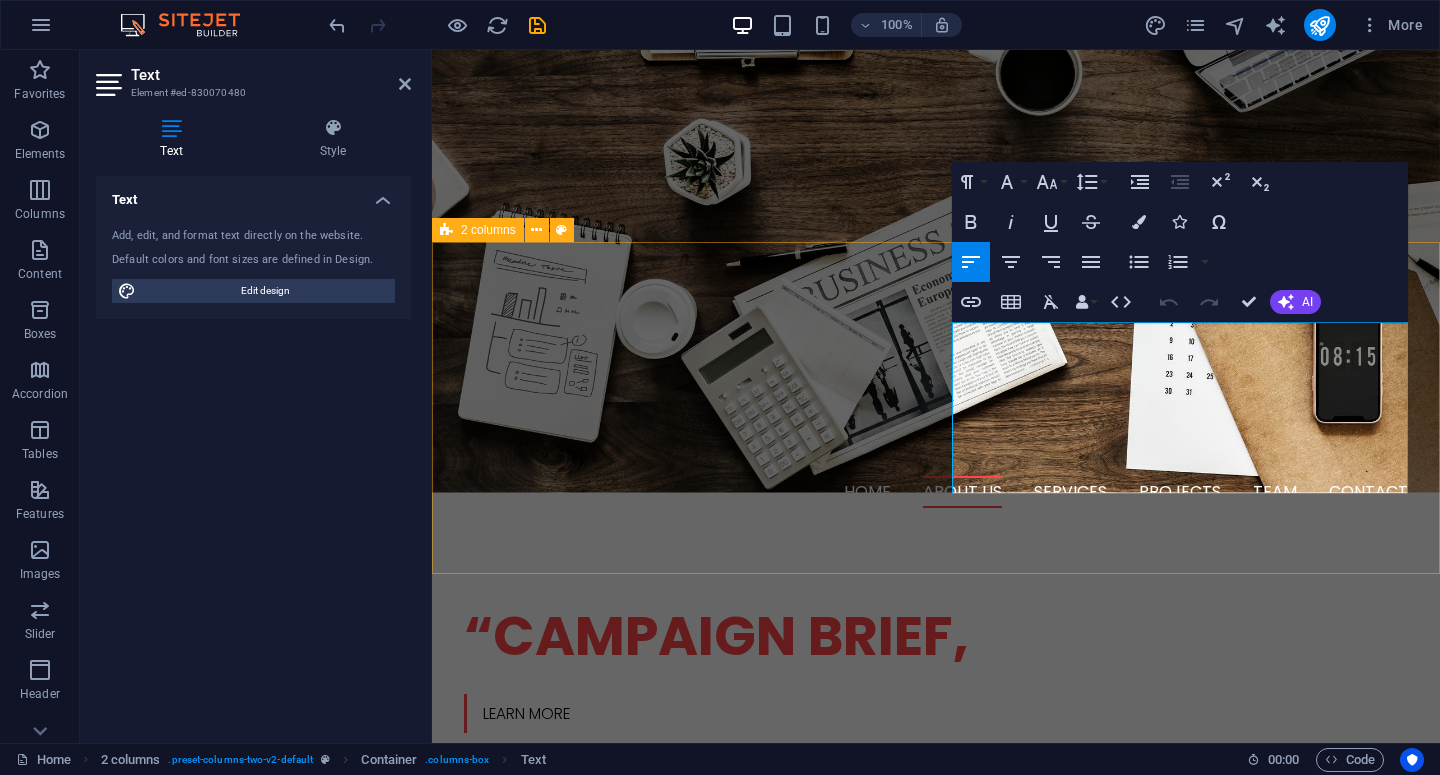 drag, startPoint x: 1271, startPoint y: 478, endPoint x: 940, endPoint y: 331, distance: 362.17398 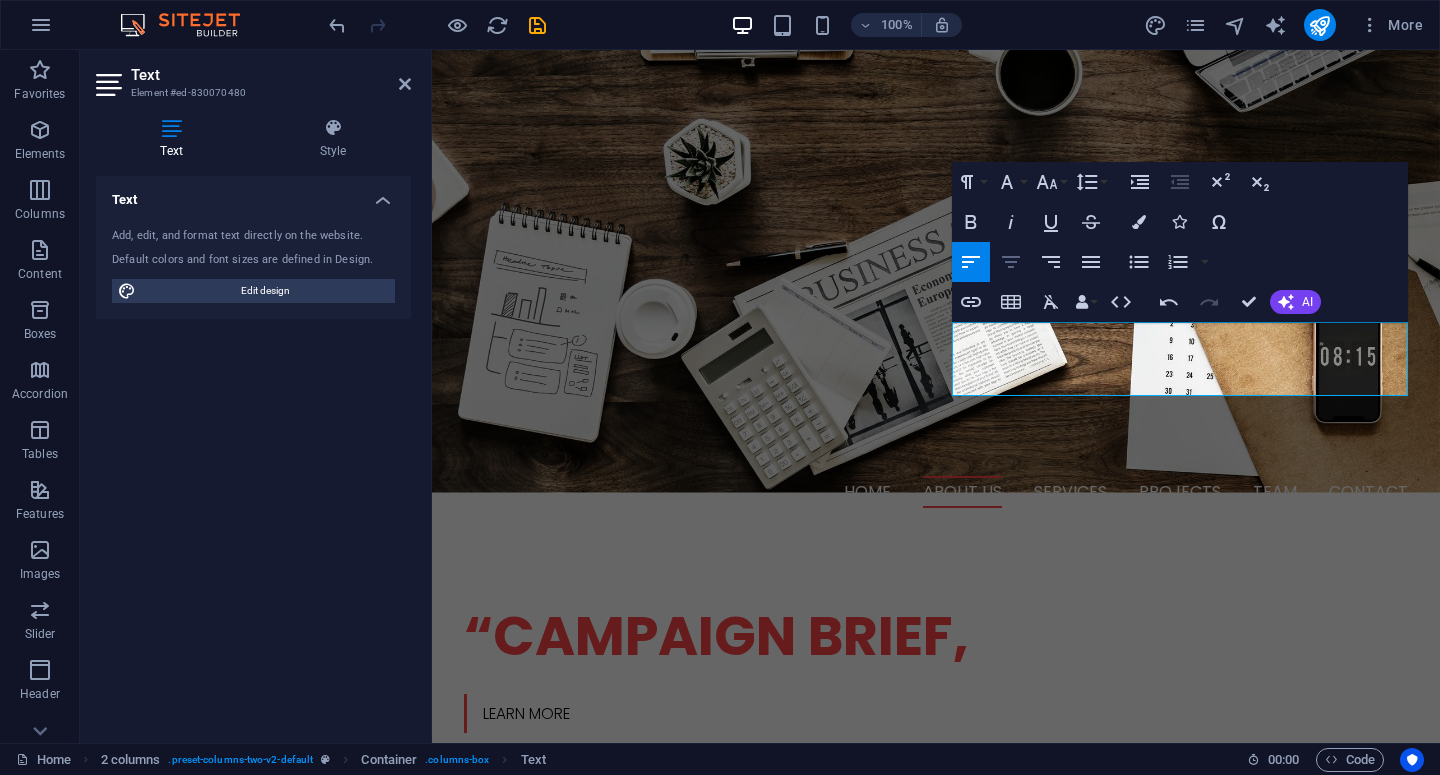 click 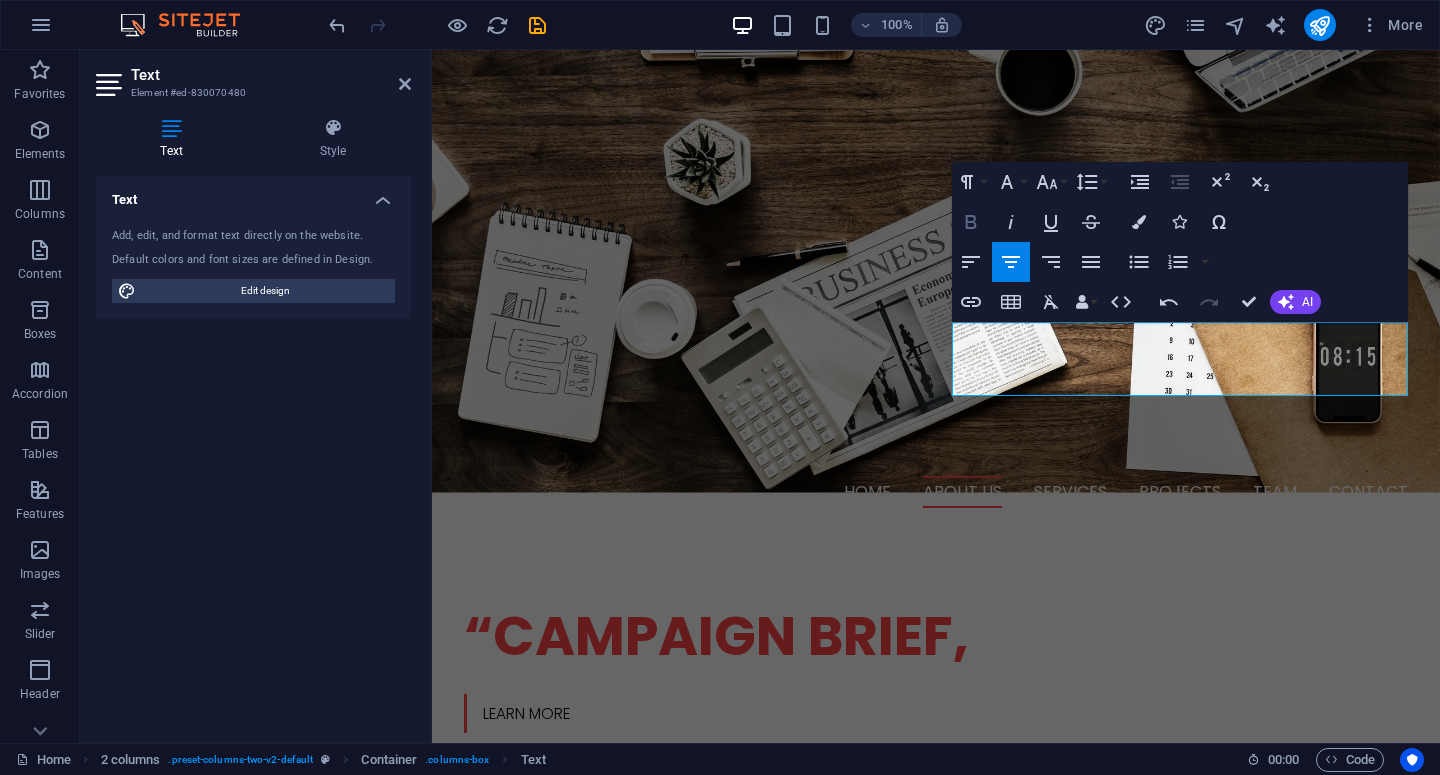 click 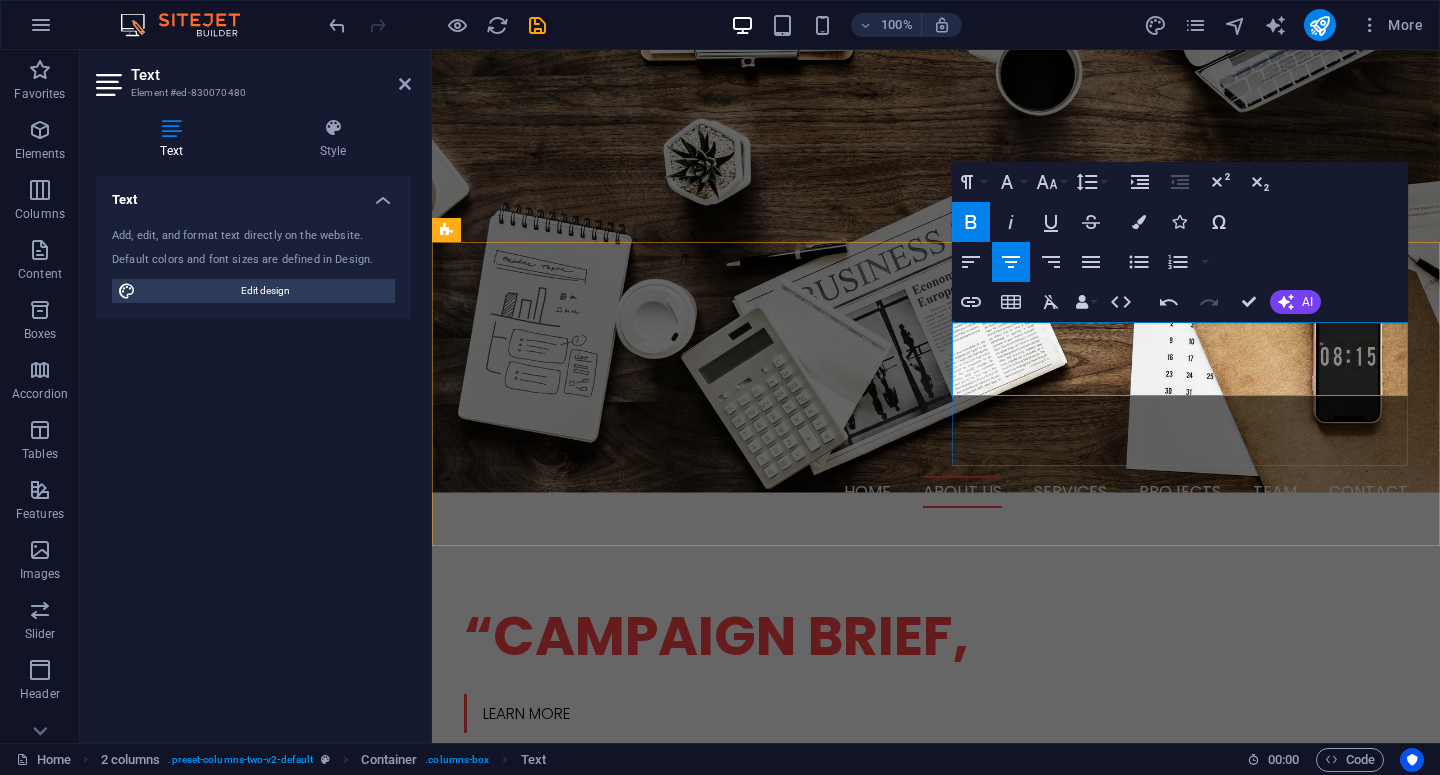 drag, startPoint x: 1277, startPoint y: 385, endPoint x: 968, endPoint y: 343, distance: 311.8413 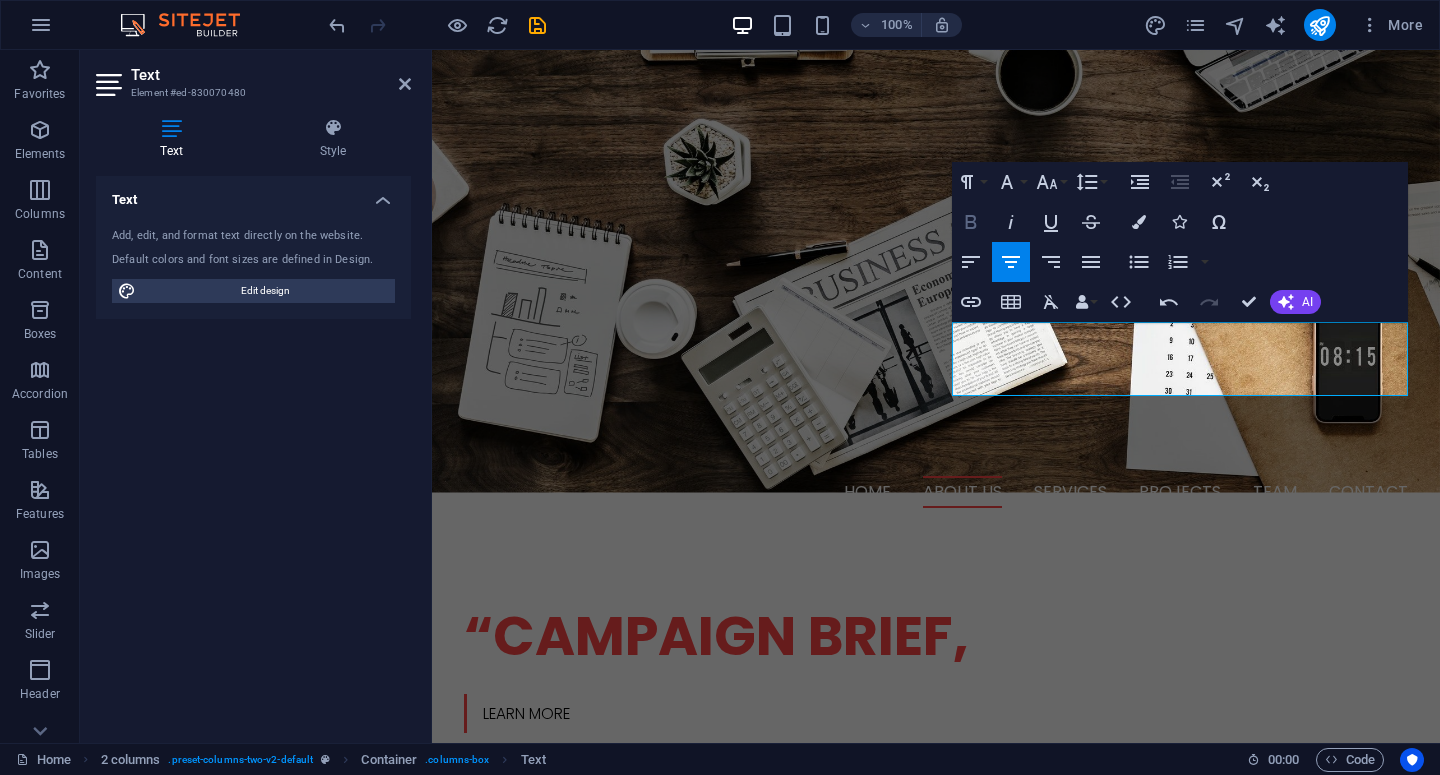 click 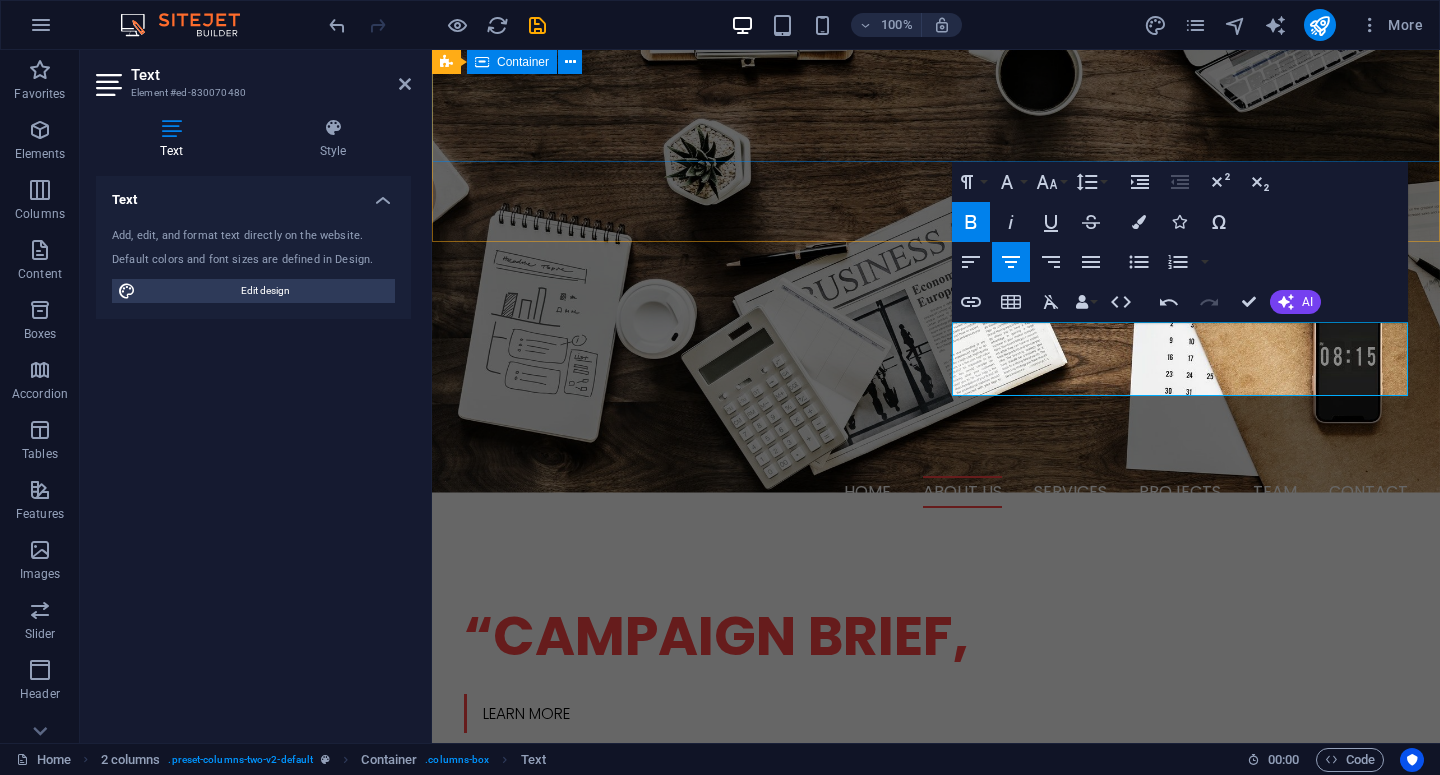 click on "“Campaign Brief,  But Smarter.” Learn more" at bounding box center (936, 668) 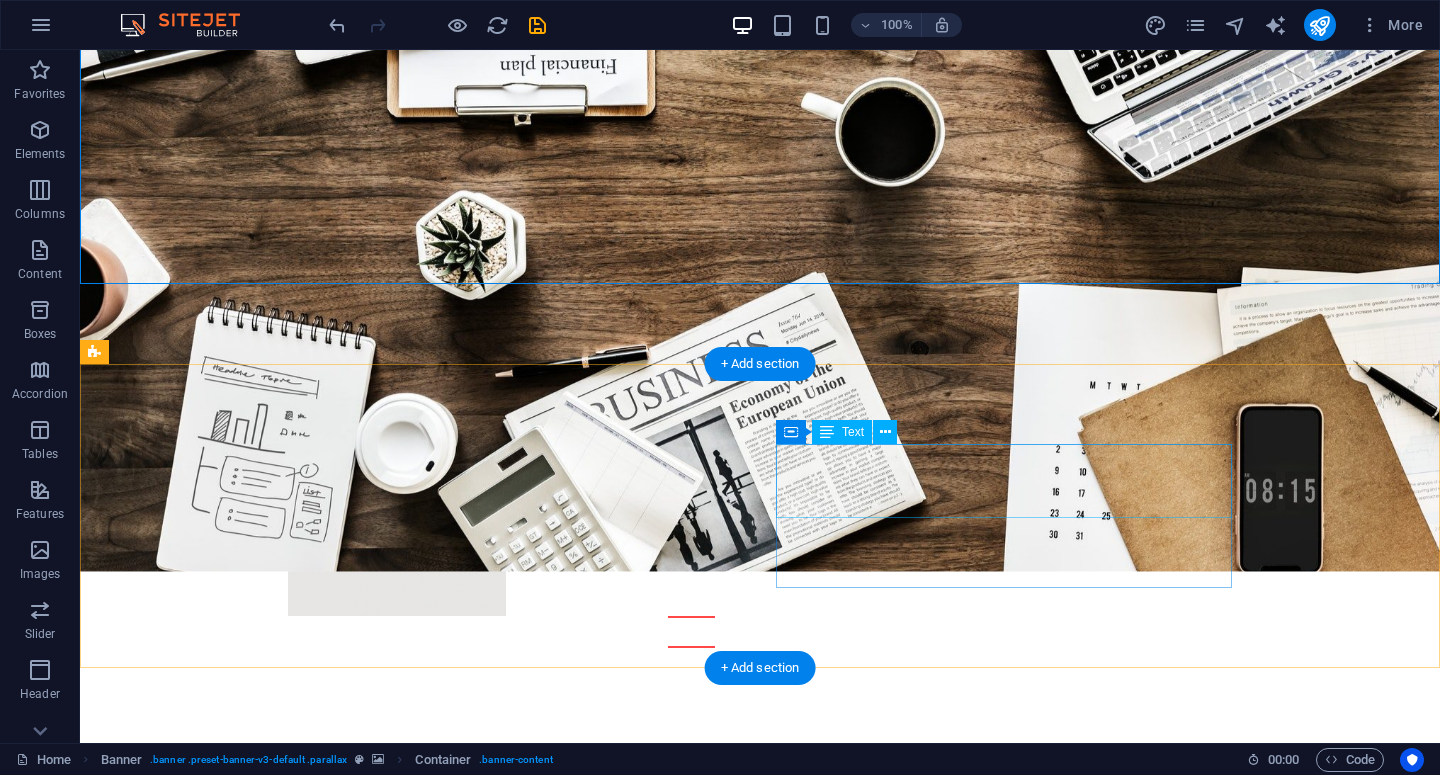 scroll, scrollTop: 380, scrollLeft: 0, axis: vertical 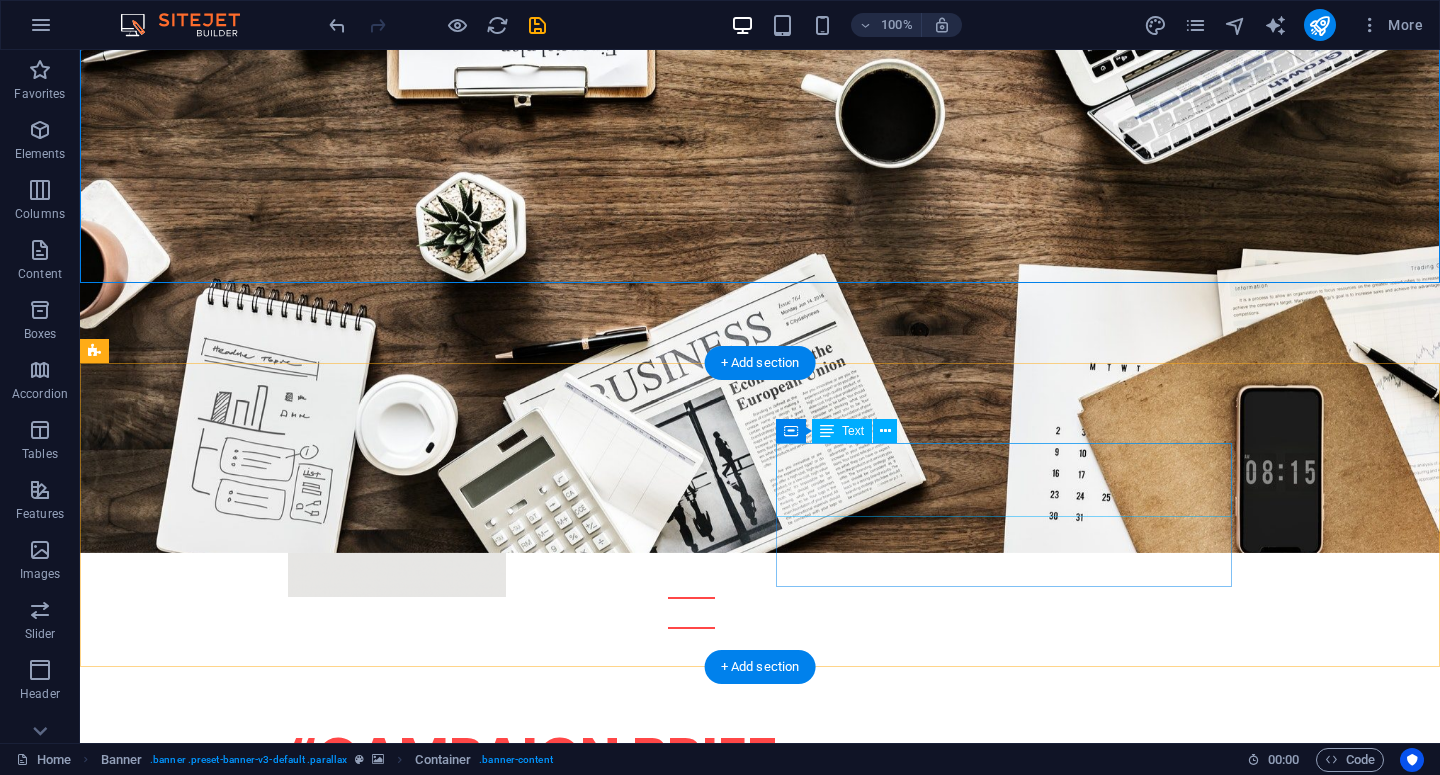 click on "We don’t just execute — we also build our own tools to make campaign management faster, clearer, and more efficient for brands." at bounding box center (324, 1291) 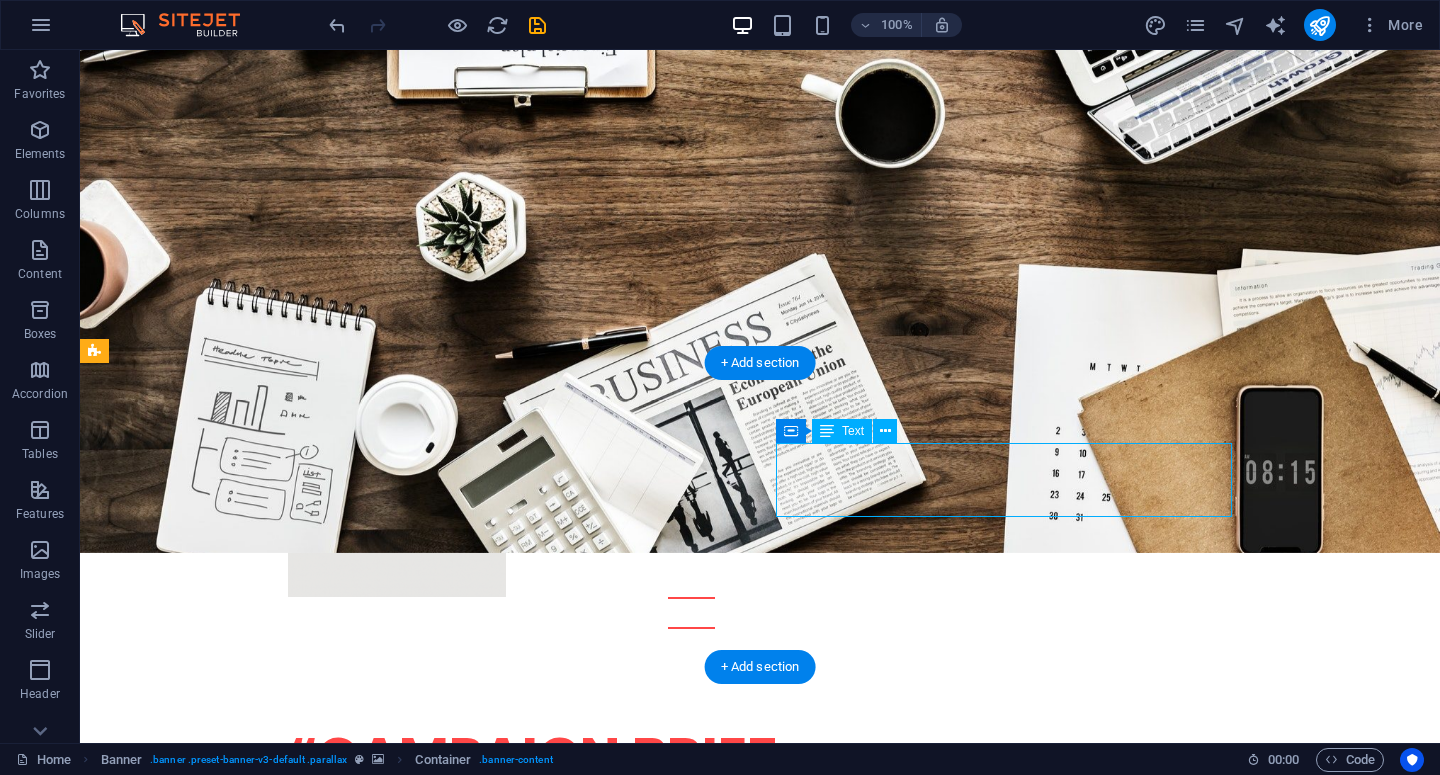click on "We don’t just execute — we also build our own tools to make campaign management faster, clearer, and more efficient for brands." at bounding box center (324, 1291) 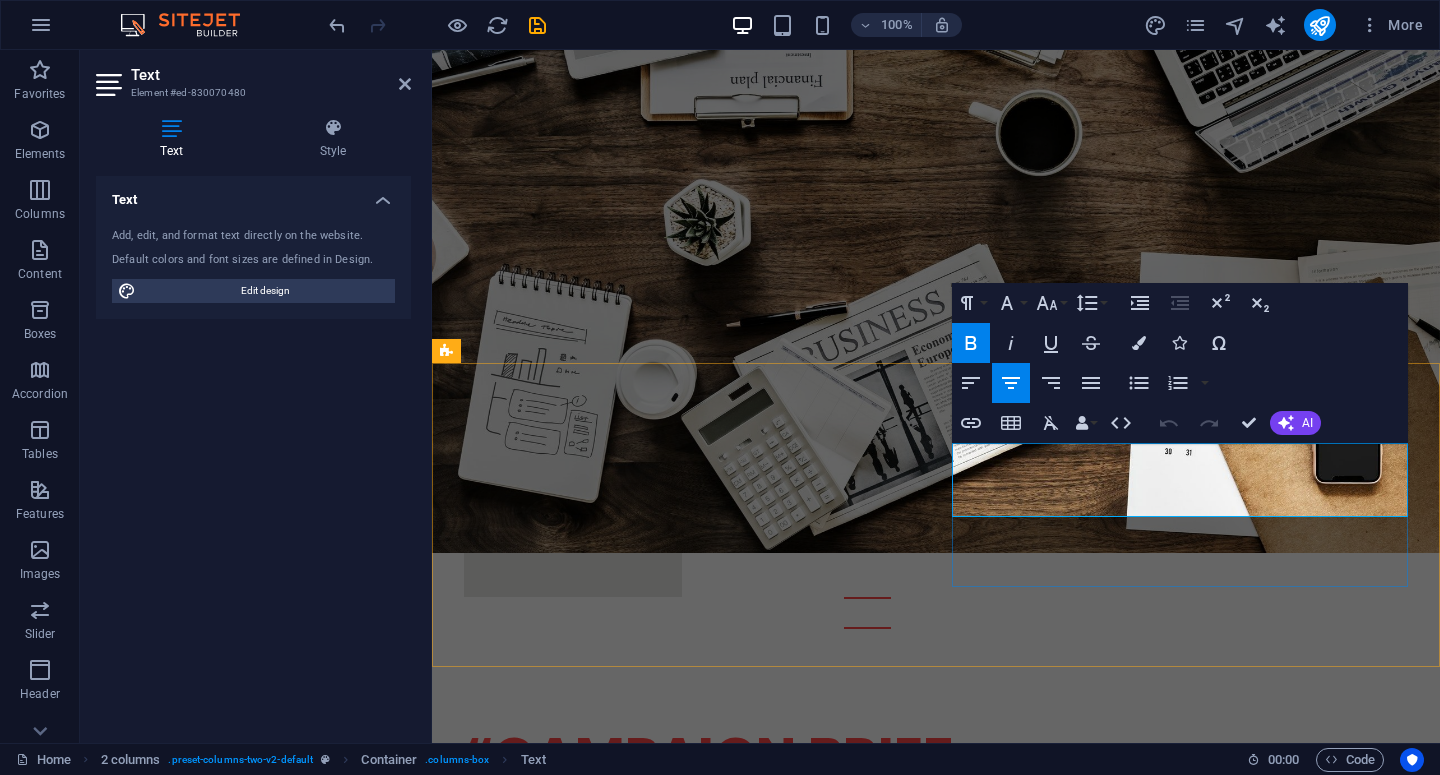 drag, startPoint x: 1188, startPoint y: 459, endPoint x: 1232, endPoint y: 480, distance: 48.754486 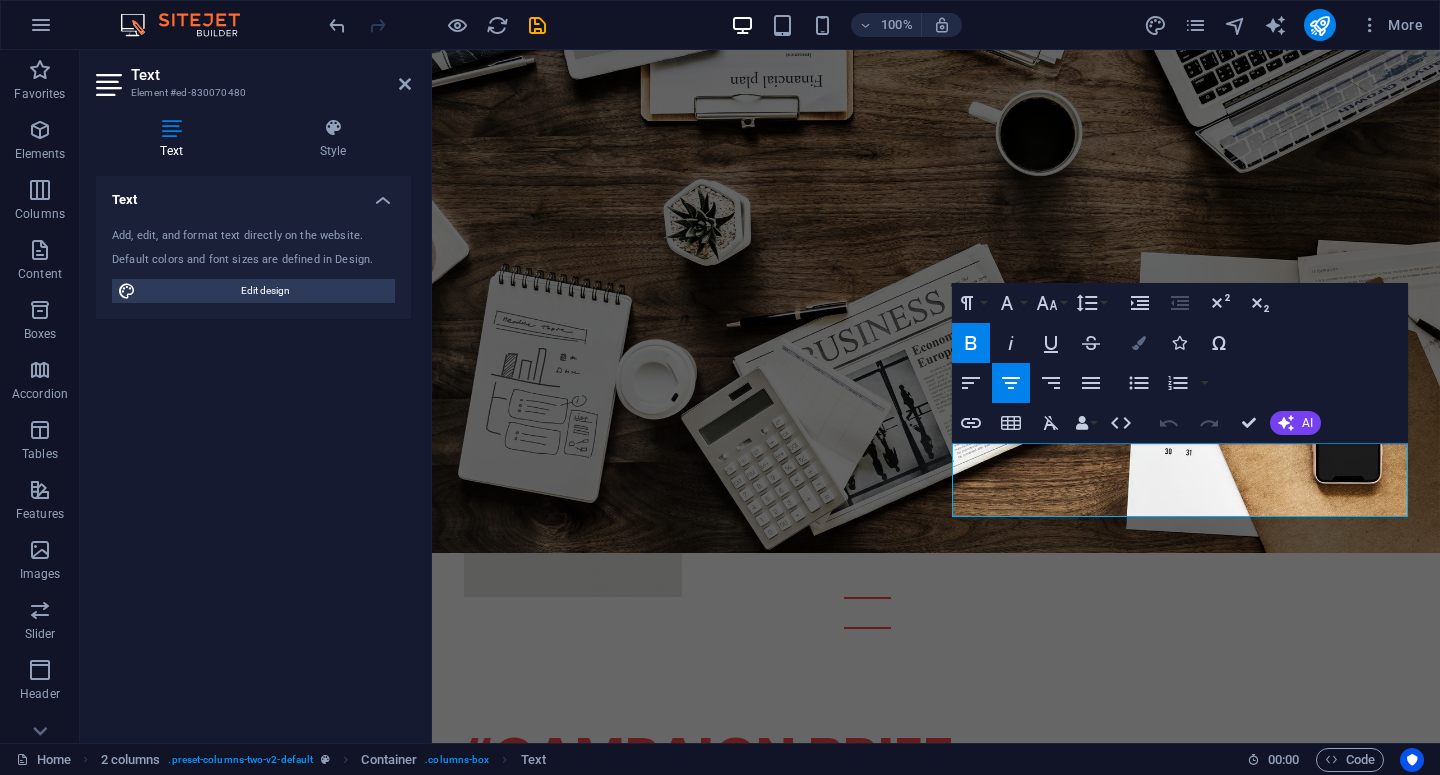 click at bounding box center [1139, 343] 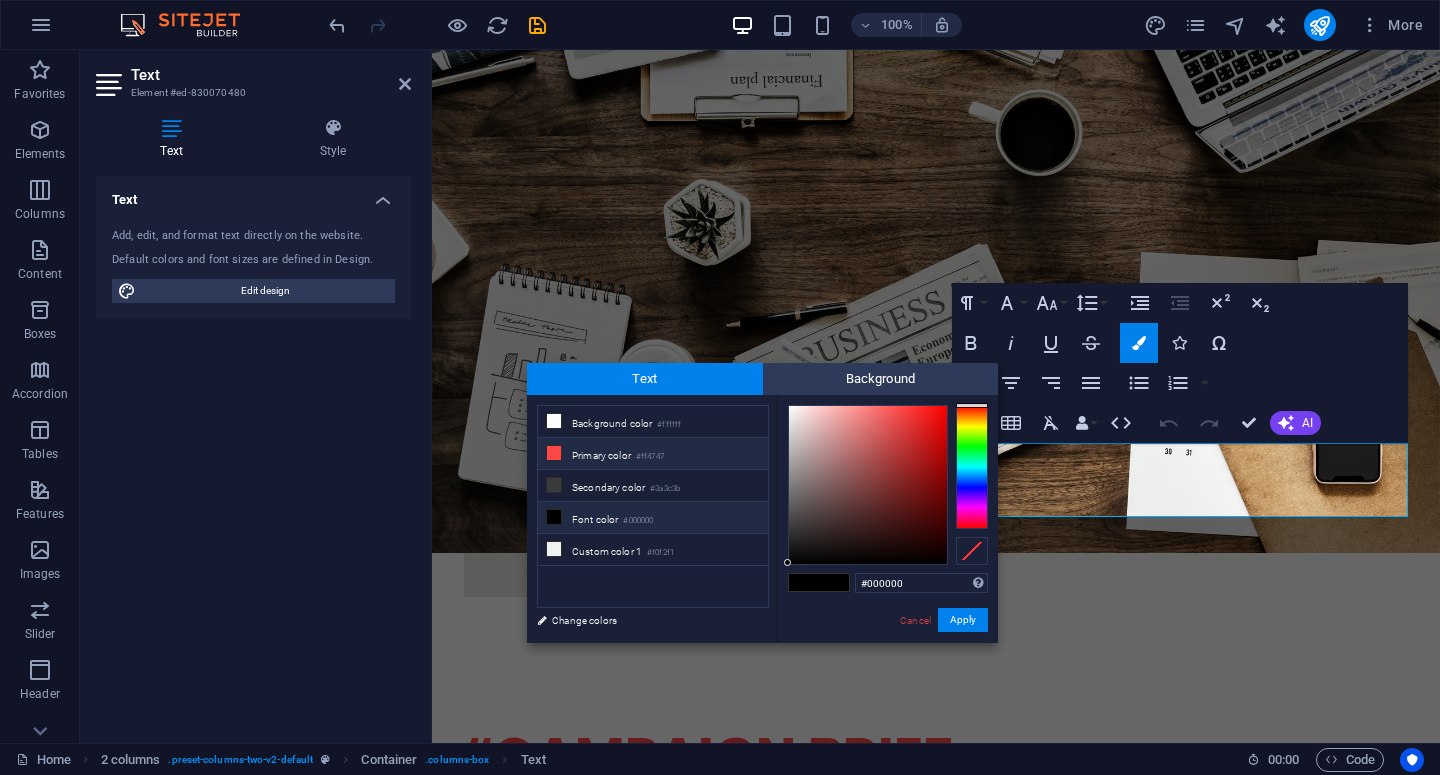 click on "#ff4747" at bounding box center (650, 457) 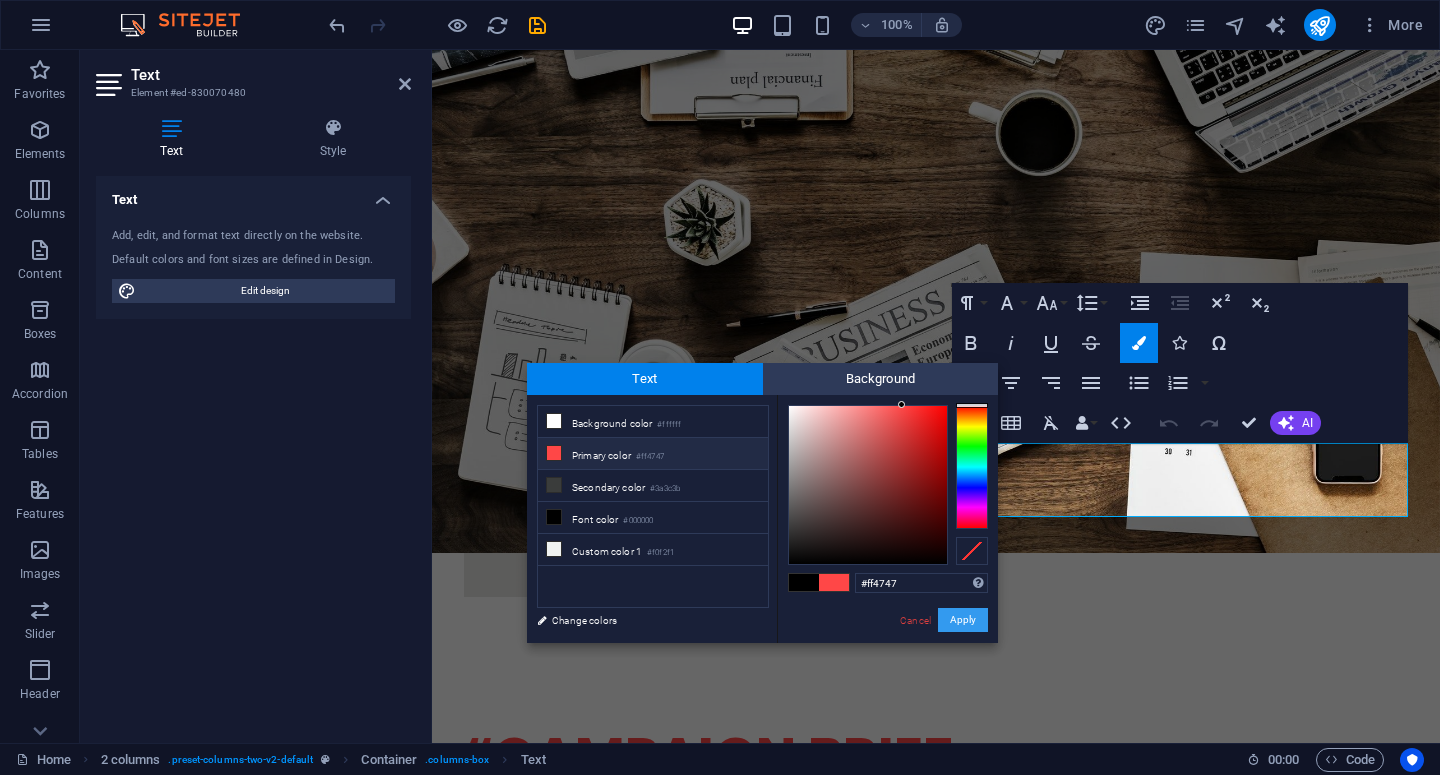 click on "Apply" at bounding box center (963, 620) 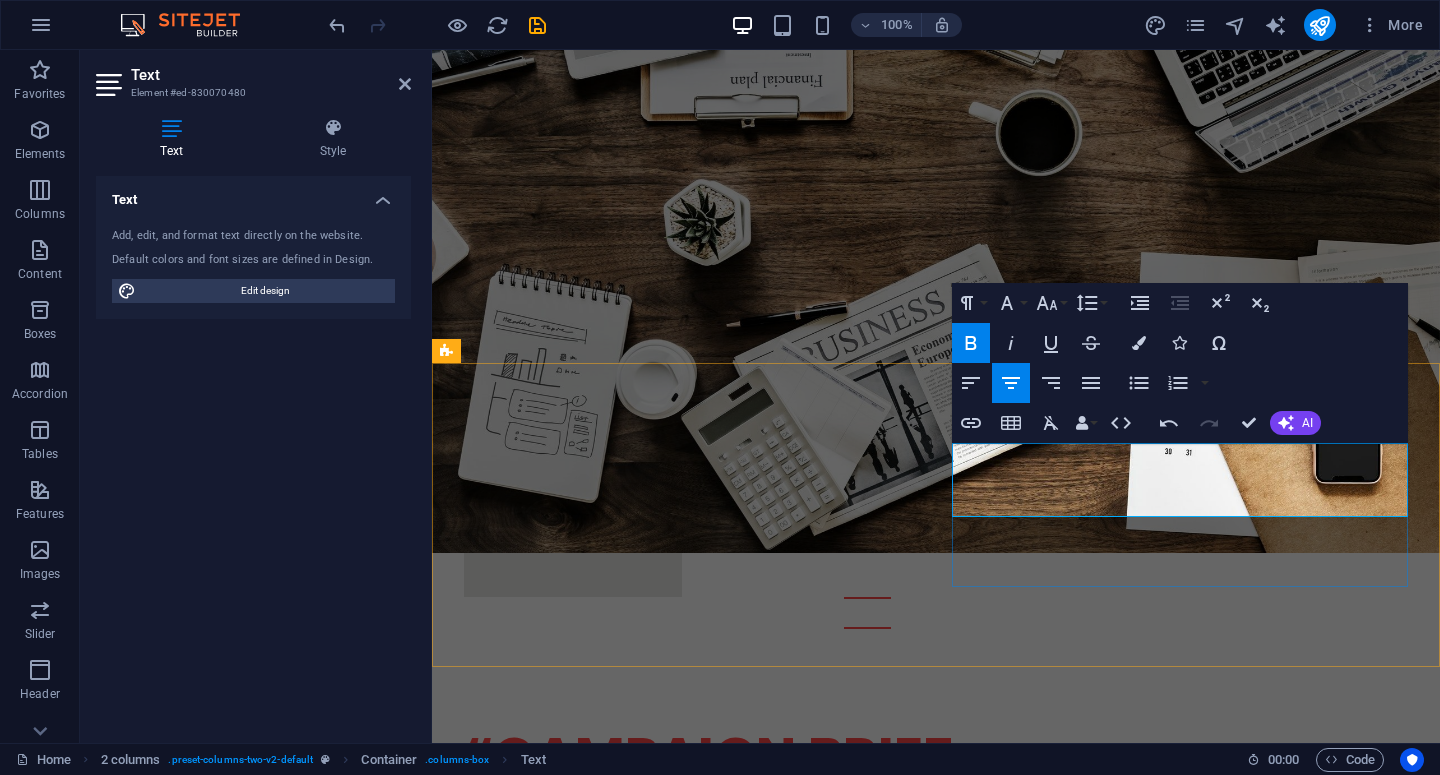 drag, startPoint x: 1010, startPoint y: 479, endPoint x: 1167, endPoint y: 502, distance: 158.67577 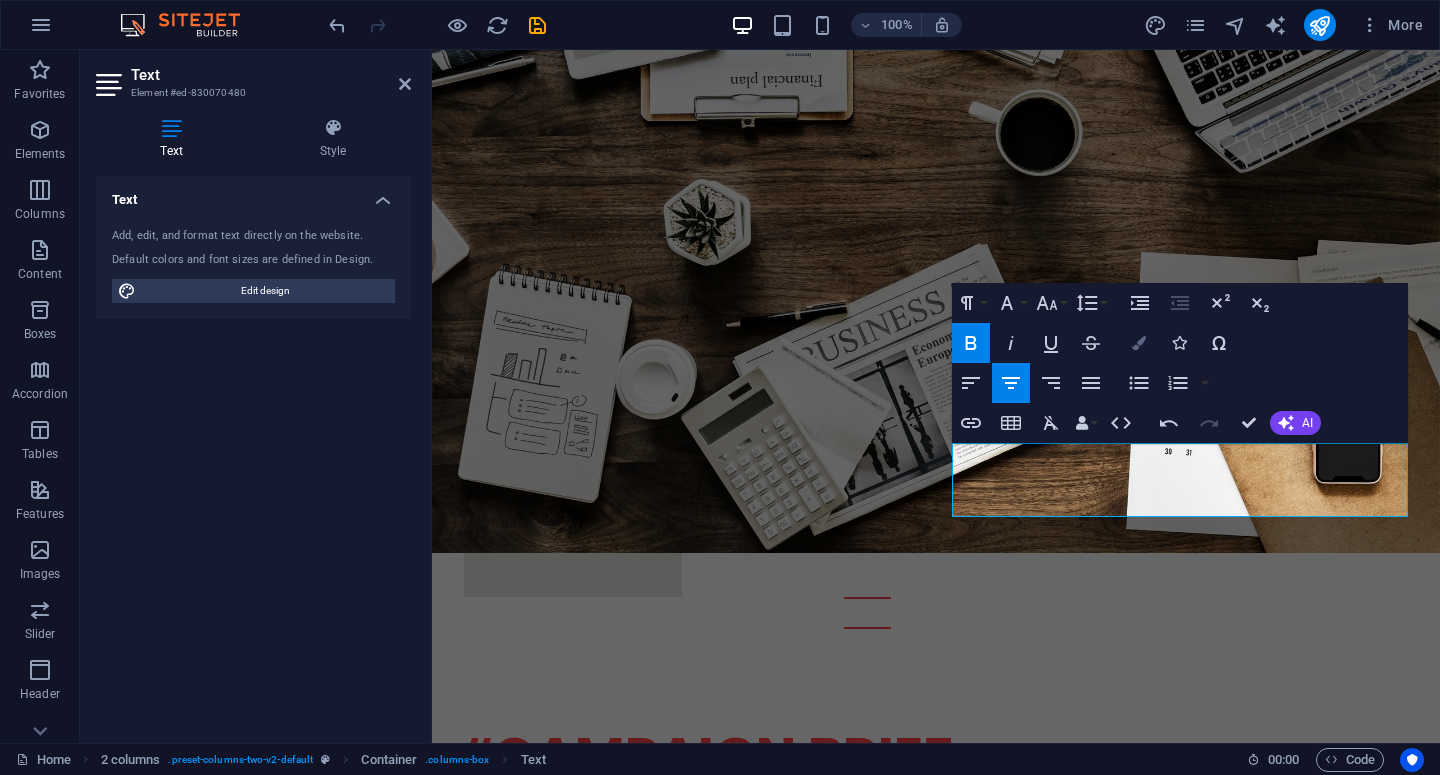 click on "Colors" at bounding box center [1139, 343] 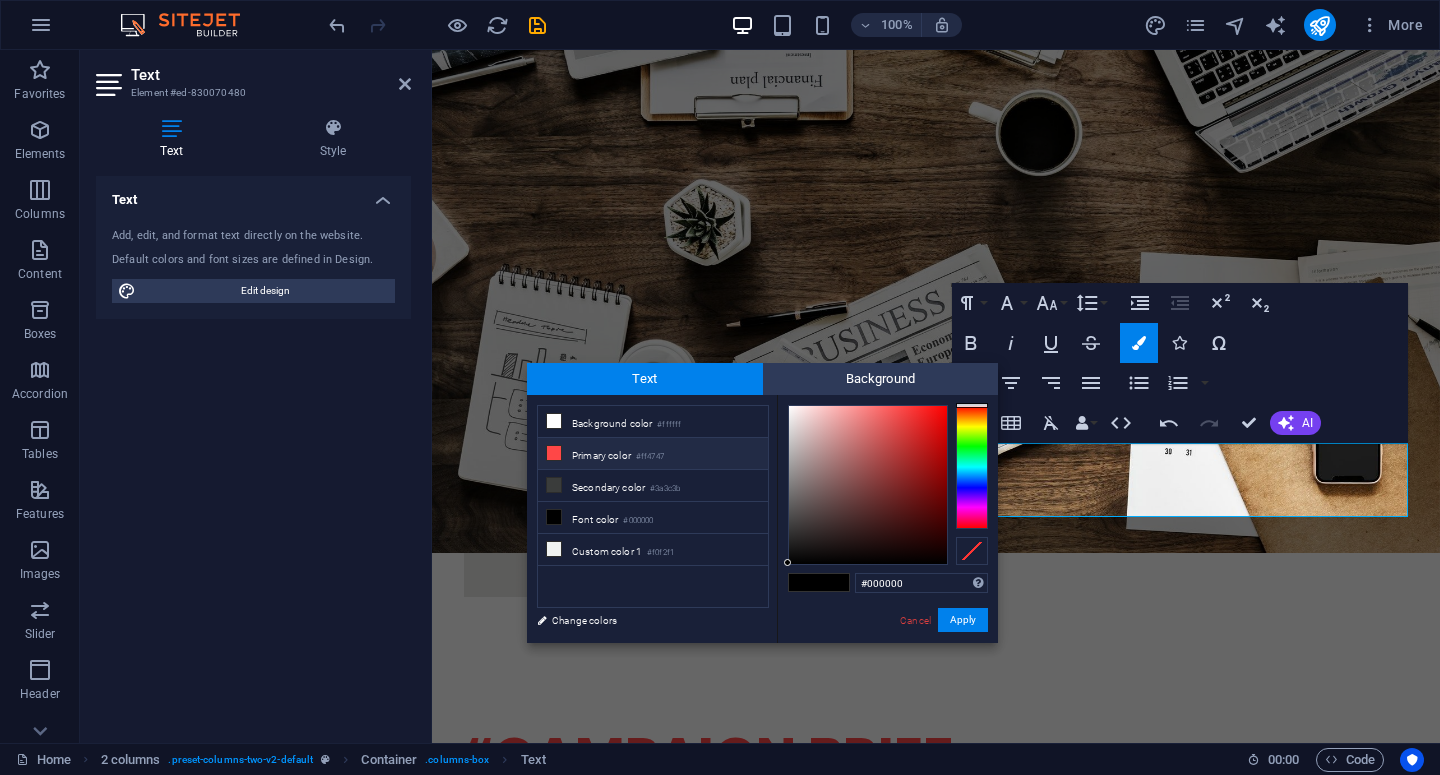 click on "#ff4747" at bounding box center (650, 457) 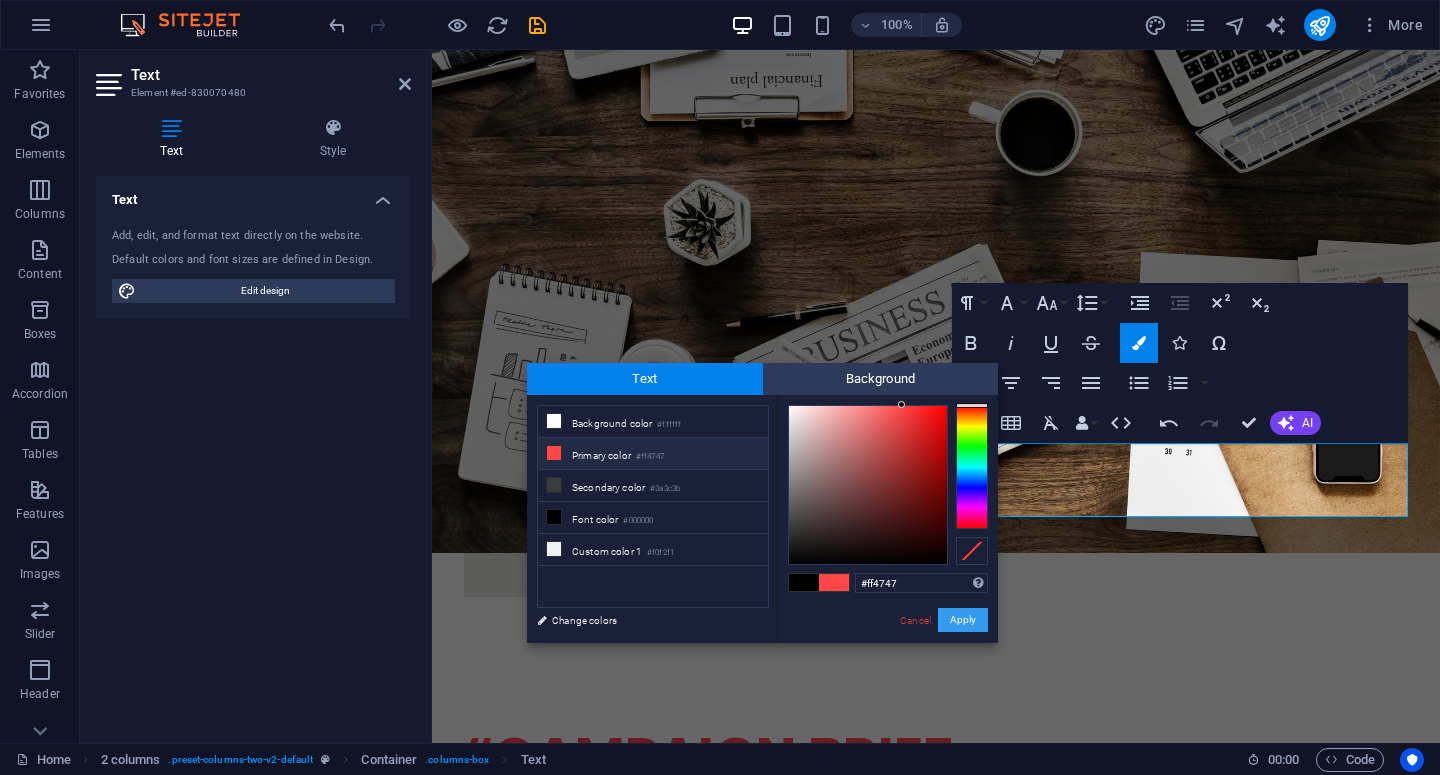 click on "Apply" at bounding box center [963, 620] 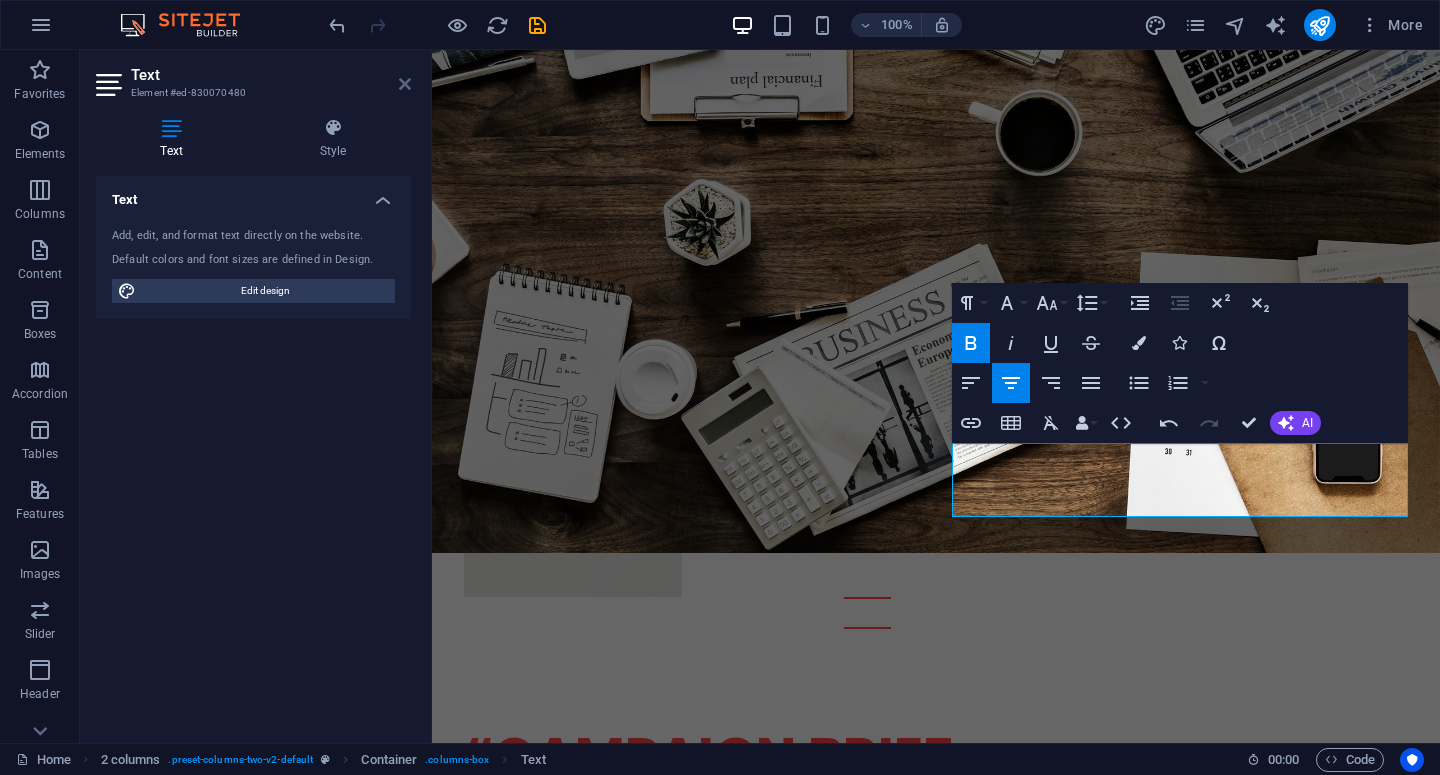 click at bounding box center [405, 84] 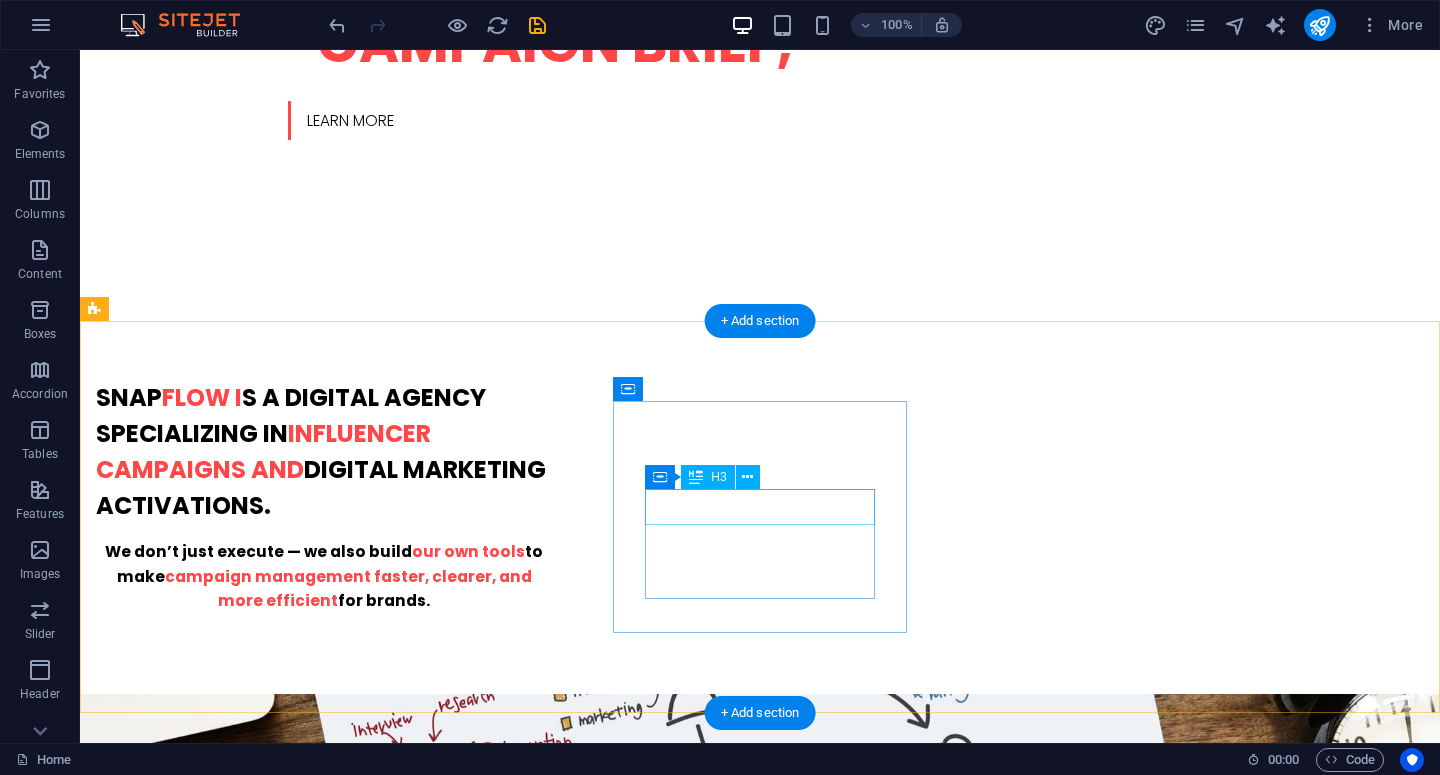 scroll, scrollTop: 1095, scrollLeft: 0, axis: vertical 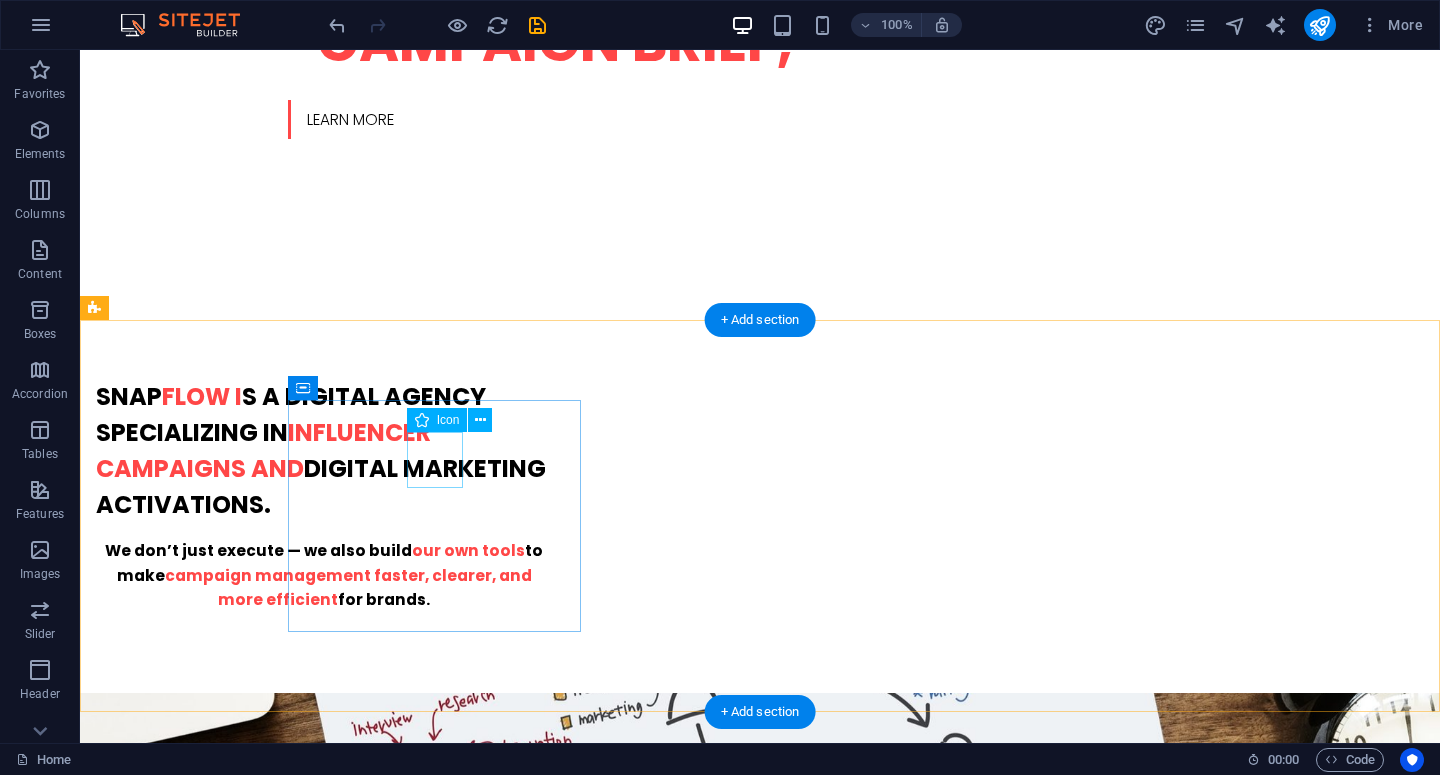 click at bounding box center (242, 1569) 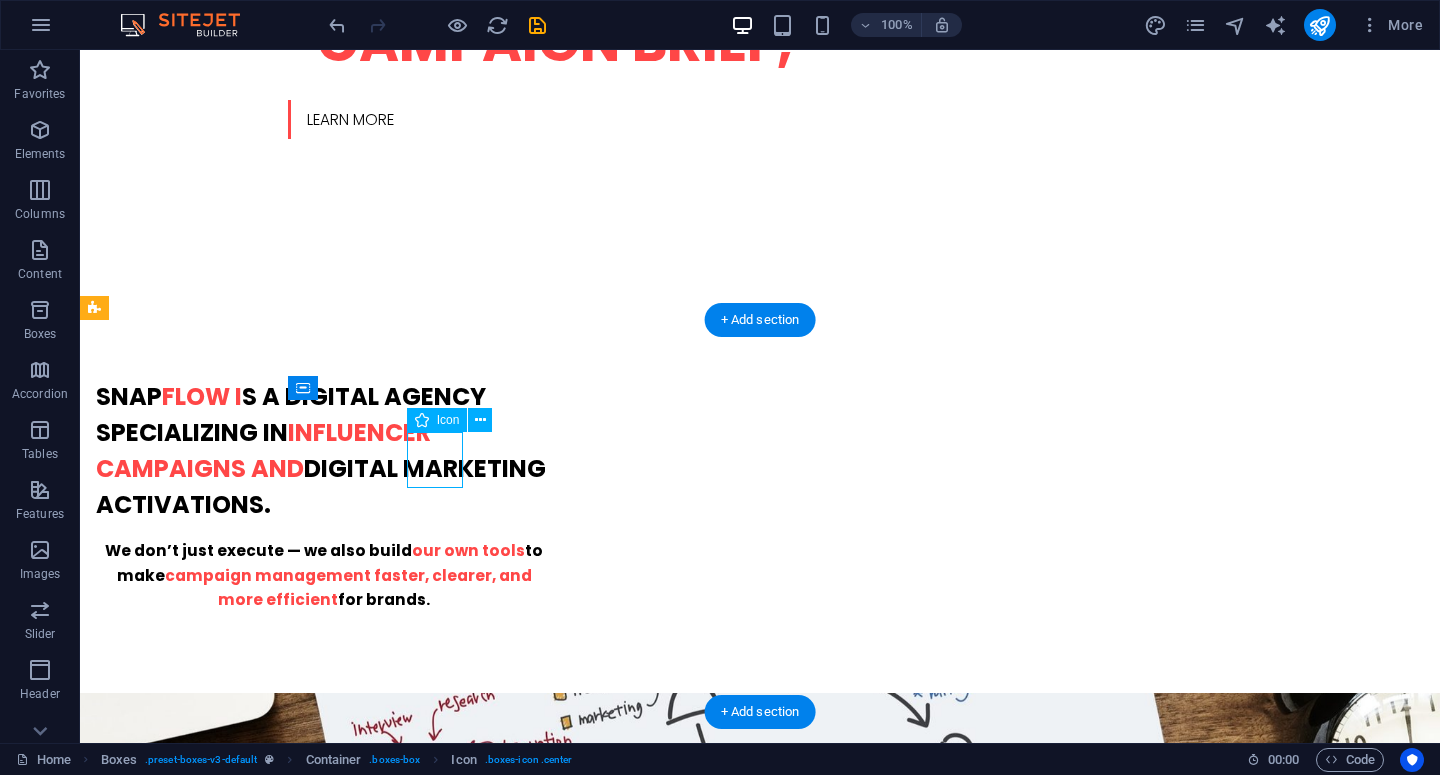 click at bounding box center [242, 1569] 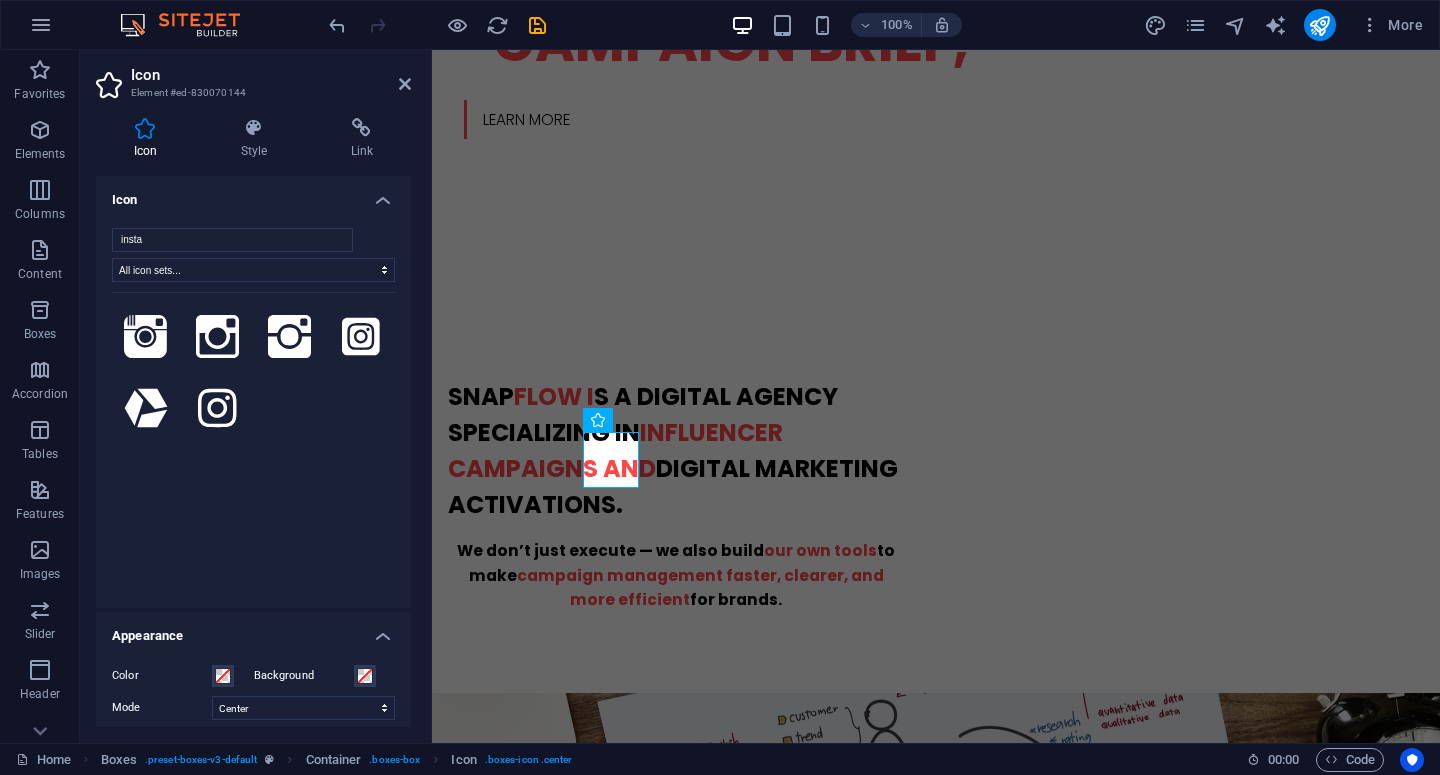 scroll, scrollTop: 0, scrollLeft: 0, axis: both 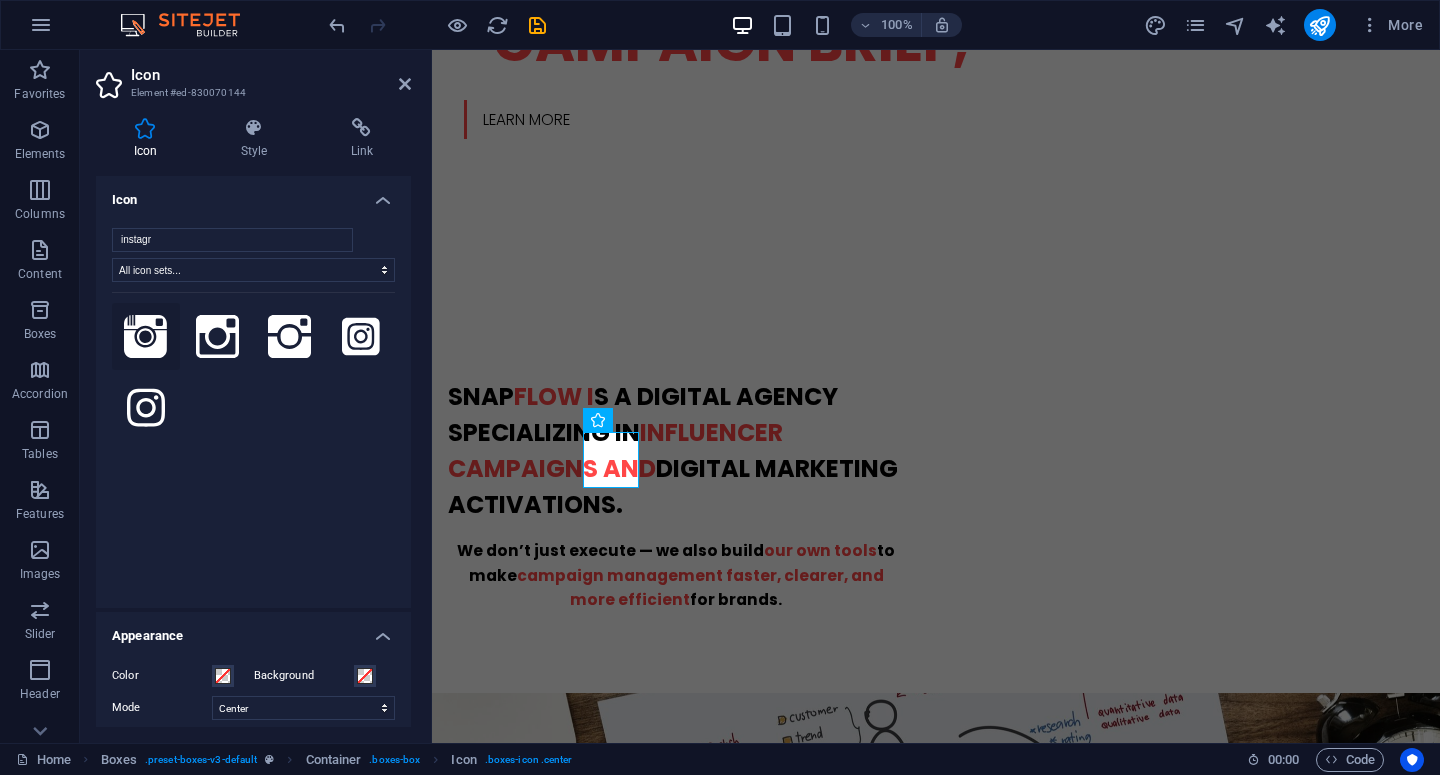 type on "instagr" 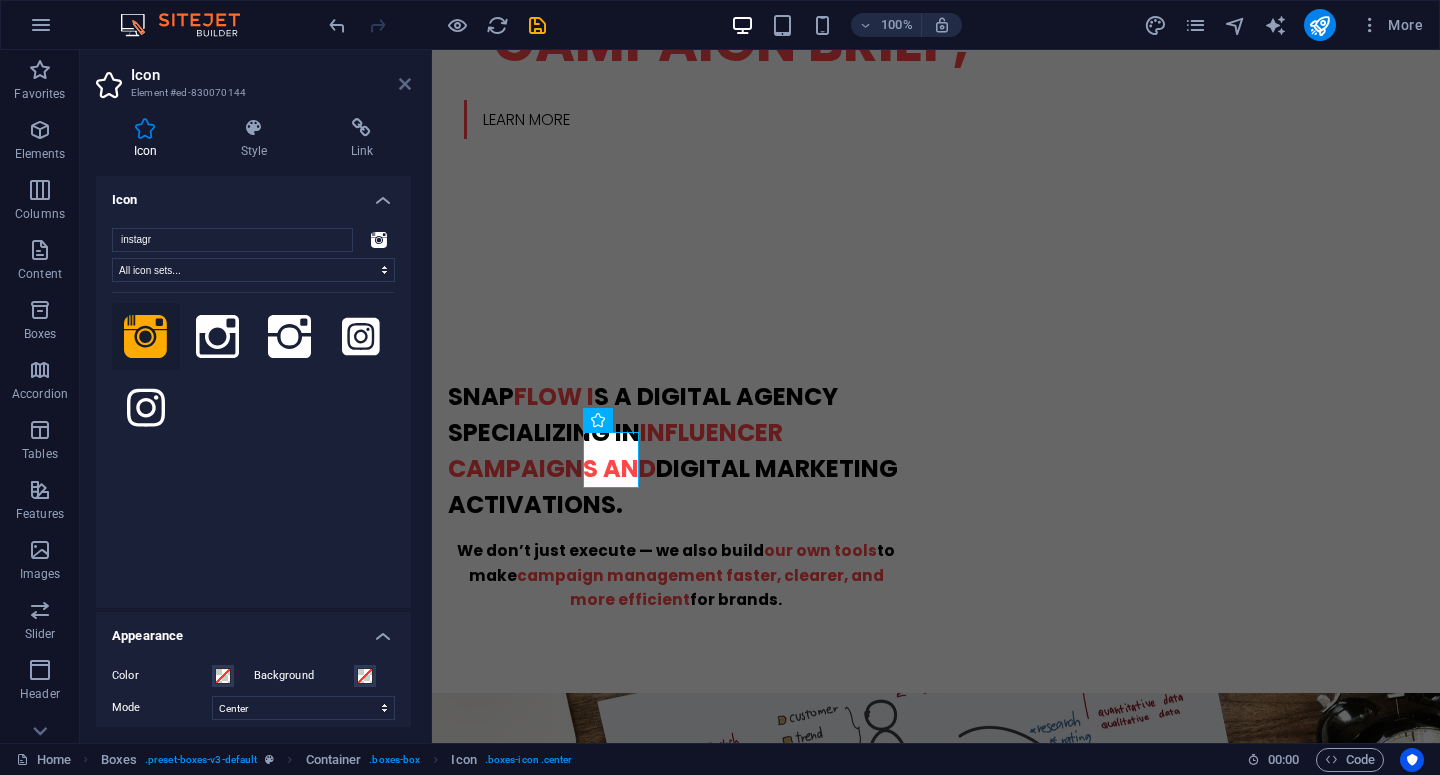 click at bounding box center [405, 84] 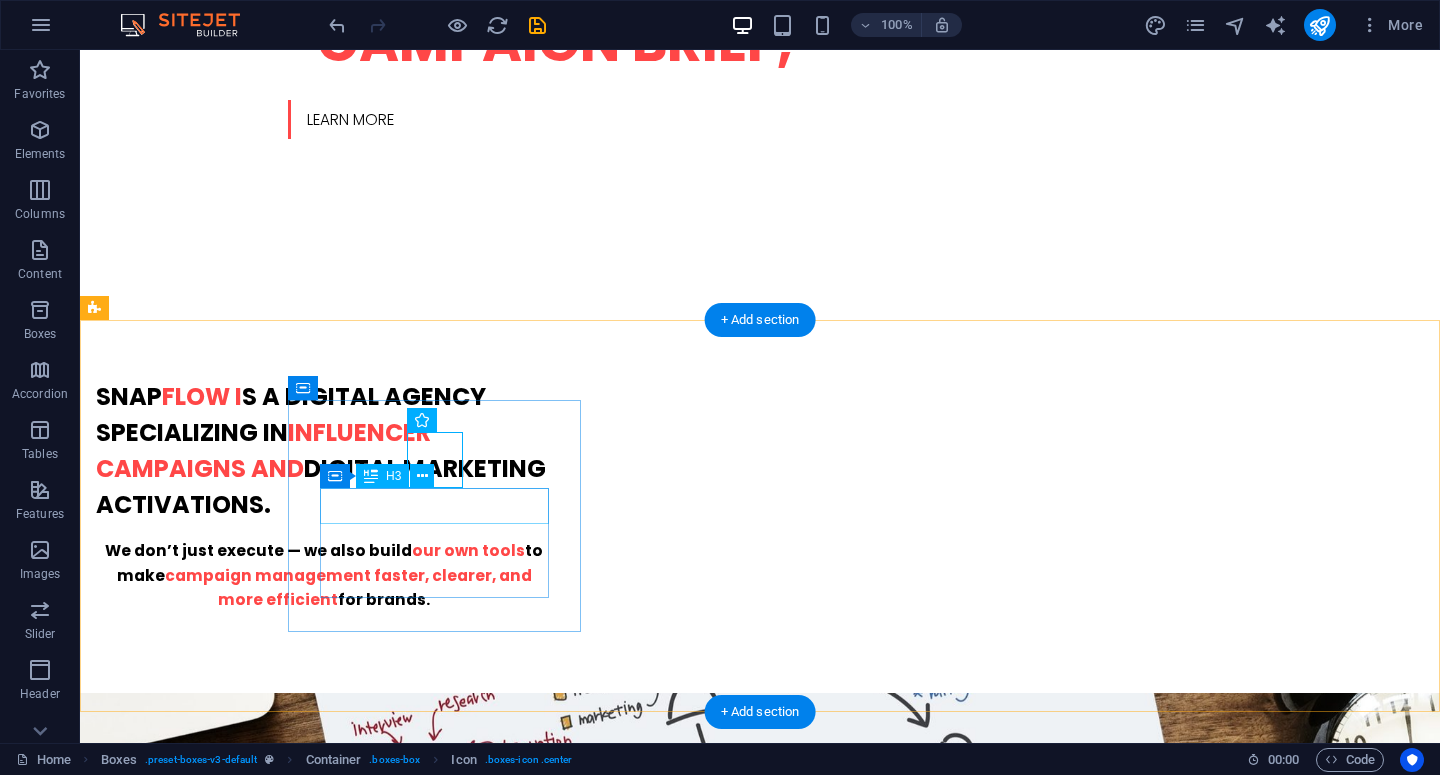 click on "Analytics" at bounding box center (242, 1615) 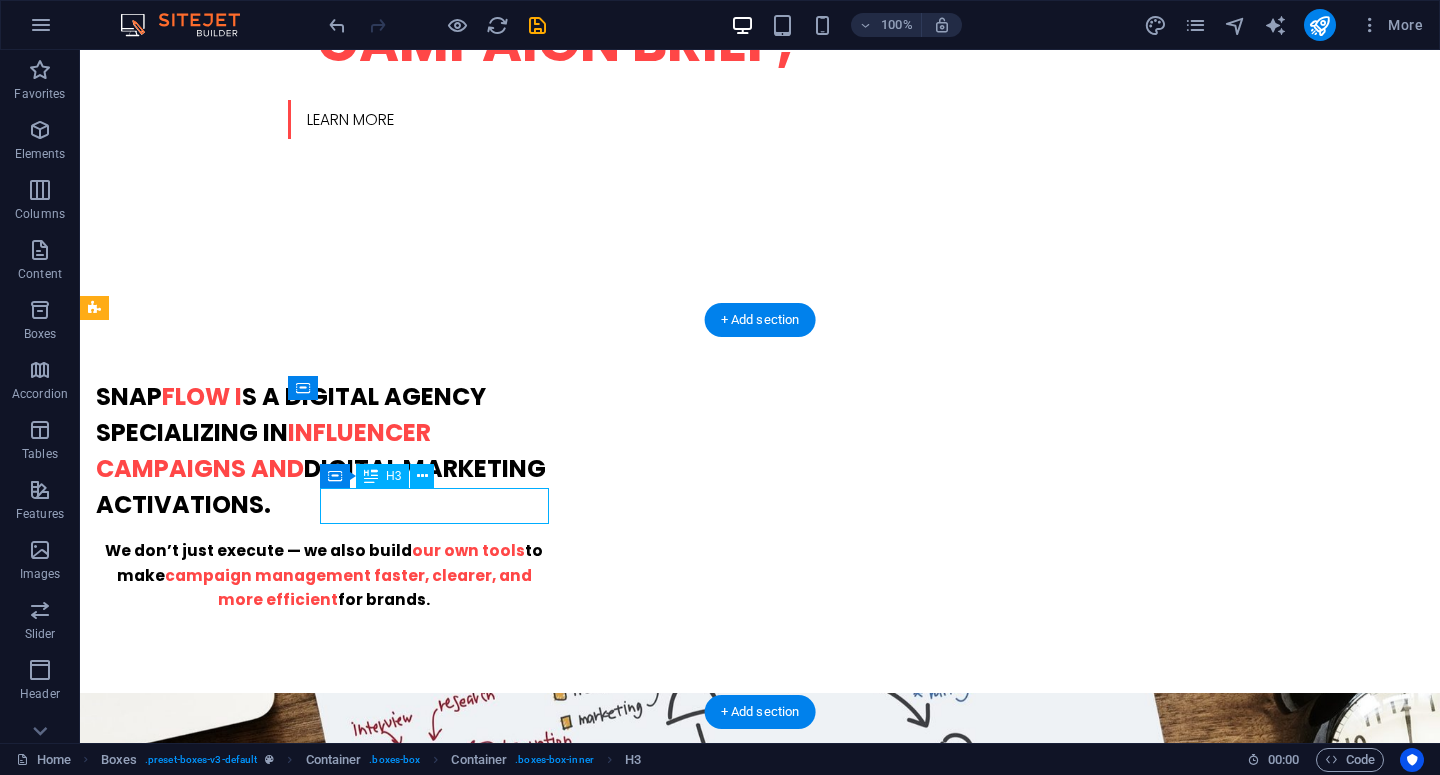 click on "Analytics" at bounding box center [242, 1615] 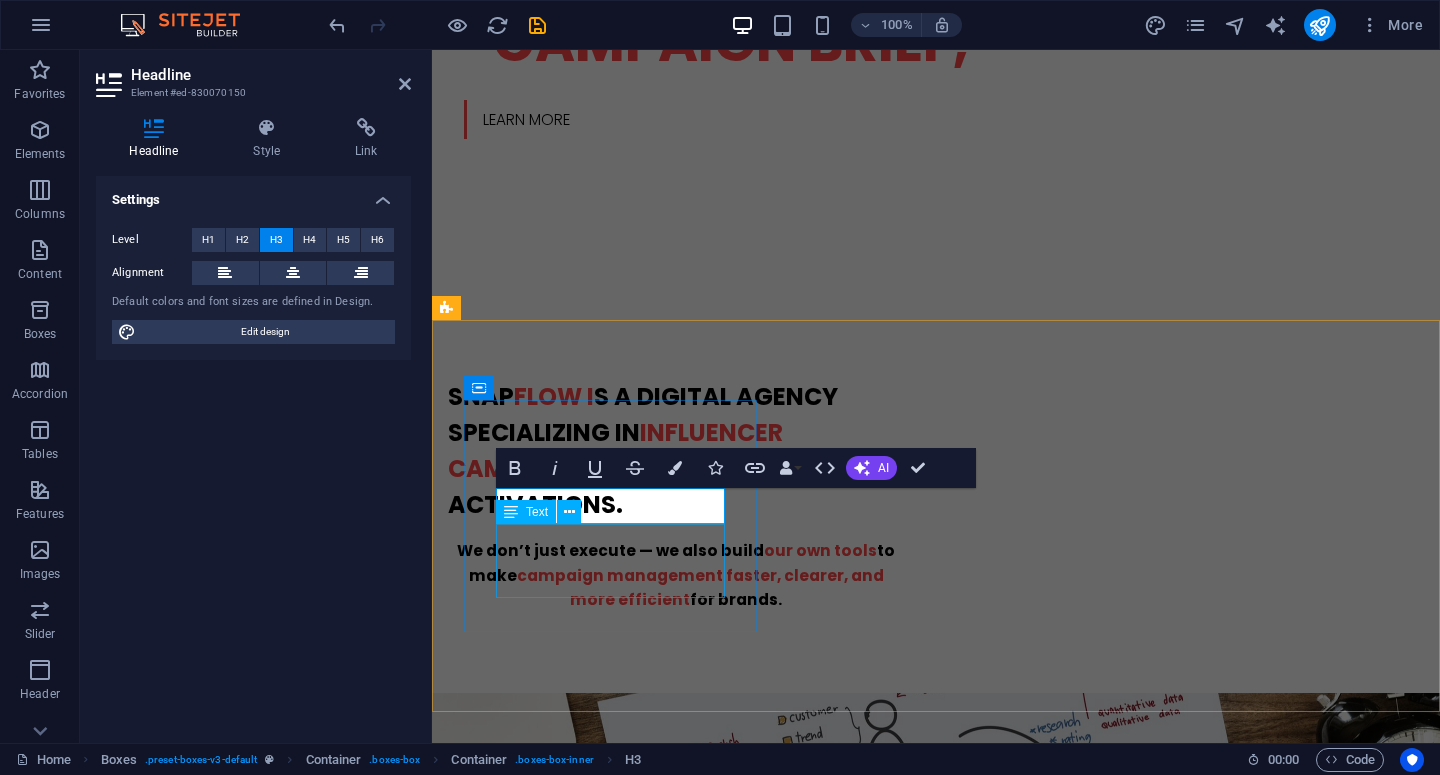 type 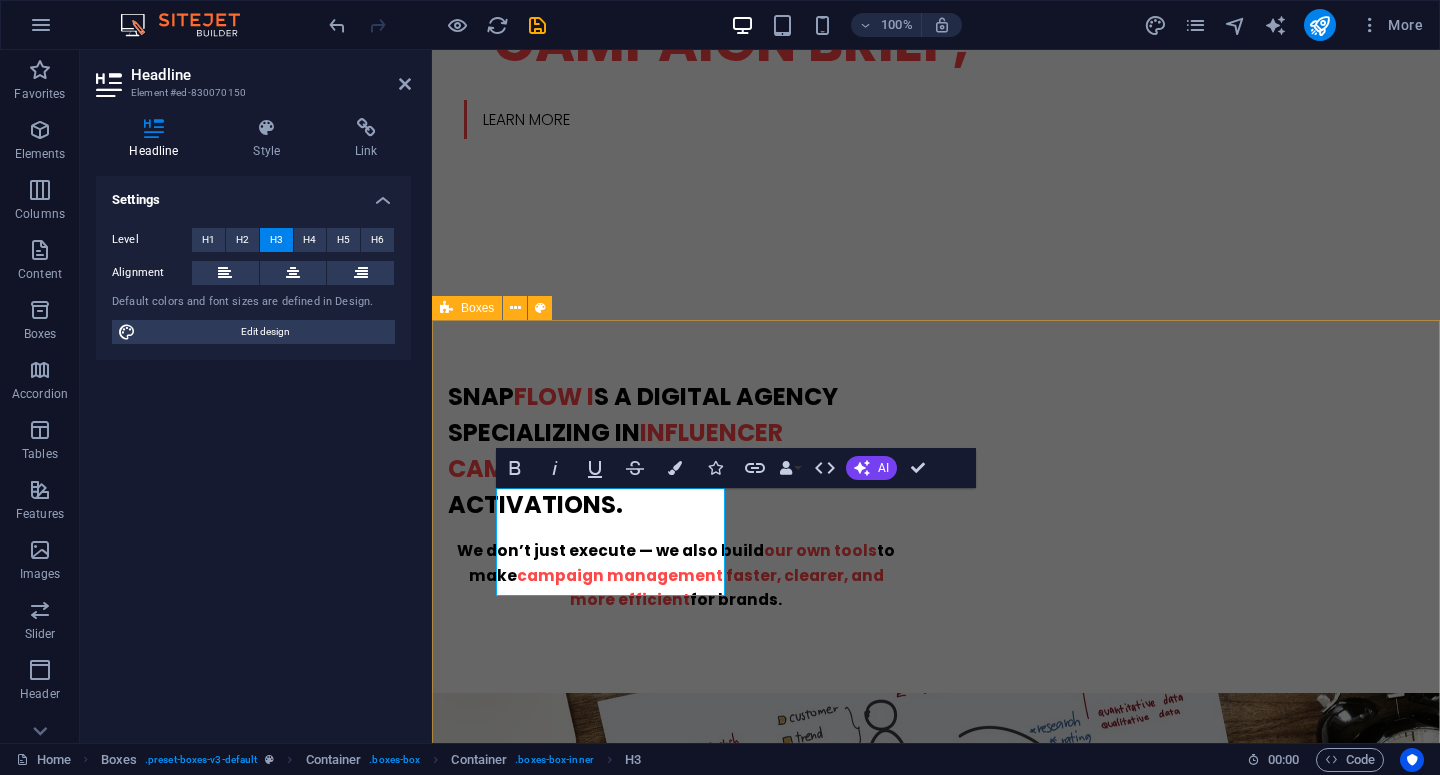 click on "INFLUENCER MARKETING CAMPAIGN Lorem ipsum dolor sit amet, consectetur adipisicing elit. Veritatis, dolorem! Strategies Lorem ipsum dolor sit amet, consectetur adipisicing elit. Veritatis, dolorem! Great Results Lorem ipsum dolor sit amet, consectetur adipisicing elit. Veritatis, dolorem!" at bounding box center (936, 1906) 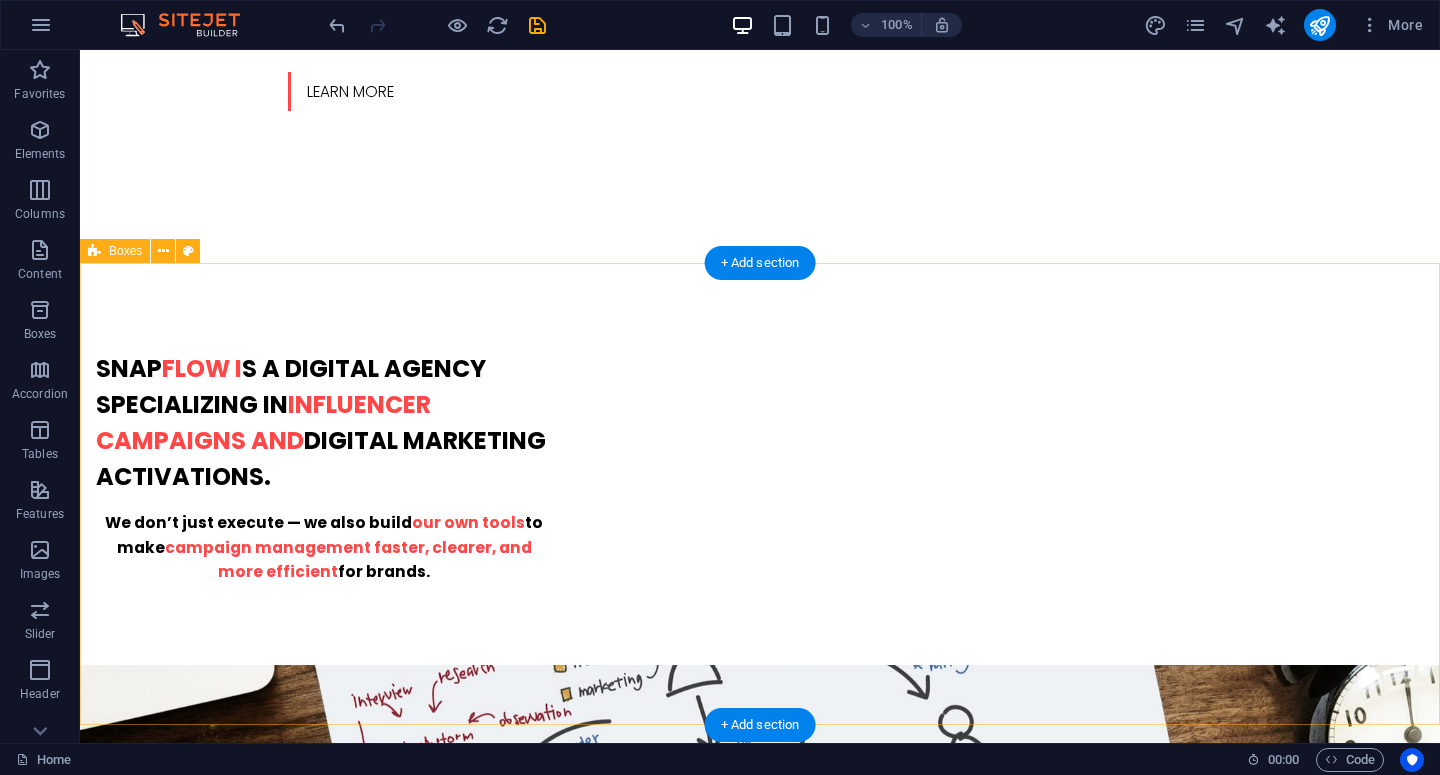 scroll, scrollTop: 1153, scrollLeft: 0, axis: vertical 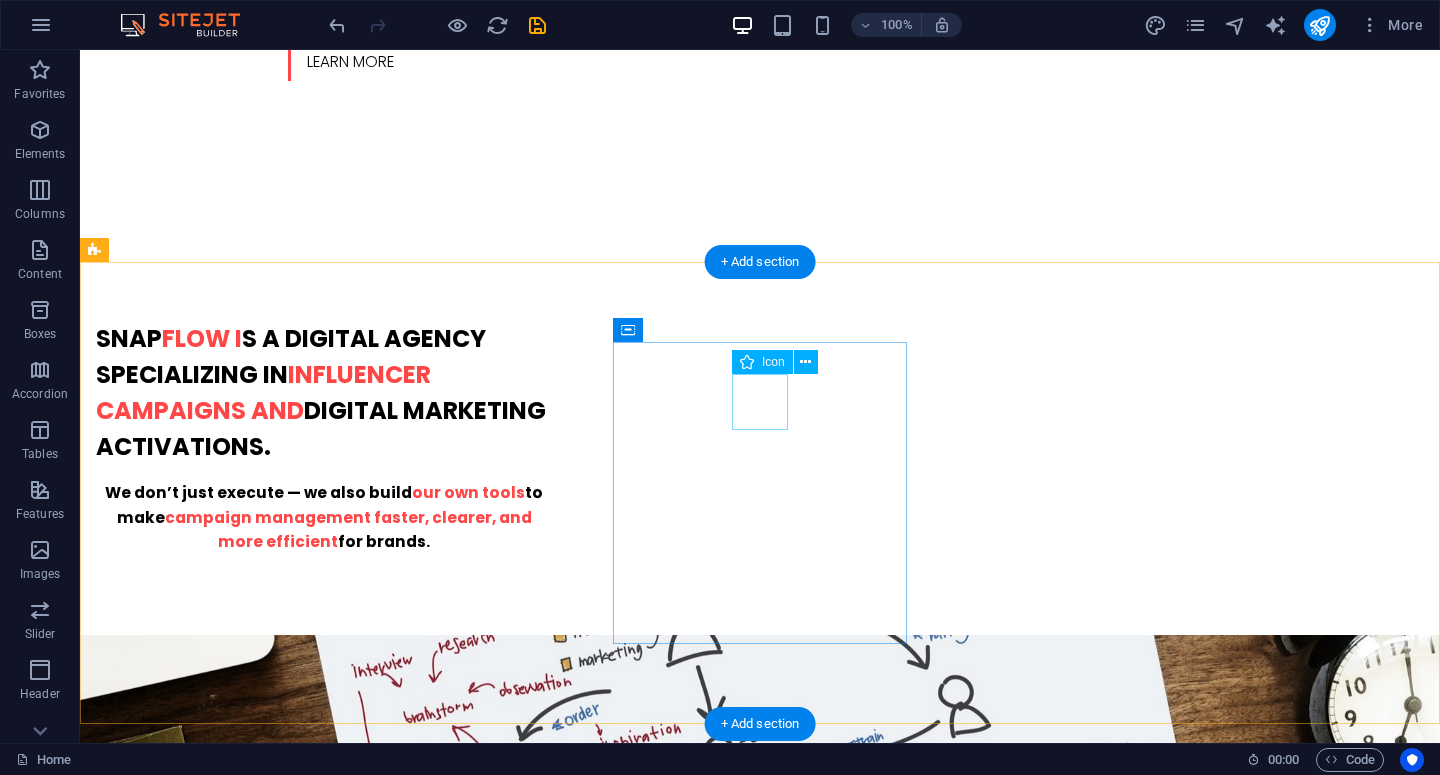 click at bounding box center [242, 1829] 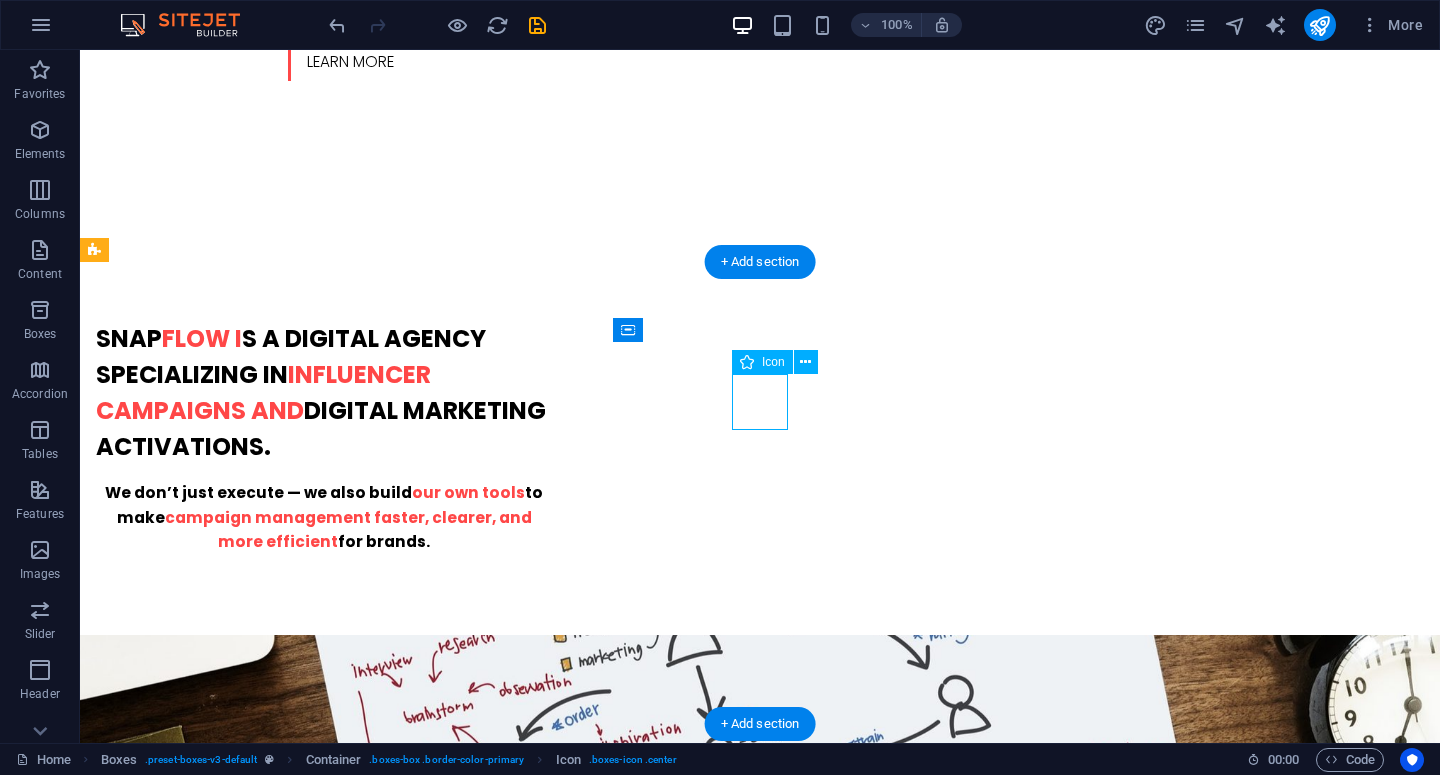 click at bounding box center (242, 1829) 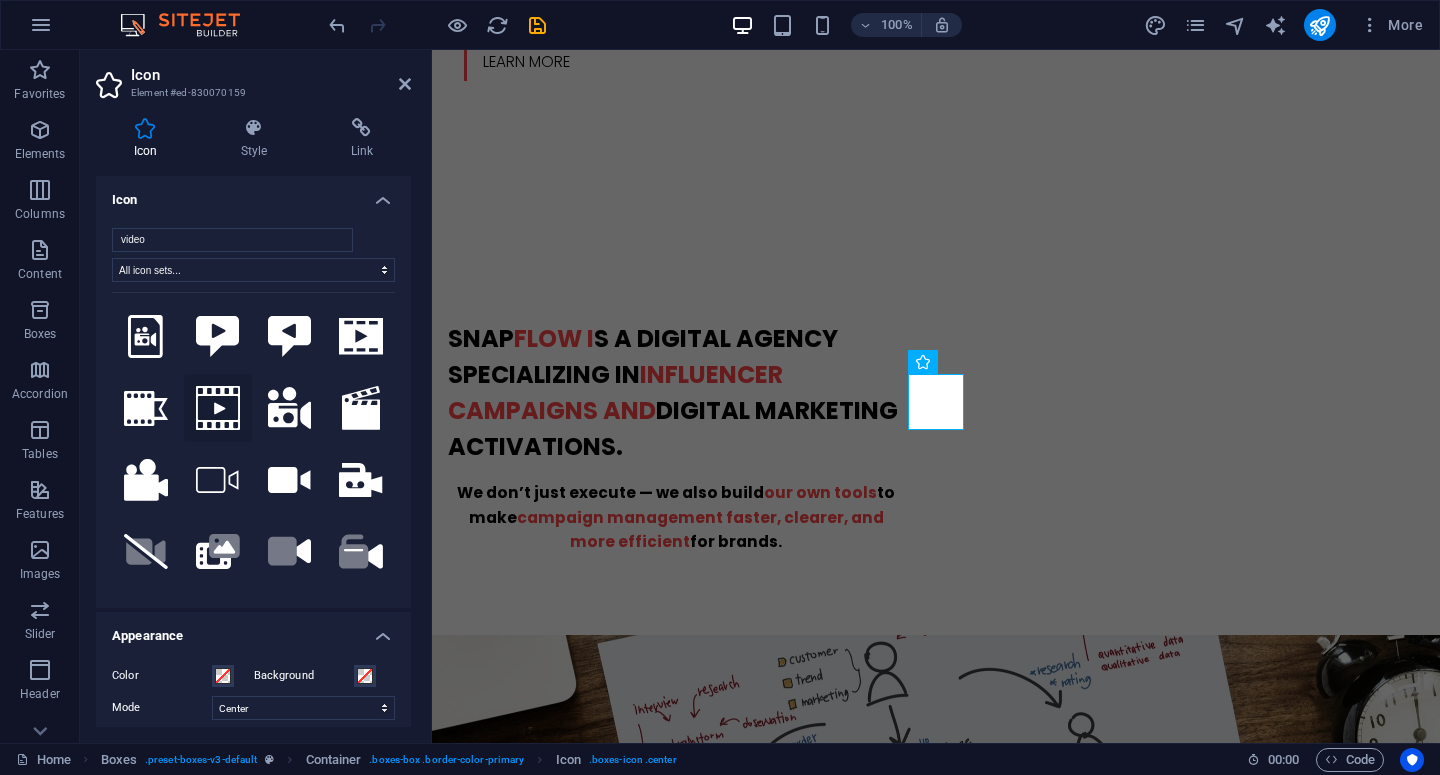 type on "video" 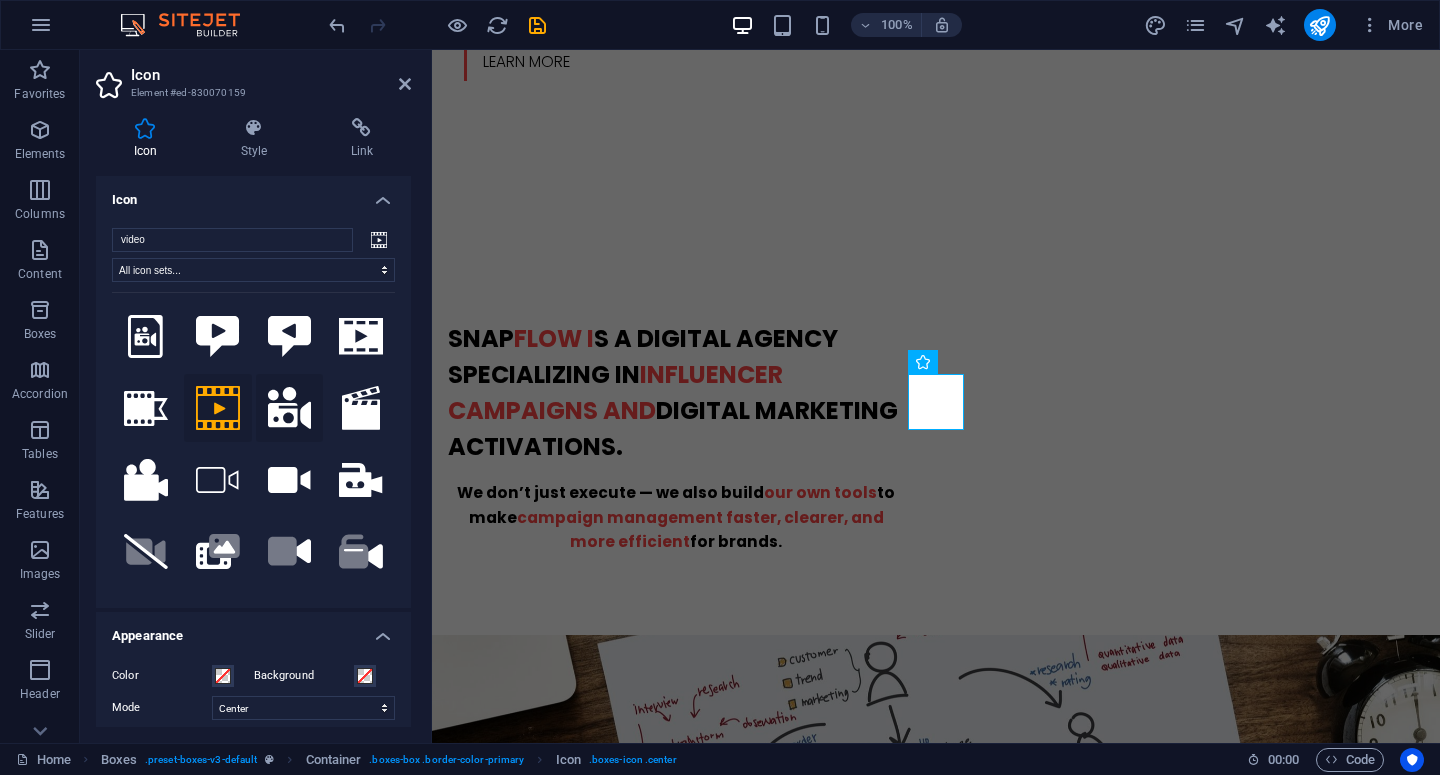 click 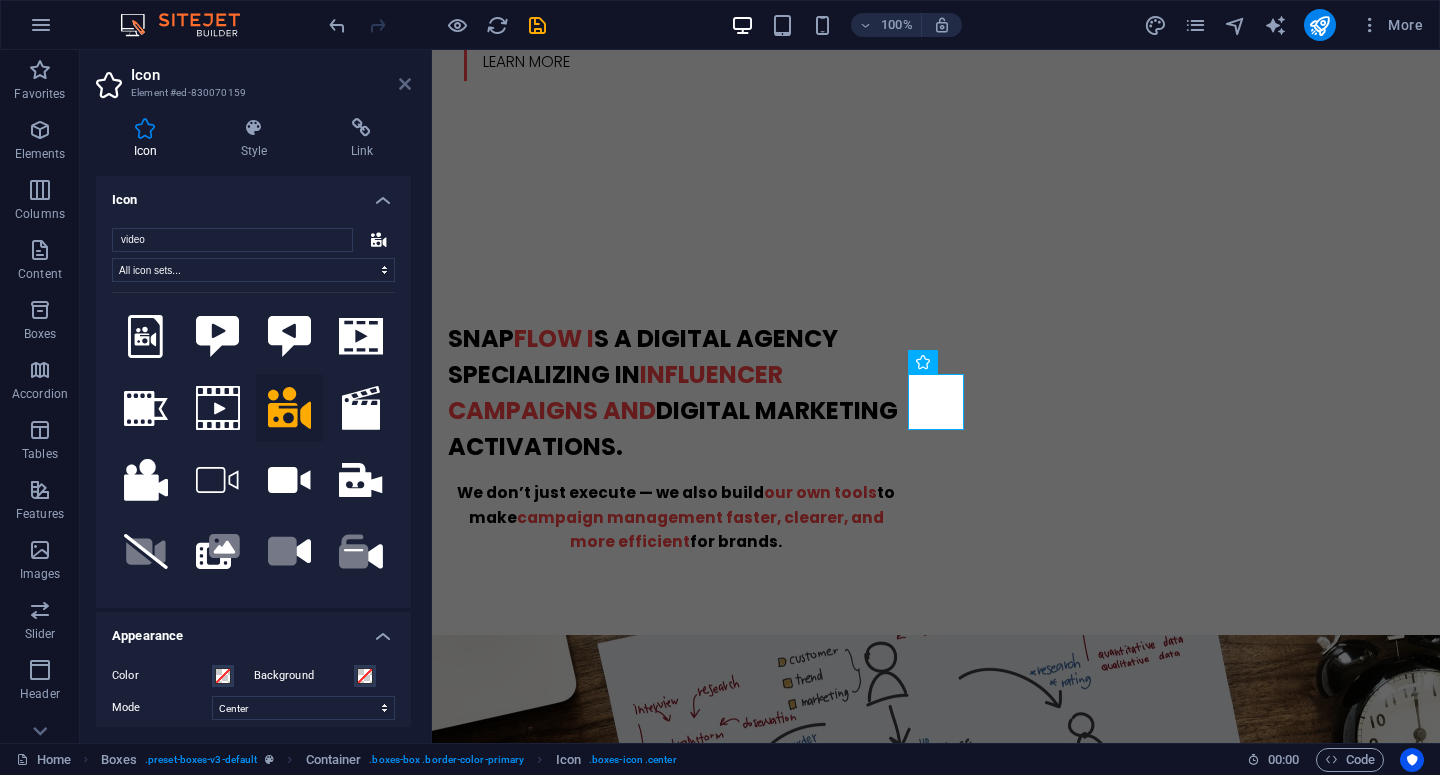 click at bounding box center (405, 84) 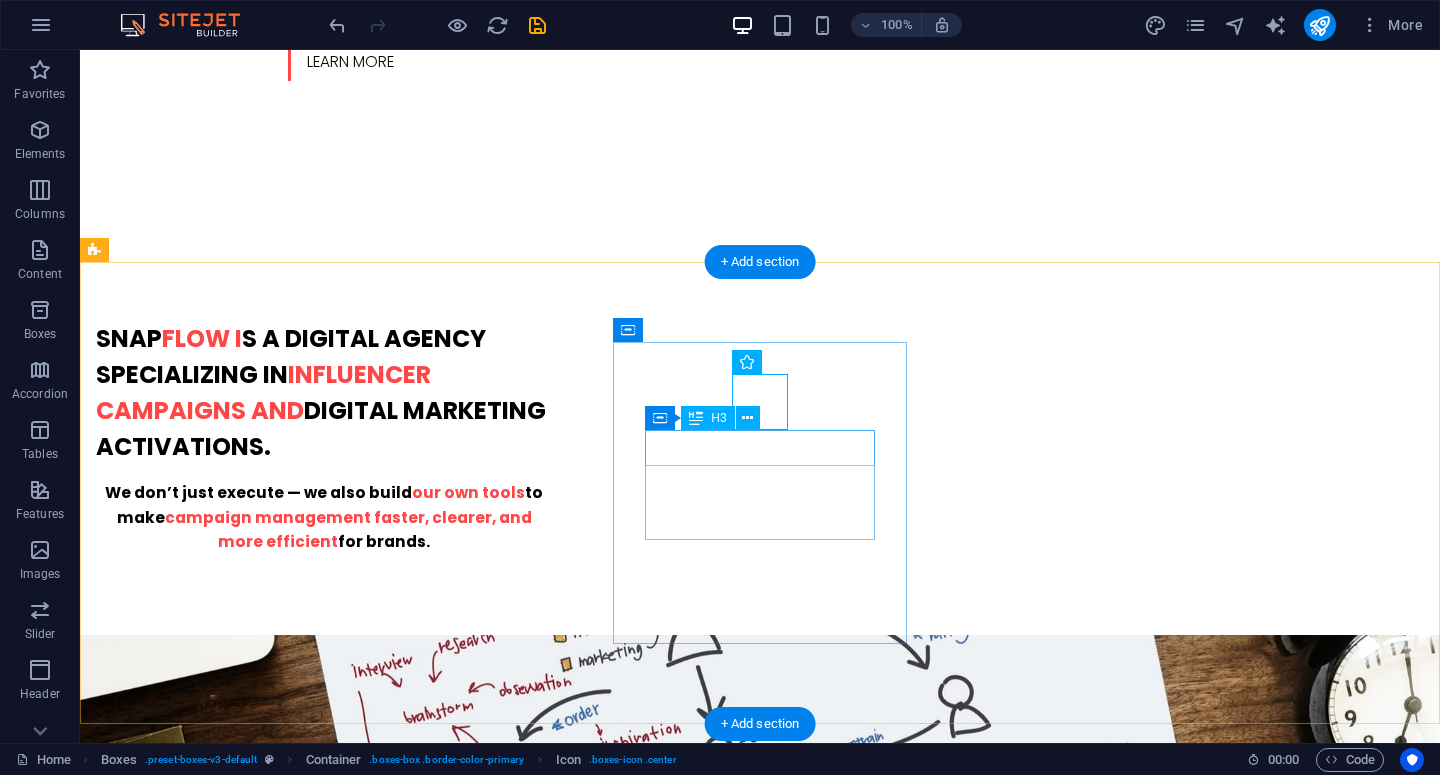 click on "Strategies" at bounding box center [242, 1875] 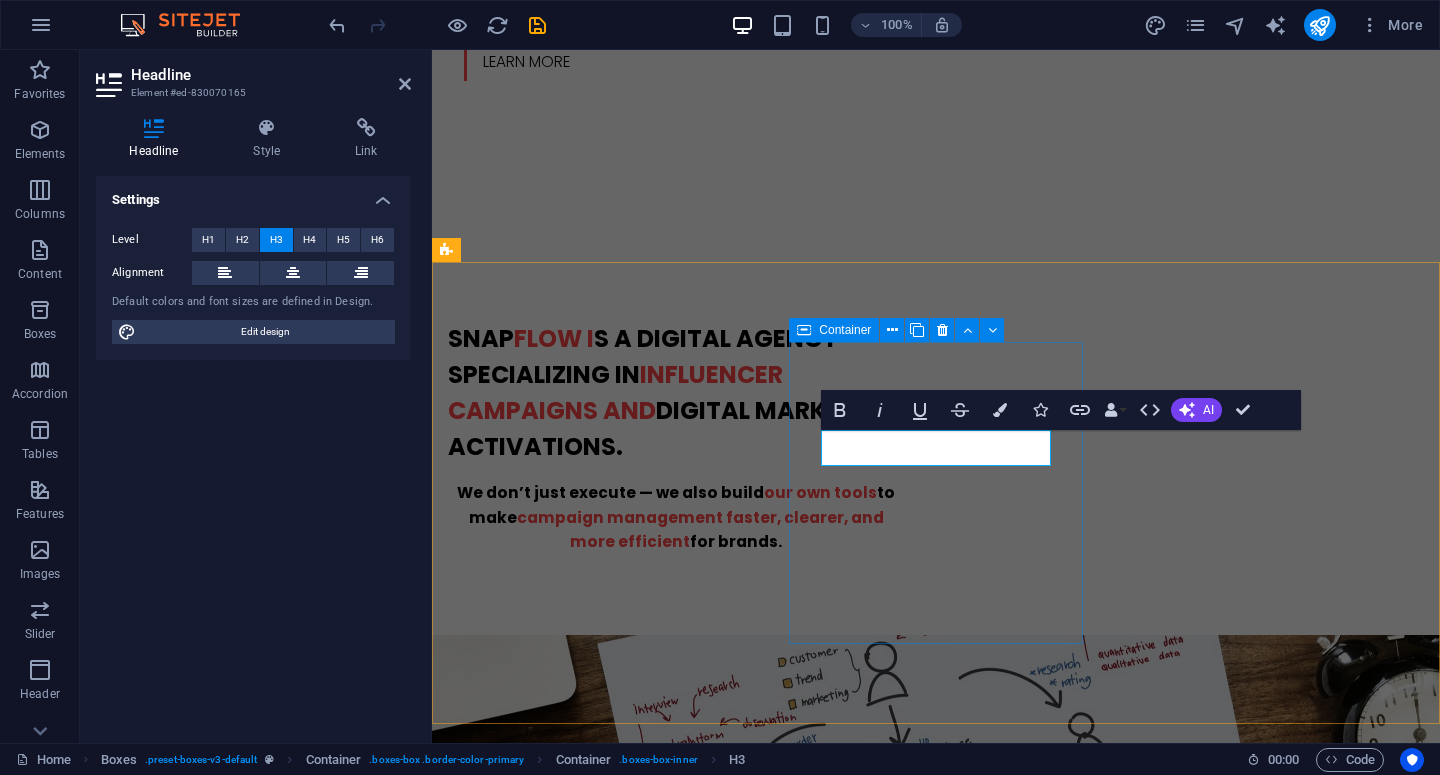 type 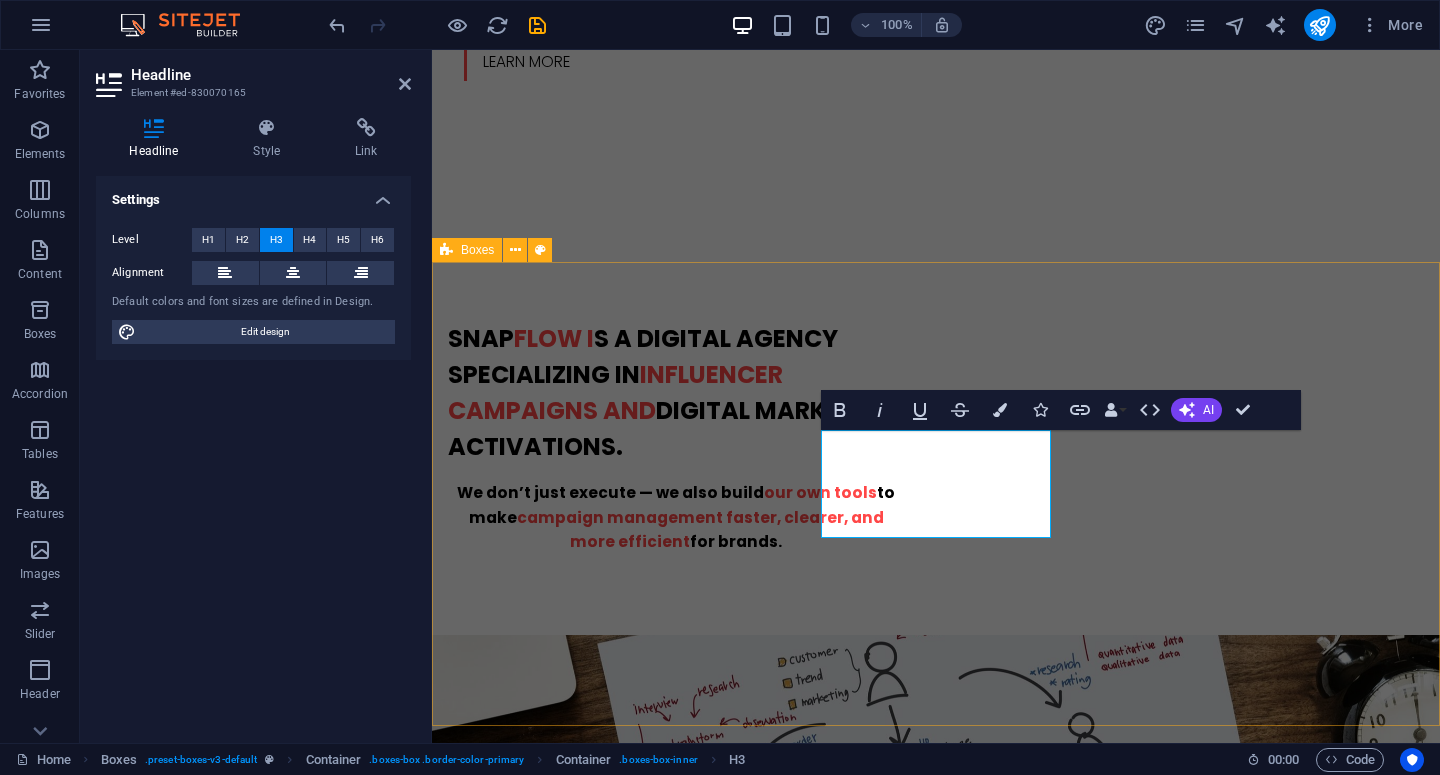 click on "INFLUENCER MARKETING CAMPAIGN Lorem ipsum dolor sit amet, consectetur adipisicing elit. Veritatis, dolorem! ​VIDEO CONTENT PRODUCTION & IDEATION Lorem ipsum dolor sit amet, consectetur adipisicing elit. Veritatis, dolorem! Great Results Lorem ipsum dolor sit amet, consectetur adipisicing elit. Veritatis, dolorem!" at bounding box center [936, 1884] 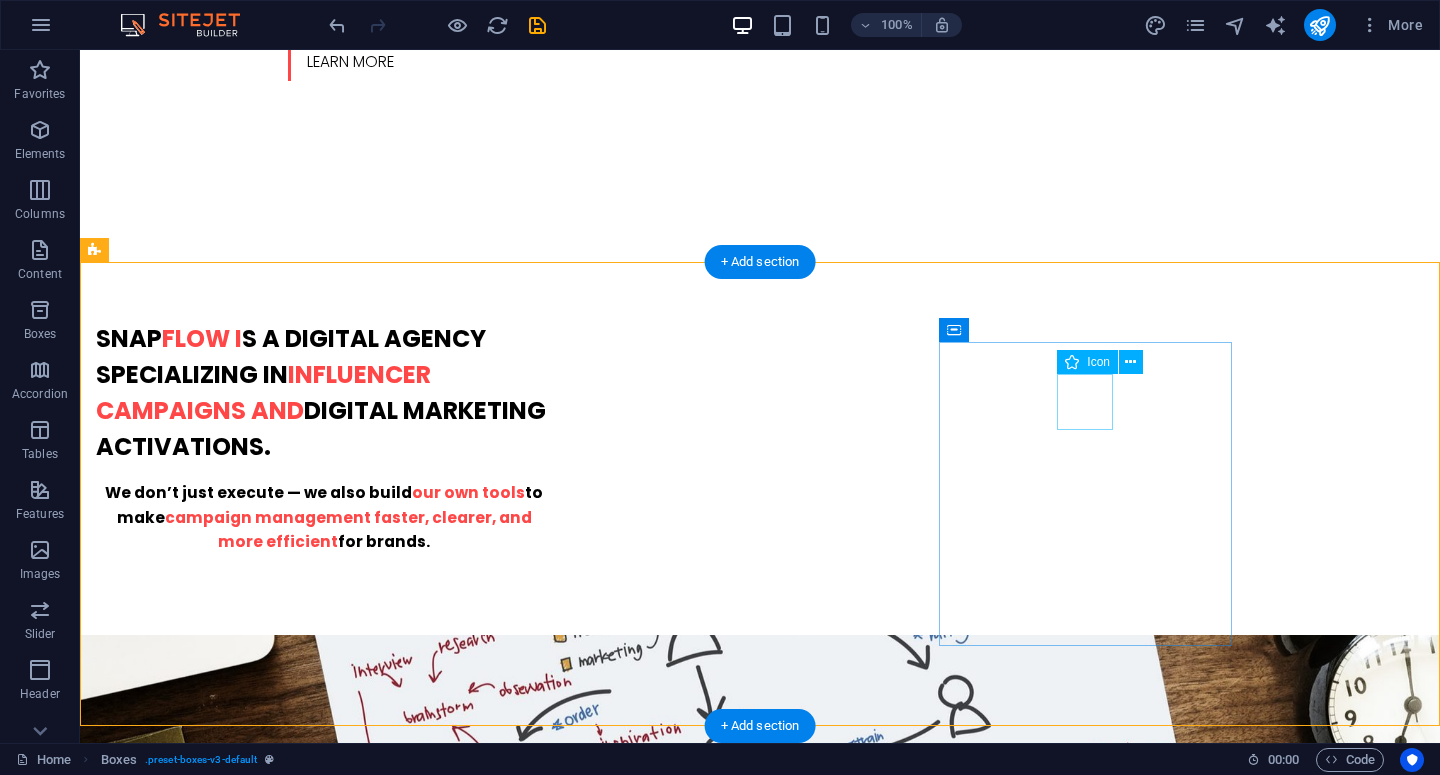 click at bounding box center [242, 2148] 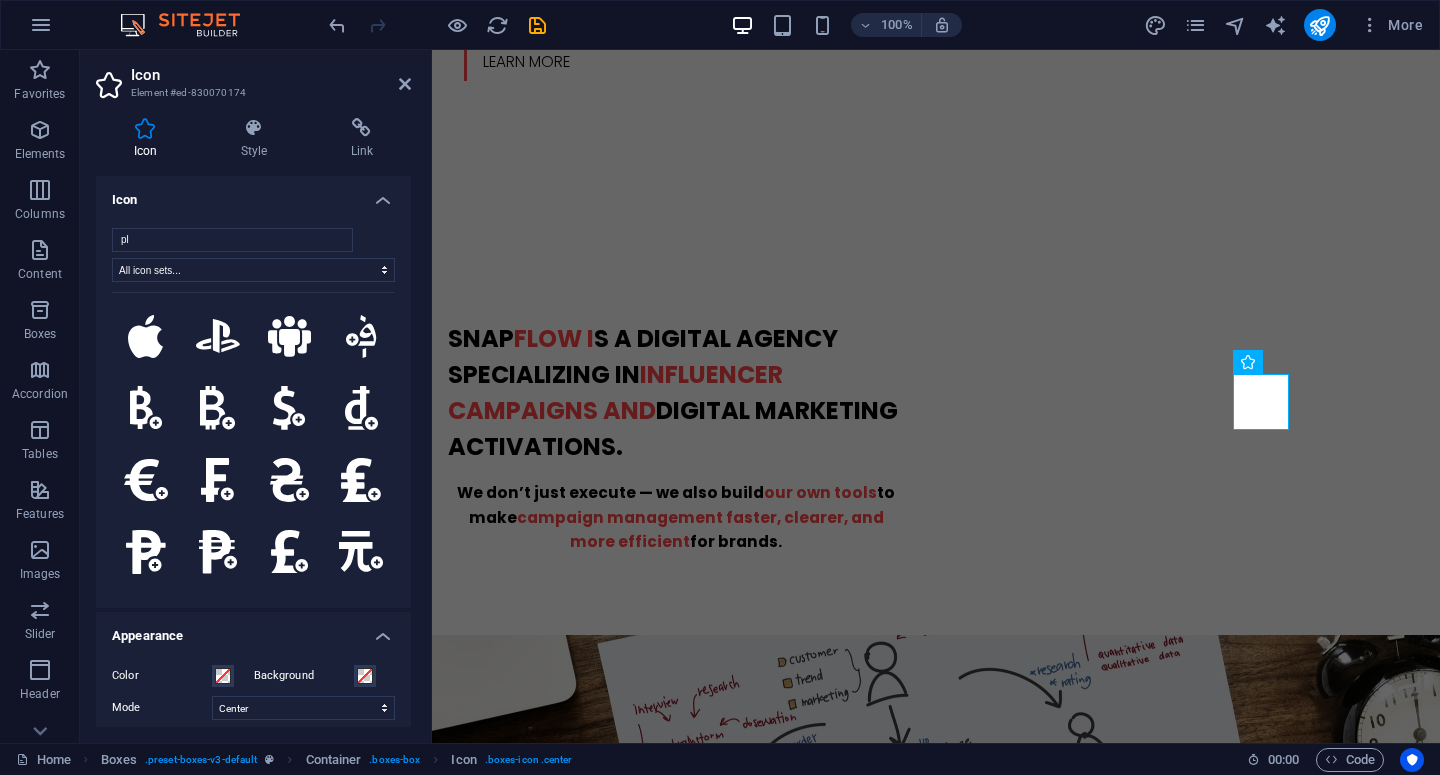 type on "p" 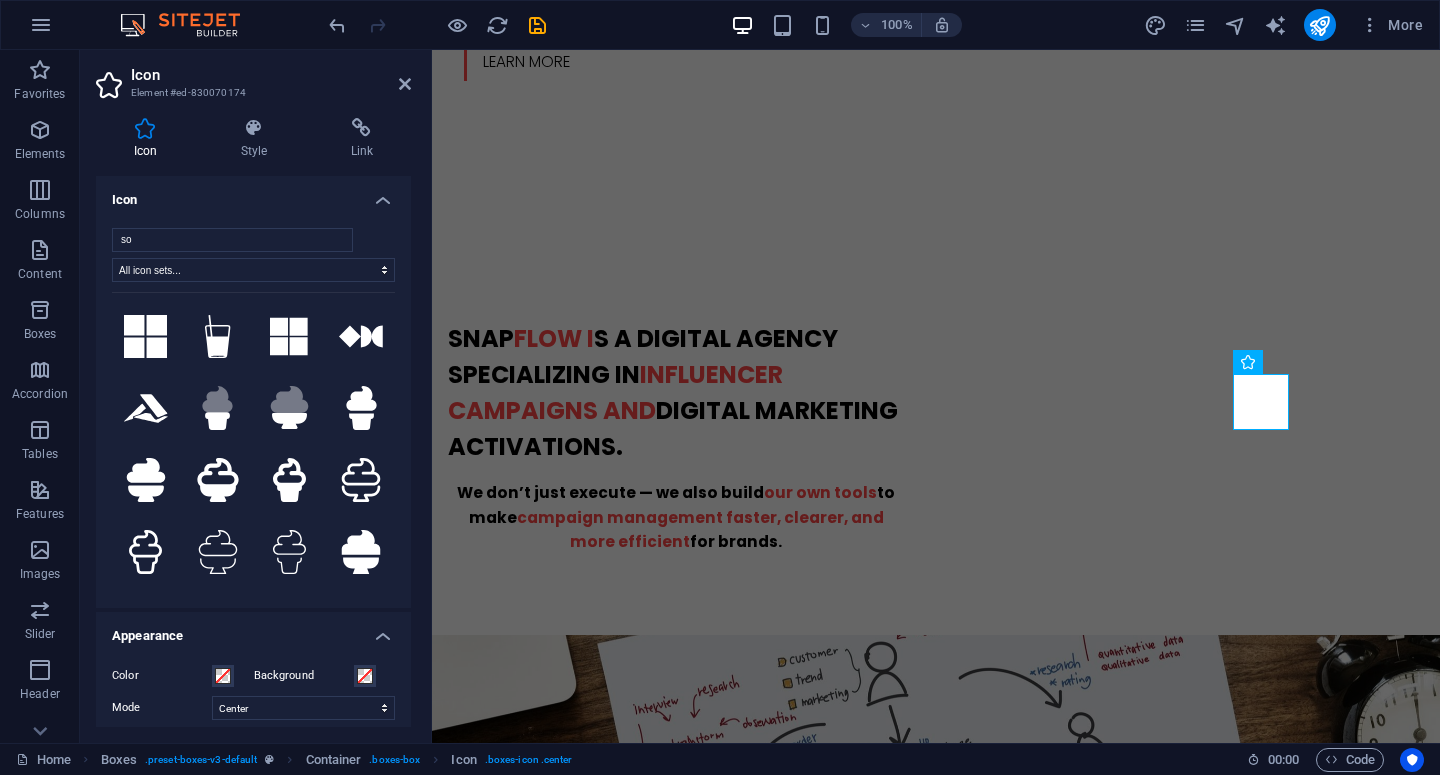 type on "s" 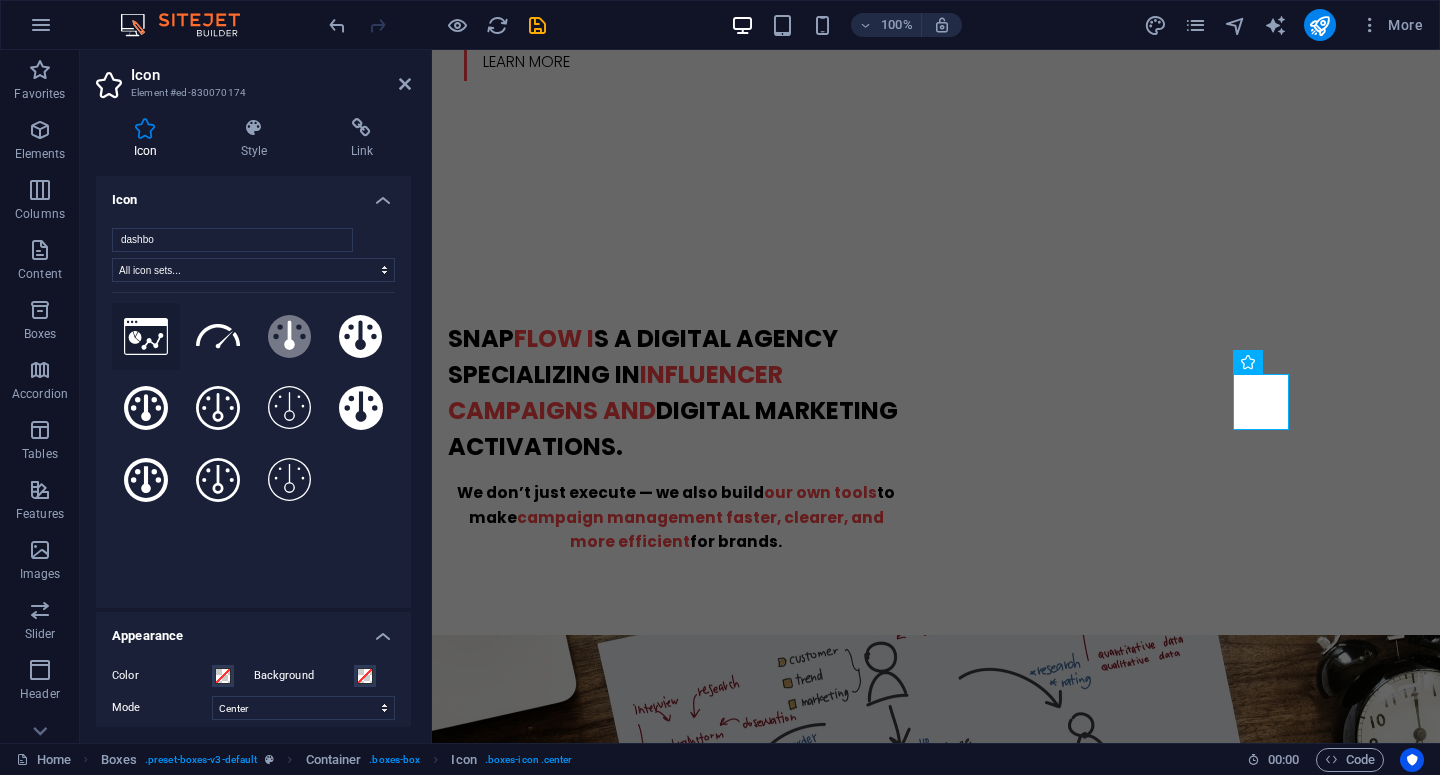 type on "dashbo" 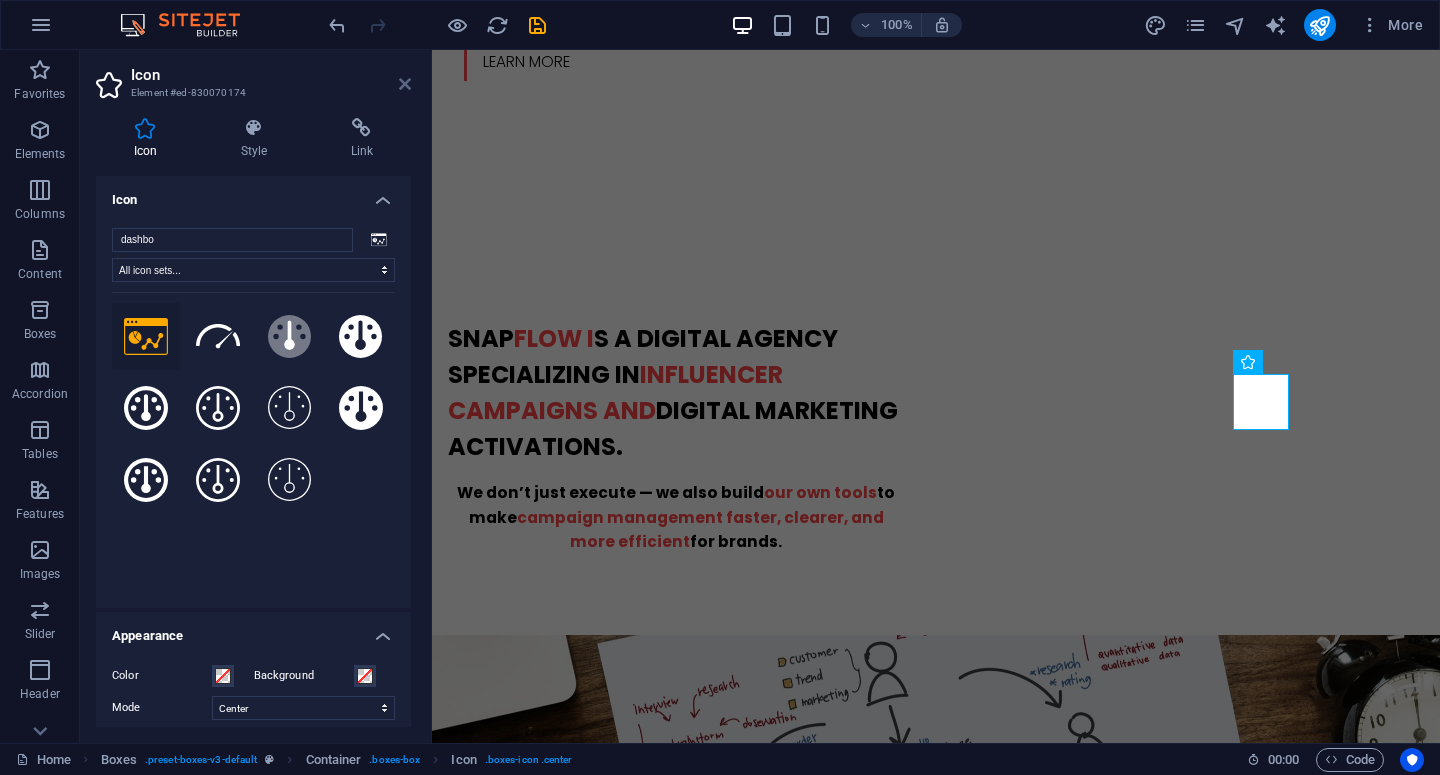 click at bounding box center [405, 84] 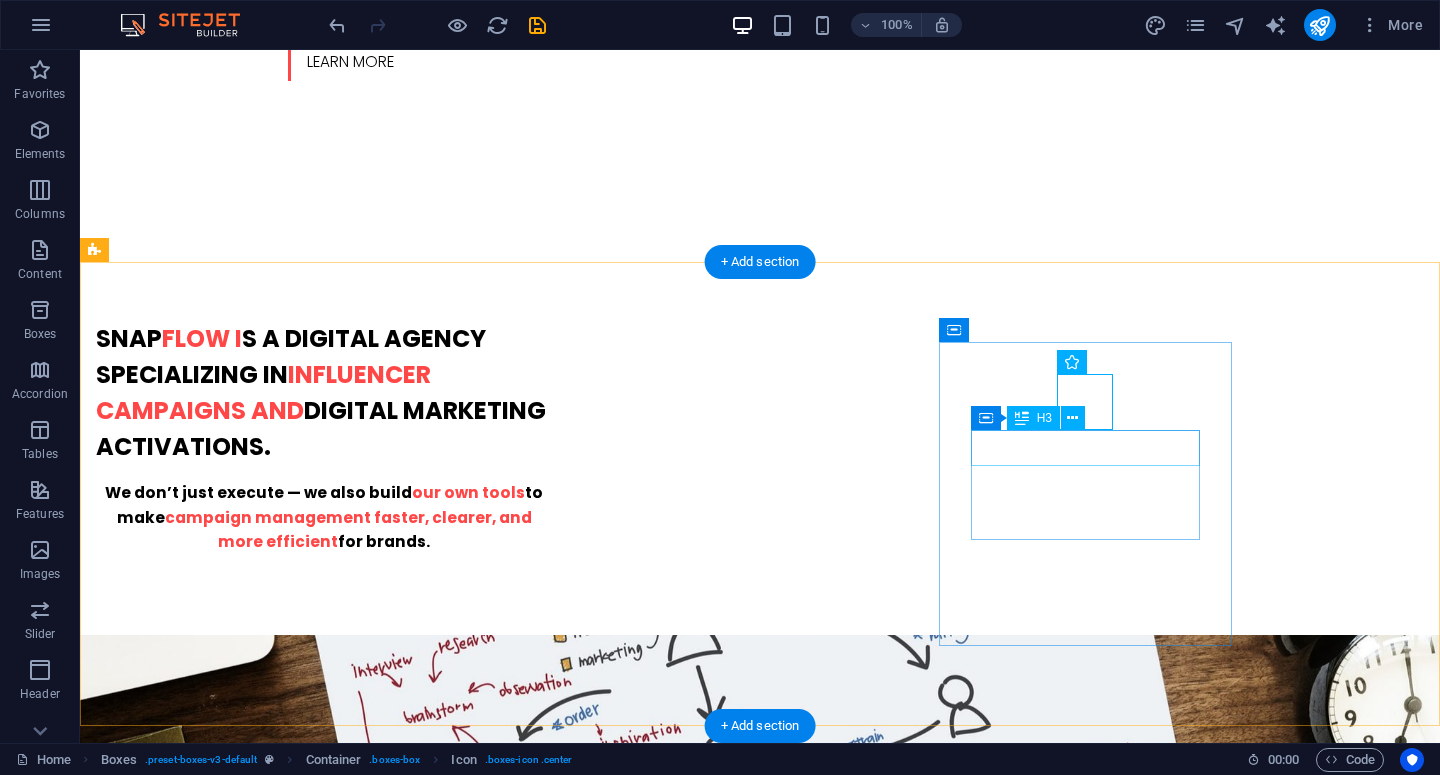 click on "Great Results" at bounding box center [242, 2194] 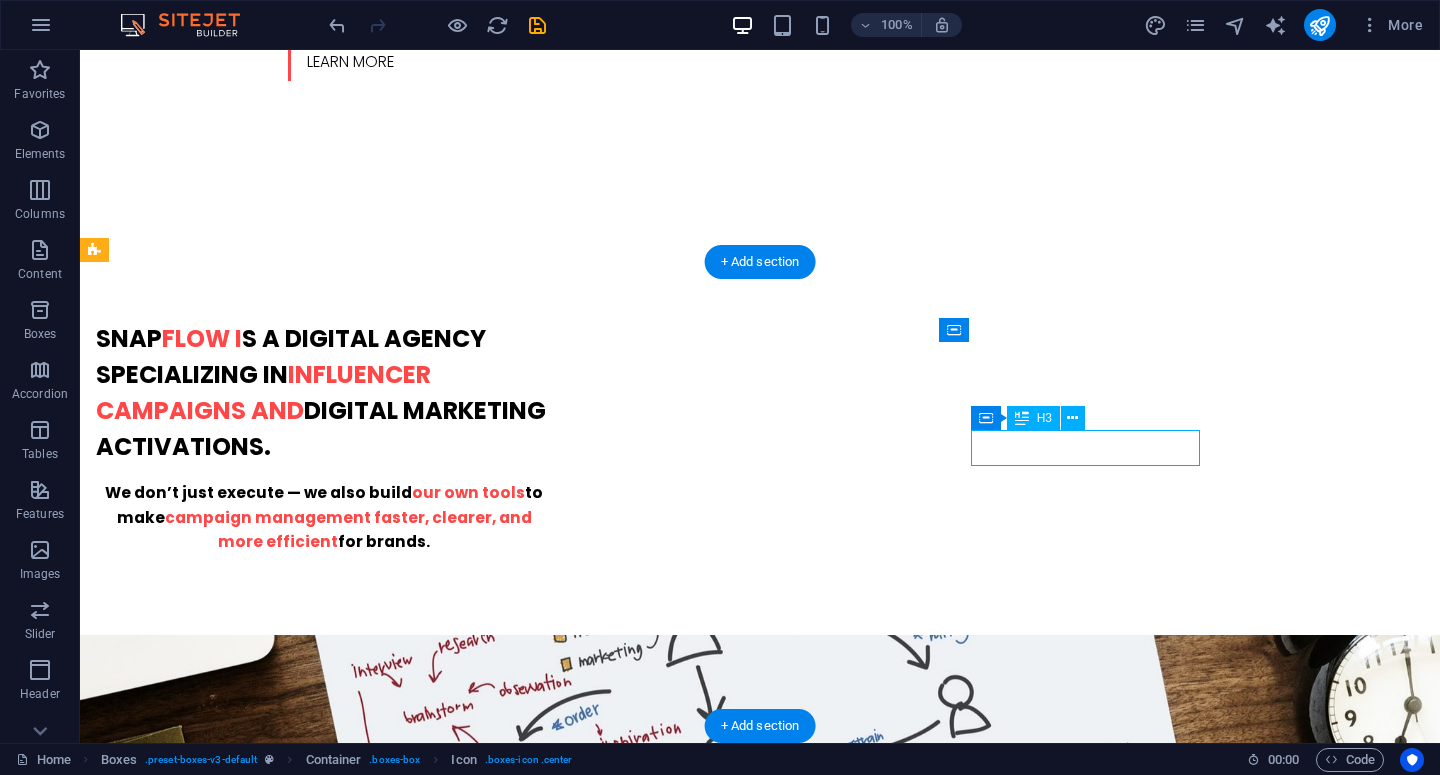 click on "Great Results" at bounding box center [242, 2194] 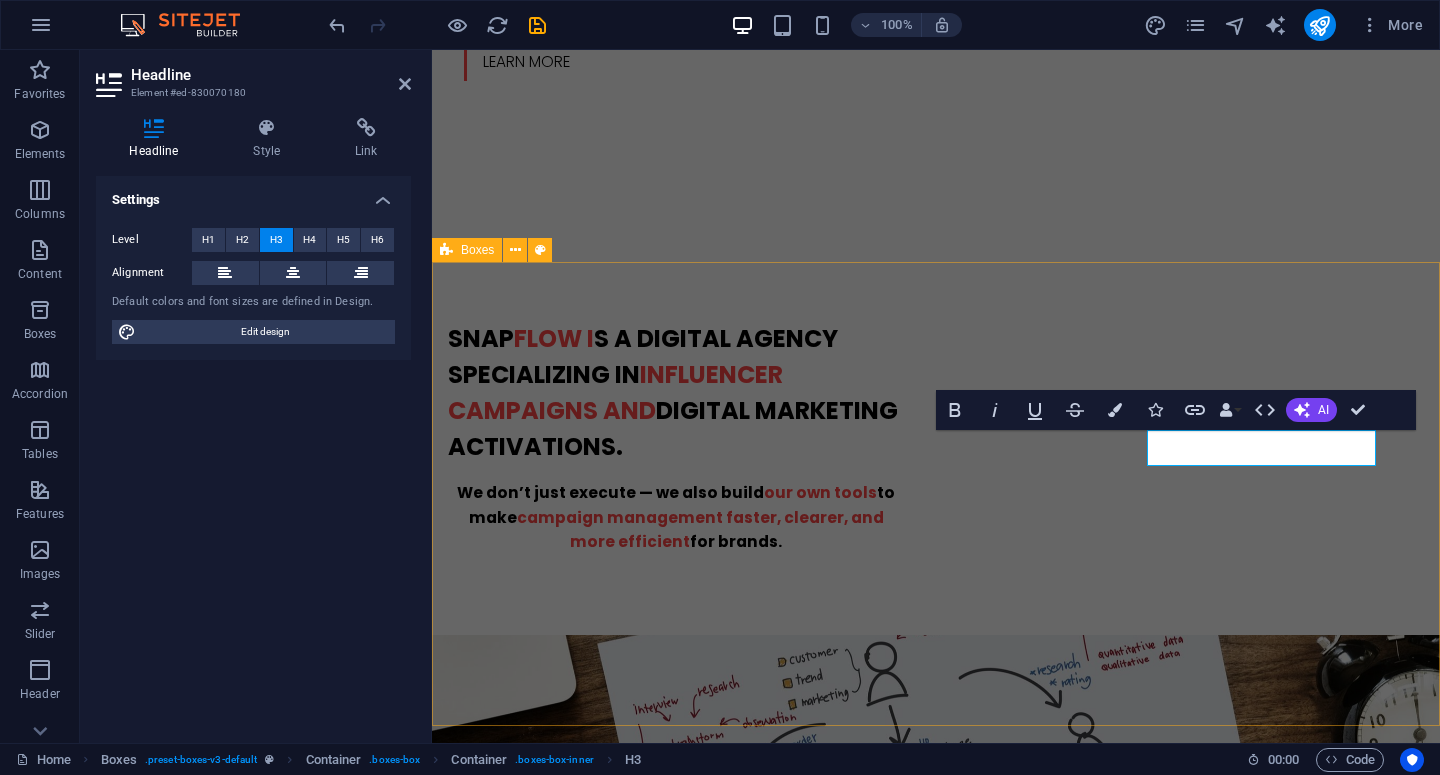 type 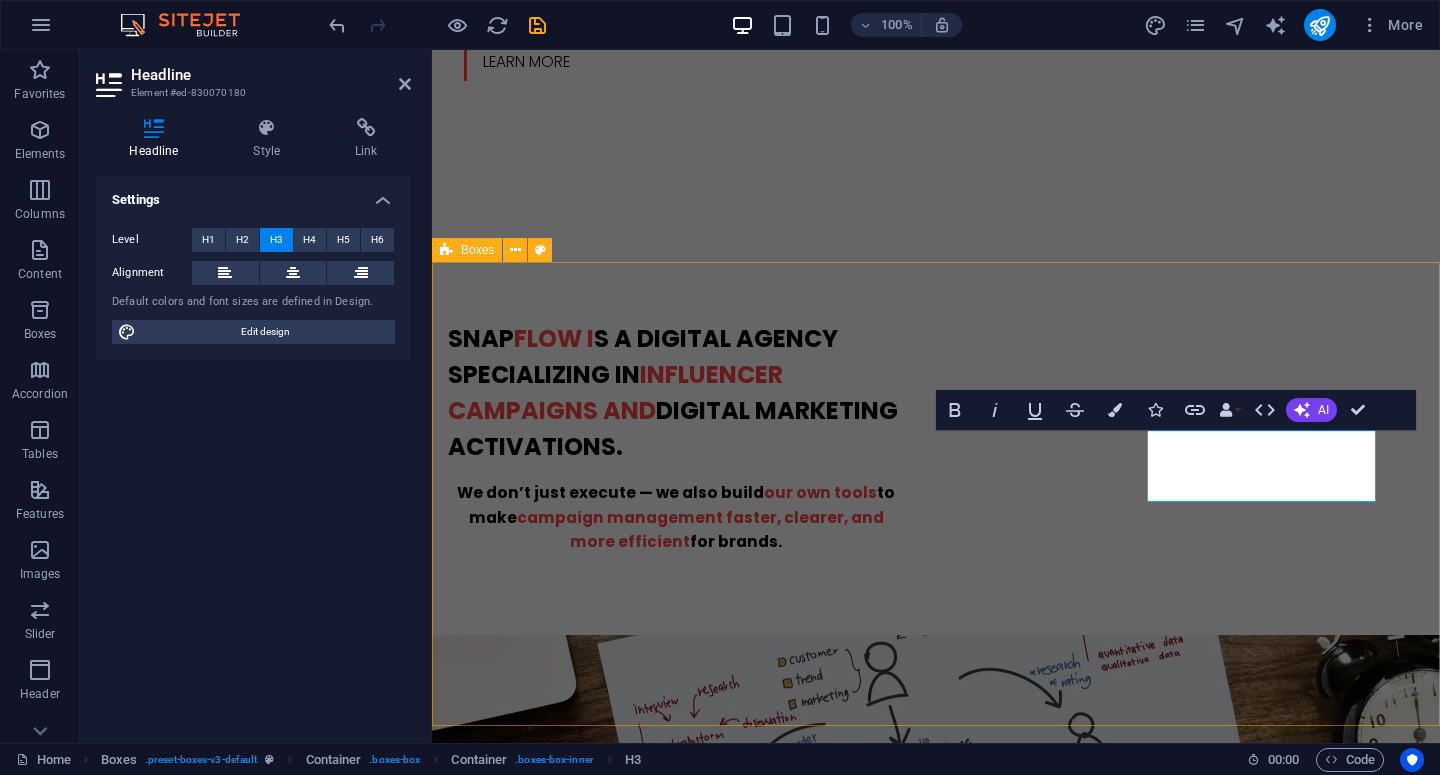 click on "INFLUENCER MARKETING CAMPAIGN Lorem ipsum dolor sit amet, consectetur adipisicing elit. Veritatis, dolorem! VIDEO CONTENT PRODUCTION & IDEATION Lorem ipsum dolor sit amet, consectetur adipisicing elit. Veritatis, dolorem! SNAPFLOW PLATFORM Lorem ipsum dolor sit amet, consectetur adipisicing elit. Veritatis, dolorem!" at bounding box center (936, 1902) 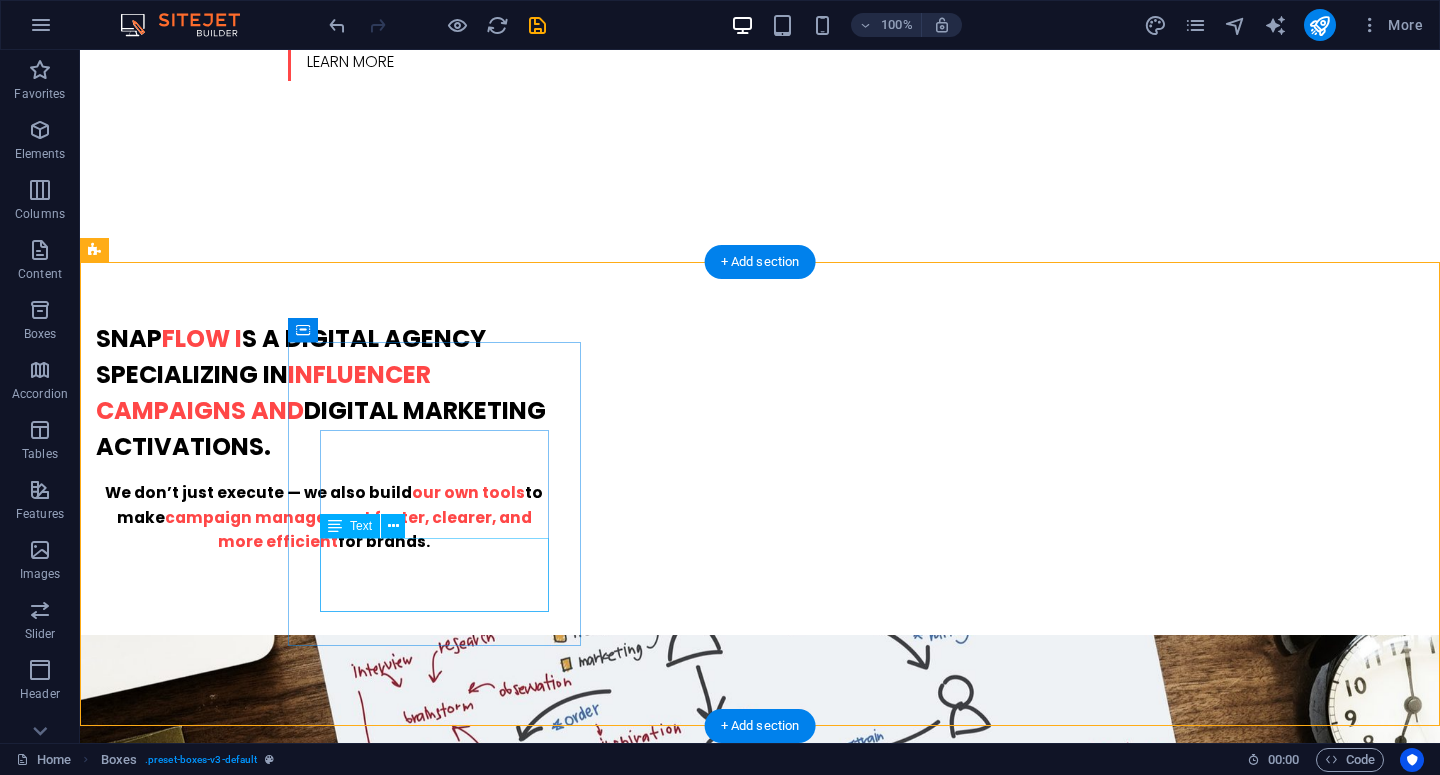 click on "Lorem ipsum dolor sit amet, consectetur adipisicing elit. Veritatis, dolorem!" at bounding box center (242, 1684) 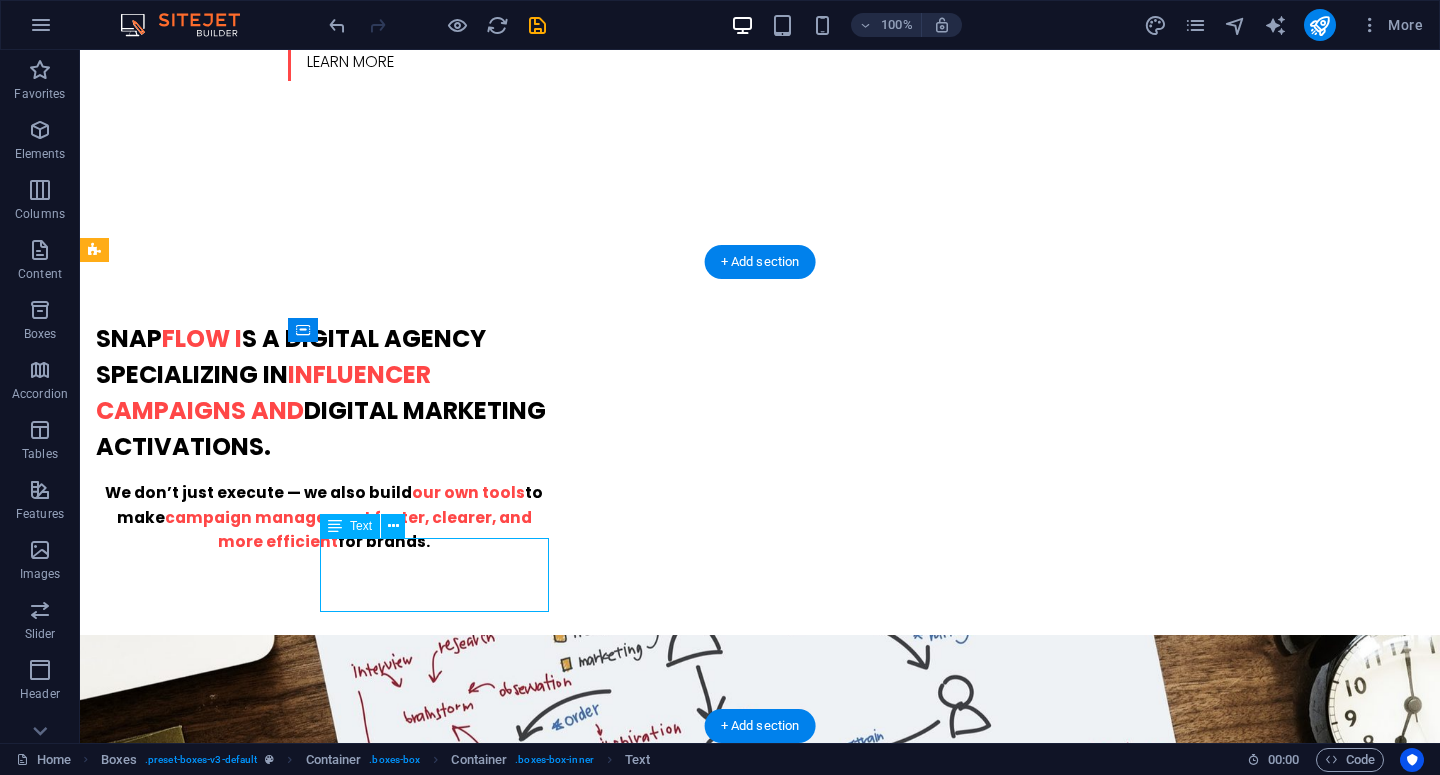 click on "Lorem ipsum dolor sit amet, consectetur adipisicing elit. Veritatis, dolorem!" at bounding box center (242, 1684) 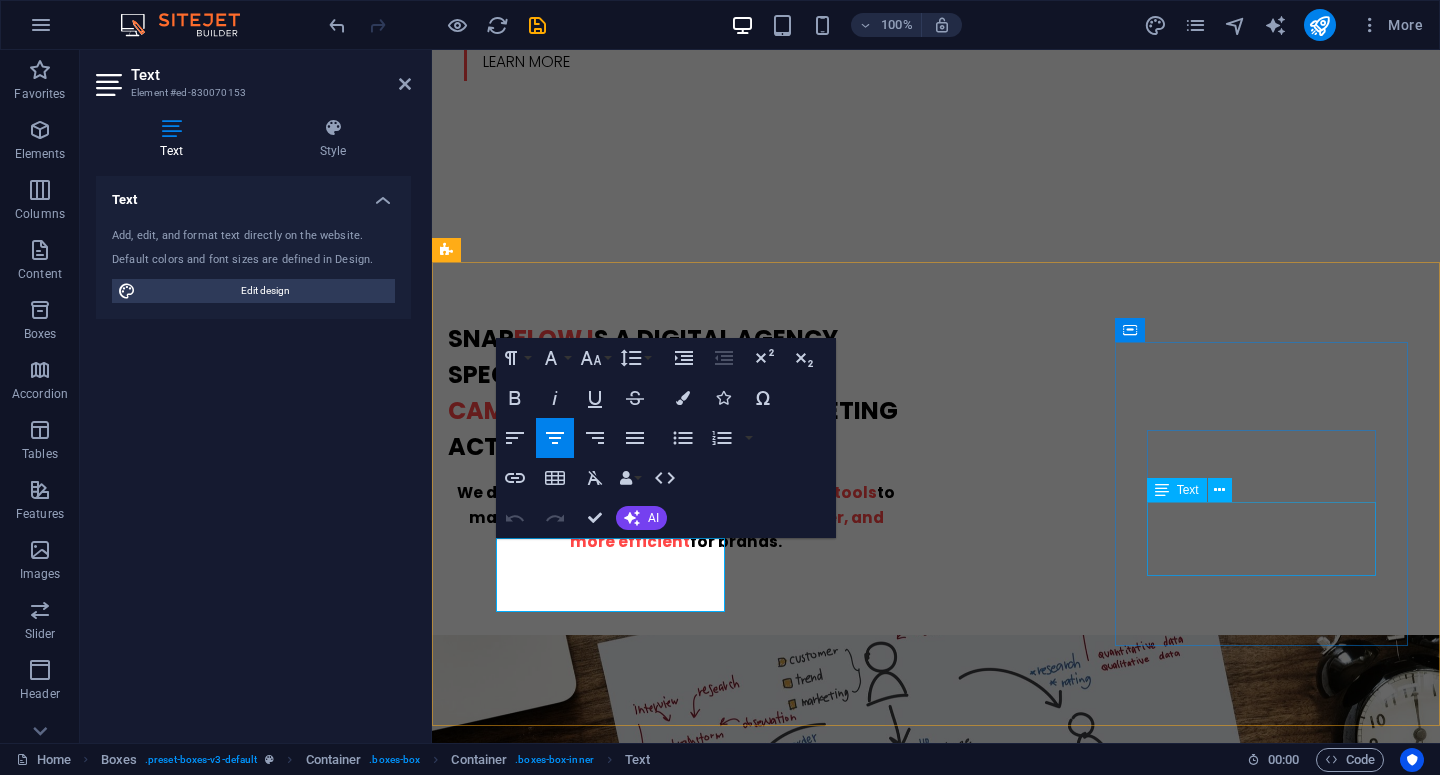 click on "Lorem ipsum dolor sit amet, consectetur adipisicing elit. Veritatis, dolorem!" at bounding box center [594, 2285] 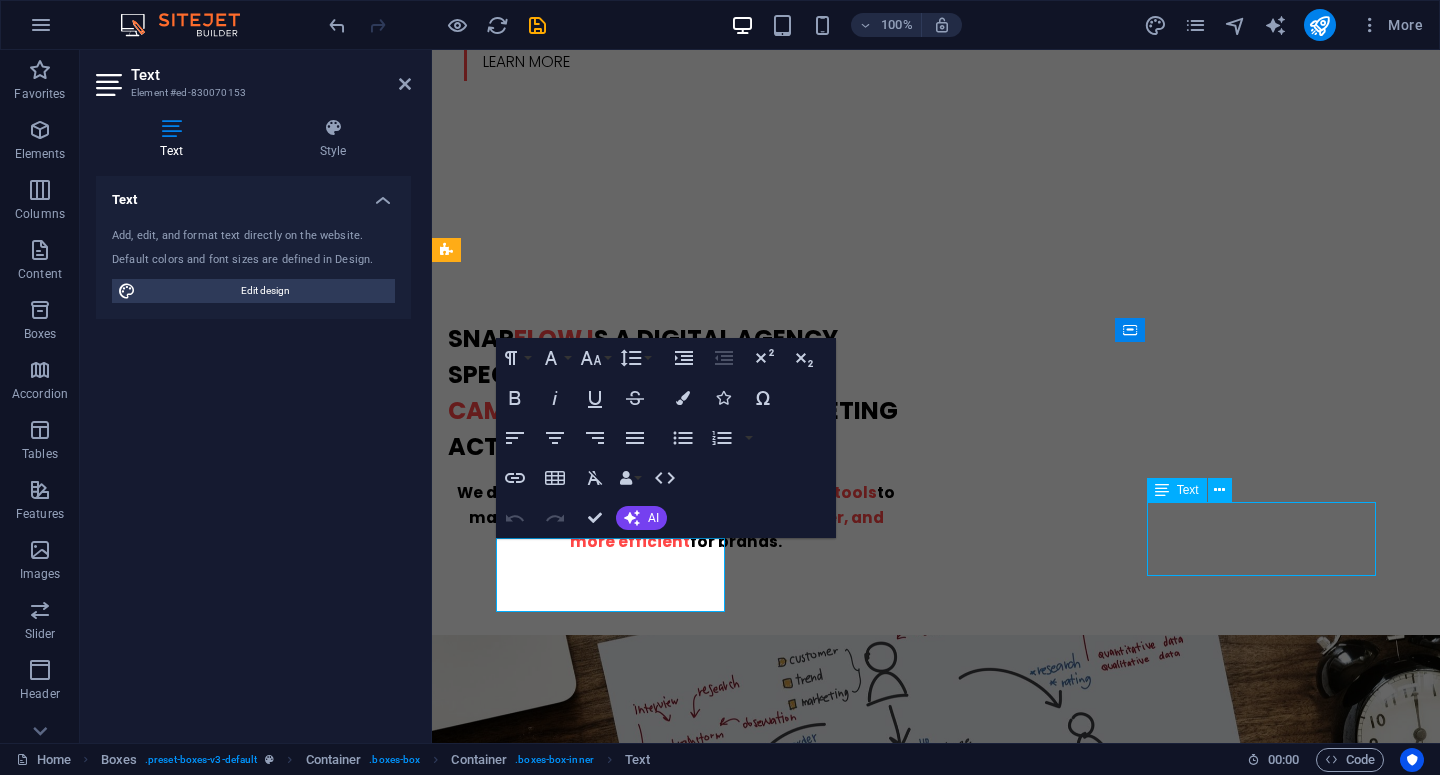 click on "Lorem ipsum dolor sit amet, consectetur adipisicing elit. Veritatis, dolorem!" at bounding box center [594, 2285] 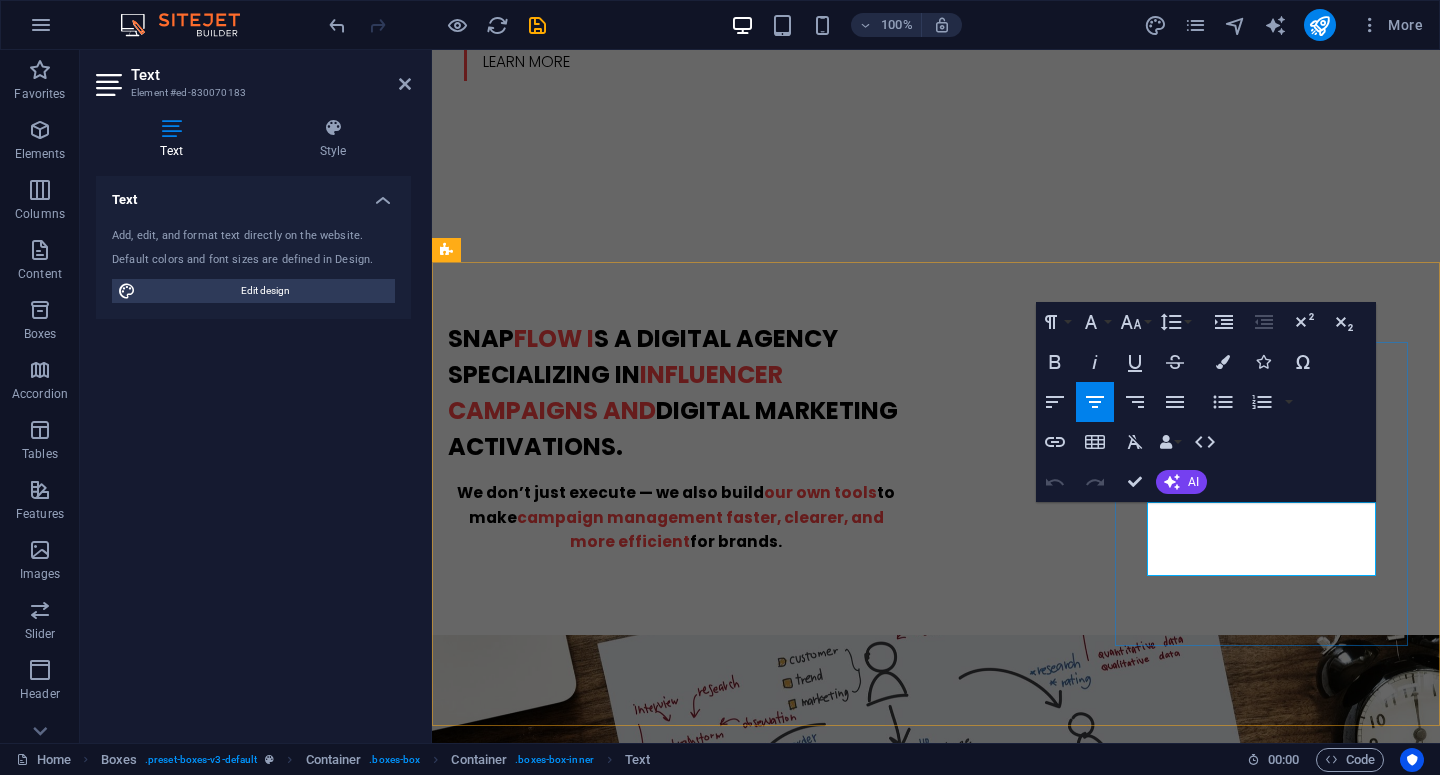 drag, startPoint x: 1343, startPoint y: 563, endPoint x: 1146, endPoint y: 511, distance: 203.74739 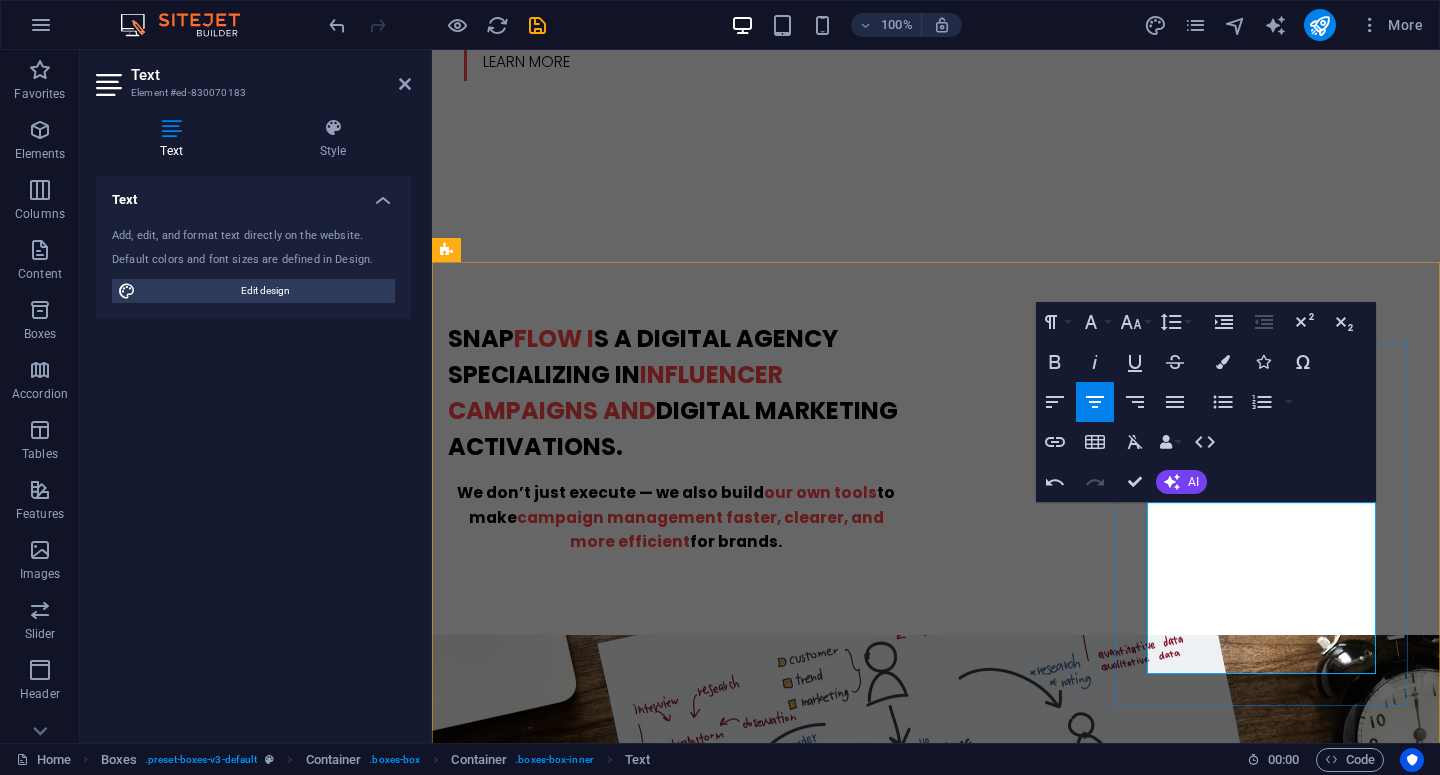 click on "a proprietary platform that helps brands submit campaign briefs, define creator deliverables, assign content guidelines, and track campaign progress — all in one place." at bounding box center [594, 2334] 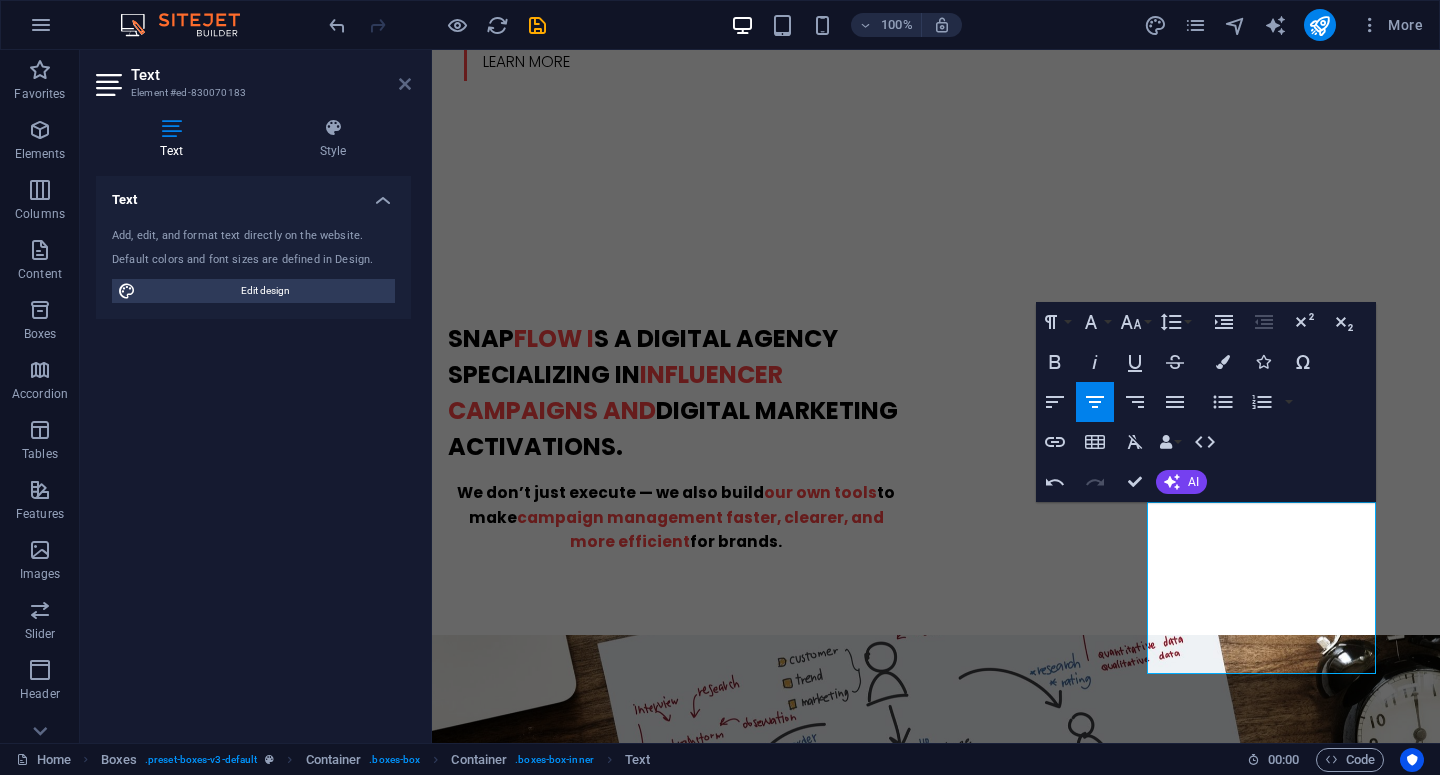 click at bounding box center (405, 84) 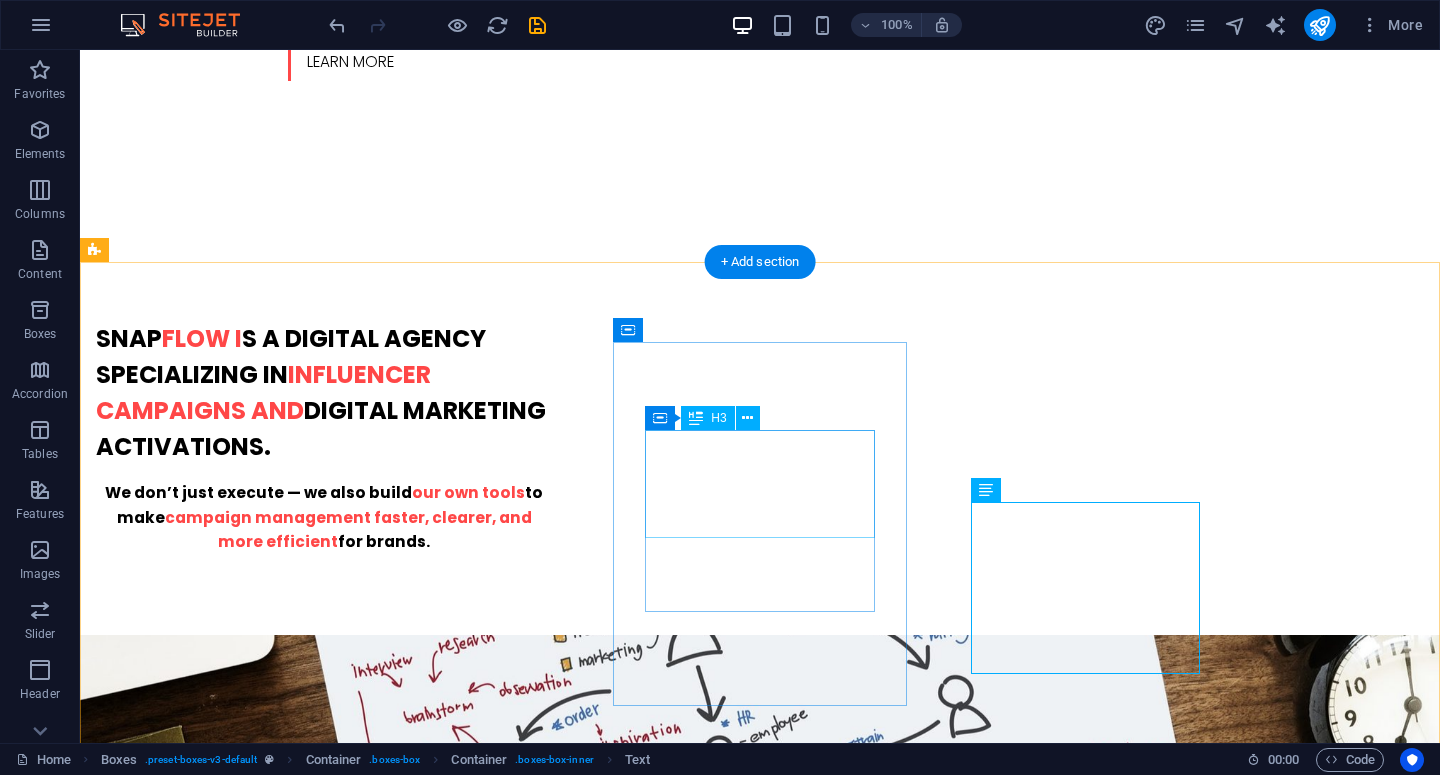 click on "VIDEO CONTENT PRODUCTION & IDEATION" at bounding box center (242, 1911) 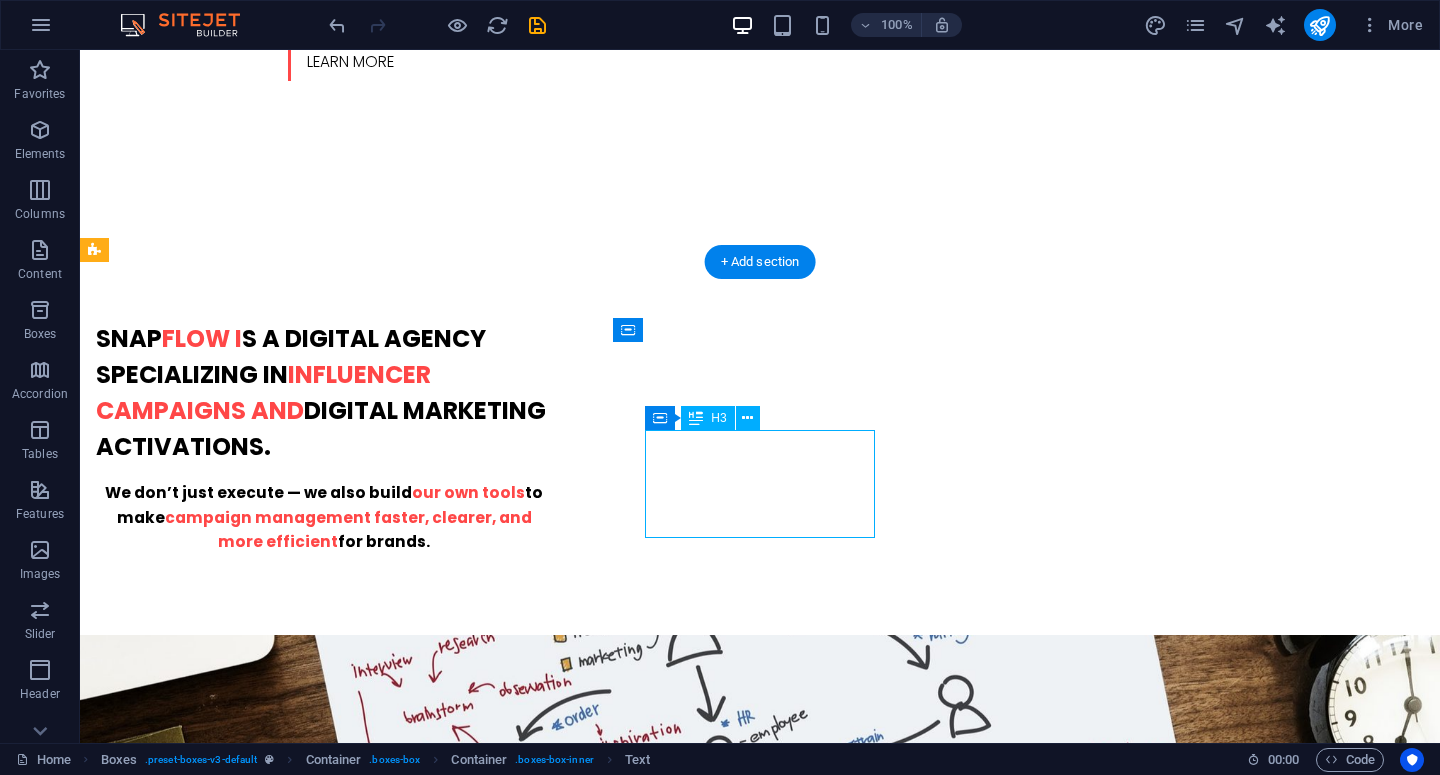 click on "VIDEO CONTENT PRODUCTION & IDEATION" at bounding box center [242, 1911] 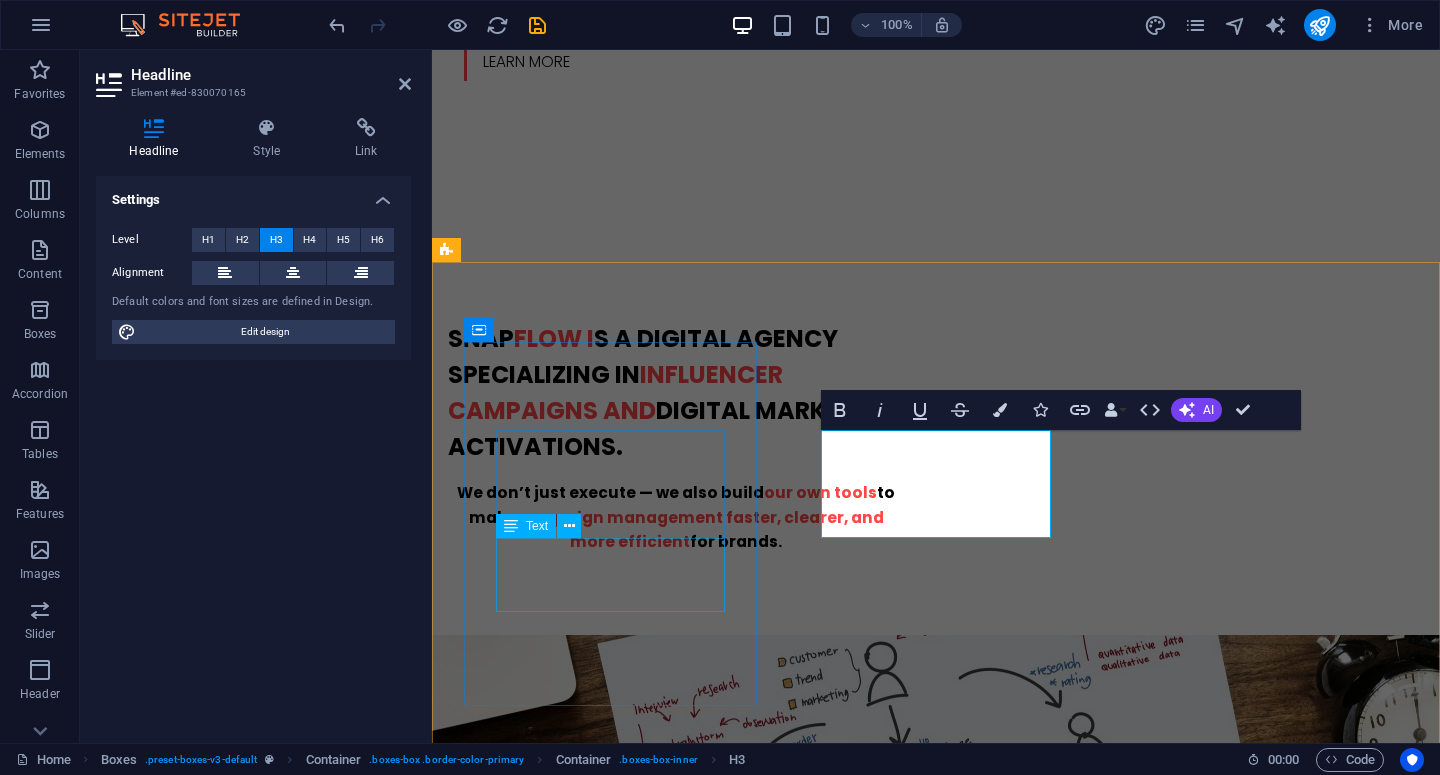 click on "Lorem ipsum dolor sit amet, consectetur adipisicing elit. Veritatis, dolorem!" at bounding box center [594, 1684] 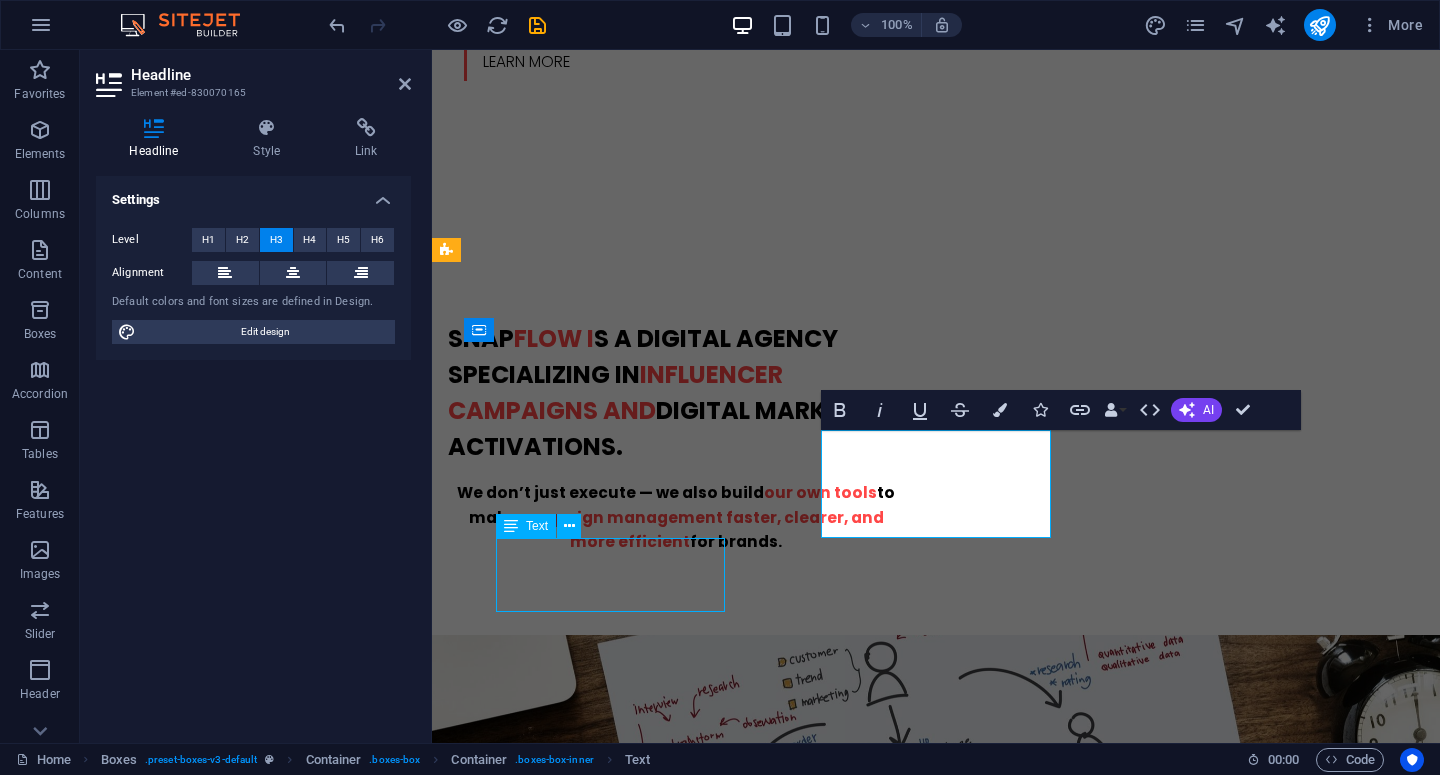 click on "Lorem ipsum dolor sit amet, consectetur adipisicing elit. Veritatis, dolorem!" at bounding box center [594, 1684] 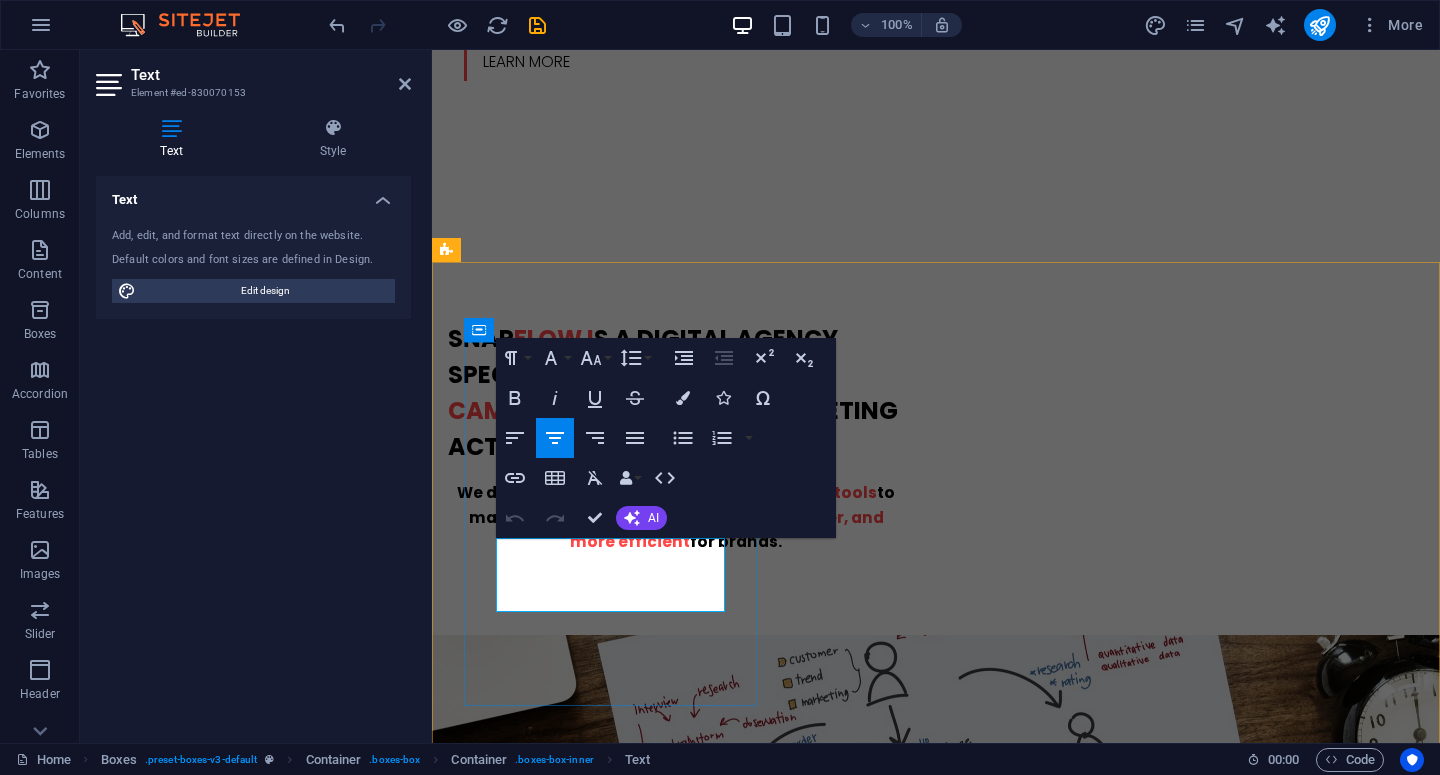 drag, startPoint x: 698, startPoint y: 600, endPoint x: 494, endPoint y: 551, distance: 209.80229 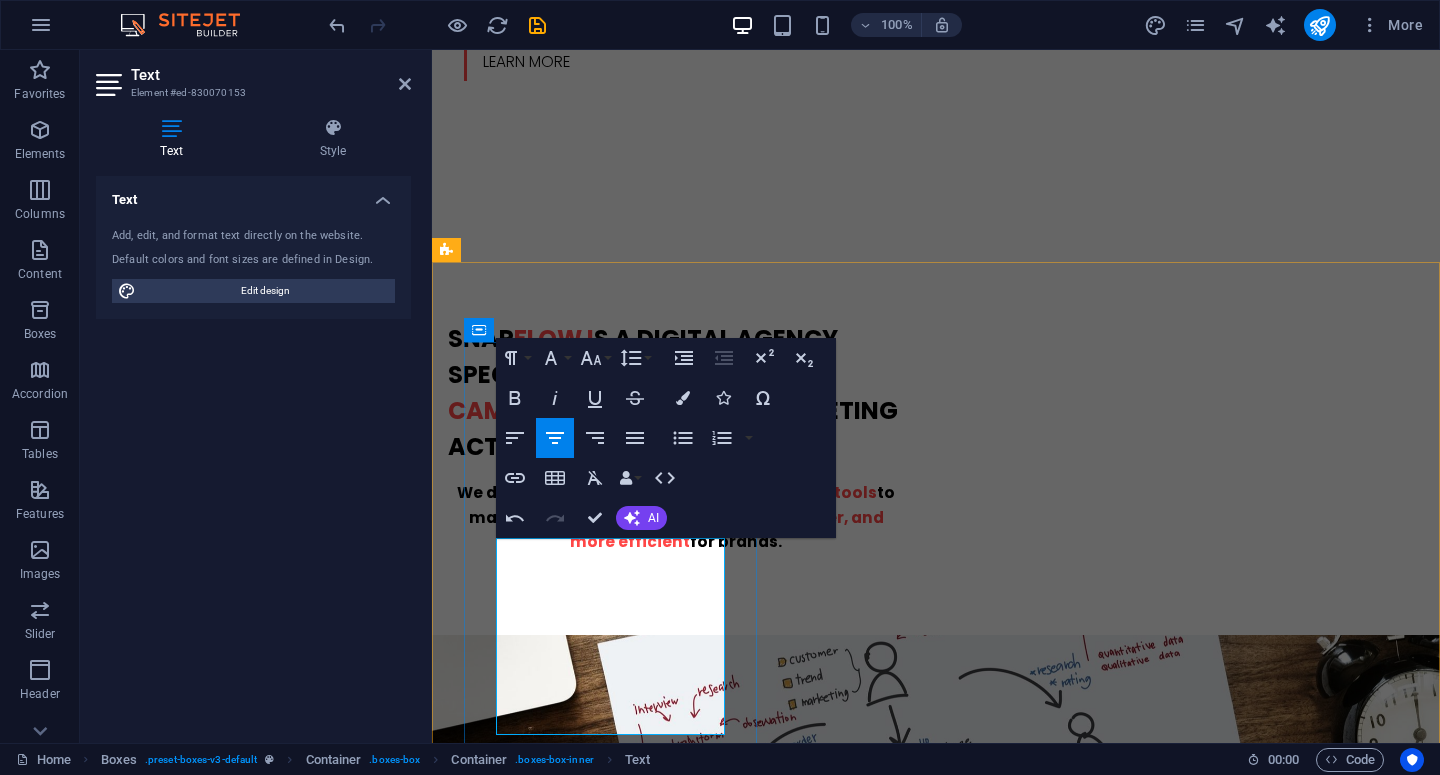 click on "just execute — we  optimize brand campaigns to align with the right tone, nuance, and platform context. We ensure everyone — from brand teams to creators — moves in sync, with clarity and structure at every step." at bounding box center (594, 1745) 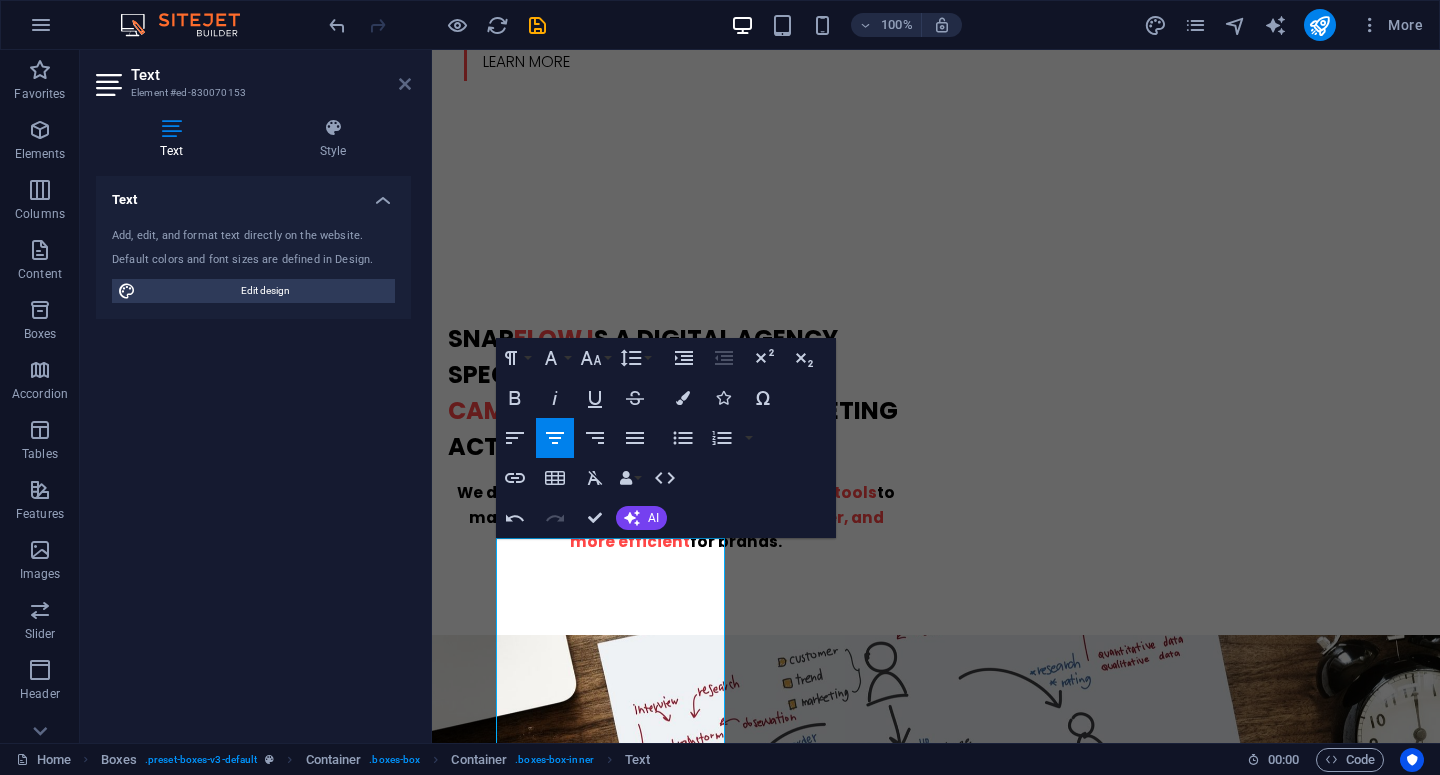click at bounding box center [405, 84] 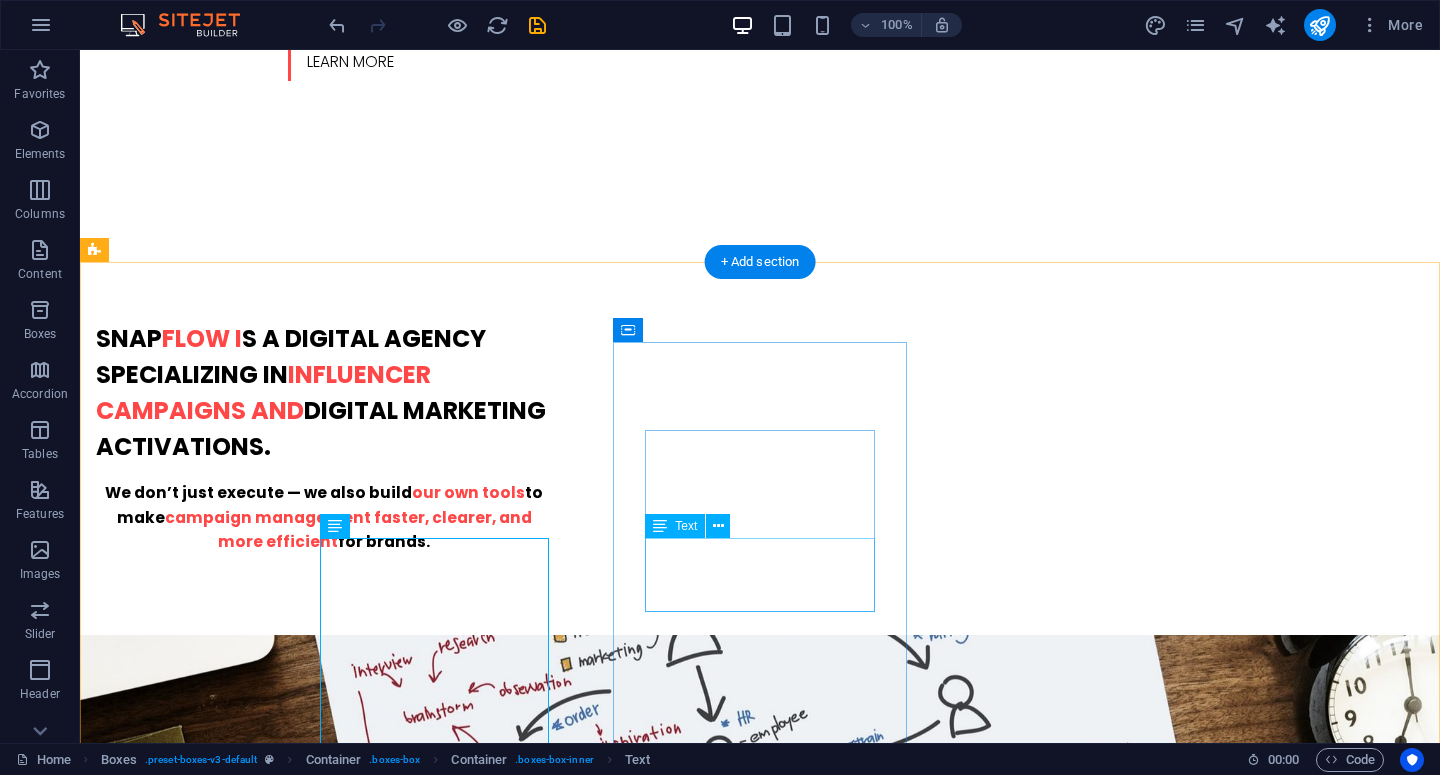 click on "Lorem ipsum dolor sit amet, consectetur adipisicing elit. Veritatis, dolorem!" at bounding box center (242, 2149) 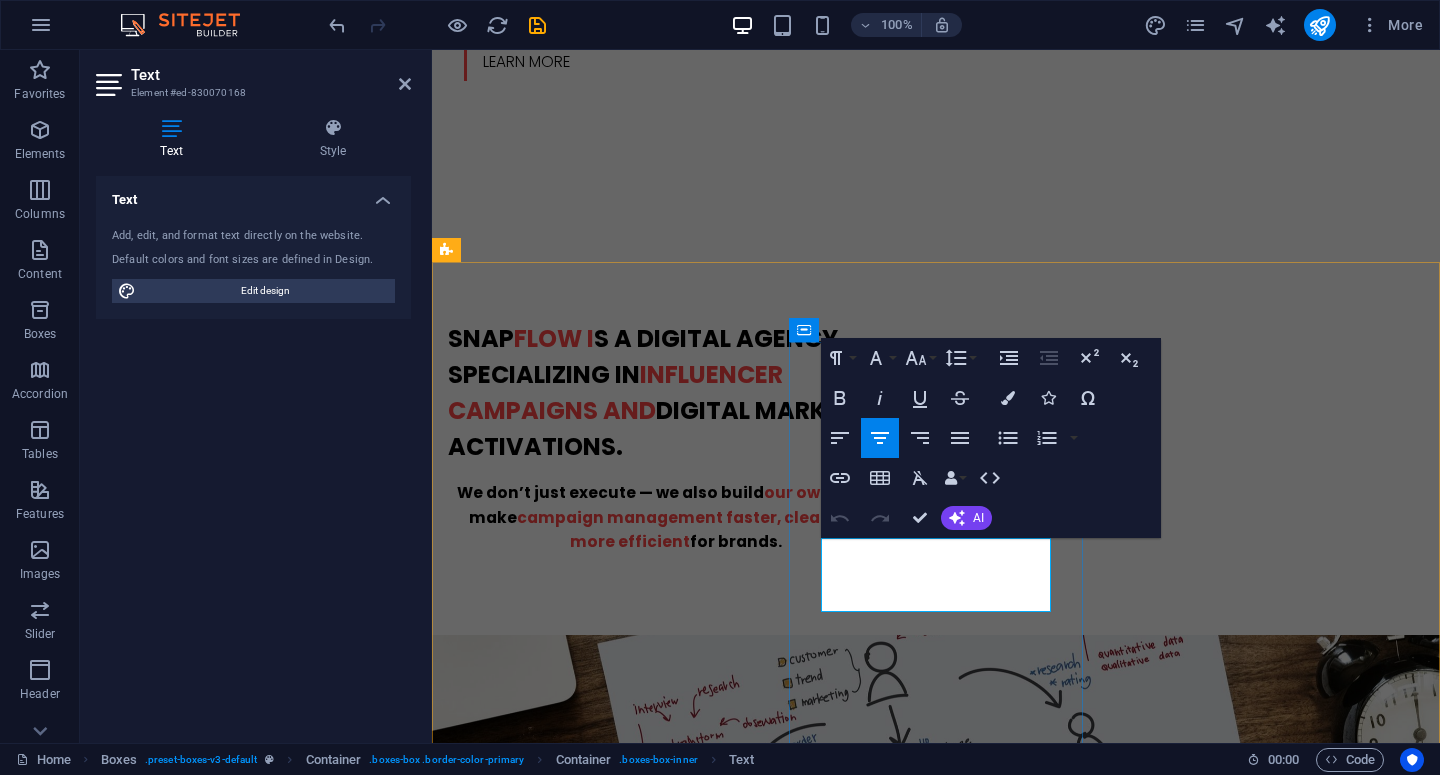 drag, startPoint x: 1024, startPoint y: 597, endPoint x: 831, endPoint y: 548, distance: 199.12308 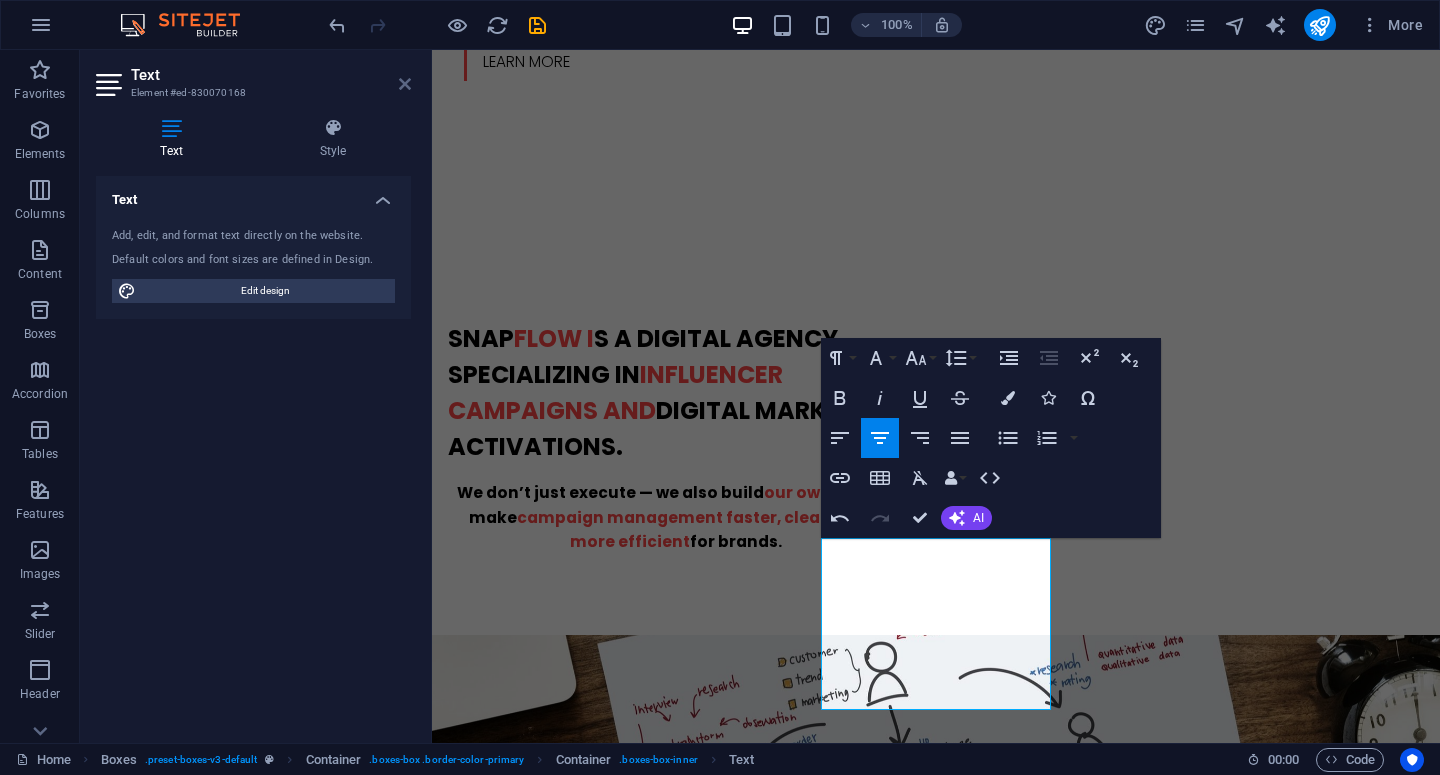 click at bounding box center [405, 84] 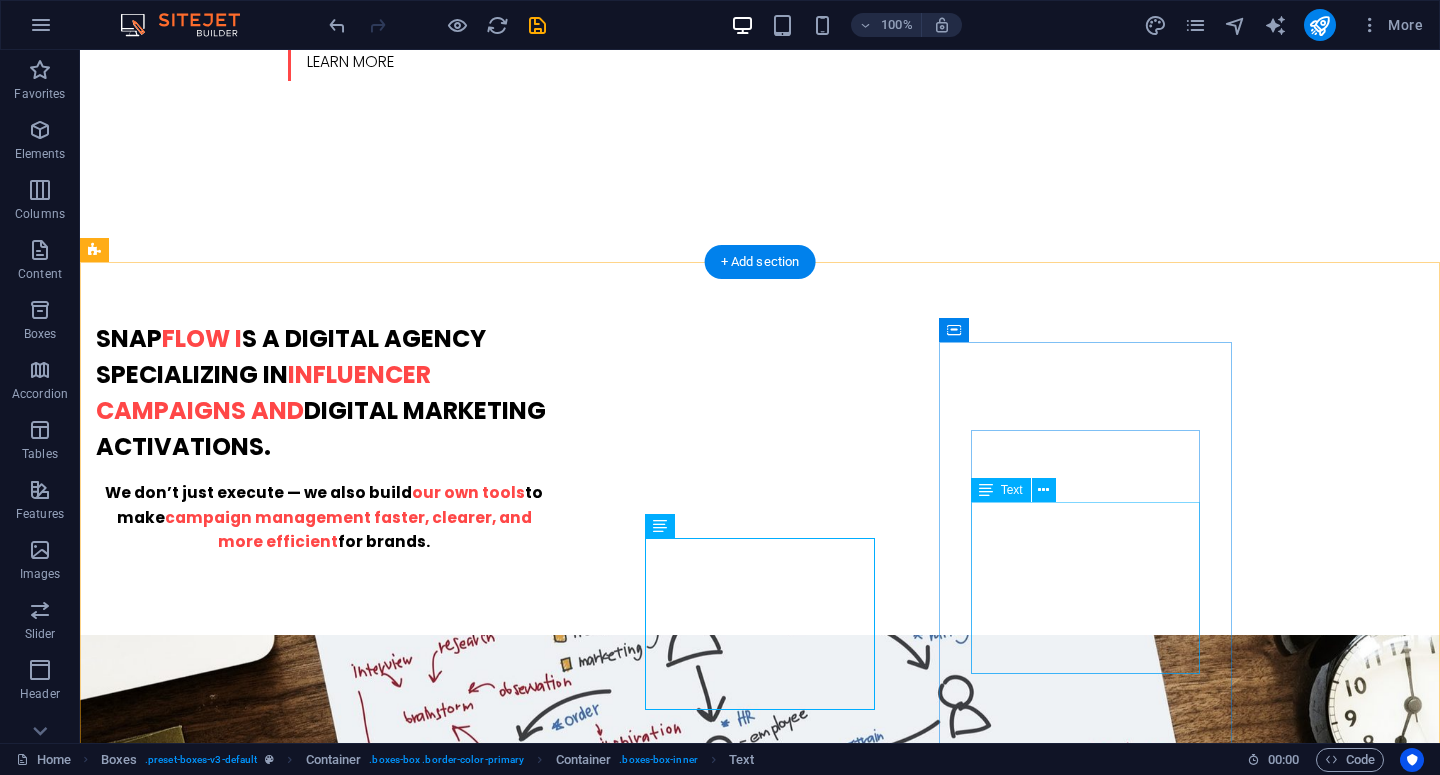 click on "A proprietary platform that helps brands submit campaign briefs, define creator deliverables, assign content guidelines, and track campaign progress — all in one place." at bounding box center (242, 2555) 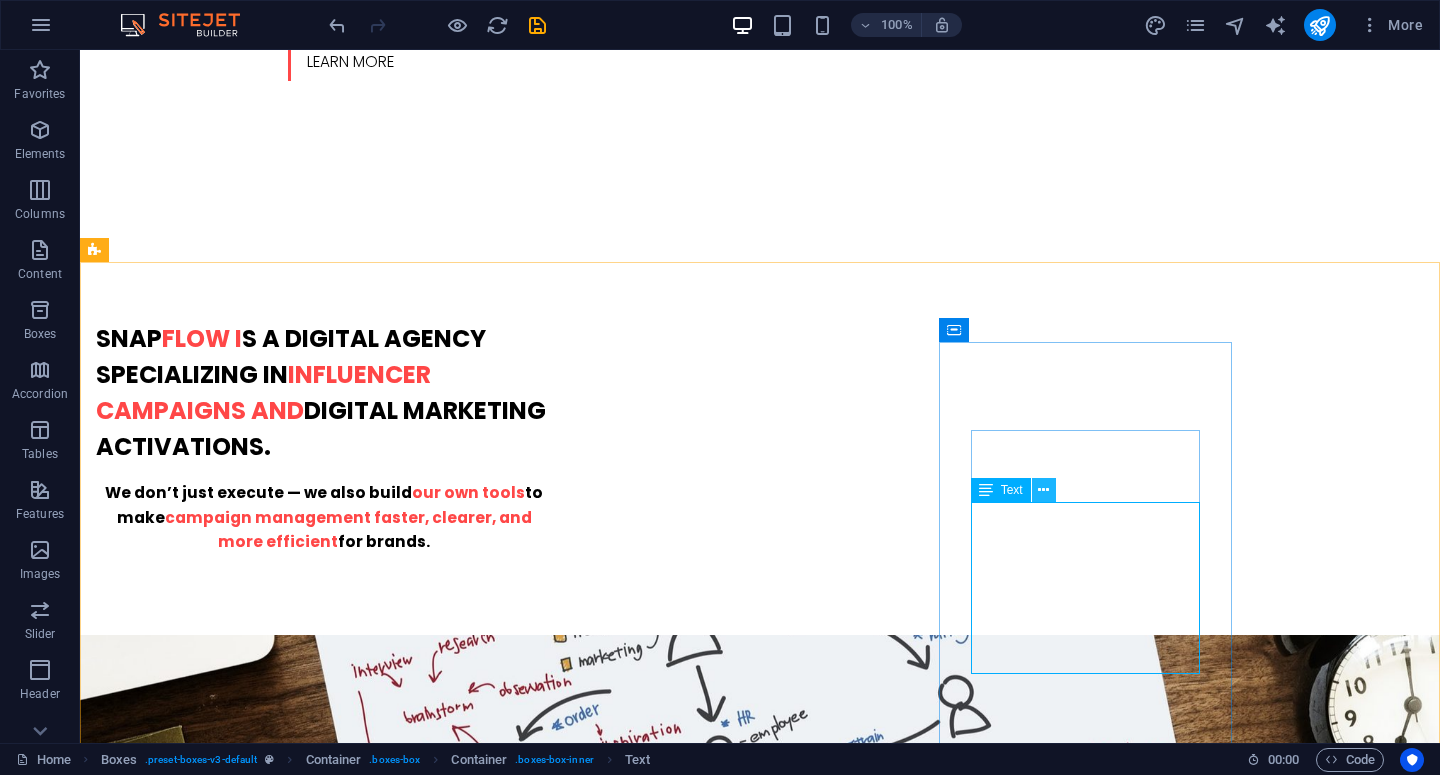 click at bounding box center [1043, 490] 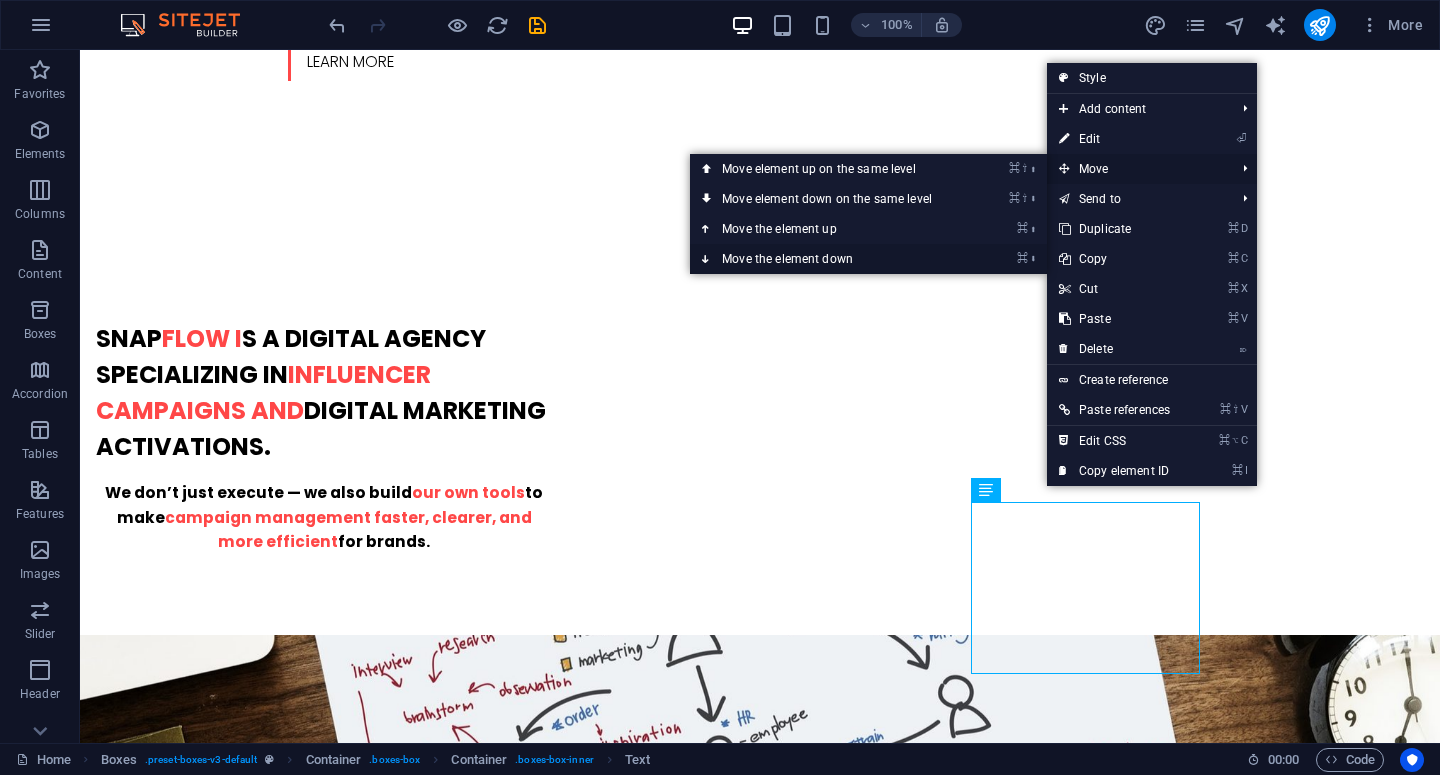 click on "⌘ ⬇  Move the element down" at bounding box center (831, 259) 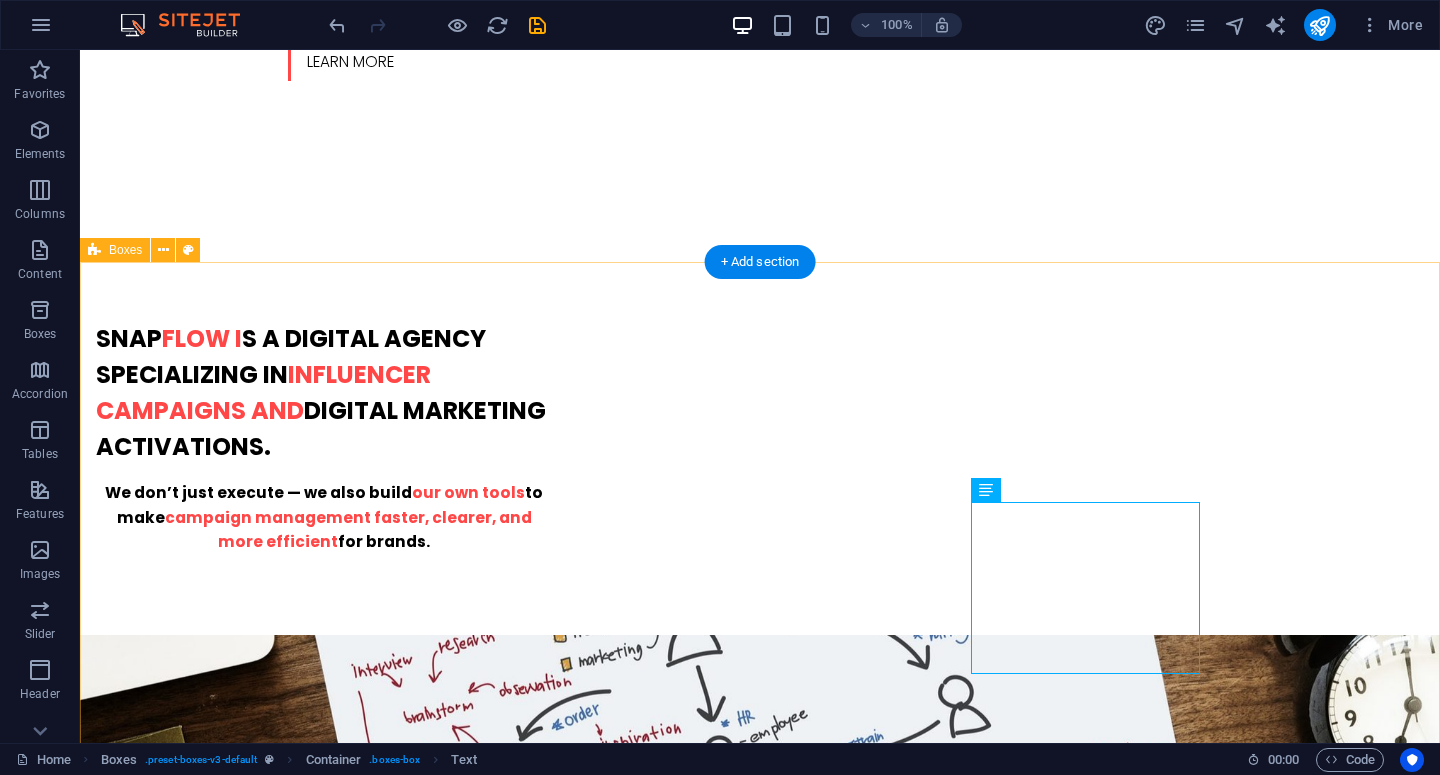 click on "INFLUENCER MARKETING CAMPAIGN We don't just execute — we  optimize brand campaigns to align with the right tone, nuance, and platform context. We ensure everyone — from brand teams to creators — moves in sync, with clarity and structure at every step. VIDEO CONTENT PRODUCTION & IDEATION We help brands craft compelling video content that resonates across platforms — from short-form TikTok clips to polished Instagram Reels and YouTube videos. SNAPFLOW PLATFORM A proprietary platform that helps brands submit campaign briefs, define creator deliverables, assign content guidelines, and track campaign progress — all in one place." at bounding box center (760, 2062) 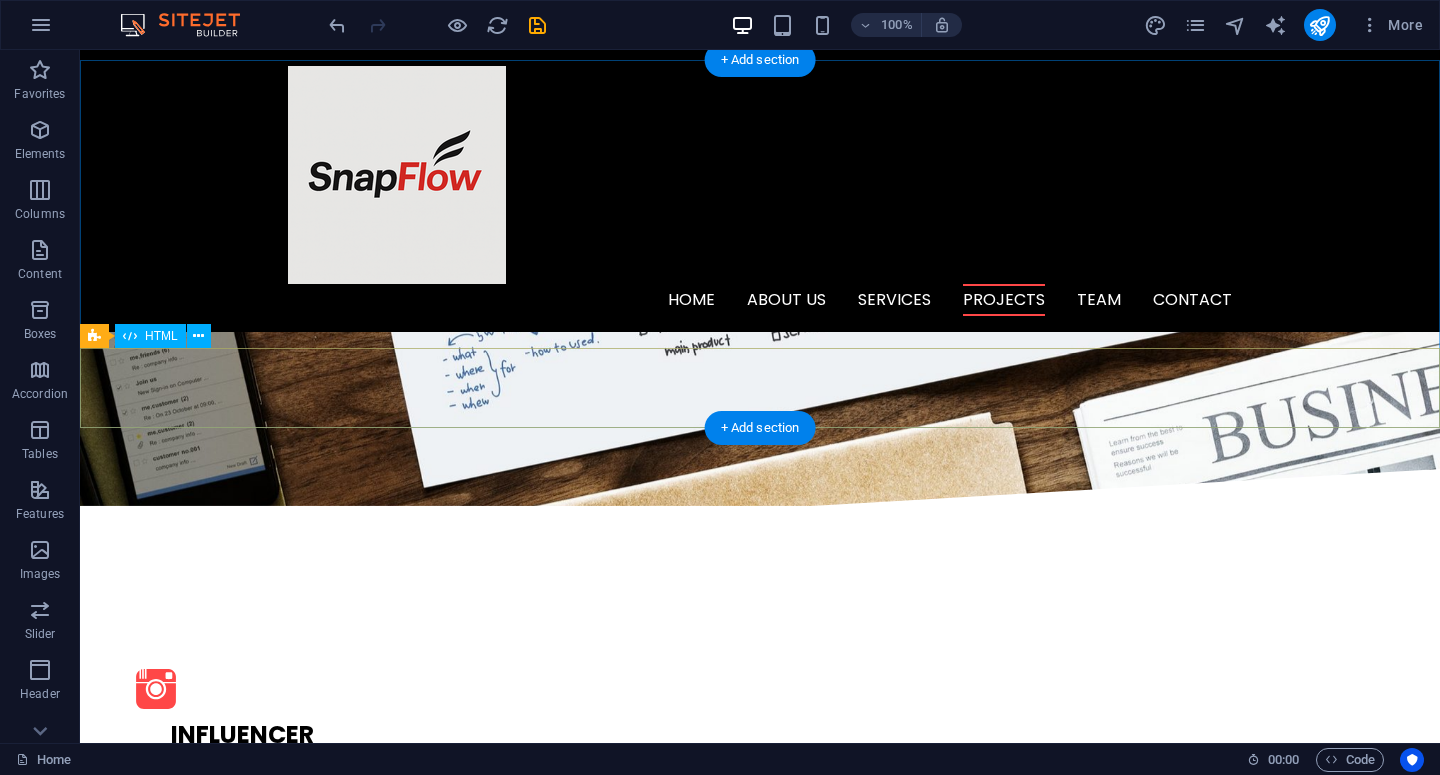 scroll, scrollTop: 1719, scrollLeft: 0, axis: vertical 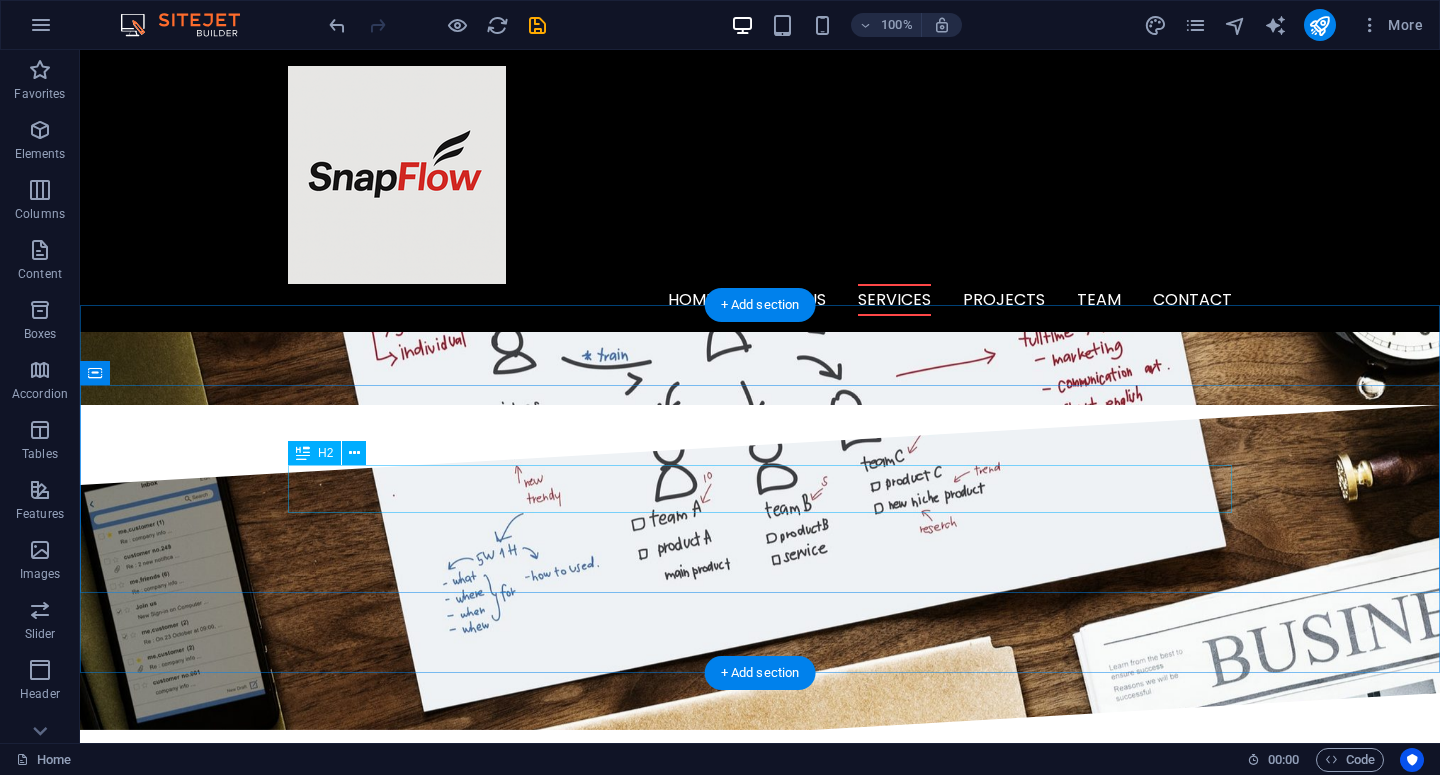 click on "O ur Projects" at bounding box center [760, 2707] 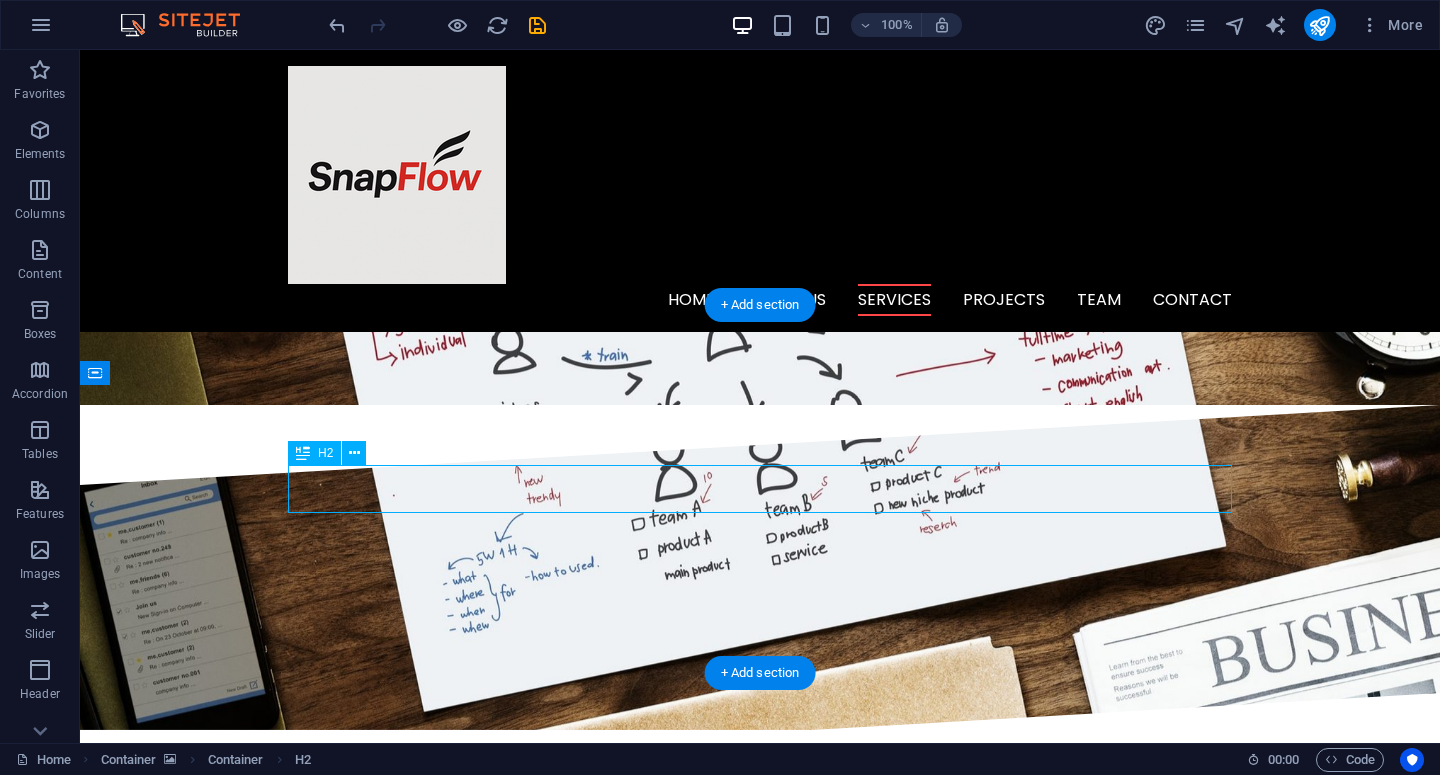 click on "O ur Projects" at bounding box center [760, 2707] 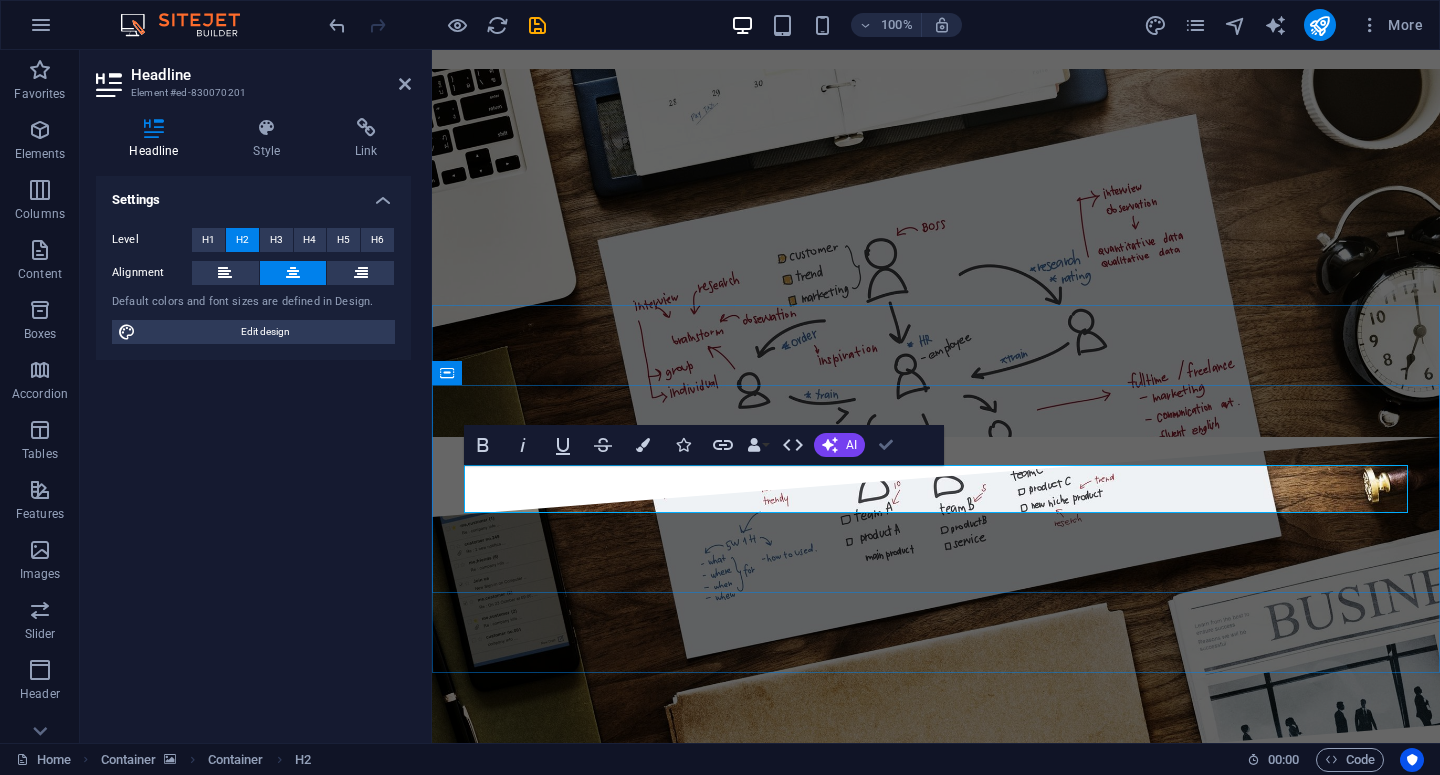 type 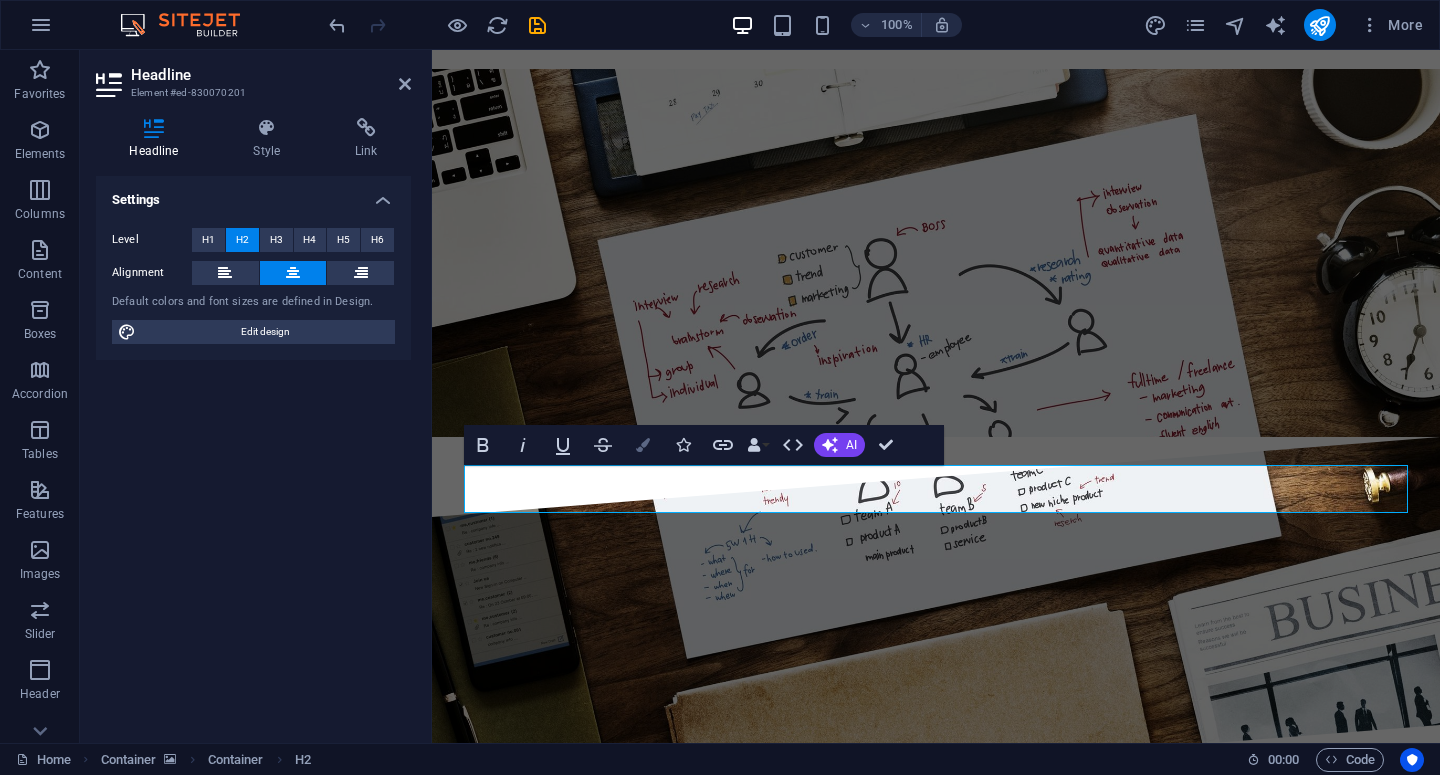 click at bounding box center [643, 445] 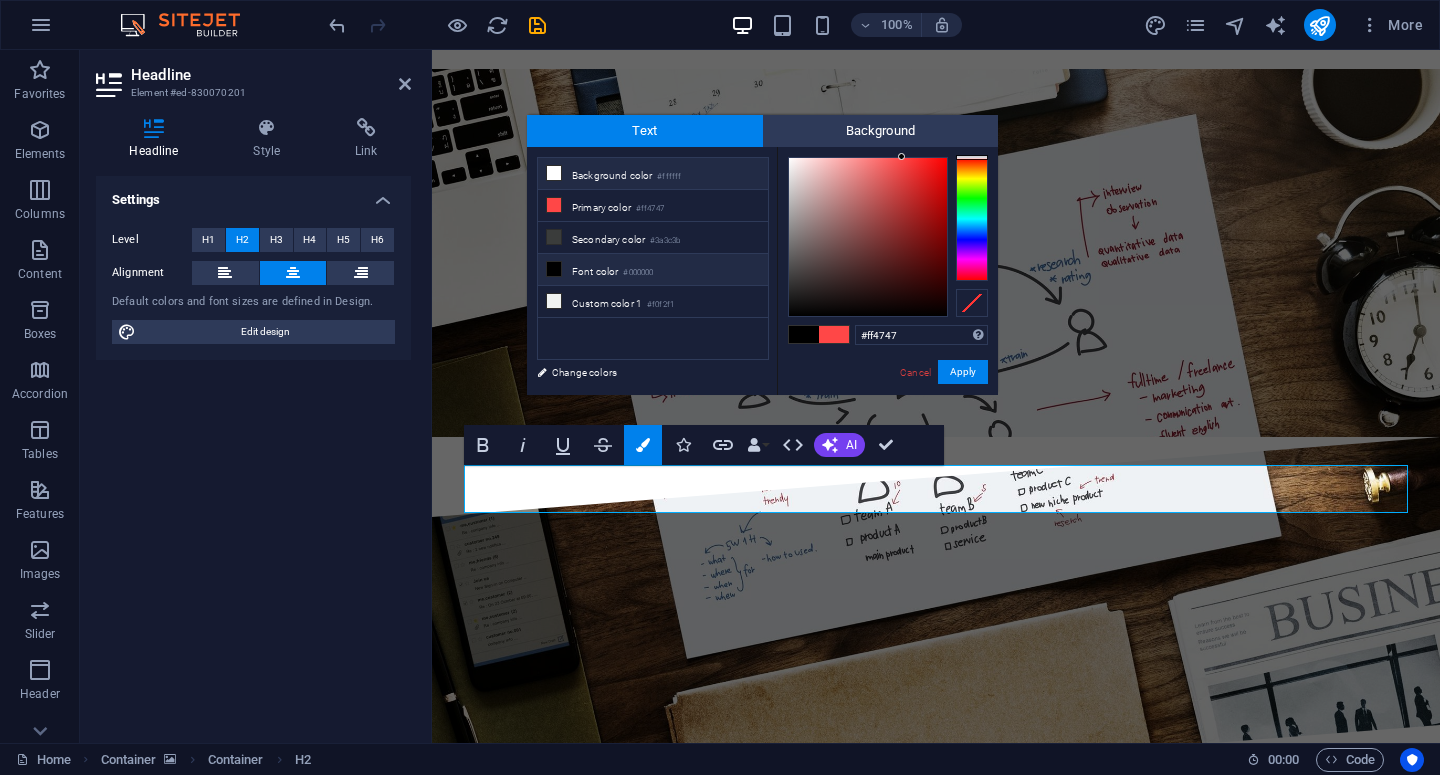 click on "Background color
#ffffff" at bounding box center (653, 174) 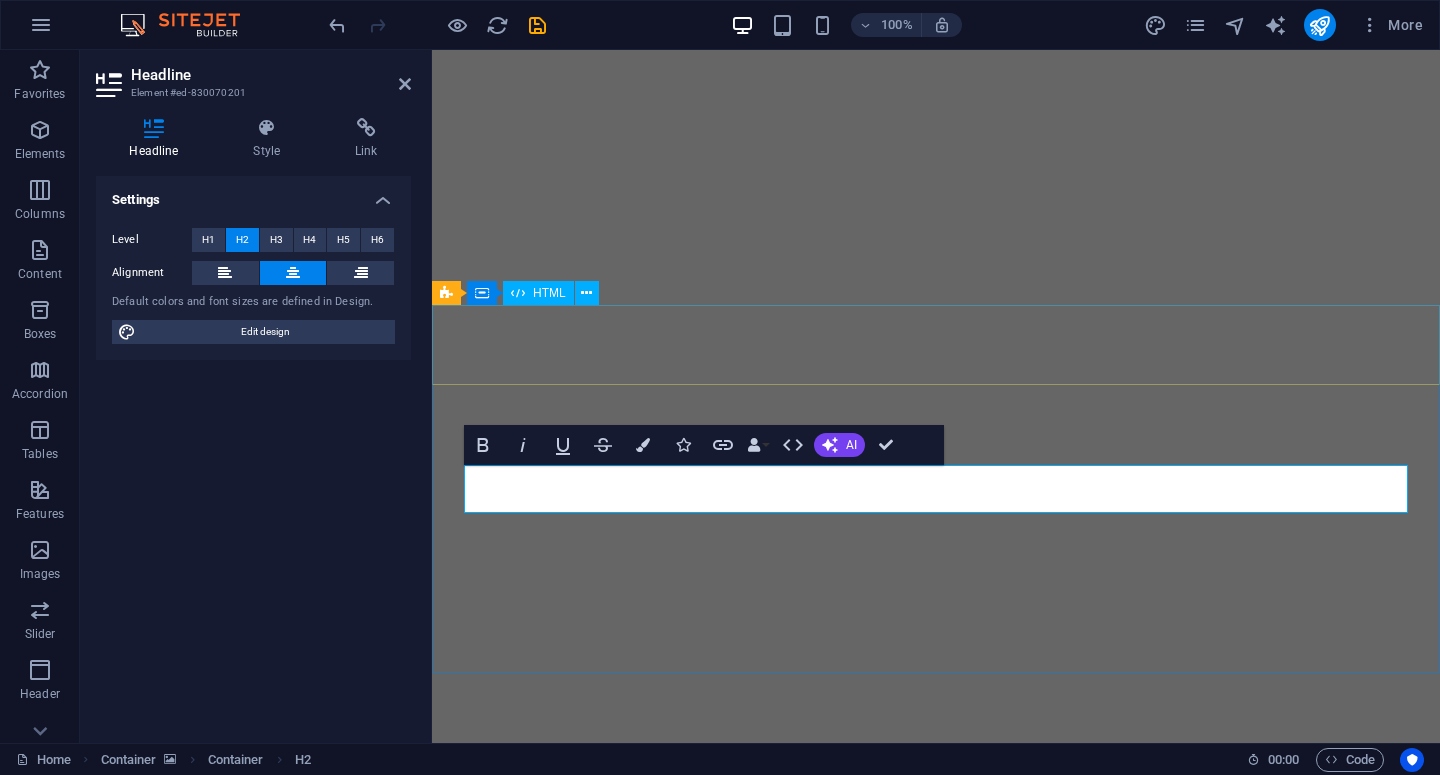 scroll, scrollTop: 0, scrollLeft: 0, axis: both 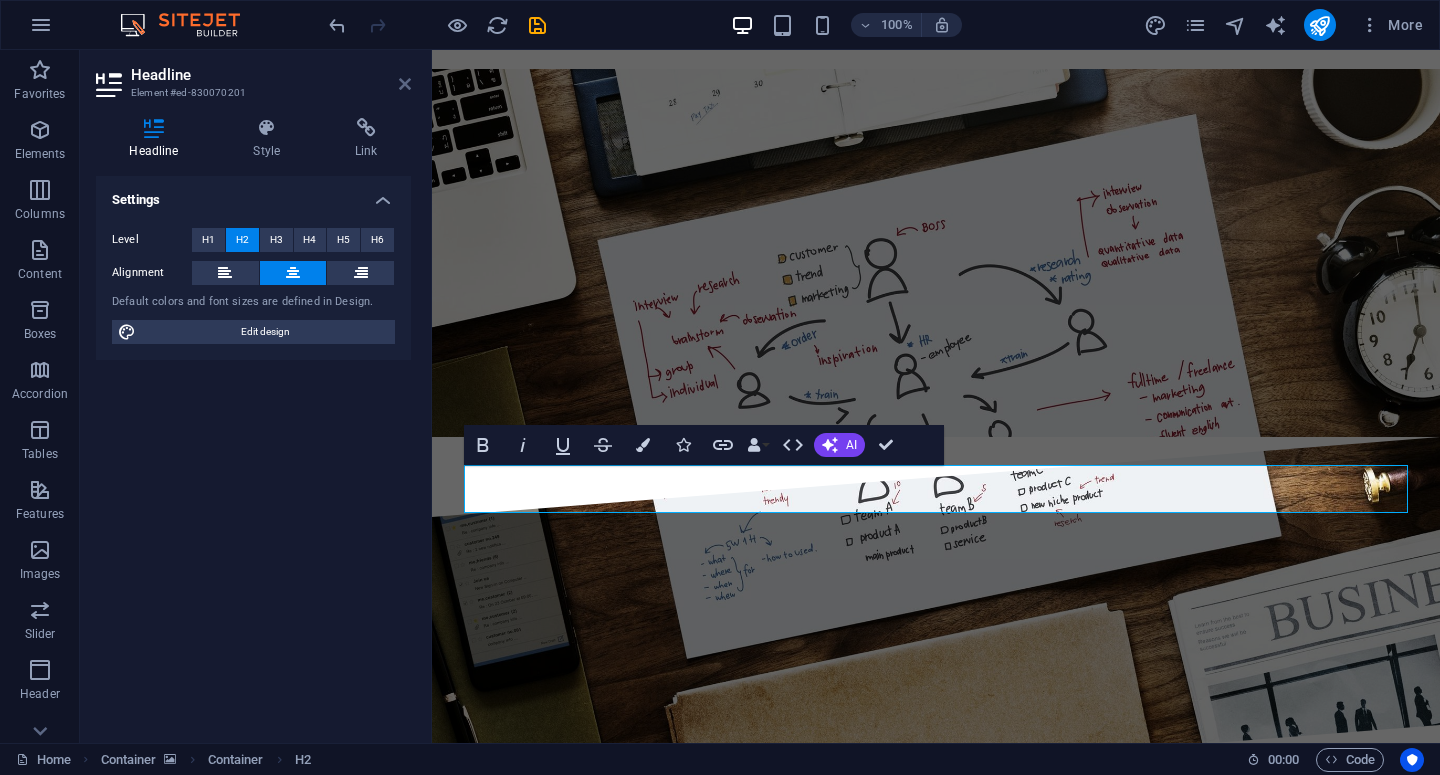 click at bounding box center (405, 84) 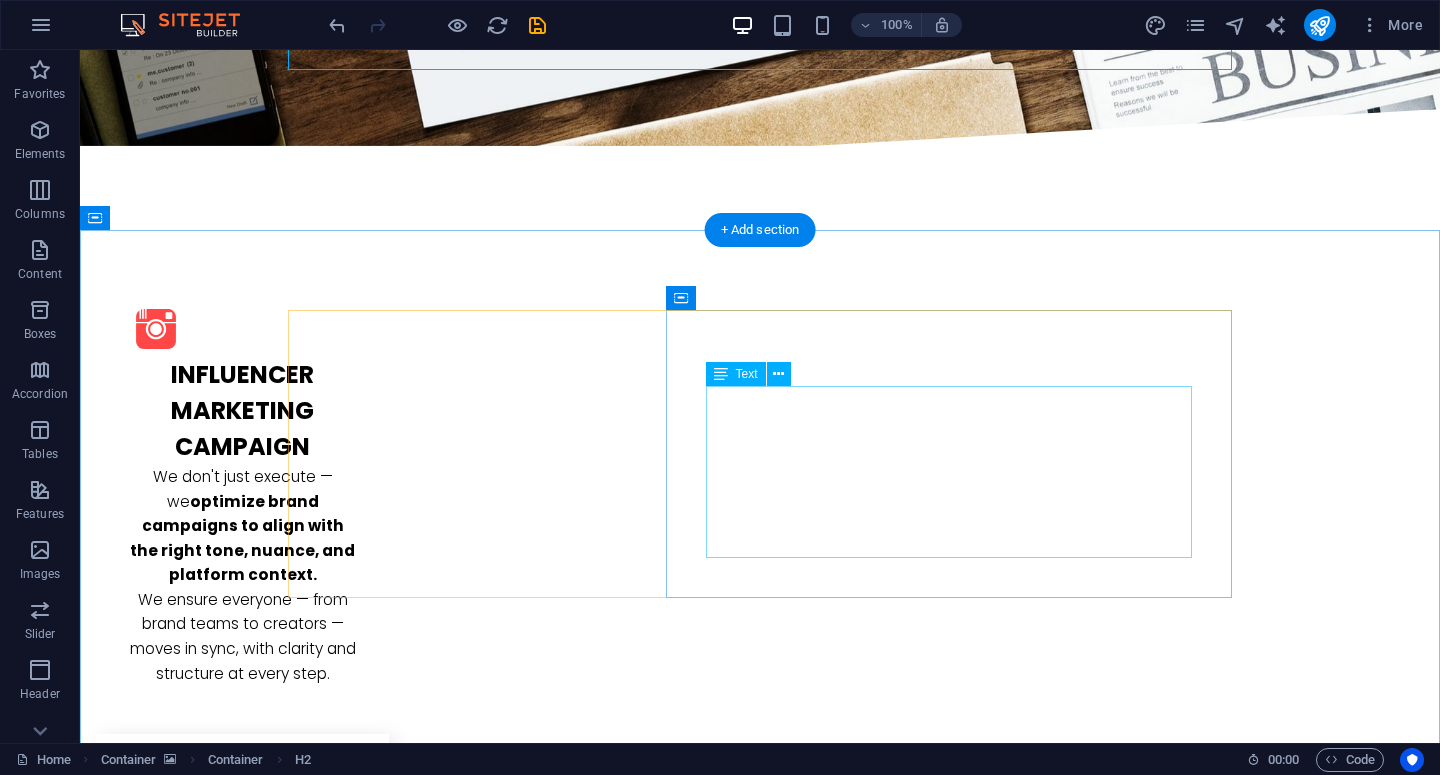 scroll, scrollTop: 2338, scrollLeft: 0, axis: vertical 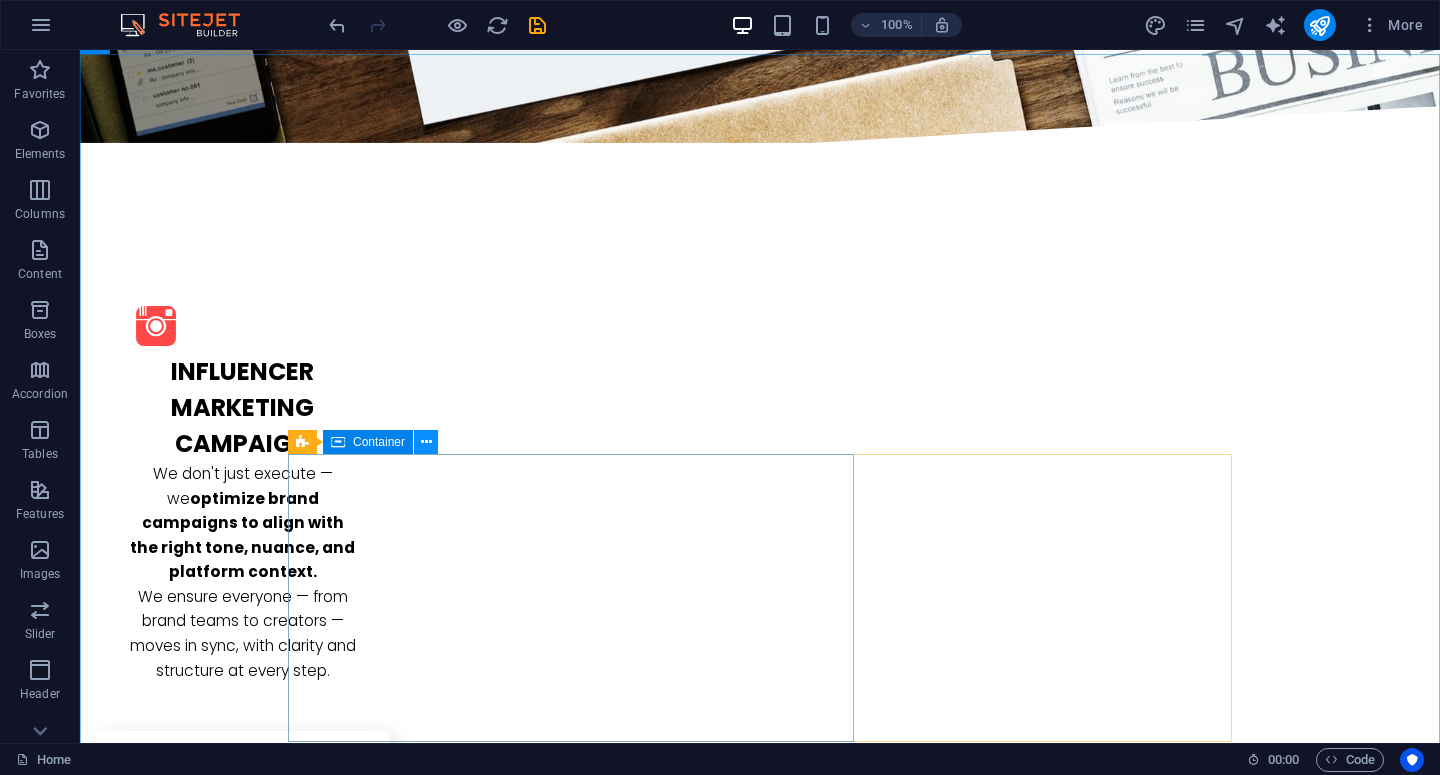 click at bounding box center [426, 442] 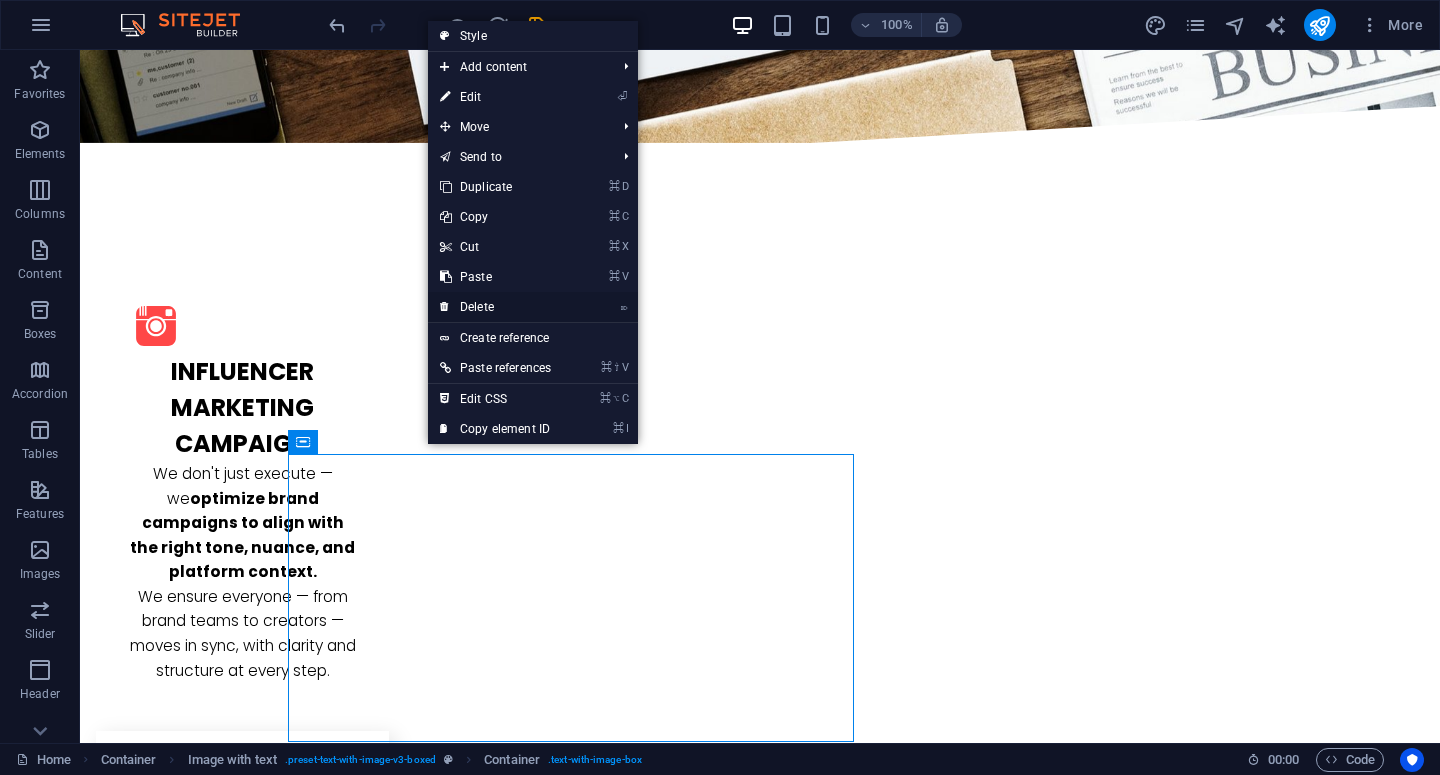 click on "⌦  Delete" at bounding box center [495, 307] 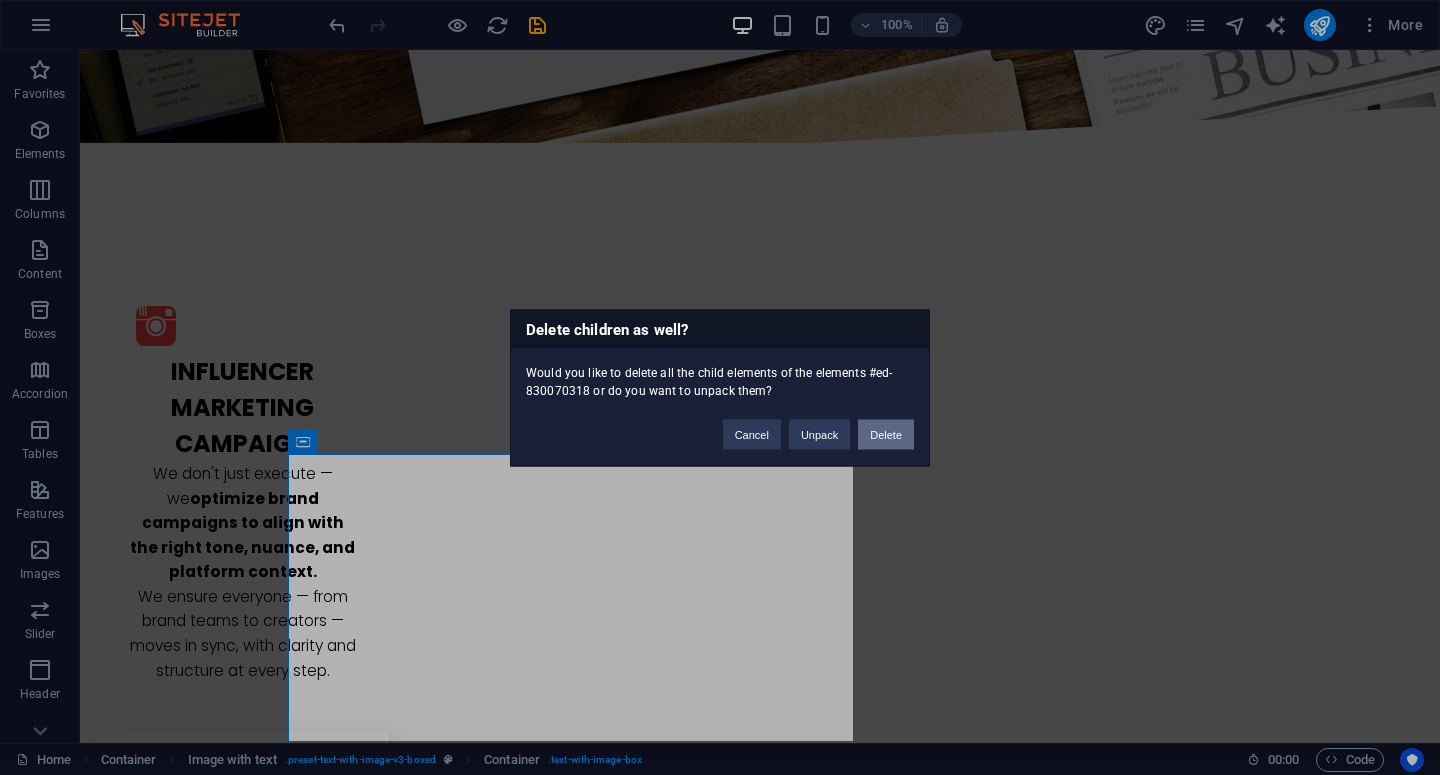 click on "Delete" at bounding box center (886, 434) 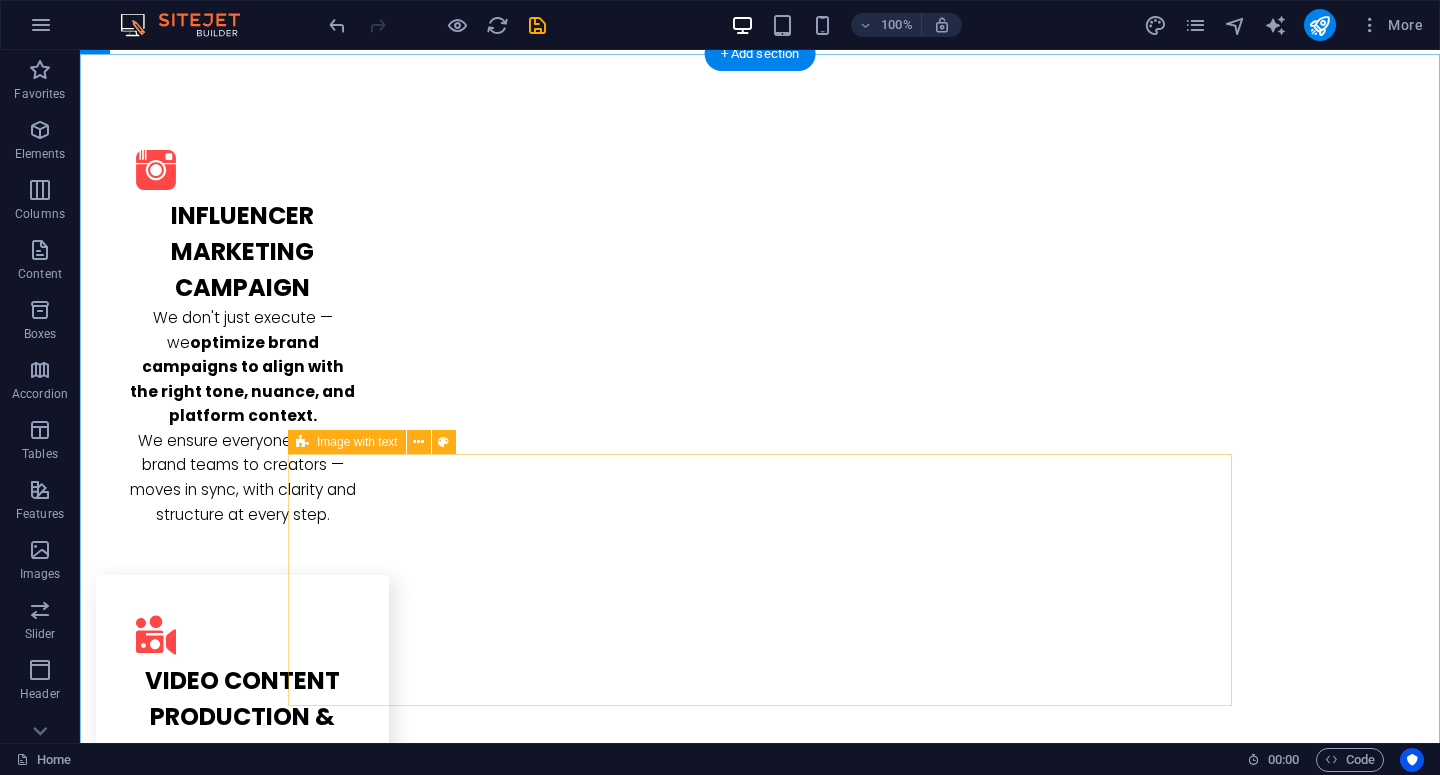 scroll, scrollTop: 2501, scrollLeft: 0, axis: vertical 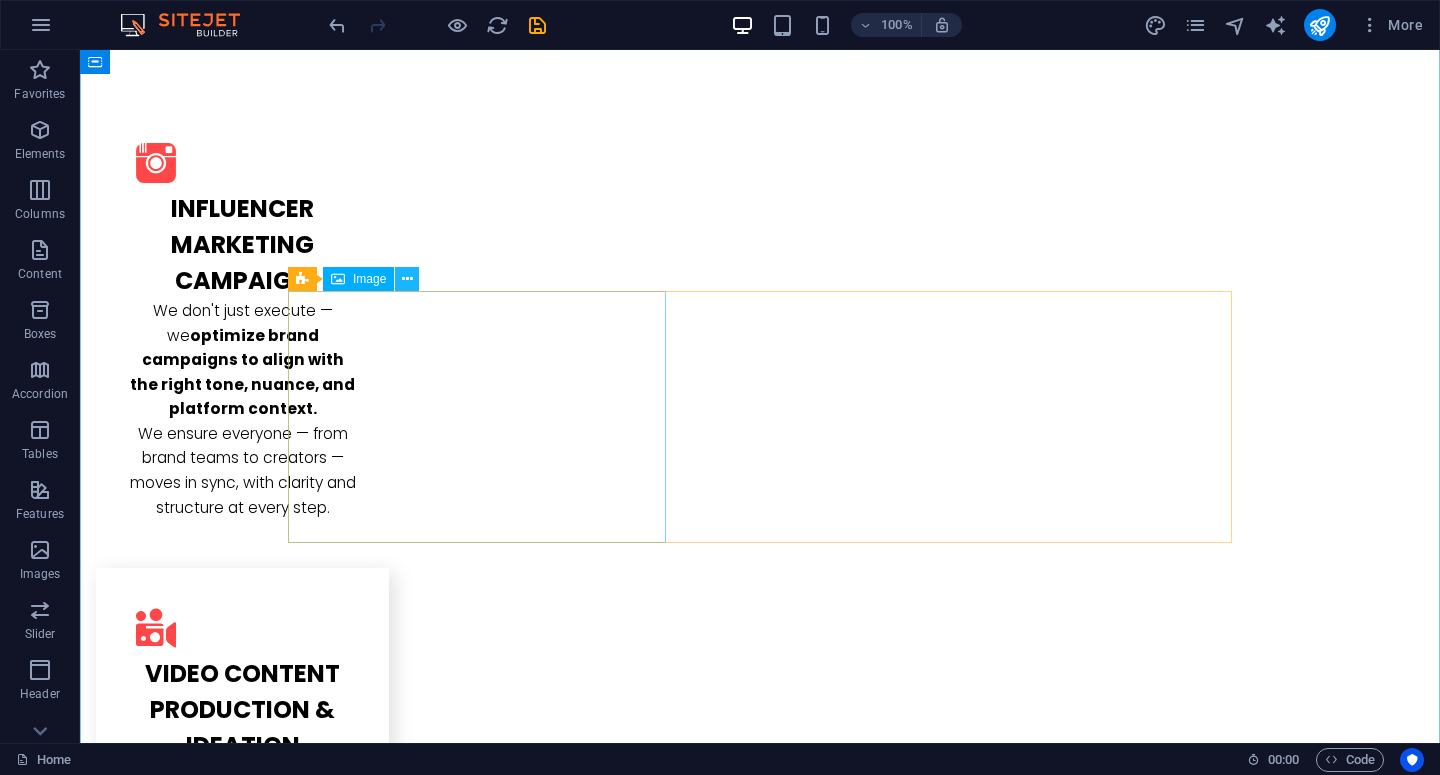 click at bounding box center [407, 279] 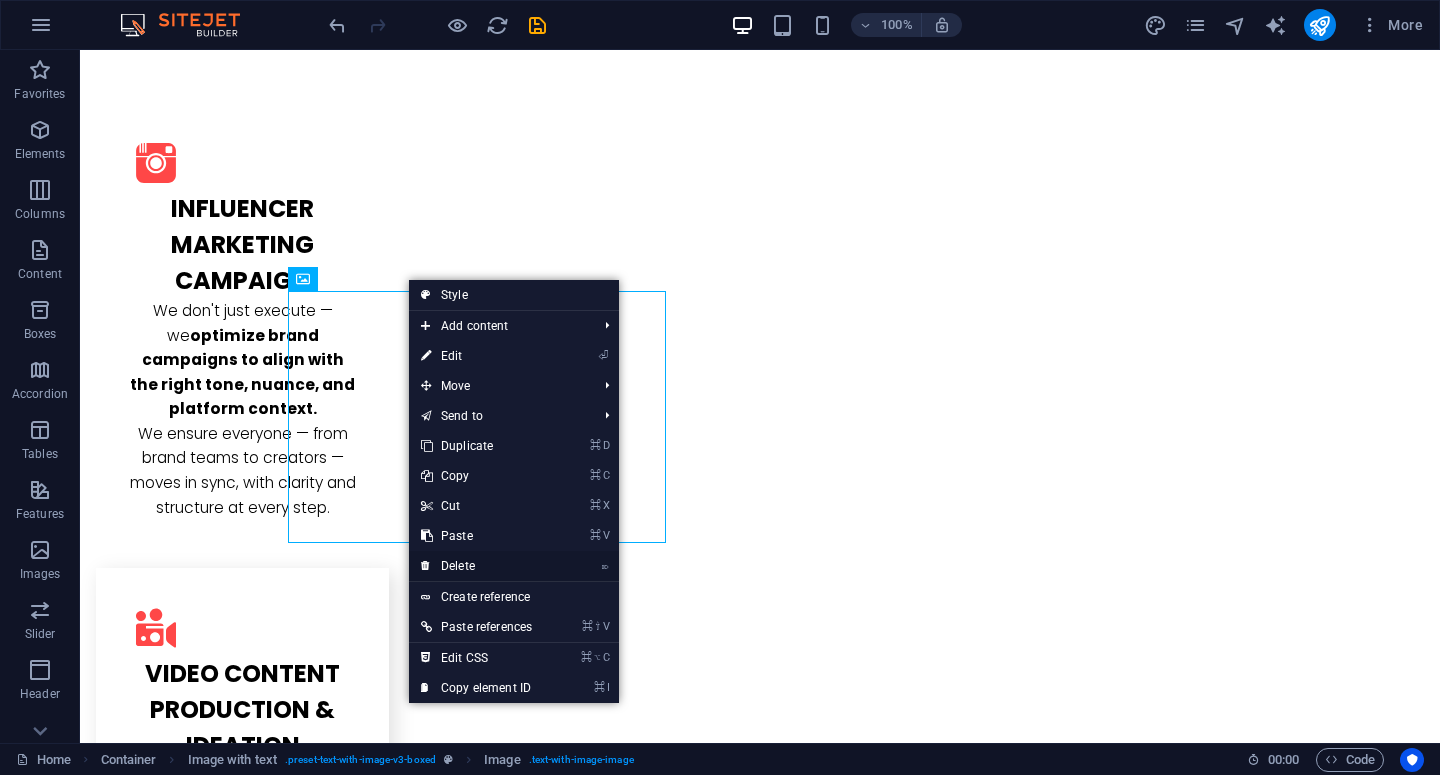 click on "⌦  Delete" at bounding box center [476, 566] 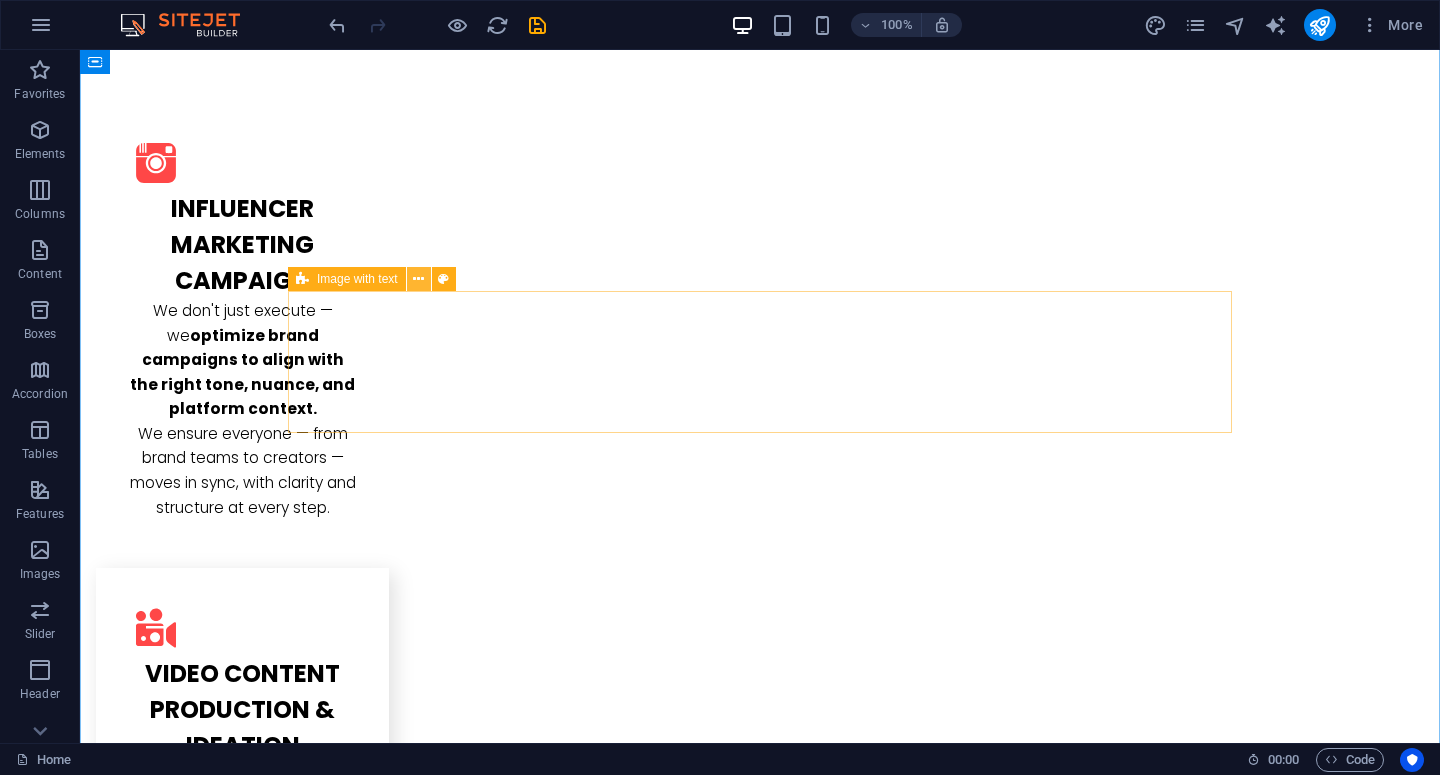 click at bounding box center (418, 279) 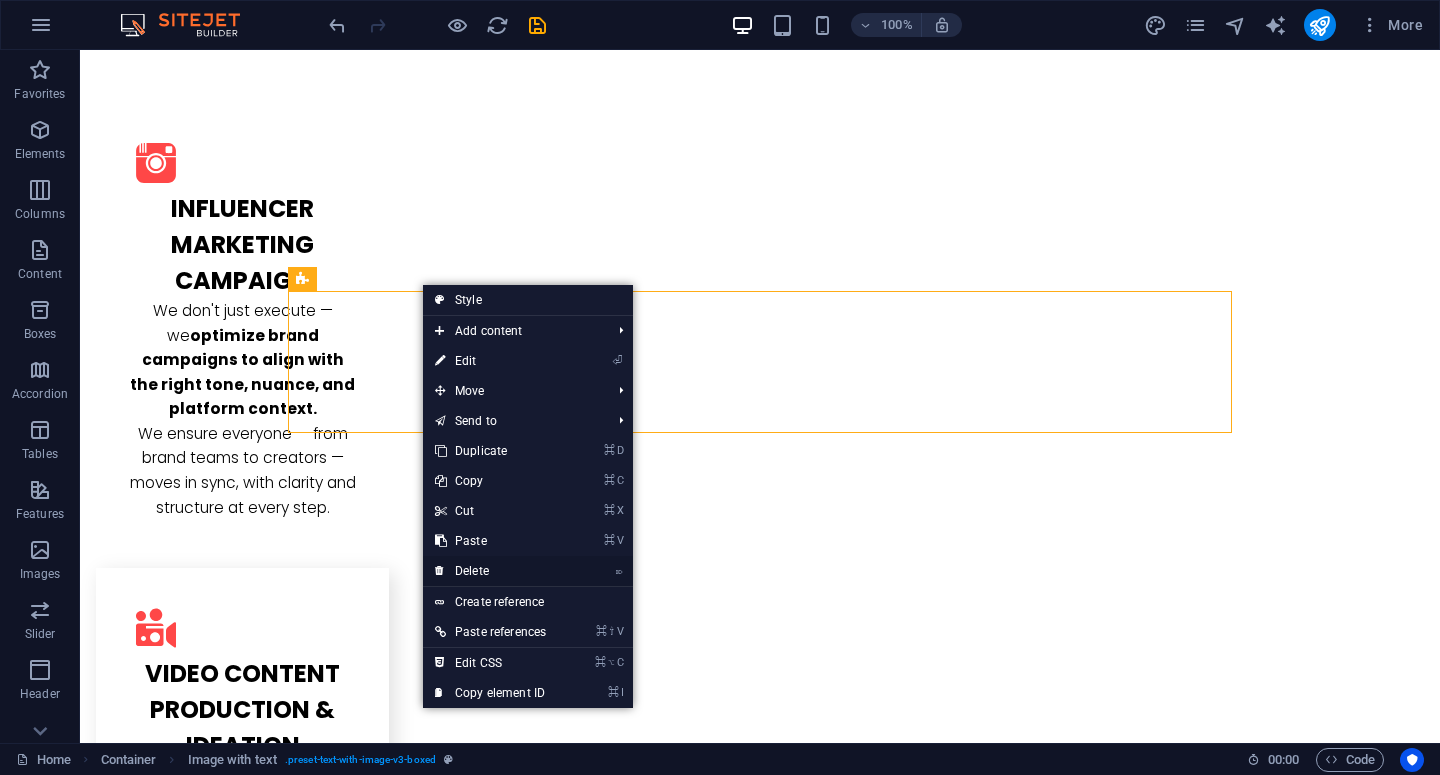 click on "⌦  Delete" at bounding box center (490, 571) 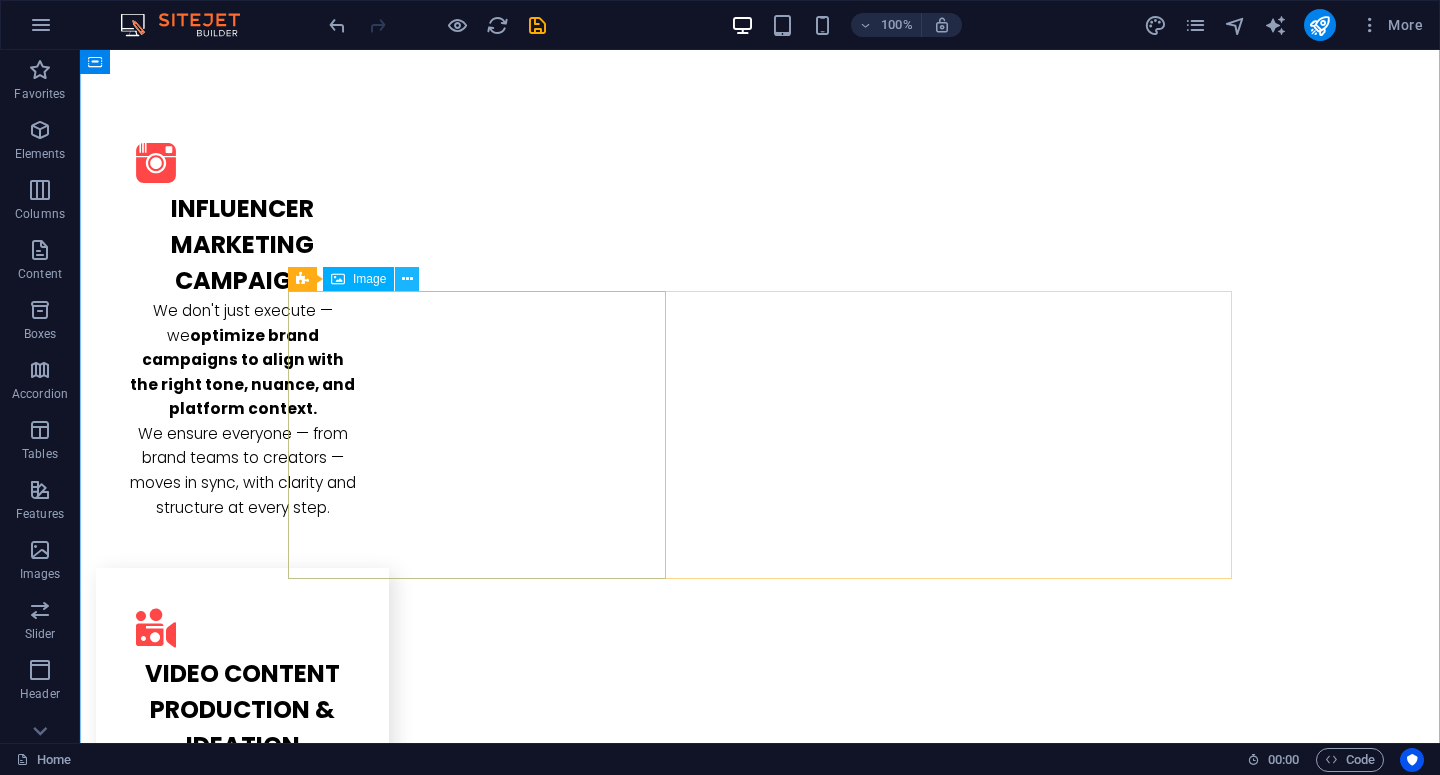 click at bounding box center (407, 279) 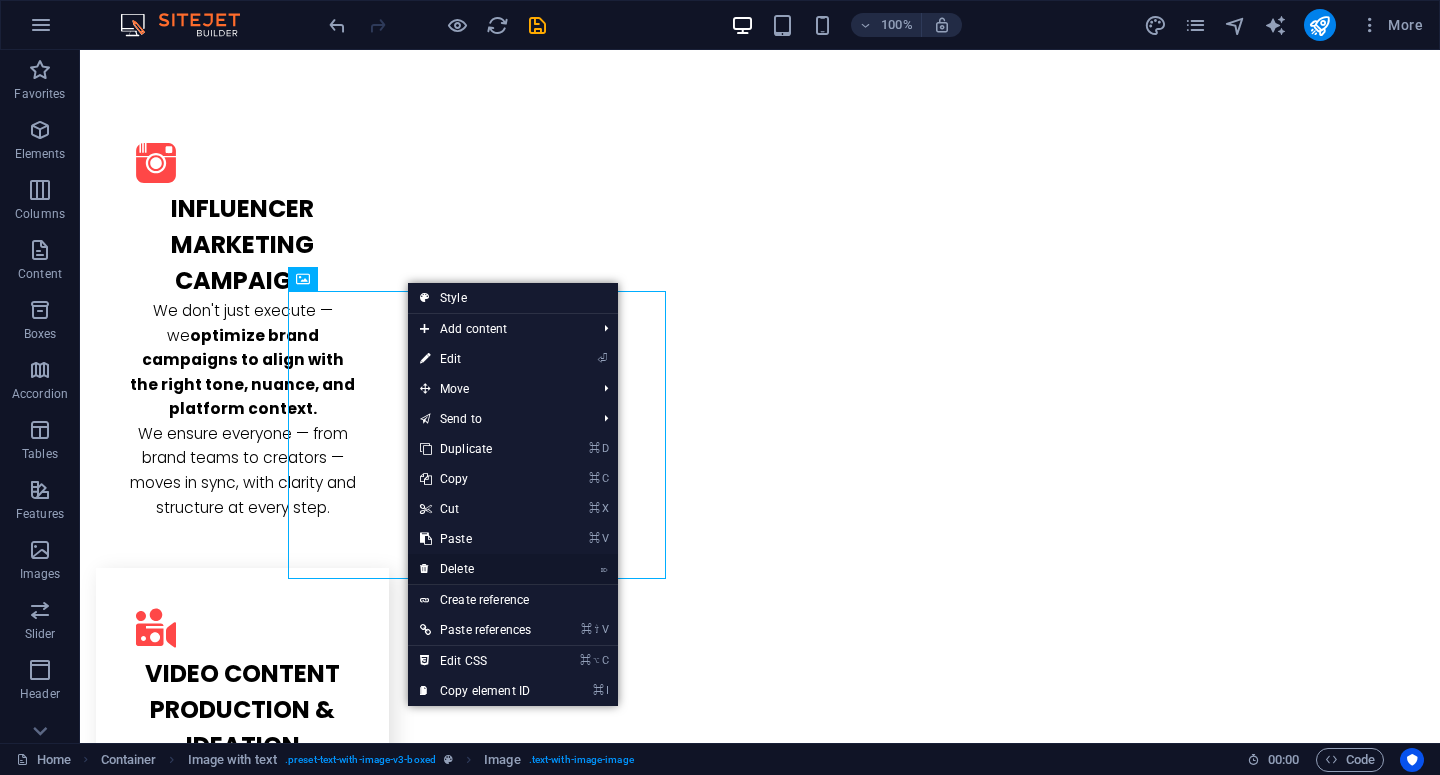 click on "⌦  Delete" at bounding box center [475, 569] 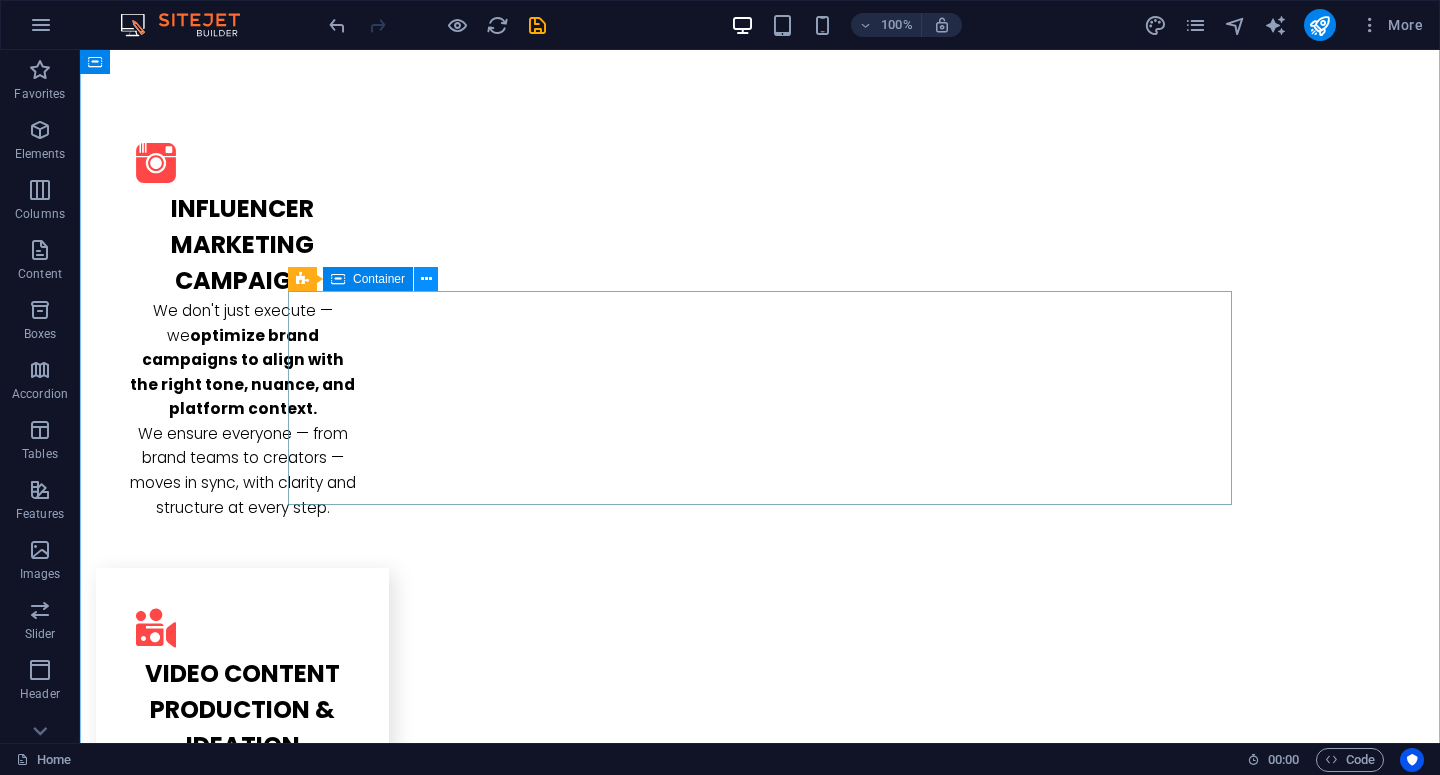 click at bounding box center [426, 279] 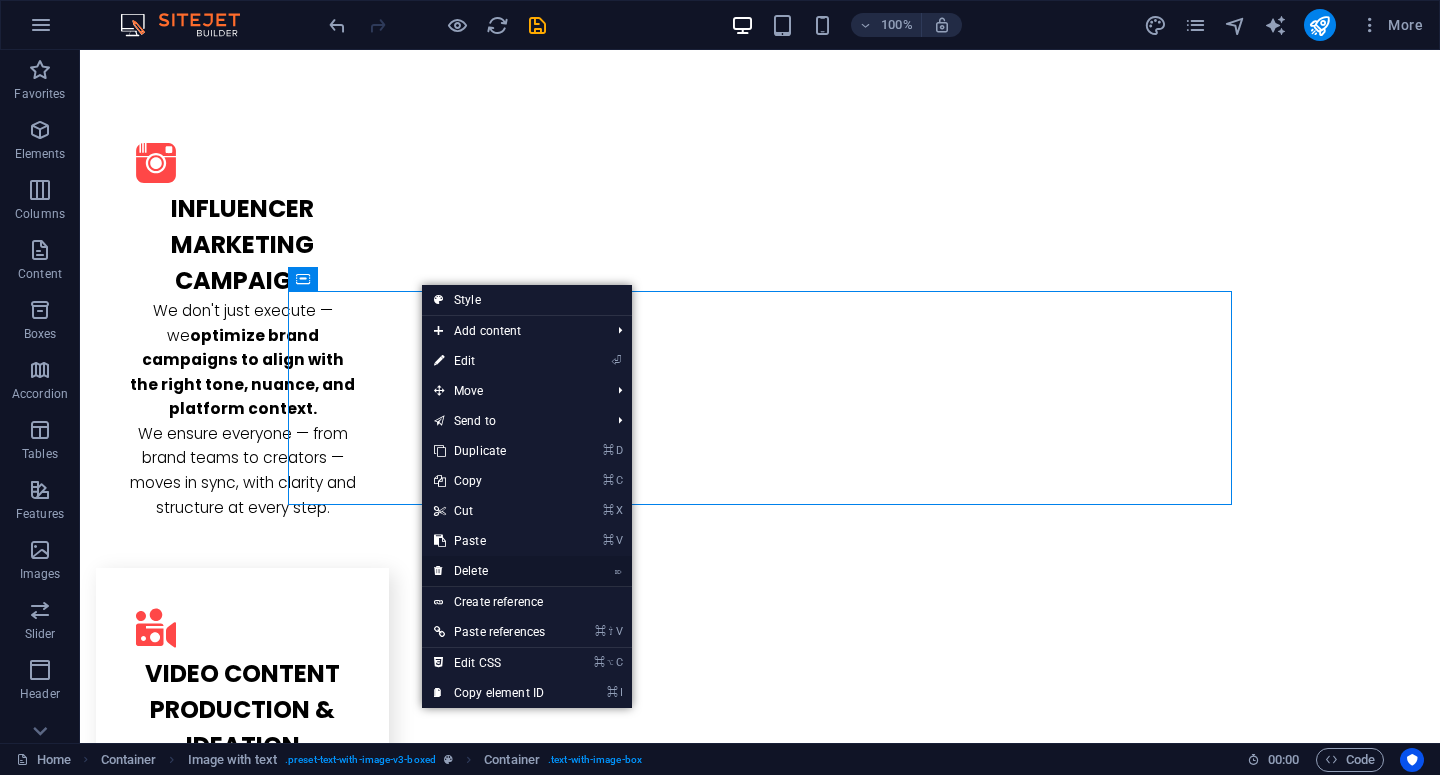 click on "⌦  Delete" at bounding box center (489, 571) 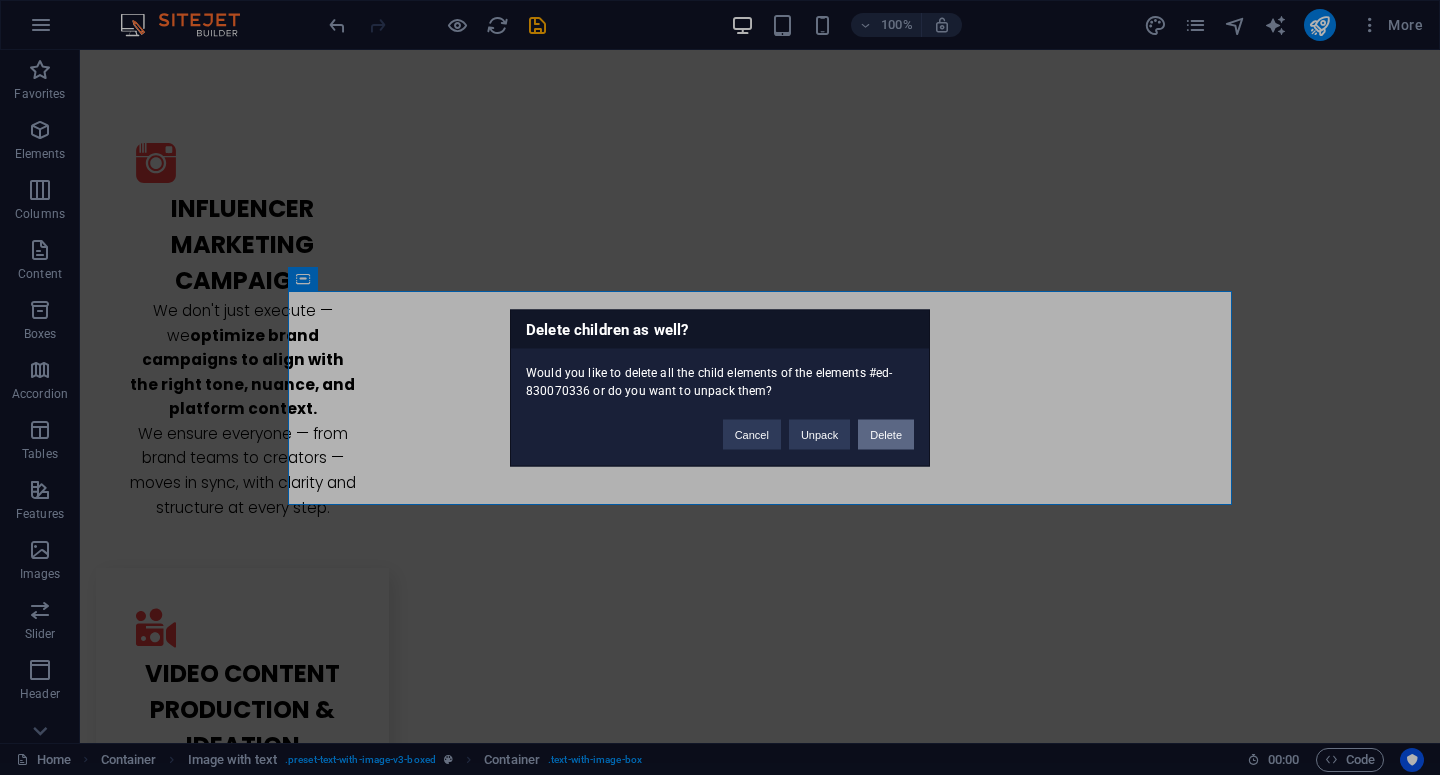 click on "Delete" at bounding box center (886, 434) 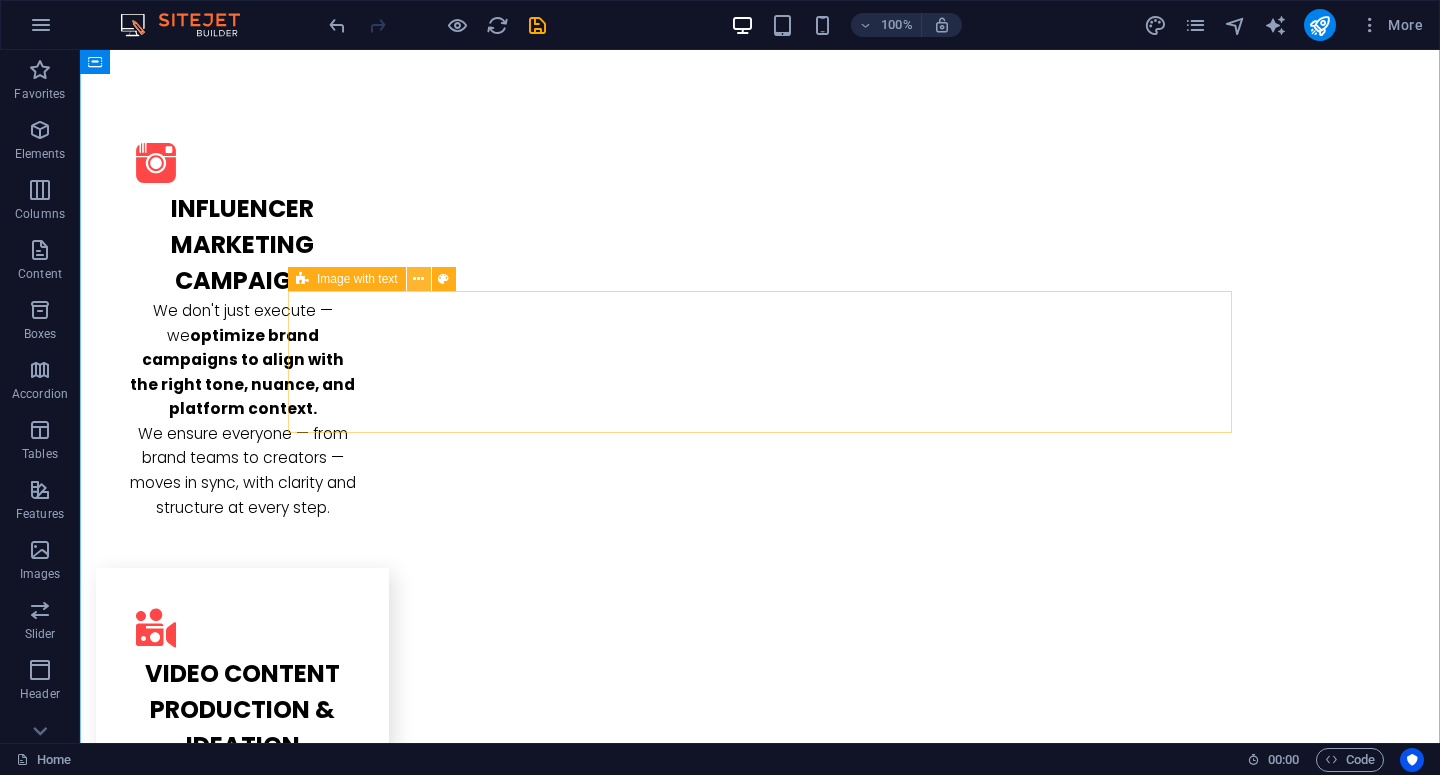 click at bounding box center [418, 279] 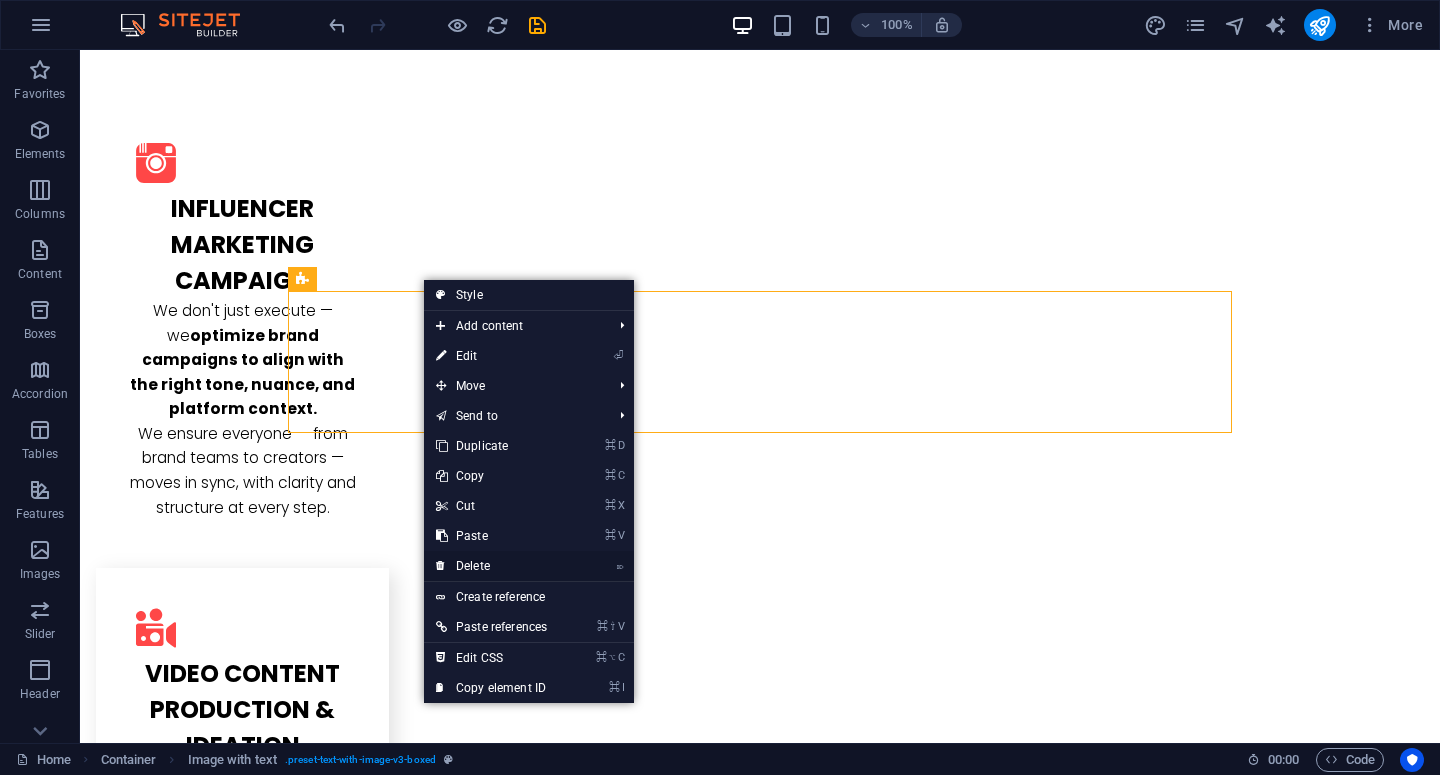 click on "⌦  Delete" at bounding box center [491, 566] 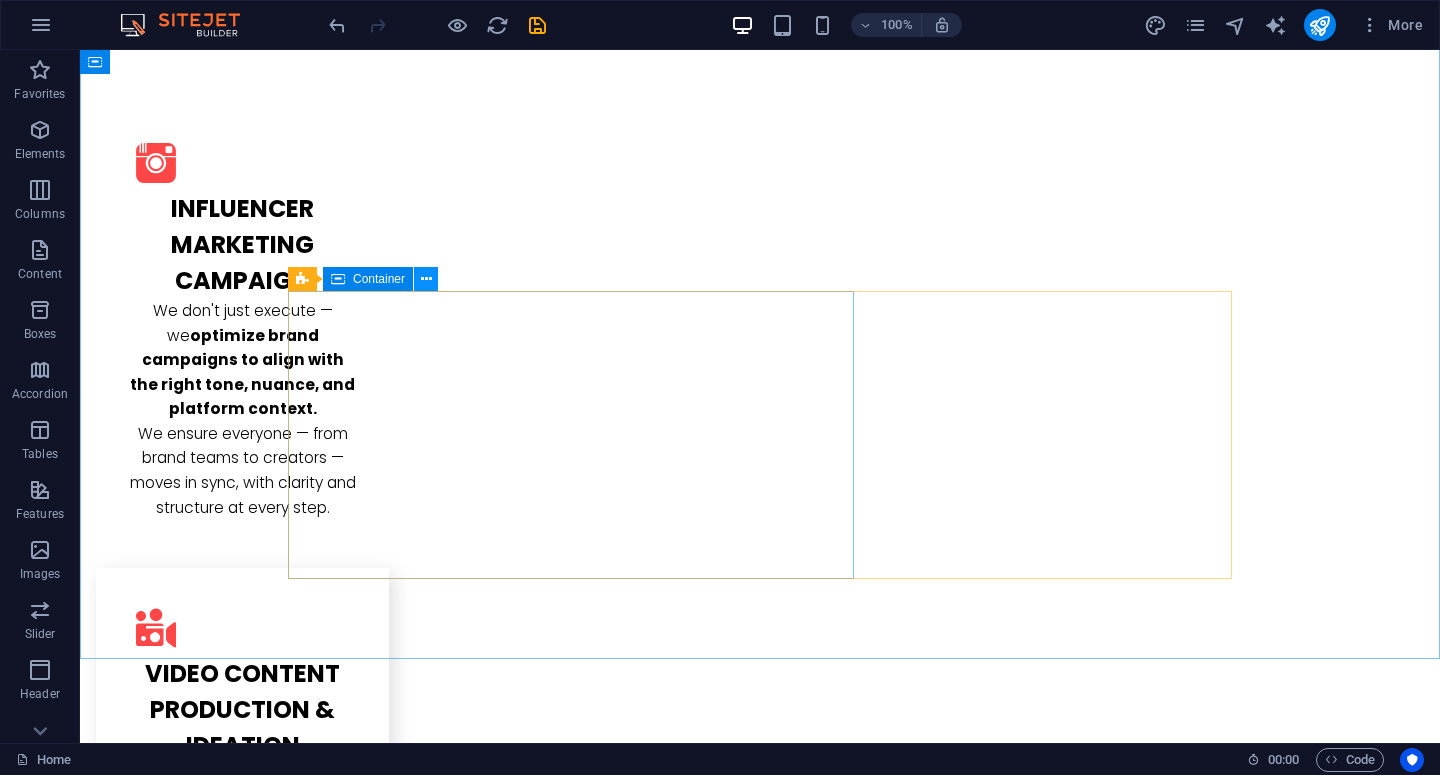 click at bounding box center (426, 279) 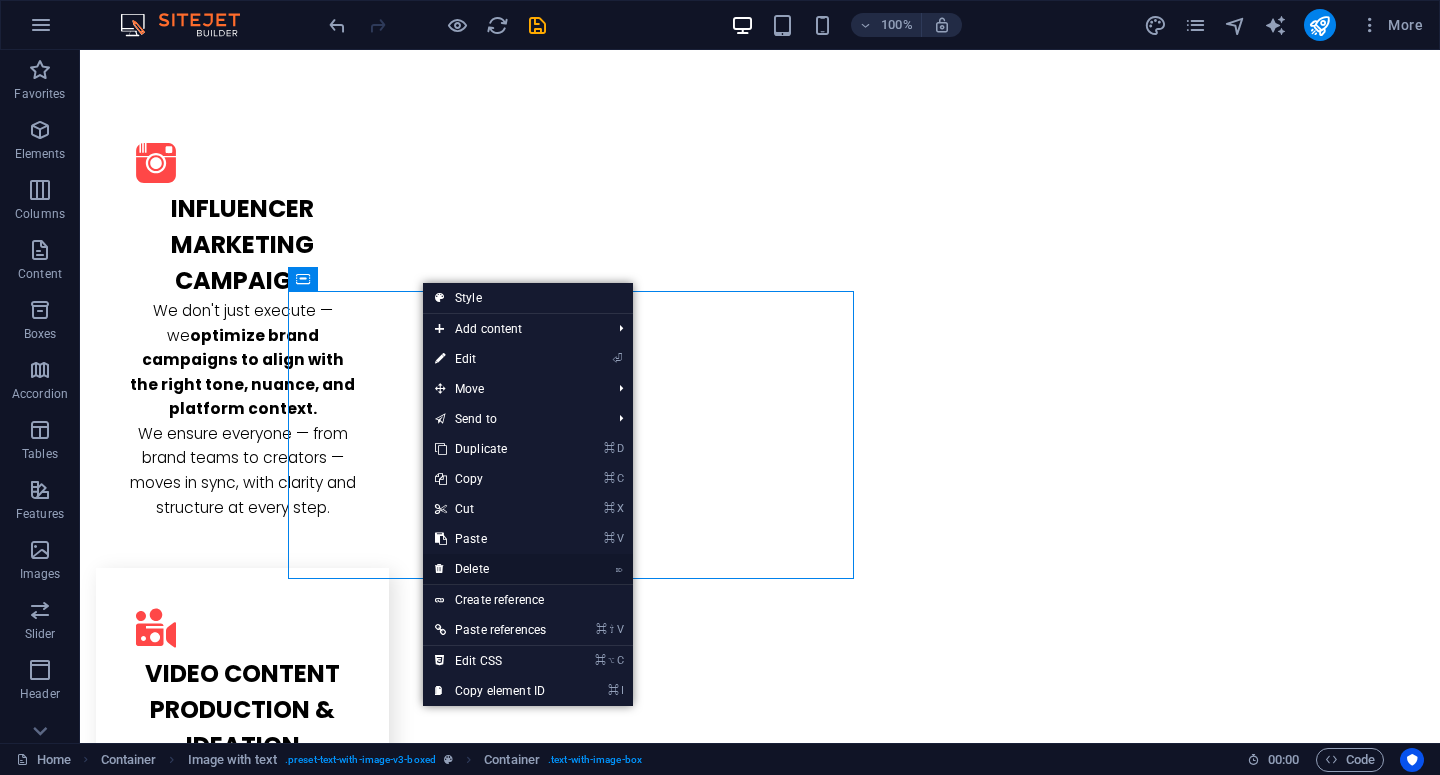 click on "⌦  Delete" at bounding box center [490, 569] 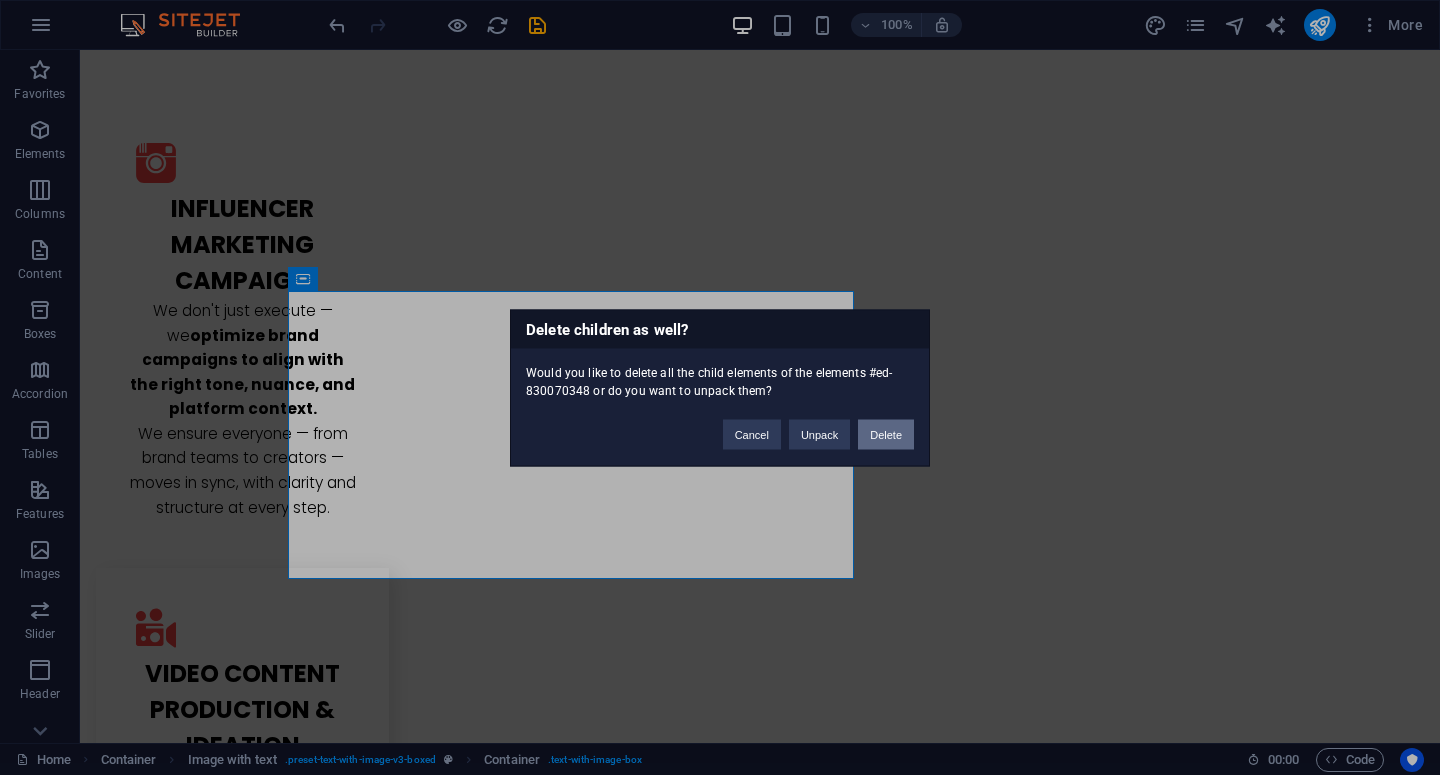 click on "Delete" at bounding box center [886, 434] 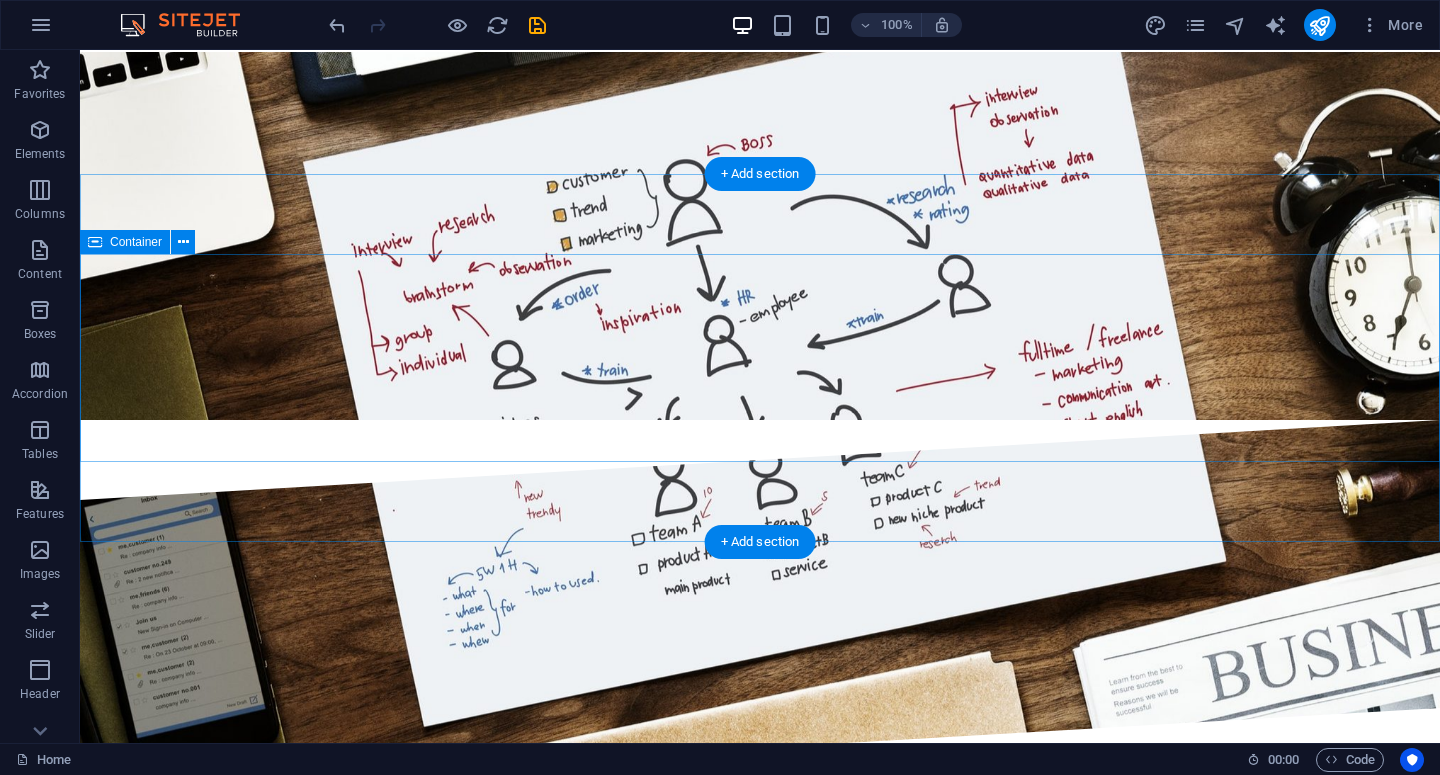 scroll, scrollTop: 1892, scrollLeft: 0, axis: vertical 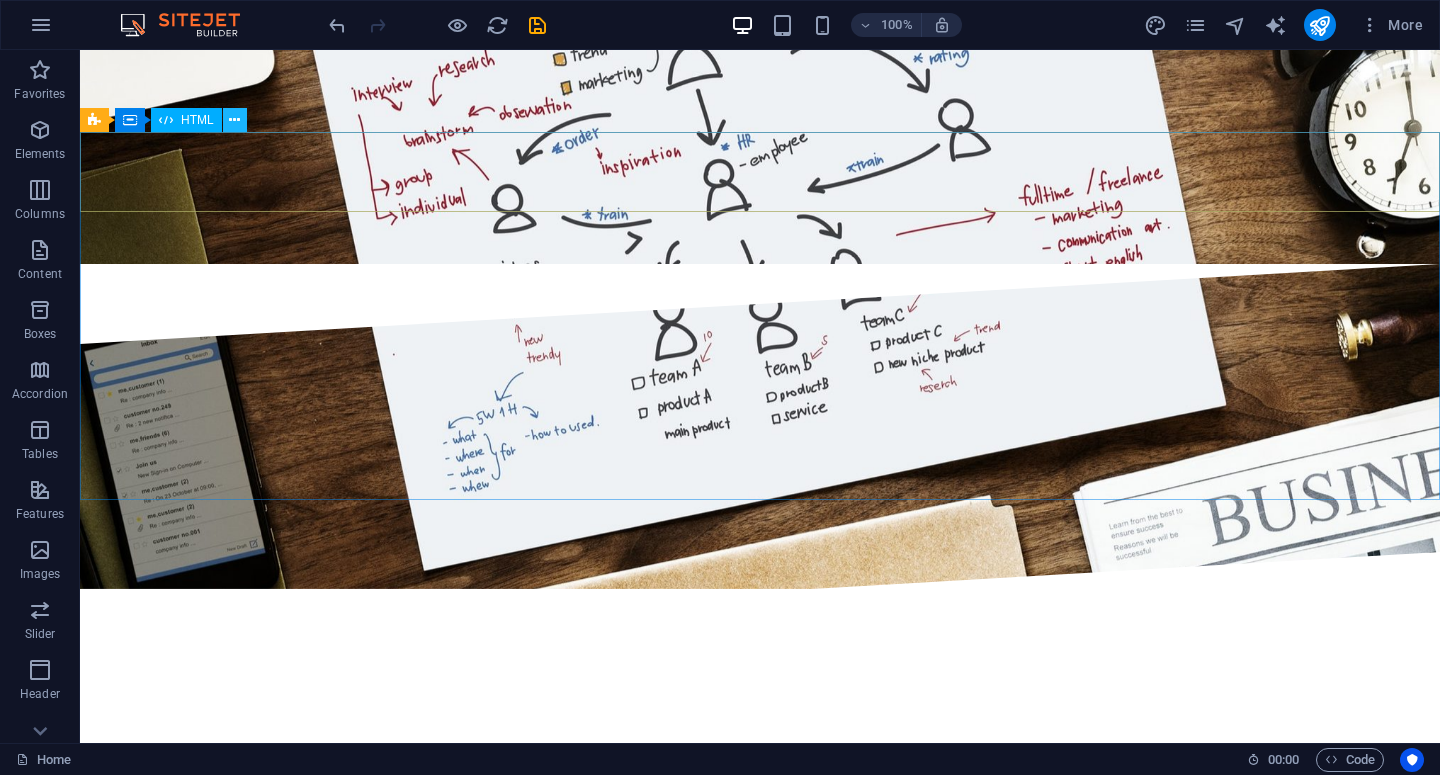 click at bounding box center [234, 120] 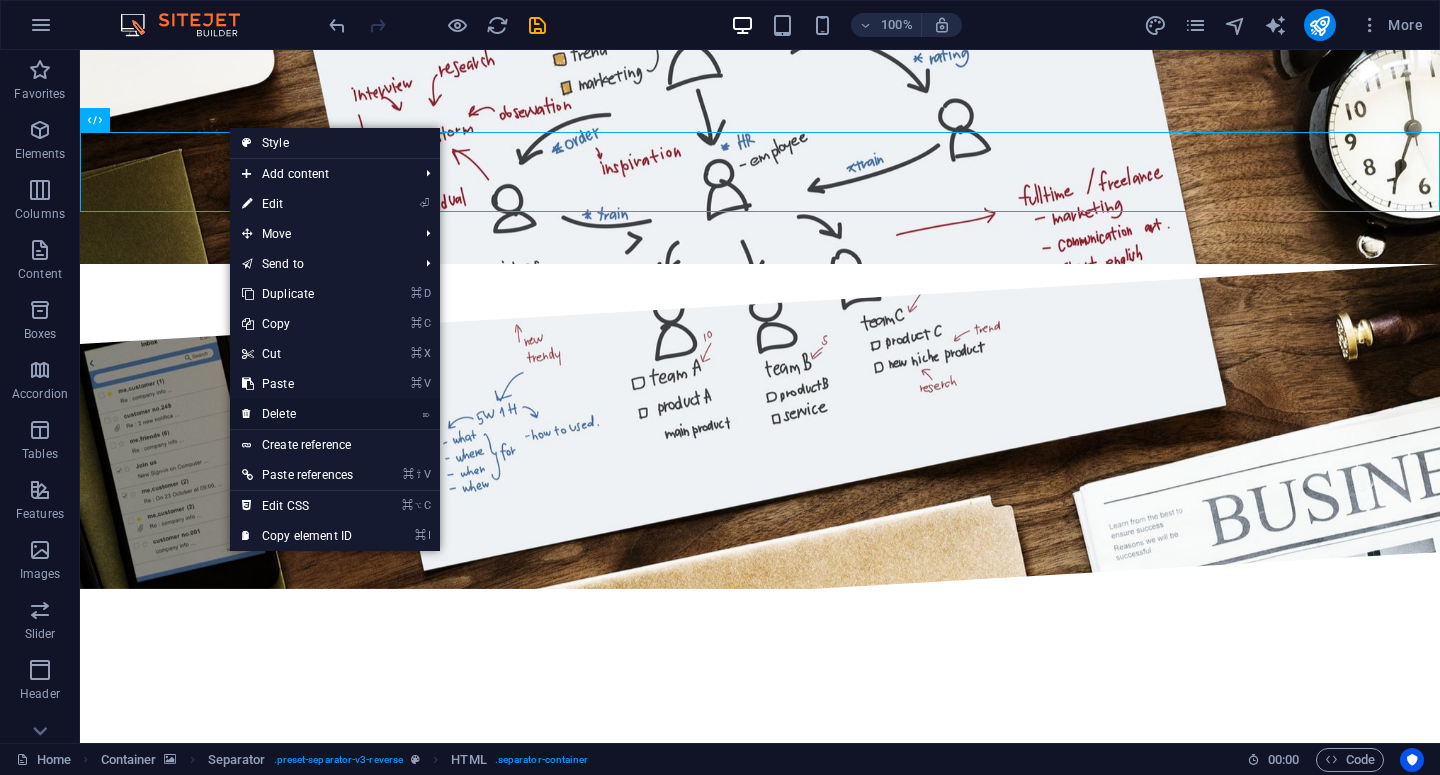 click on "⌦  Delete" at bounding box center [297, 414] 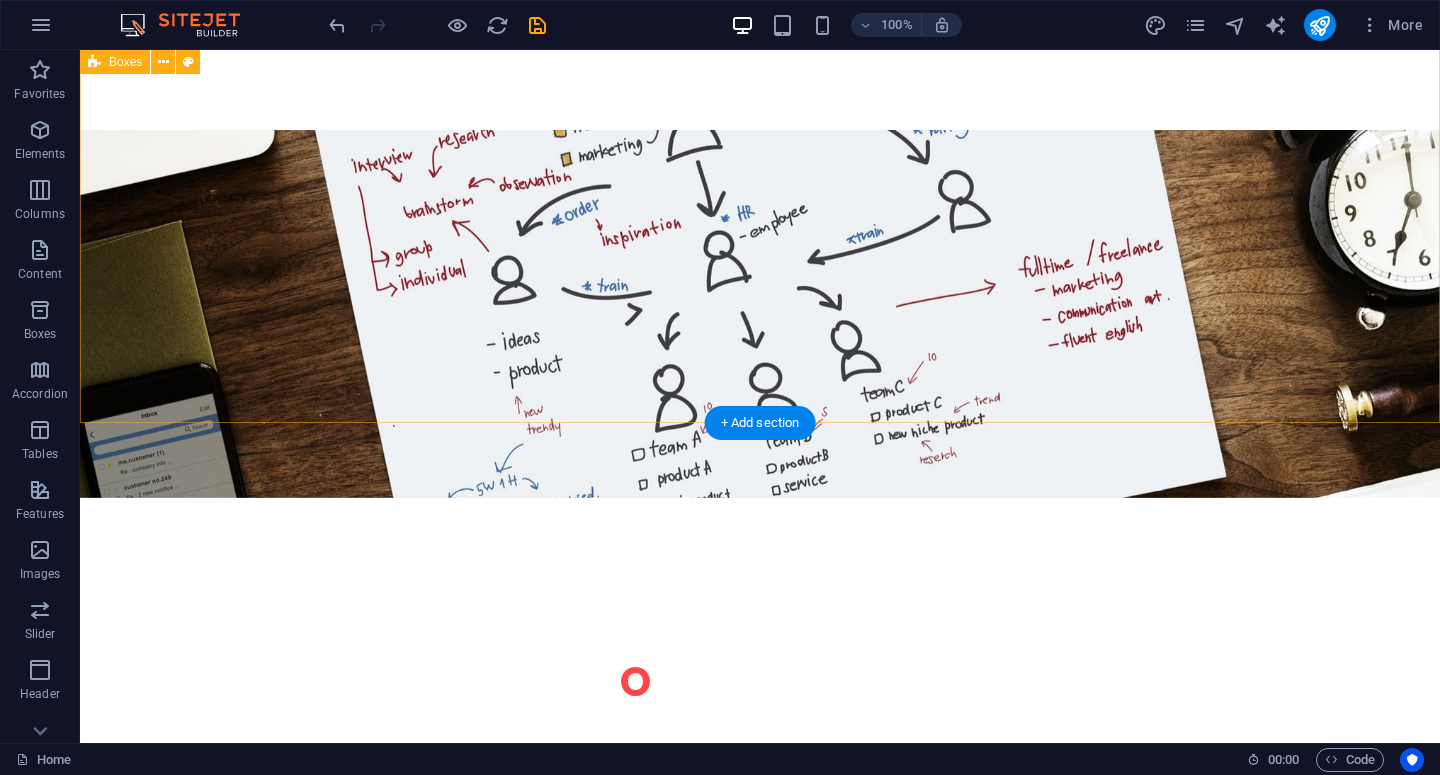 scroll, scrollTop: 1688, scrollLeft: 0, axis: vertical 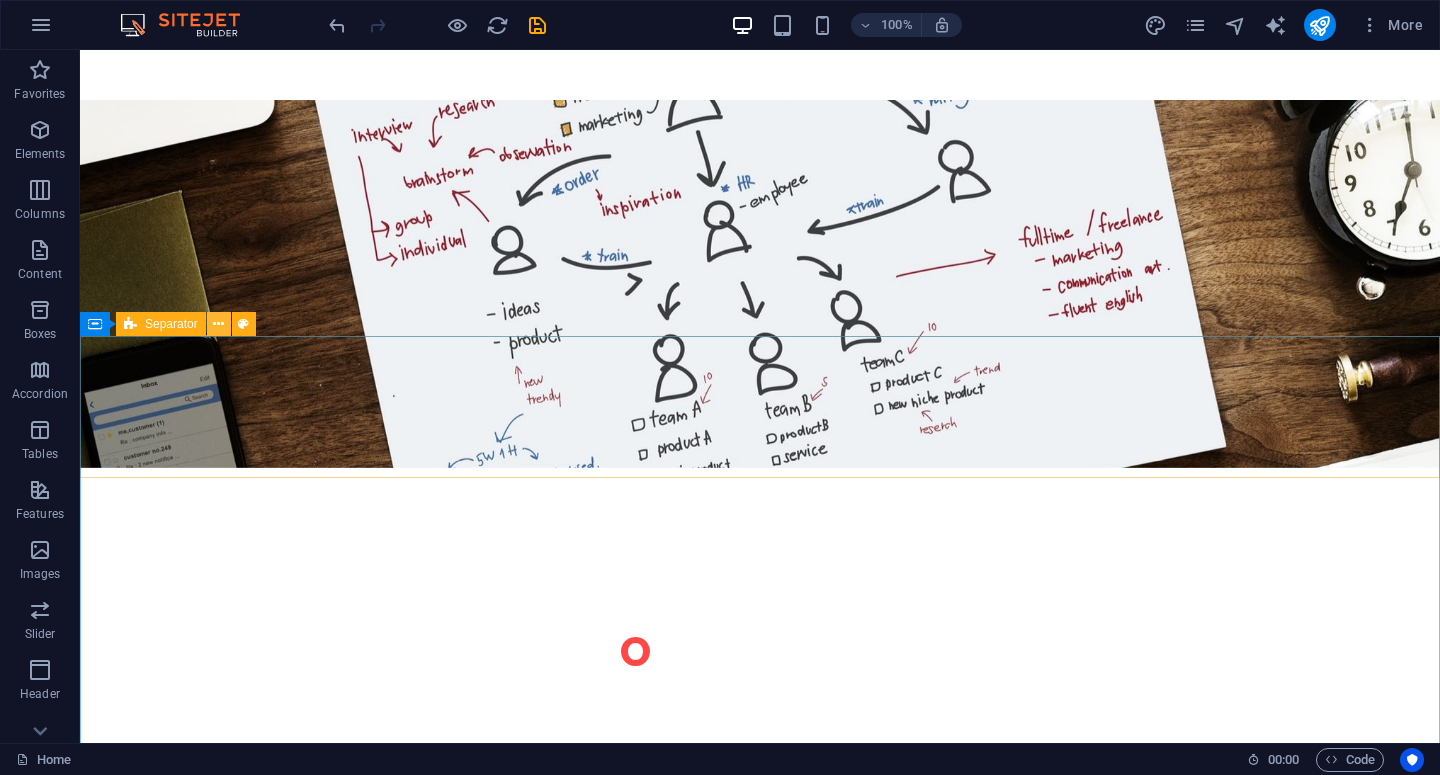click at bounding box center [218, 324] 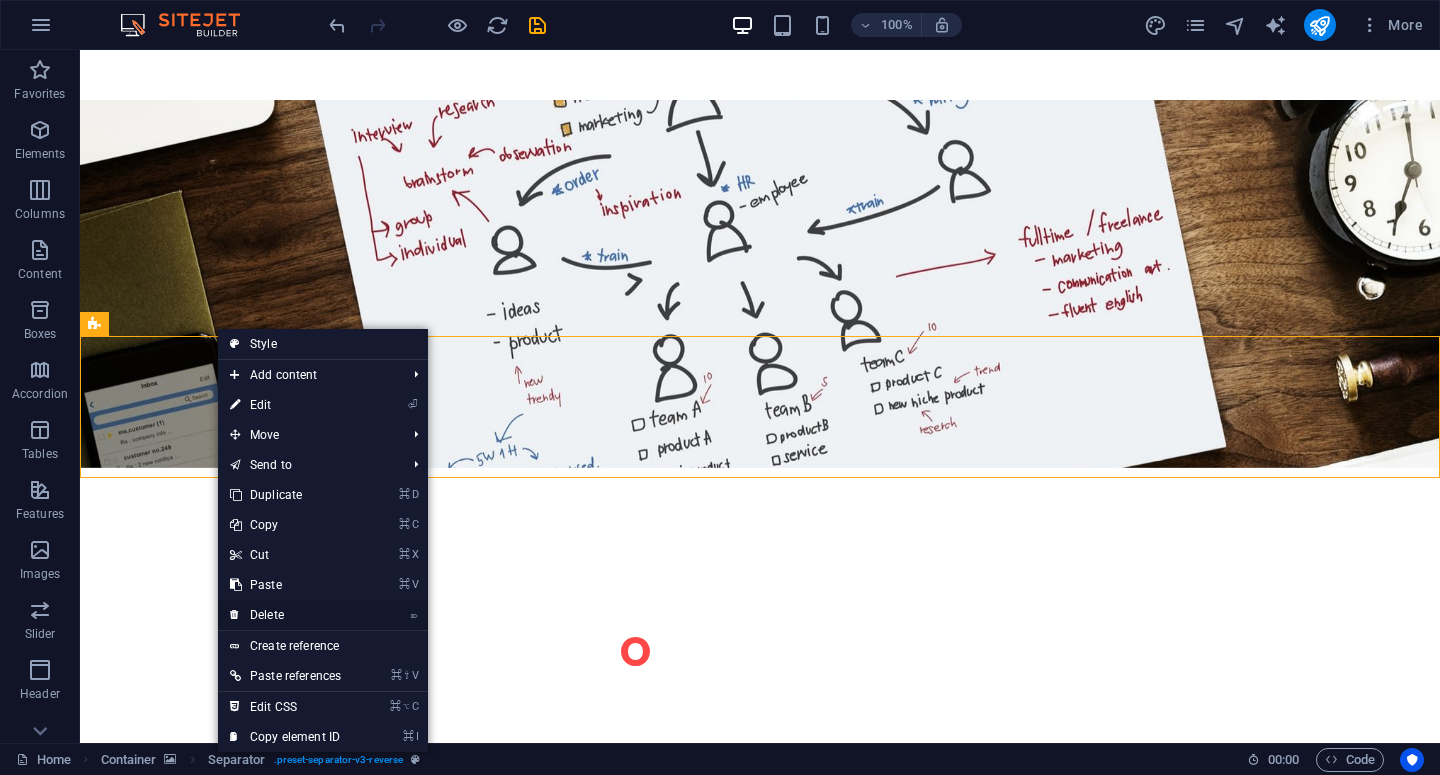 click on "⌦  Delete" at bounding box center (285, 615) 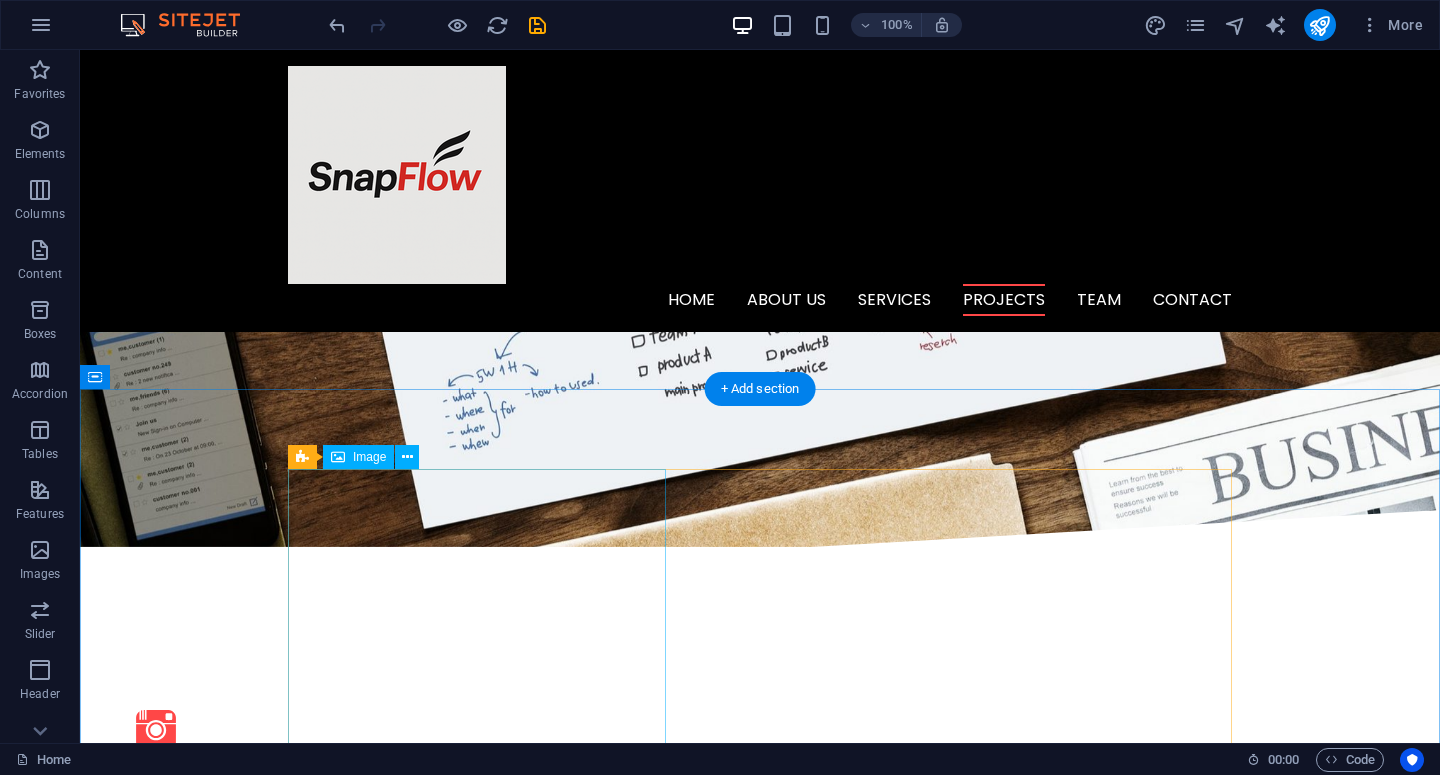 scroll, scrollTop: 1901, scrollLeft: 0, axis: vertical 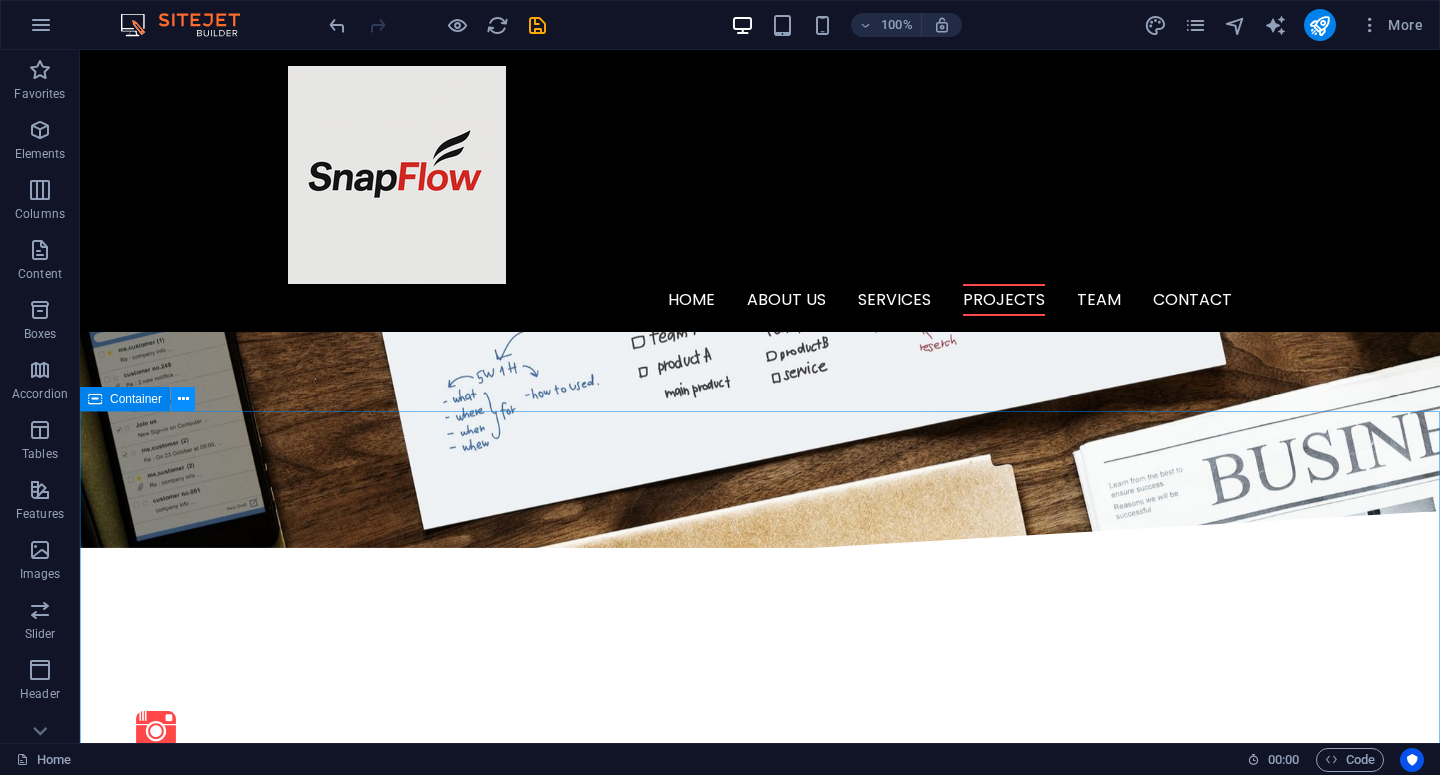 click at bounding box center (183, 399) 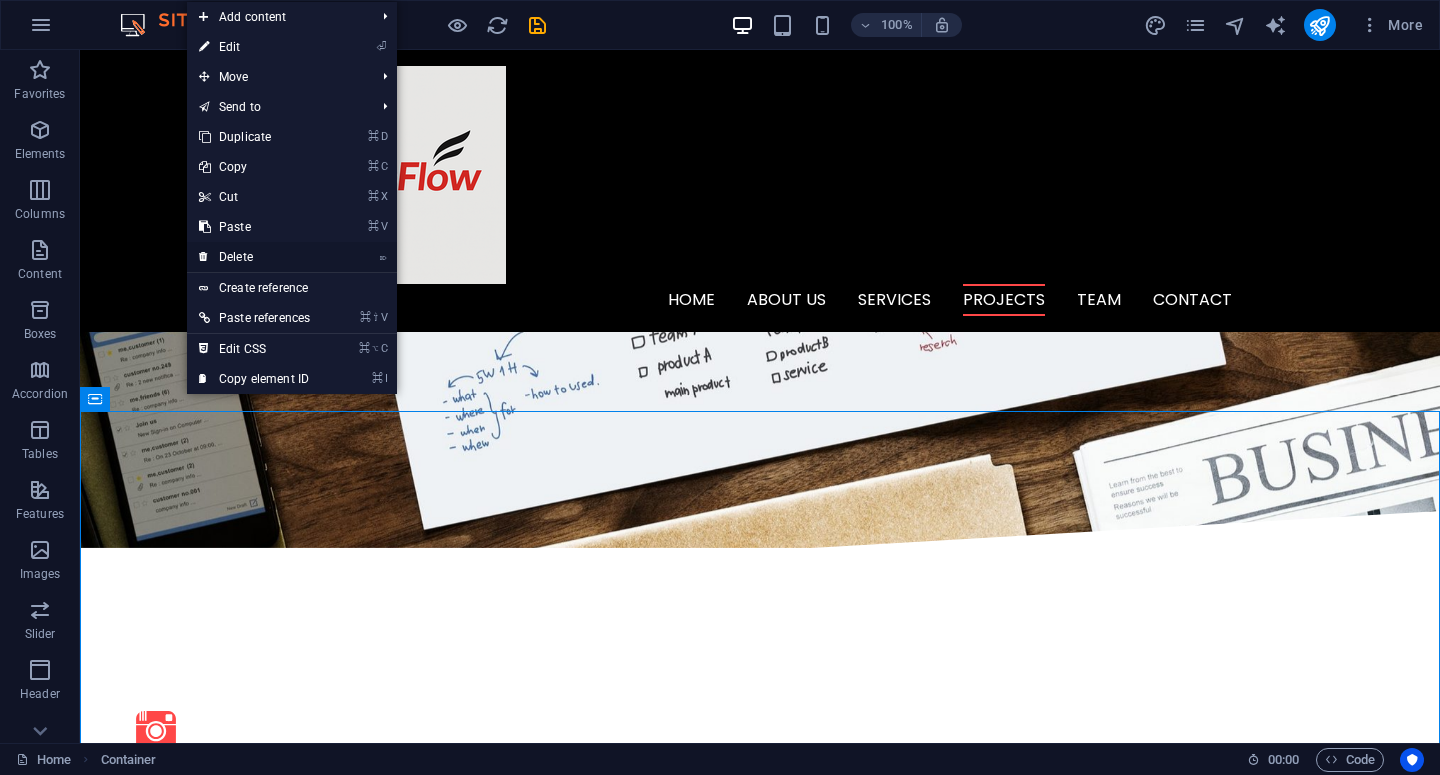 click on "⌦  Delete" at bounding box center [254, 257] 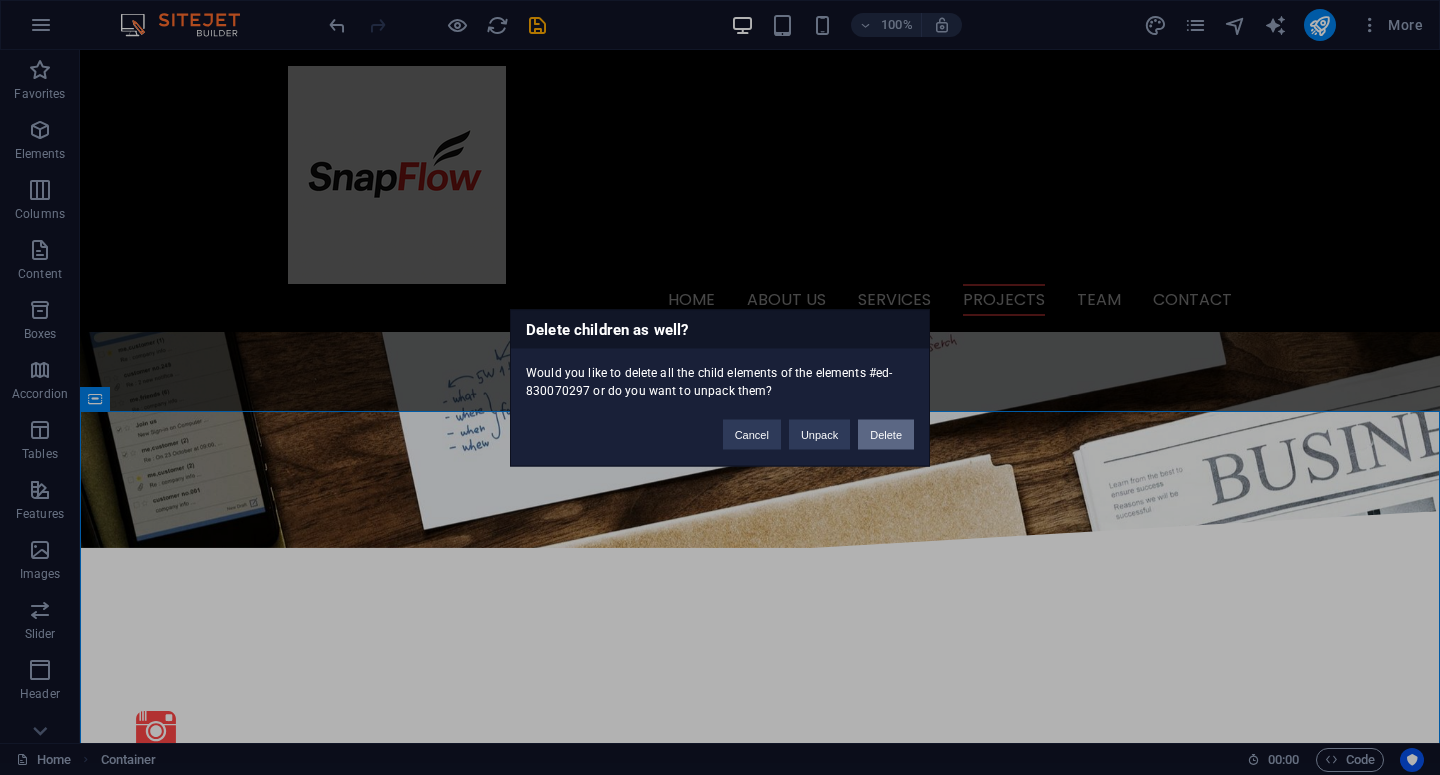 click on "Delete" at bounding box center (886, 434) 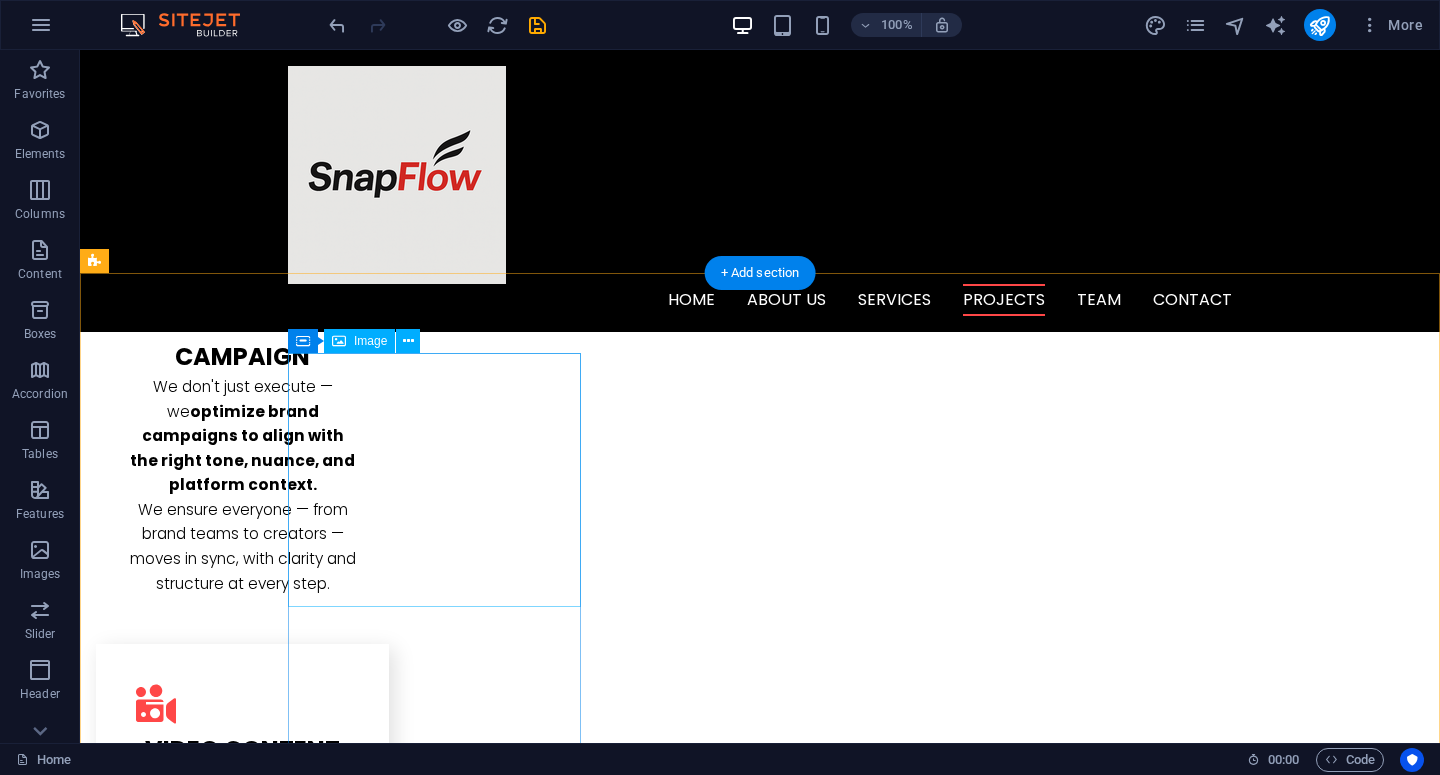 scroll, scrollTop: 2391, scrollLeft: 0, axis: vertical 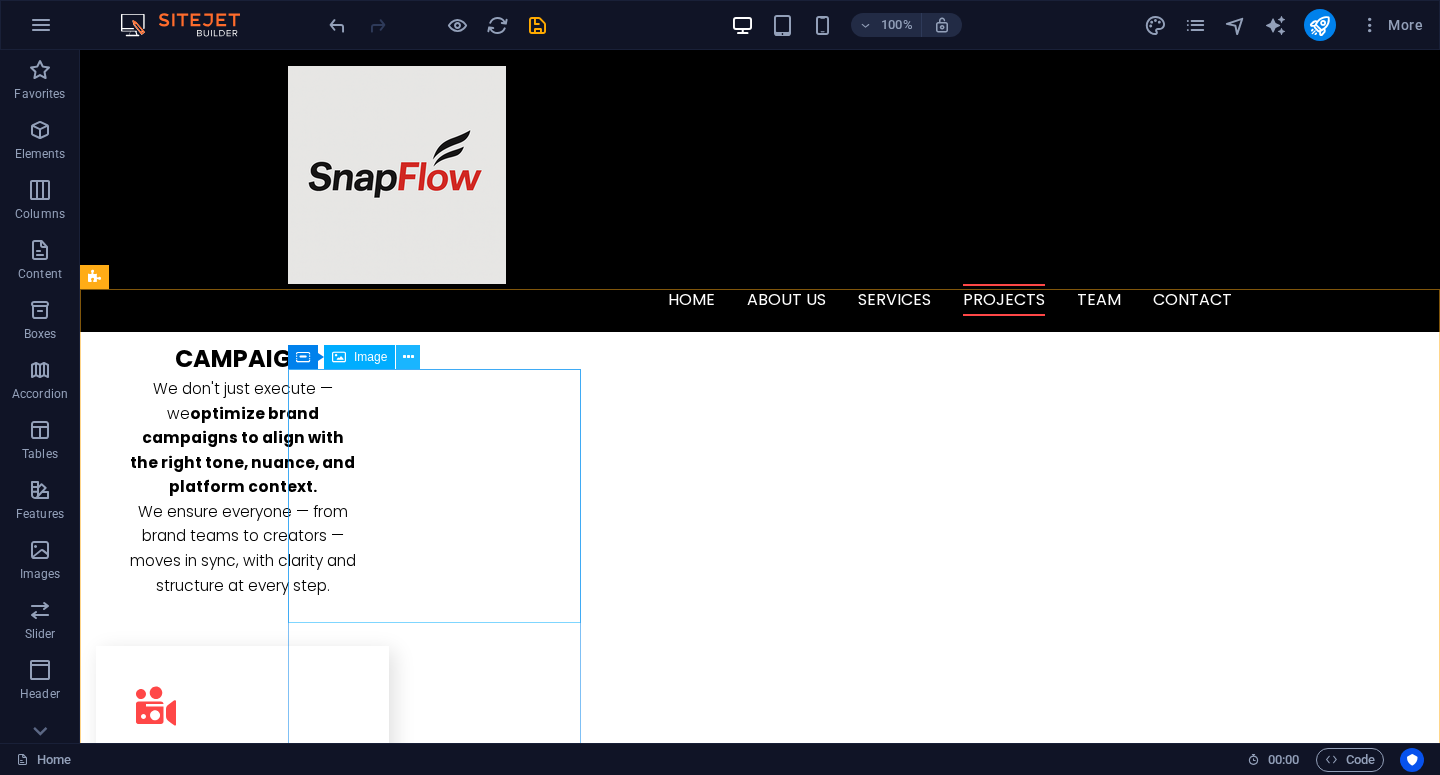 click at bounding box center [408, 357] 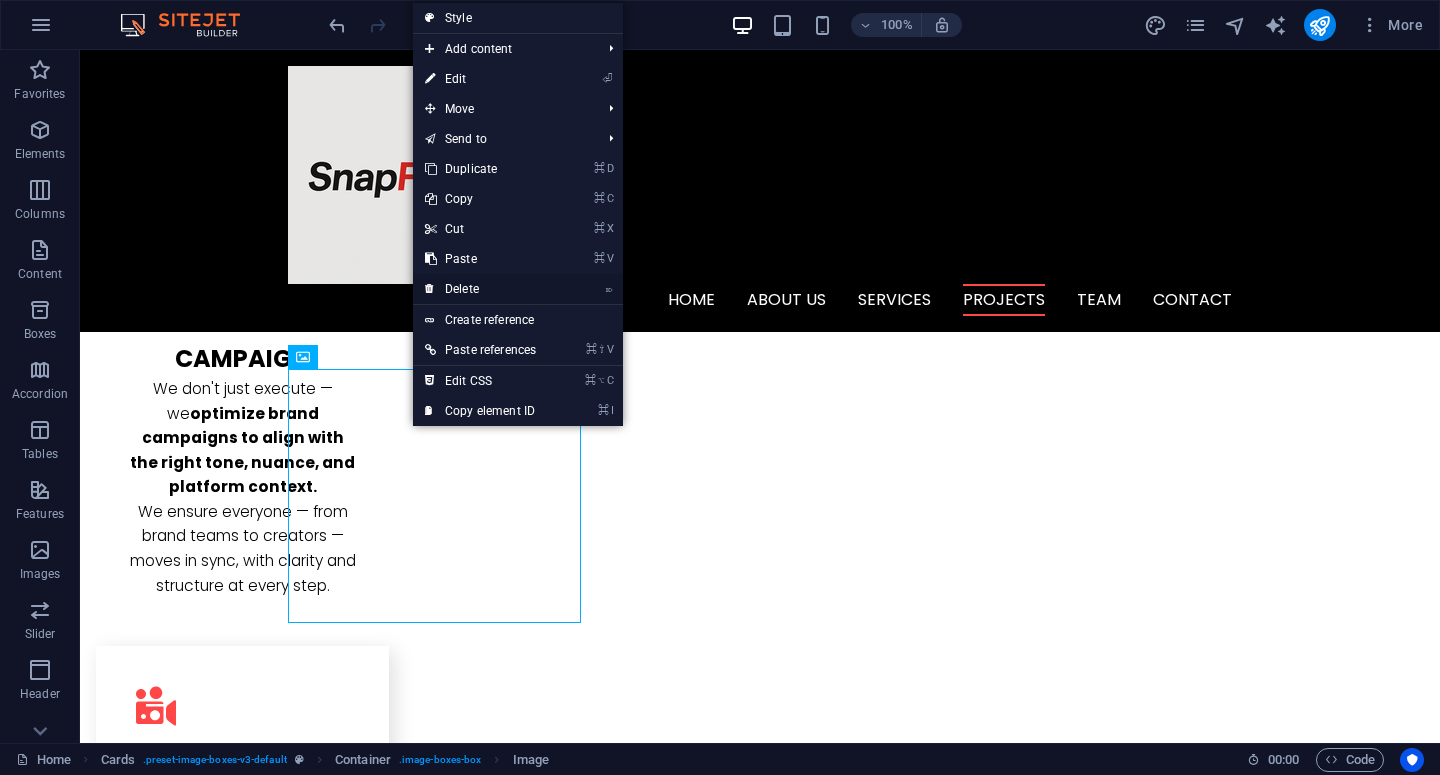 click on "⌦  Delete" at bounding box center [480, 289] 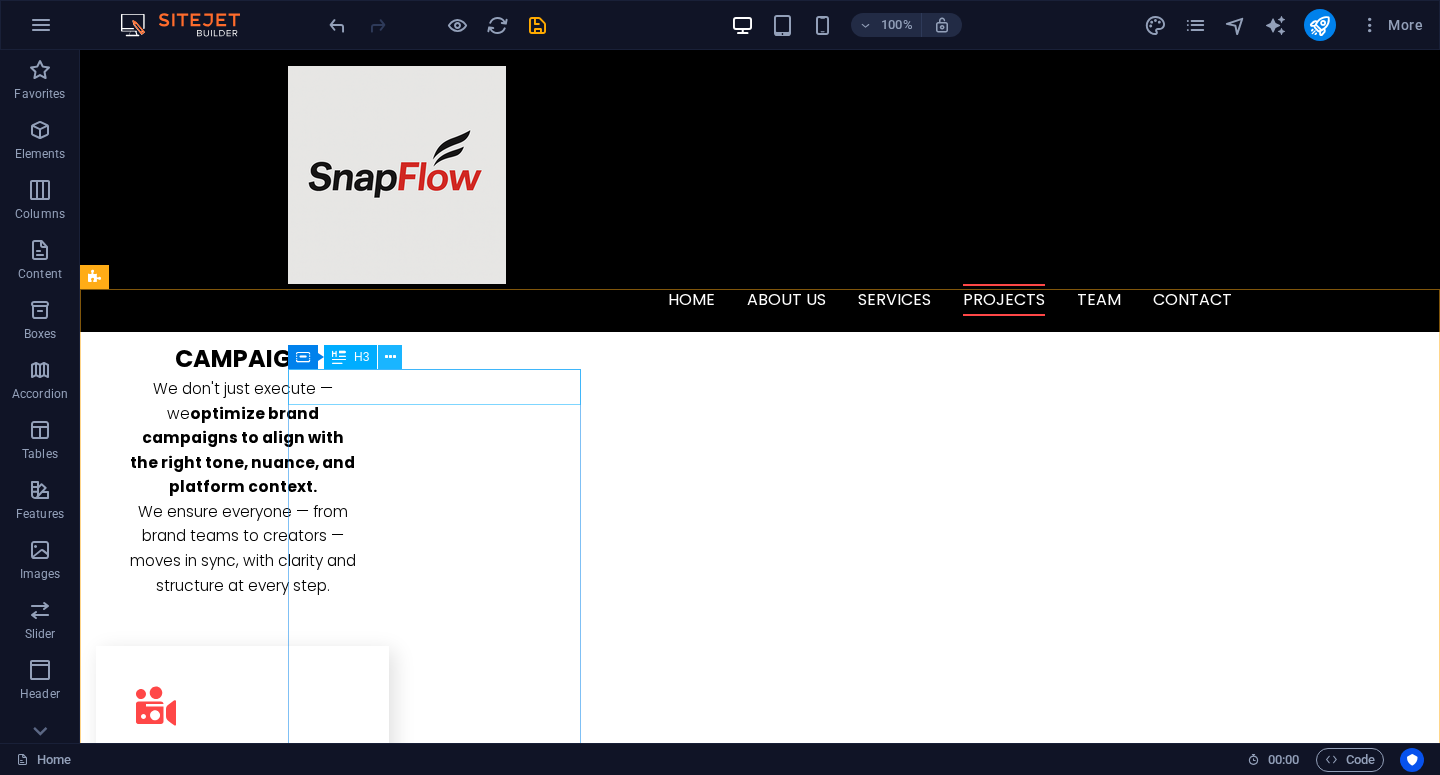 click at bounding box center (390, 357) 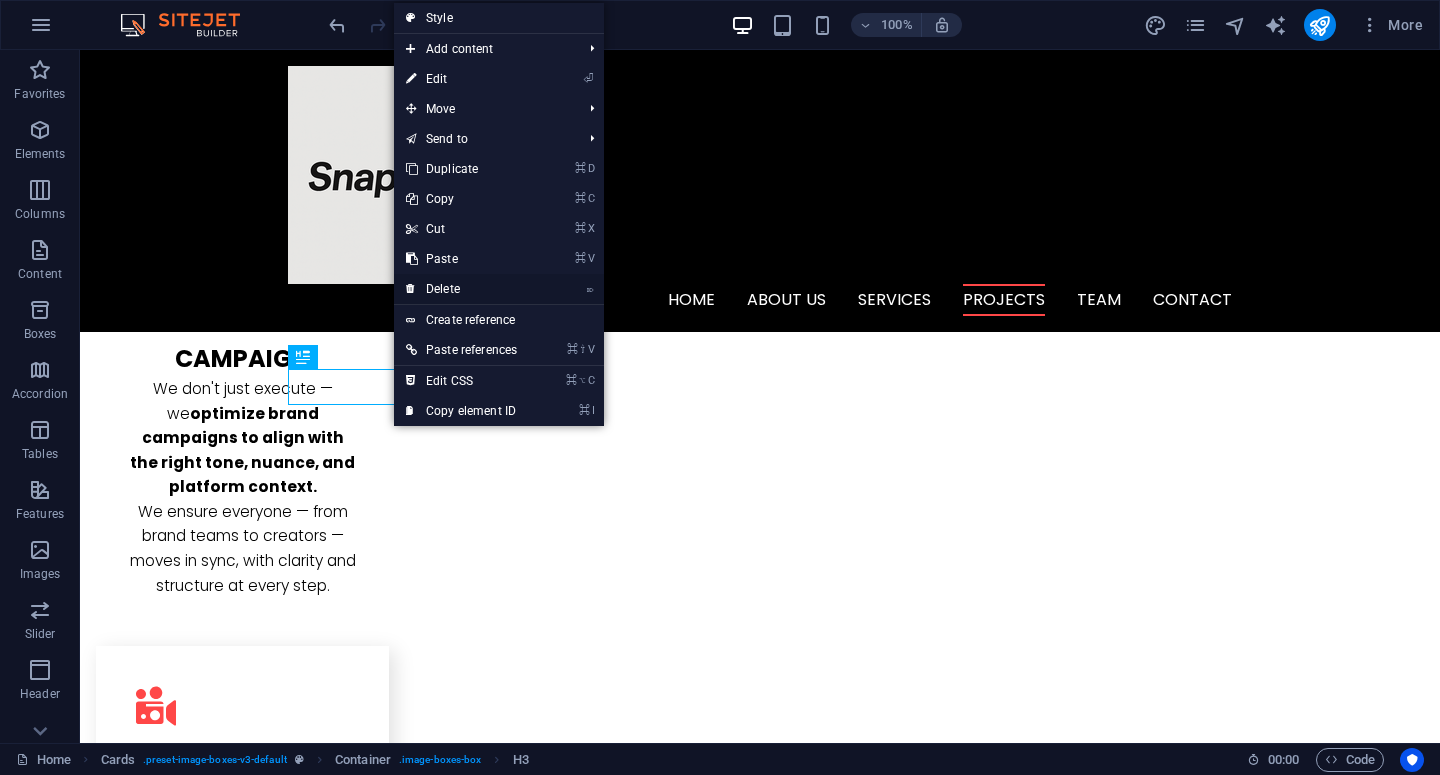 click on "⌦  Delete" at bounding box center [461, 289] 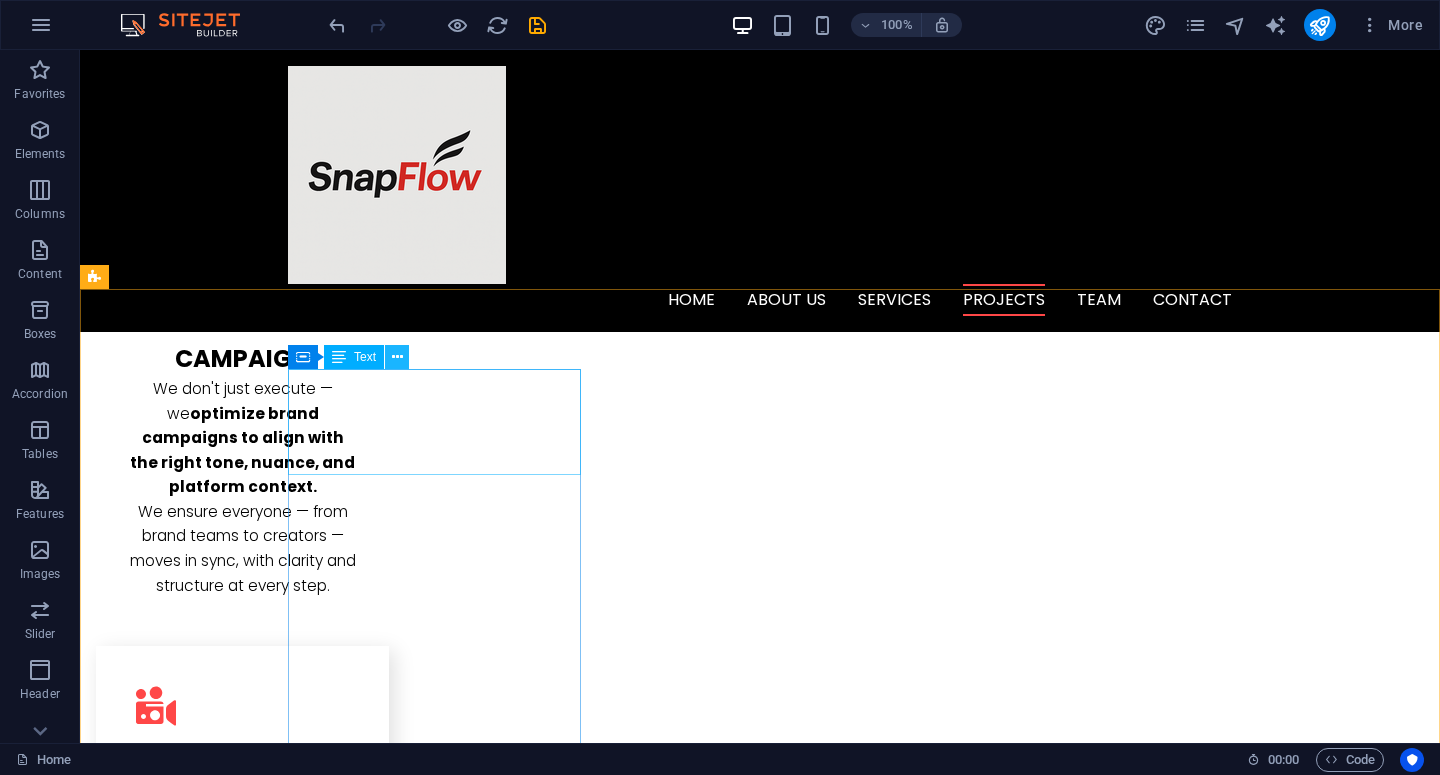 click at bounding box center [397, 357] 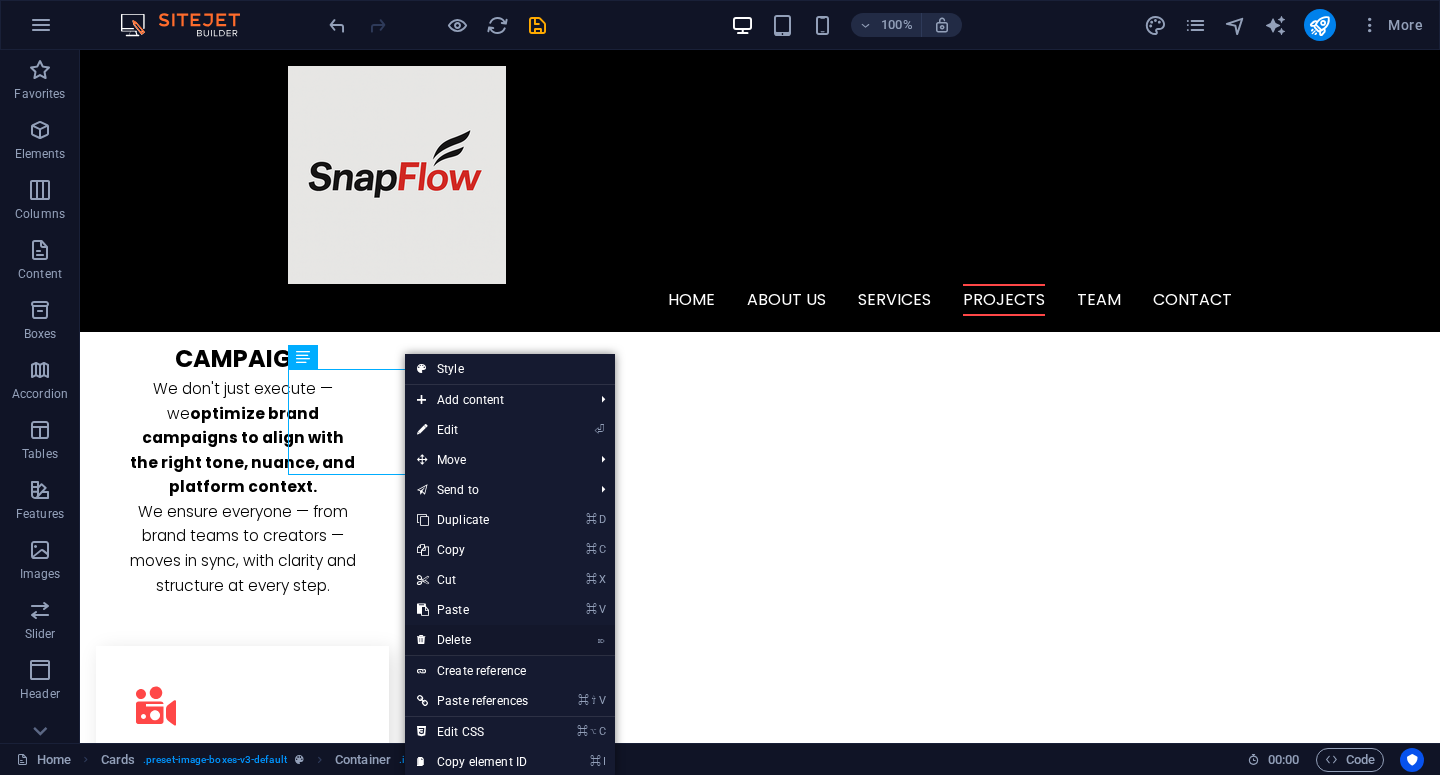 click on "⌦  Delete" at bounding box center (472, 640) 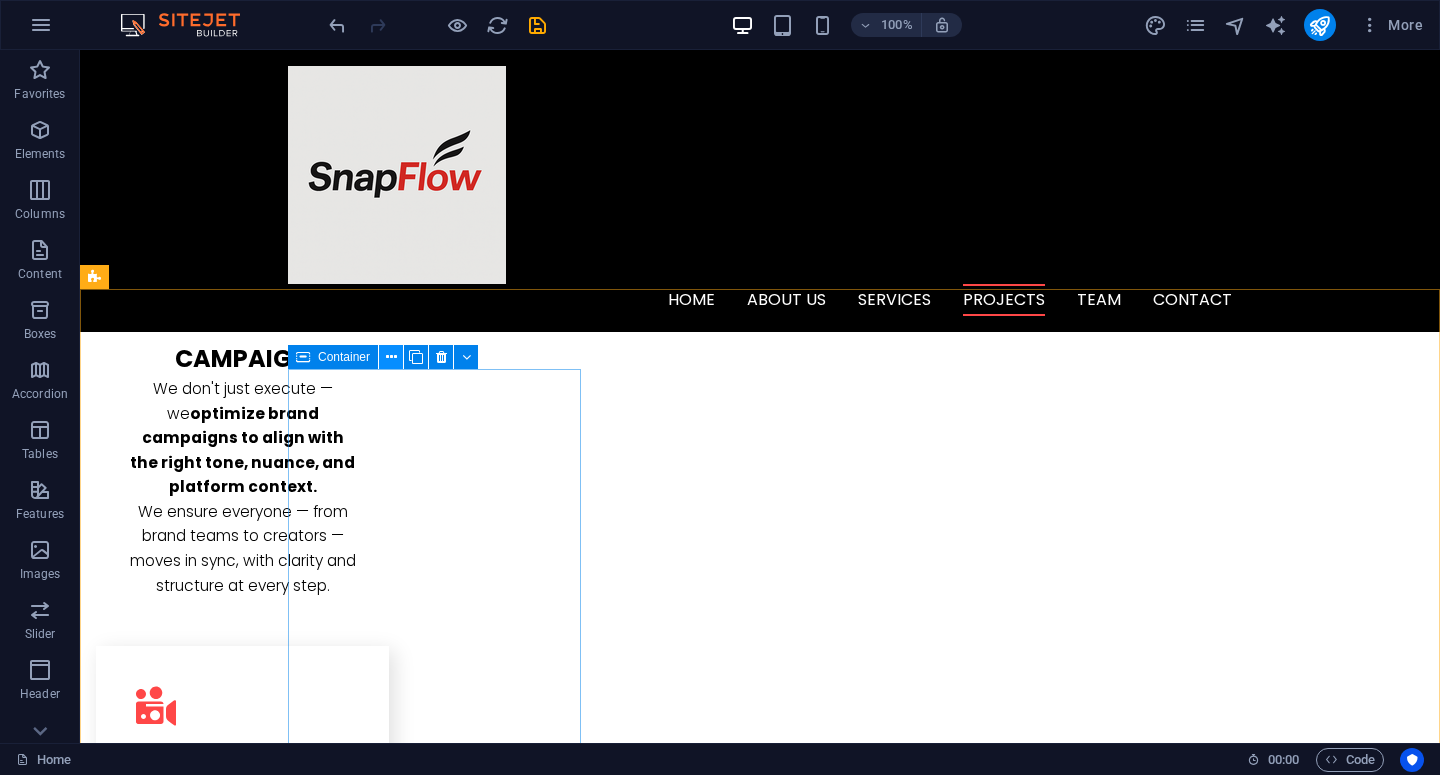 click at bounding box center (391, 357) 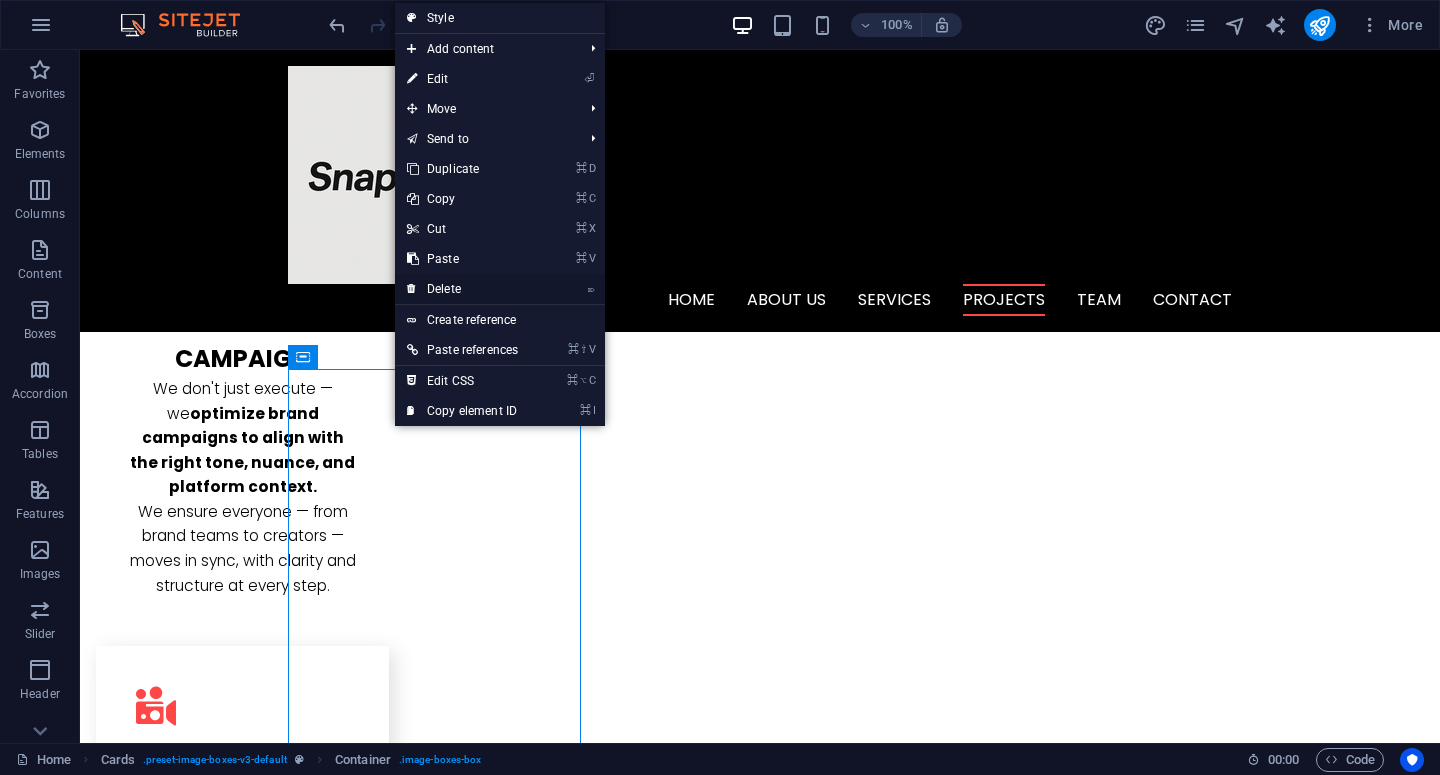click on "⌦  Delete" at bounding box center [462, 289] 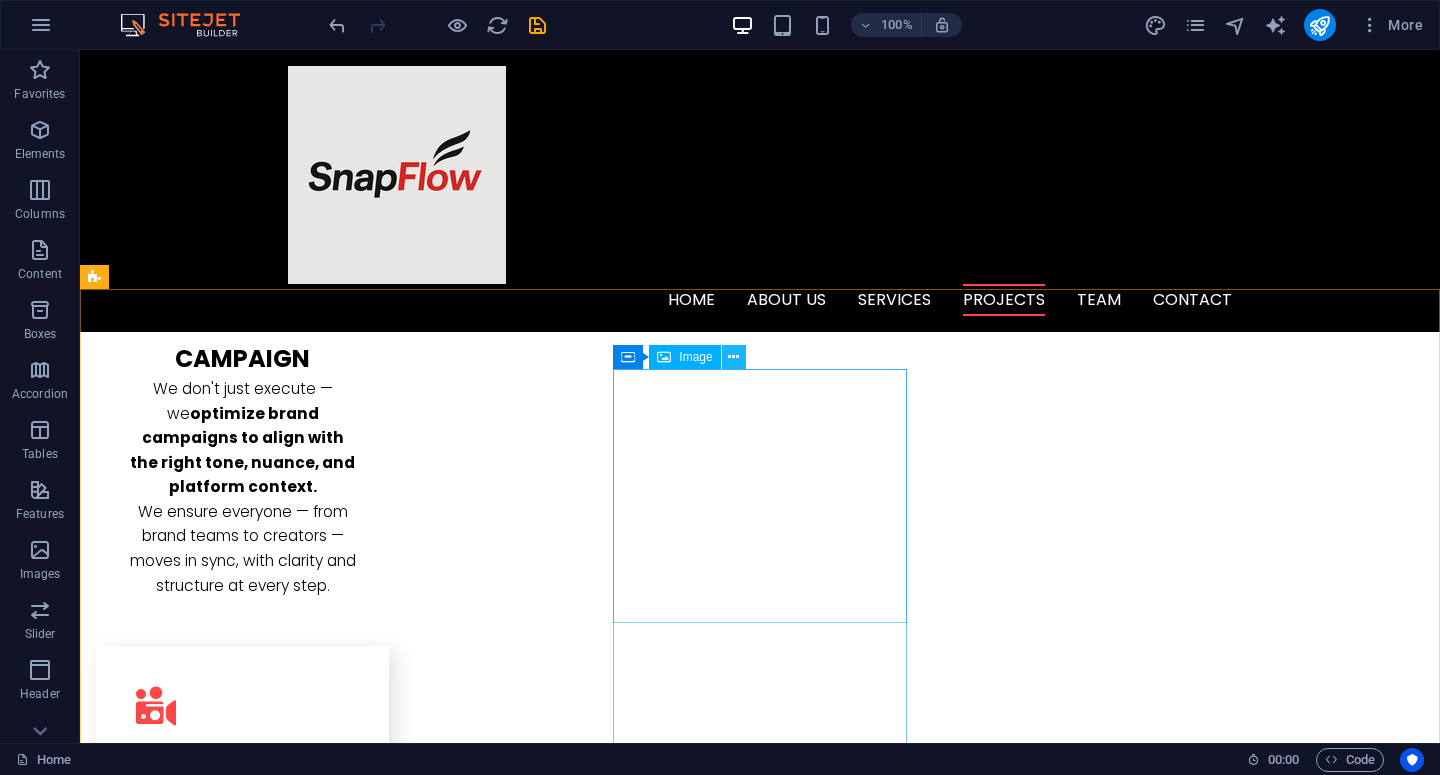 click at bounding box center (733, 357) 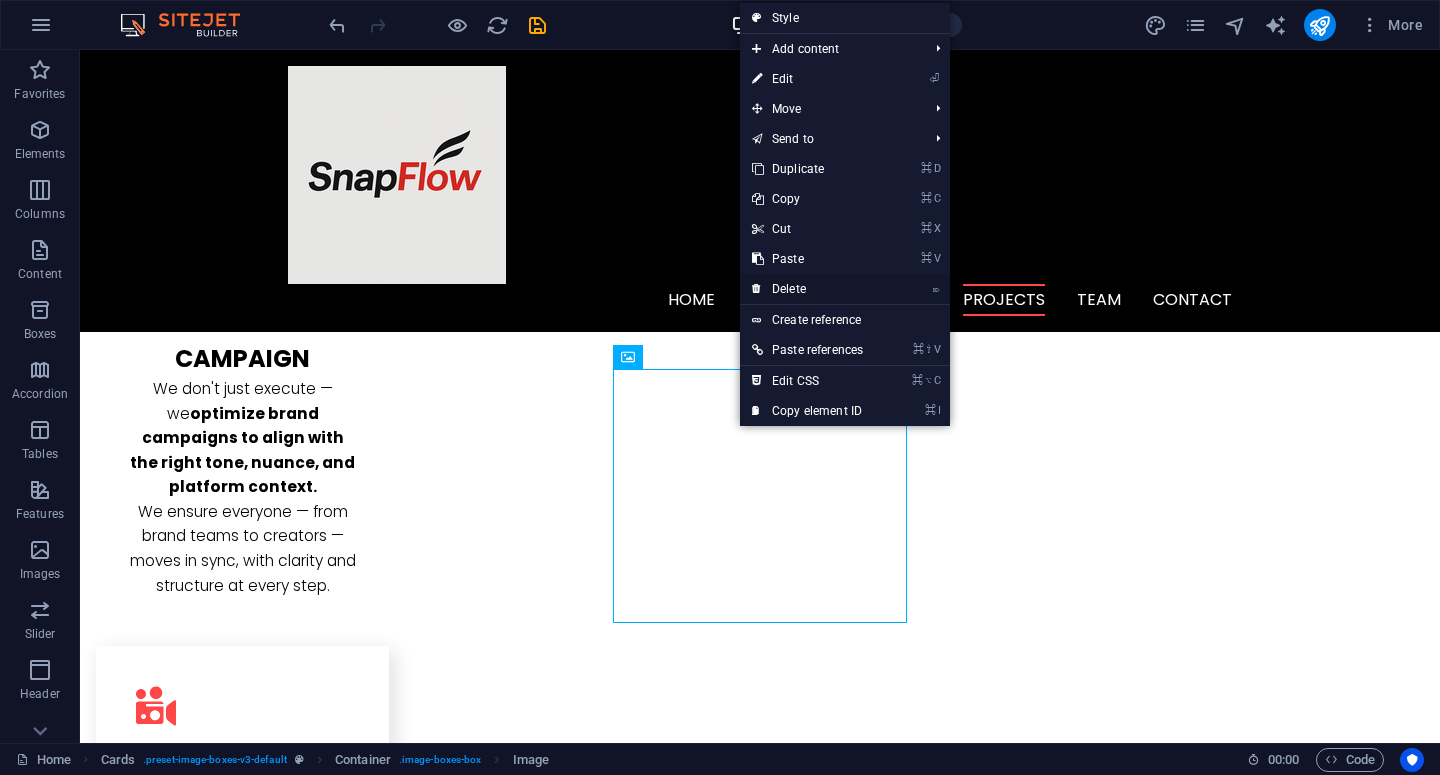 click on "⌦  Delete" at bounding box center [807, 289] 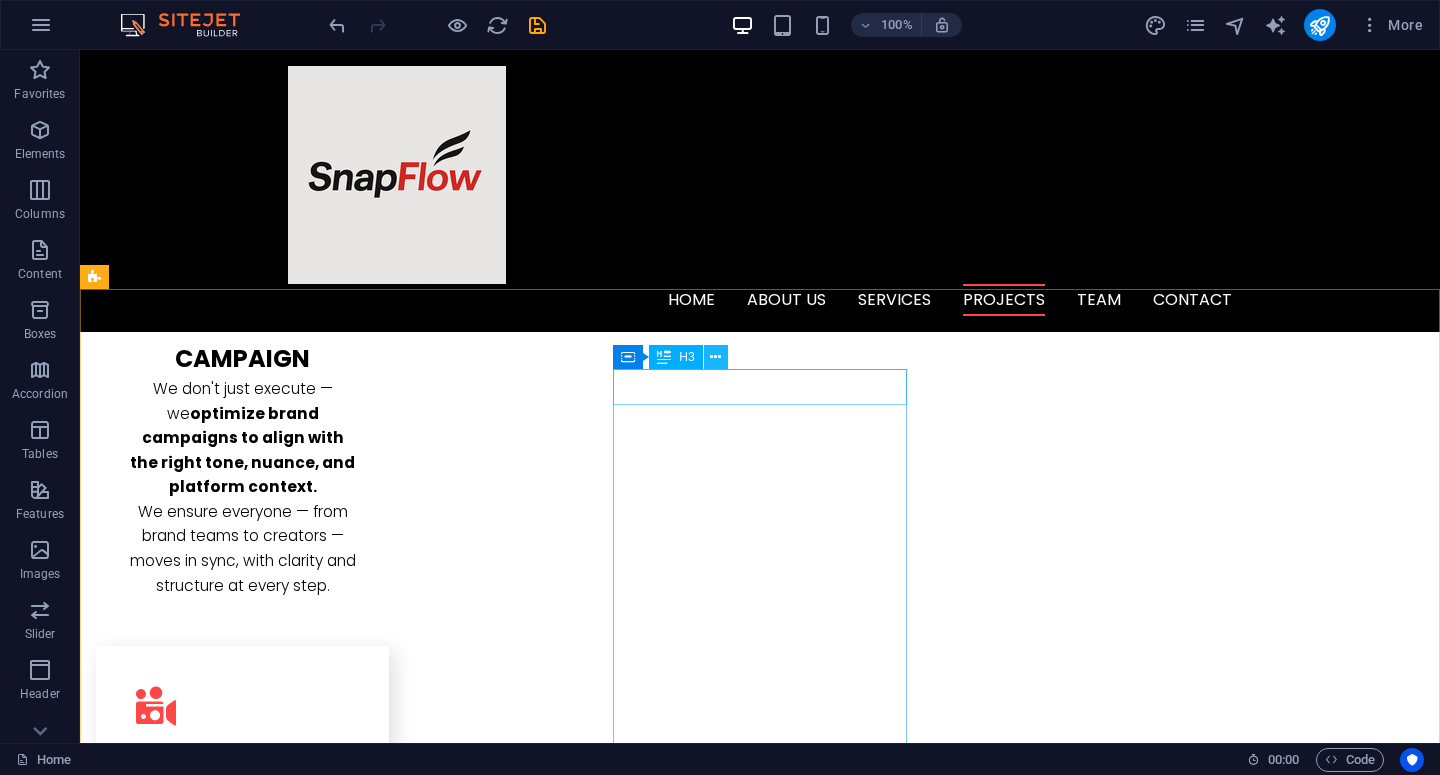 click at bounding box center (715, 357) 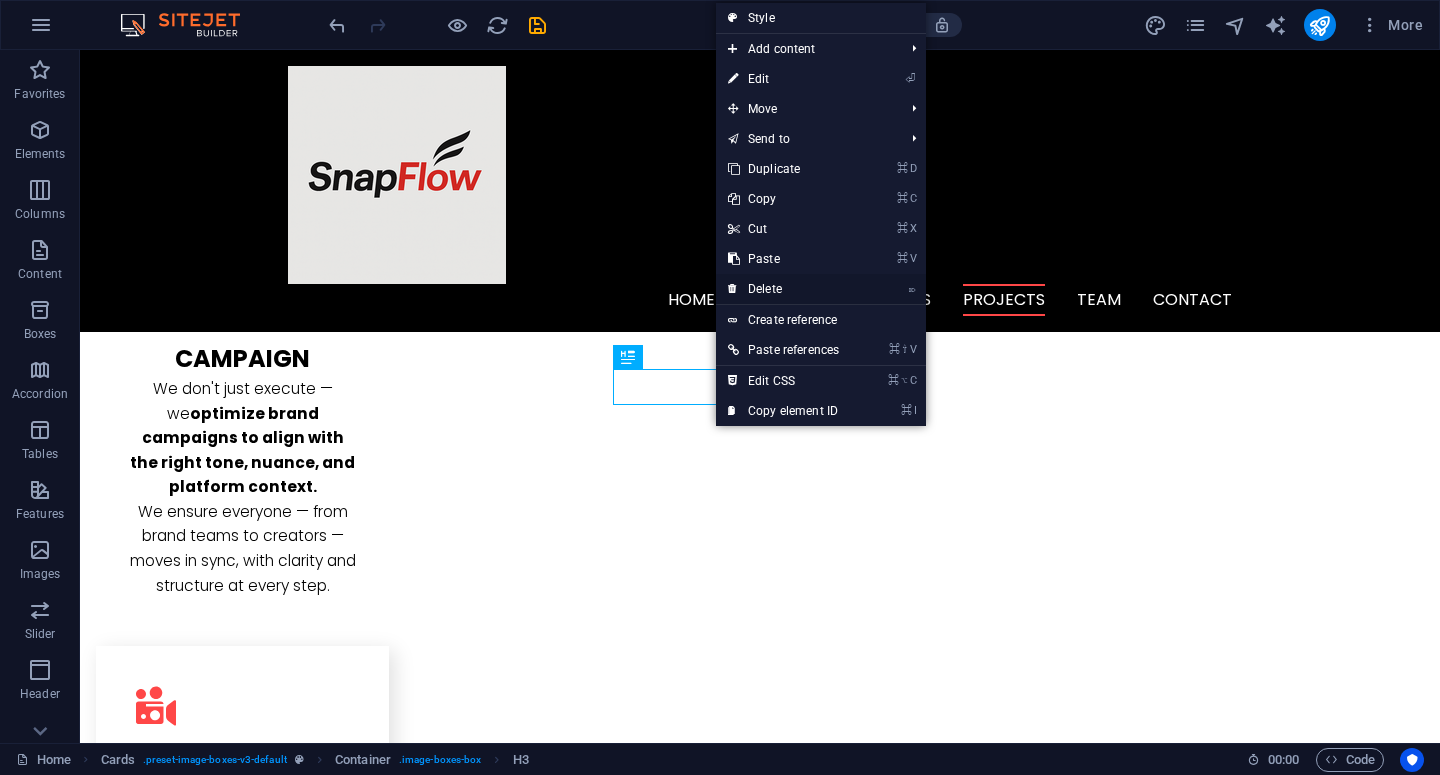 click on "⌦  Delete" at bounding box center [783, 289] 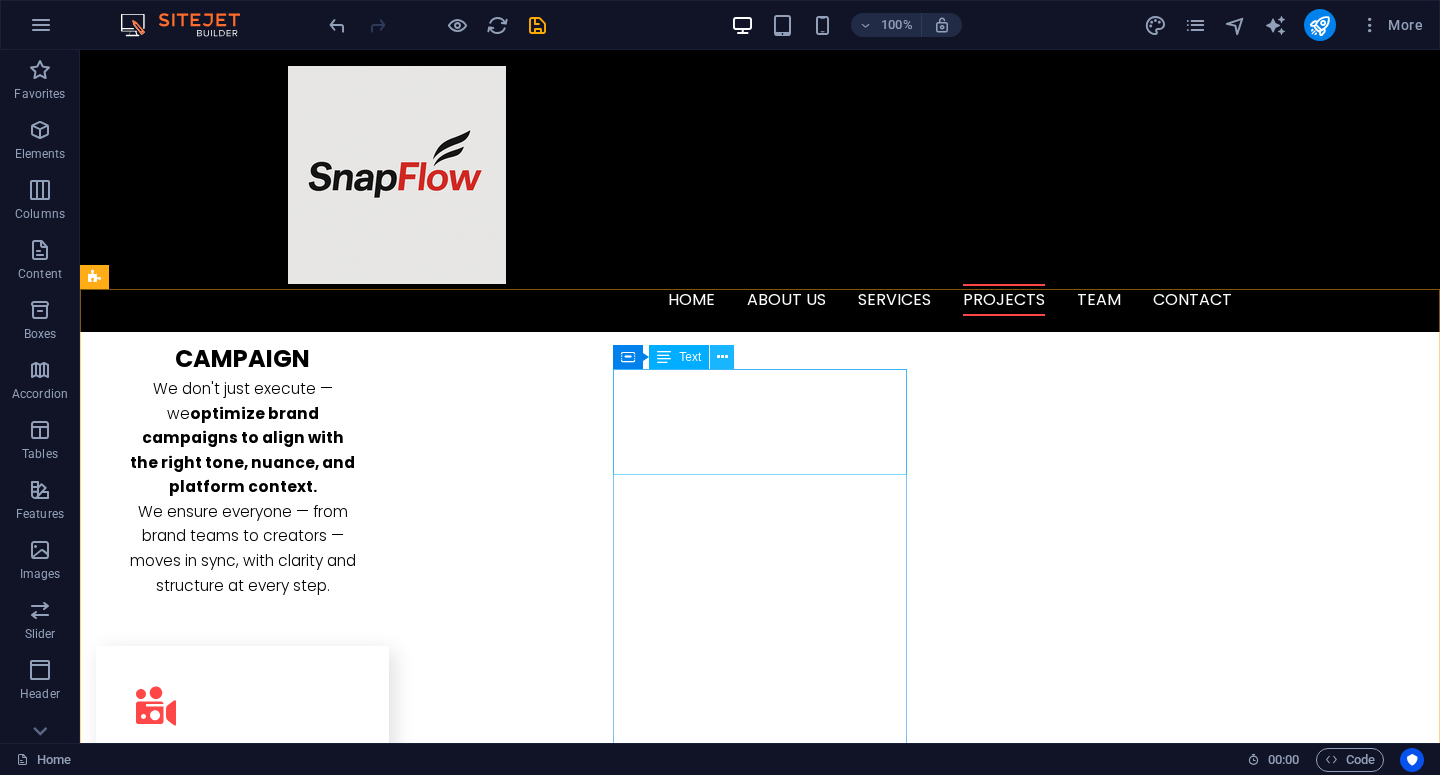click at bounding box center [722, 357] 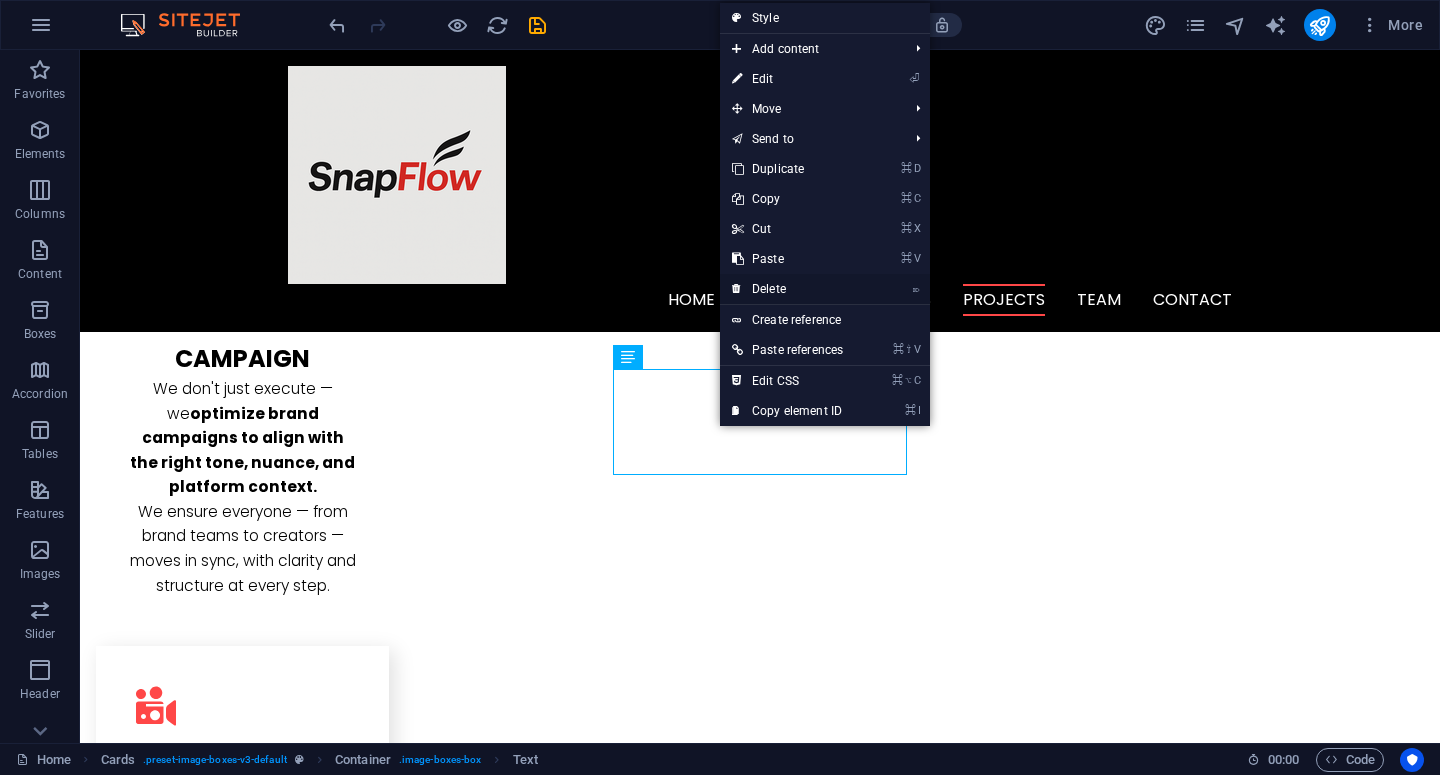 click on "⌦  Delete" at bounding box center [787, 289] 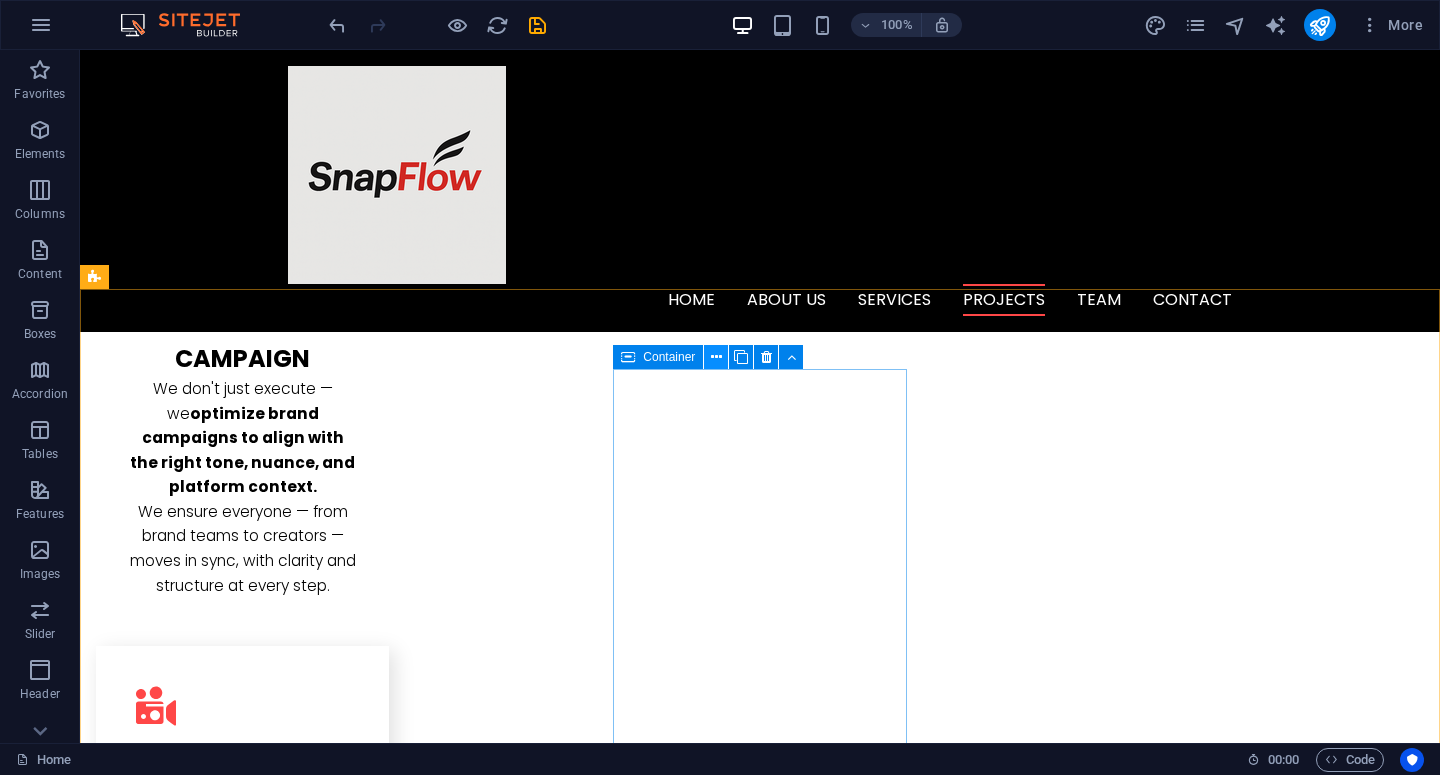 click at bounding box center (716, 357) 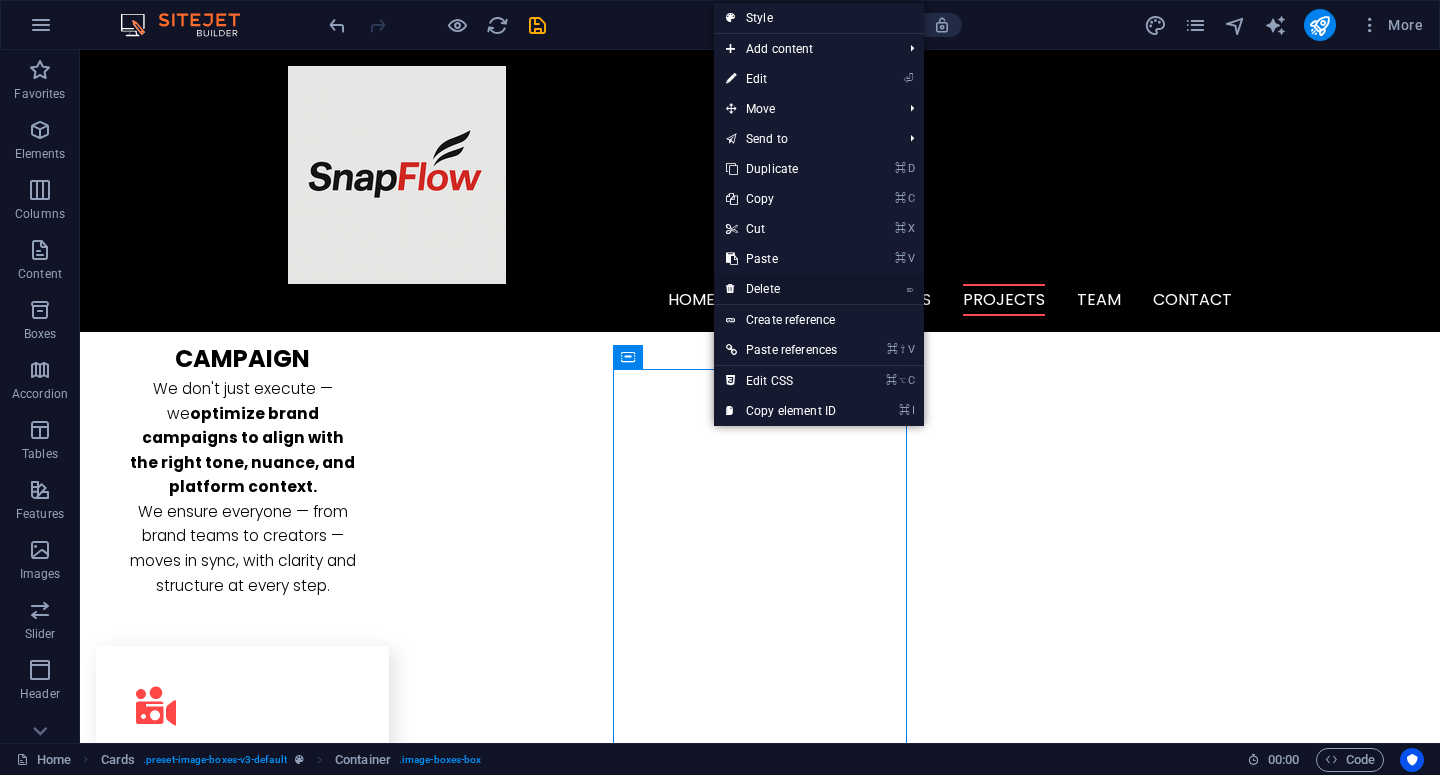 click on "⌦  Delete" at bounding box center [781, 289] 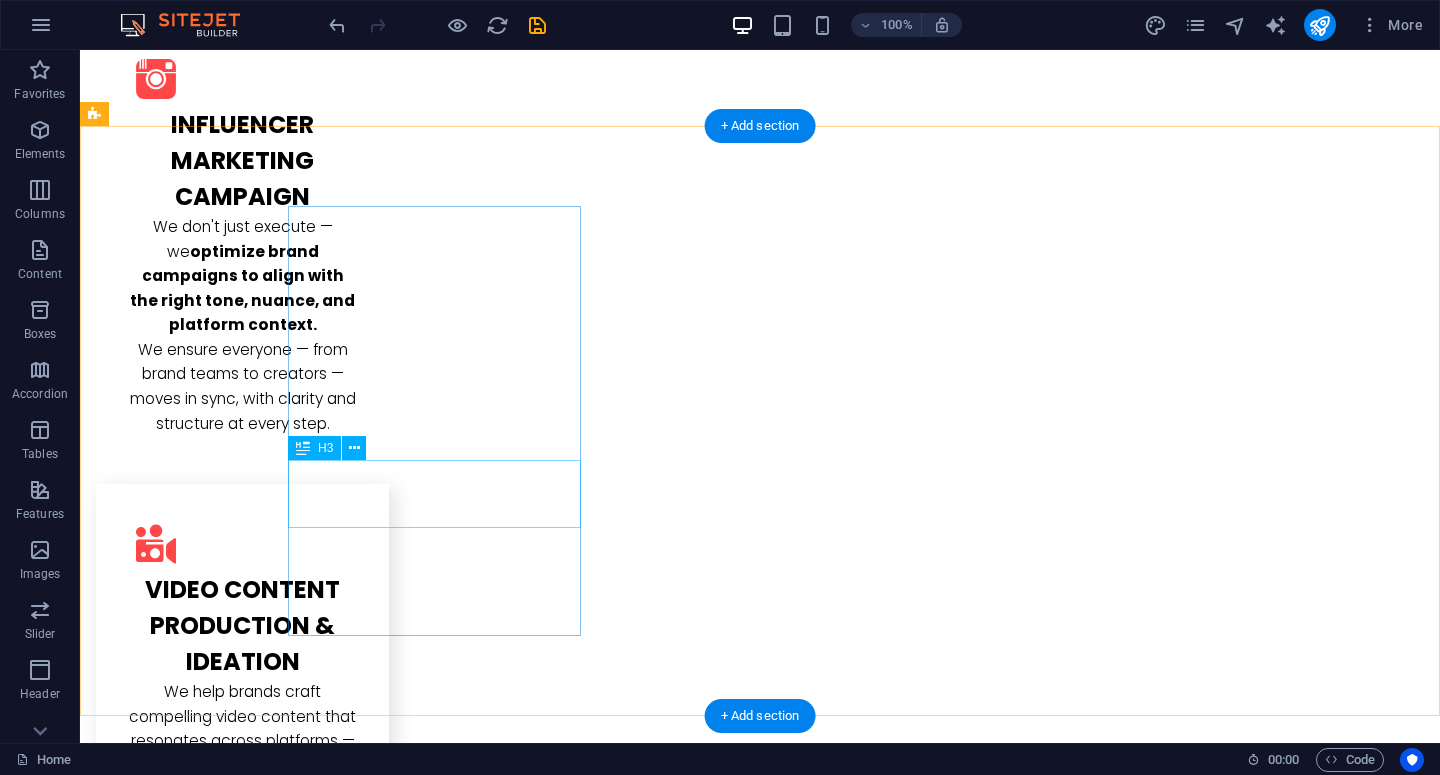 scroll, scrollTop: 2645, scrollLeft: 0, axis: vertical 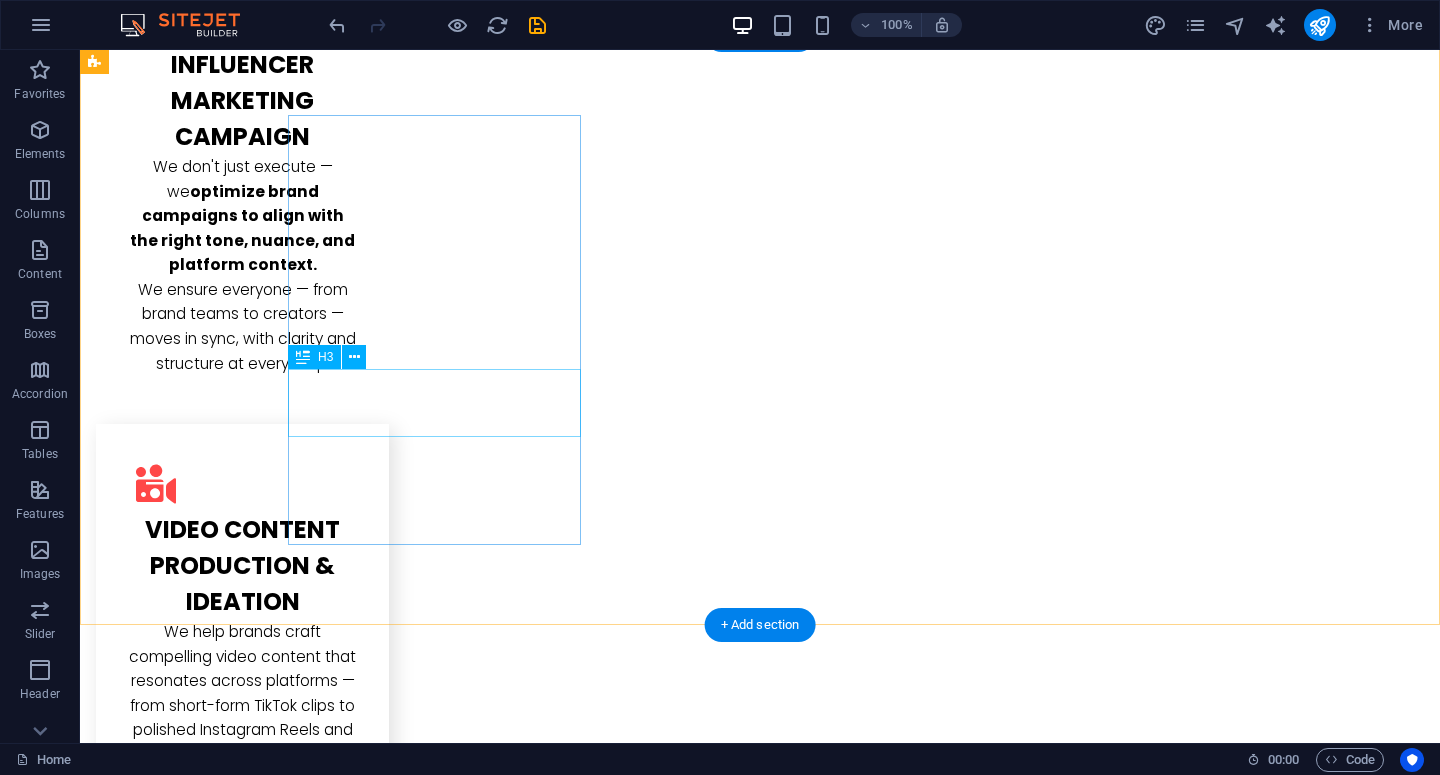 click on "Melissa Doe" at bounding box center [242, 2941] 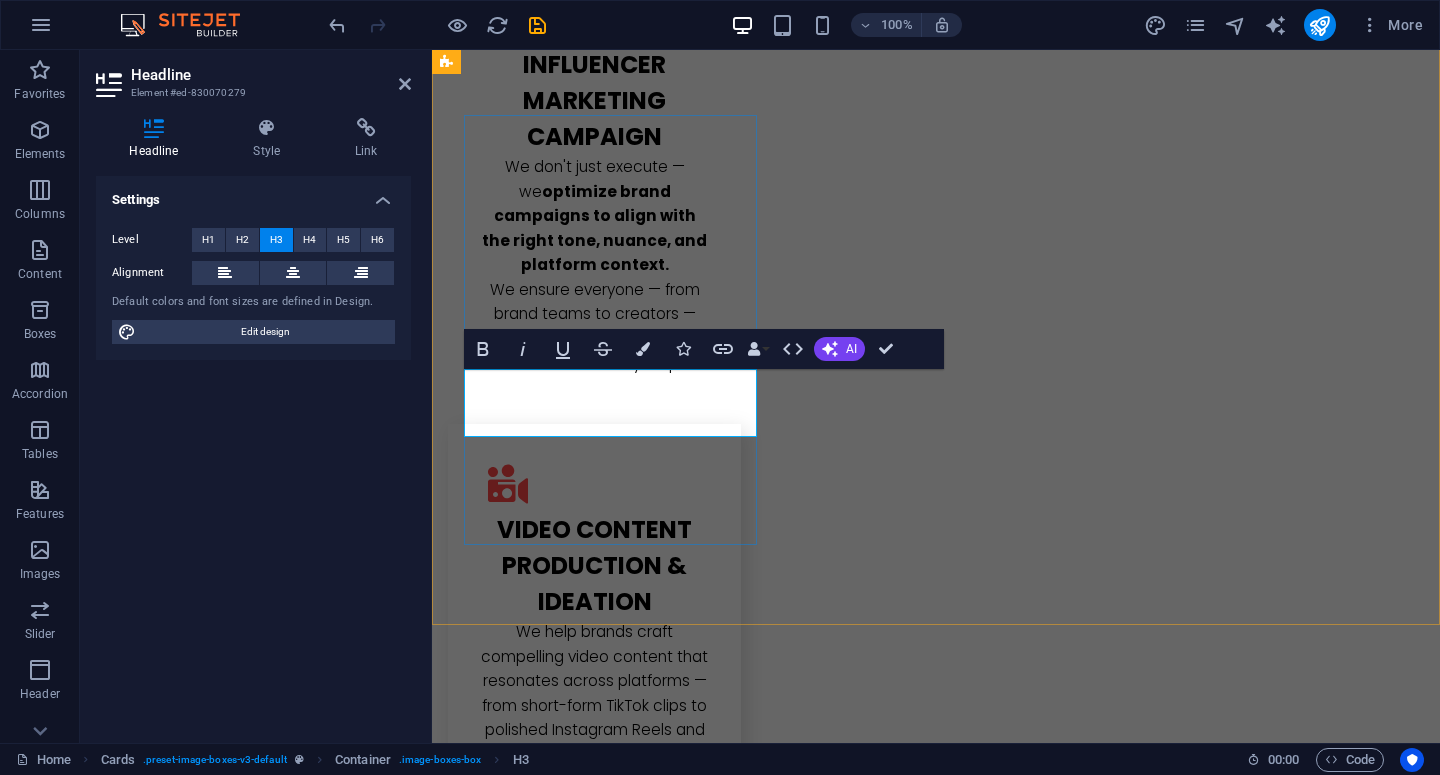 type 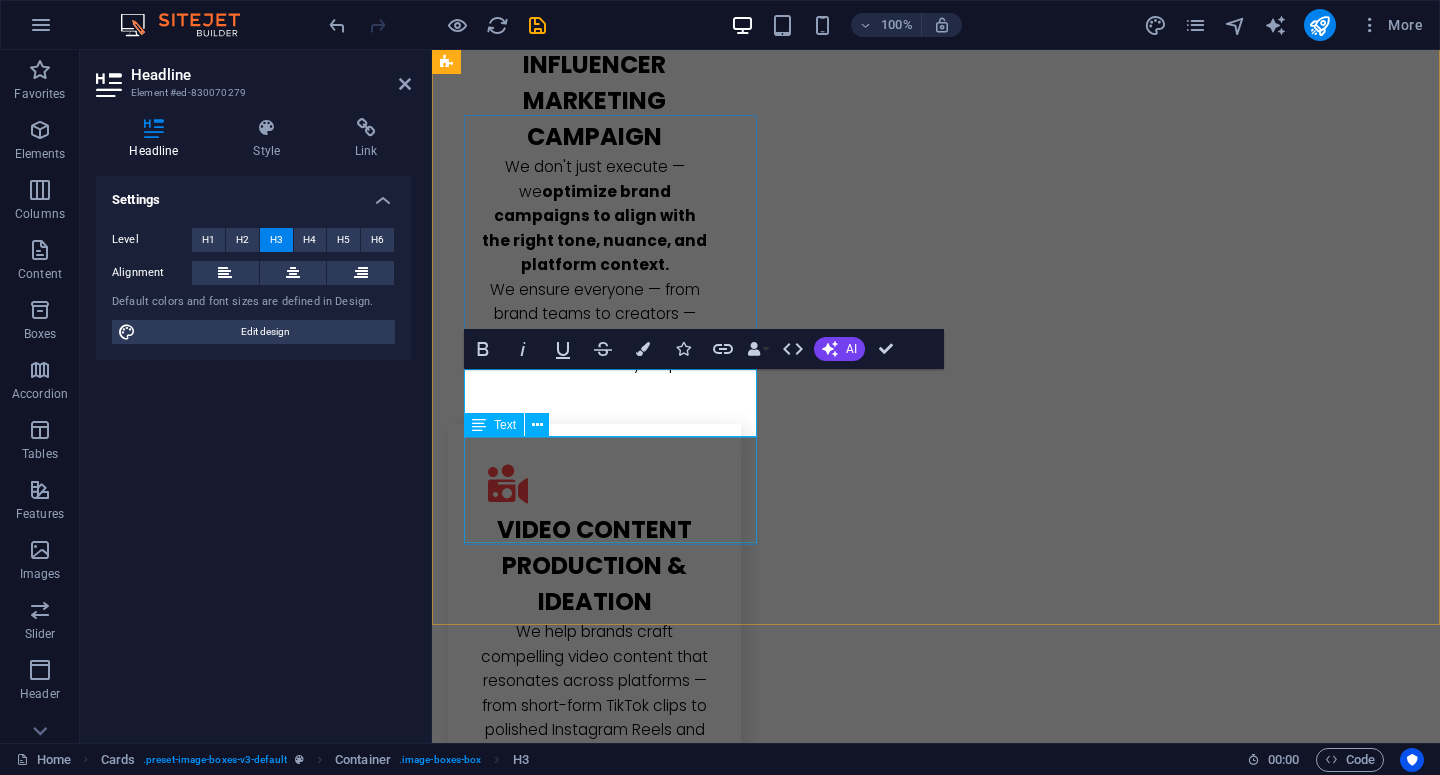 click on "Lorem ipsum dolor sit amet, consectetur adipisicing elit. Veritatis, dolorem!" at bounding box center (594, 3028) 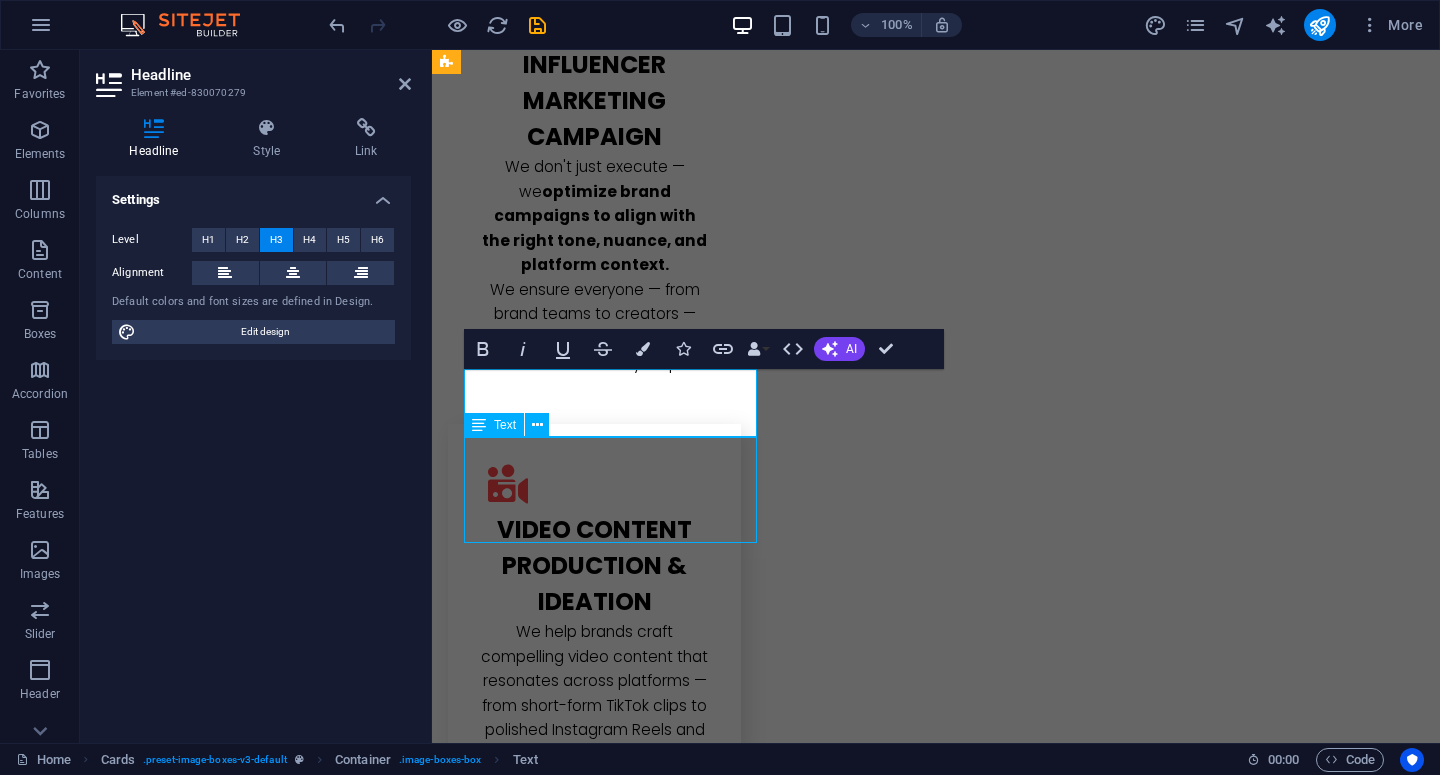 click on "Lorem ipsum dolor sit amet, consectetur adipisicing elit. Veritatis, dolorem!" at bounding box center [594, 3028] 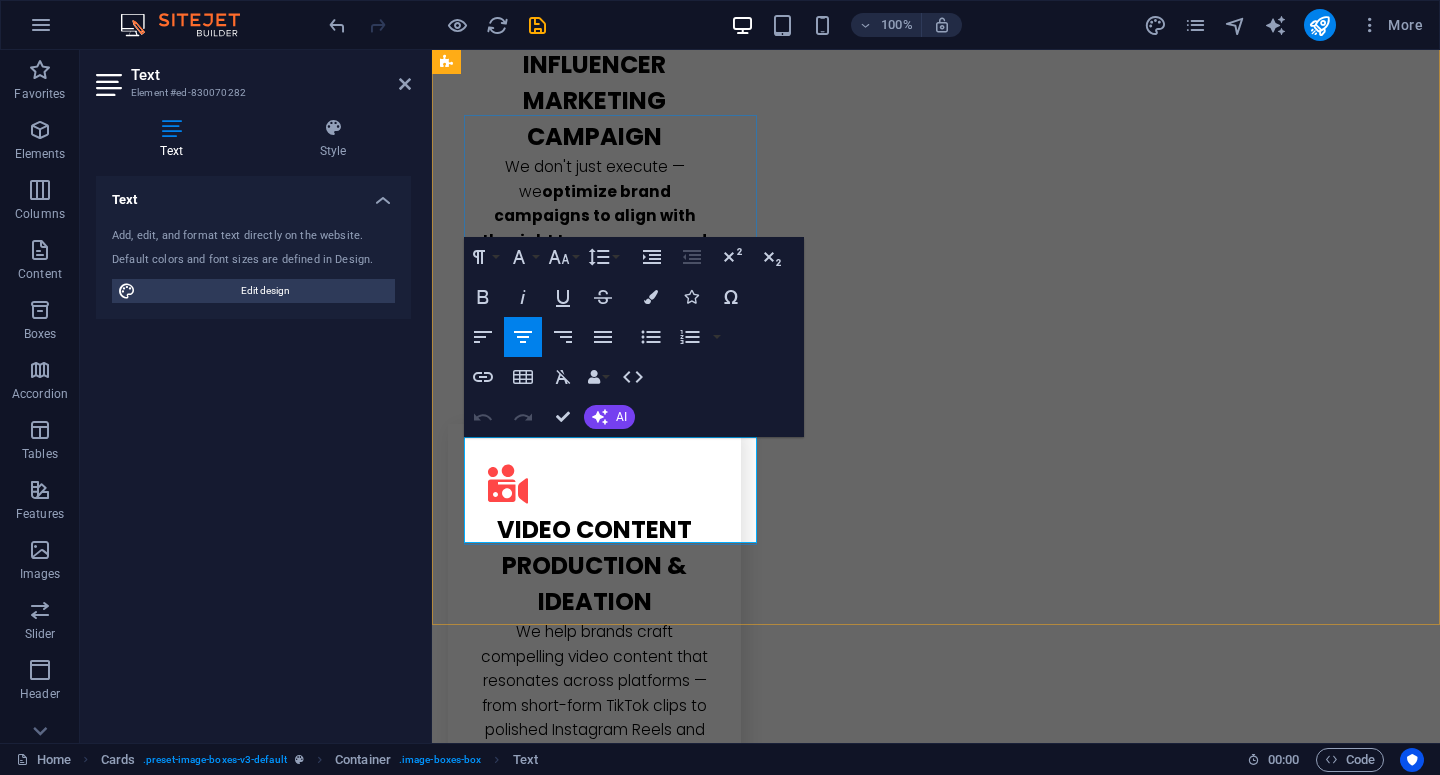 drag, startPoint x: 696, startPoint y: 502, endPoint x: 493, endPoint y: 448, distance: 210.05951 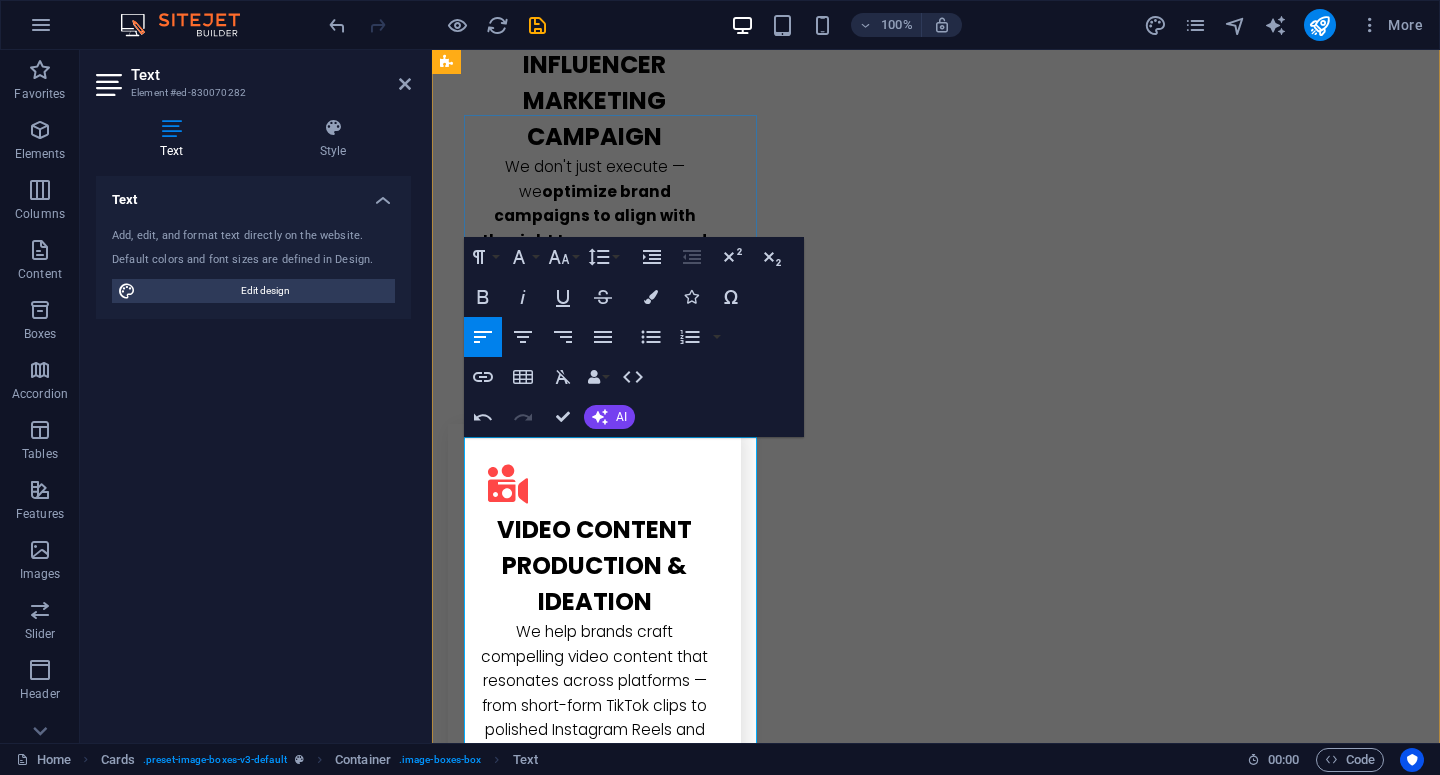 click on "Maghfira Fauziah" at bounding box center [539, 2986] 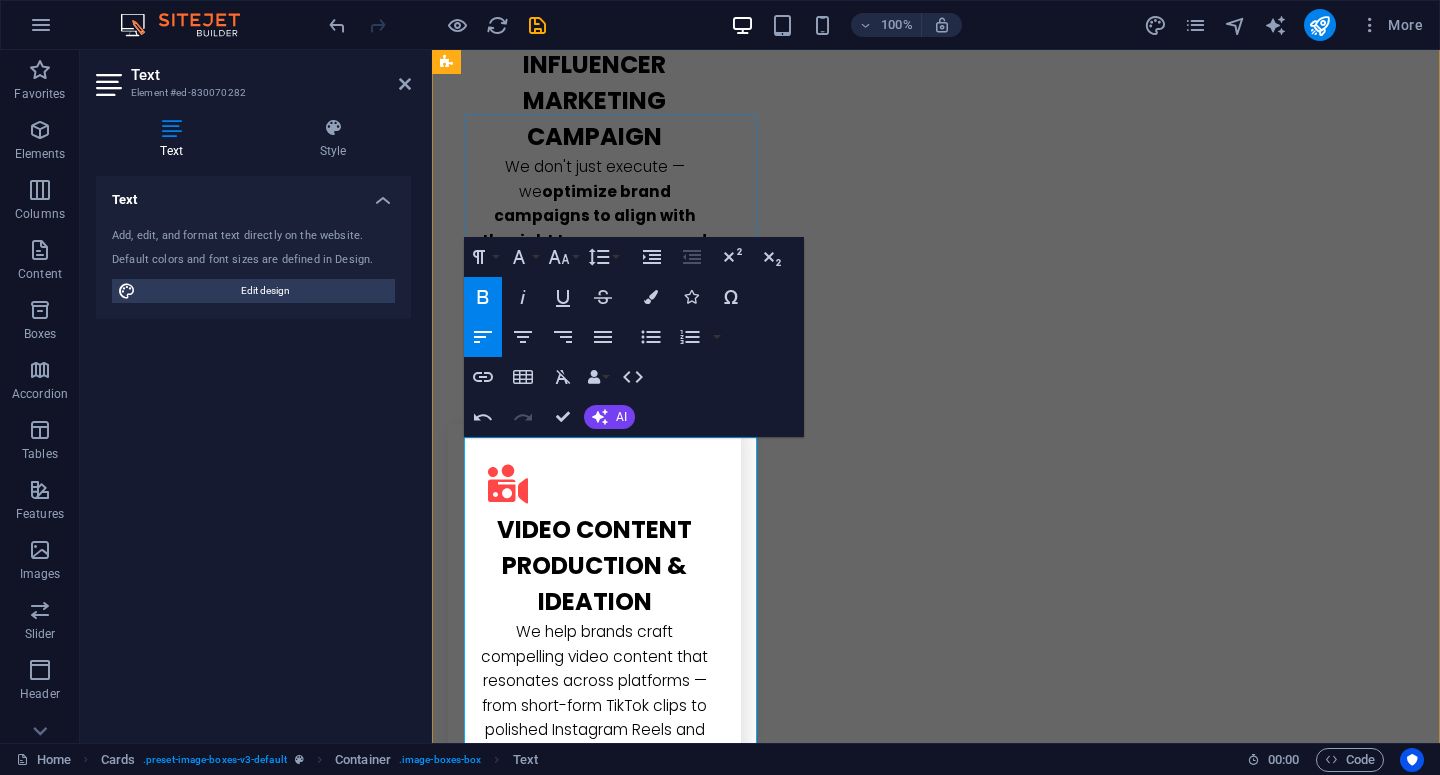 type 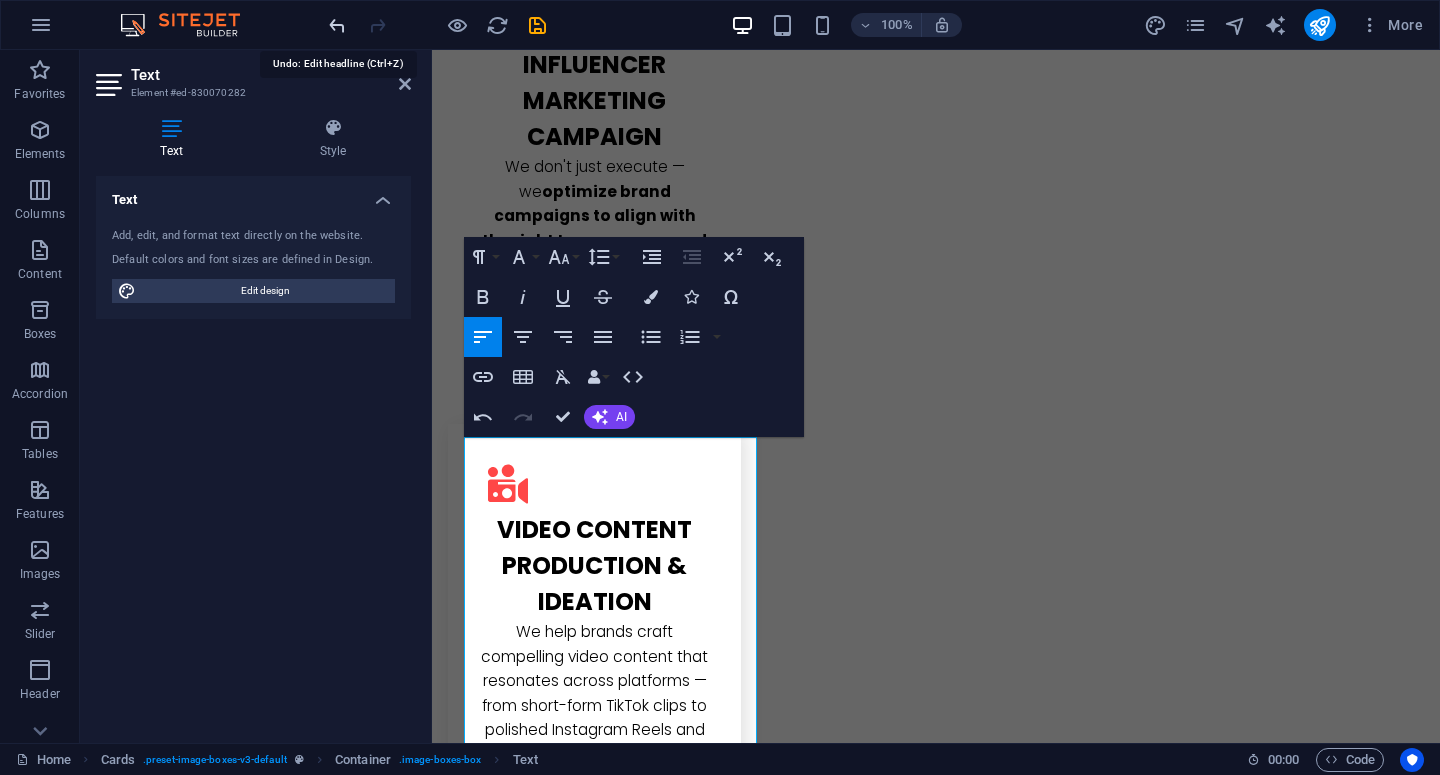 click at bounding box center [337, 25] 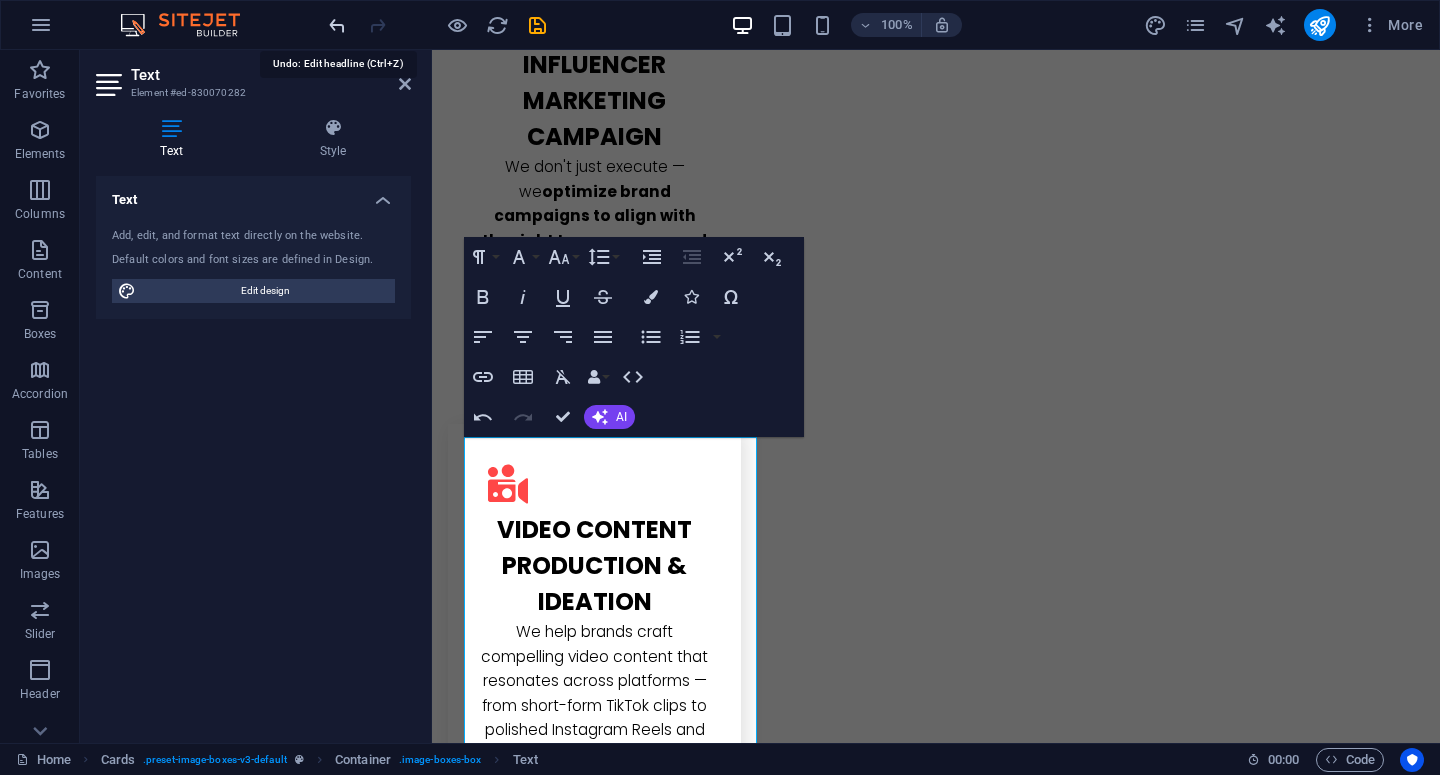 click at bounding box center (337, 25) 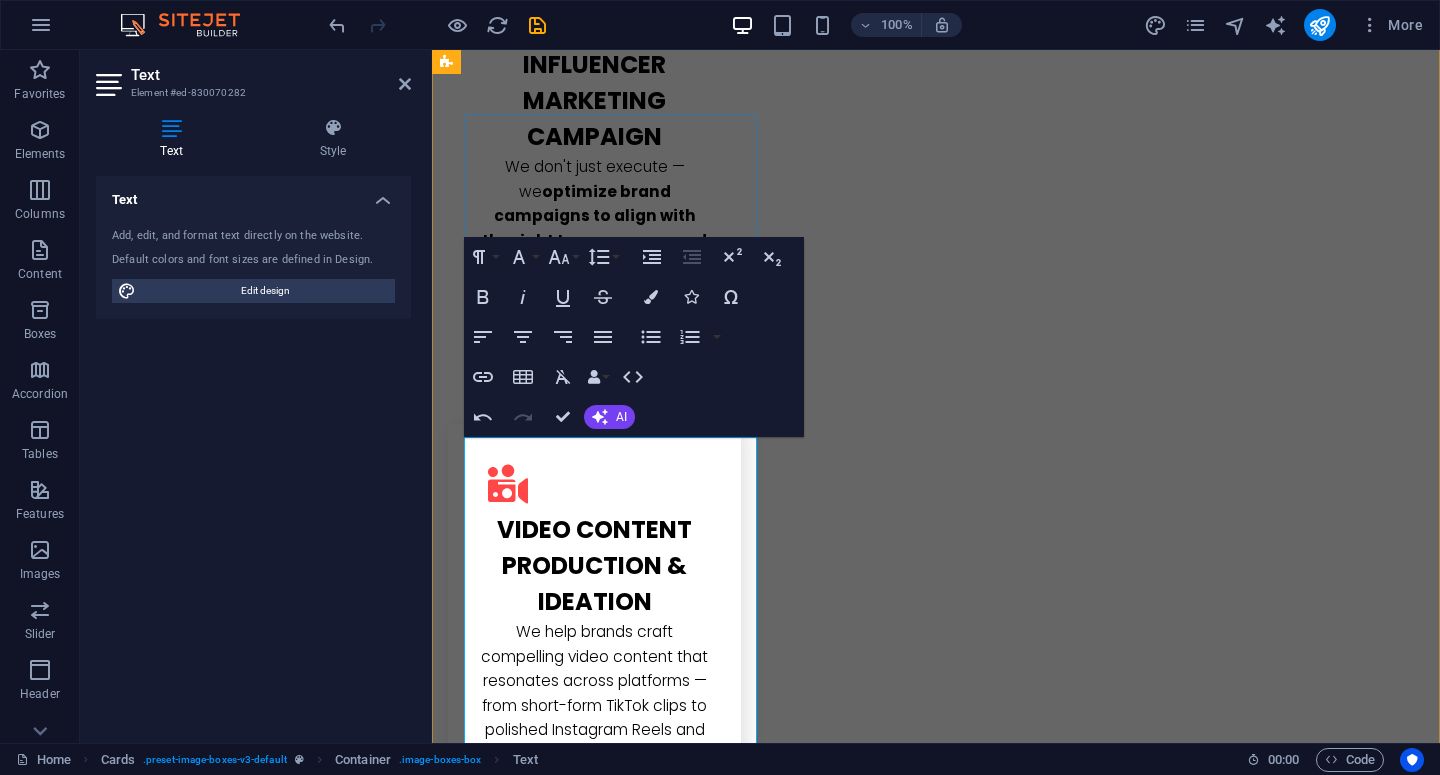 scroll, scrollTop: 2655, scrollLeft: 0, axis: vertical 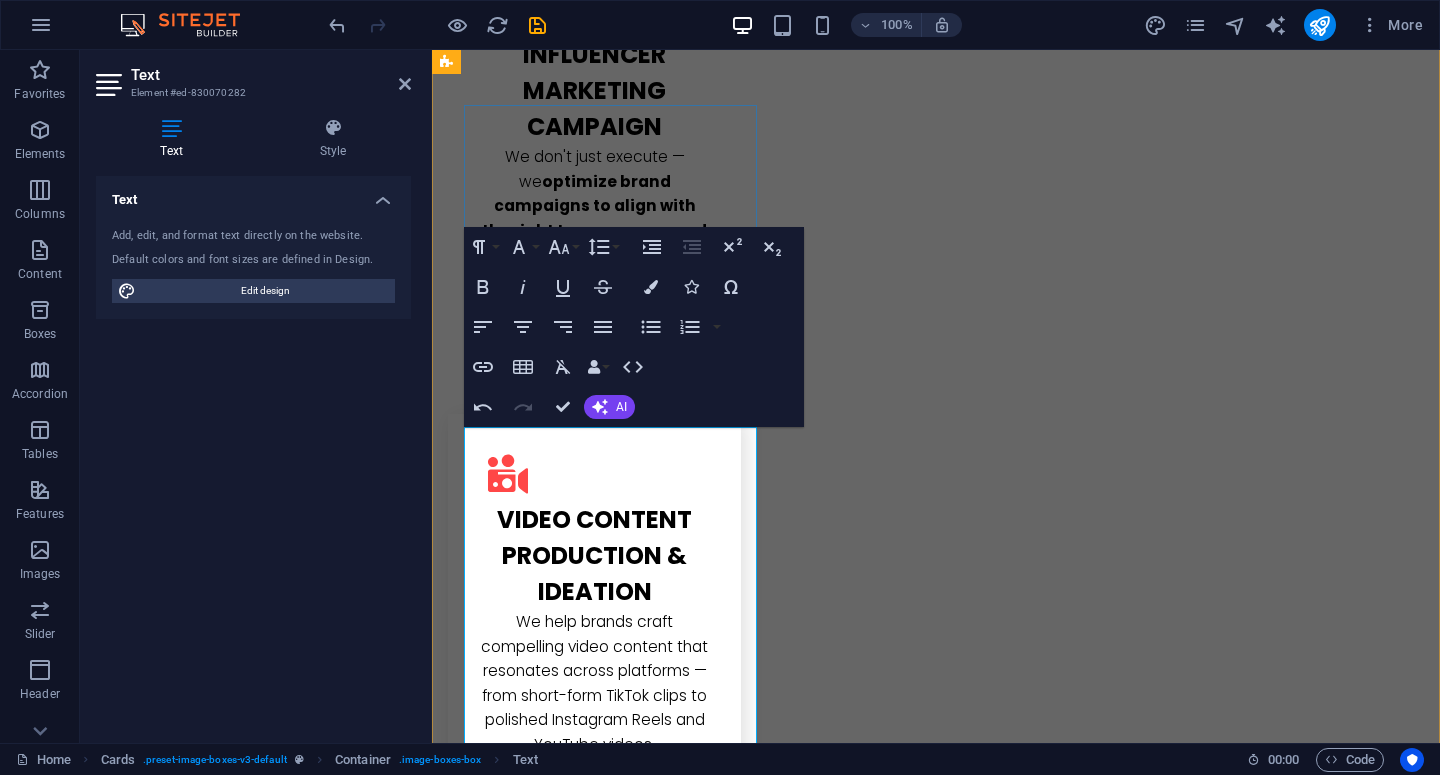 click on "Client relationship building" at bounding box center [602, 3248] 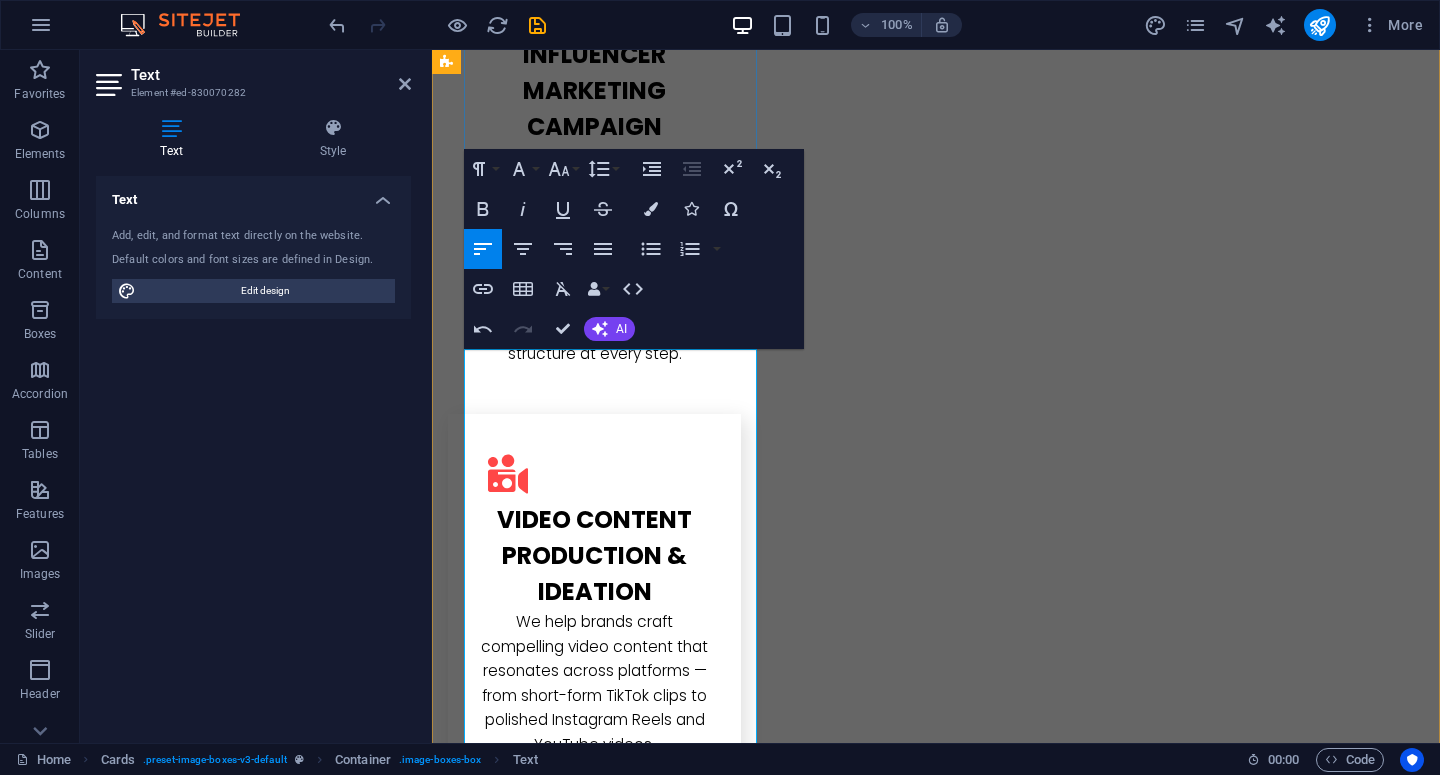 scroll, scrollTop: 2733, scrollLeft: 0, axis: vertical 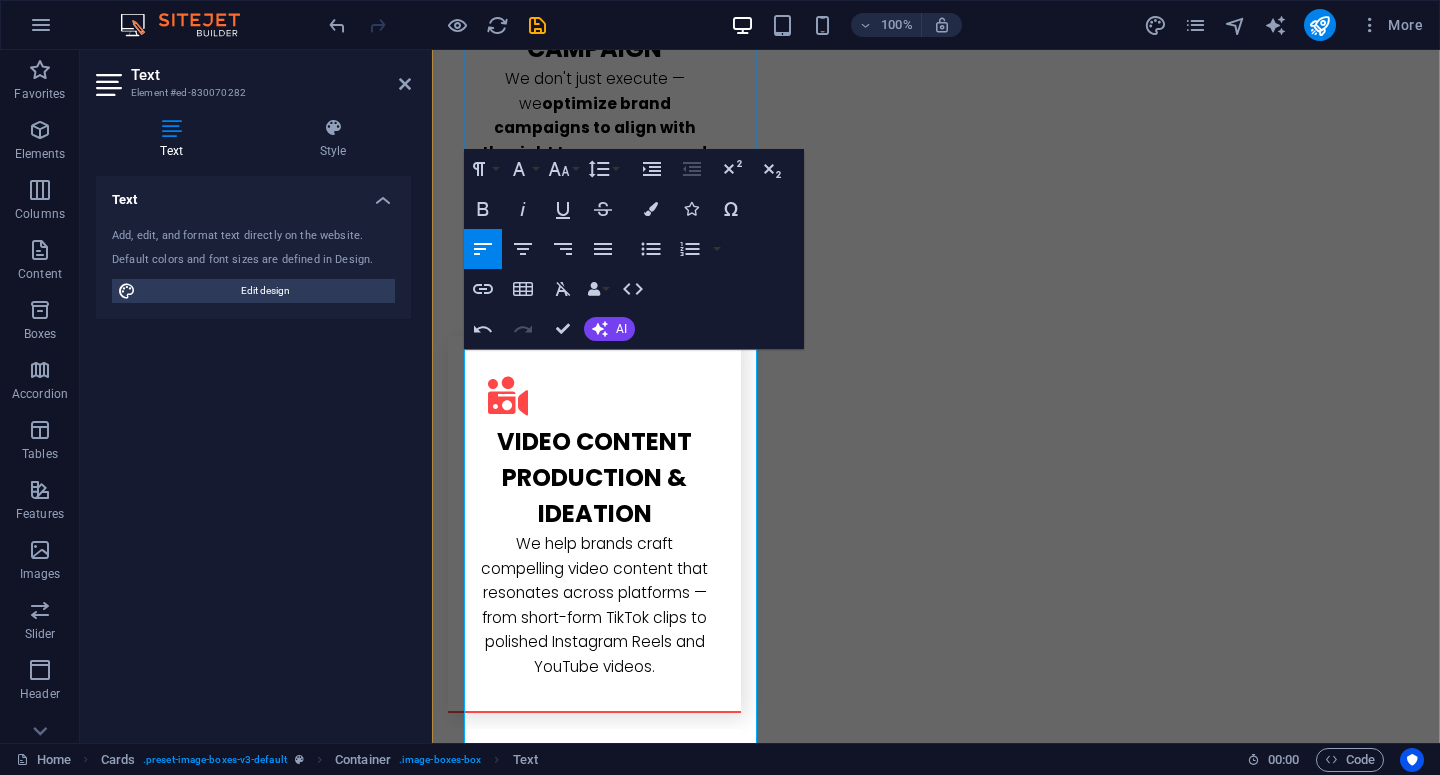 click on "Cross-functional coordination" at bounding box center [602, 3206] 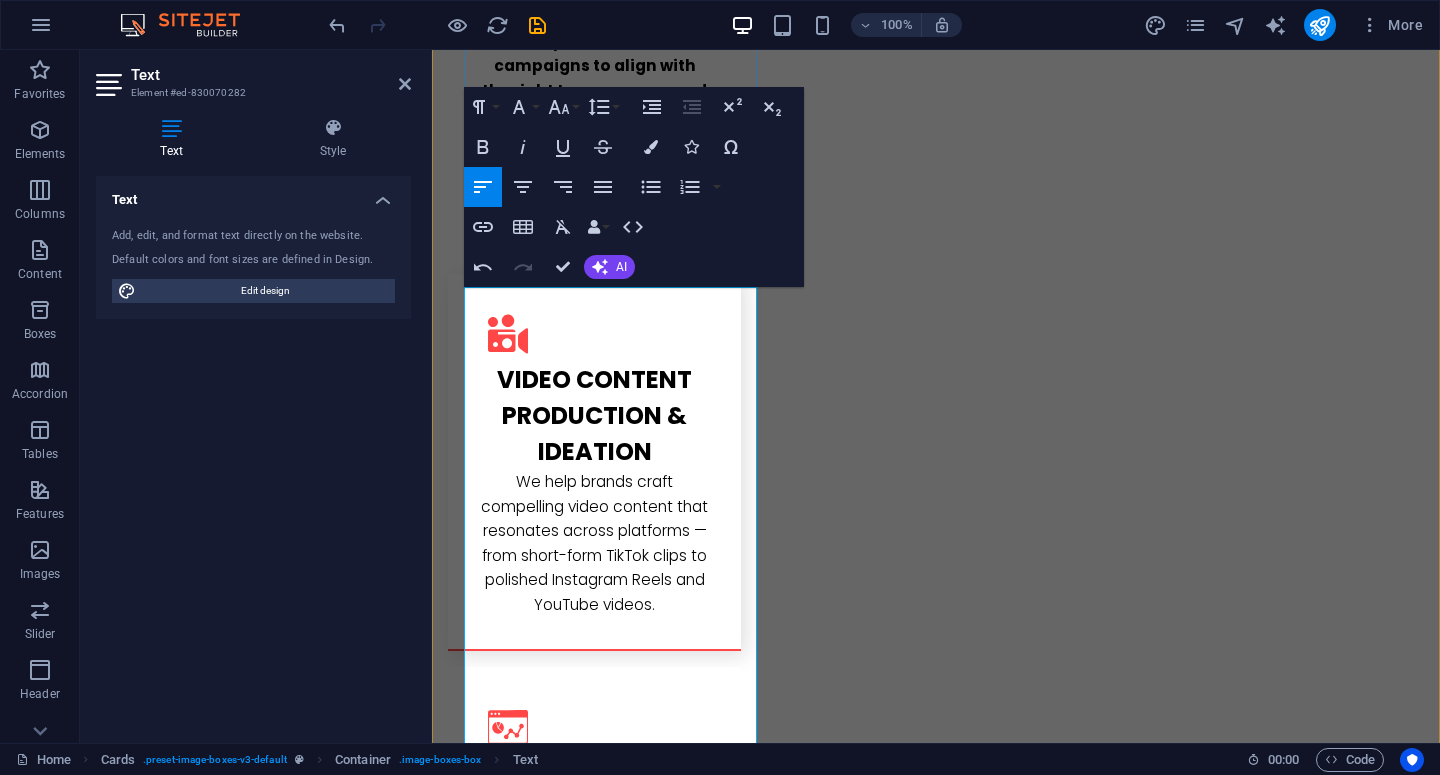 scroll, scrollTop: 2796, scrollLeft: 0, axis: vertical 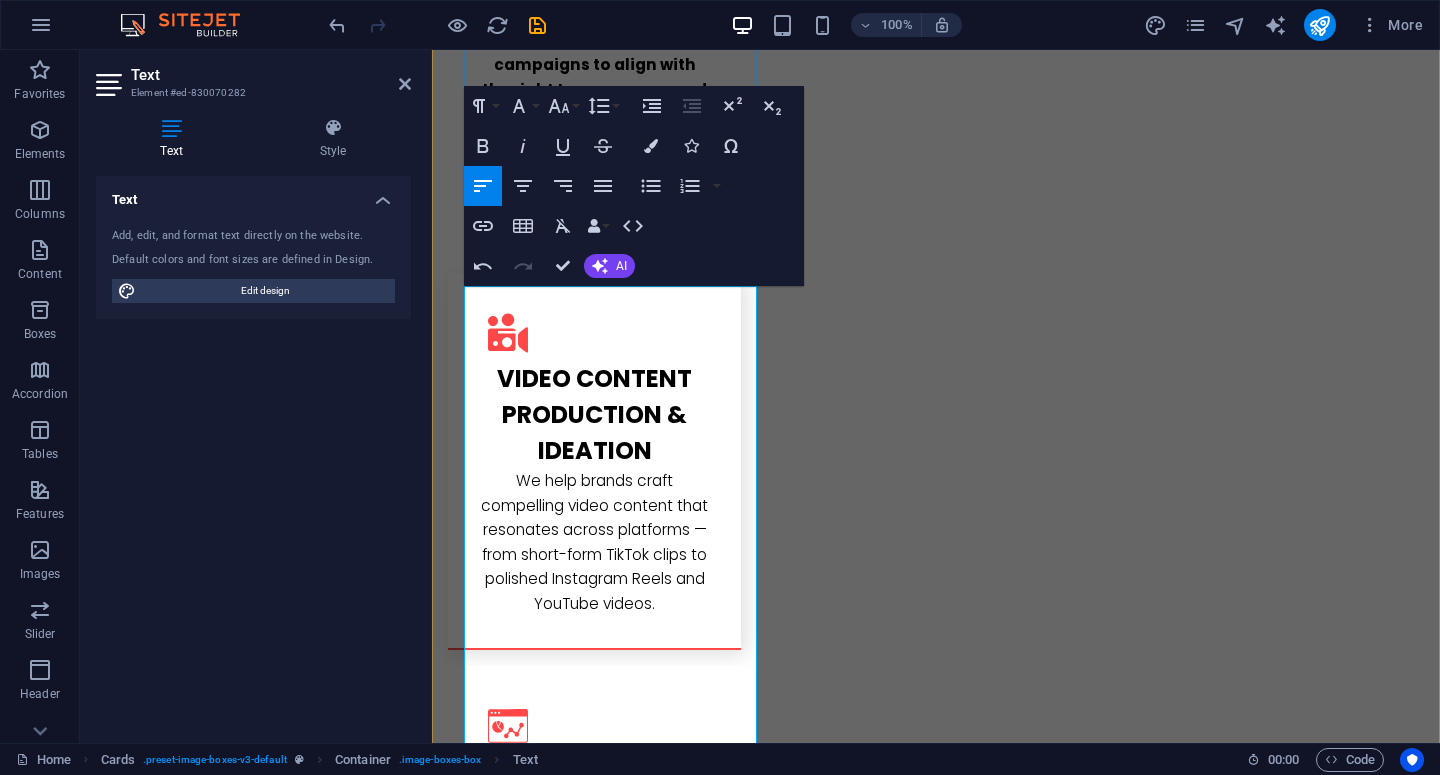 drag, startPoint x: 566, startPoint y: 591, endPoint x: 500, endPoint y: 593, distance: 66.0303 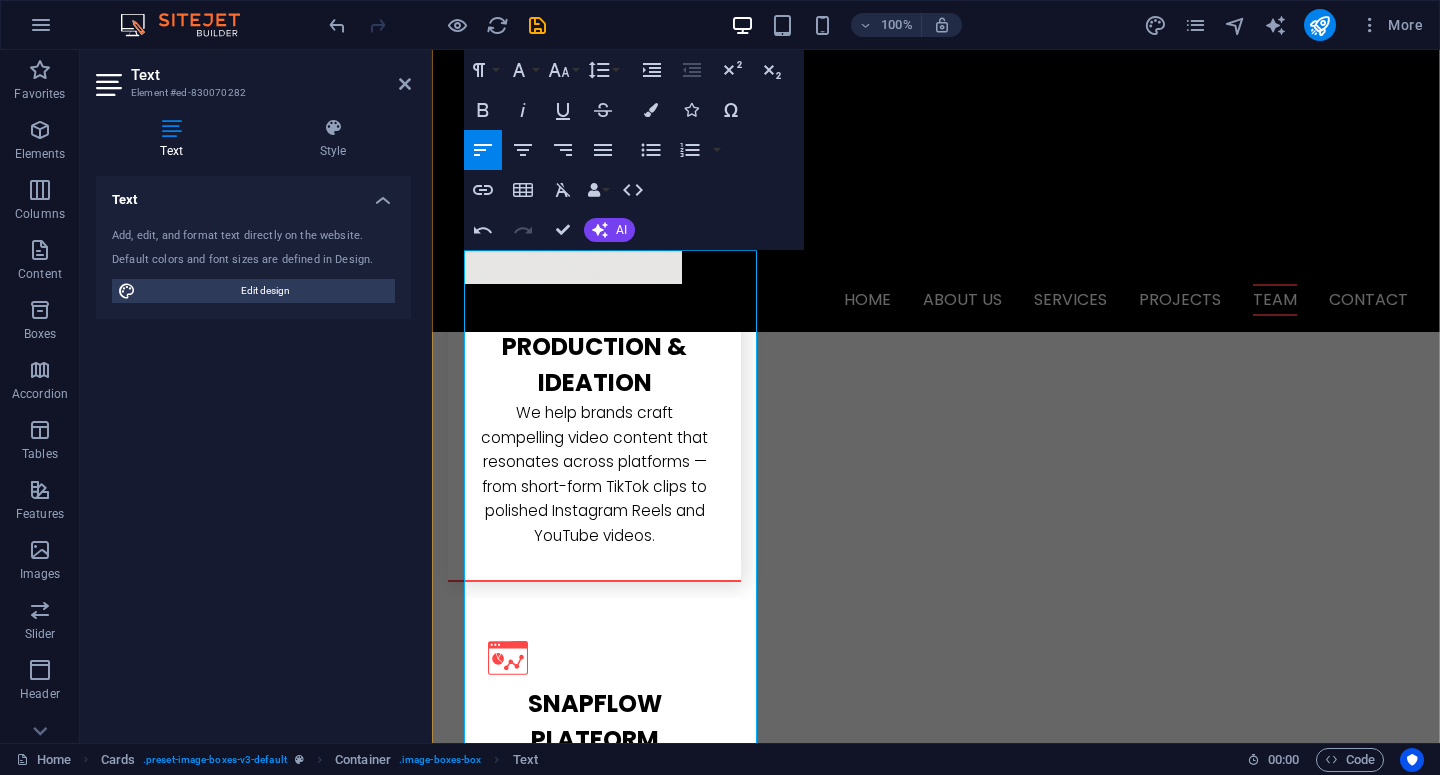 scroll, scrollTop: 2755, scrollLeft: 0, axis: vertical 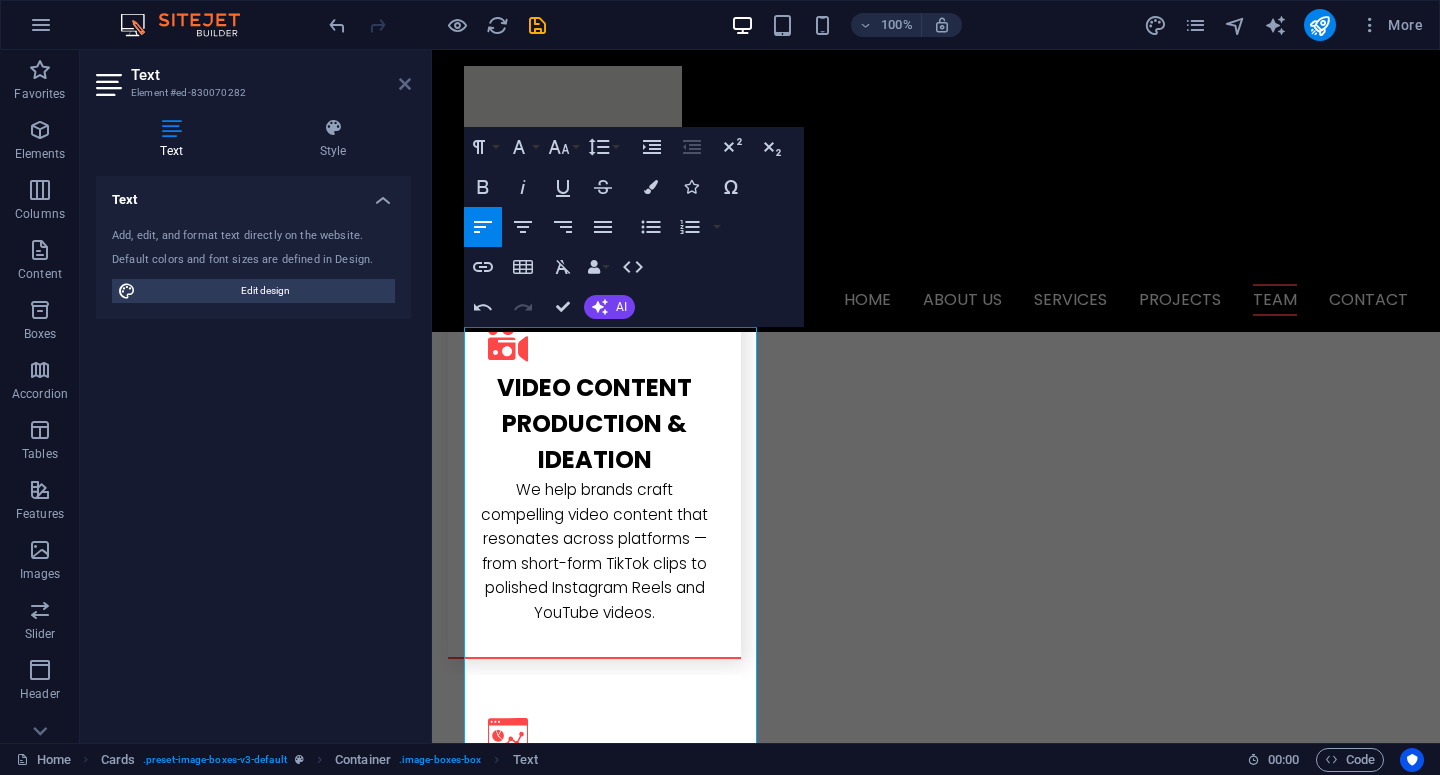 click at bounding box center (405, 84) 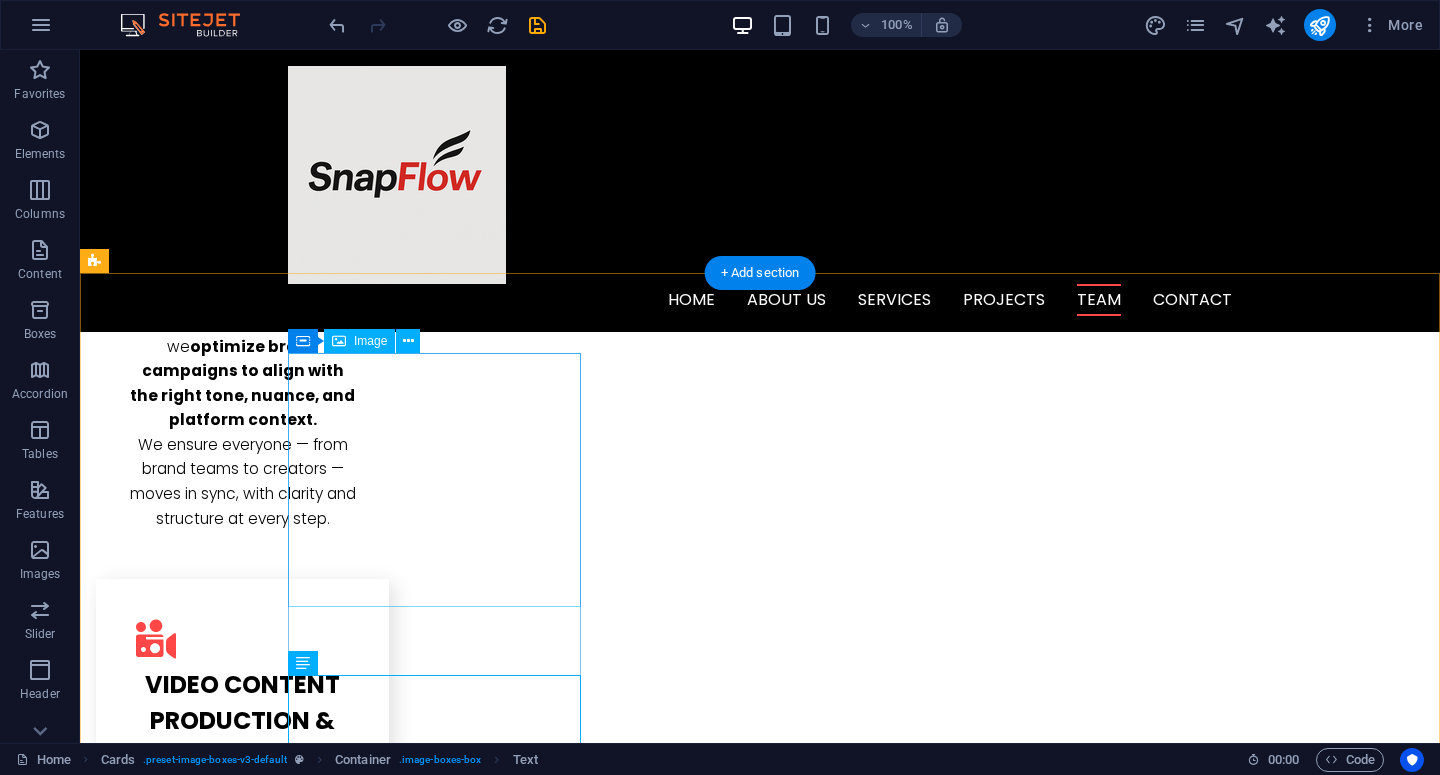 scroll, scrollTop: 2376, scrollLeft: 0, axis: vertical 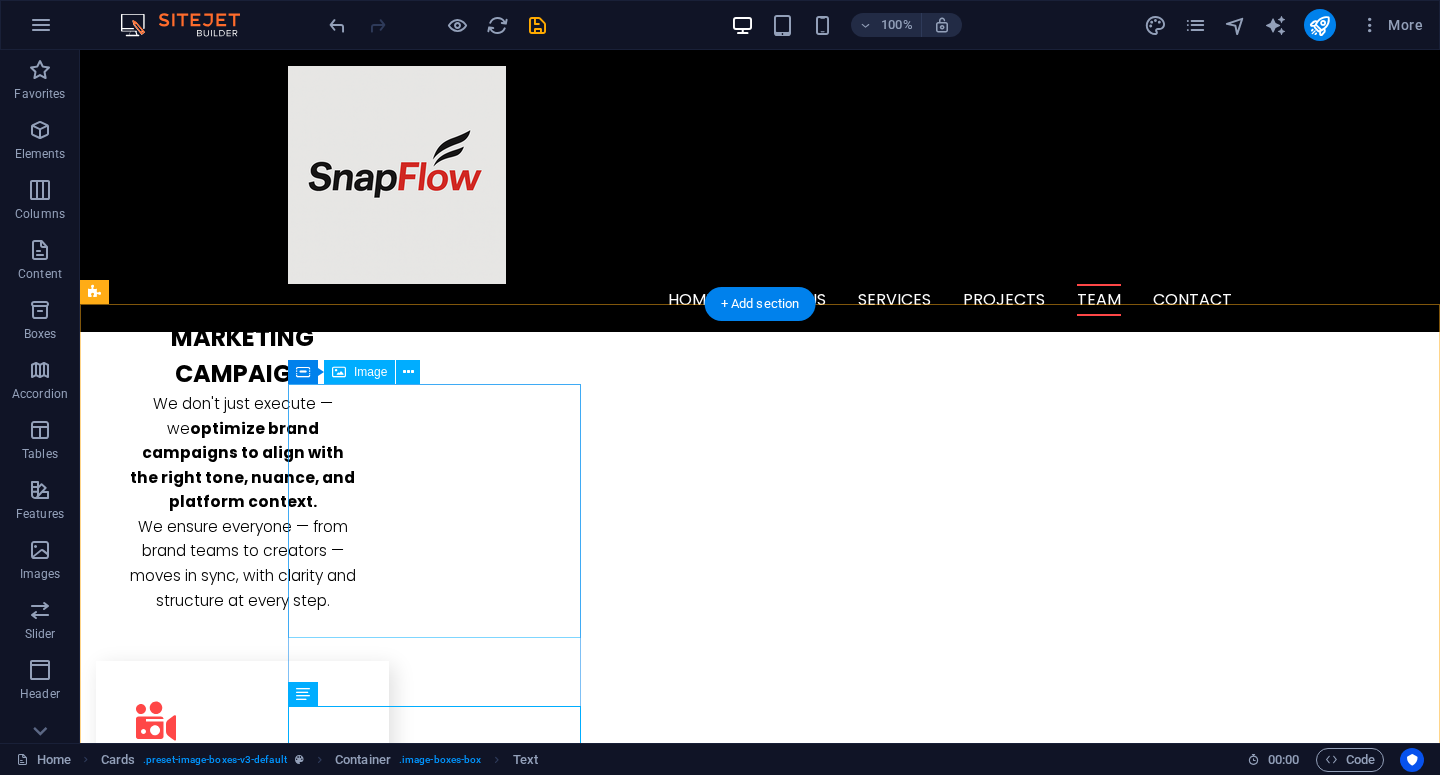 click at bounding box center (242, 3017) 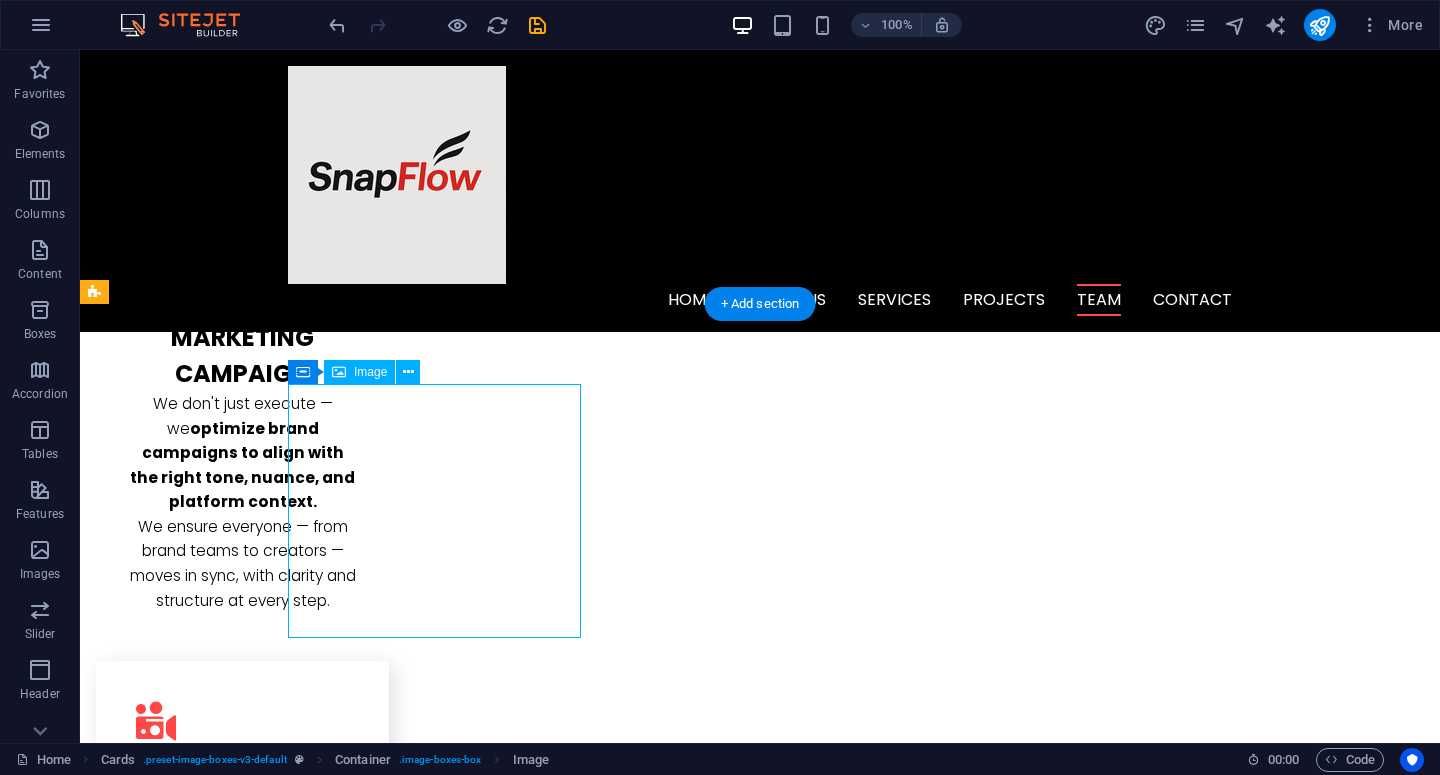 click at bounding box center [242, 3017] 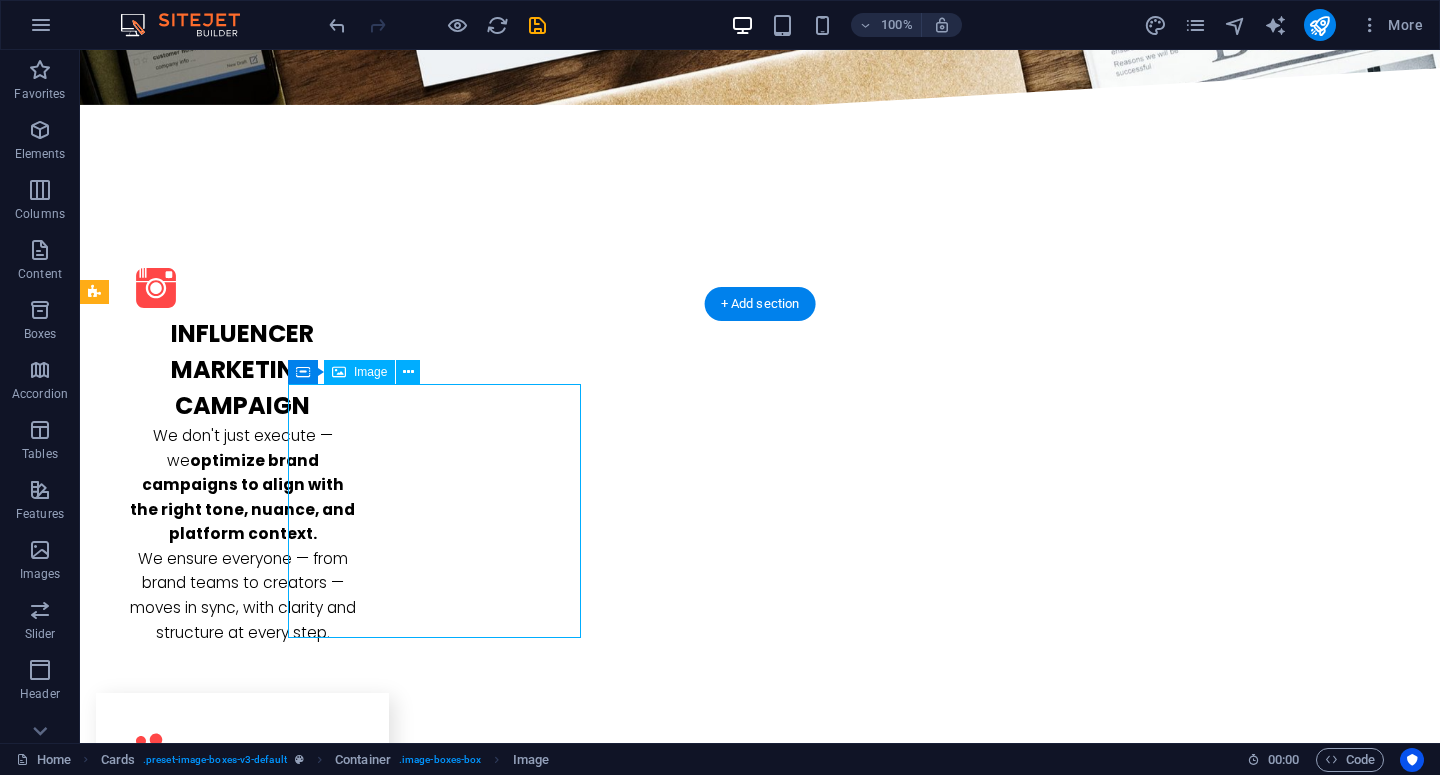 select on "%" 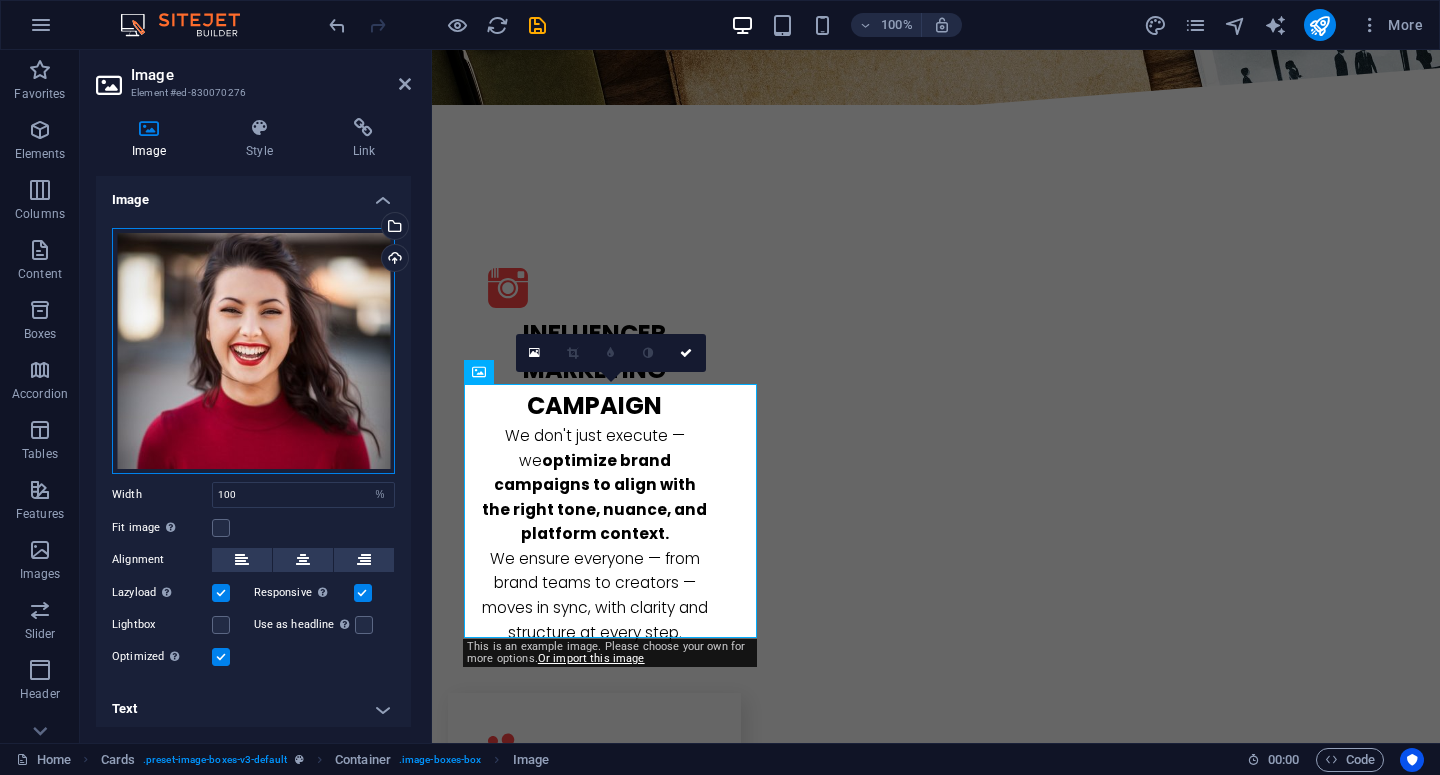 click on "Drag files here, click to choose files or select files from Files or our free stock photos & videos" at bounding box center [253, 351] 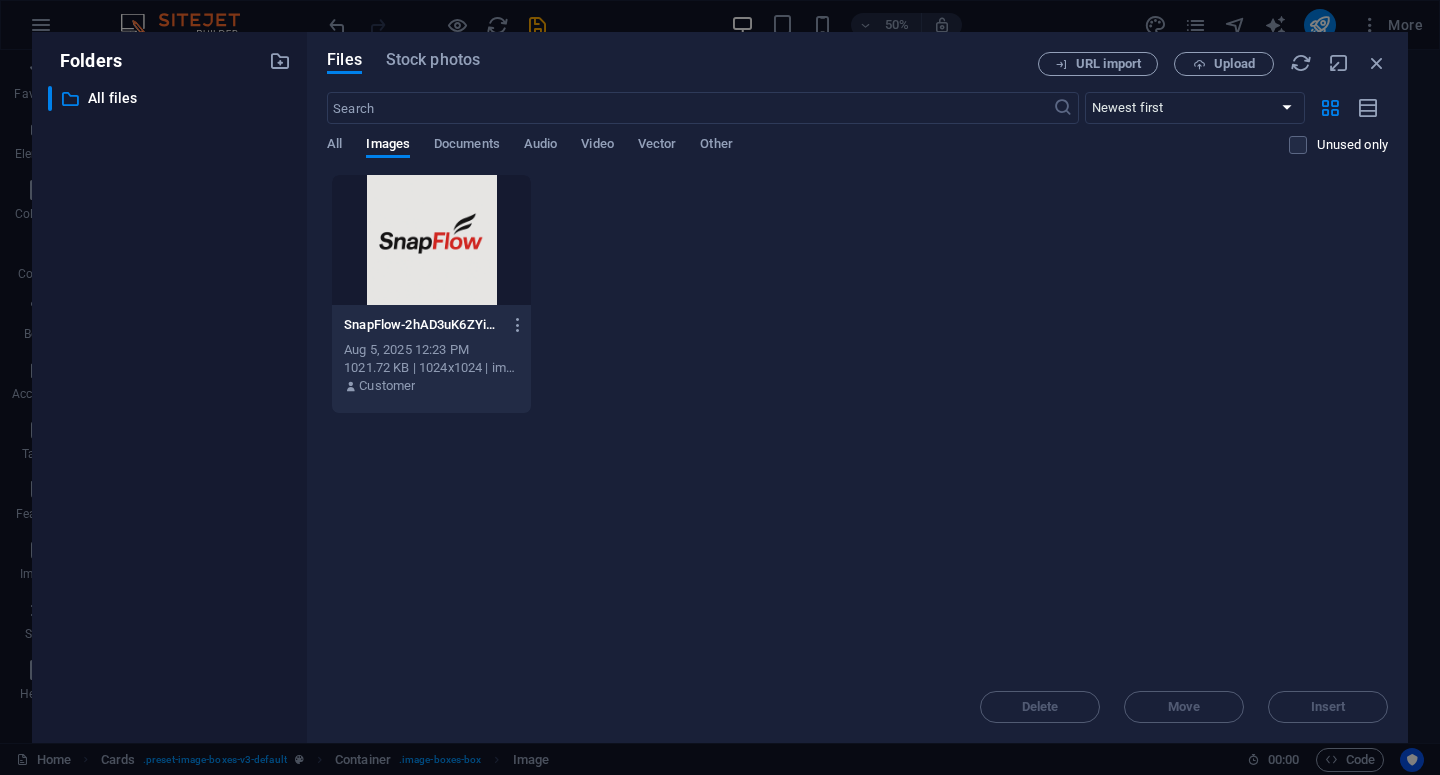 scroll, scrollTop: 3069, scrollLeft: 0, axis: vertical 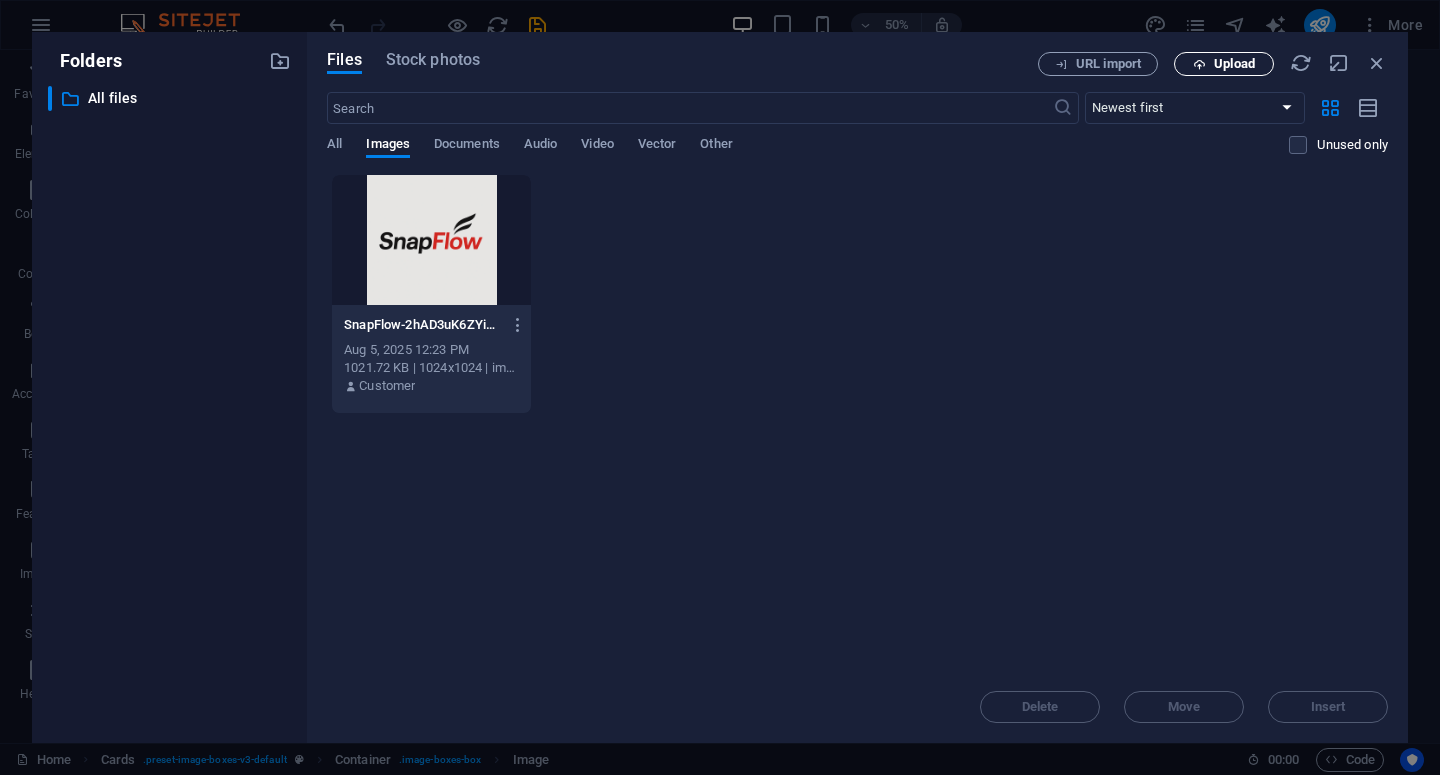 click on "Upload" at bounding box center [1224, 64] 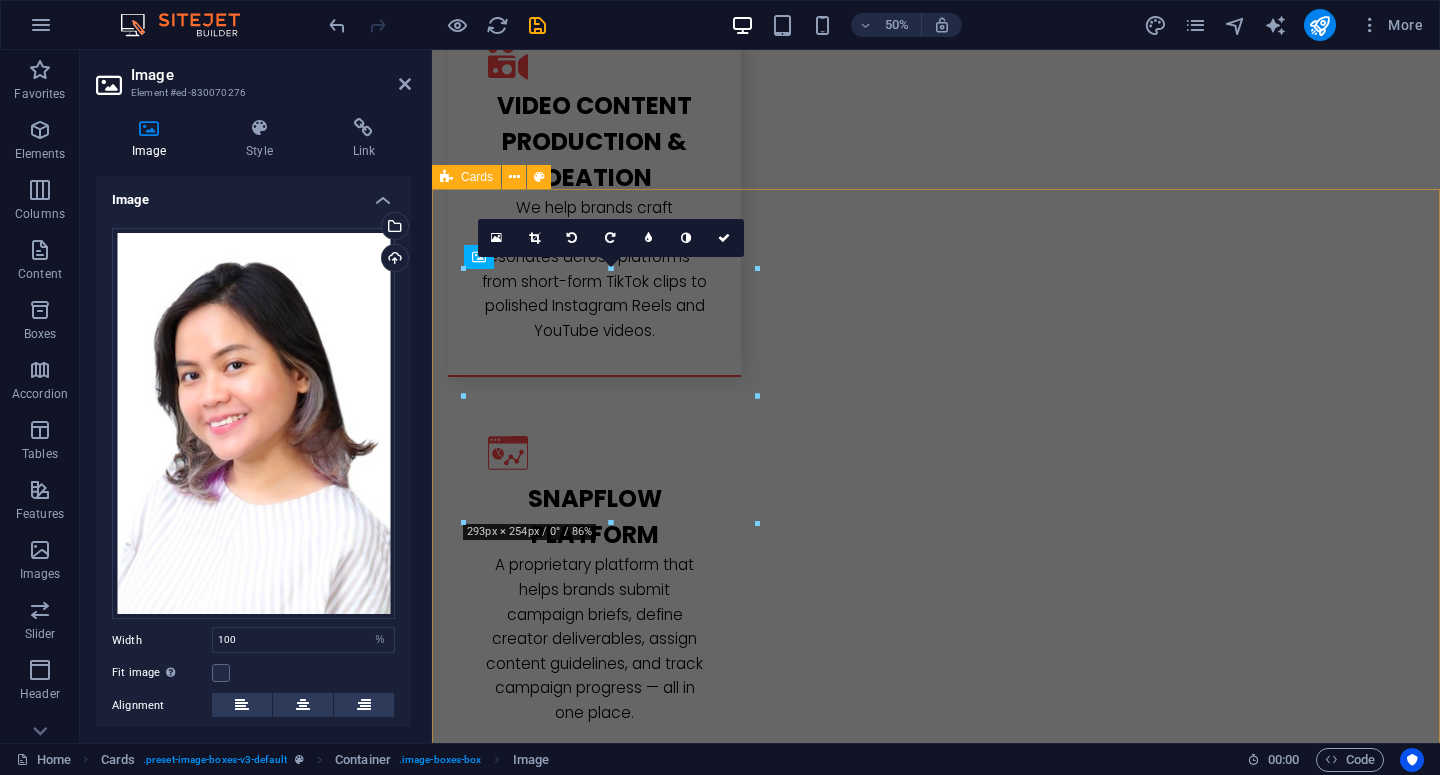 scroll, scrollTop: 2491, scrollLeft: 0, axis: vertical 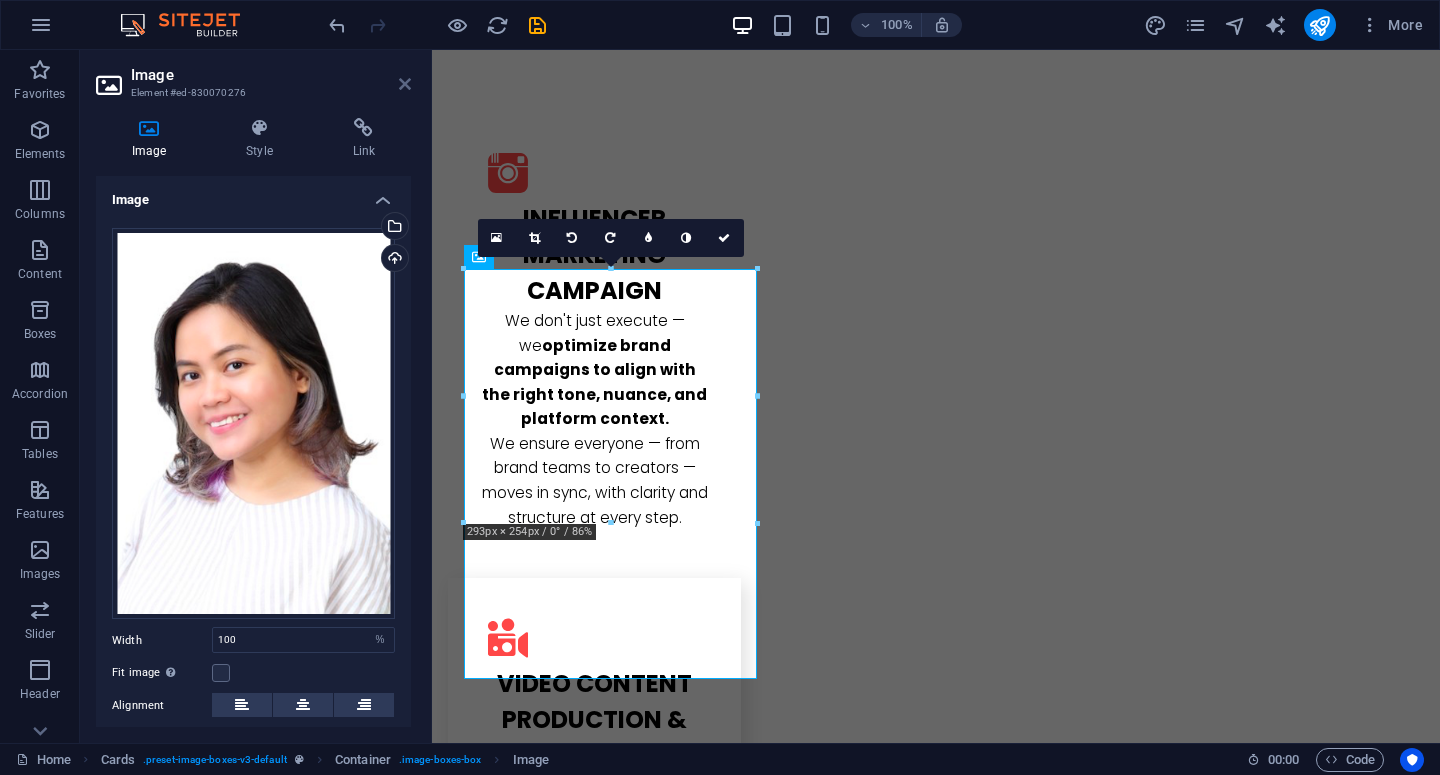 click at bounding box center (405, 84) 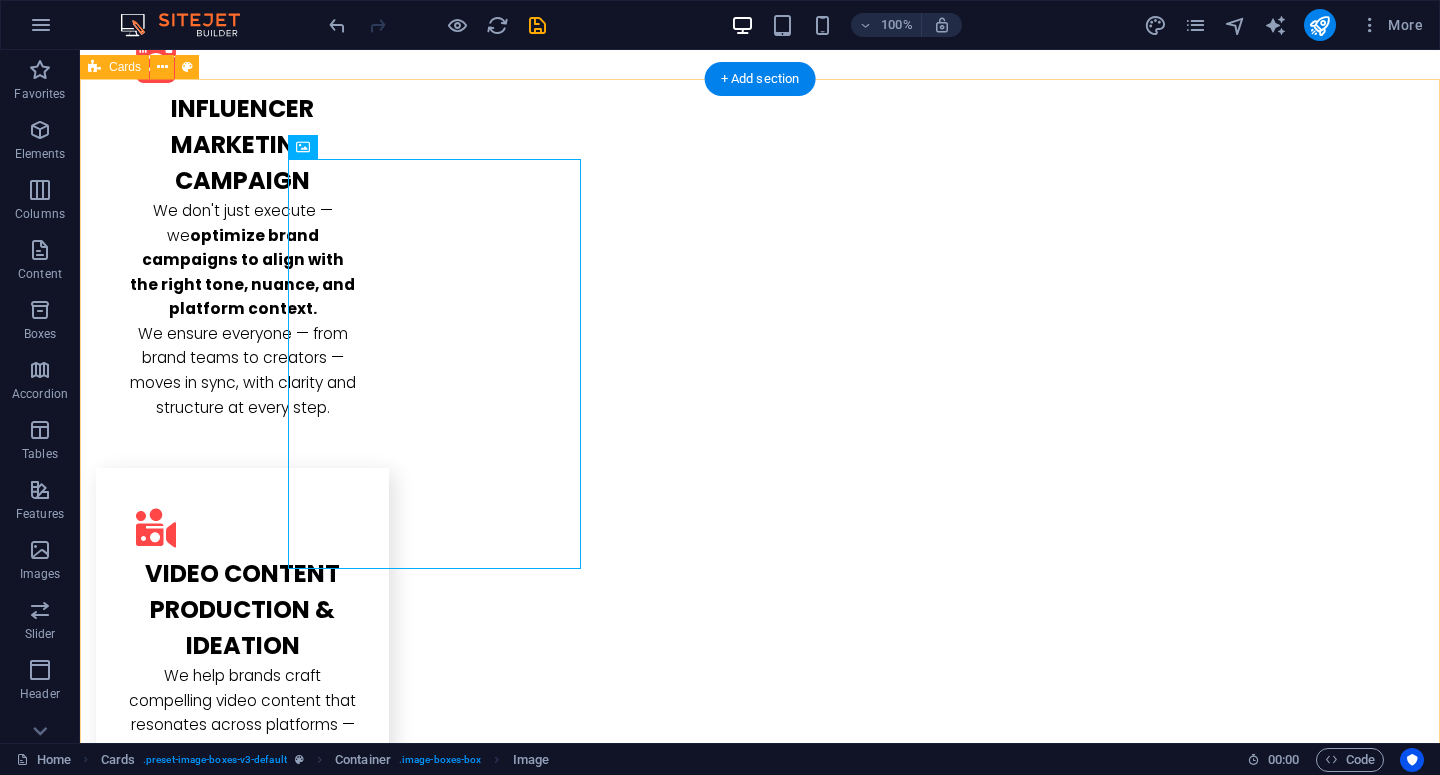 scroll, scrollTop: 2634, scrollLeft: 0, axis: vertical 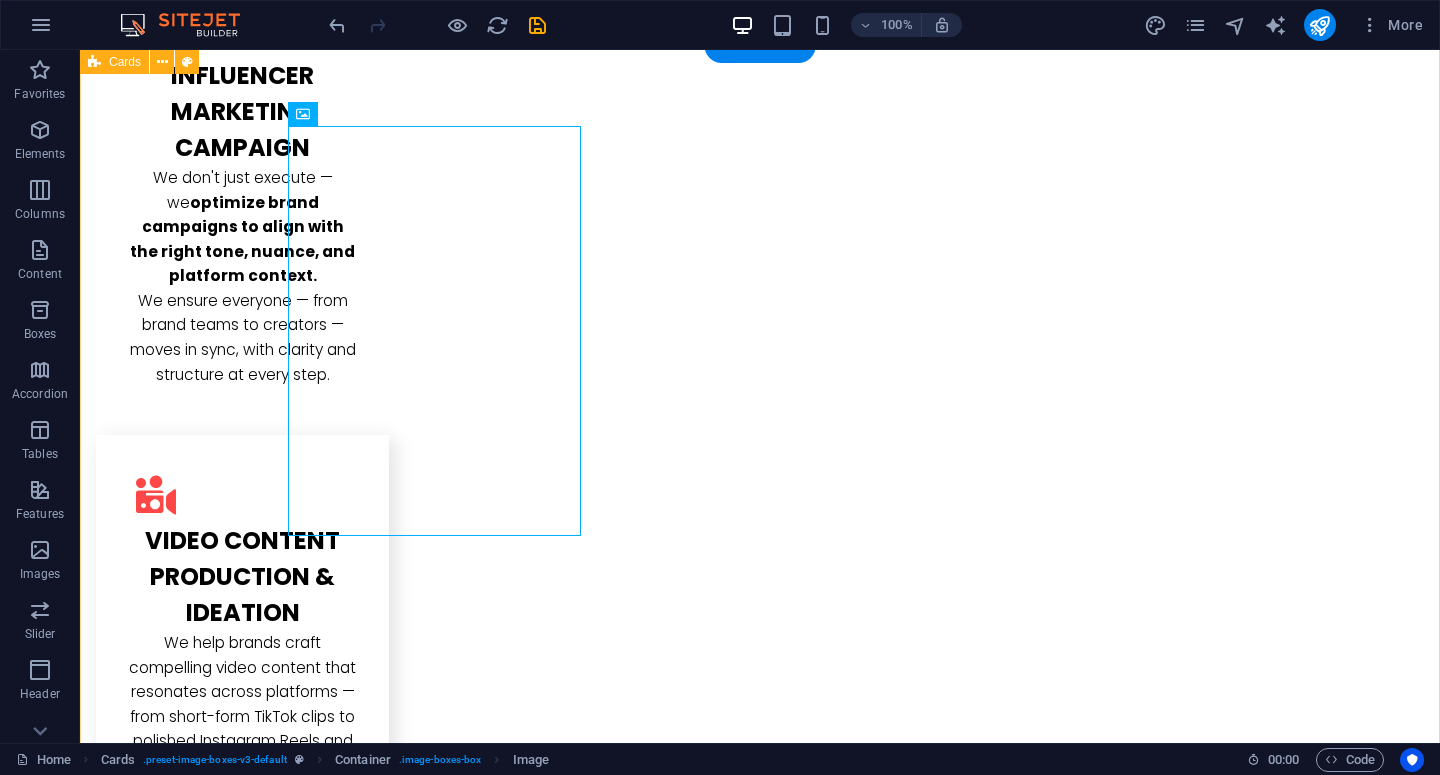 click on "FIRA NEUVILLE Fira  is an accomplished partnership and marketing professional with extensive experience across leading companies such as  Juicebox ,  Mekari ,  GetCraft , and  Kompas.com . She has a proven track record in: Project management Client relationship building Cross-functional coordination Fira blends strategic thinking with hands-on execution. She is passionate about driving growth through innovative marketing solutions and fostering meaningful partnerships across the digital ecosystem." at bounding box center [760, 3165] 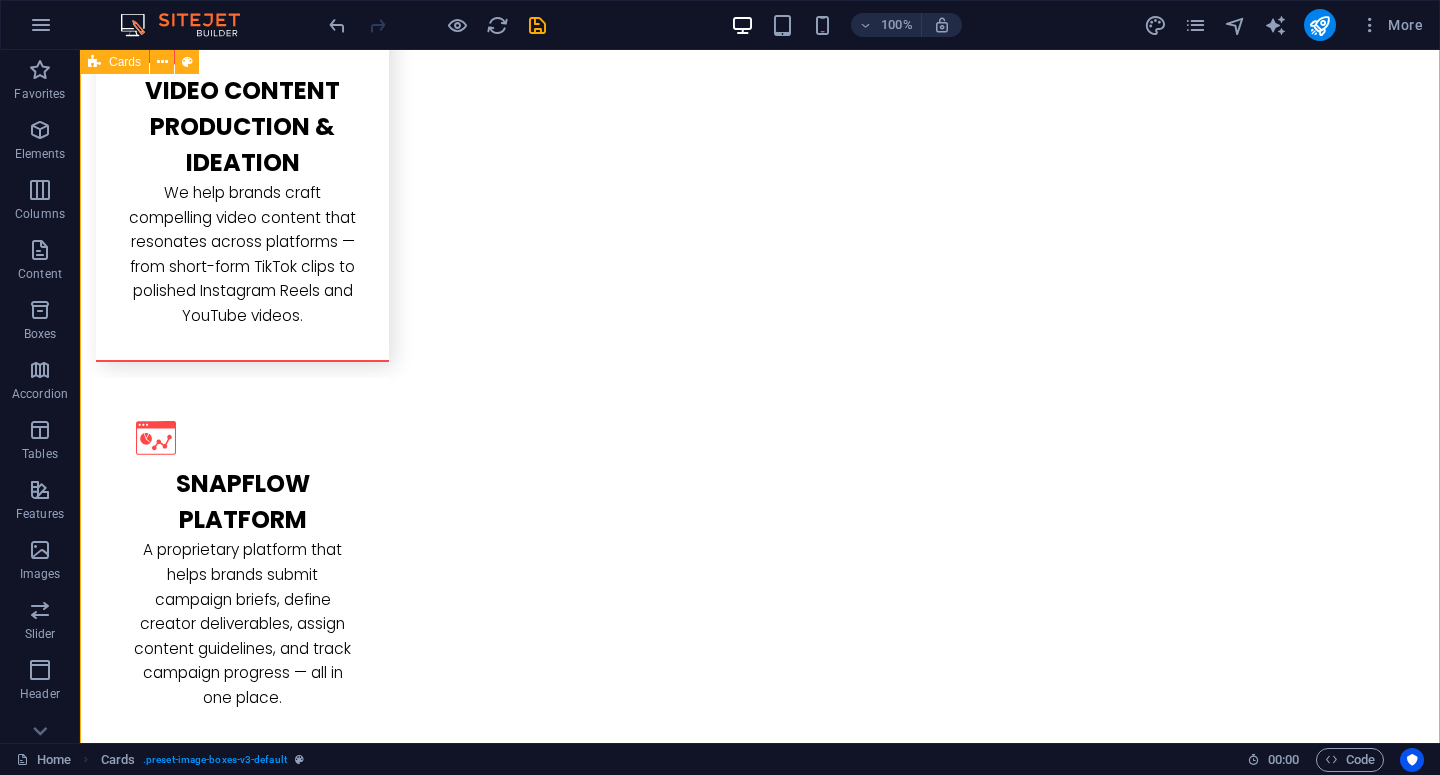 scroll, scrollTop: 3088, scrollLeft: 0, axis: vertical 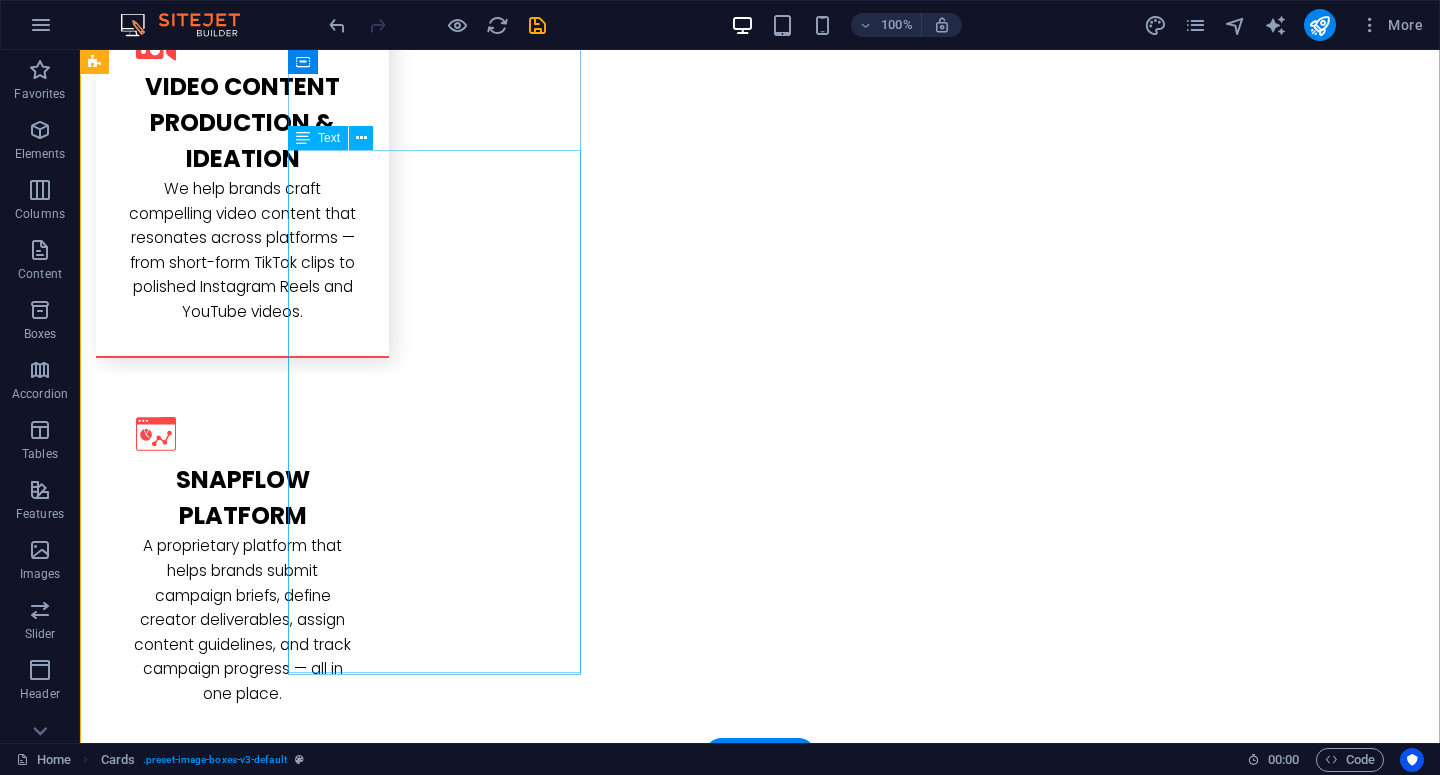 click on "Fira  is an accomplished partnership and marketing professional with extensive experience across leading companies such as  Juicebox ,  Mekari ,  GetCraft , and  Kompas.com . She has a proven track record in: Project management Client relationship building Cross-functional coordination Fira blends strategic thinking with hands-on execution. She is passionate about driving growth through innovative marketing solutions and fostering meaningful partnerships across the digital ecosystem." at bounding box center (242, 2949) 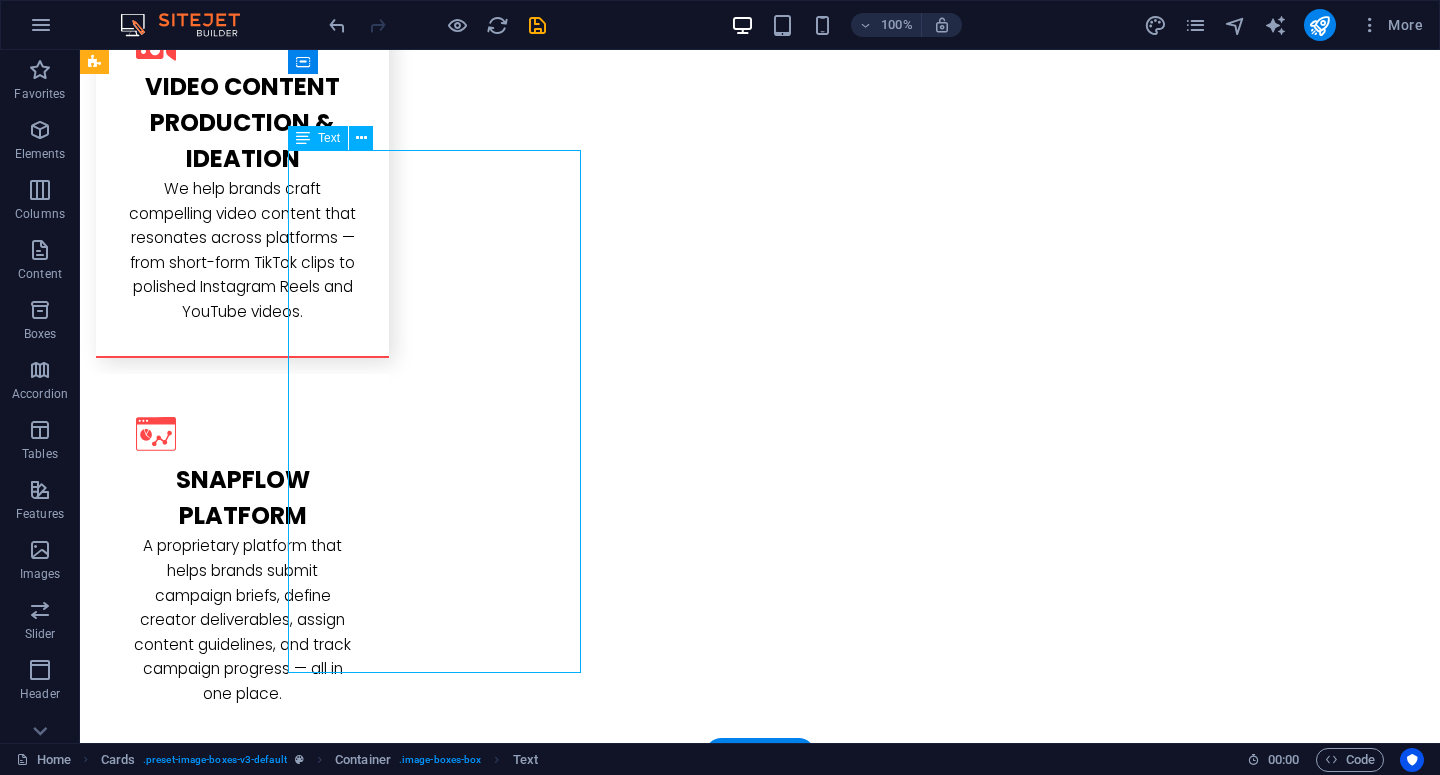 click on "Fira  is an accomplished partnership and marketing professional with extensive experience across leading companies such as  Juicebox ,  Mekari ,  GetCraft , and  Kompas.com . She has a proven track record in: Project management Client relationship building Cross-functional coordination Fira blends strategic thinking with hands-on execution. She is passionate about driving growth through innovative marketing solutions and fostering meaningful partnerships across the digital ecosystem." at bounding box center [242, 2949] 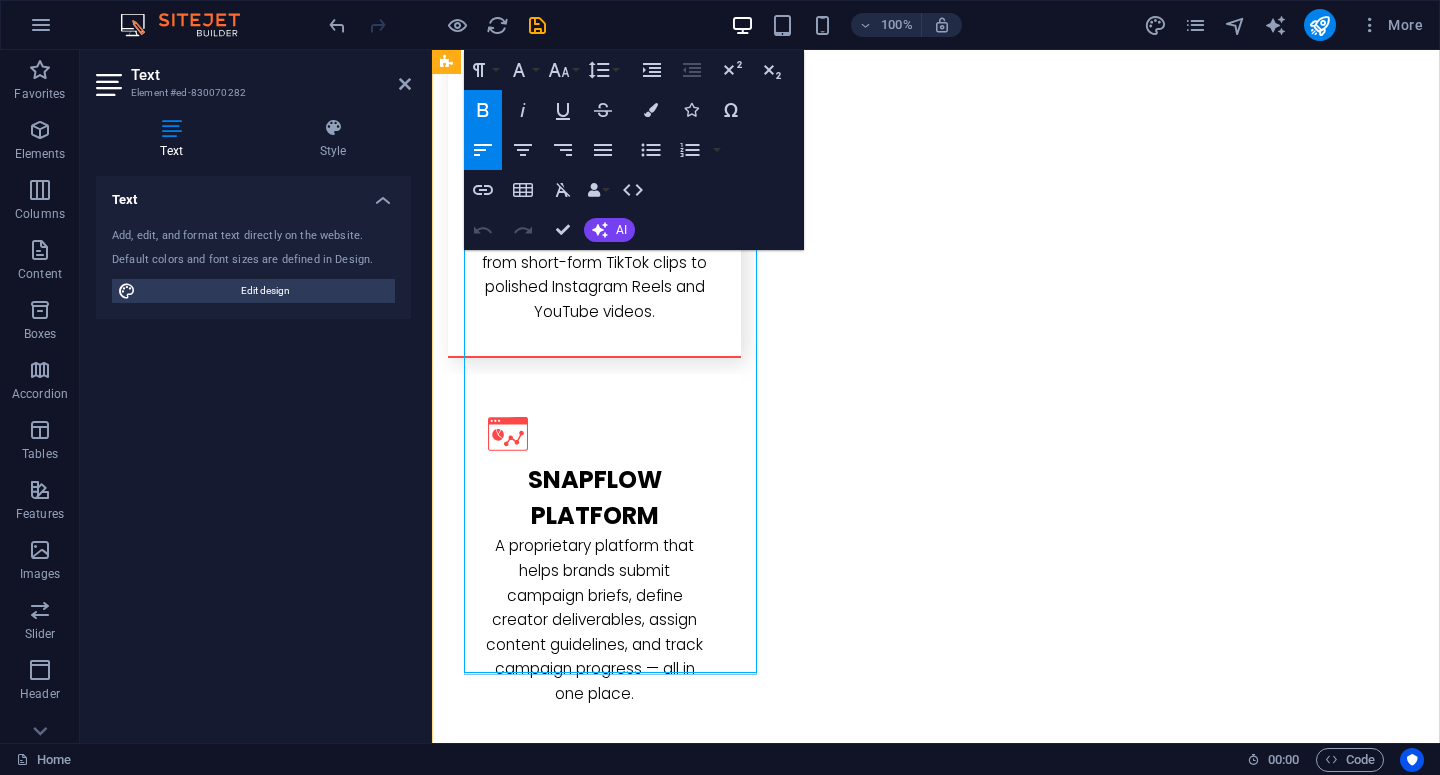 drag, startPoint x: 726, startPoint y: 439, endPoint x: 602, endPoint y: 406, distance: 128.31601 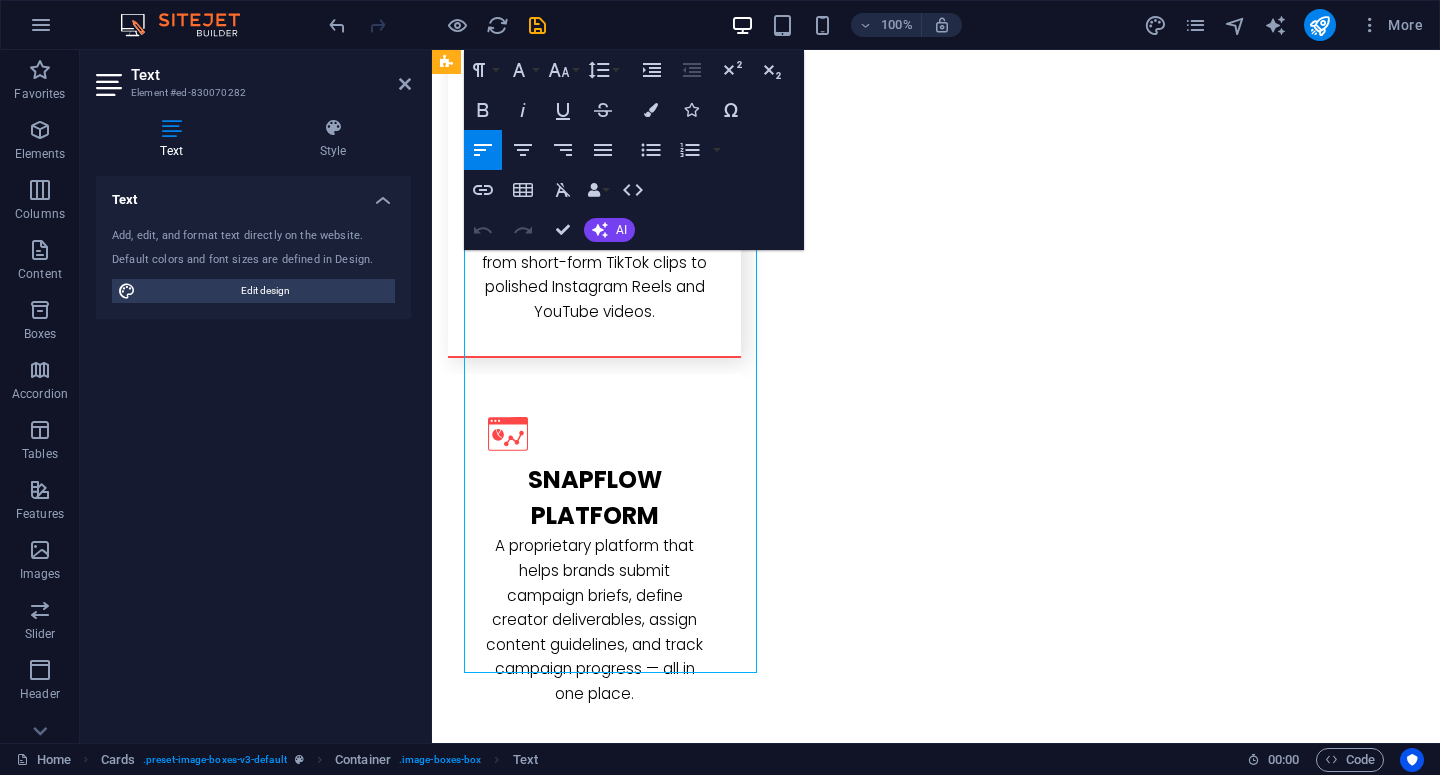 drag, startPoint x: 722, startPoint y: 432, endPoint x: 497, endPoint y: 388, distance: 229.26186 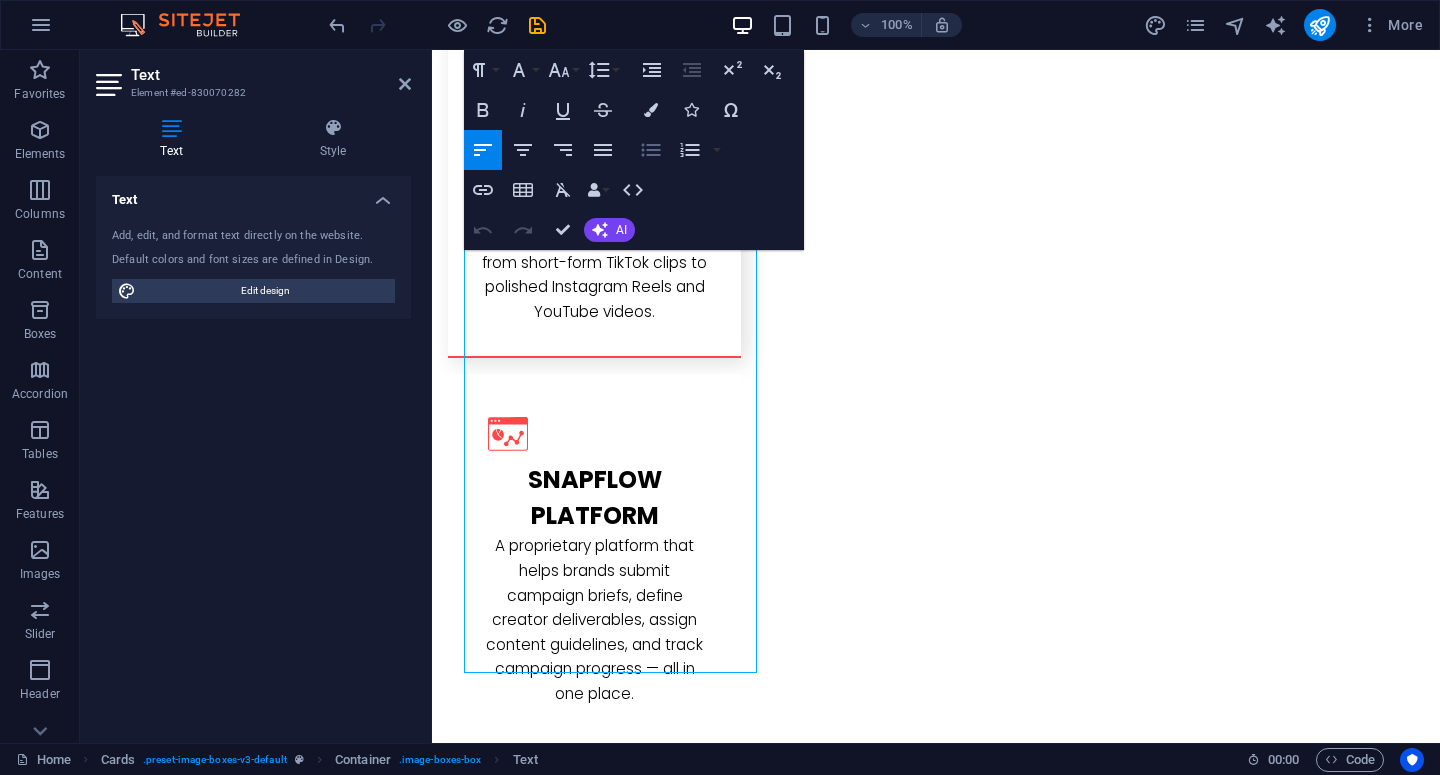 click 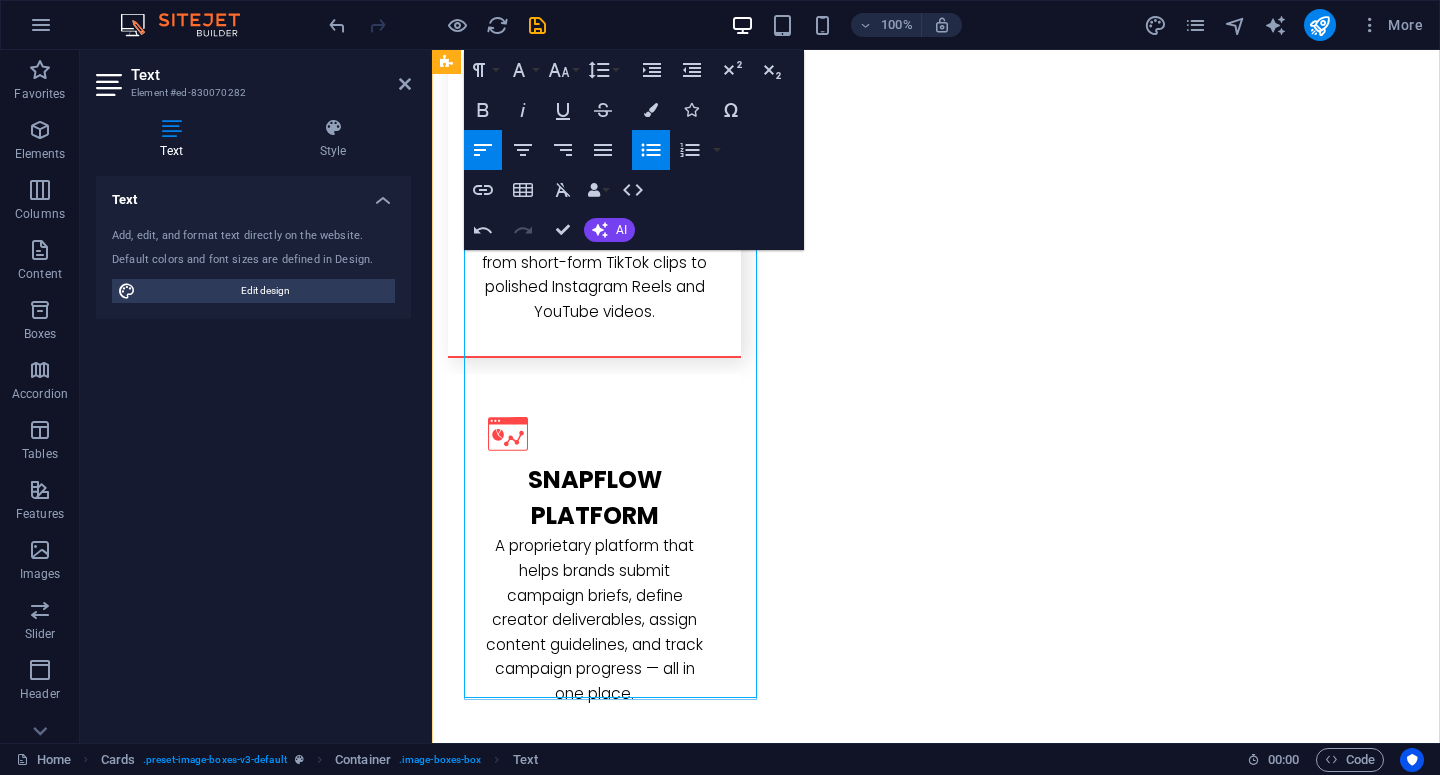 click on "Fira blends strategic thinking with hands-on execution. She is passionate about driving growth through innovative marketing solutions and fostering meaningful partnerships across the digital ecosystem." at bounding box center (594, 3106) 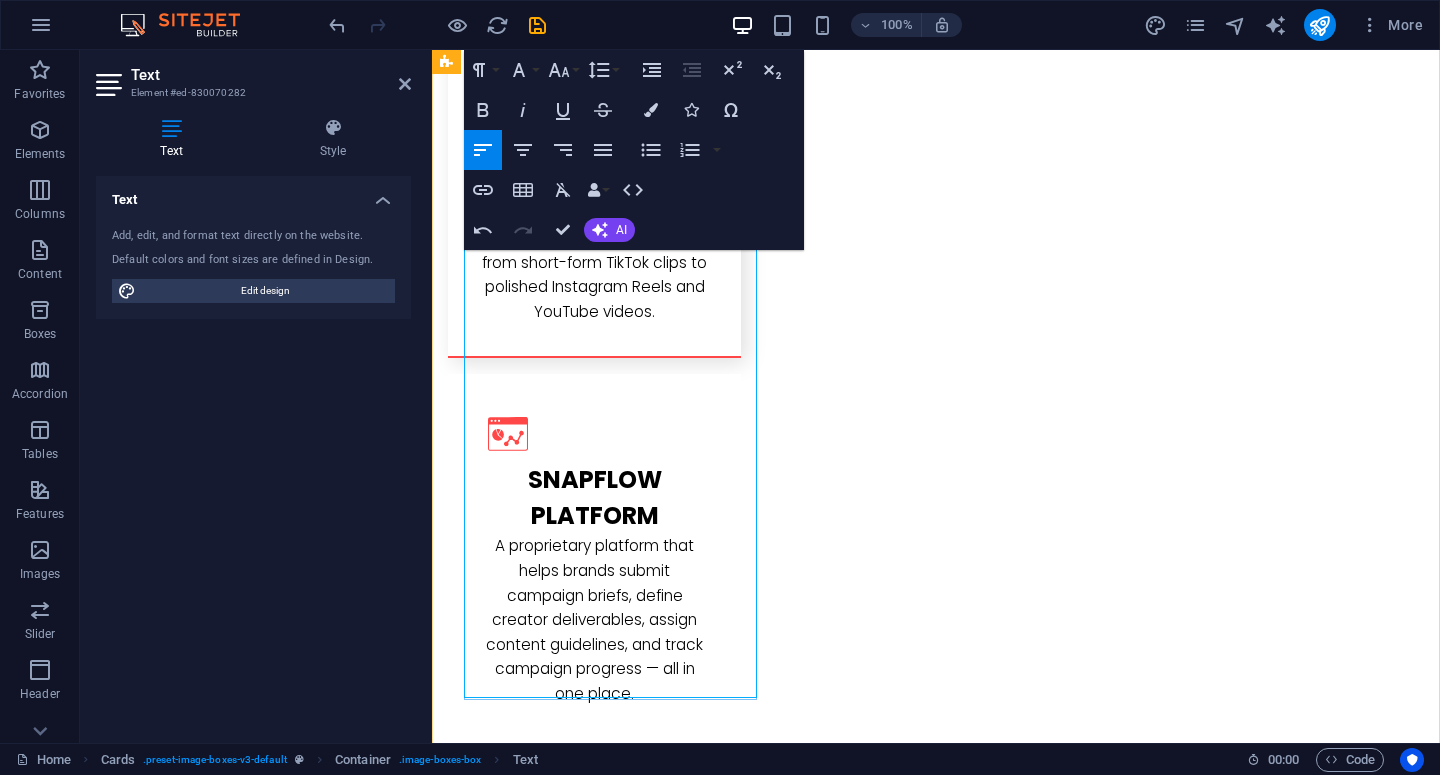 drag, startPoint x: 721, startPoint y: 653, endPoint x: 495, endPoint y: 248, distance: 463.78983 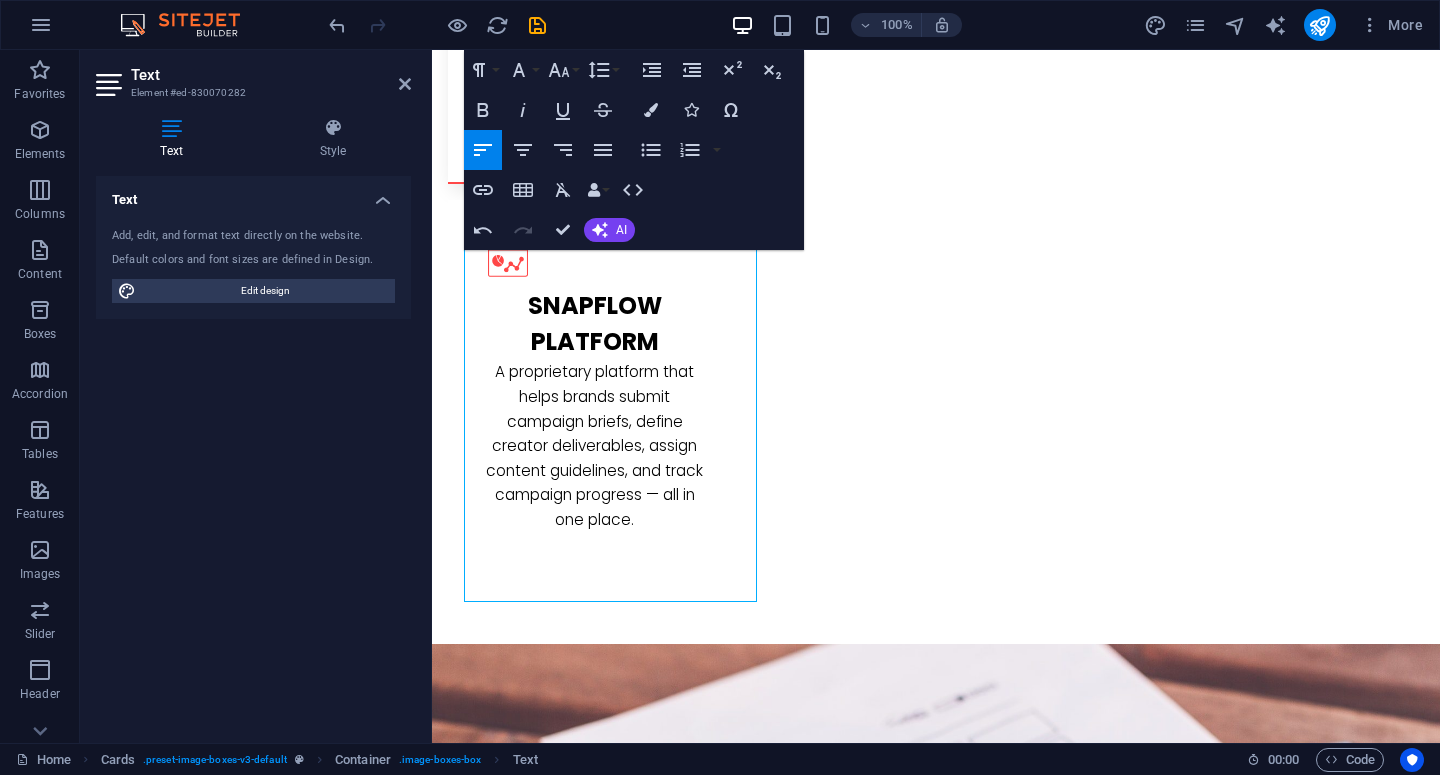 scroll, scrollTop: 3447, scrollLeft: 0, axis: vertical 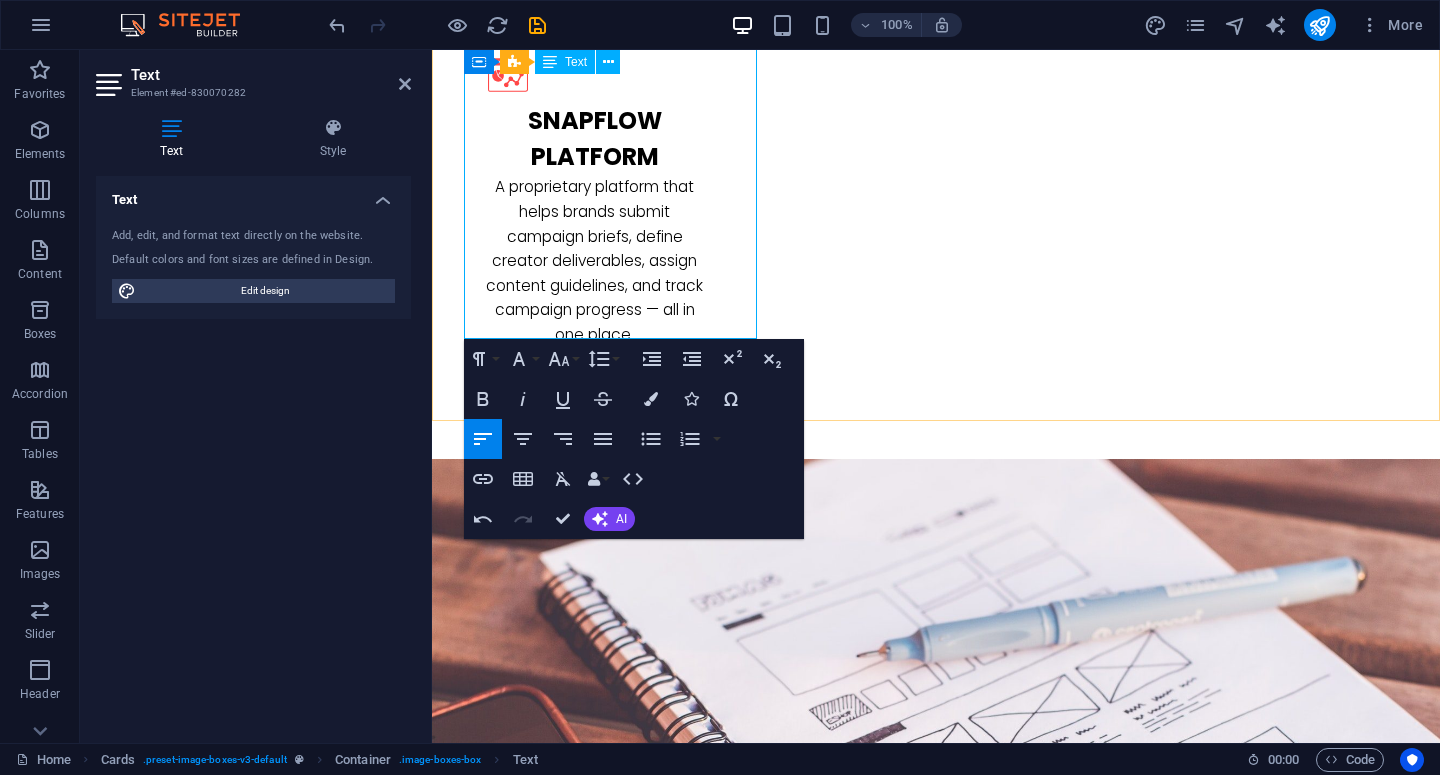 drag, startPoint x: 498, startPoint y: 320, endPoint x: 721, endPoint y: 302, distance: 223.72528 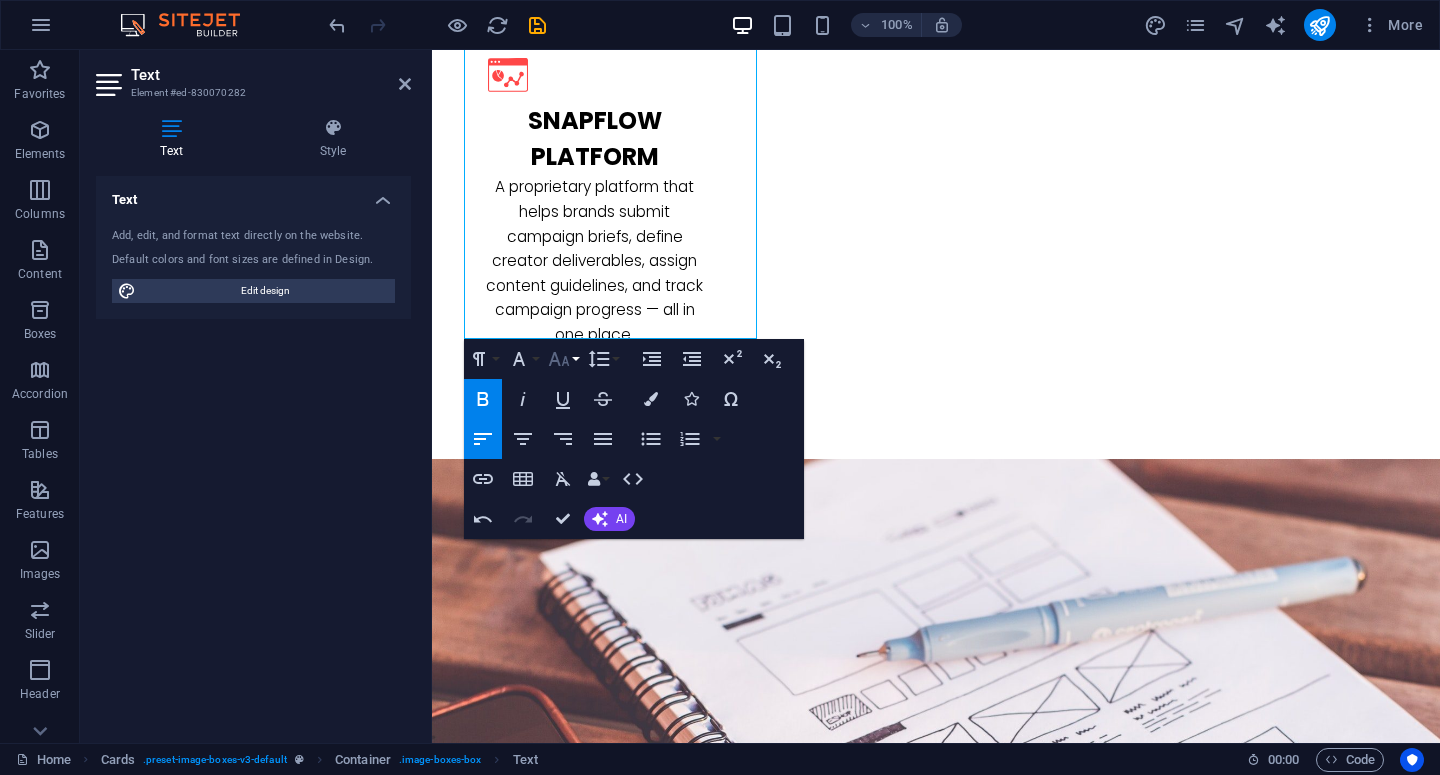click 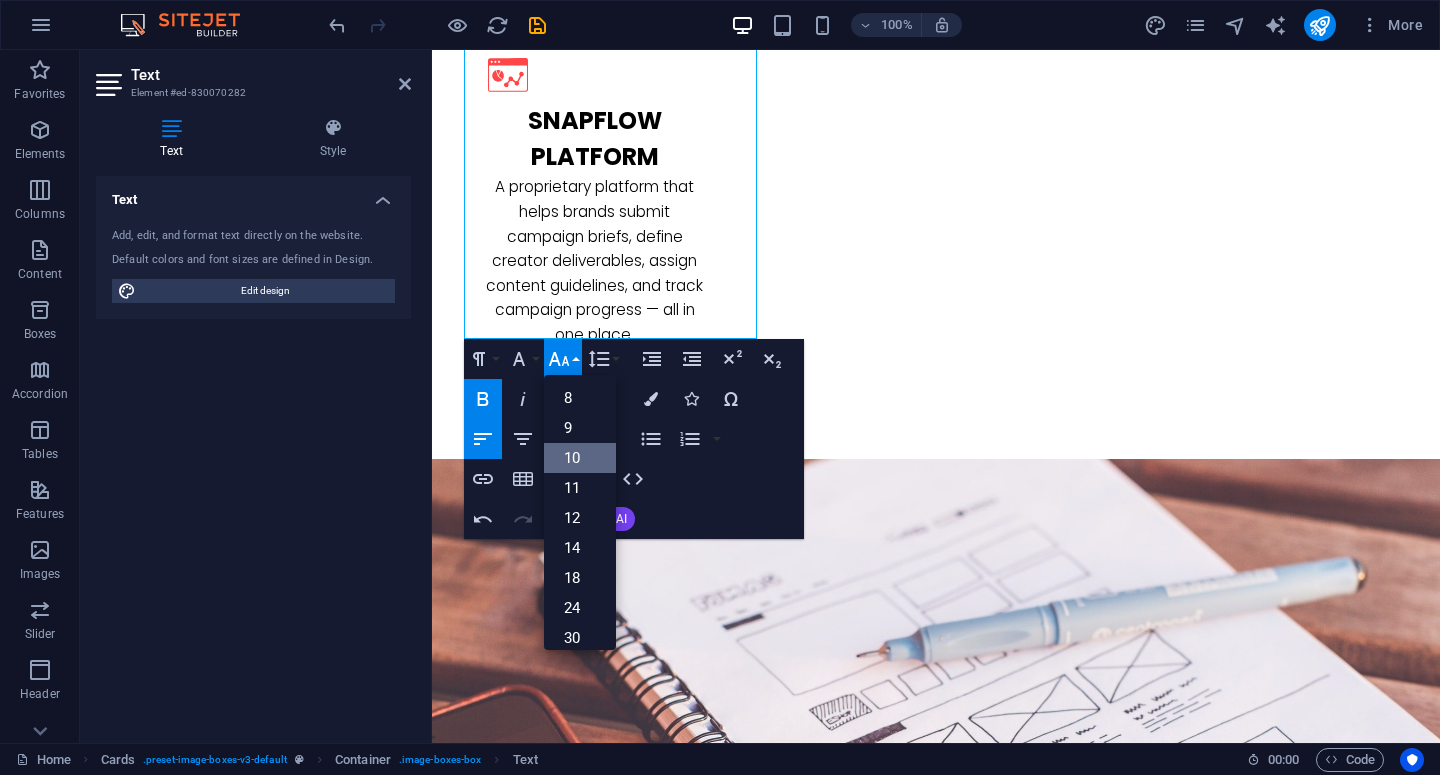 click on "10" at bounding box center [580, 458] 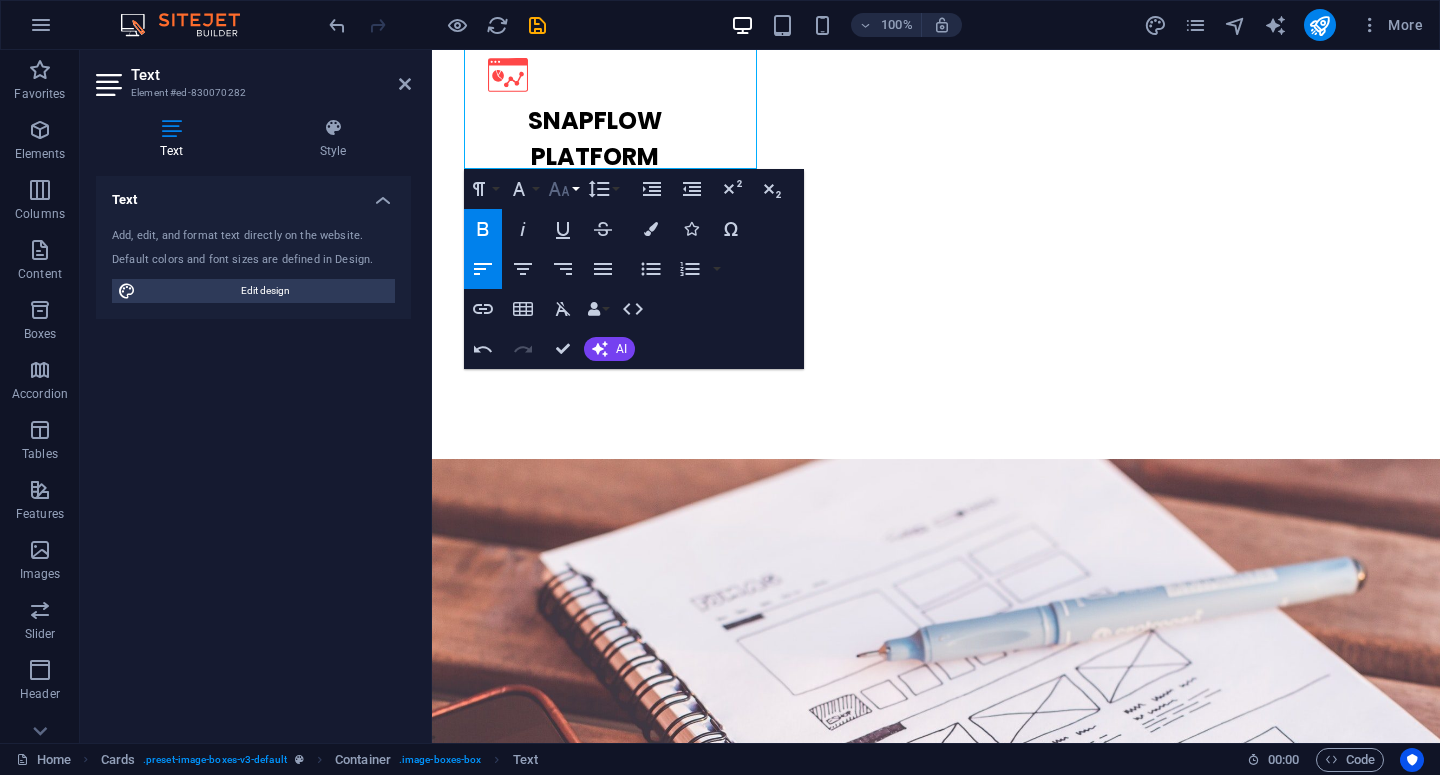 click 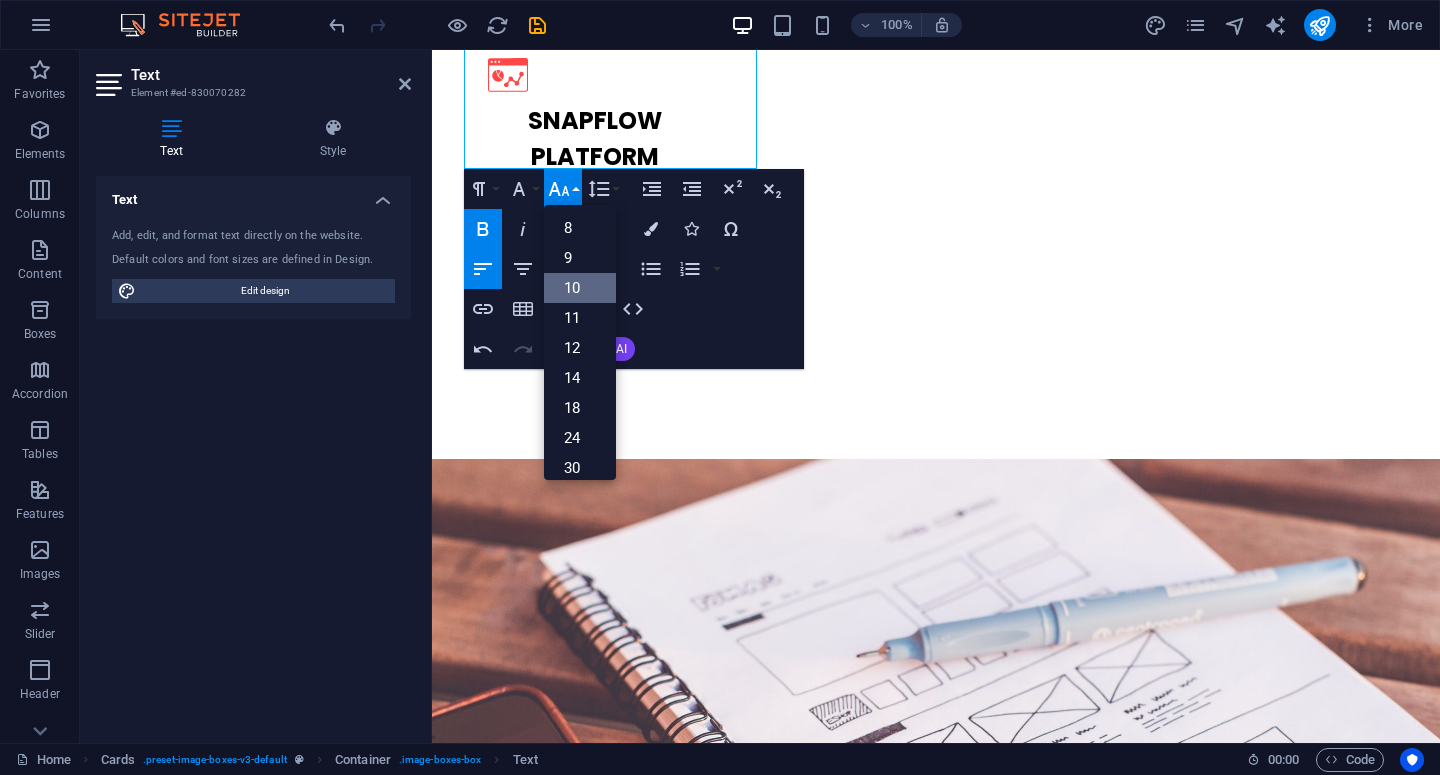 scroll, scrollTop: 83, scrollLeft: 0, axis: vertical 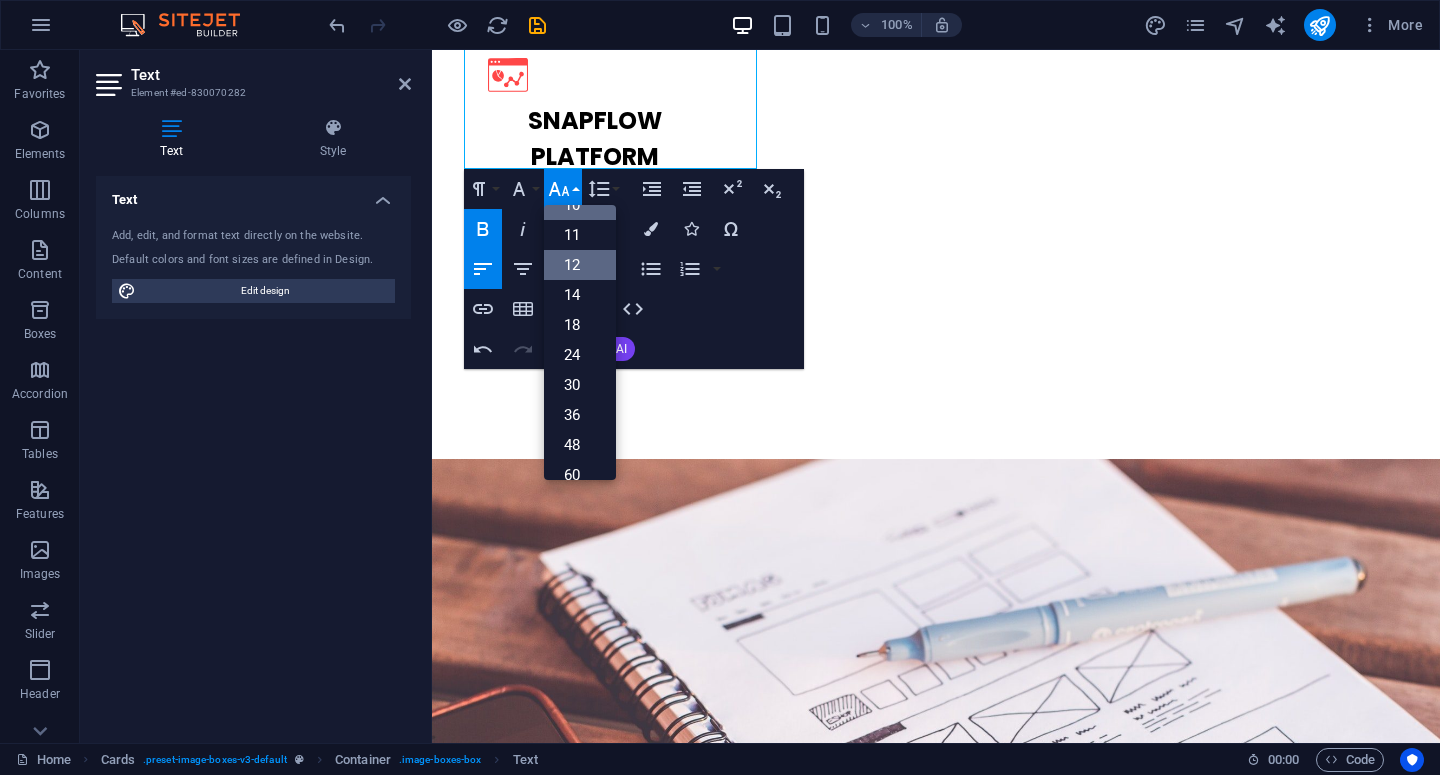 click on "12" at bounding box center (580, 265) 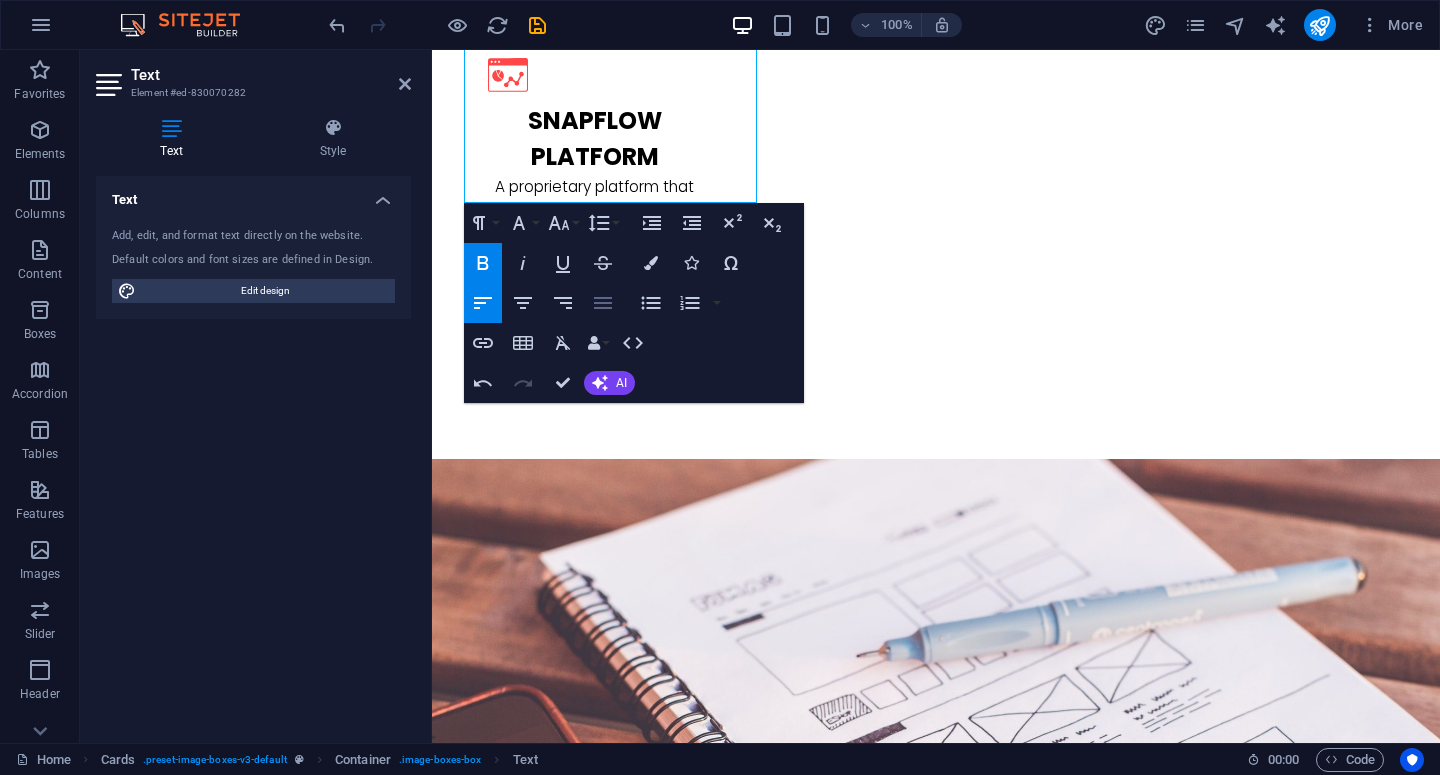 click 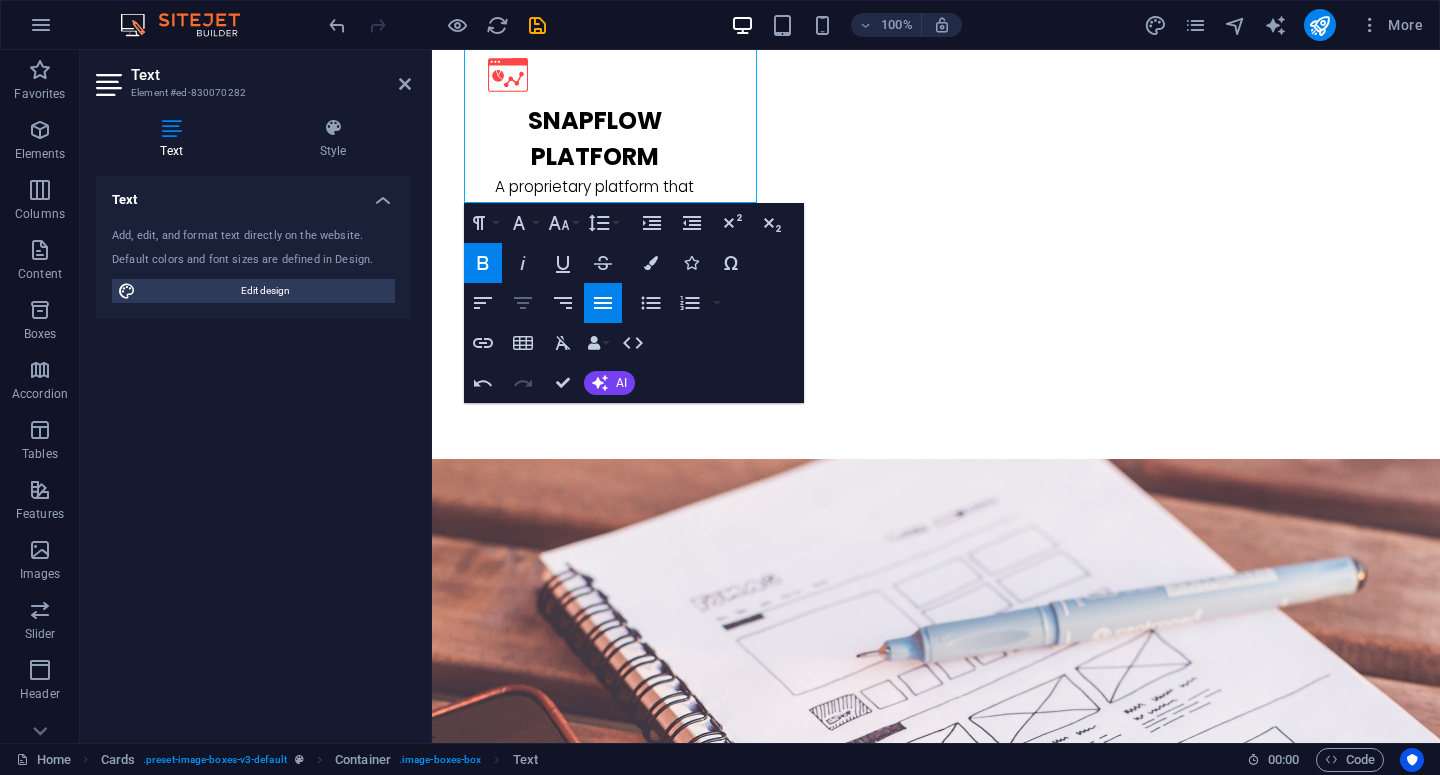 click 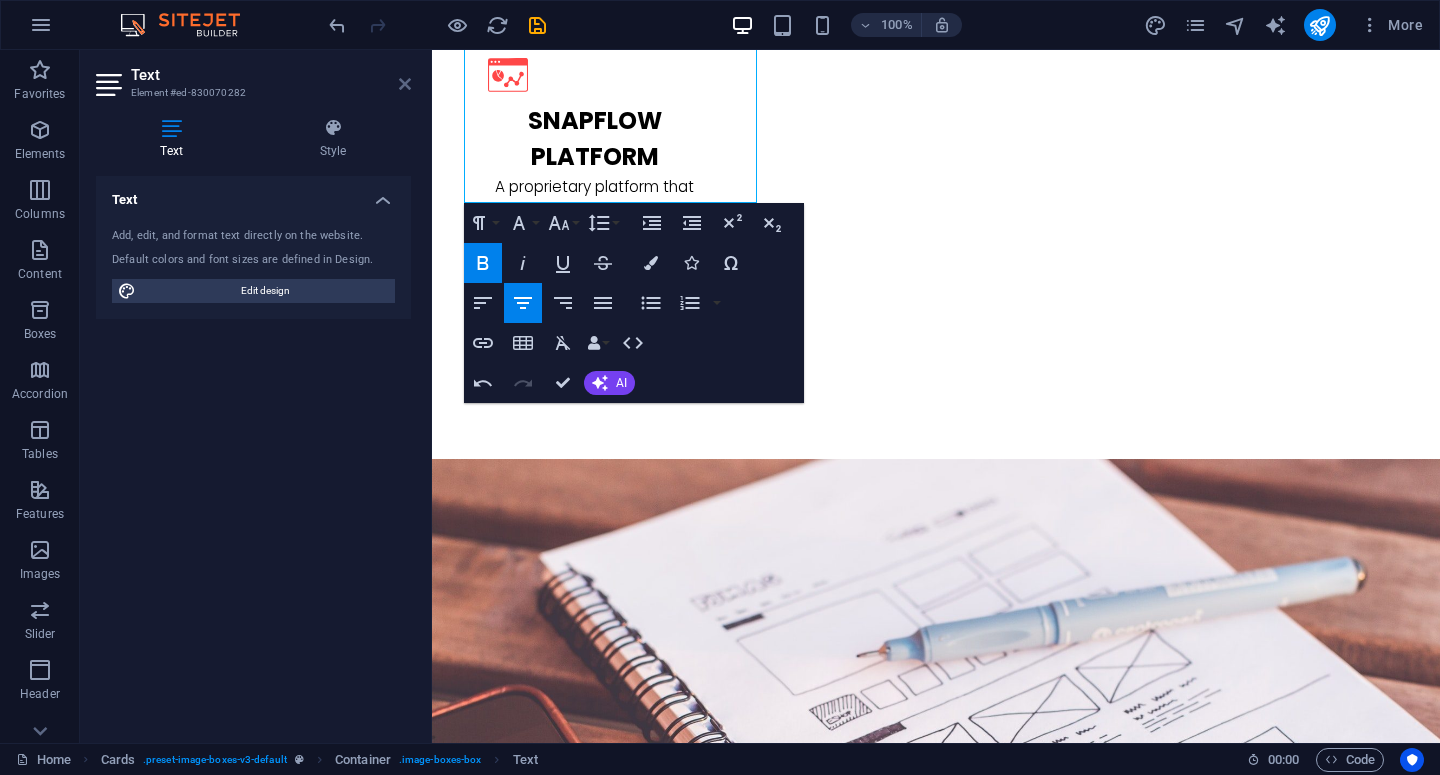 click at bounding box center [405, 84] 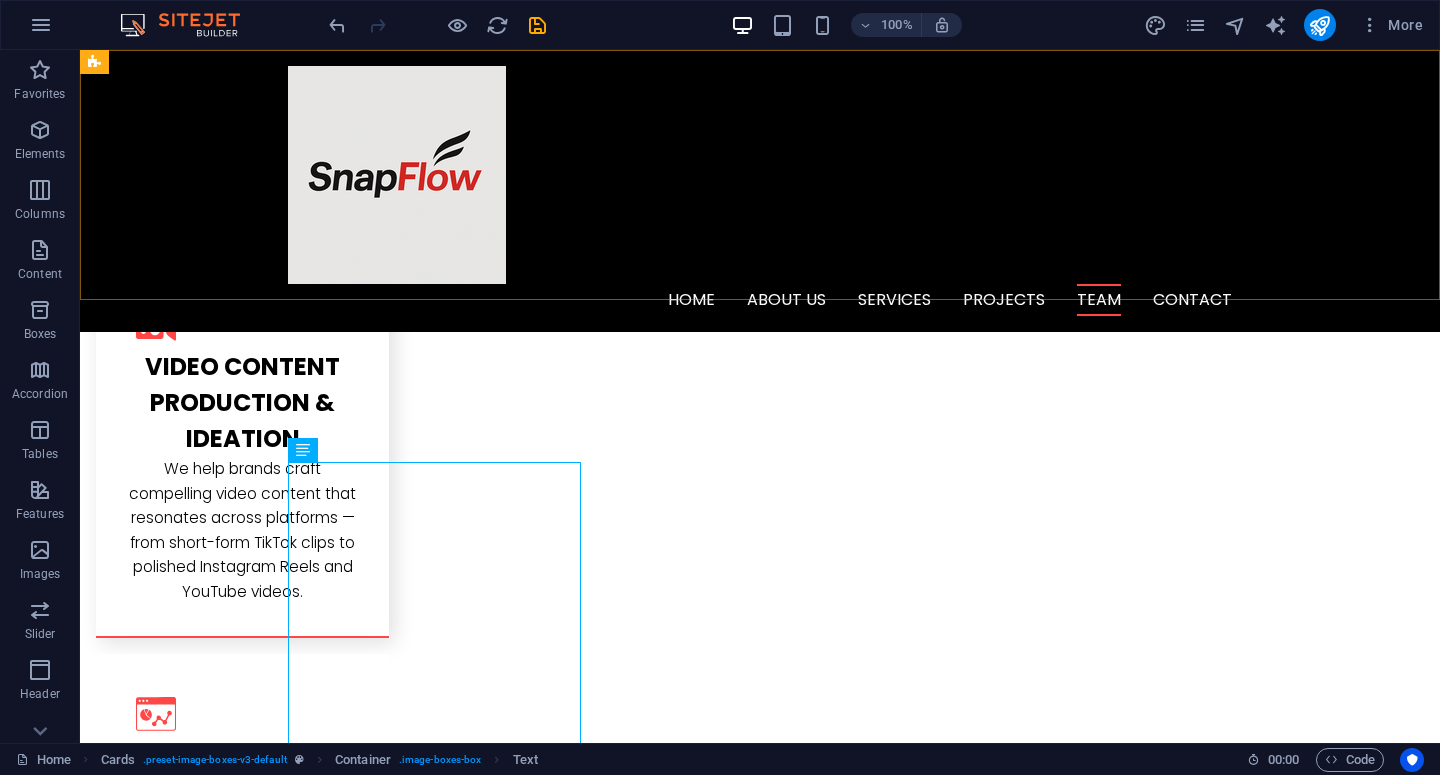 scroll, scrollTop: 2766, scrollLeft: 0, axis: vertical 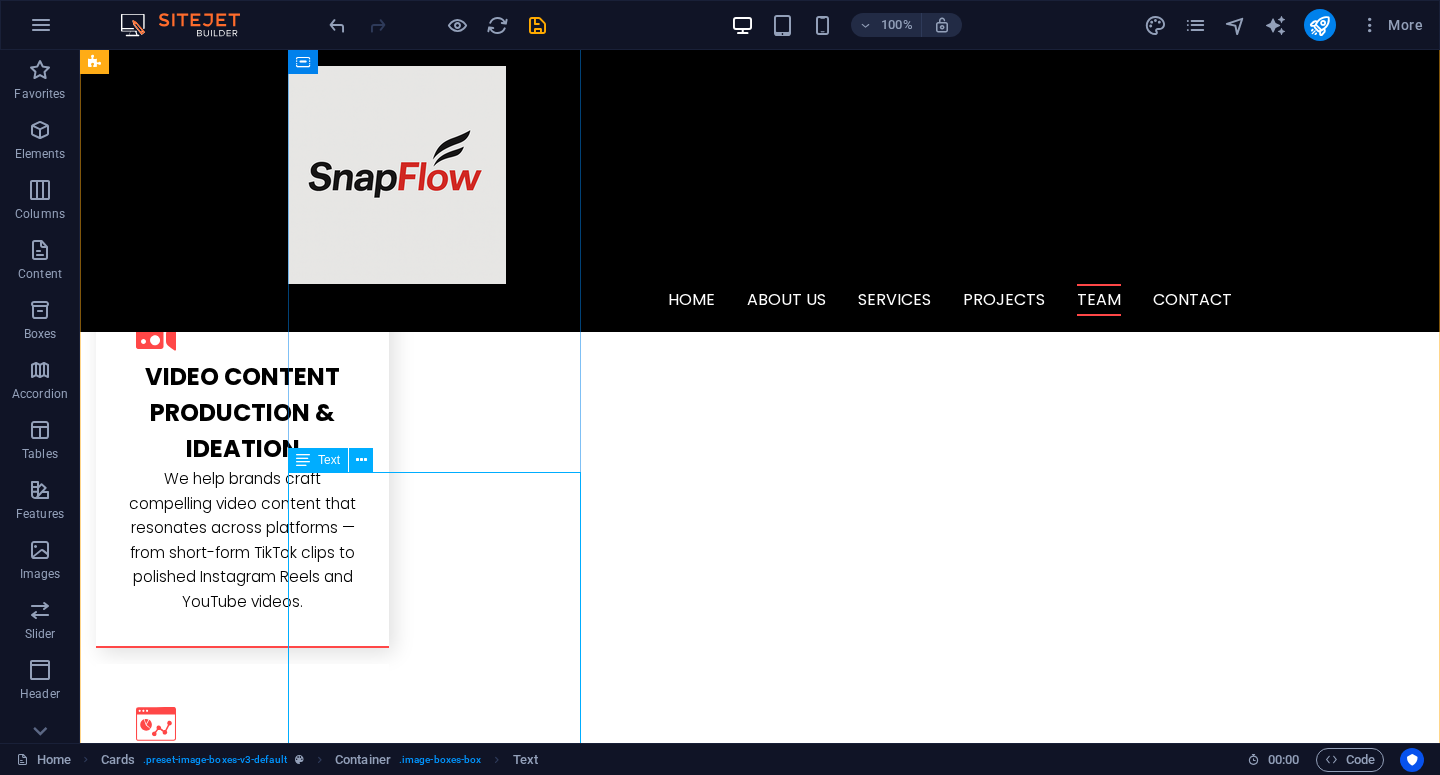 click on "Fira  is an accomplished partnership and marketing professional with extensive experience across leading companies such as  Juicebox ,  Mekari ,  GetCraft , and  Kompas.com . She has a proven track record in: Project management Client relationship building Cross-functional coordination Fira blends strategic thinking with hands-on execution. She is passionate about driving growth through innovative marketing solutions and fostering meaningful partnerships across the digital ecosystem." at bounding box center [242, 3196] 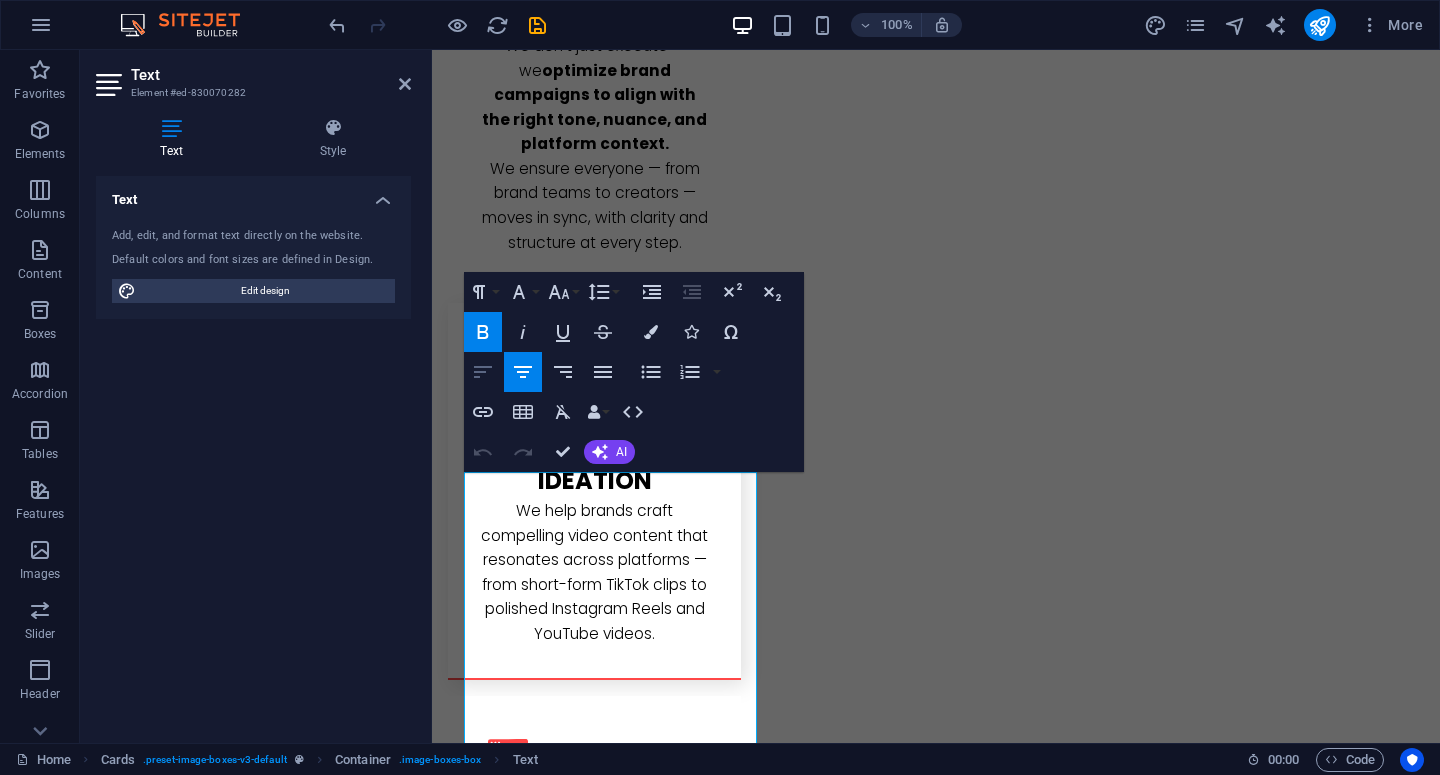 click 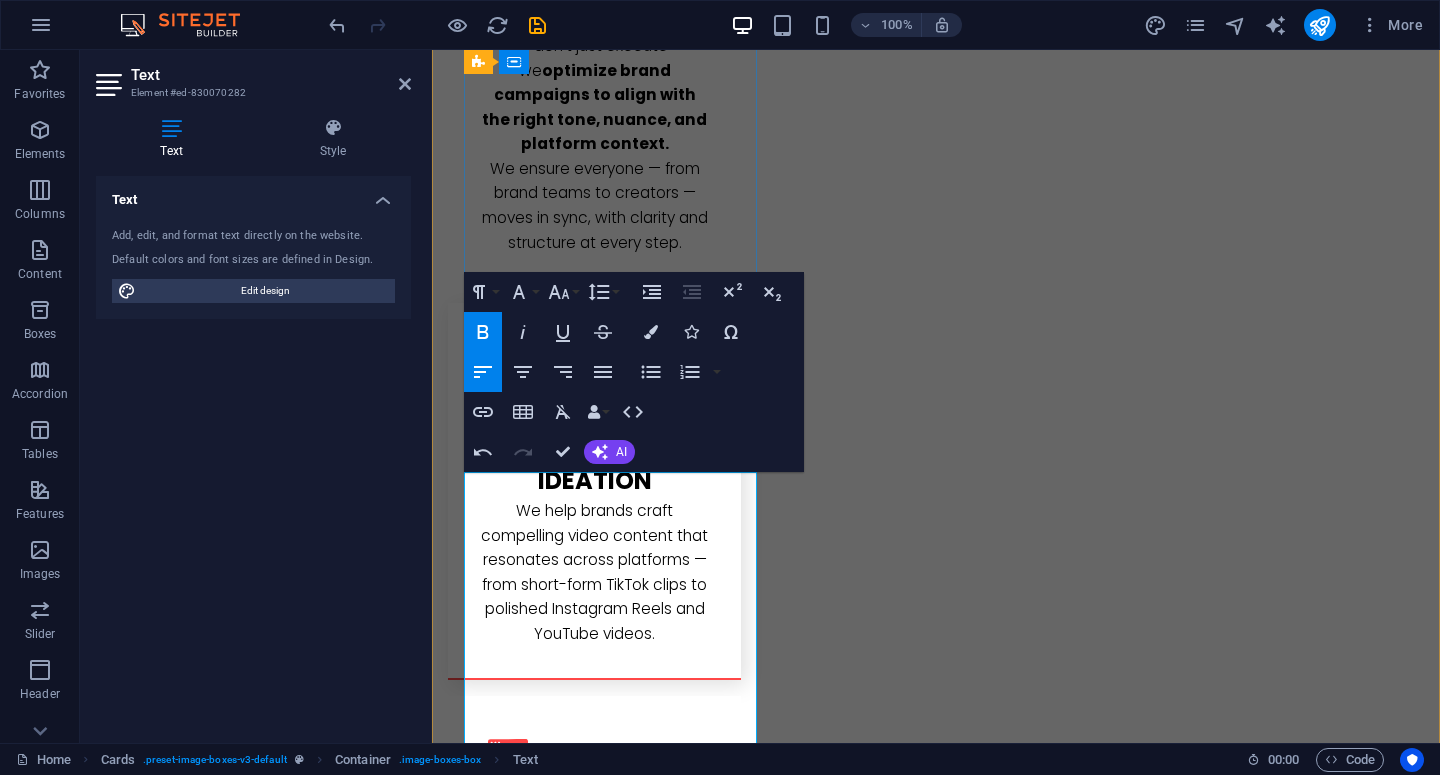 click on "She has a proven track record in:" at bounding box center [594, 3170] 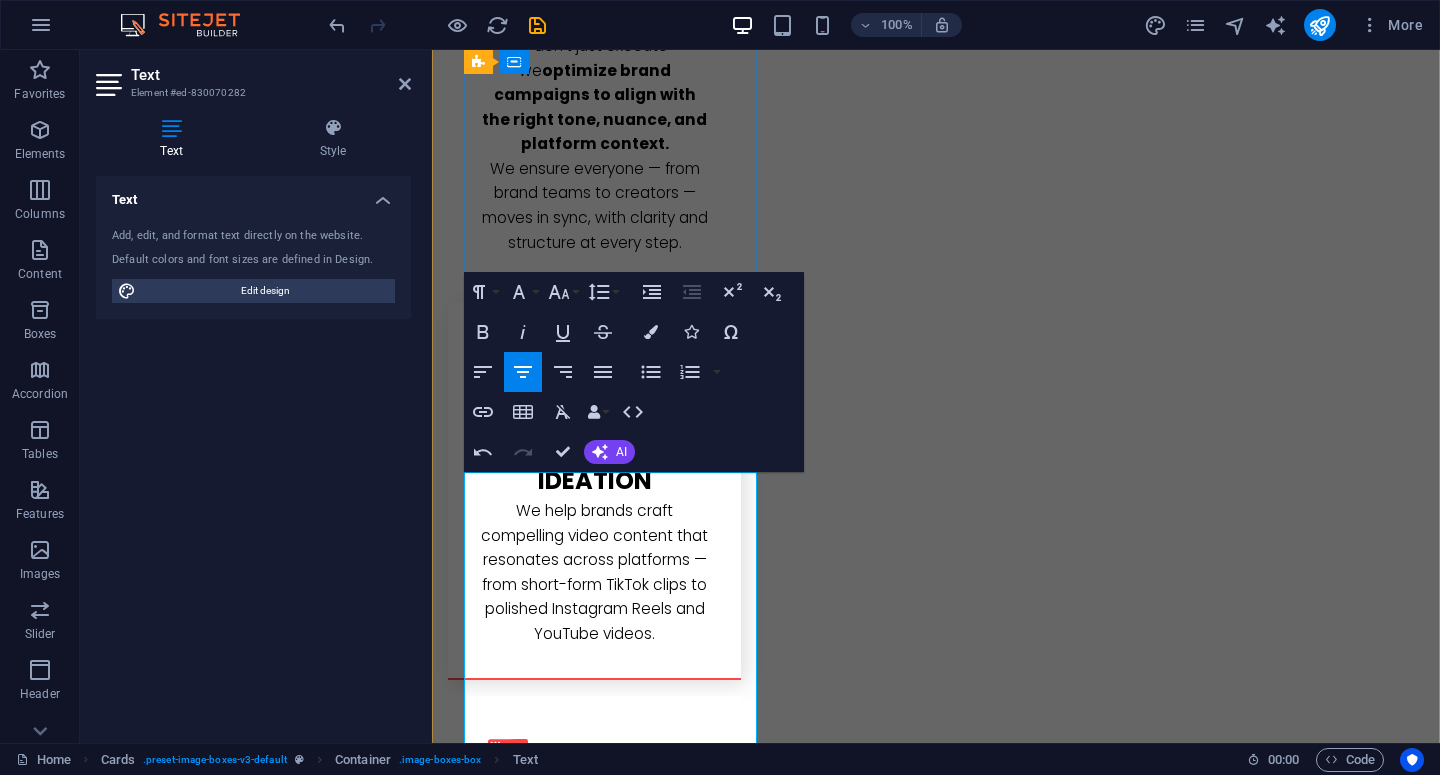 click on "She has a proven track record in:" at bounding box center [594, 3170] 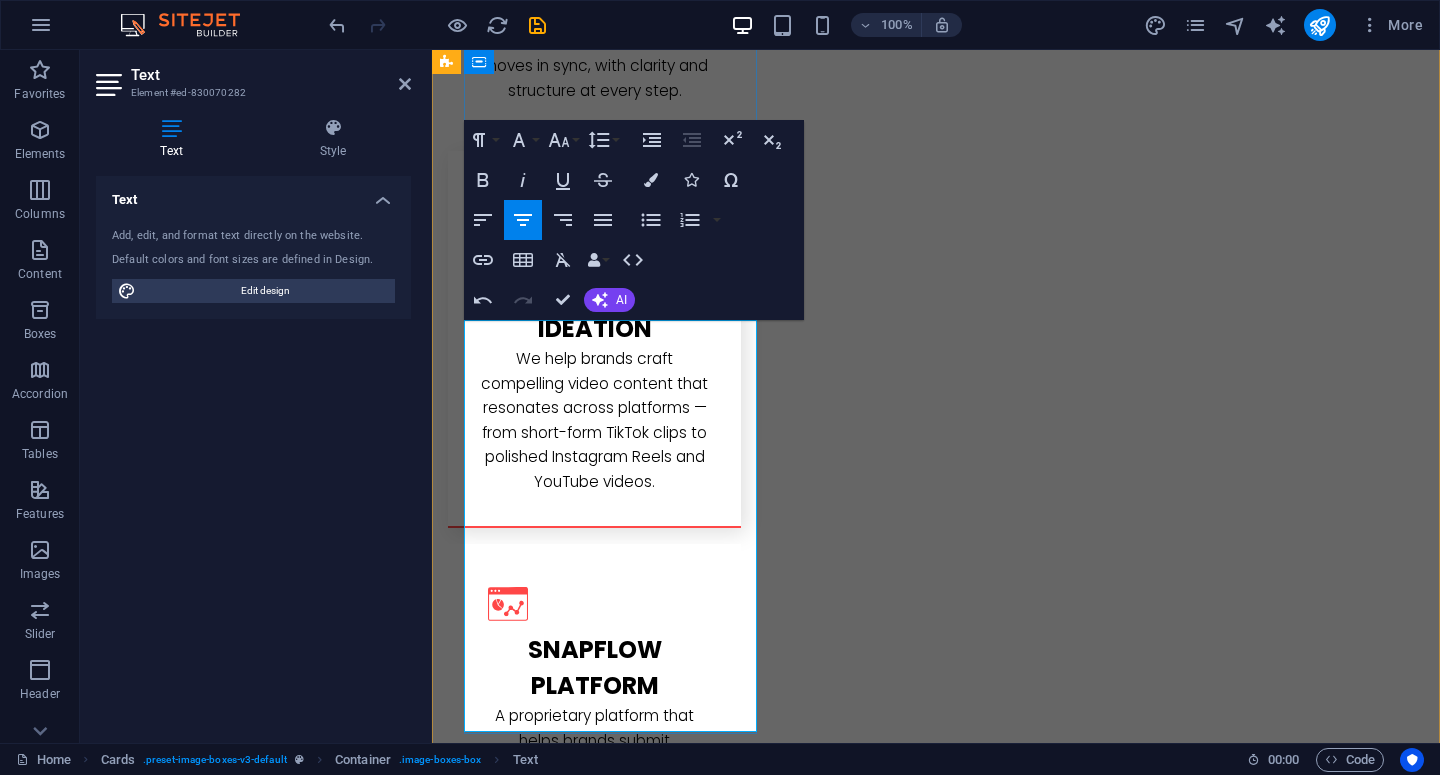 drag, startPoint x: 674, startPoint y: 692, endPoint x: 465, endPoint y: 301, distance: 443.35312 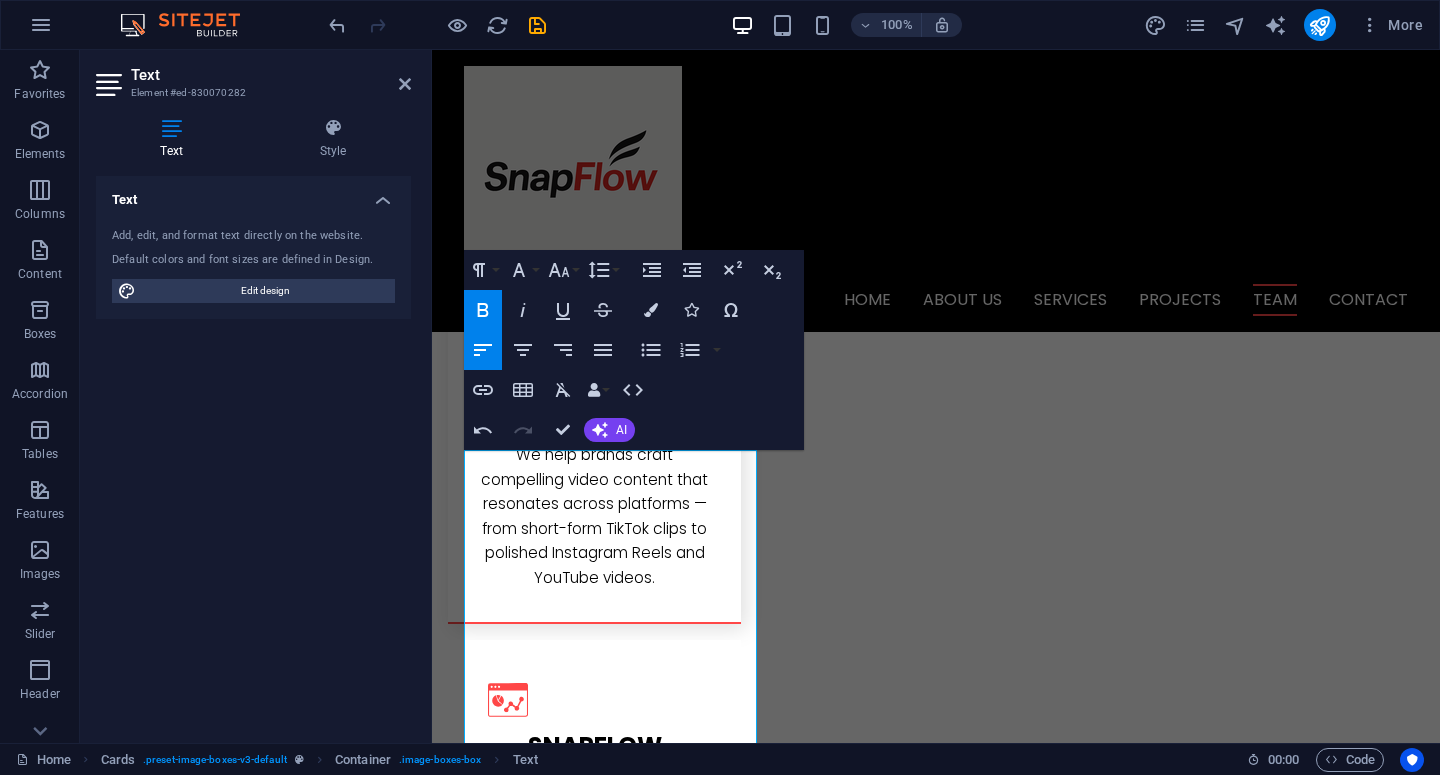 scroll, scrollTop: 2788, scrollLeft: 0, axis: vertical 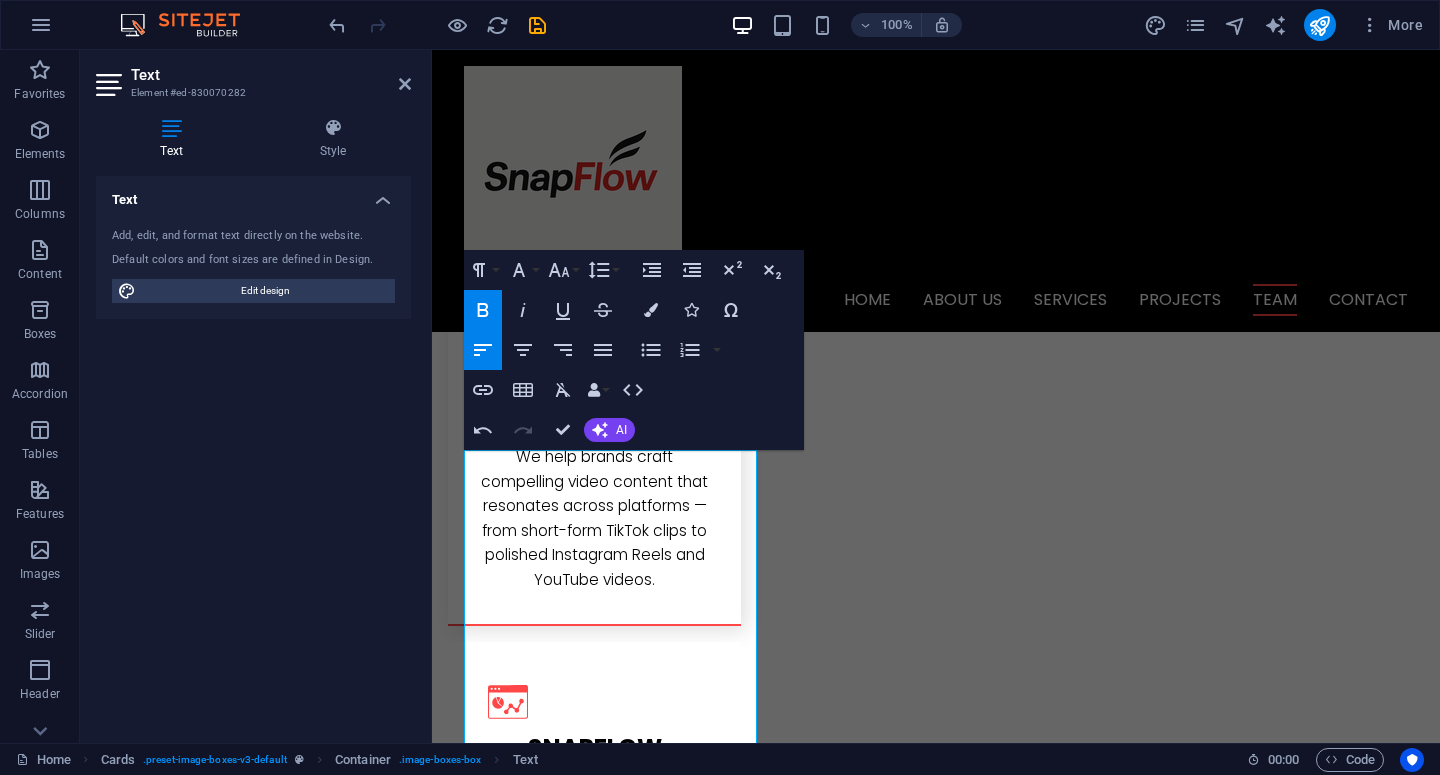 click 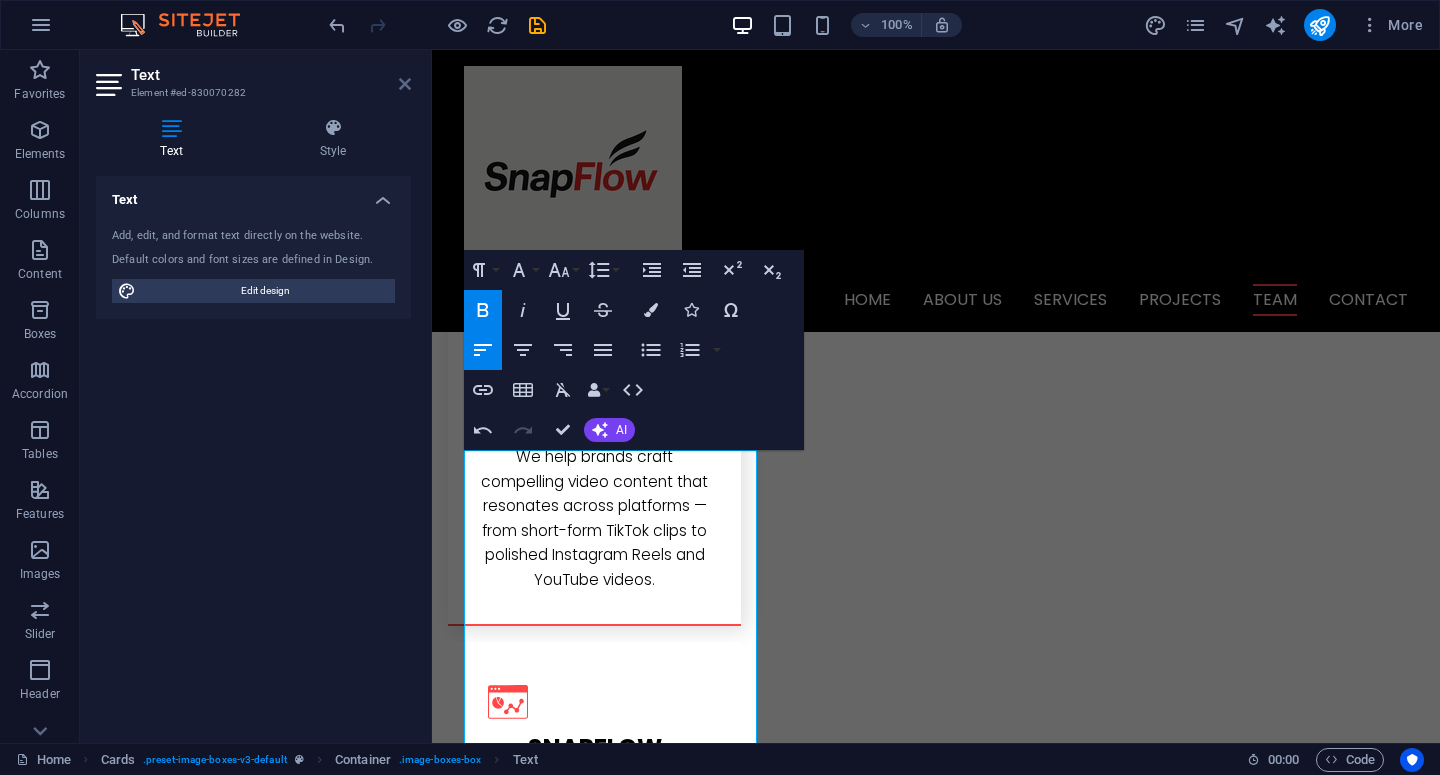 click at bounding box center (405, 84) 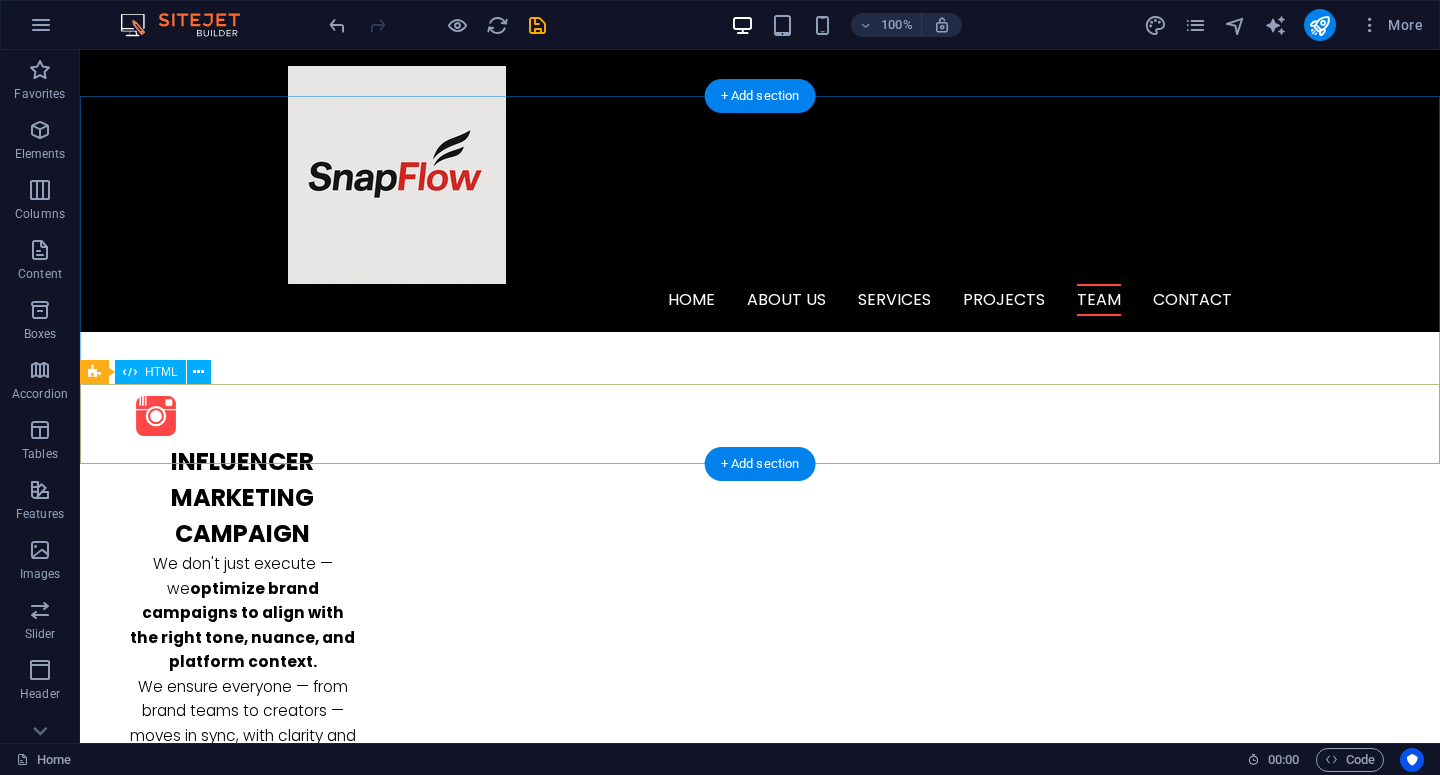 scroll, scrollTop: 2206, scrollLeft: 0, axis: vertical 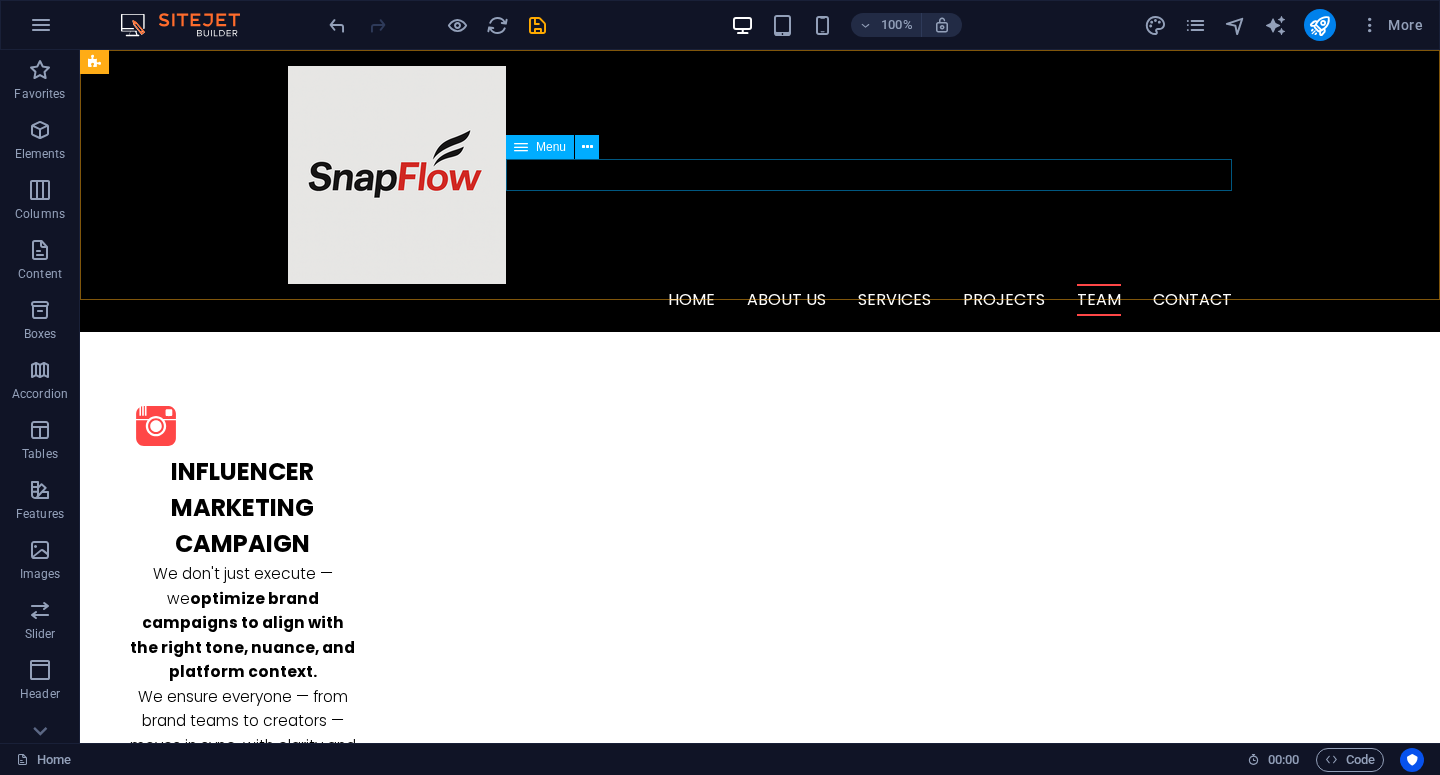 click on "Home About us Services Projects Team Contact" at bounding box center [760, 300] 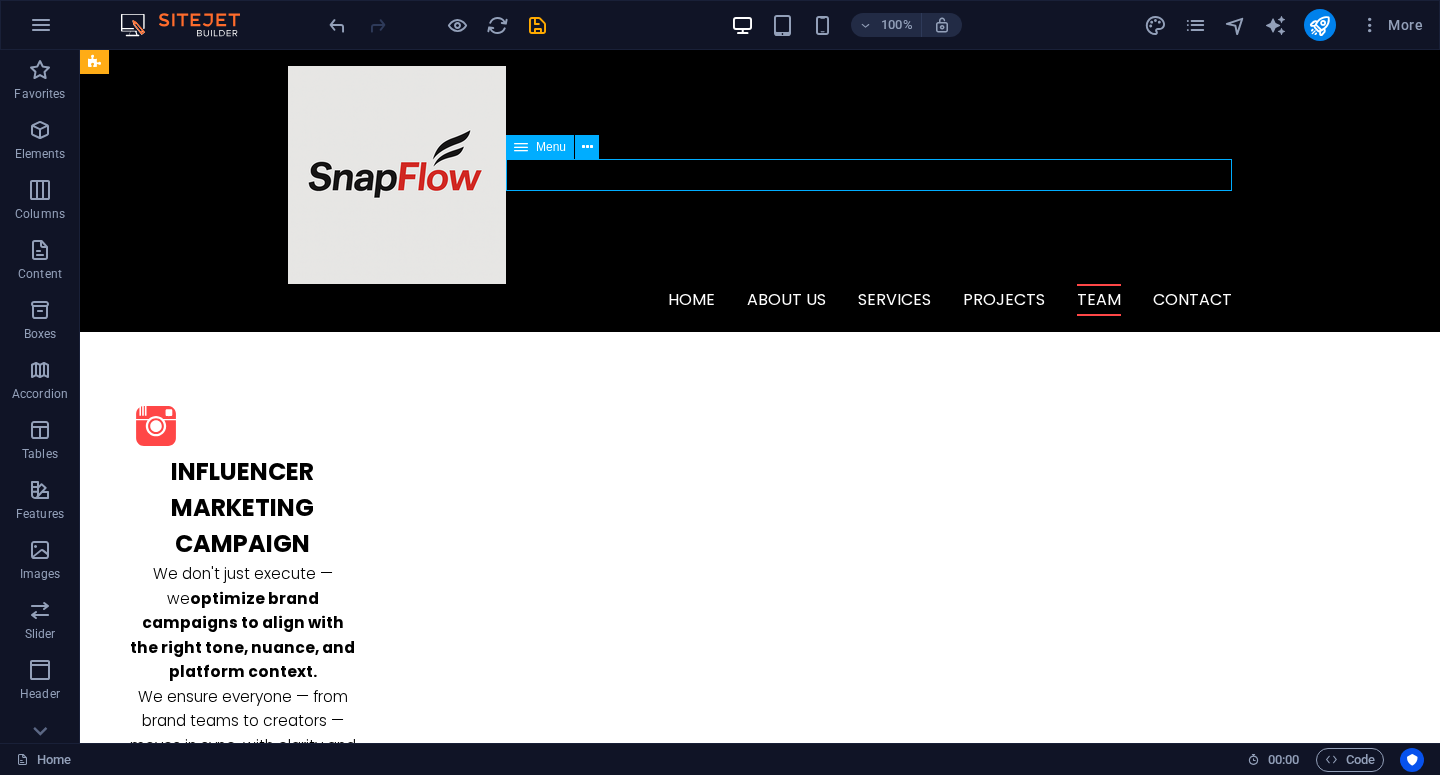 click on "Home About us Services Projects Team Contact" at bounding box center (760, 300) 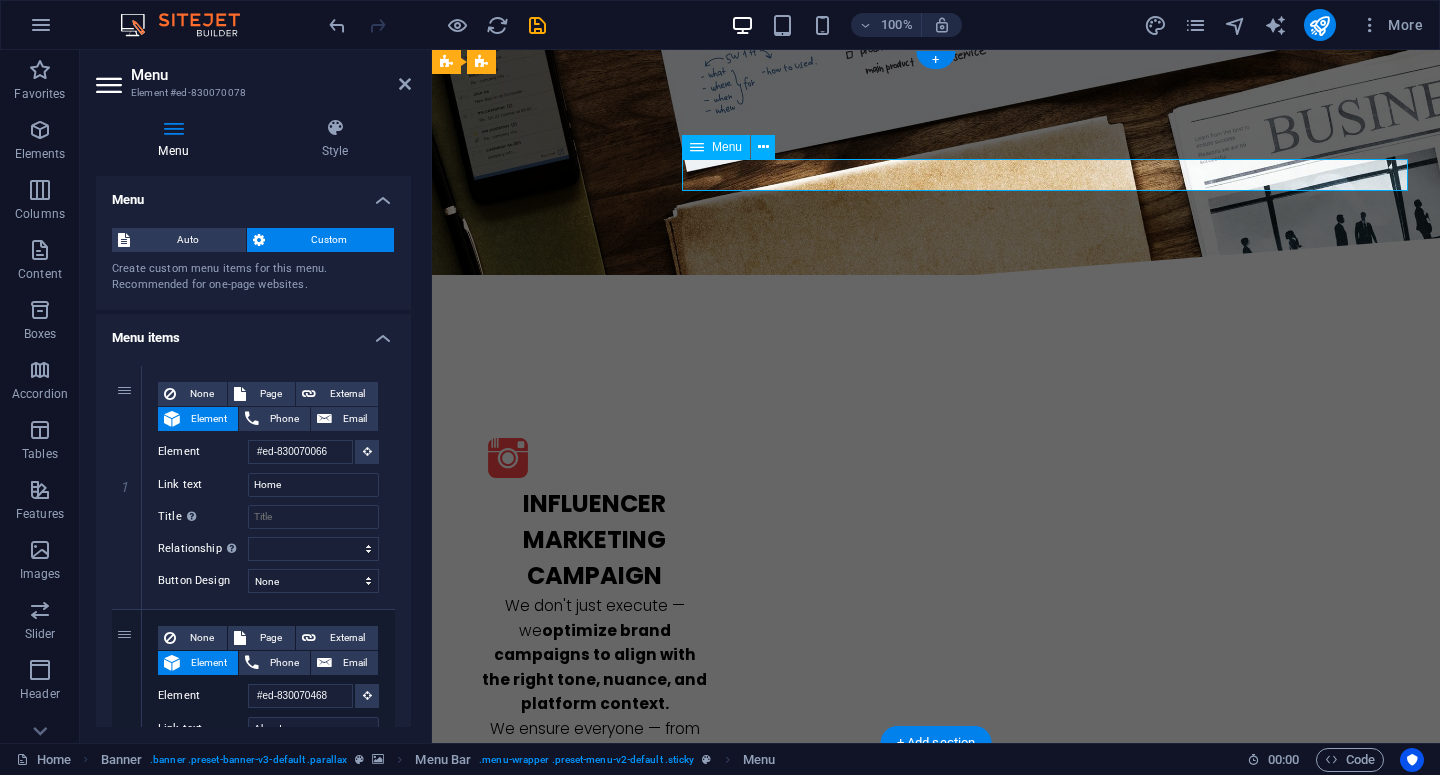 scroll, scrollTop: 0, scrollLeft: 0, axis: both 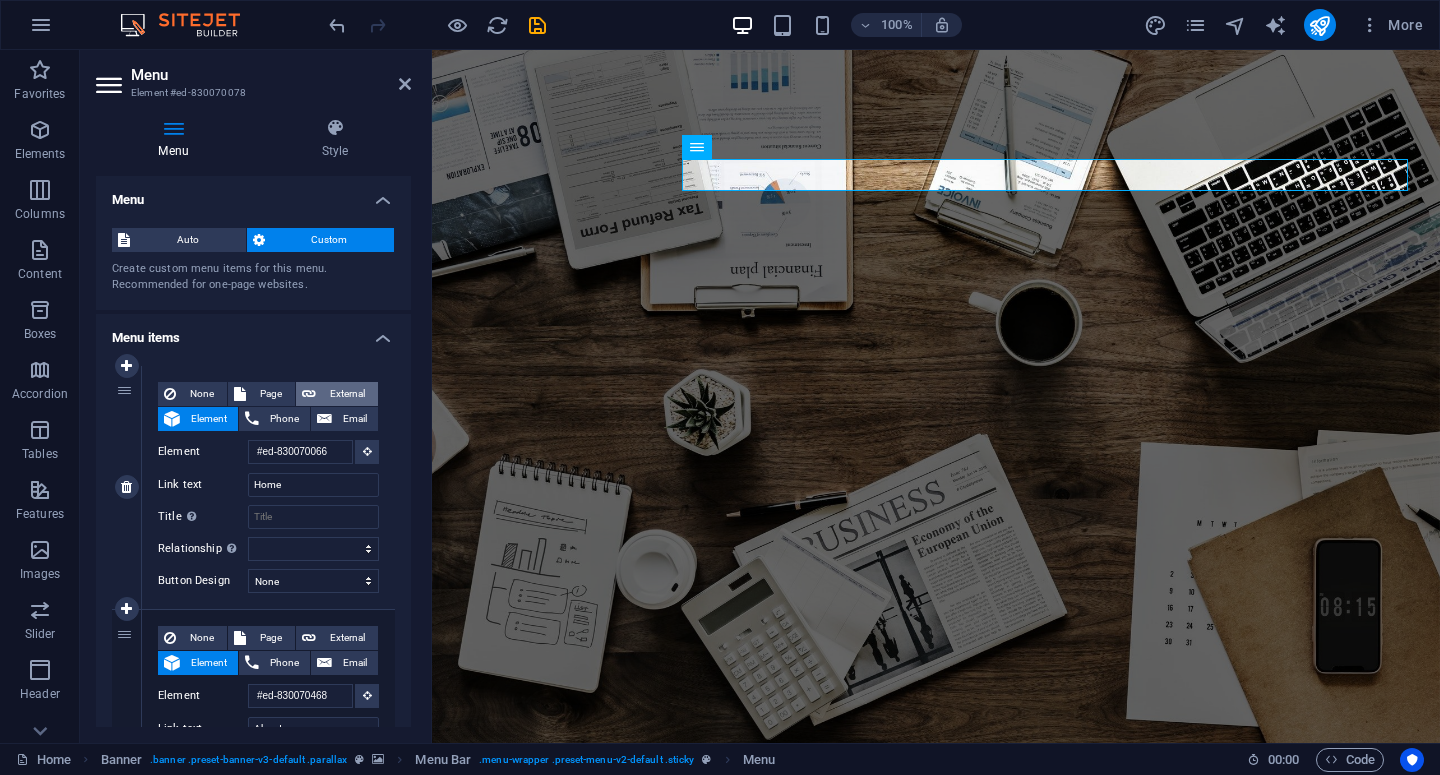 click on "External" at bounding box center (347, 394) 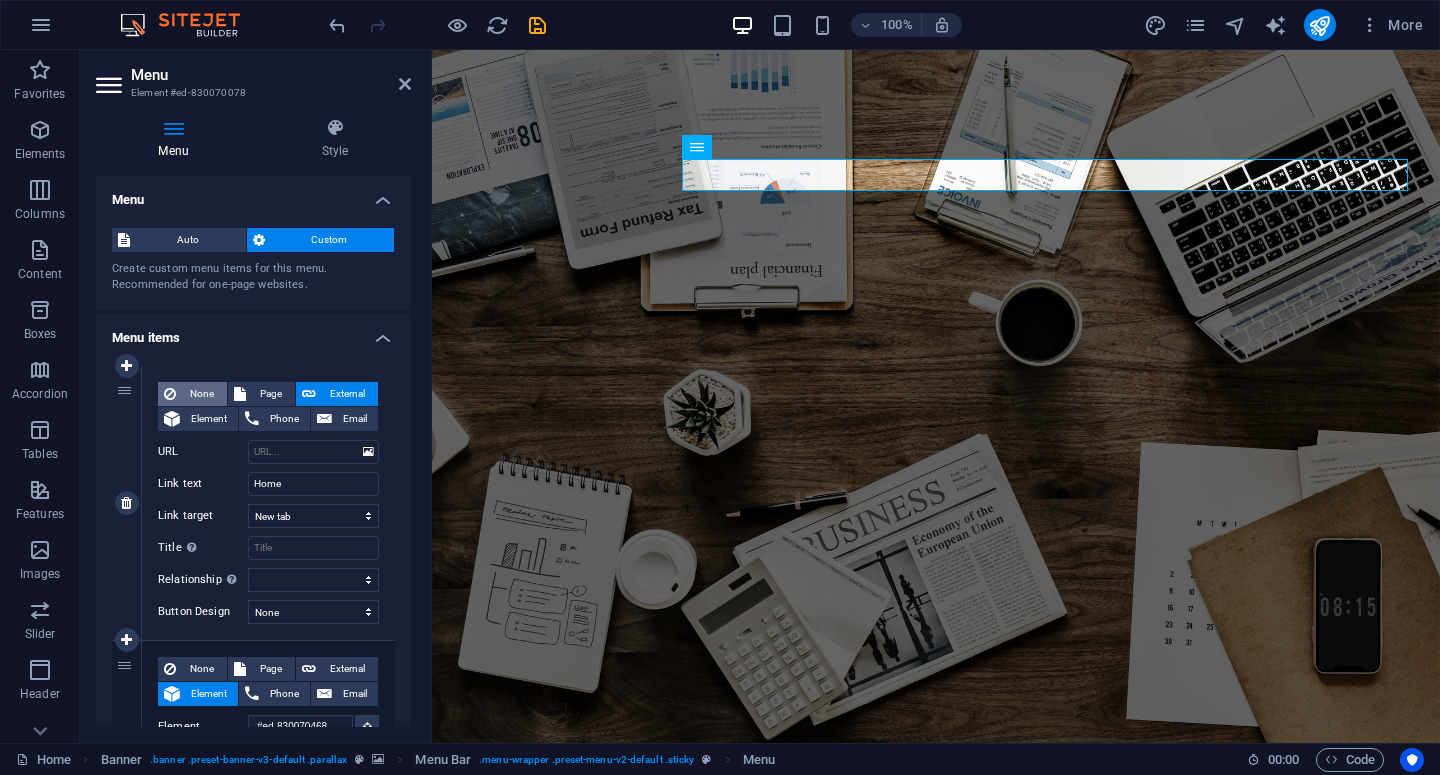 click on "None" at bounding box center (201, 394) 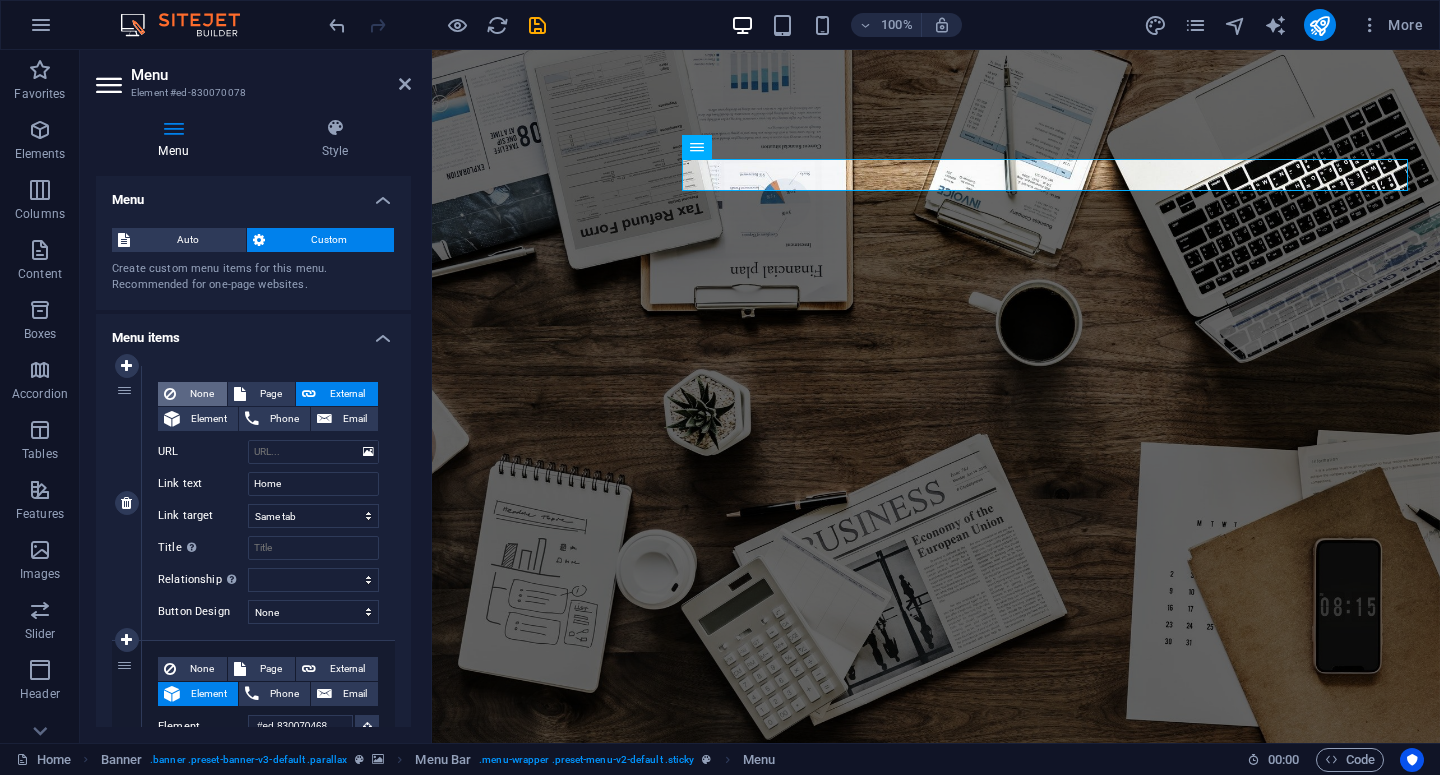 select 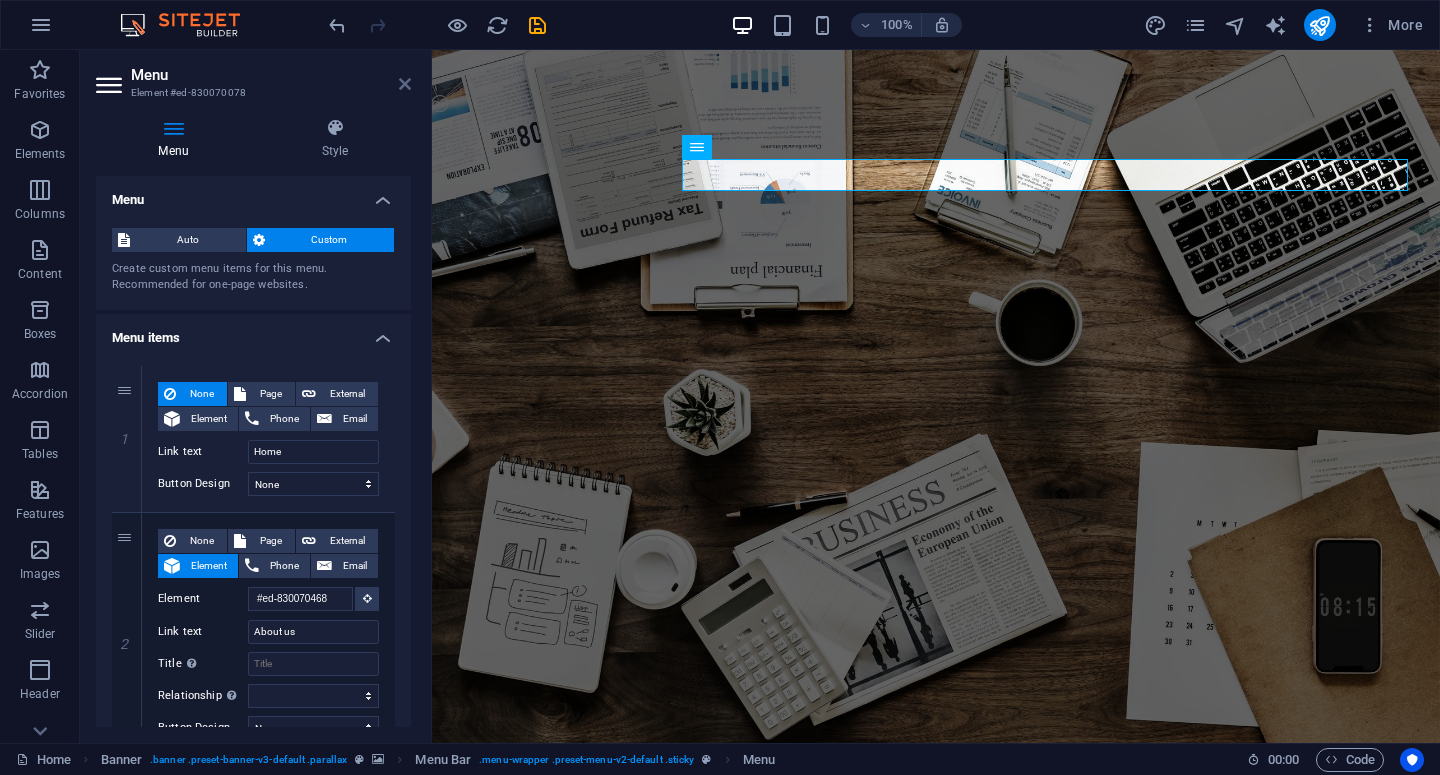 click at bounding box center (405, 84) 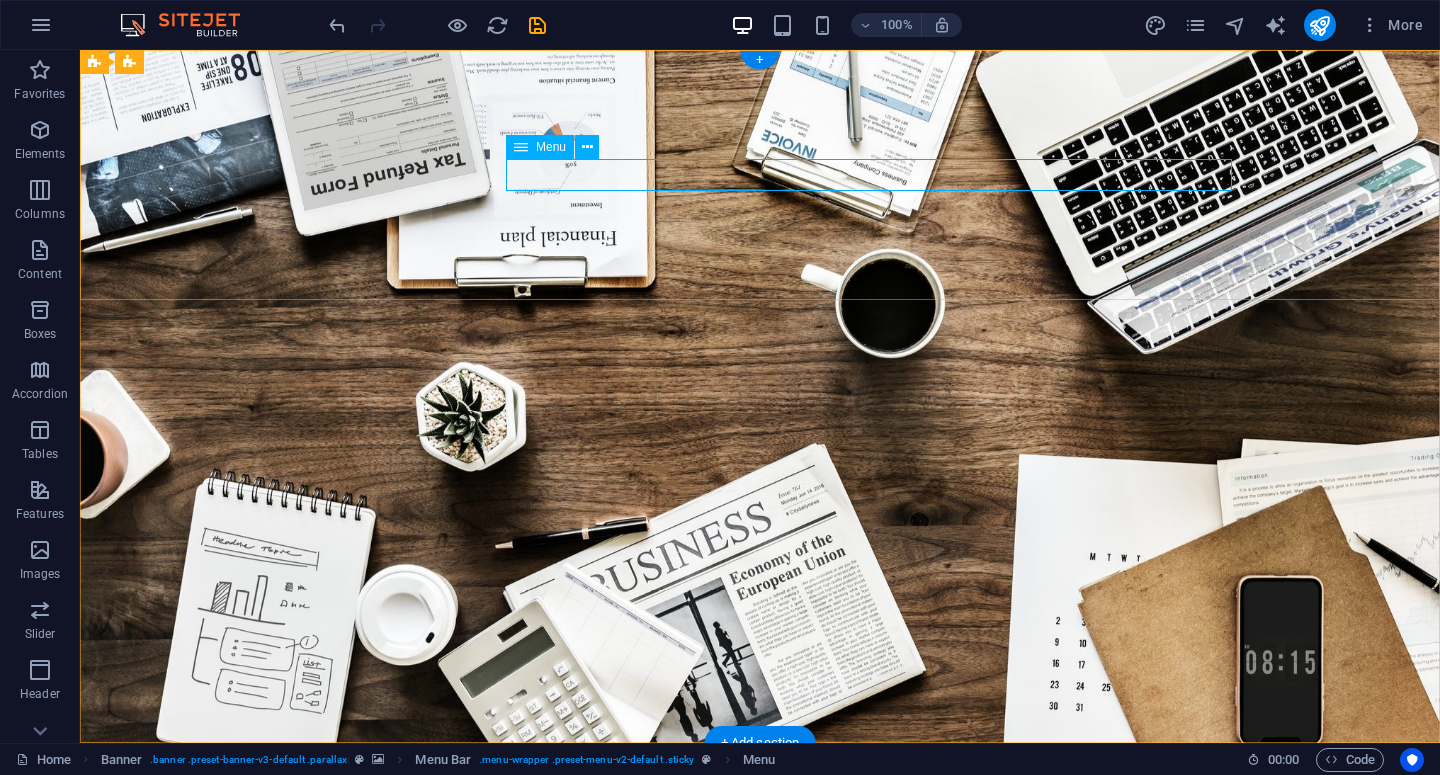 click on "Home About us Services Projects Team Contact" at bounding box center (760, 993) 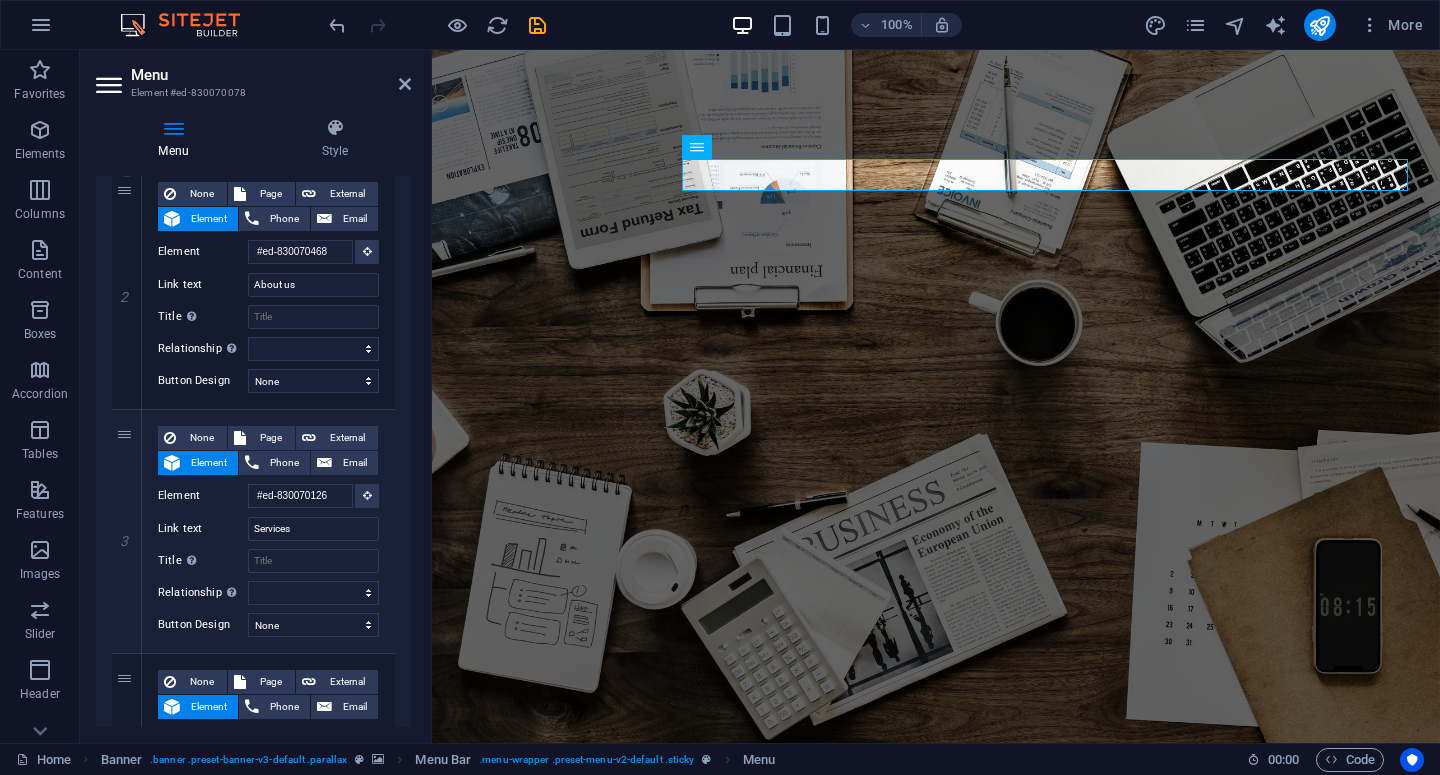 scroll, scrollTop: 355, scrollLeft: 0, axis: vertical 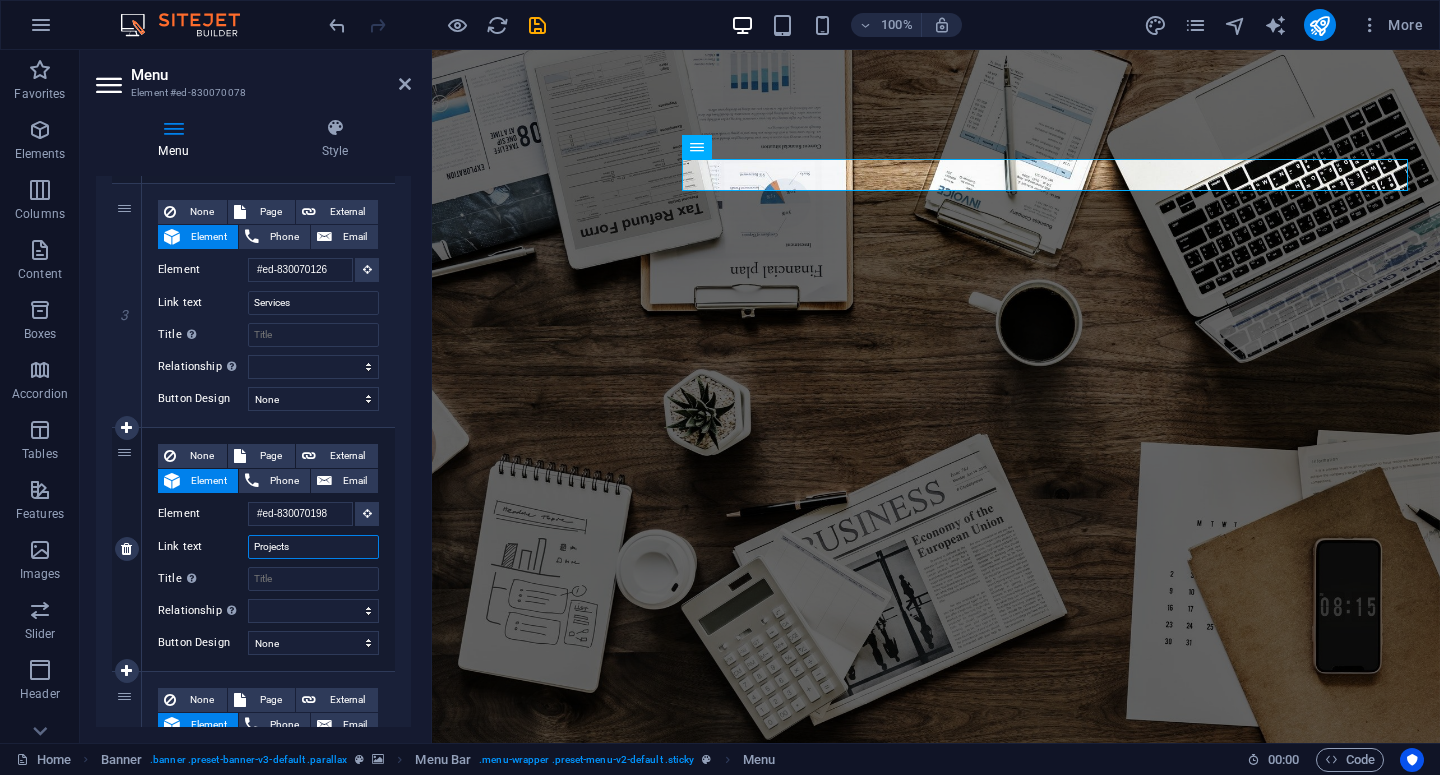 click on "Projects" at bounding box center [313, 547] 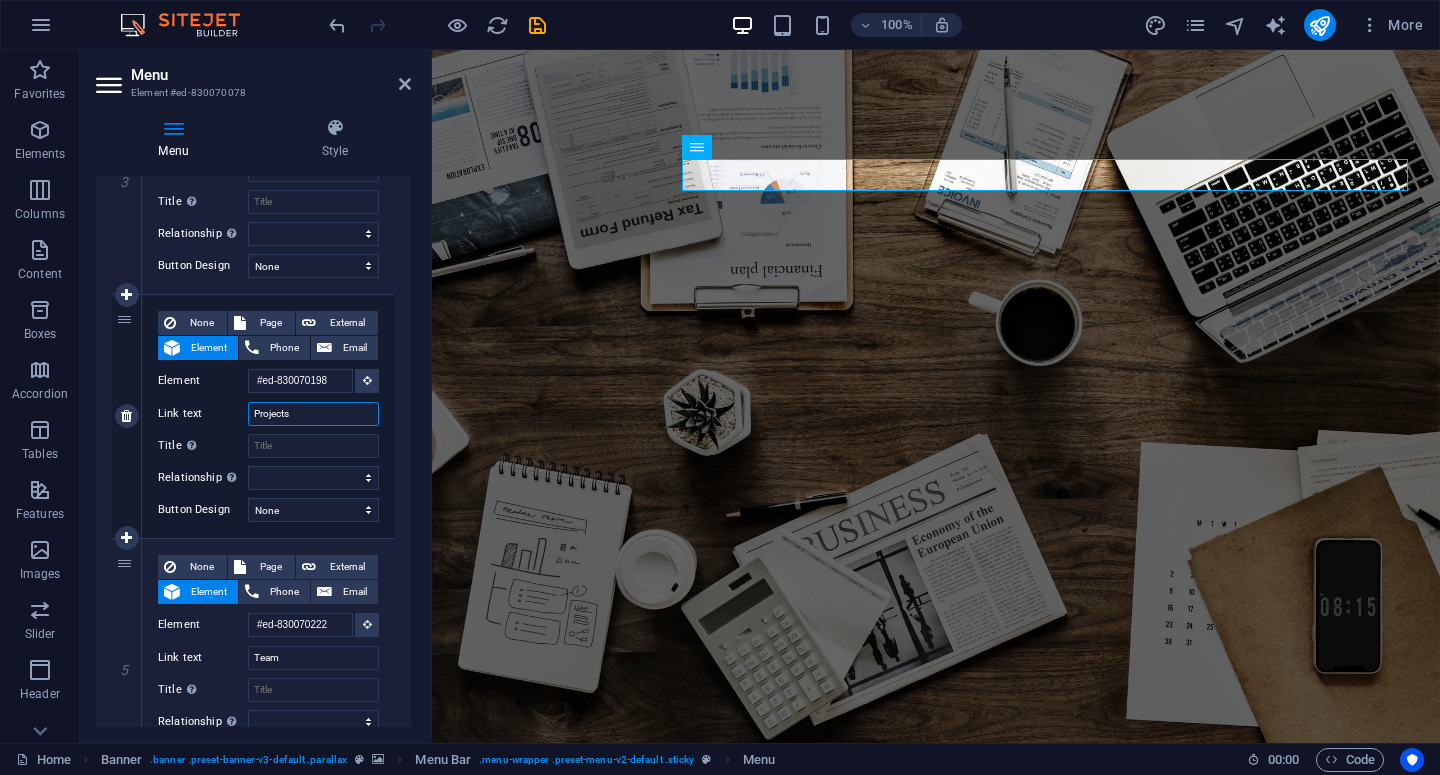 scroll, scrollTop: 713, scrollLeft: 0, axis: vertical 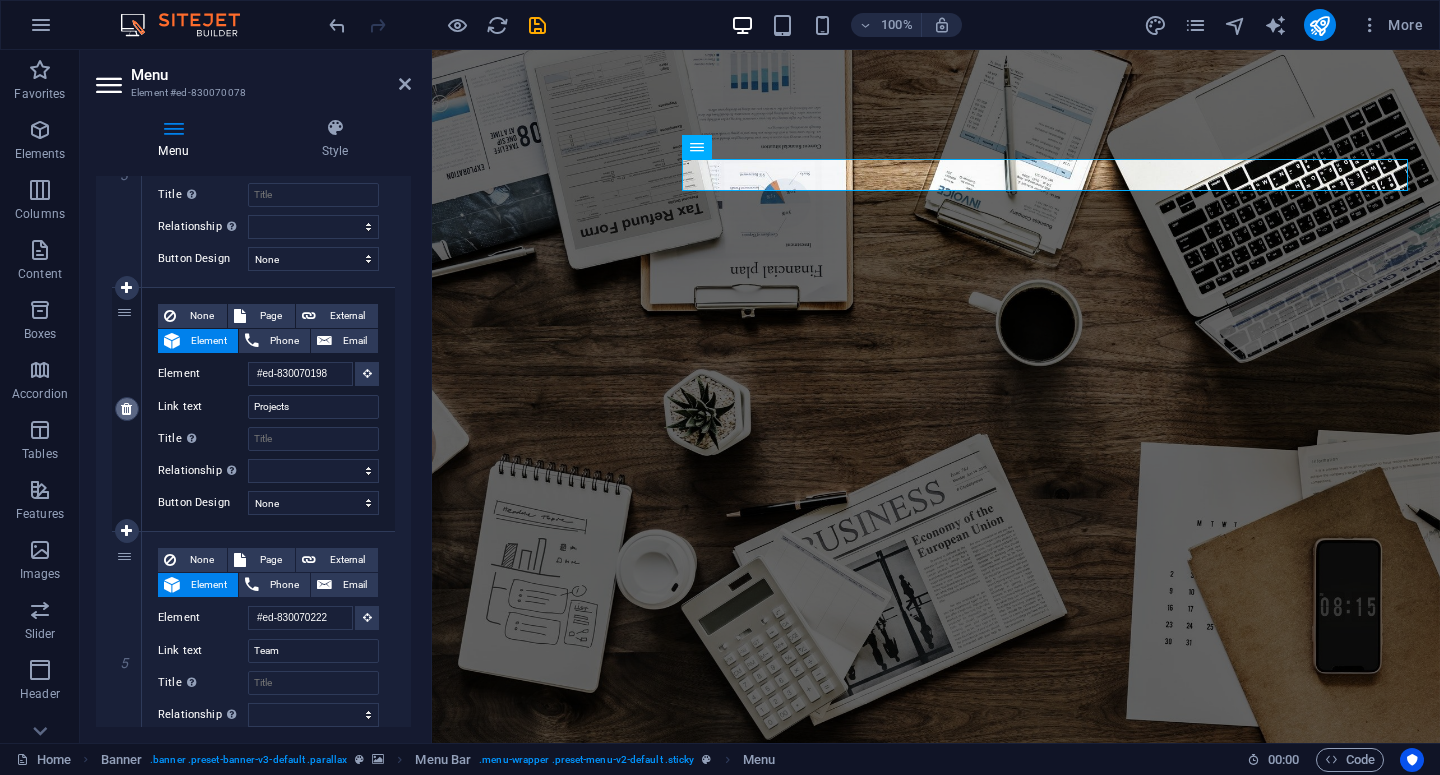 click at bounding box center (126, 409) 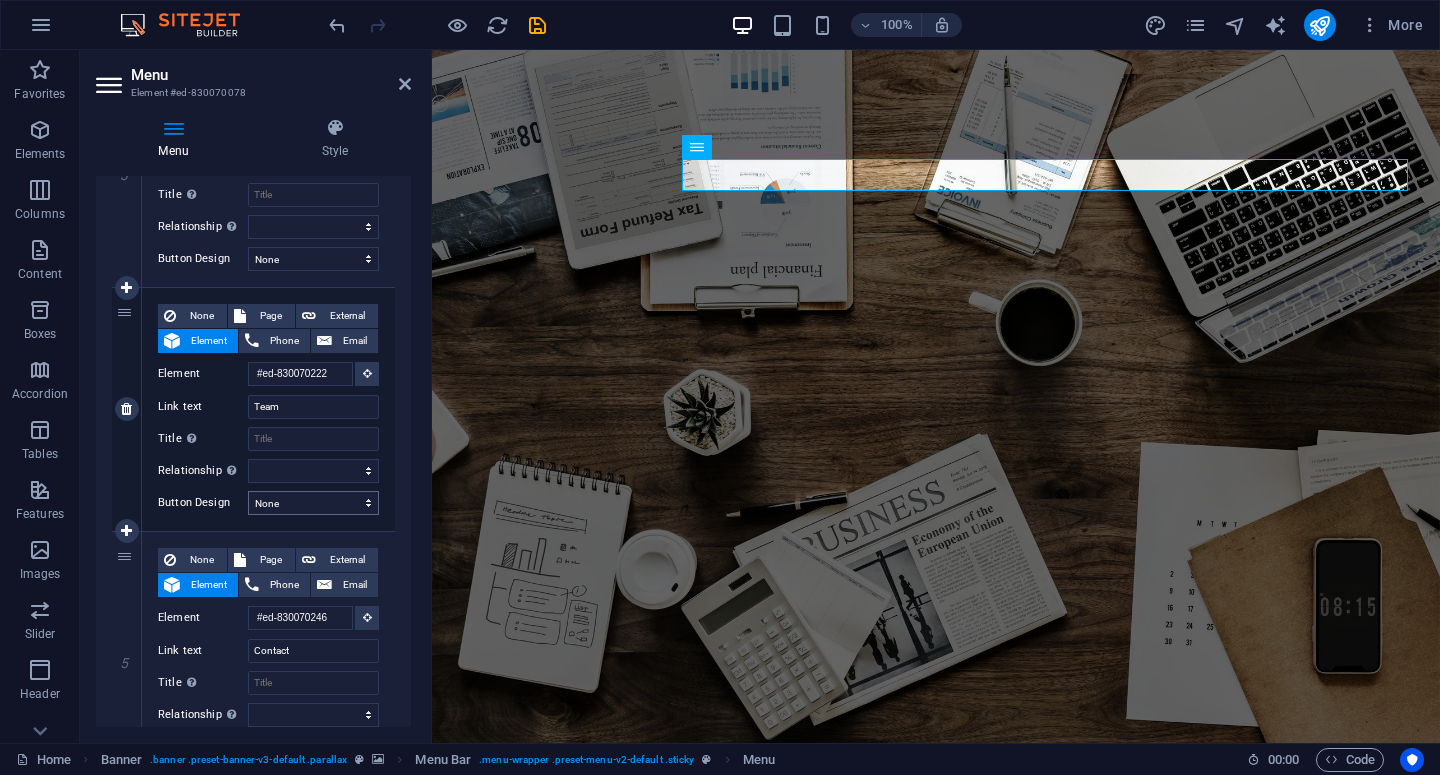 scroll, scrollTop: 817, scrollLeft: 0, axis: vertical 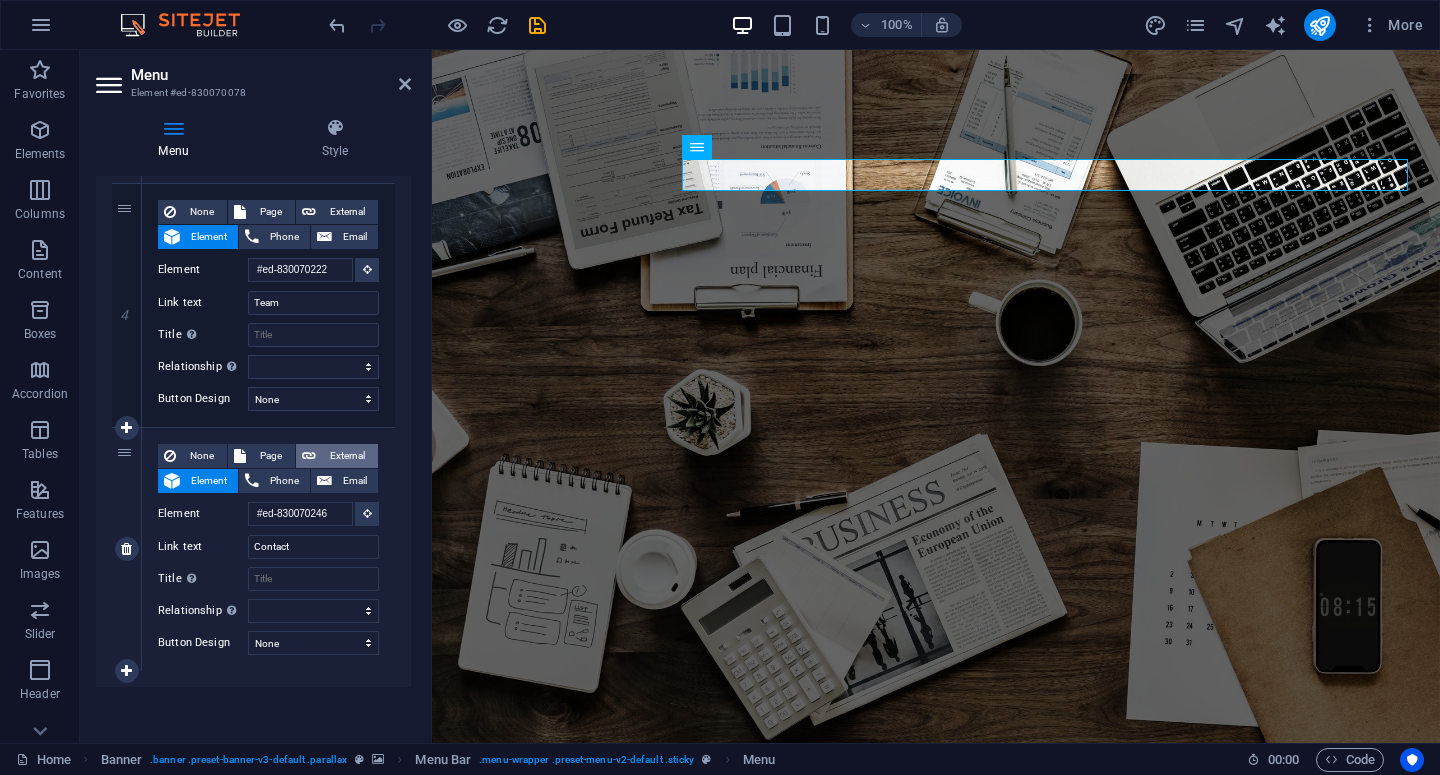 click on "External" at bounding box center [347, 456] 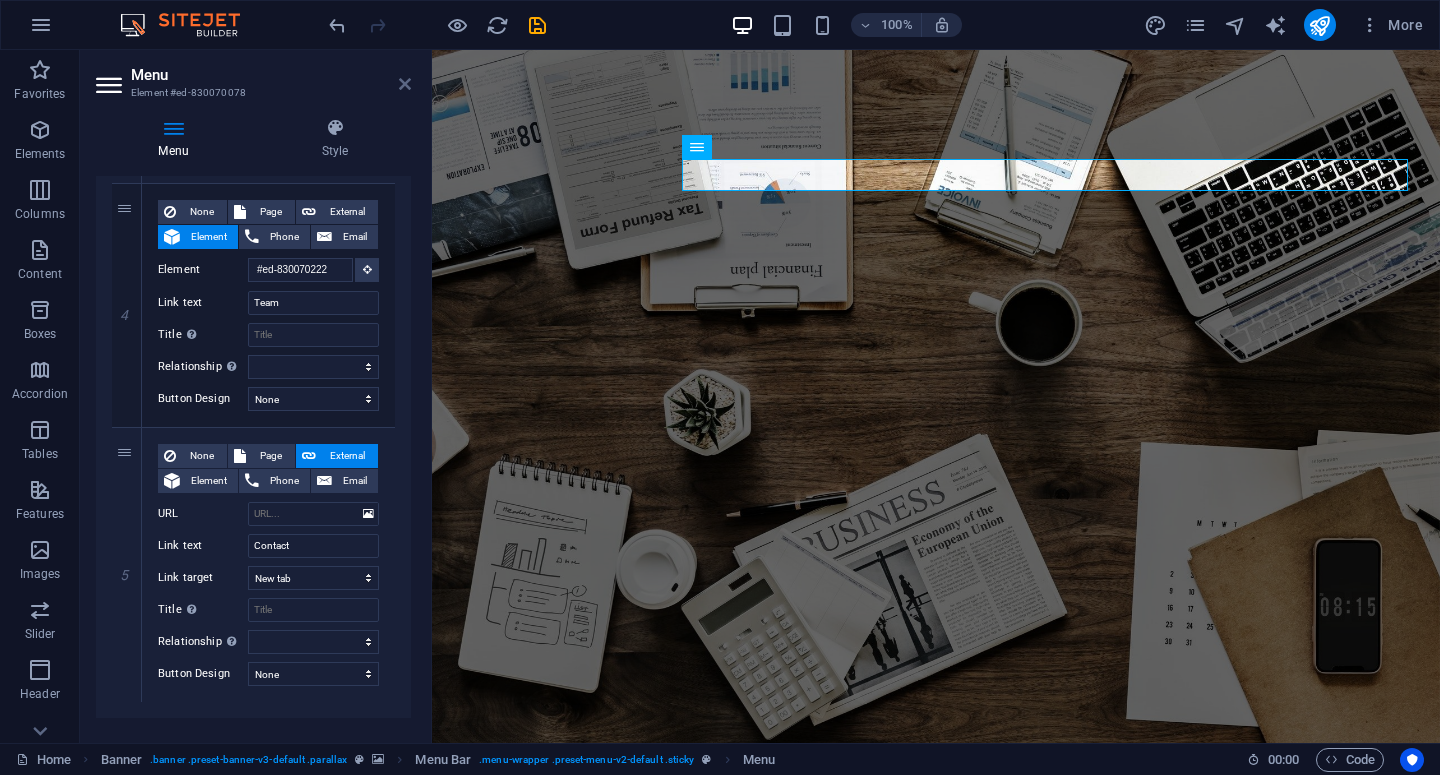 click at bounding box center (405, 84) 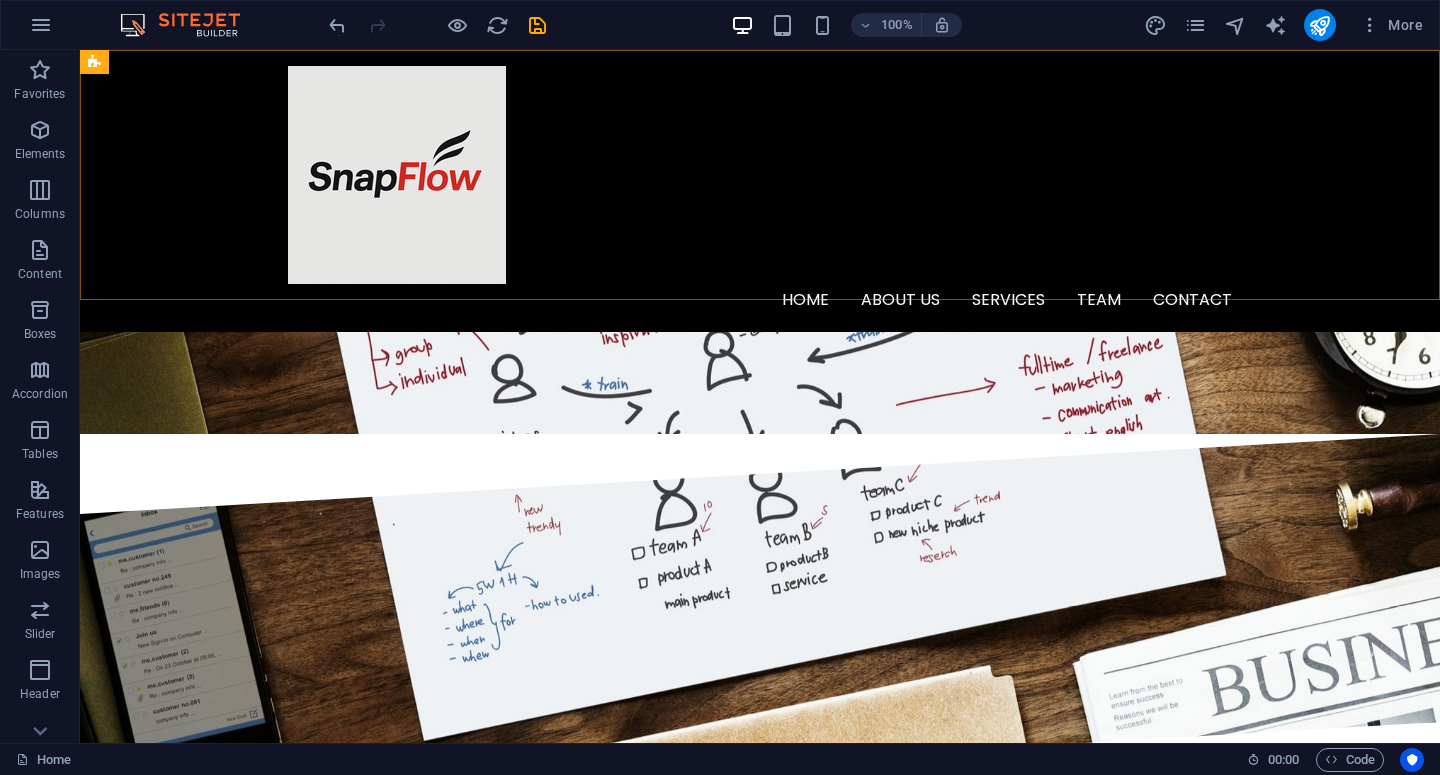 scroll, scrollTop: 1672, scrollLeft: 0, axis: vertical 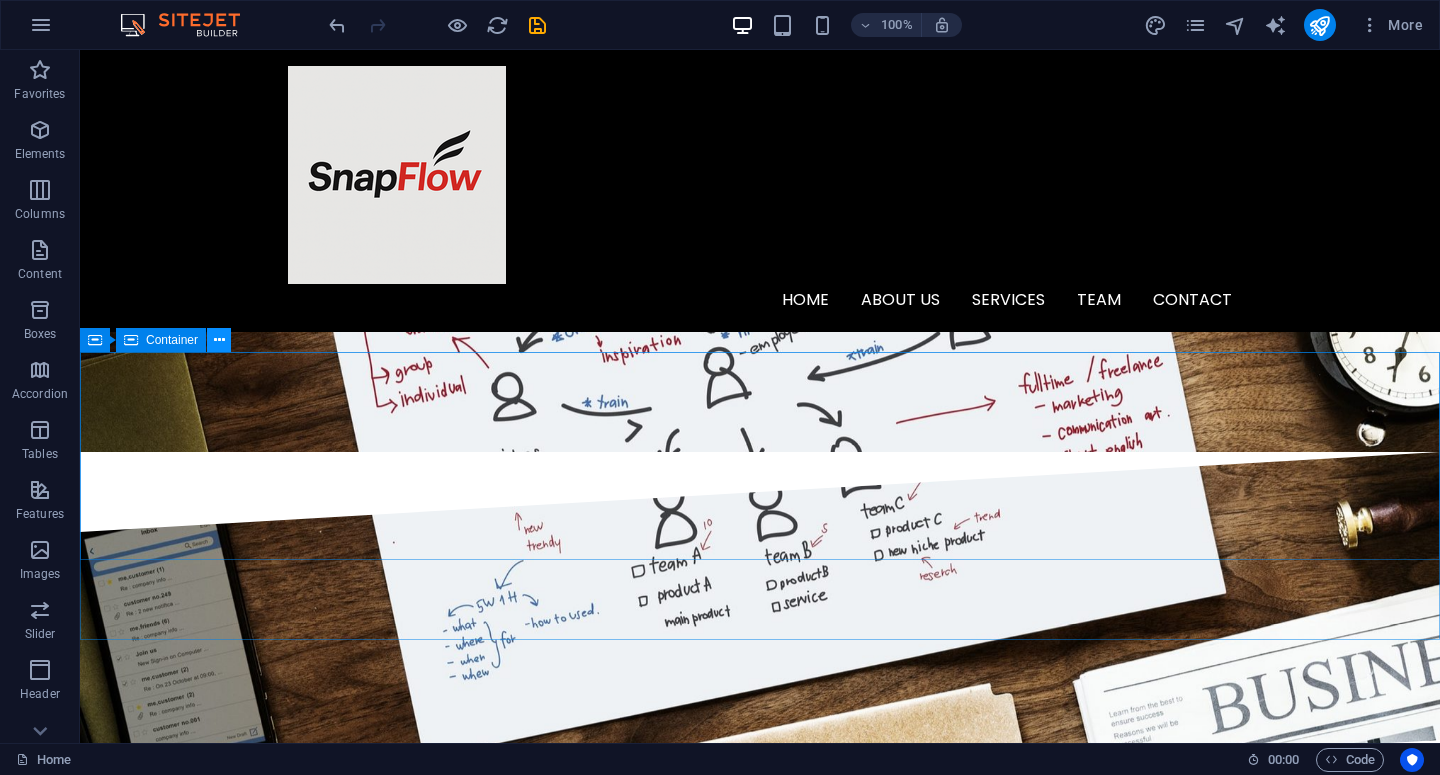 click at bounding box center [219, 340] 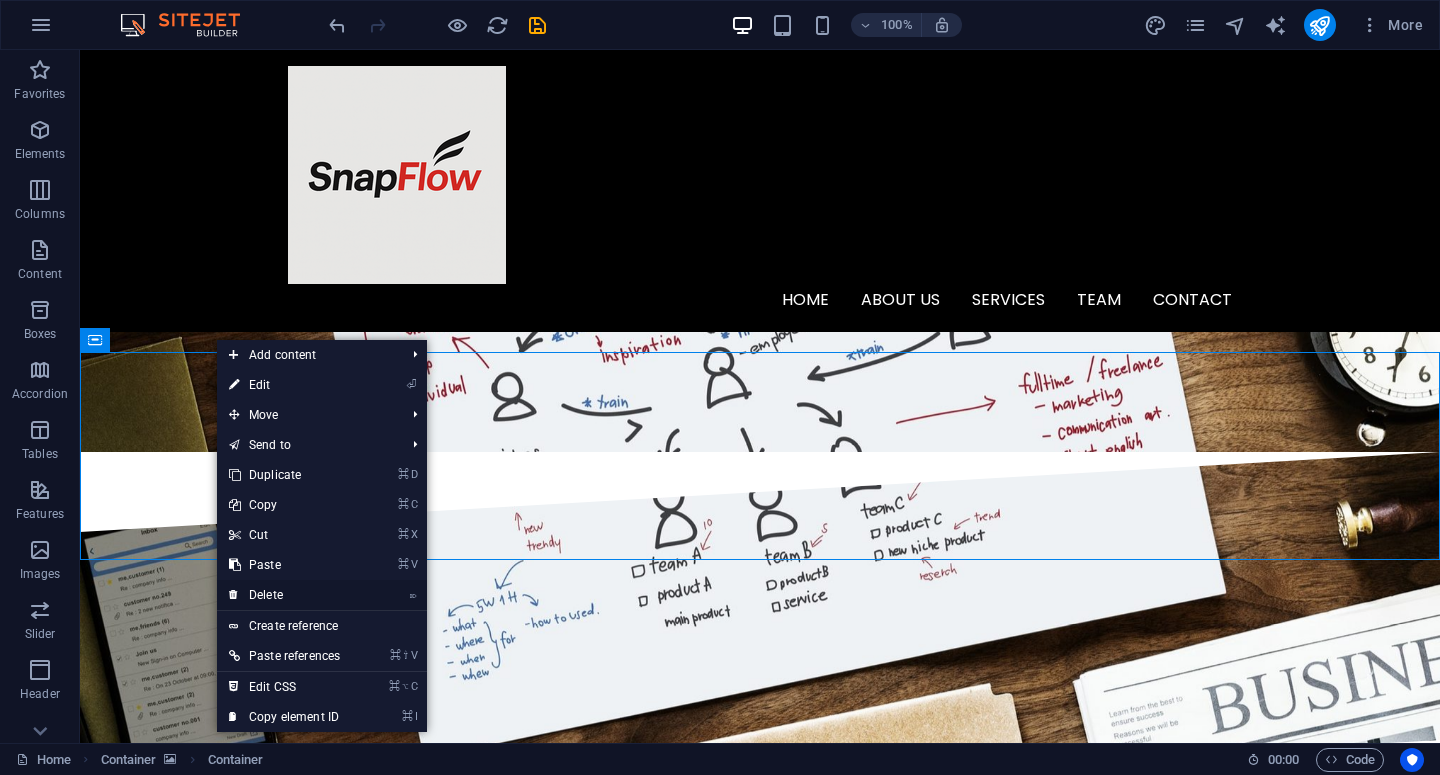 click on "⌦  Delete" at bounding box center (284, 595) 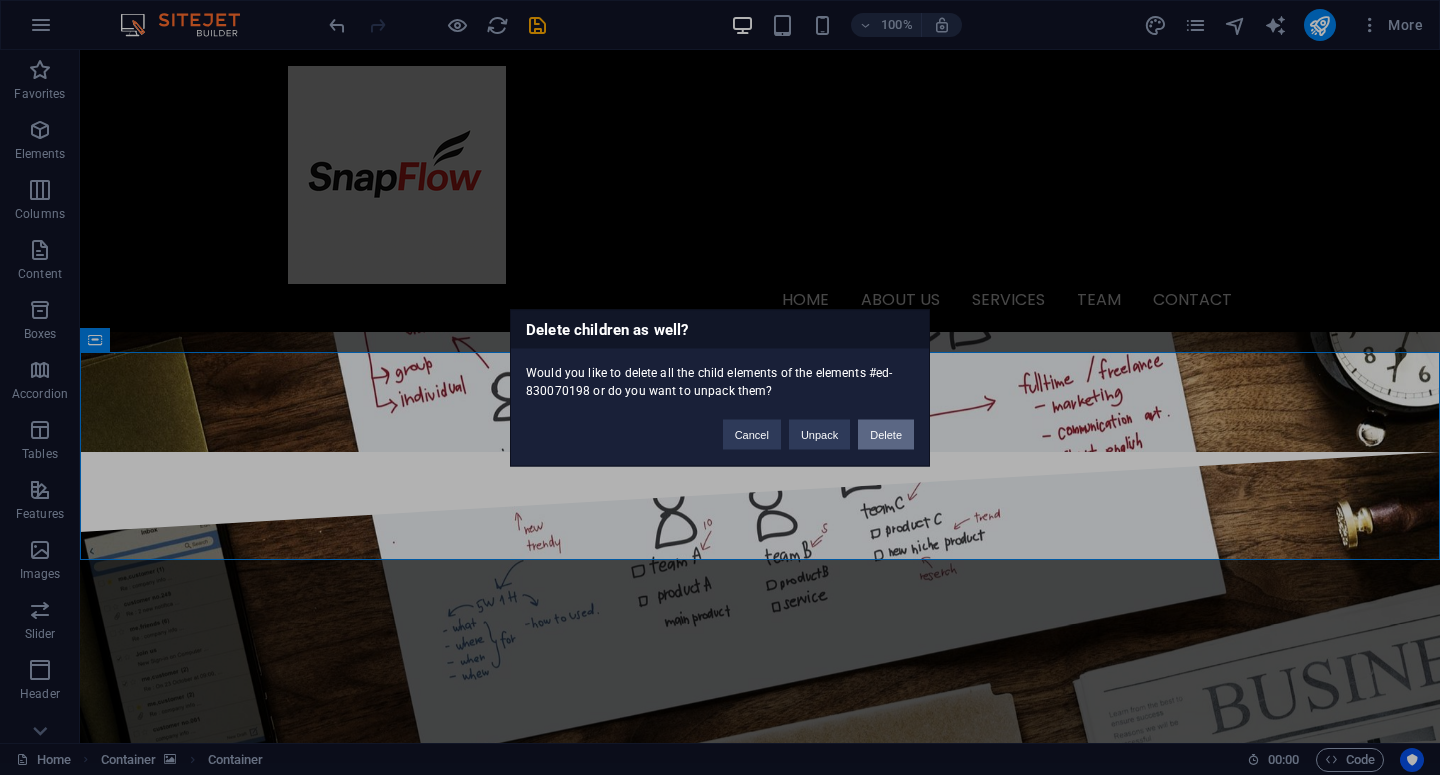 click on "Delete" at bounding box center [886, 434] 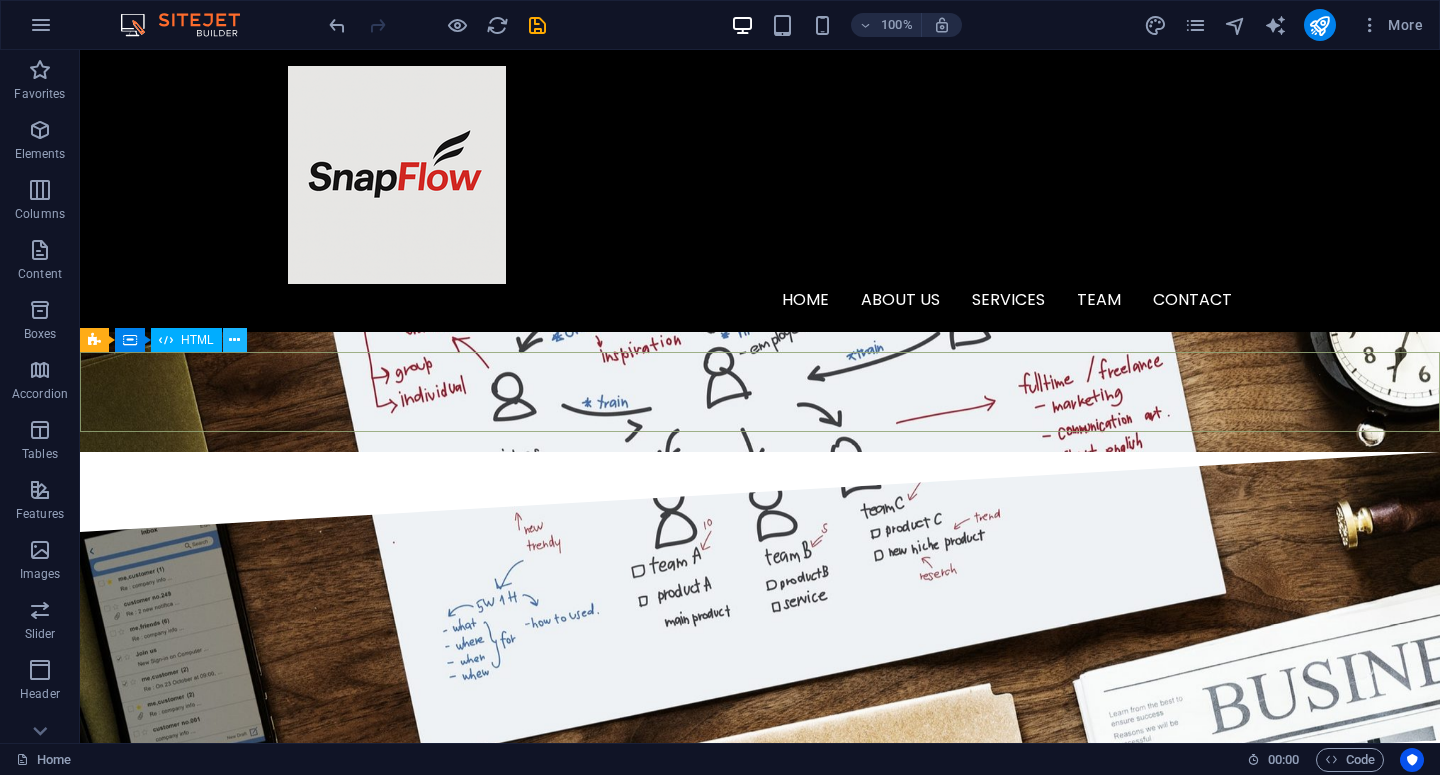 click at bounding box center (234, 340) 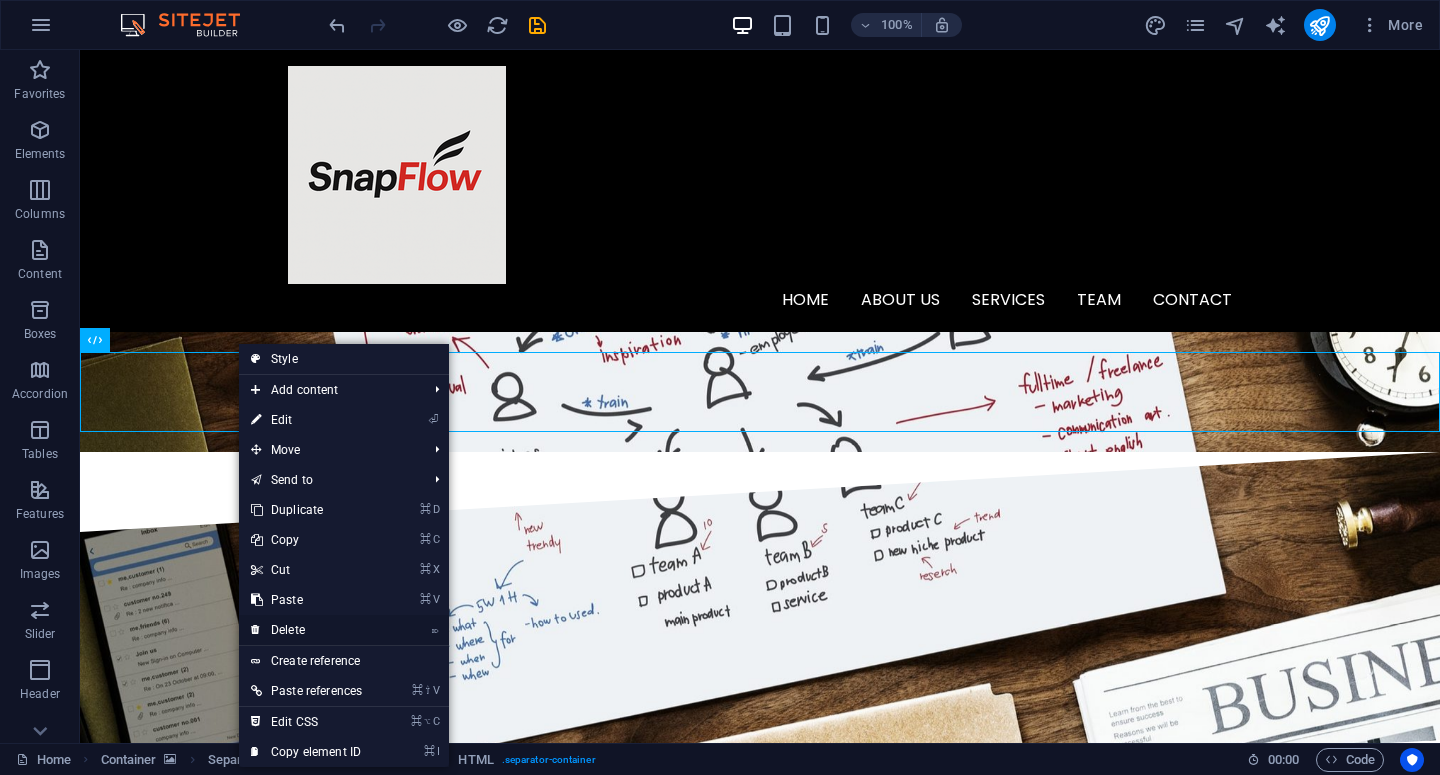 click on "⌦  Delete" at bounding box center (306, 630) 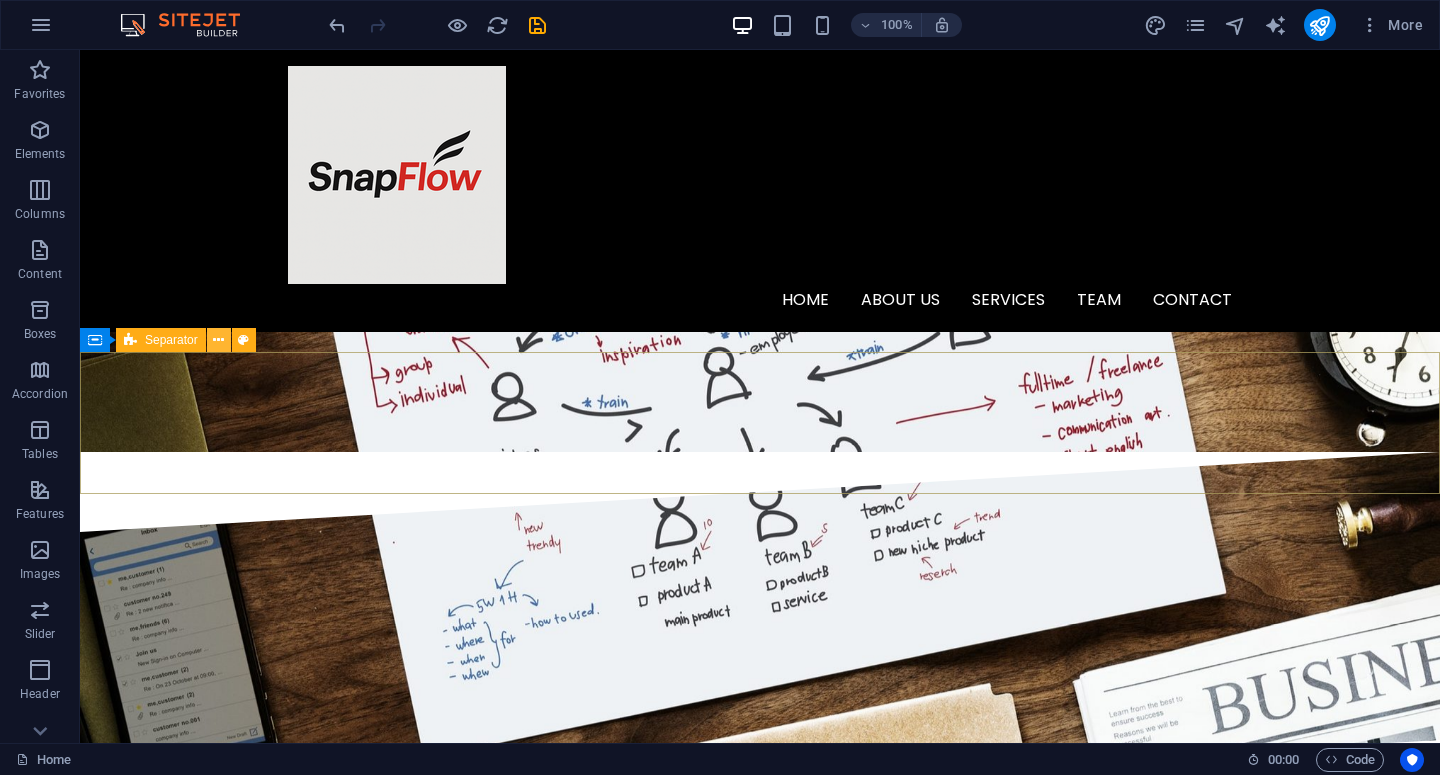 click at bounding box center (218, 340) 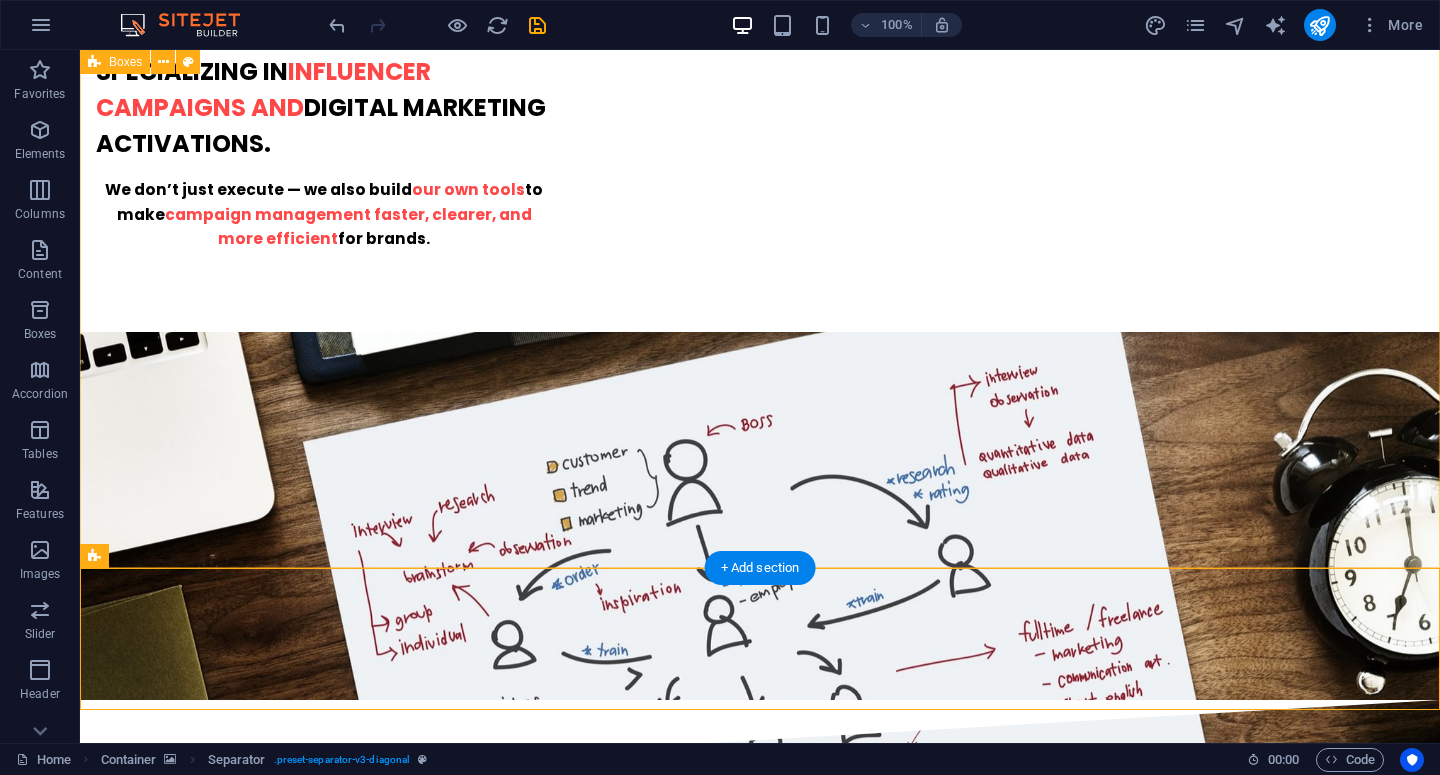 scroll, scrollTop: 1665, scrollLeft: 0, axis: vertical 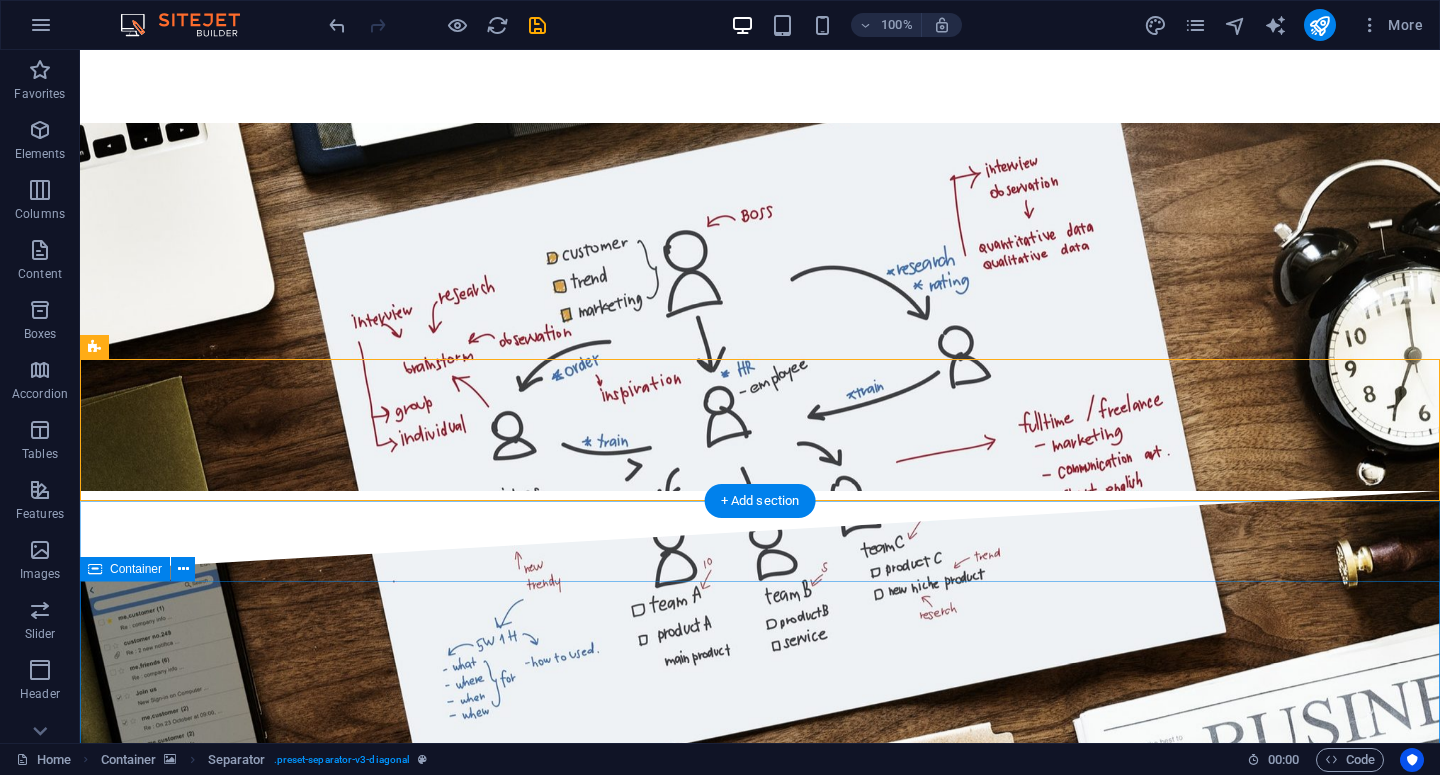 click on "O ur Team" at bounding box center (760, 3077) 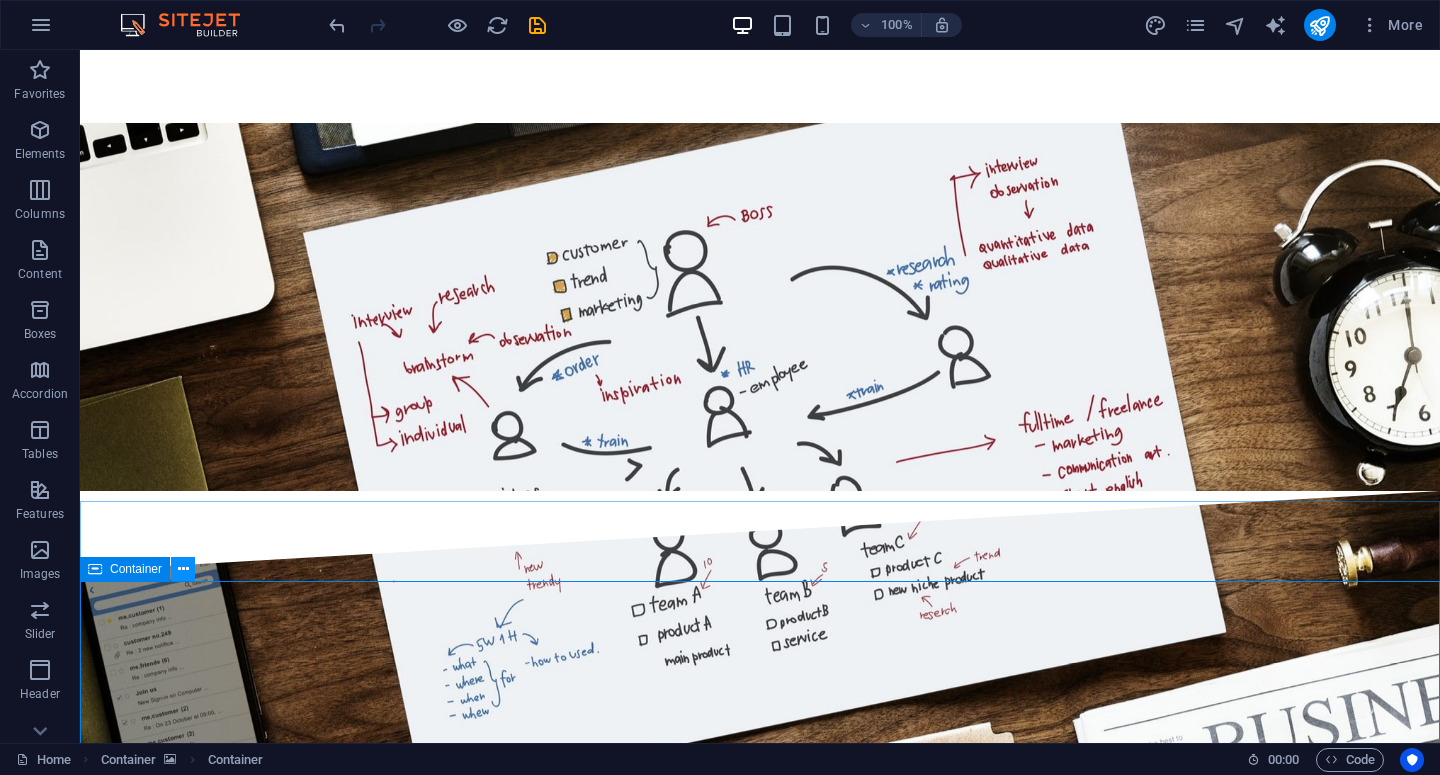 click at bounding box center [183, 569] 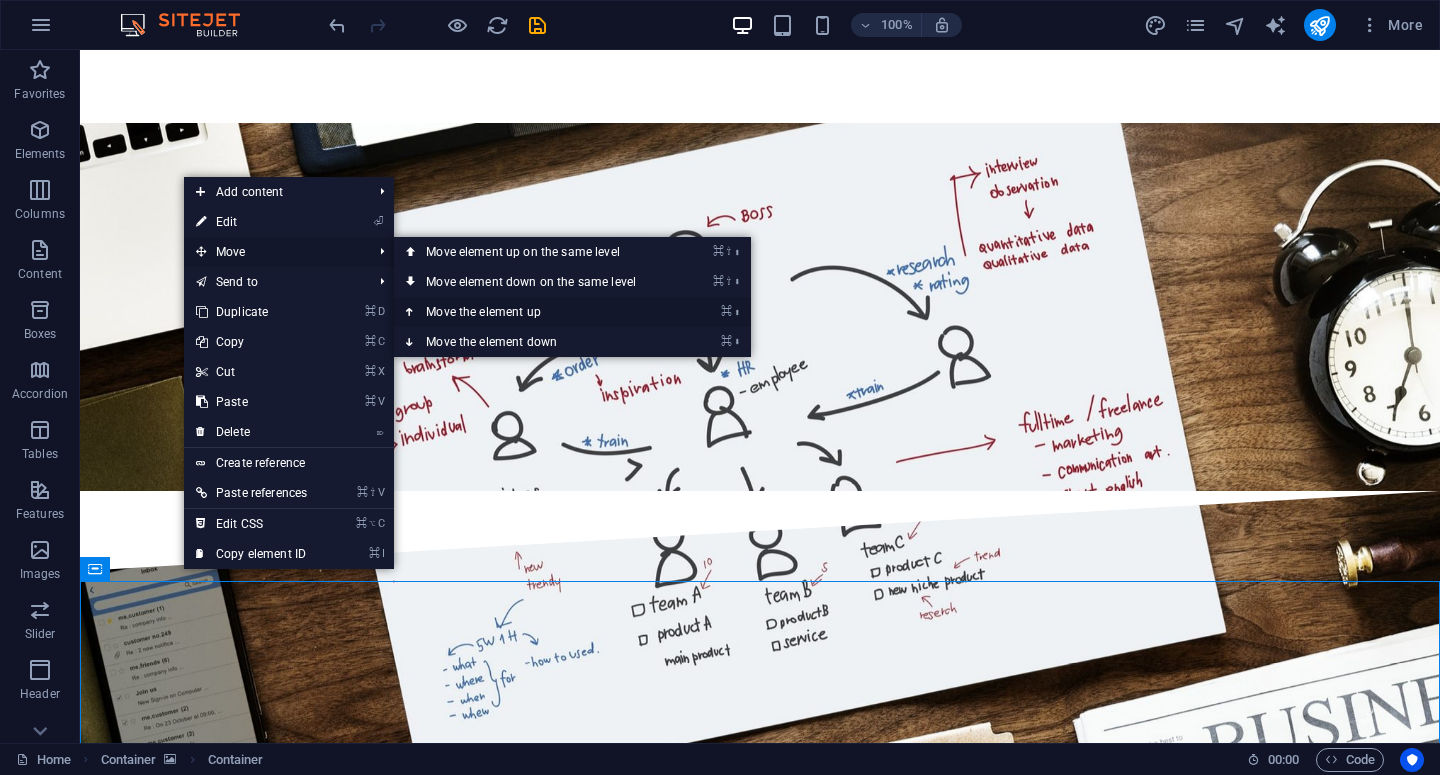 click on "⌘ ⬆  Move the element up" at bounding box center (535, 312) 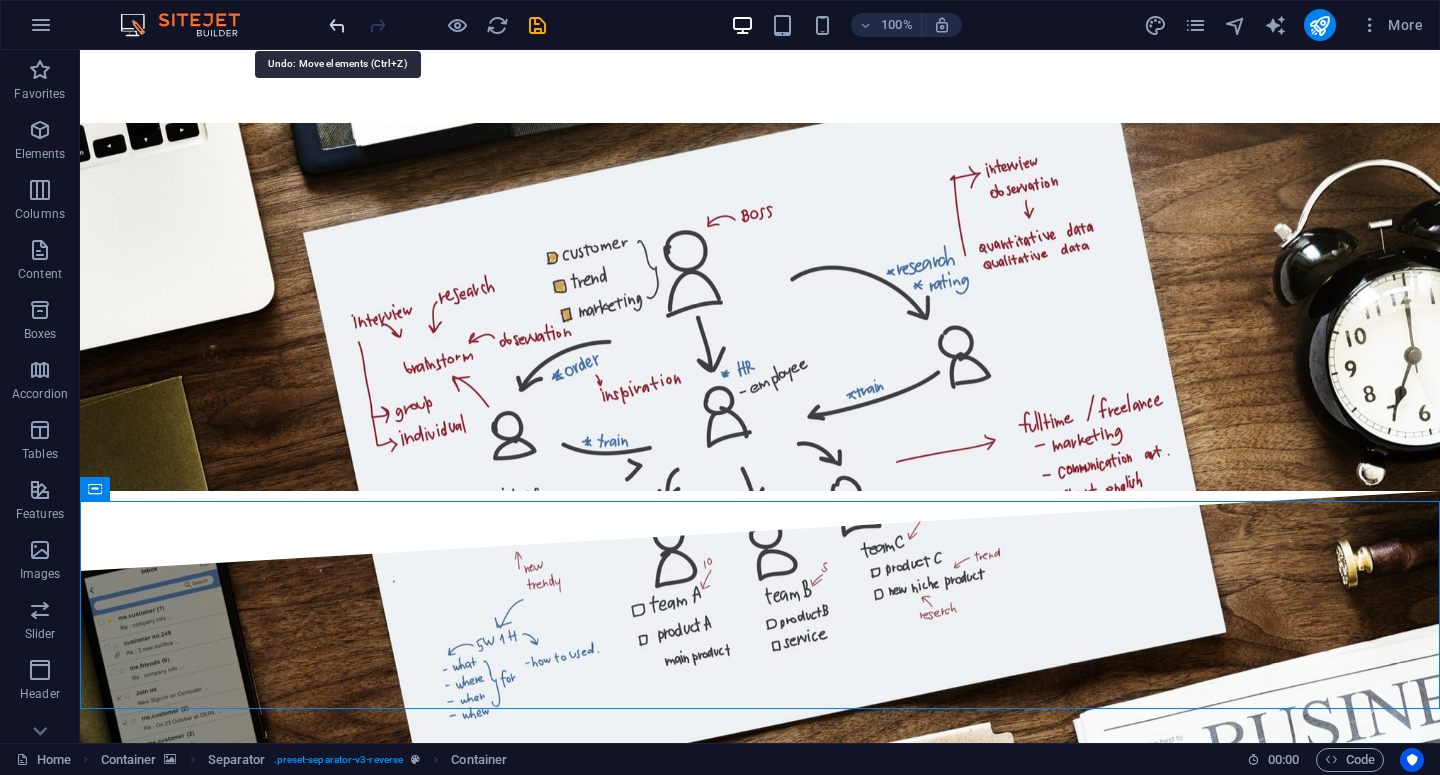 click at bounding box center [337, 25] 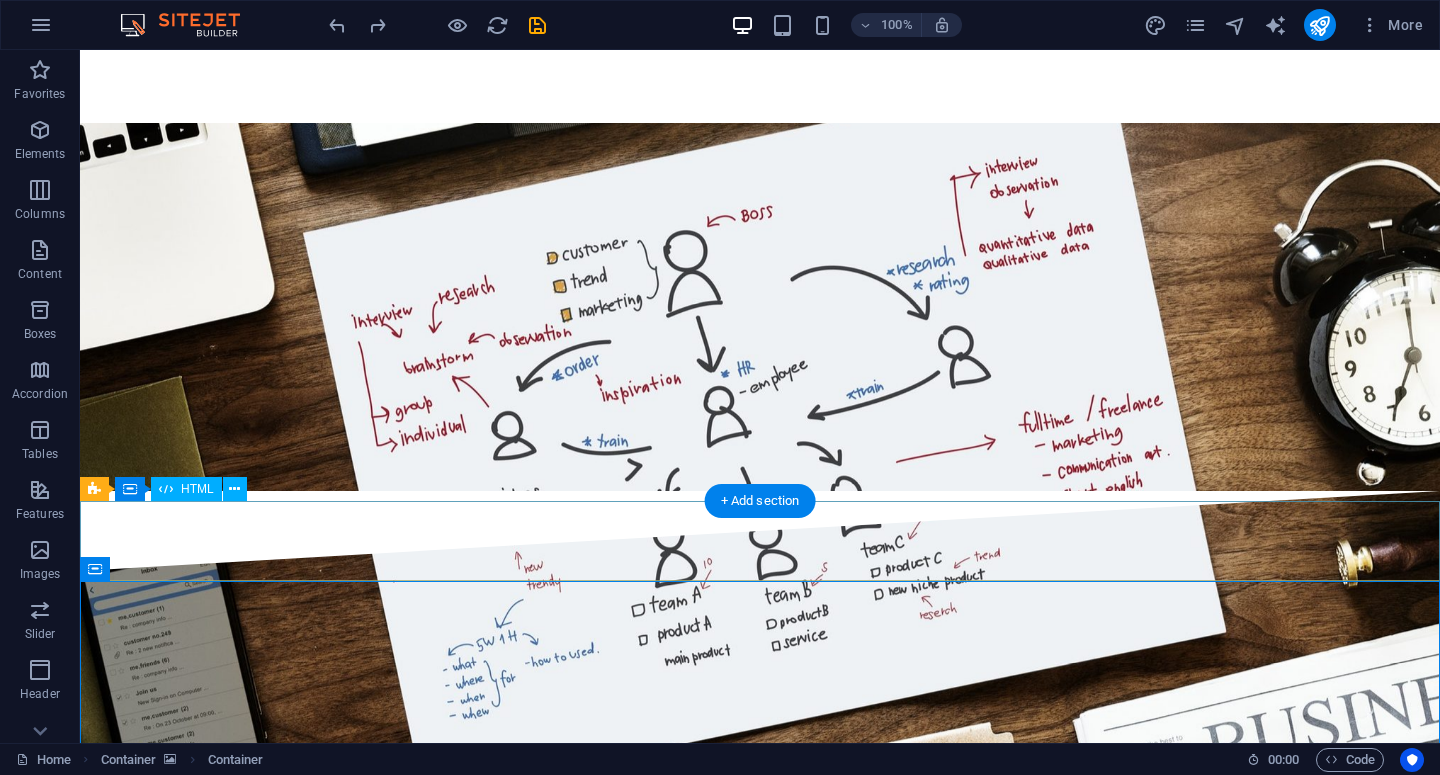 click at bounding box center [760, 2933] 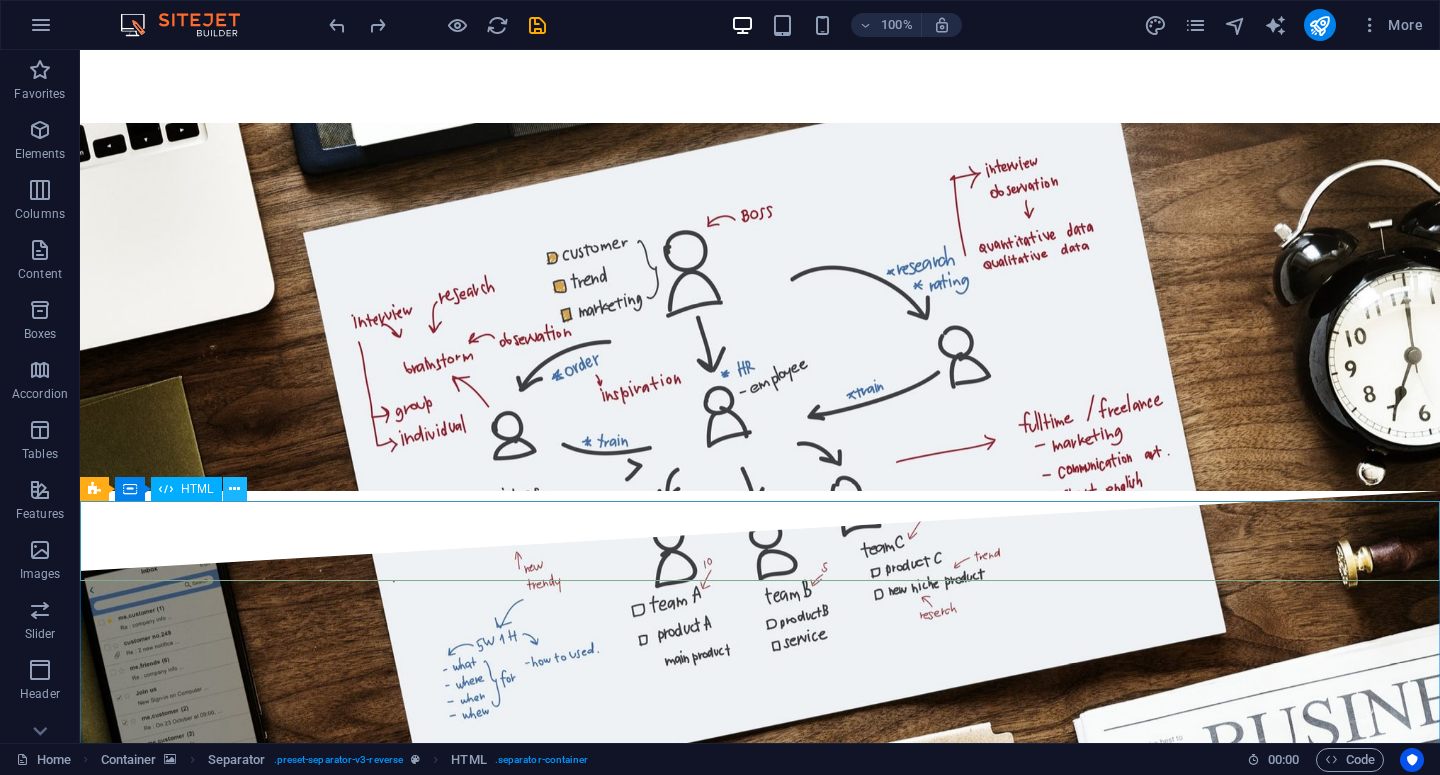 click at bounding box center (234, 489) 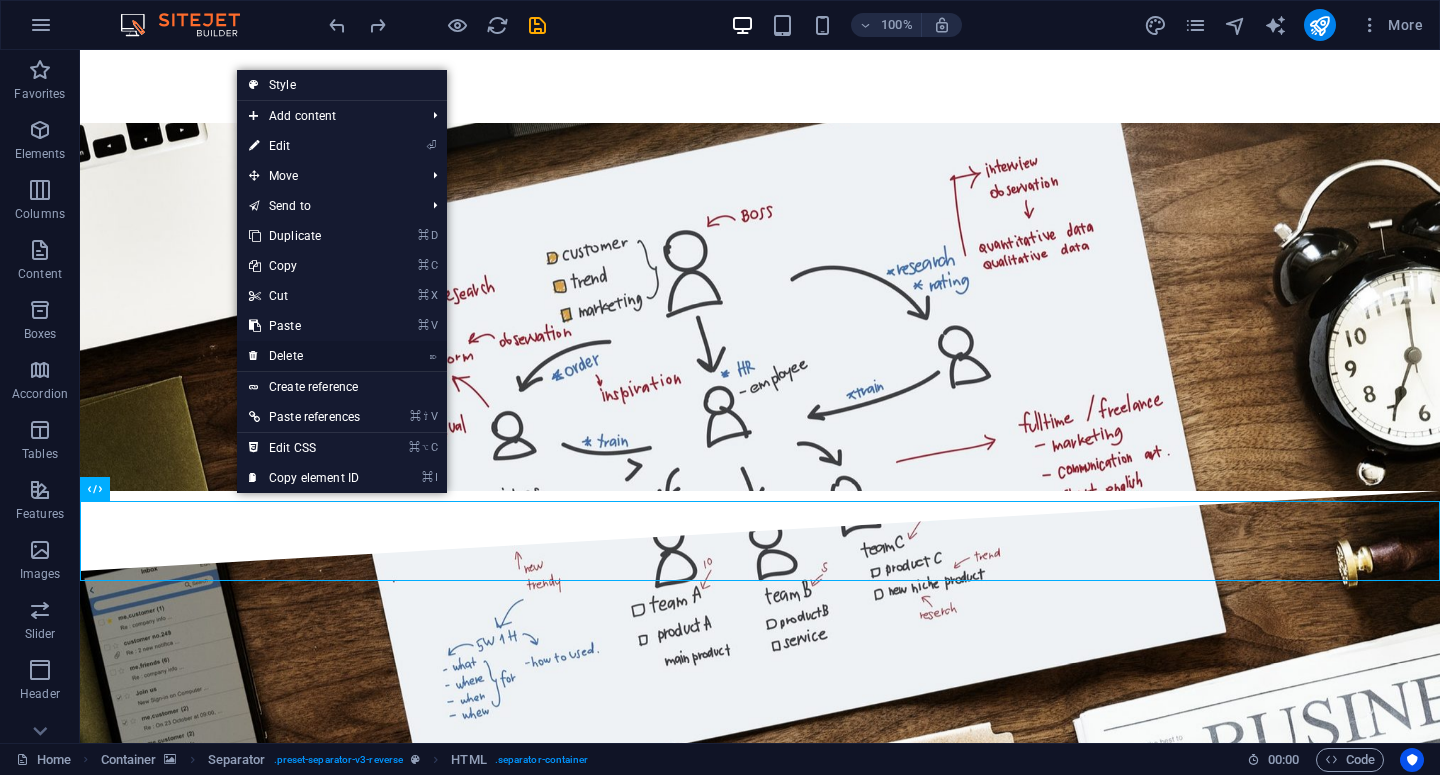 click on "⌦  Delete" at bounding box center [304, 356] 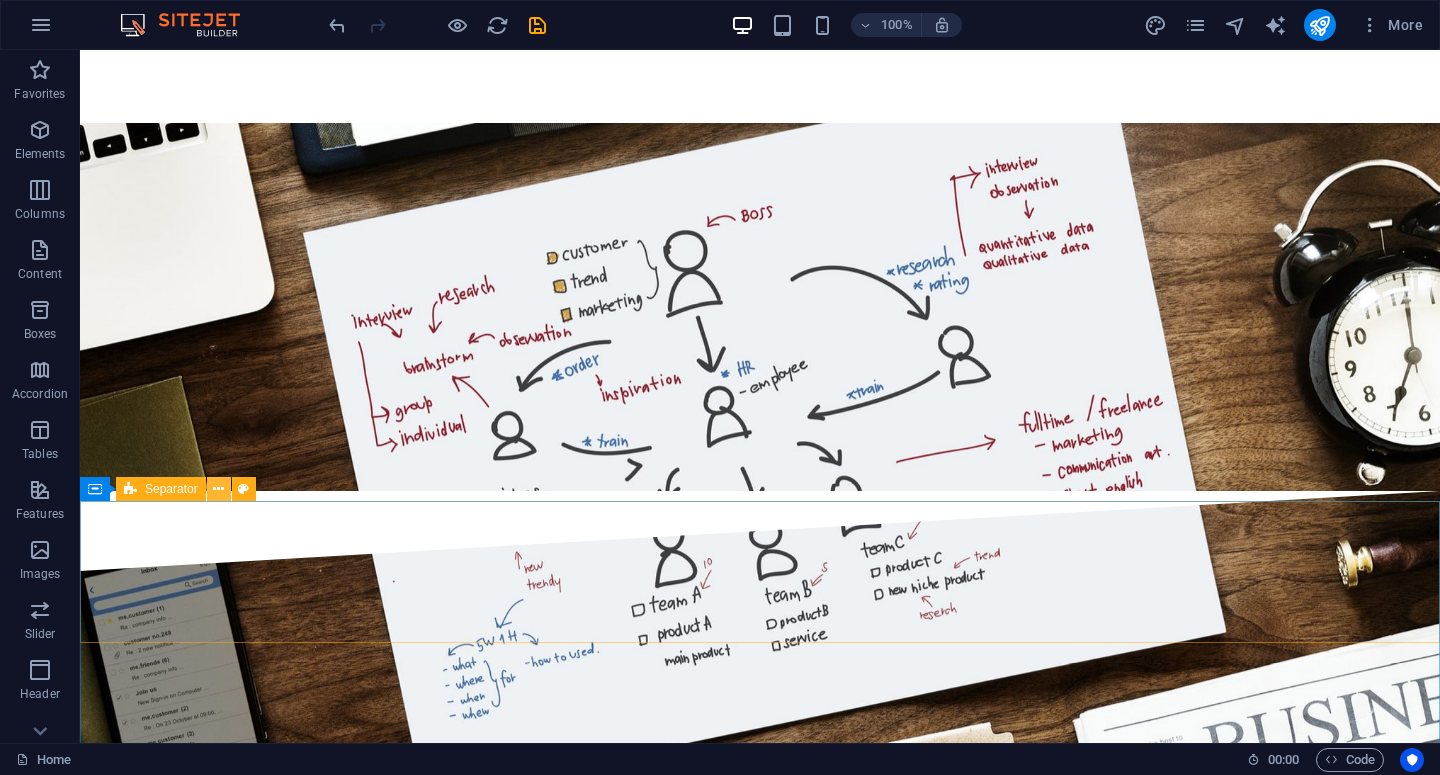 click at bounding box center [218, 489] 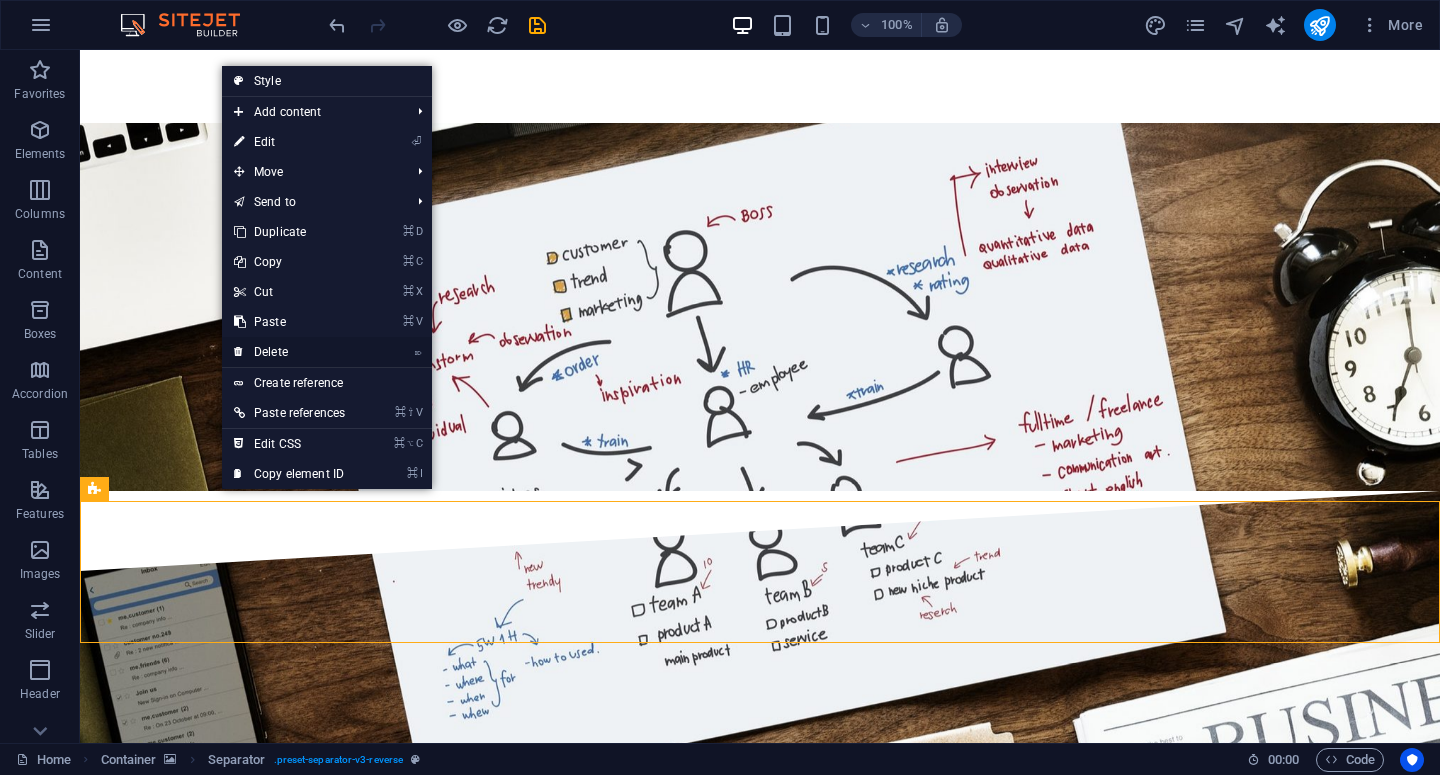 click on "⌦  Delete" at bounding box center [289, 352] 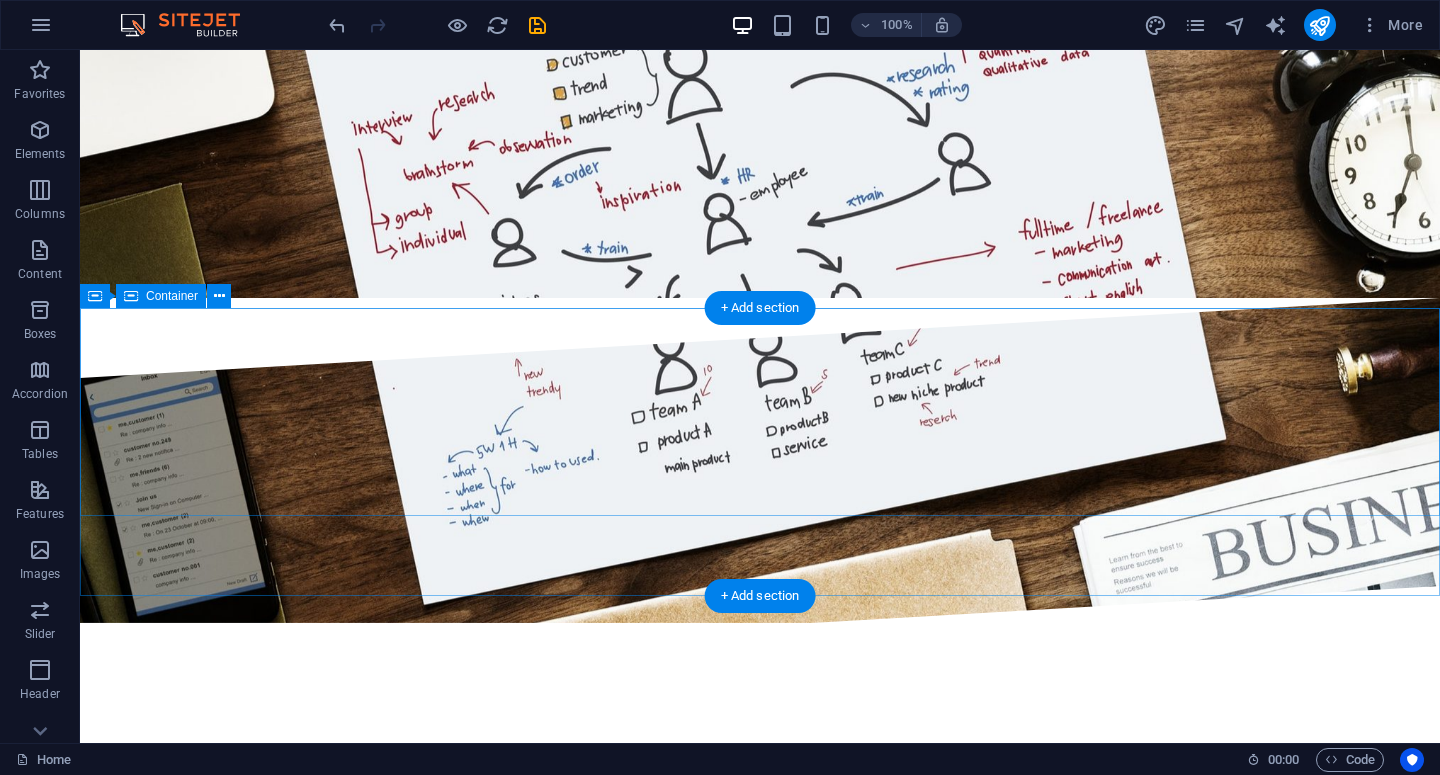 scroll, scrollTop: 2011, scrollLeft: 0, axis: vertical 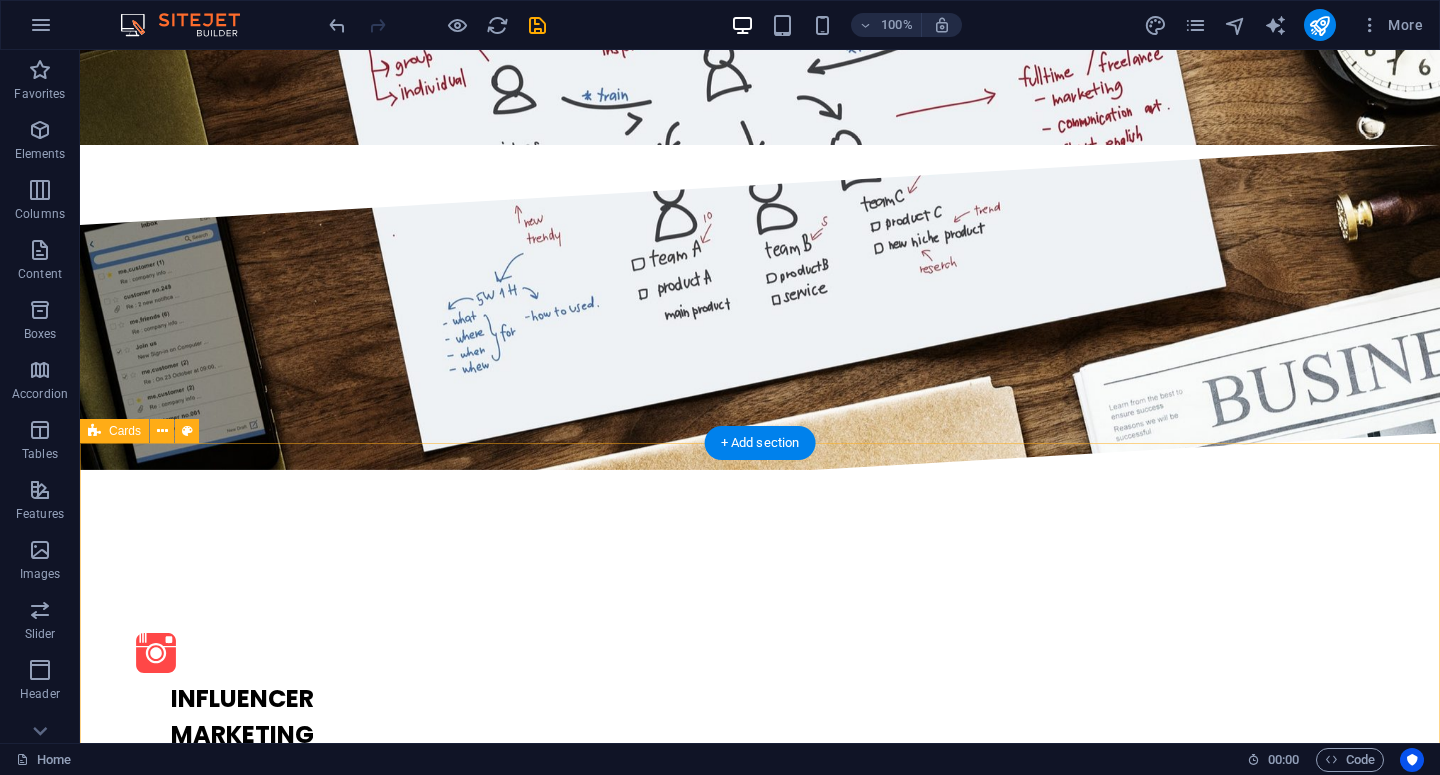 click on "FIRA NEUVILLE Fira  is an accomplished partnership and marketing professional with extensive experience across leading companies such as  Juicebox ,  Mekari ,  GetCraft , and  Kompas.com . She has a proven track record in: Project management Client relationship building Cross-functional coordination Fira blends strategic thinking with hands-on execution. She is passionate about driving growth through innovative marketing solutions and fostering meaningful partnerships across the digital ecosystem." at bounding box center [760, 3293] 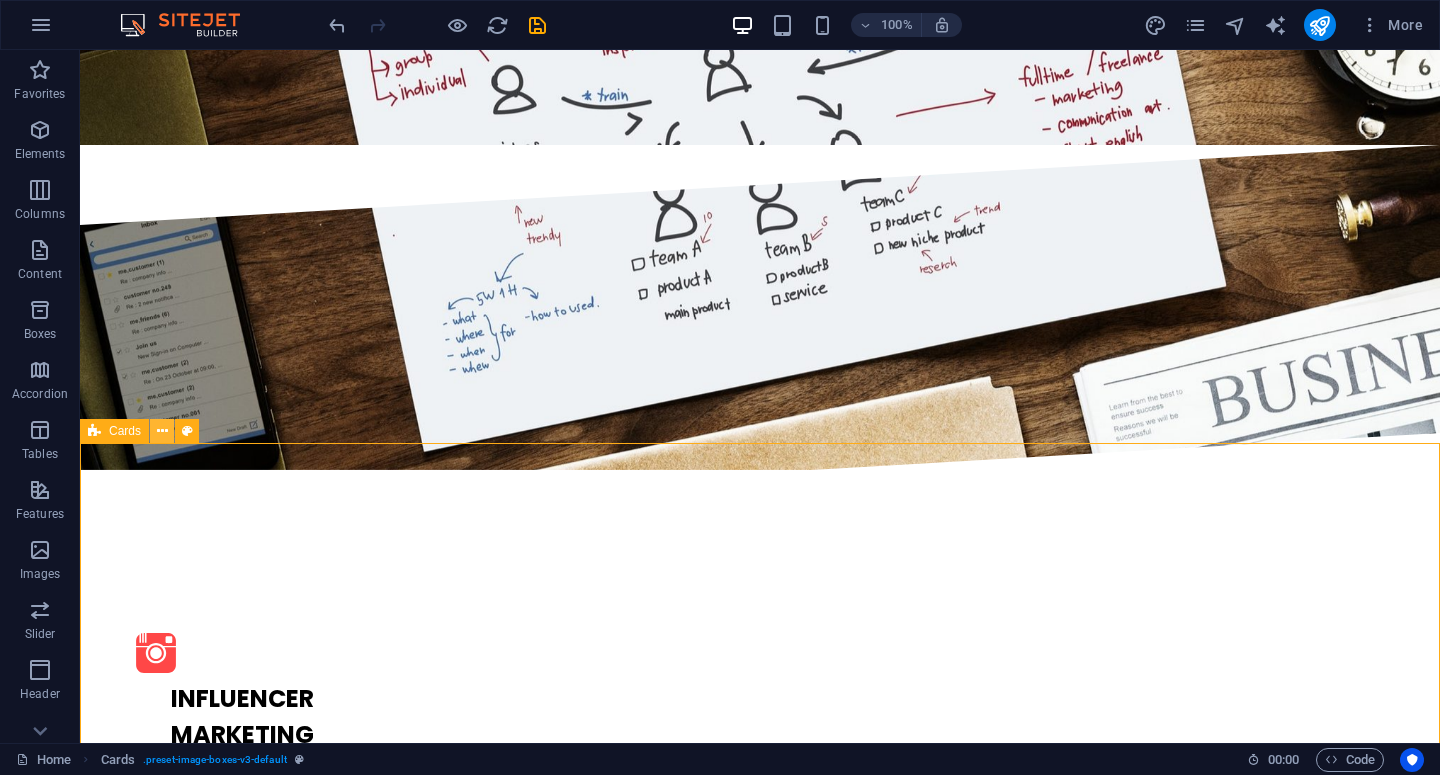 click at bounding box center [162, 431] 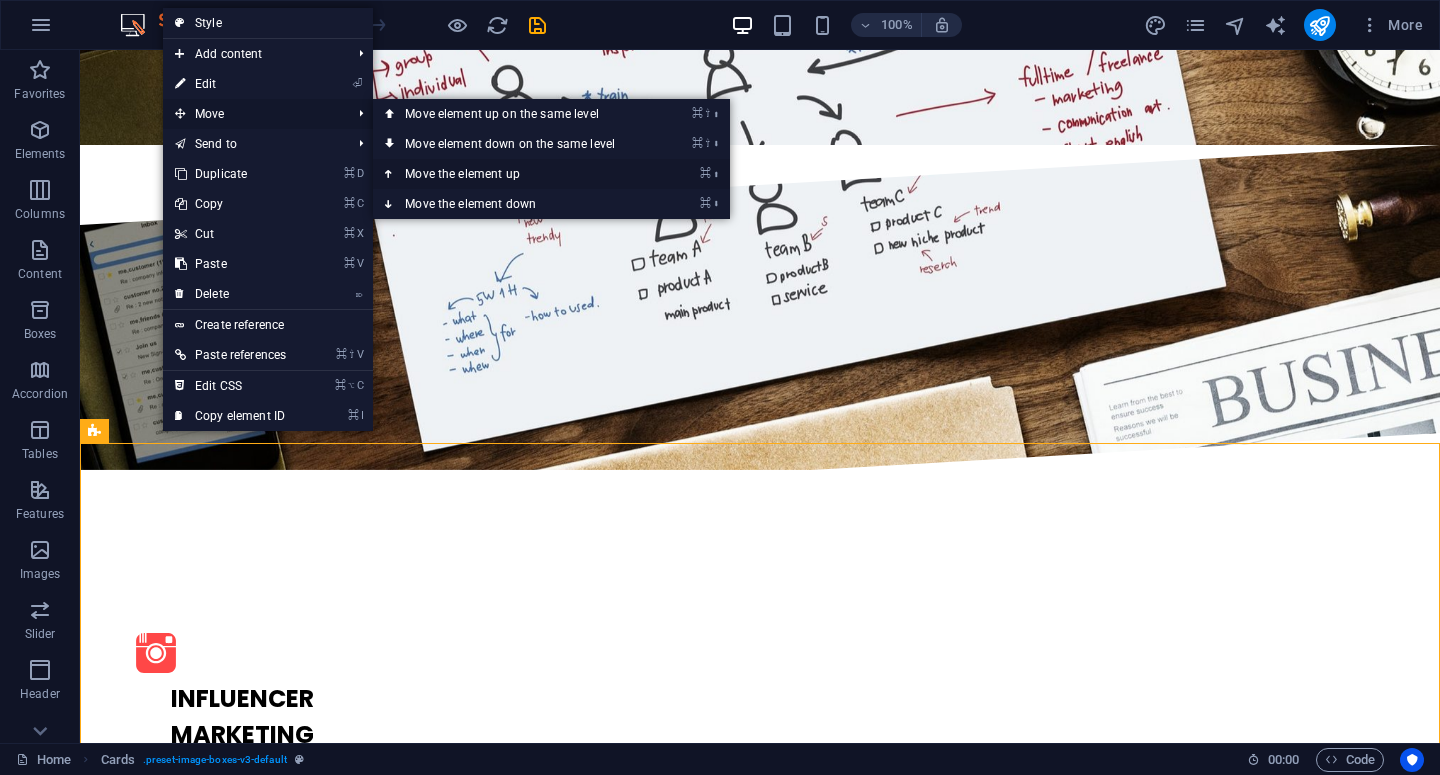 click on "⌘ ⬆  Move the element up" at bounding box center (514, 174) 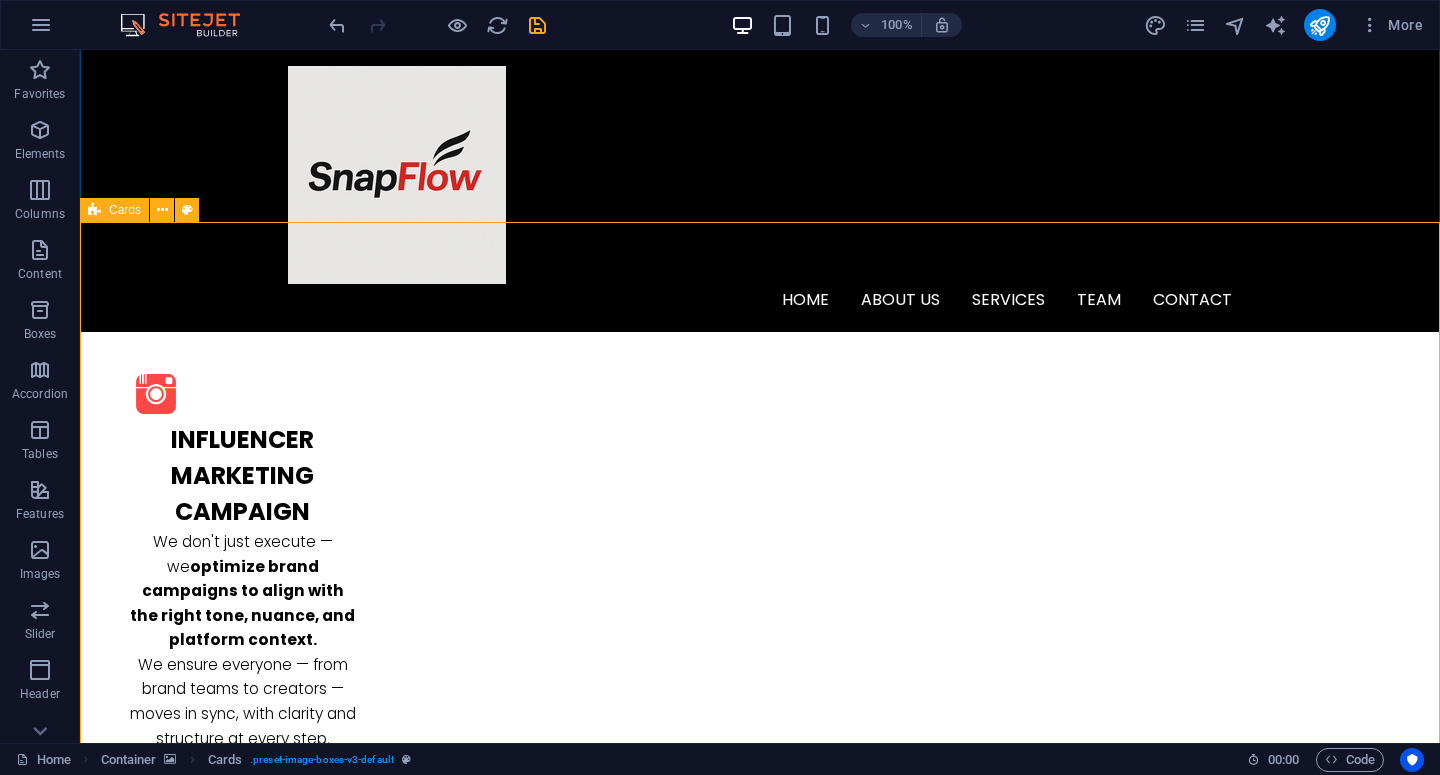 scroll, scrollTop: 2231, scrollLeft: 0, axis: vertical 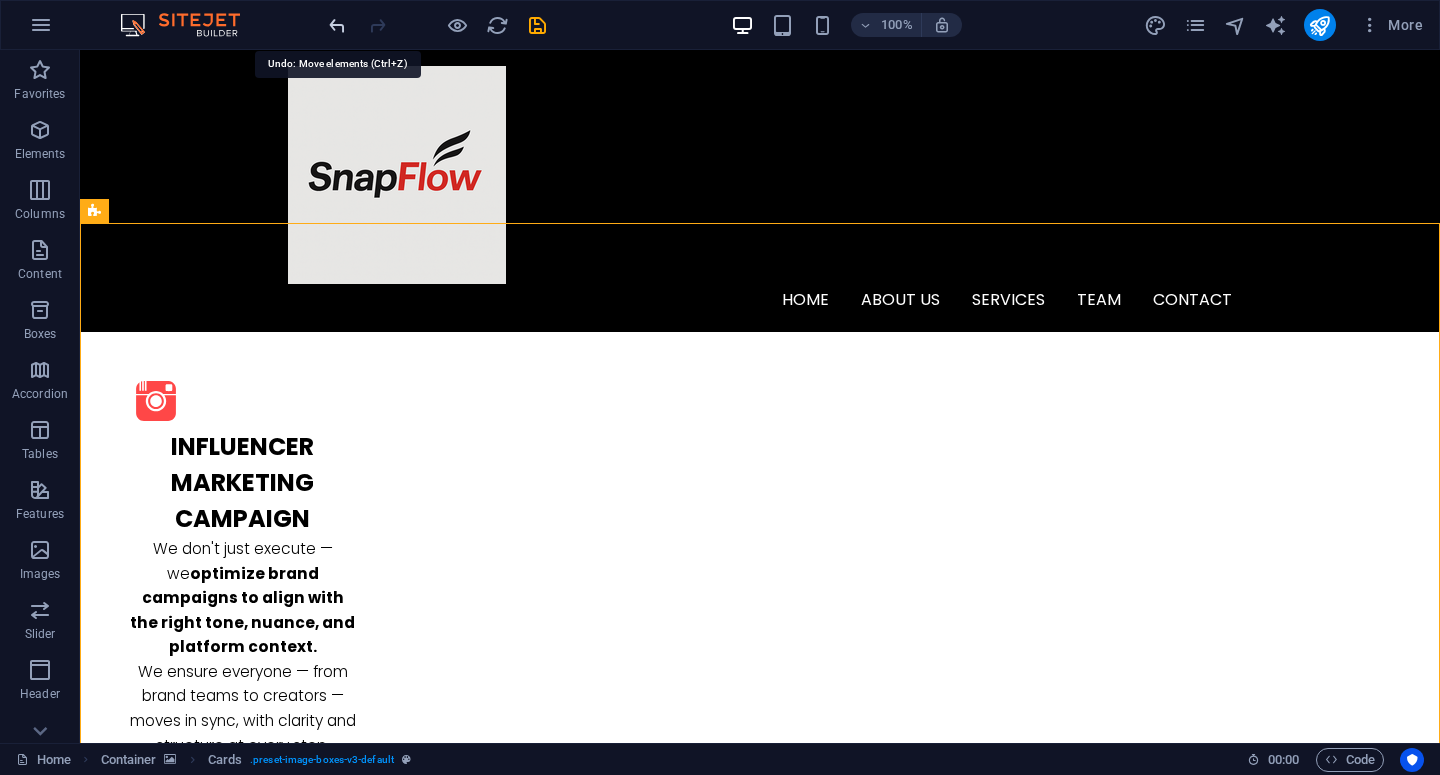 click at bounding box center (337, 25) 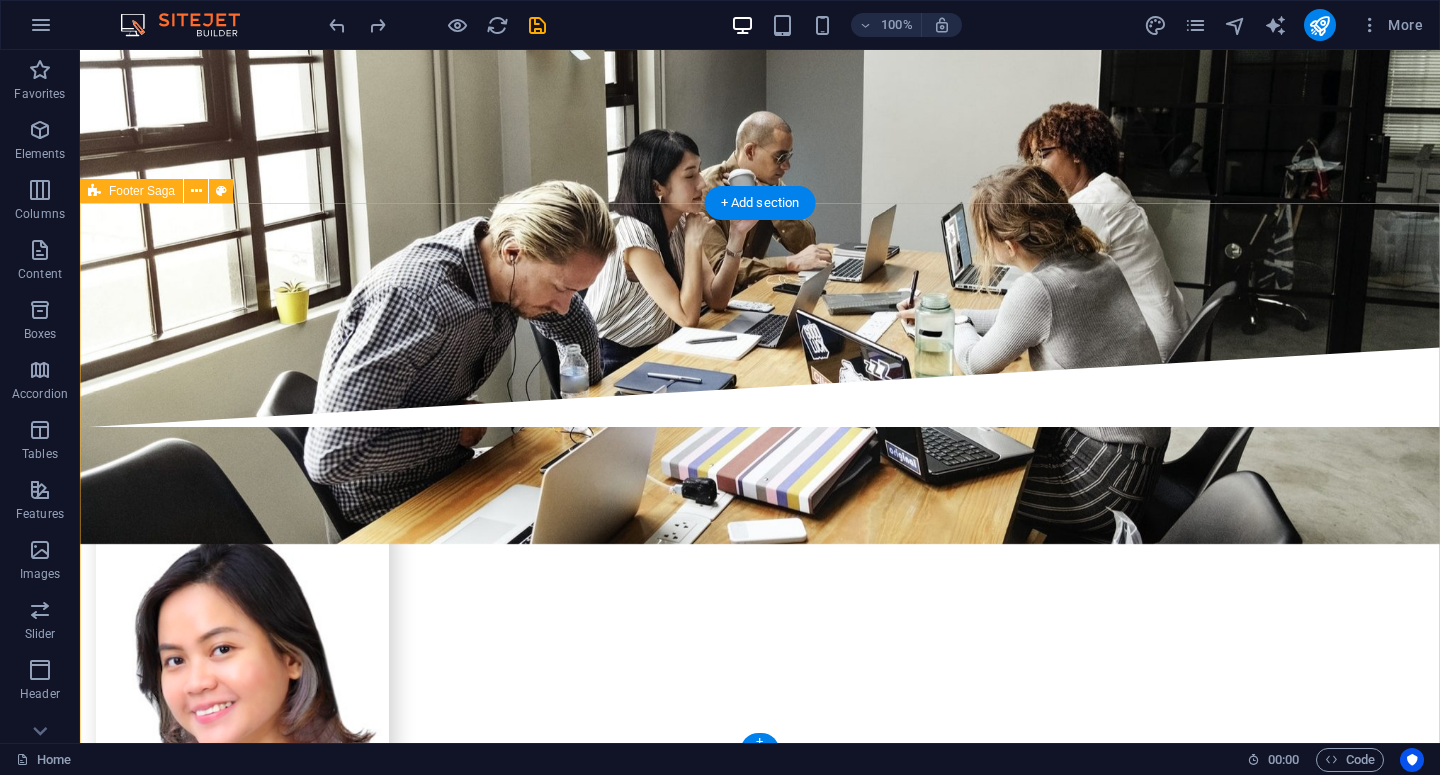 scroll, scrollTop: 4349, scrollLeft: 0, axis: vertical 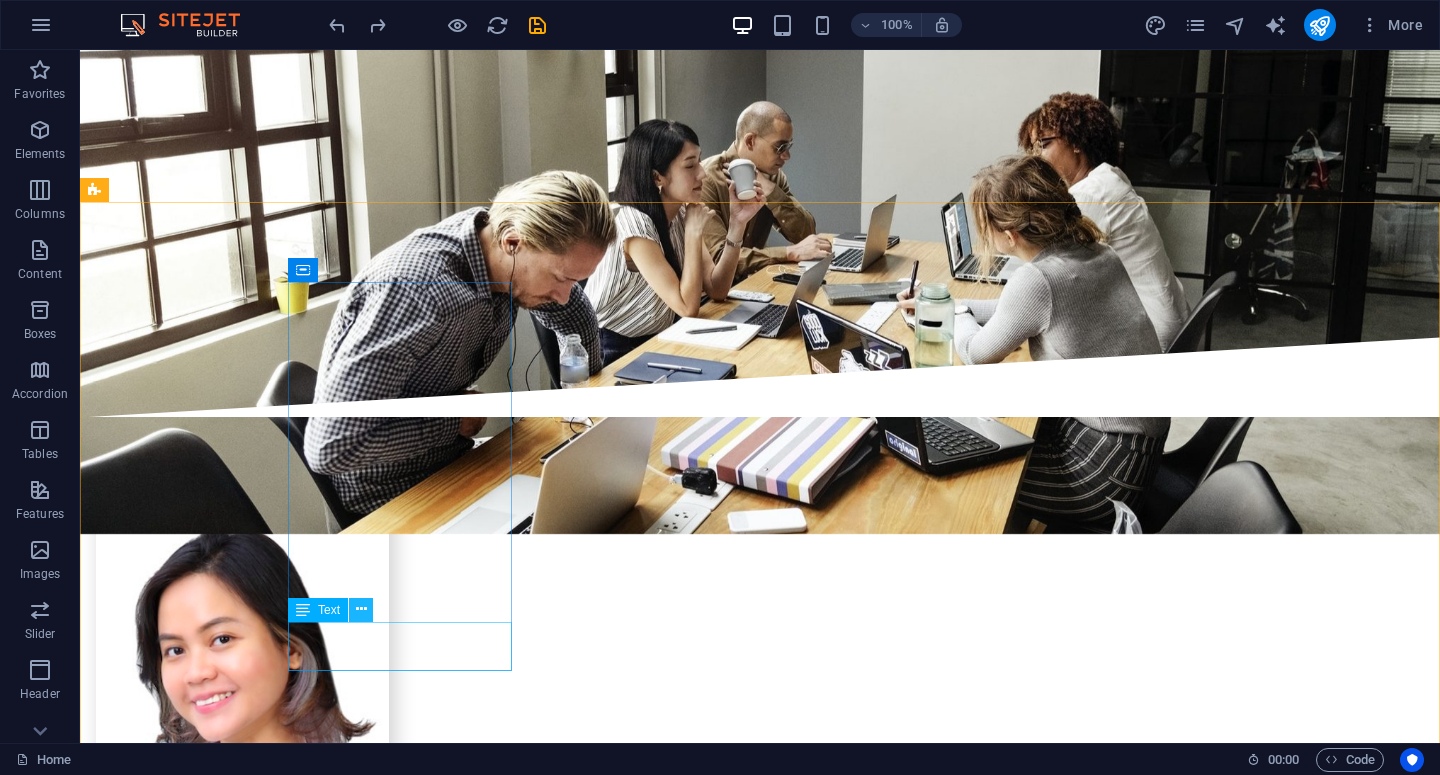 click at bounding box center (361, 609) 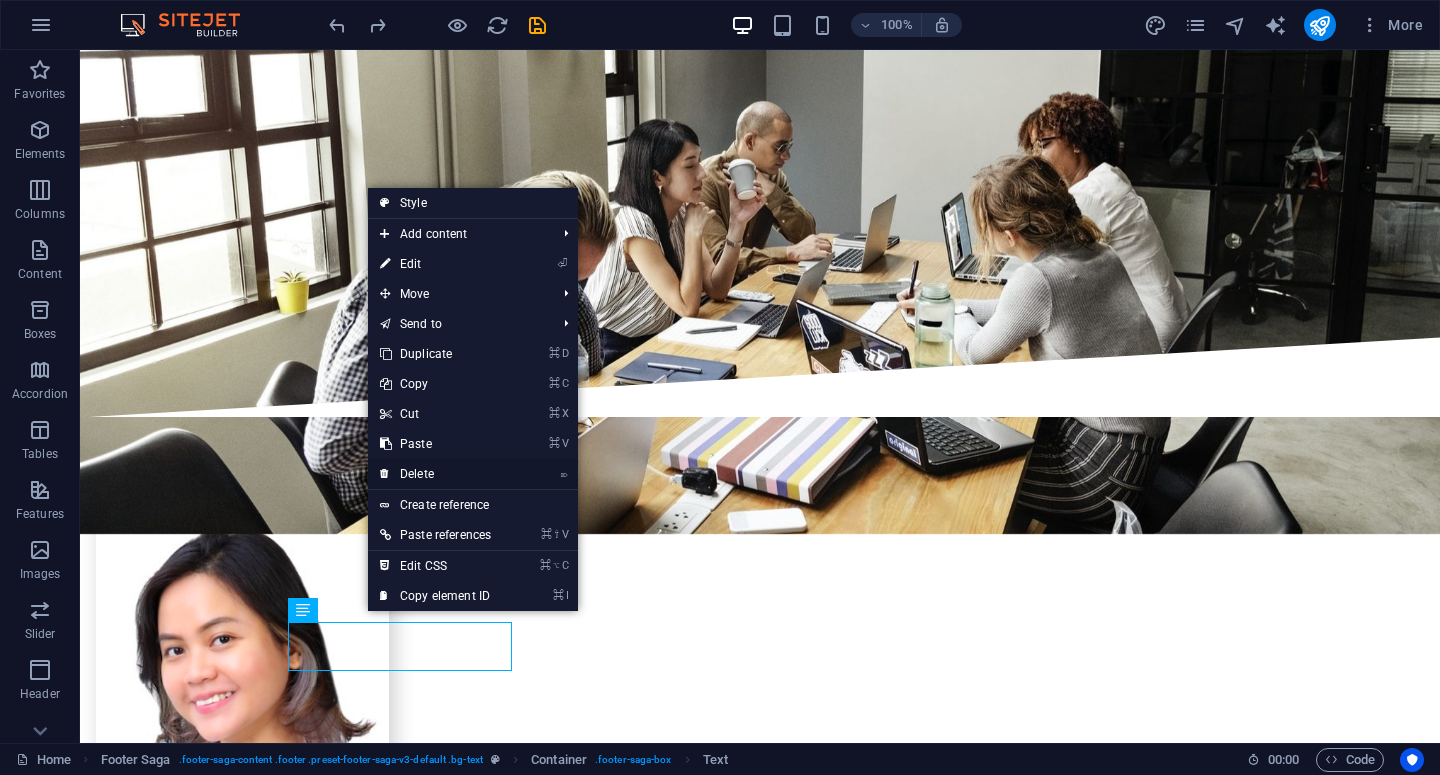 click on "⌦  Delete" at bounding box center [435, 474] 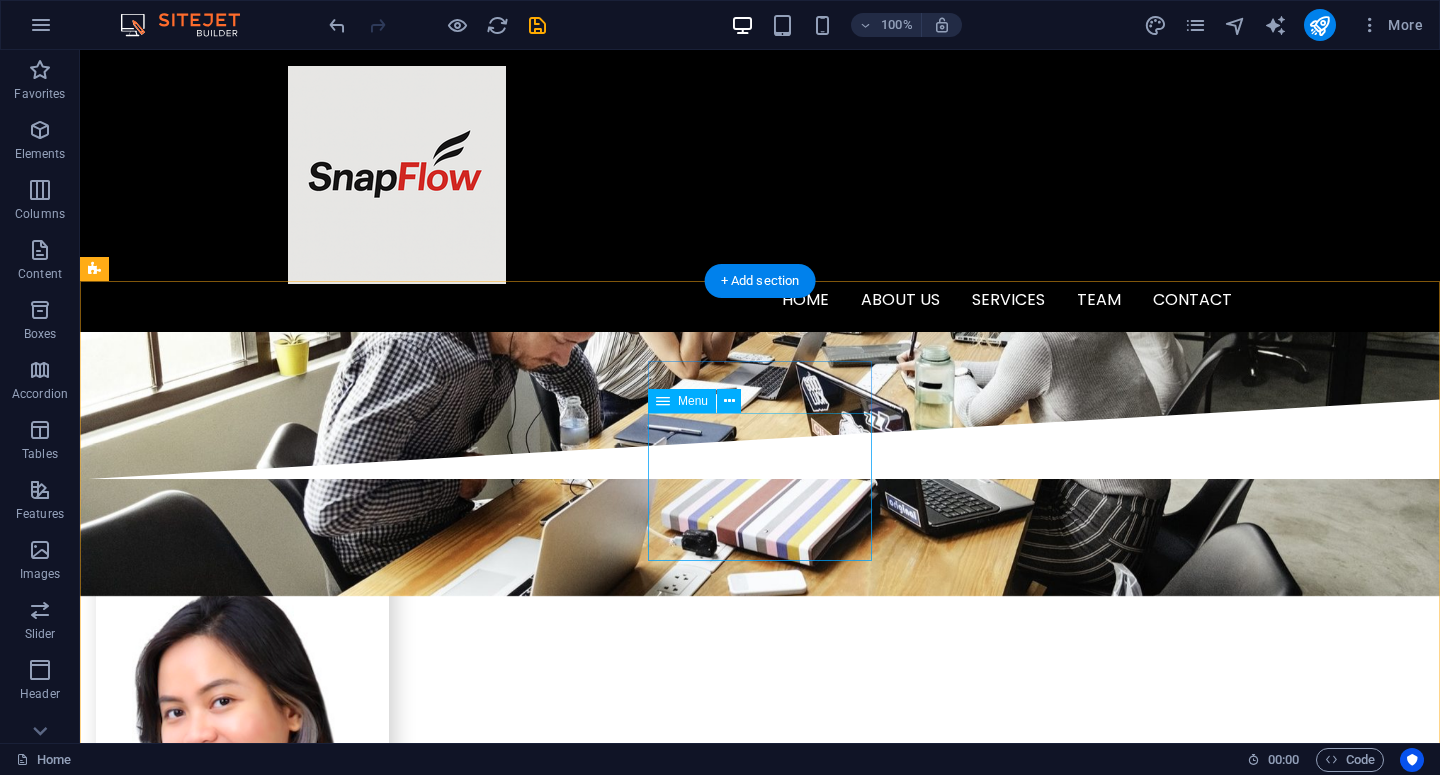 scroll, scrollTop: 4253, scrollLeft: 0, axis: vertical 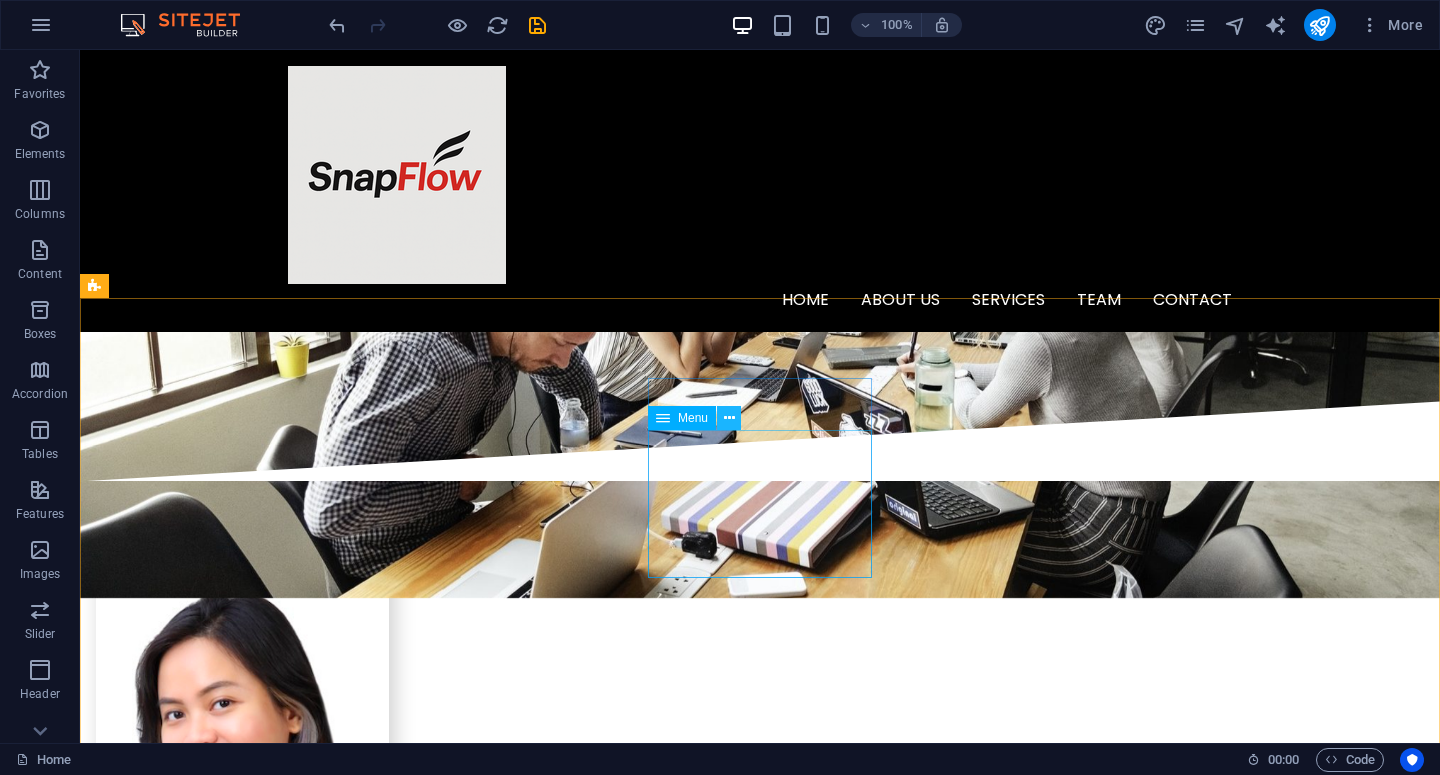 click at bounding box center [729, 418] 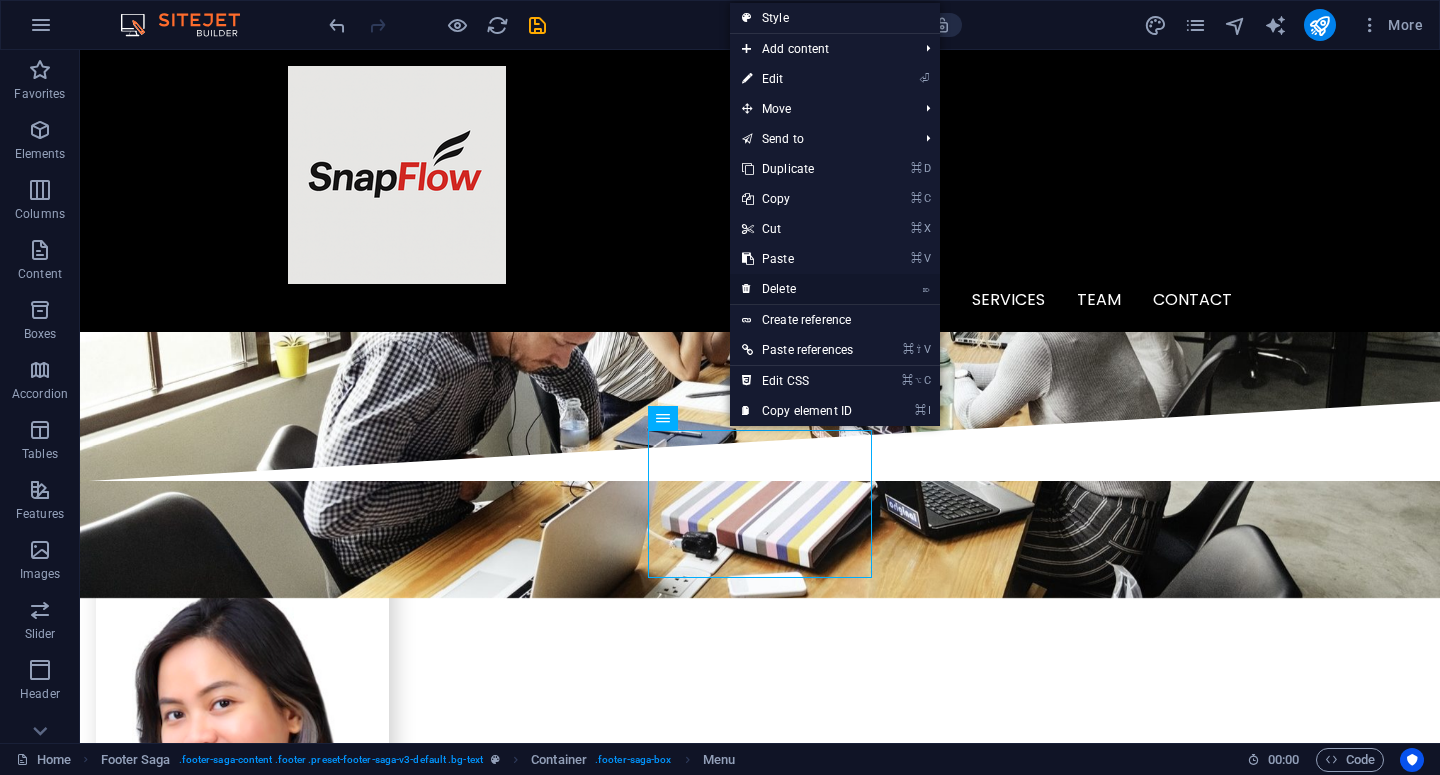 click on "⌦  Delete" at bounding box center [797, 289] 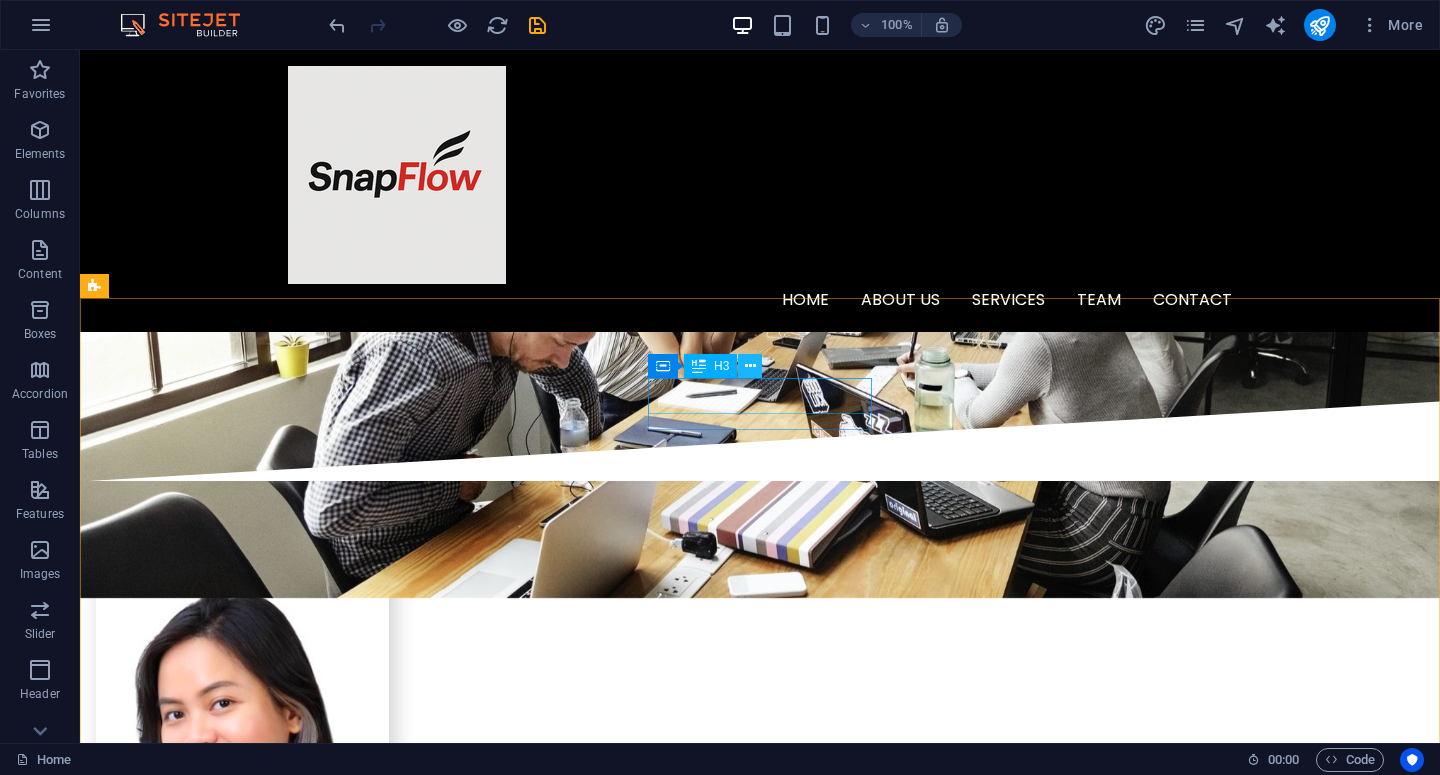 click at bounding box center (750, 366) 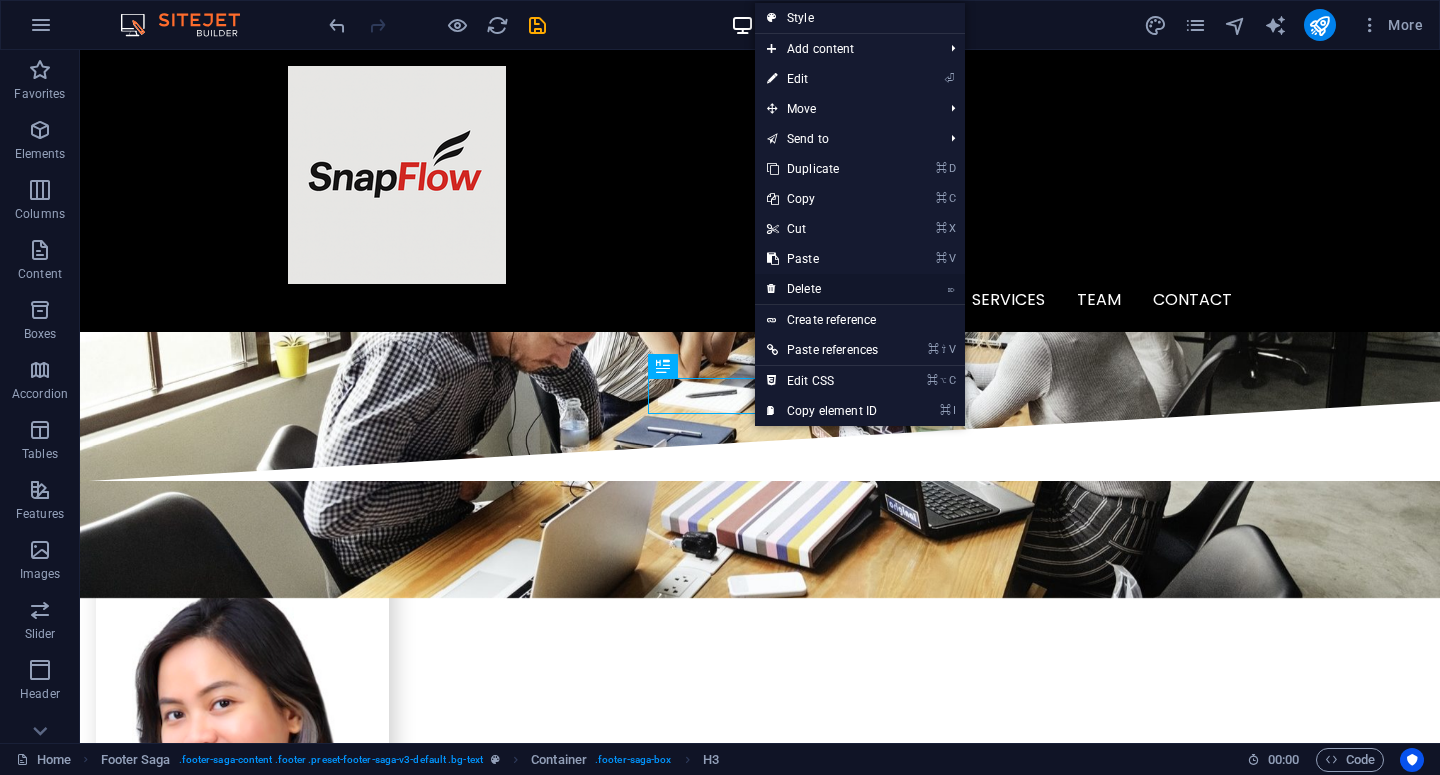 click on "⌦  Delete" at bounding box center [822, 289] 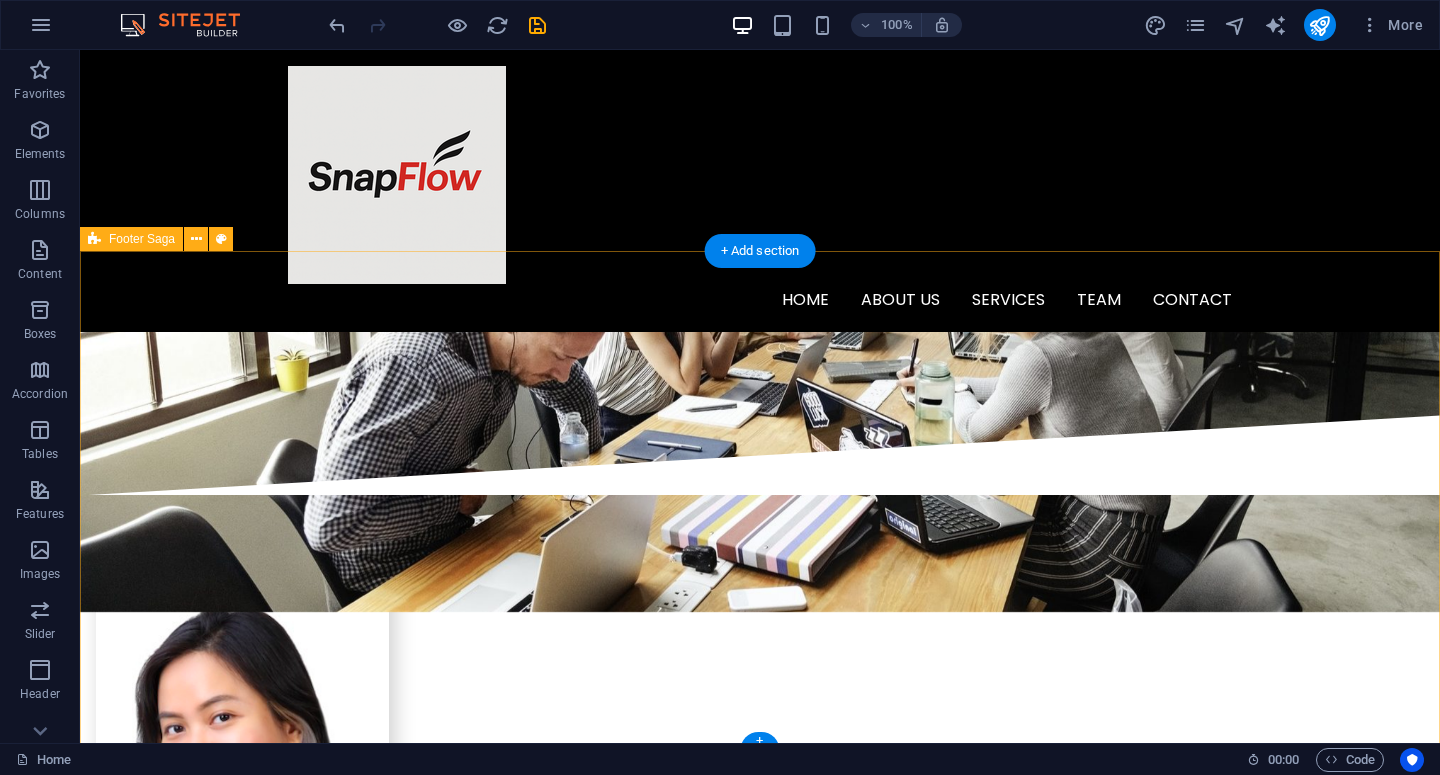 scroll, scrollTop: 4222, scrollLeft: 0, axis: vertical 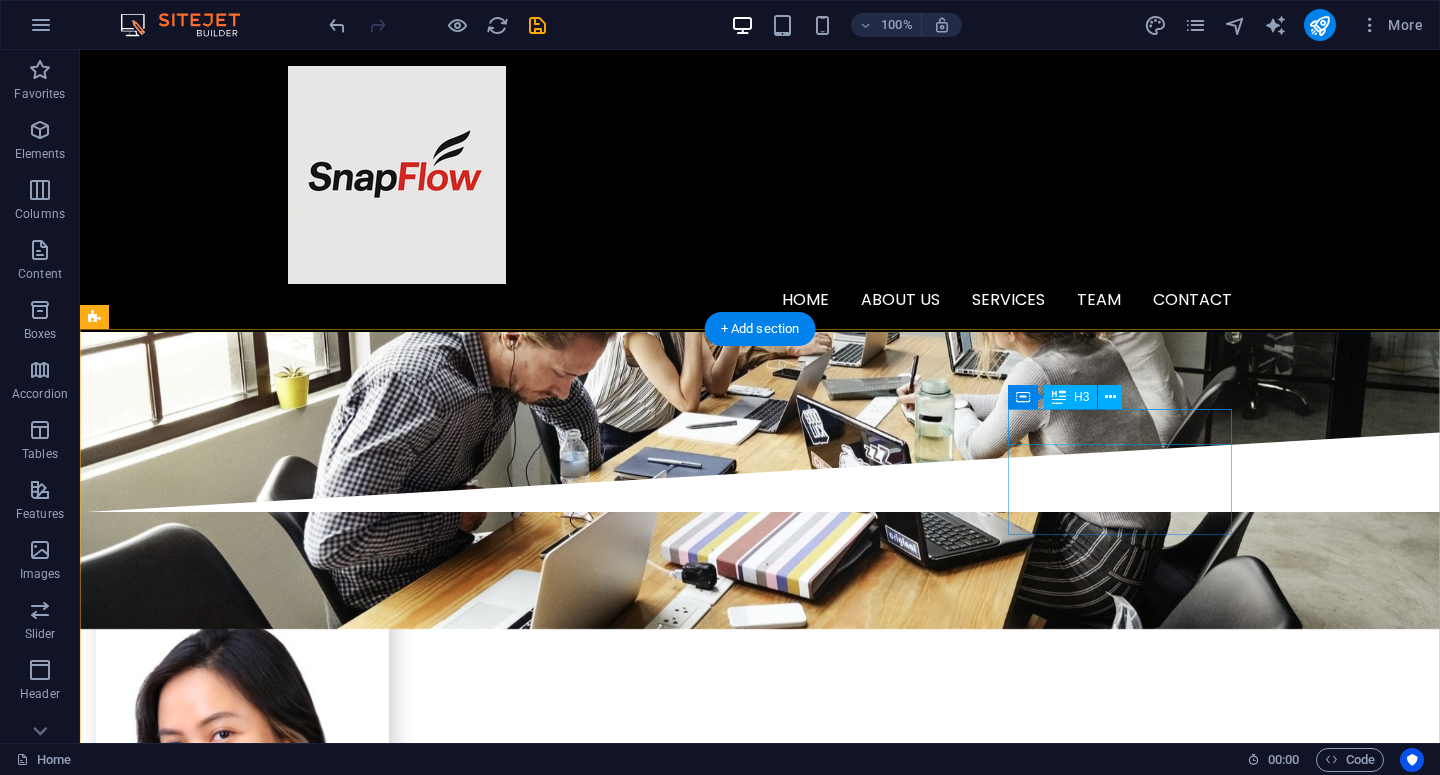 click on "Social Media" at bounding box center [208, 5213] 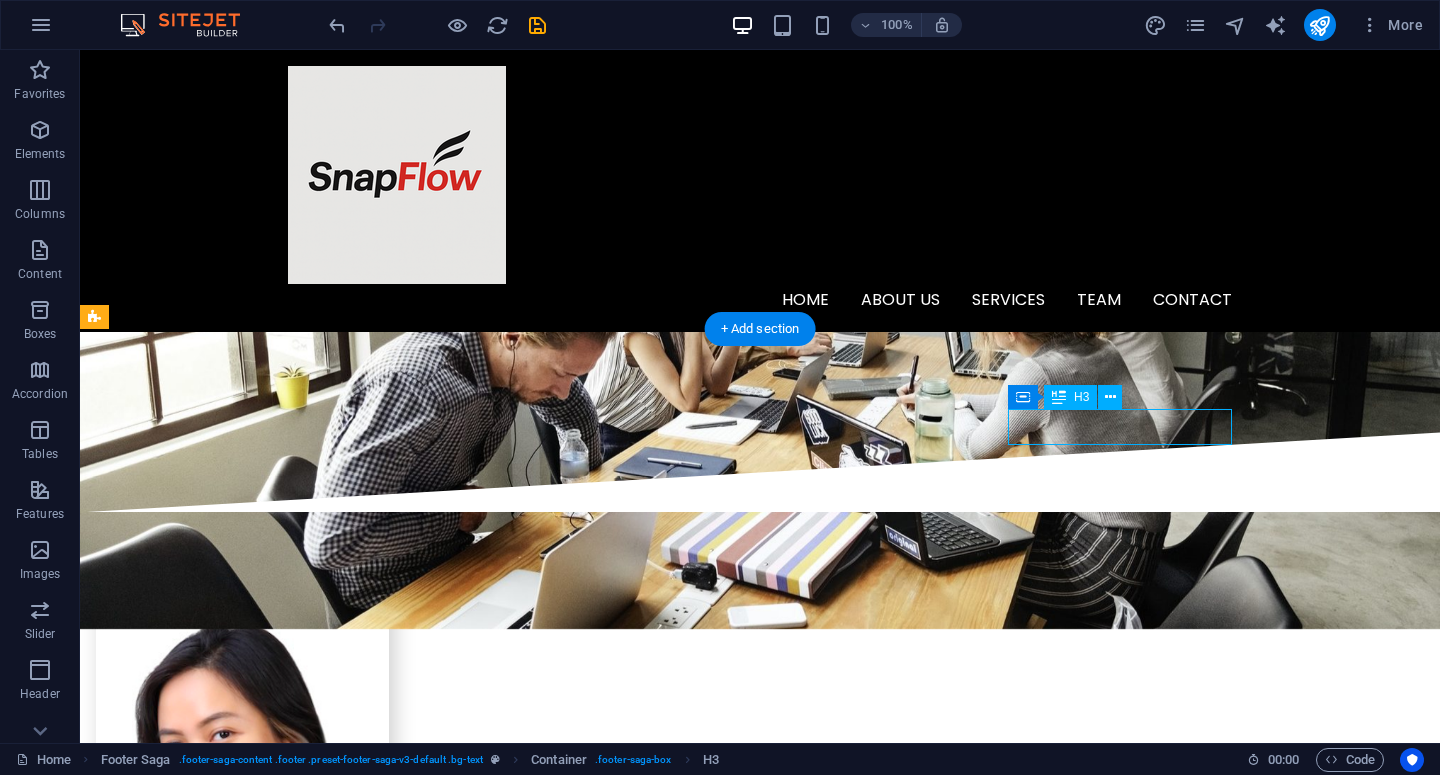 click on "Social Media" at bounding box center (208, 5213) 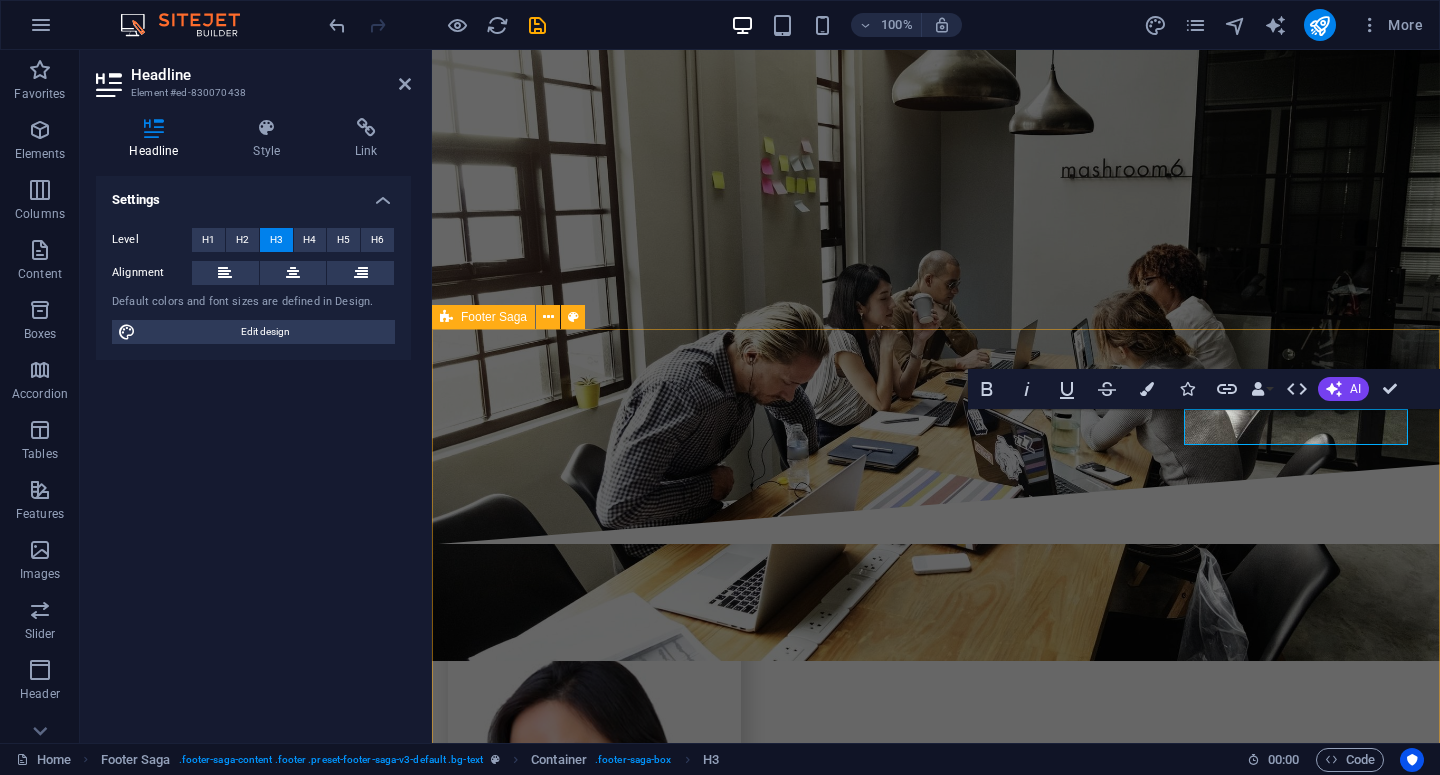 type 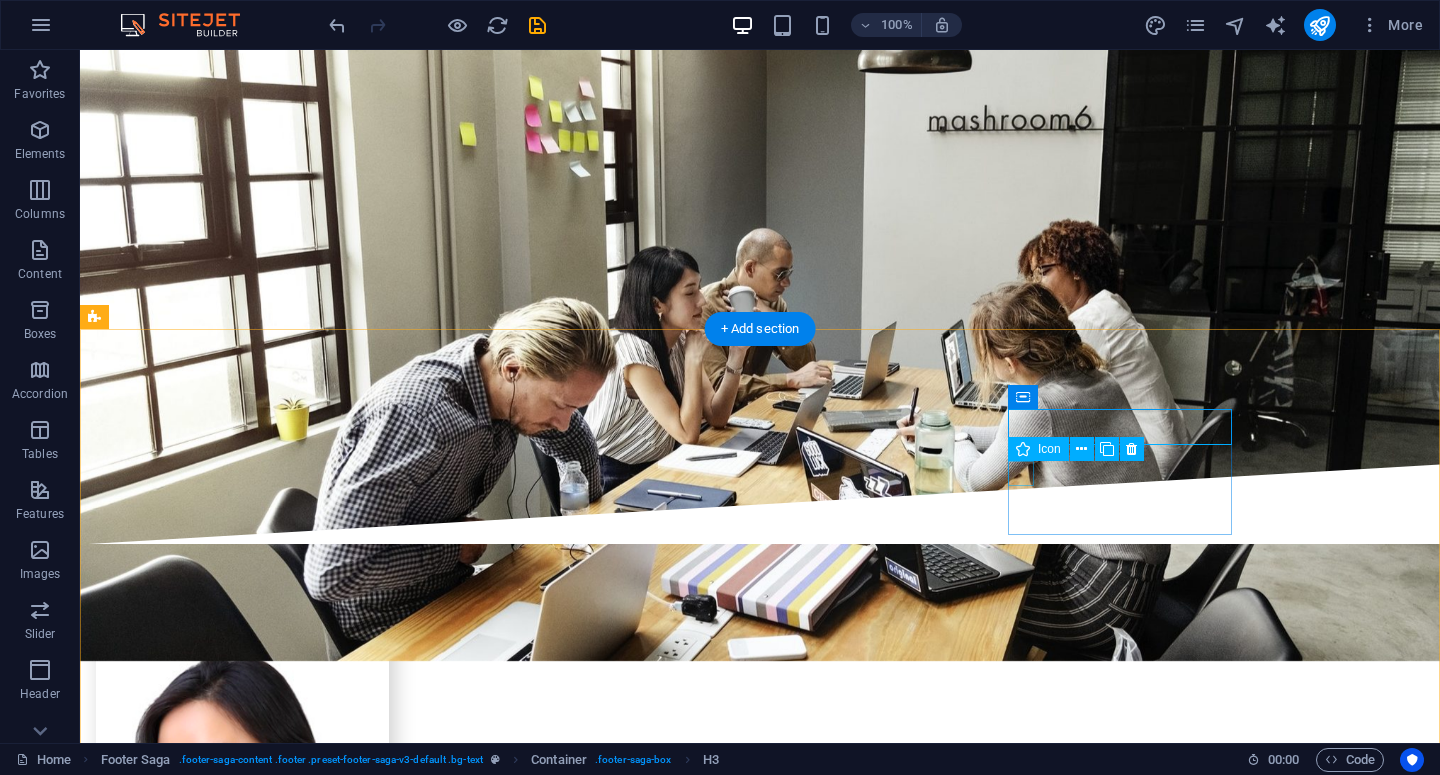 click at bounding box center [208, 5291] 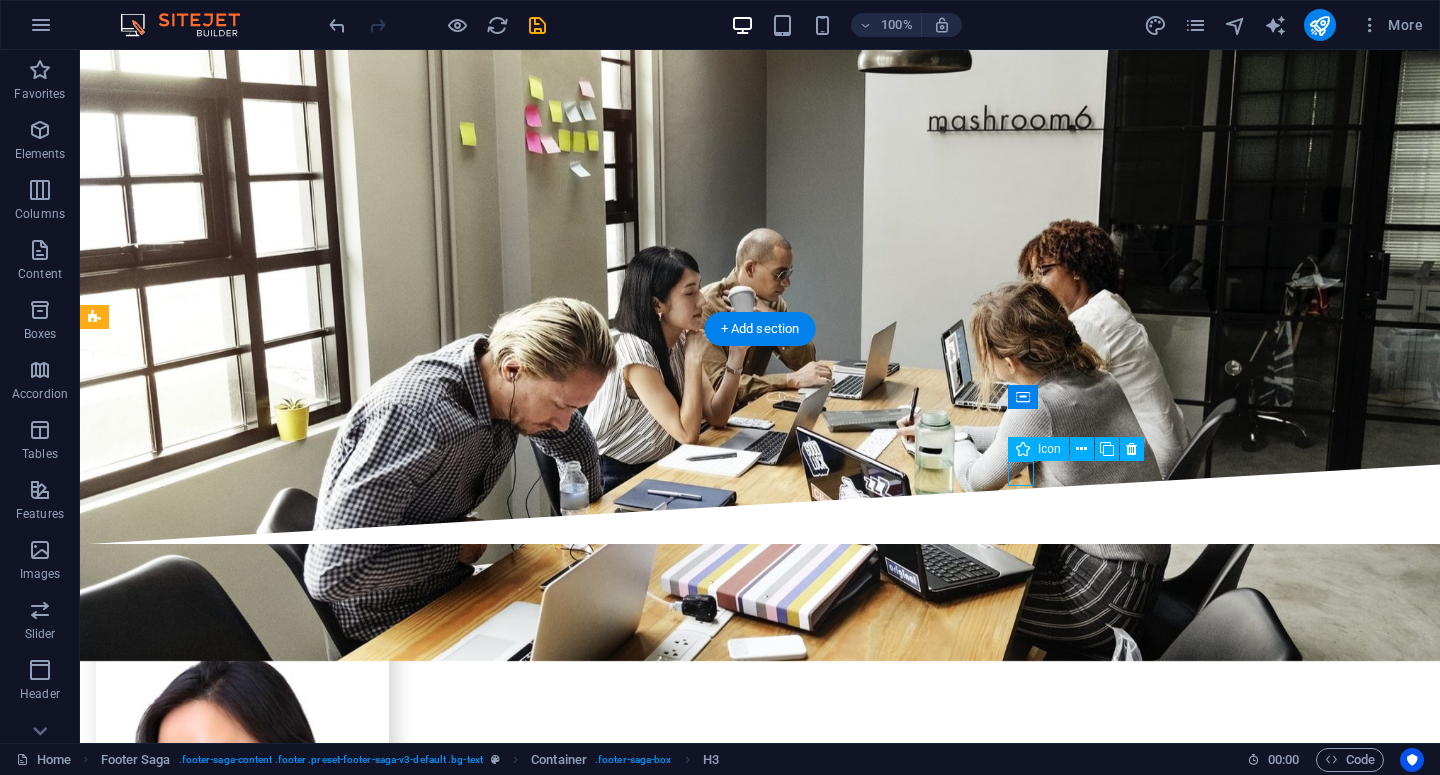 click at bounding box center (208, 5291) 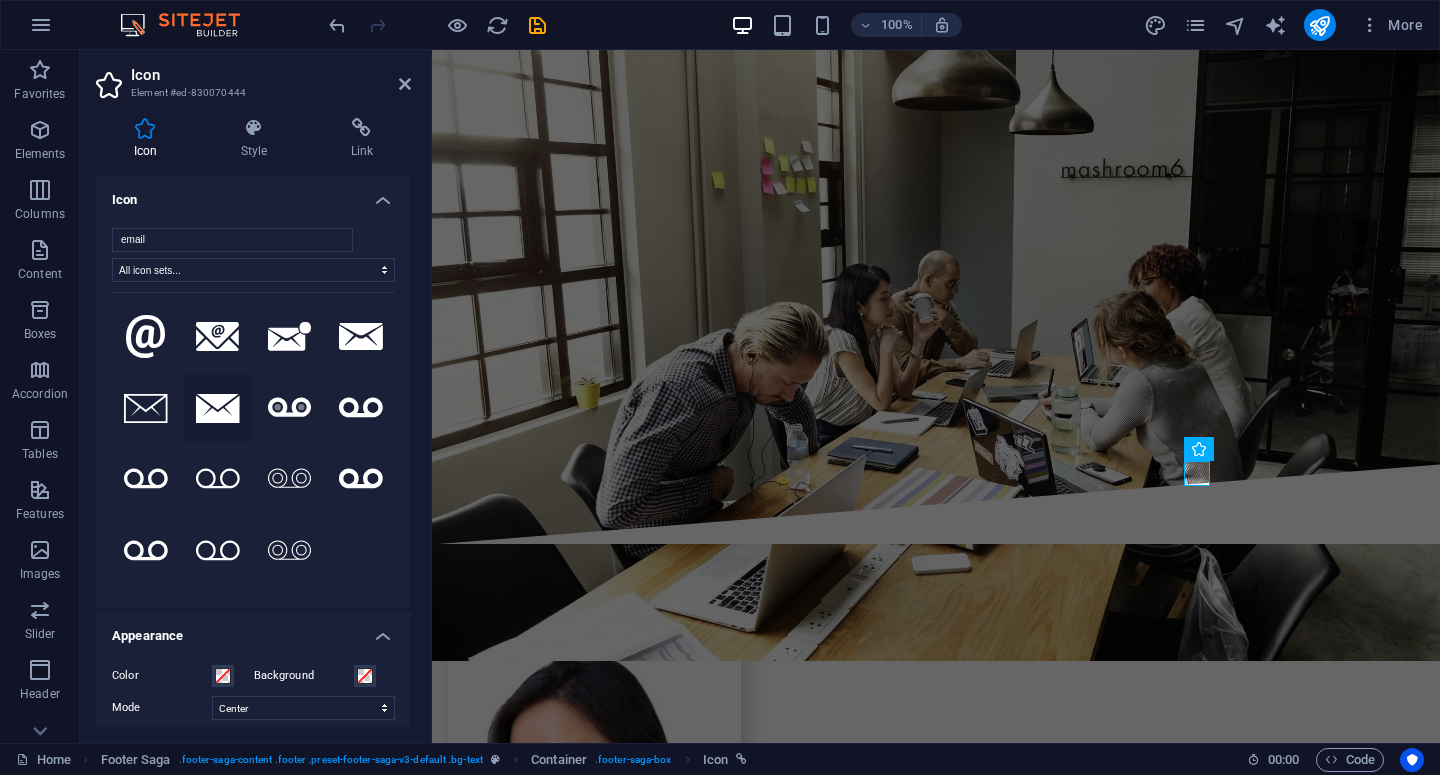 type on "email" 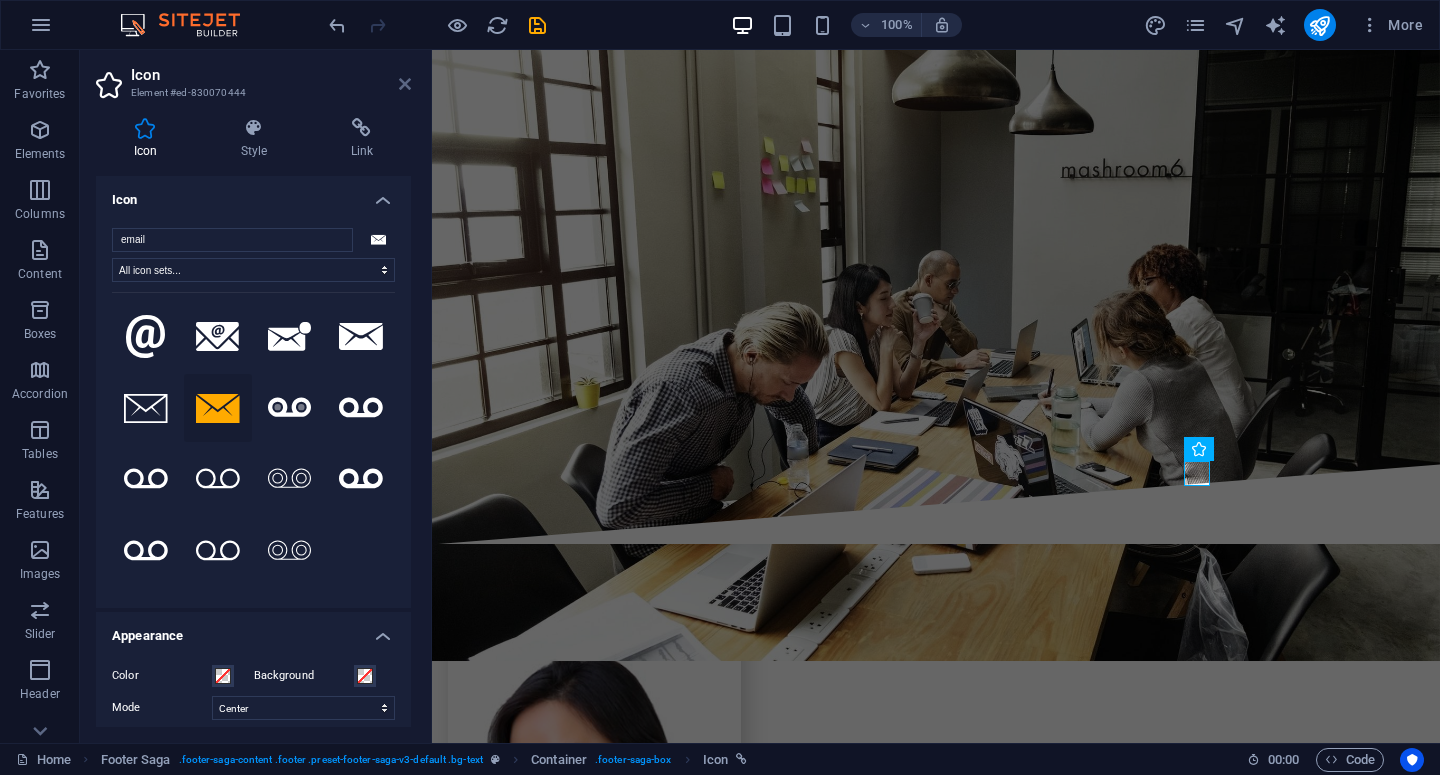 click at bounding box center [405, 84] 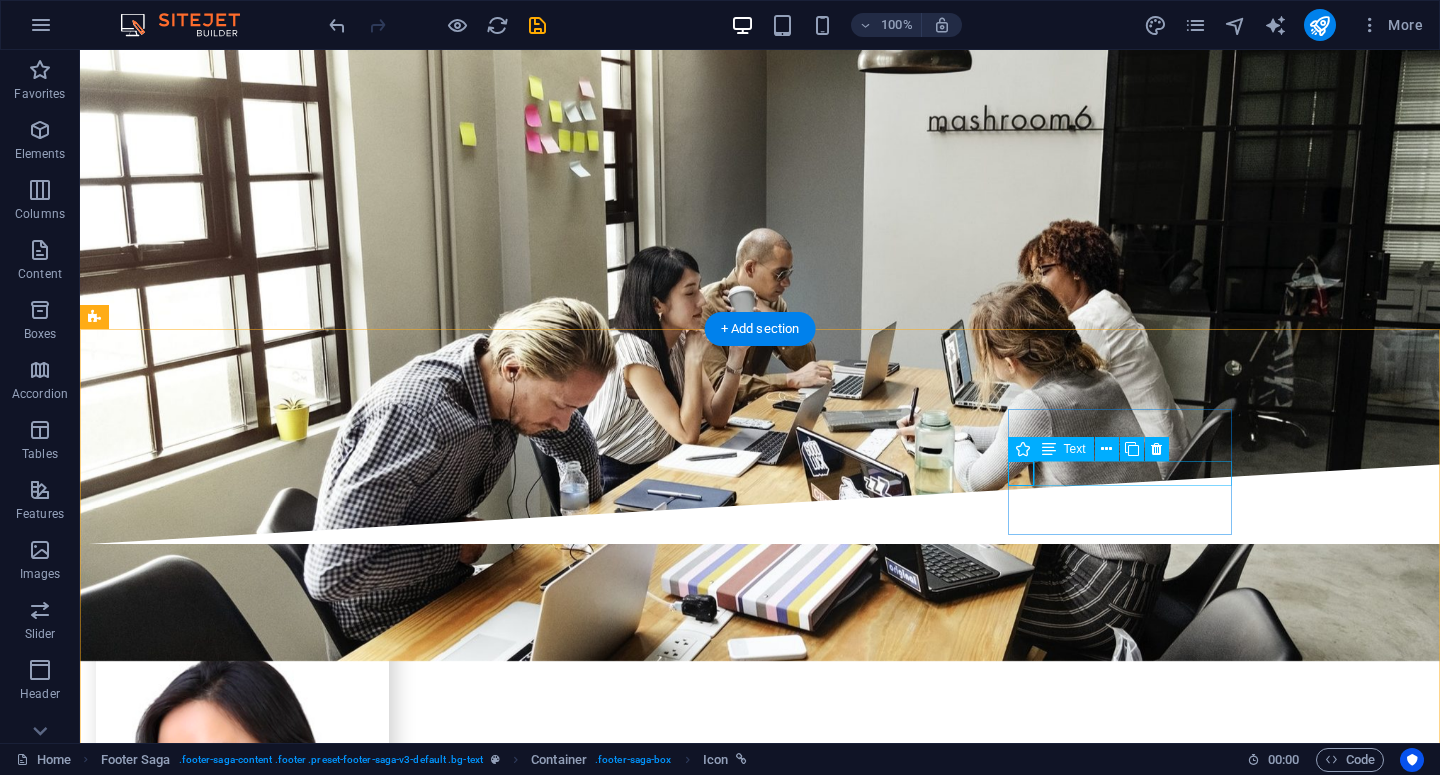 click on "Facebook" at bounding box center (208, 5315) 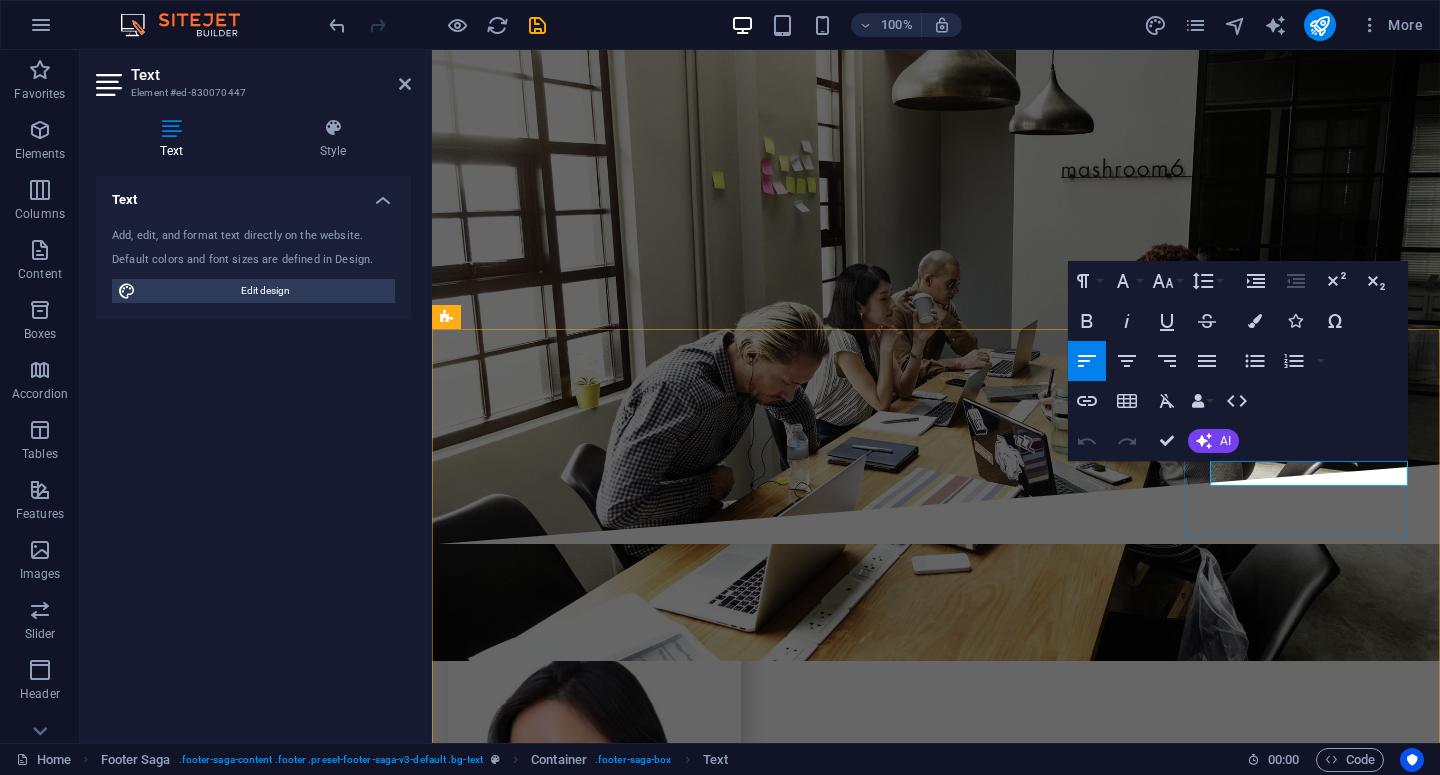 click on "Facebook" at bounding box center (560, 4963) 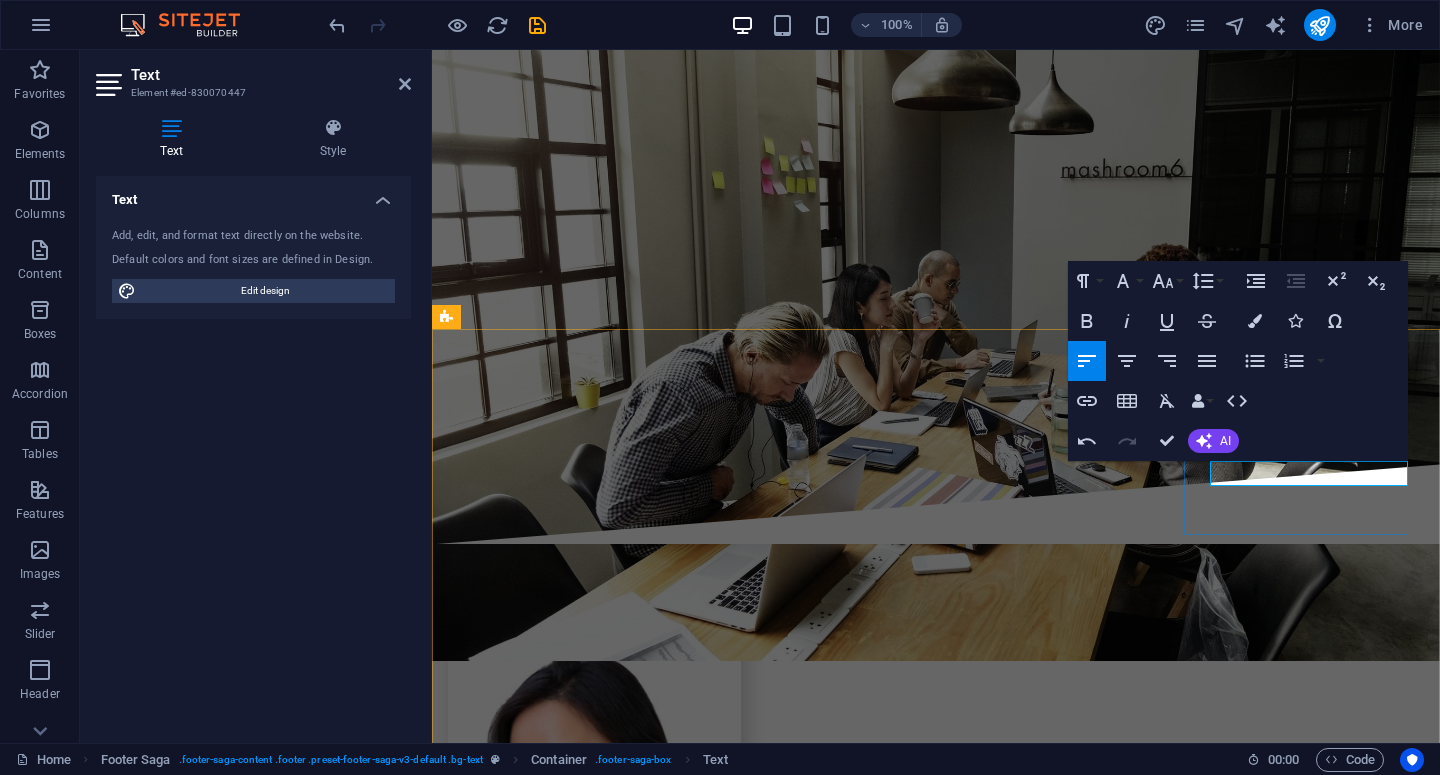 type 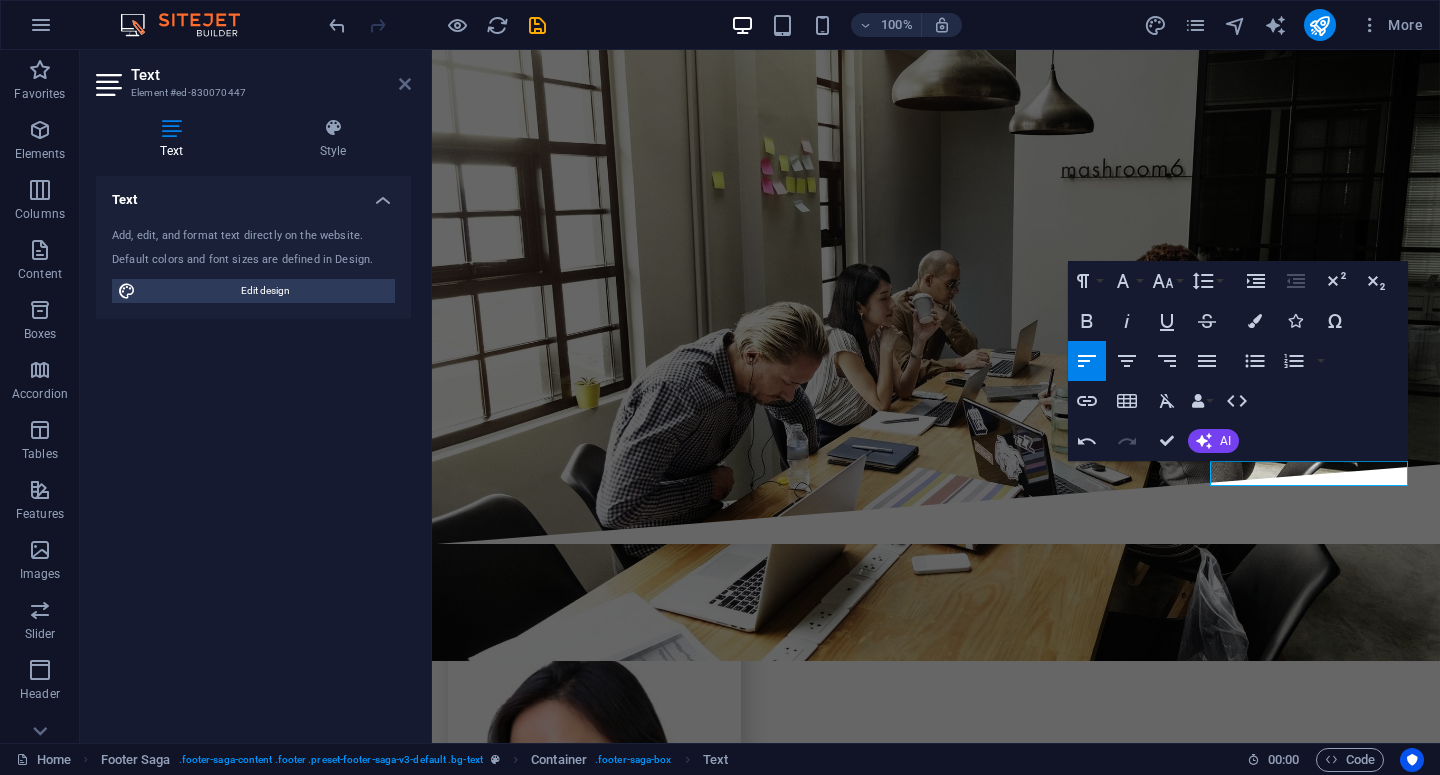 click at bounding box center (405, 84) 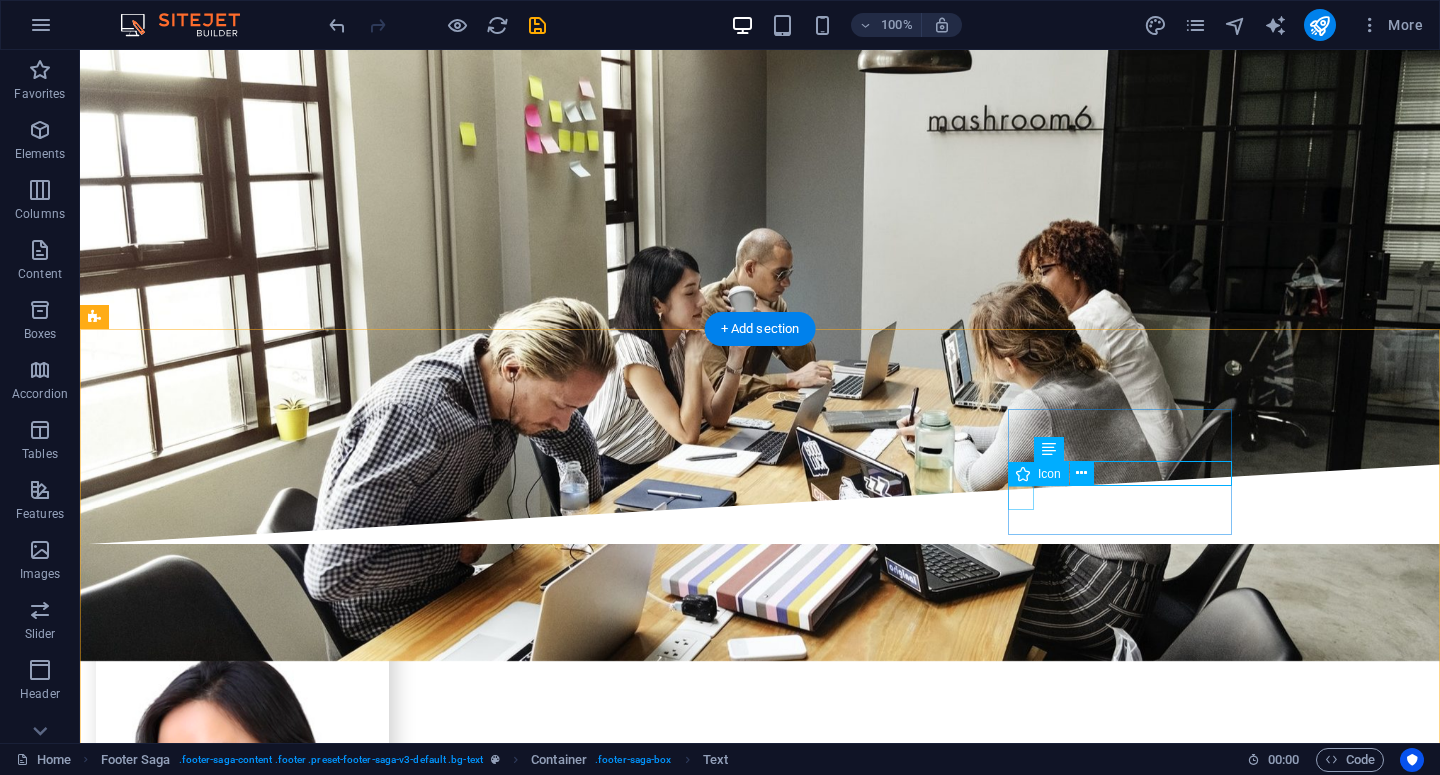 click at bounding box center [208, 5340] 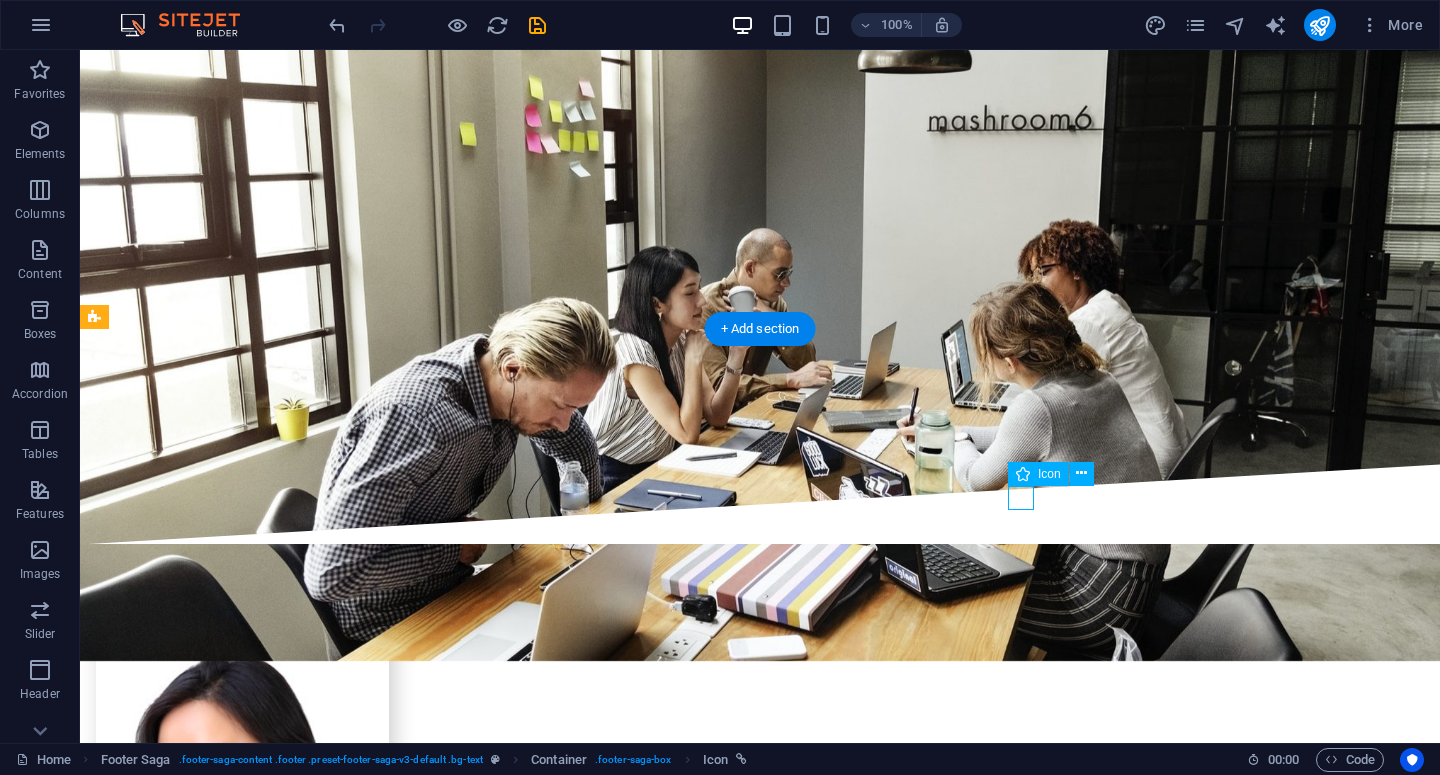 click at bounding box center [208, 5340] 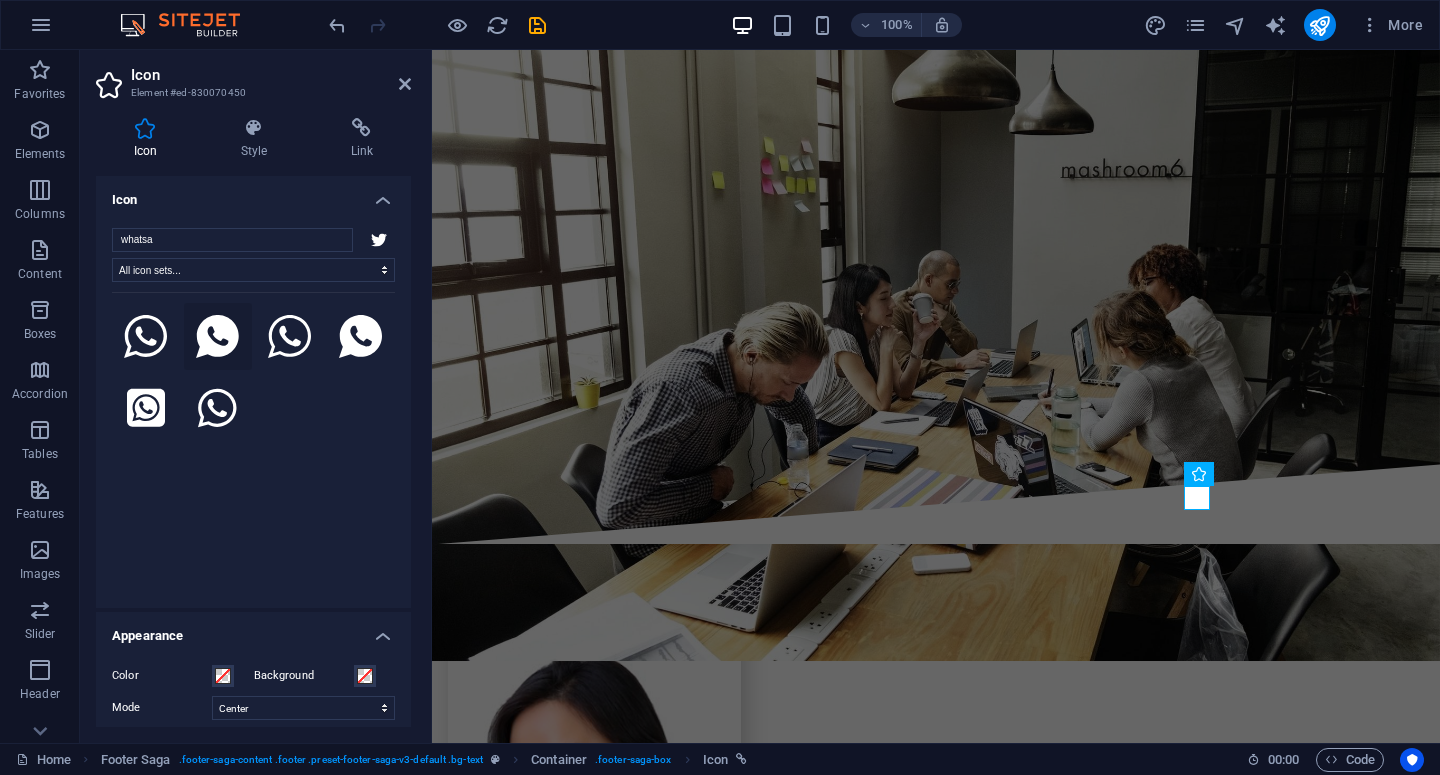 type on "whatsa" 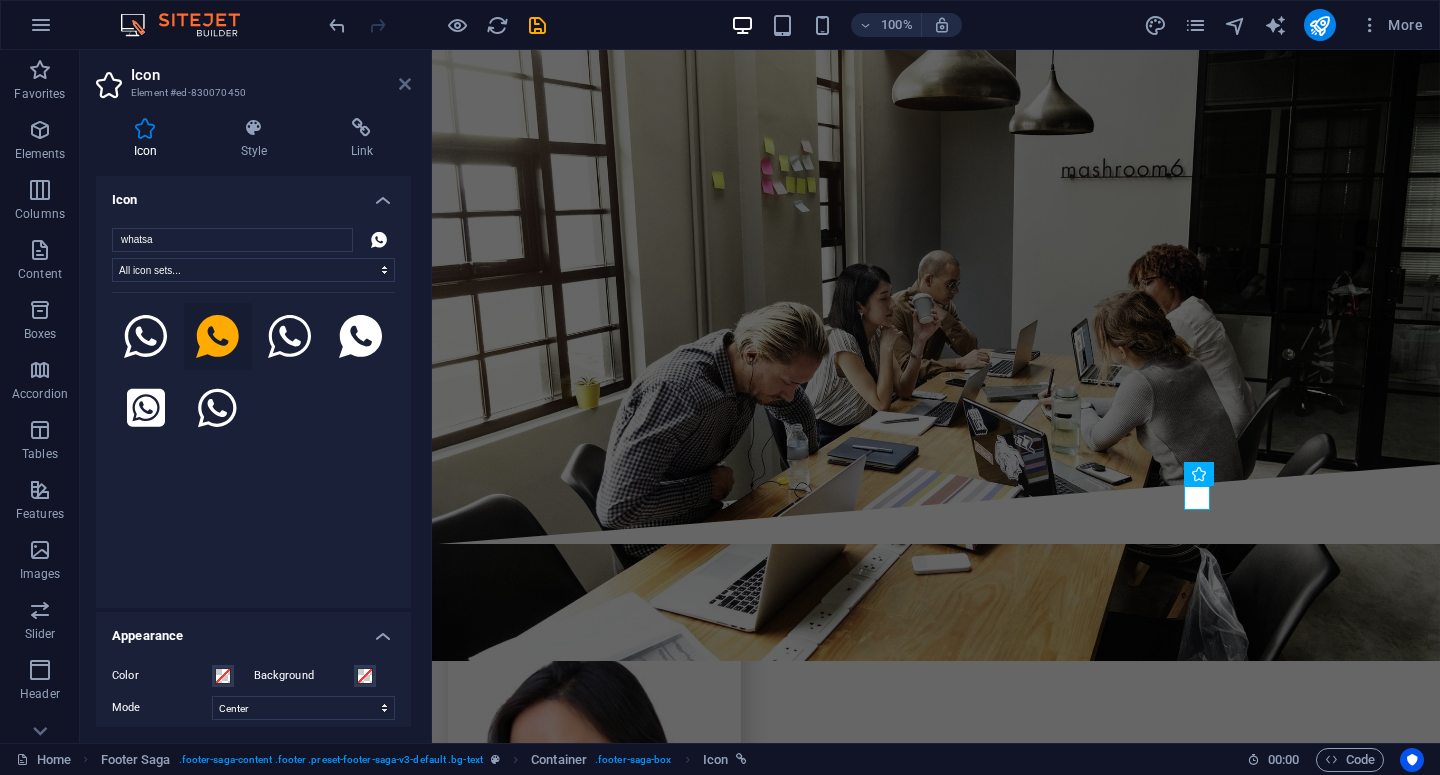 click at bounding box center (405, 84) 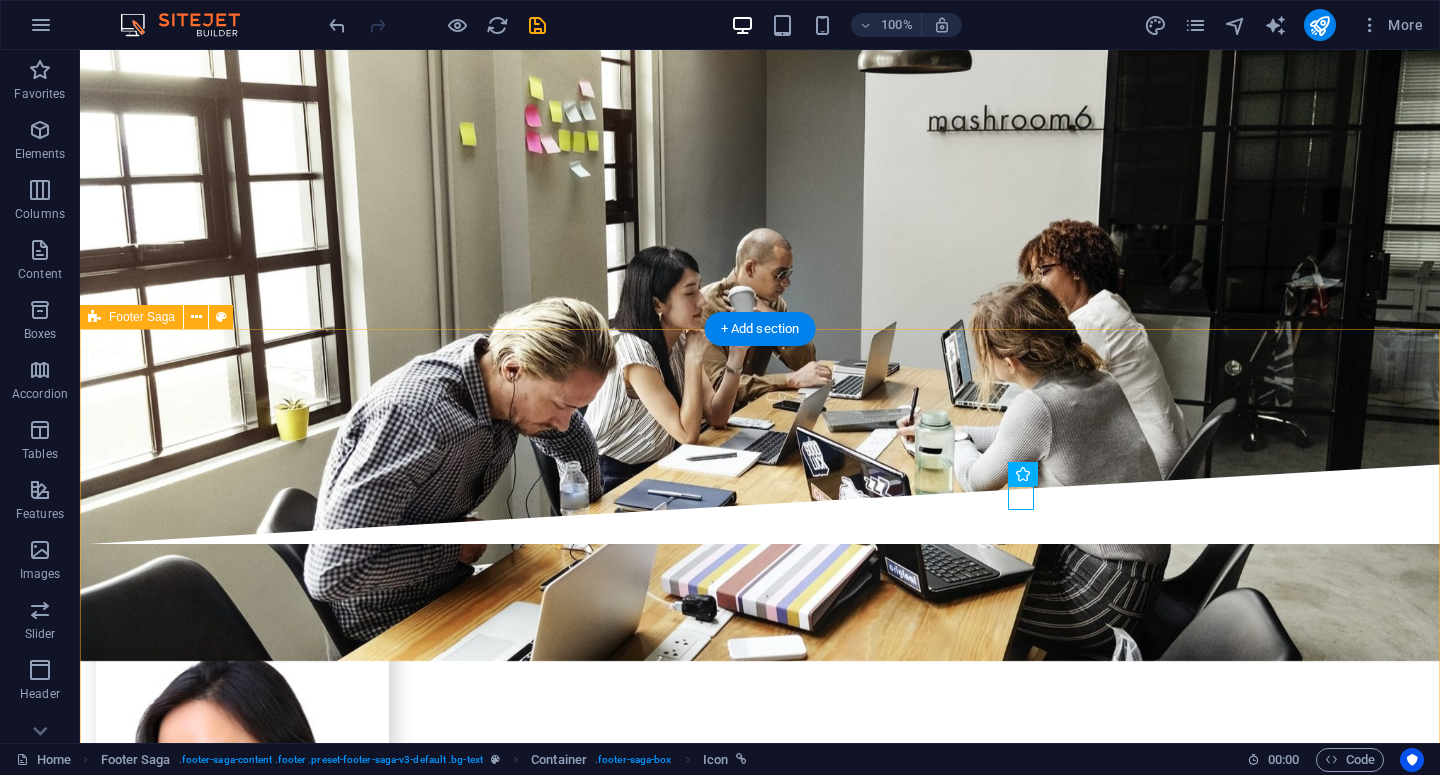 click on "Street BSD City, IDN. 12345 CONTACT US fira@snapflow.asia Twitter Instagram" at bounding box center (760, 4572) 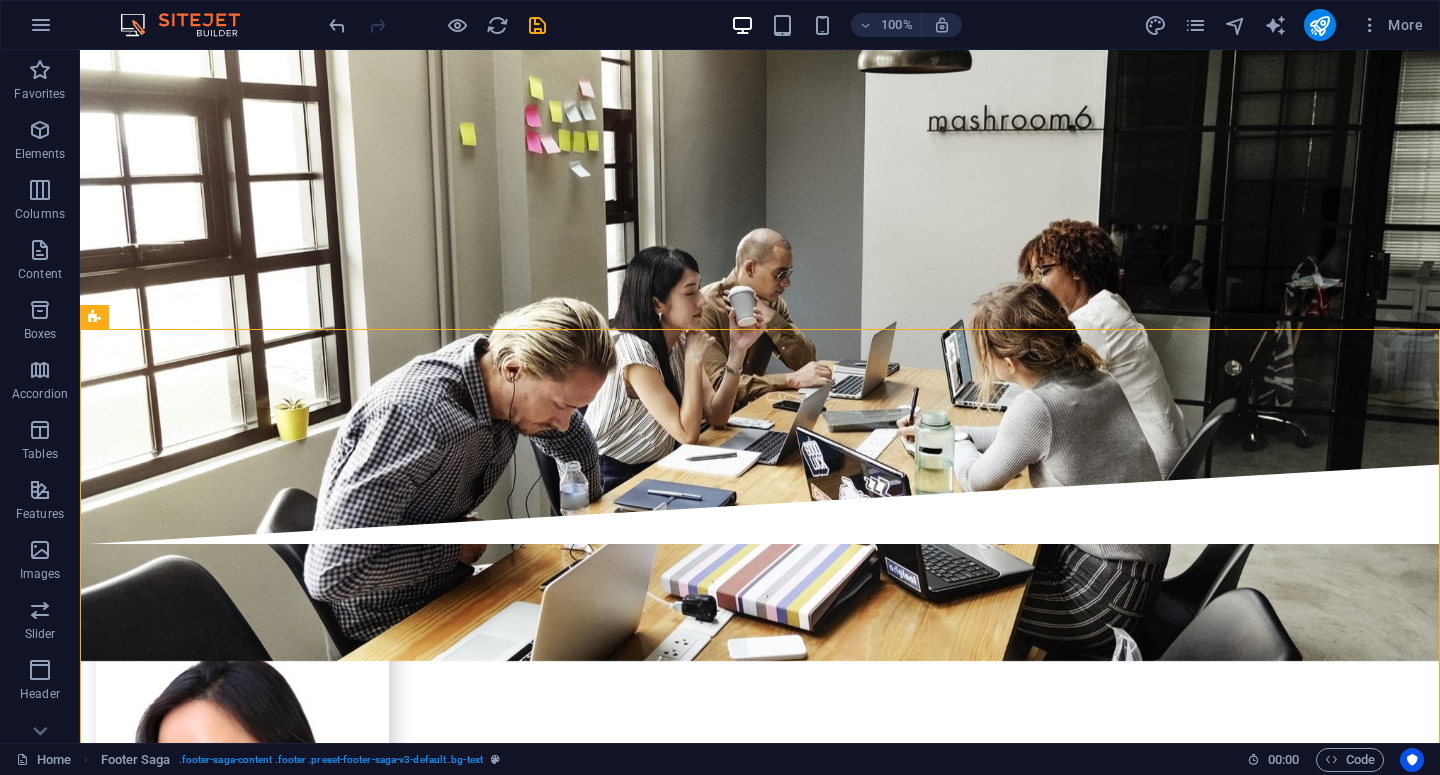 click on "Twitter" at bounding box center (208, 5364) 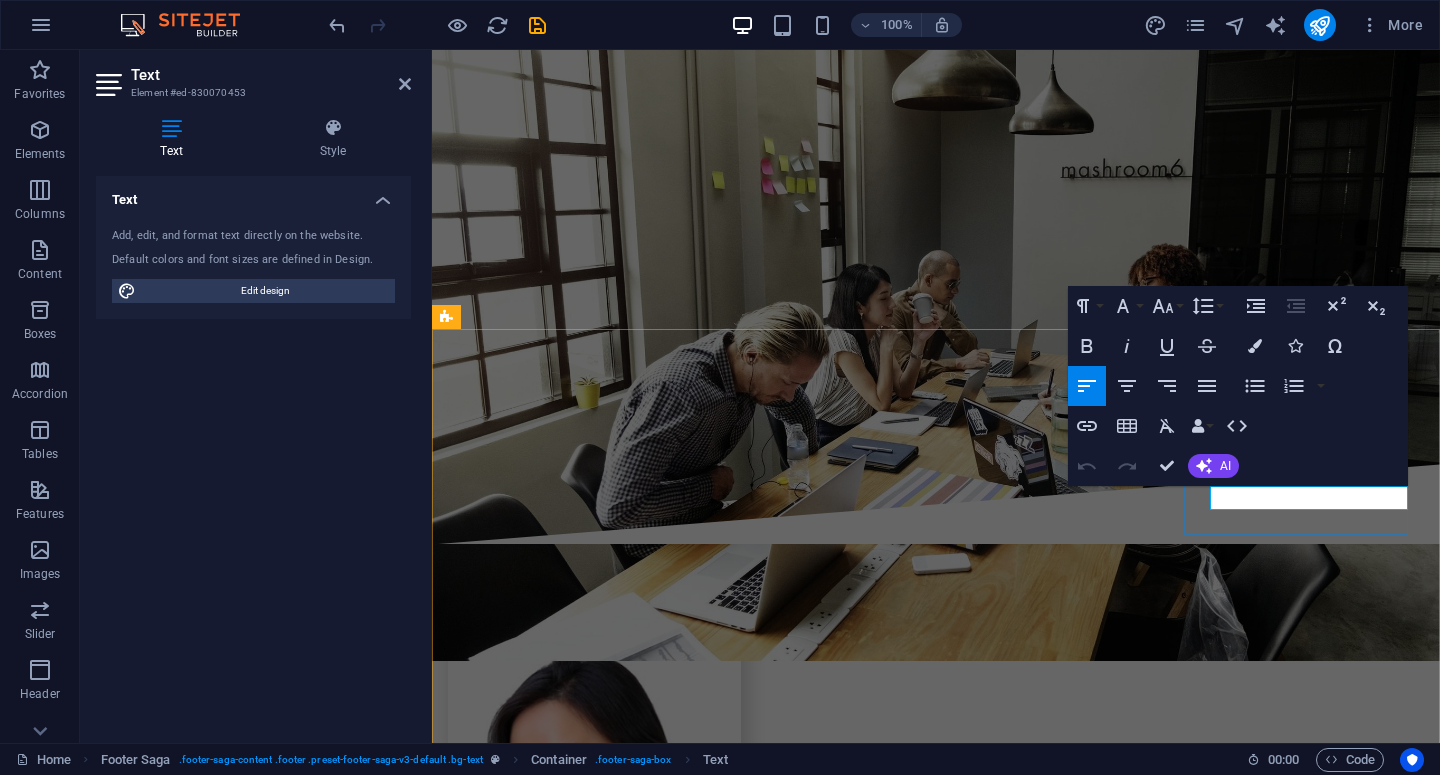 click on "Twitter" at bounding box center (560, 5012) 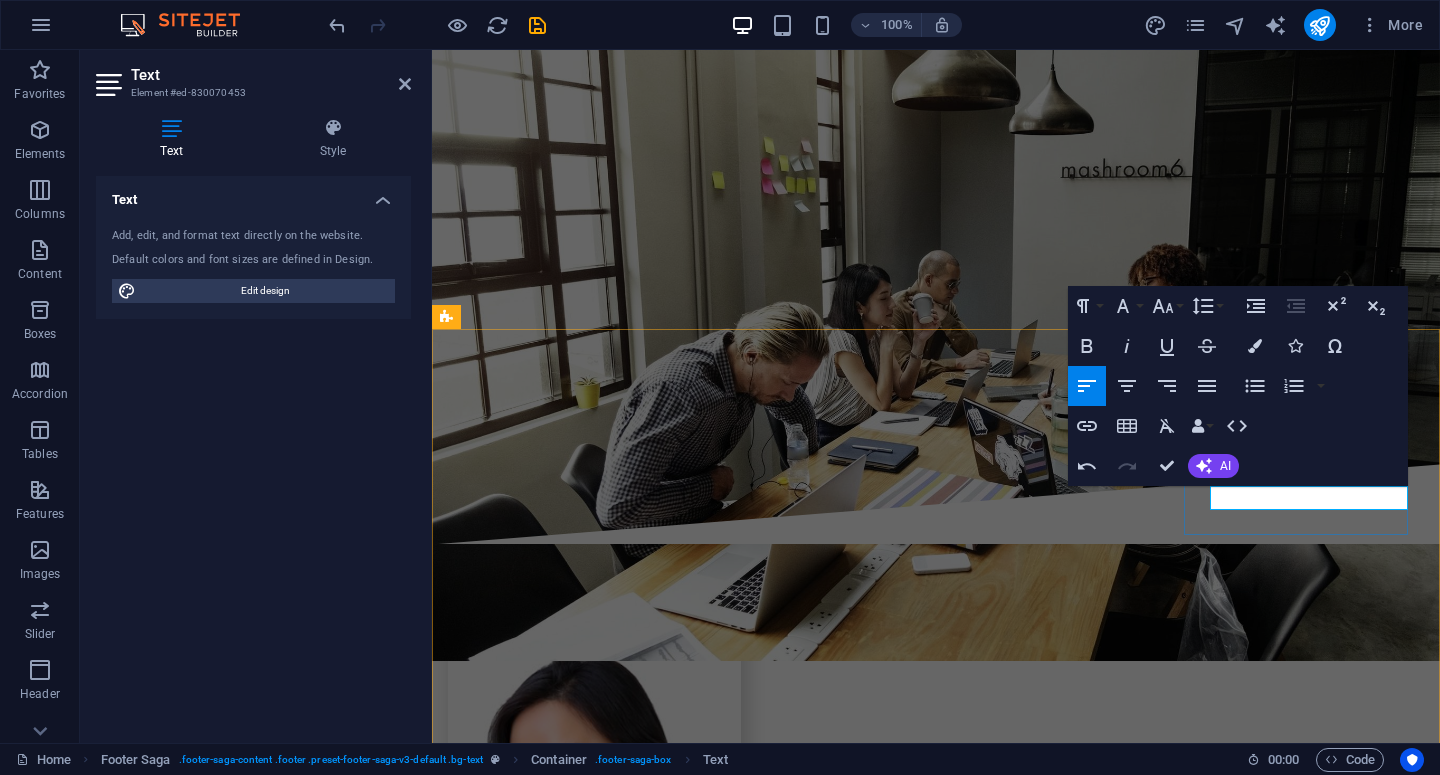 scroll, scrollTop: 0, scrollLeft: 7, axis: horizontal 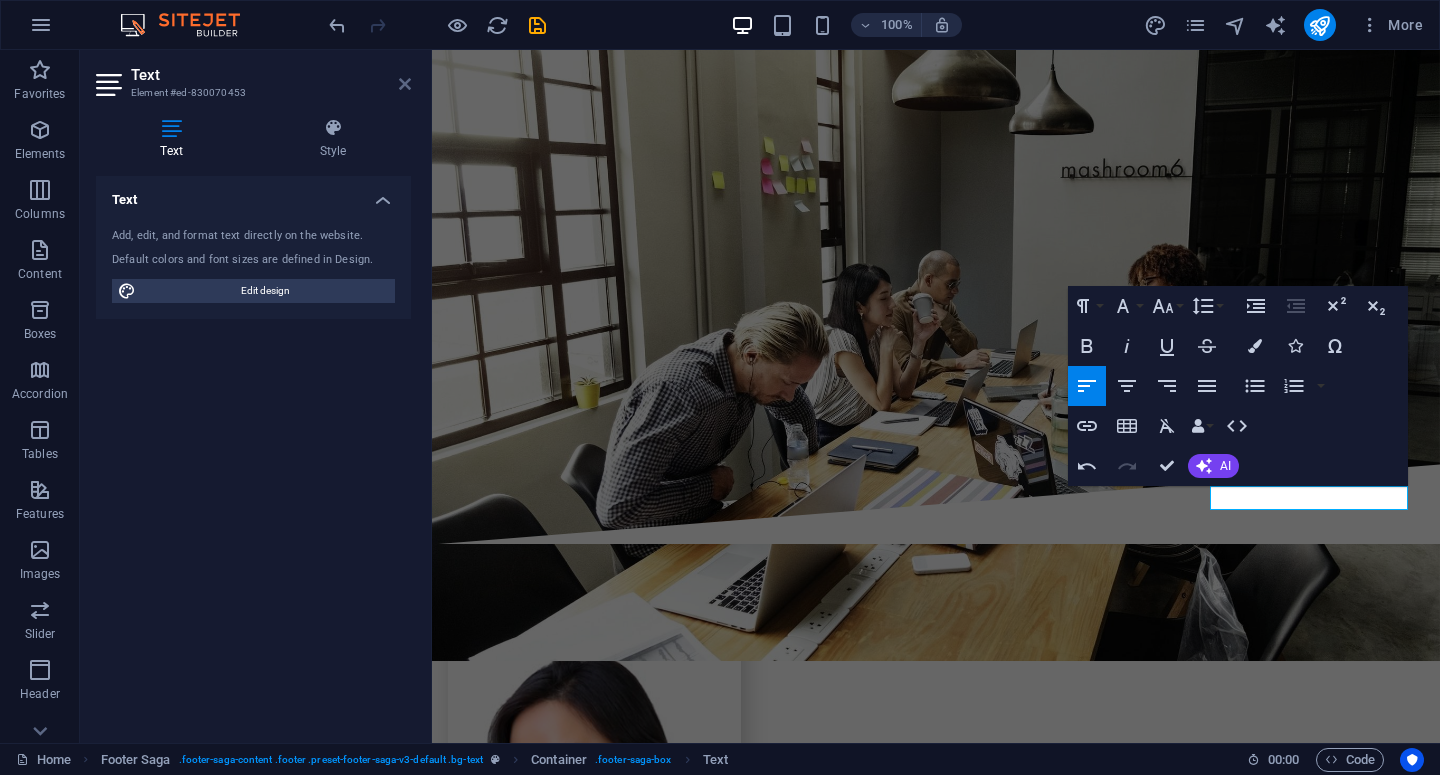 click at bounding box center [405, 84] 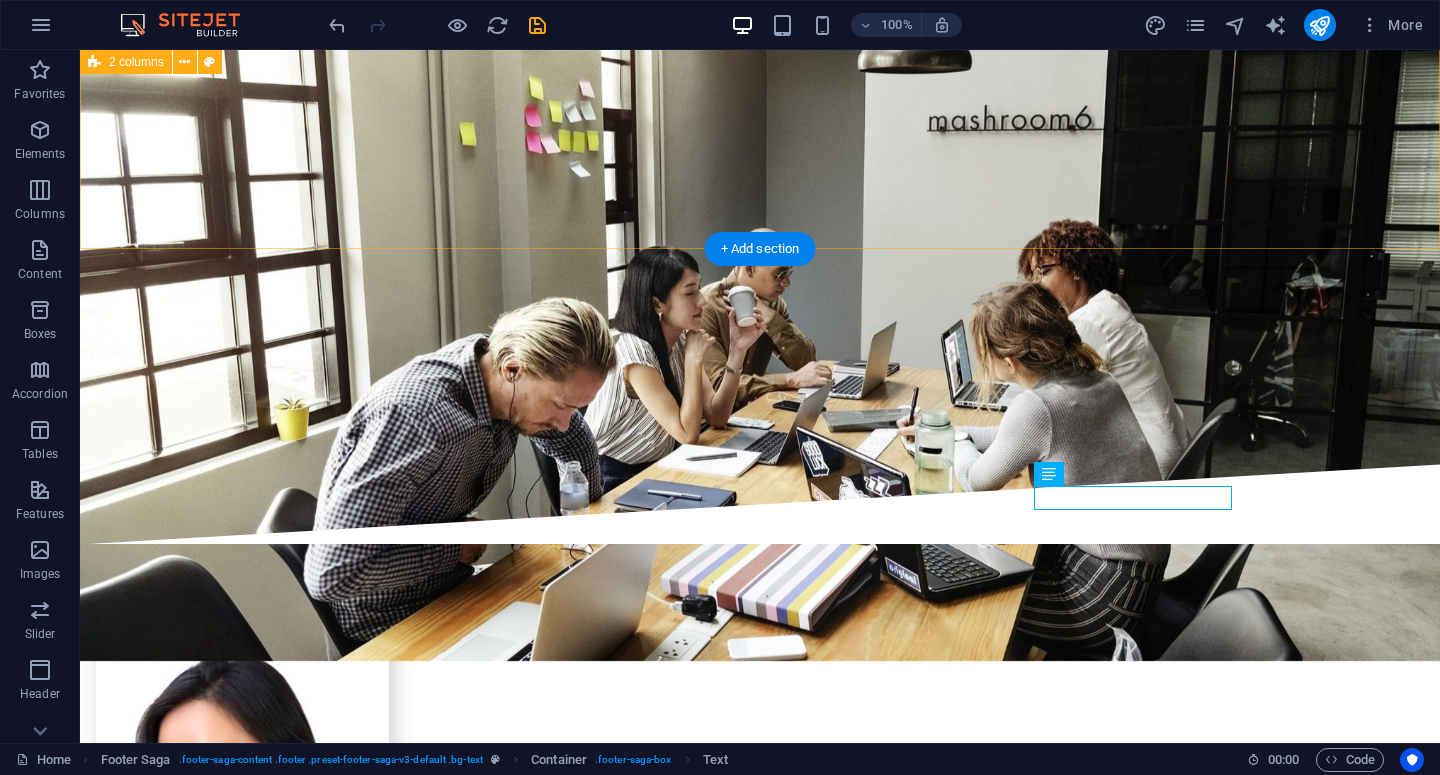 click on "I have read and understand the privacy policy. Unreadable? Load new Submit Drop content here or  Add elements  Paste clipboard" at bounding box center [760, 2958] 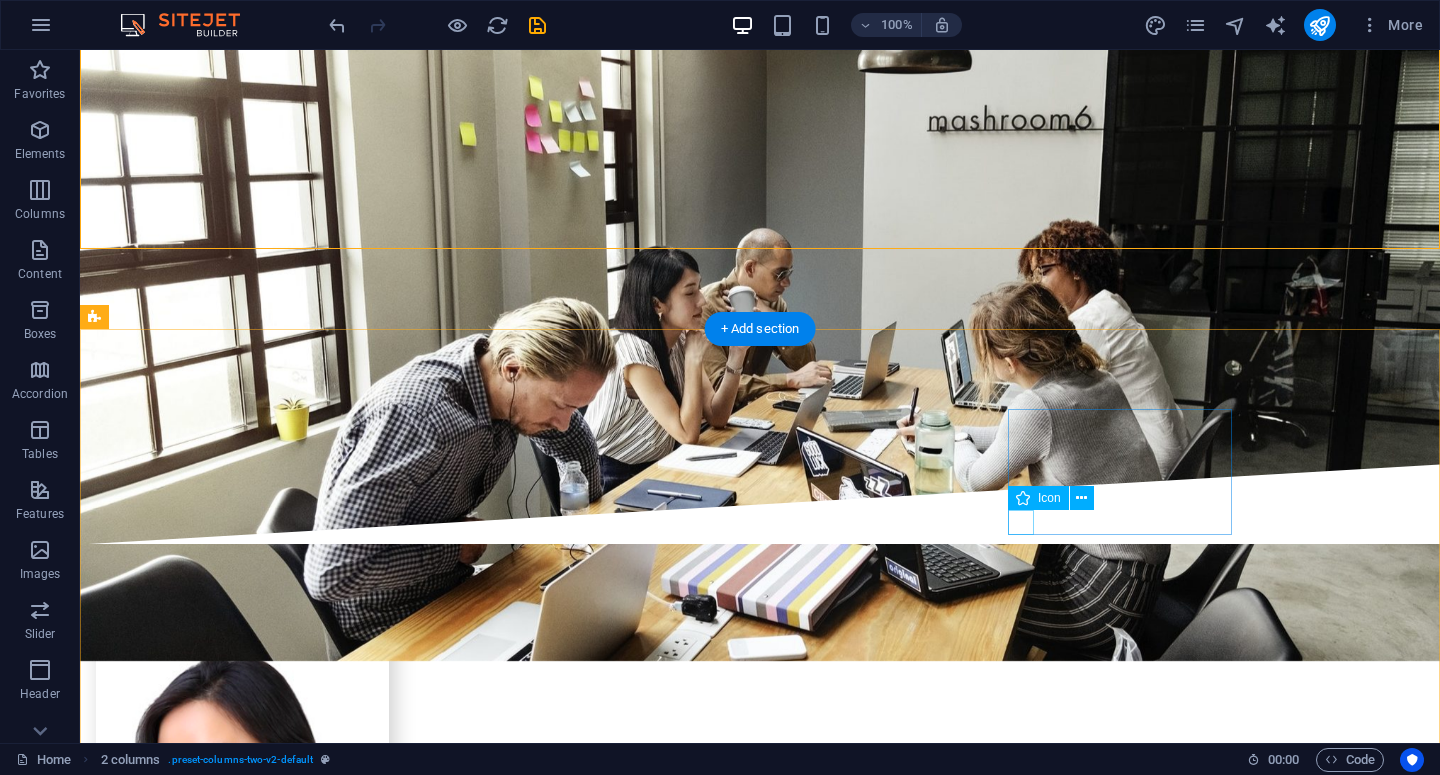click at bounding box center [208, 5389] 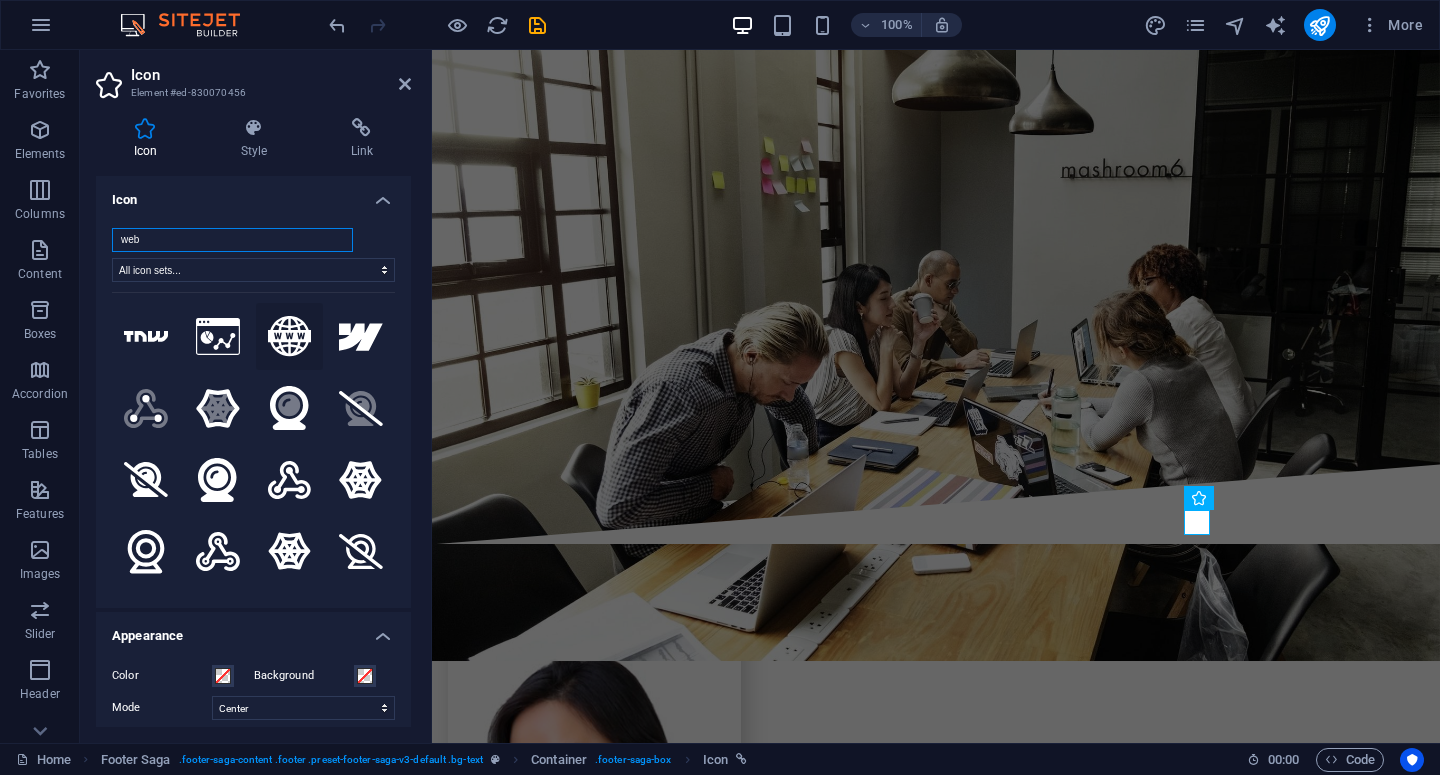 type on "web" 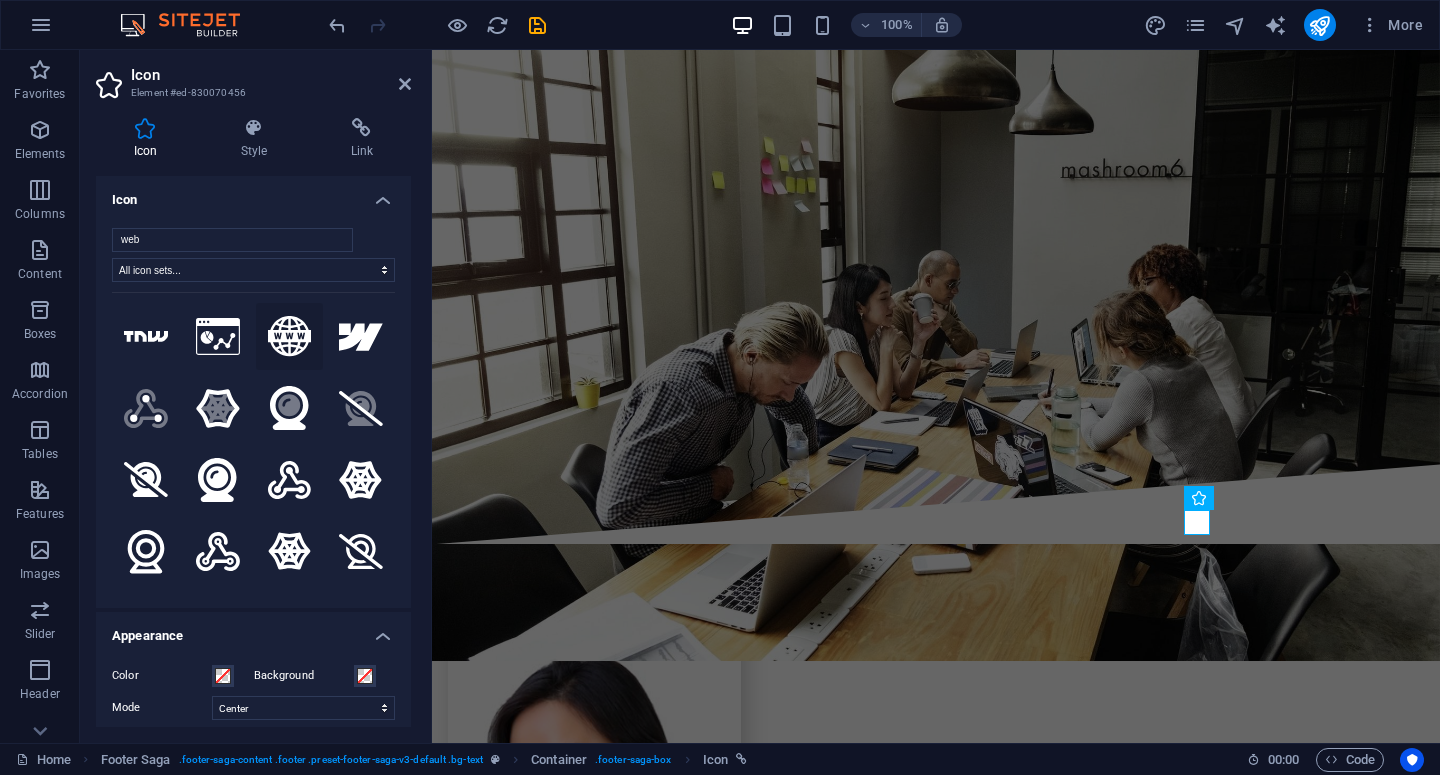 click 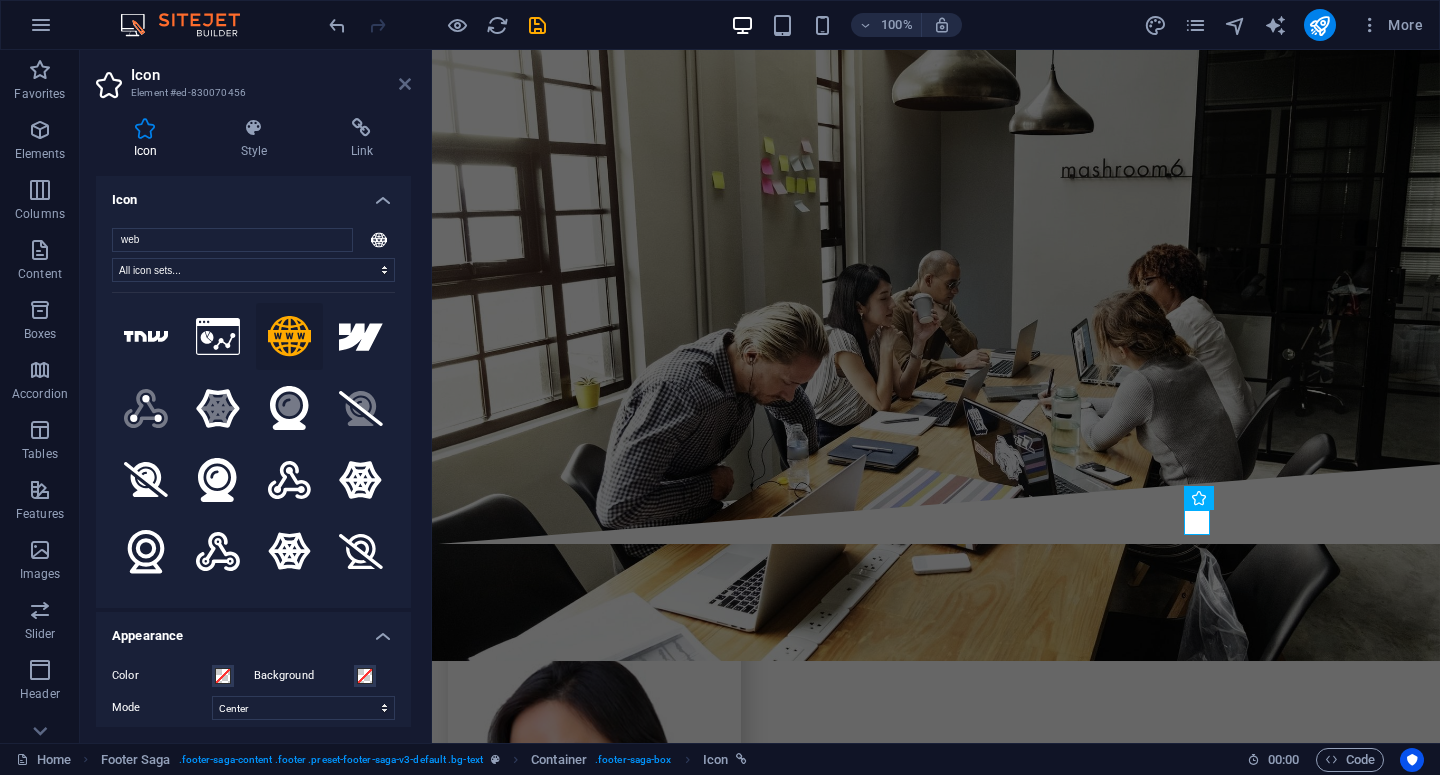 click at bounding box center (405, 84) 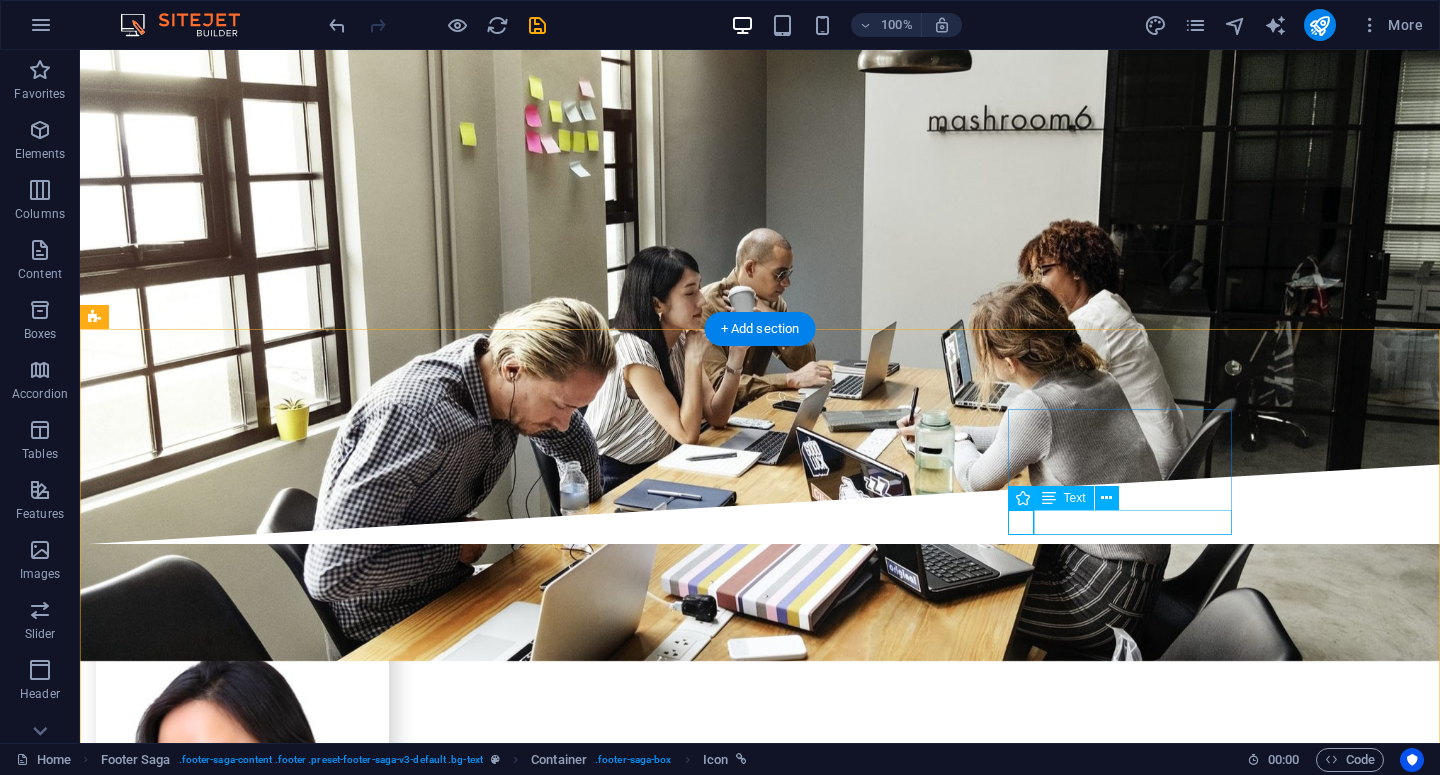 click on "Instagram" at bounding box center [208, 5413] 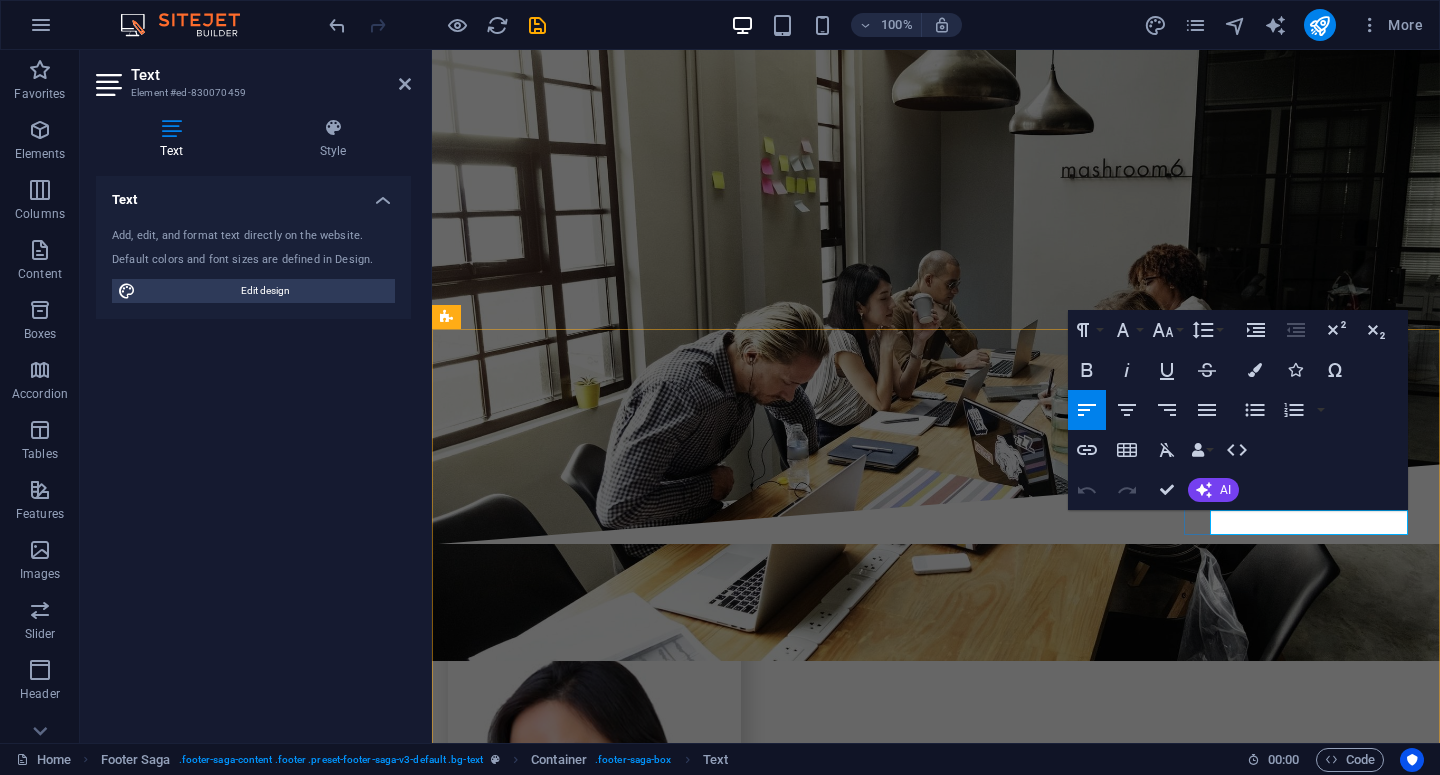 click on "Instagram" at bounding box center (560, 5061) 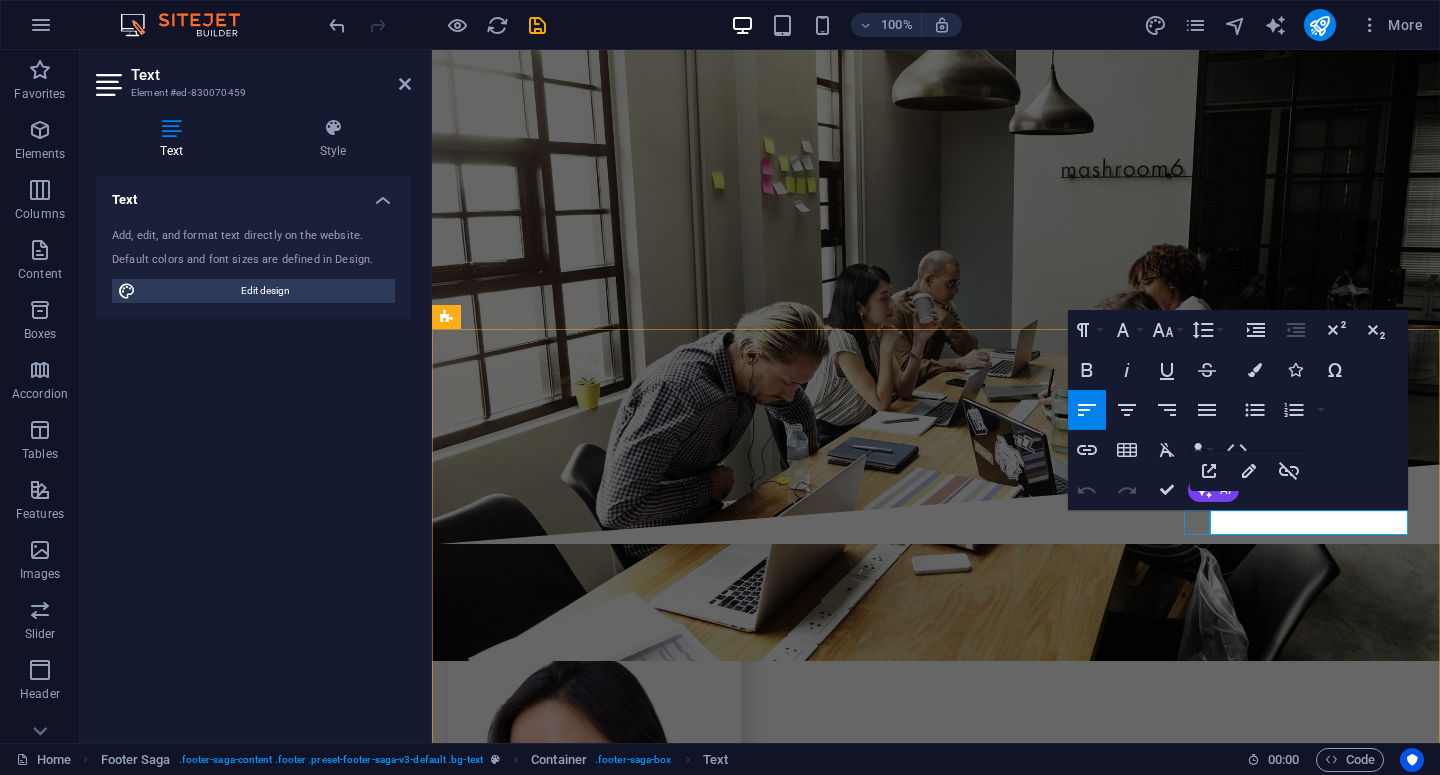 drag, startPoint x: 1308, startPoint y: 530, endPoint x: 1207, endPoint y: 520, distance: 101.49384 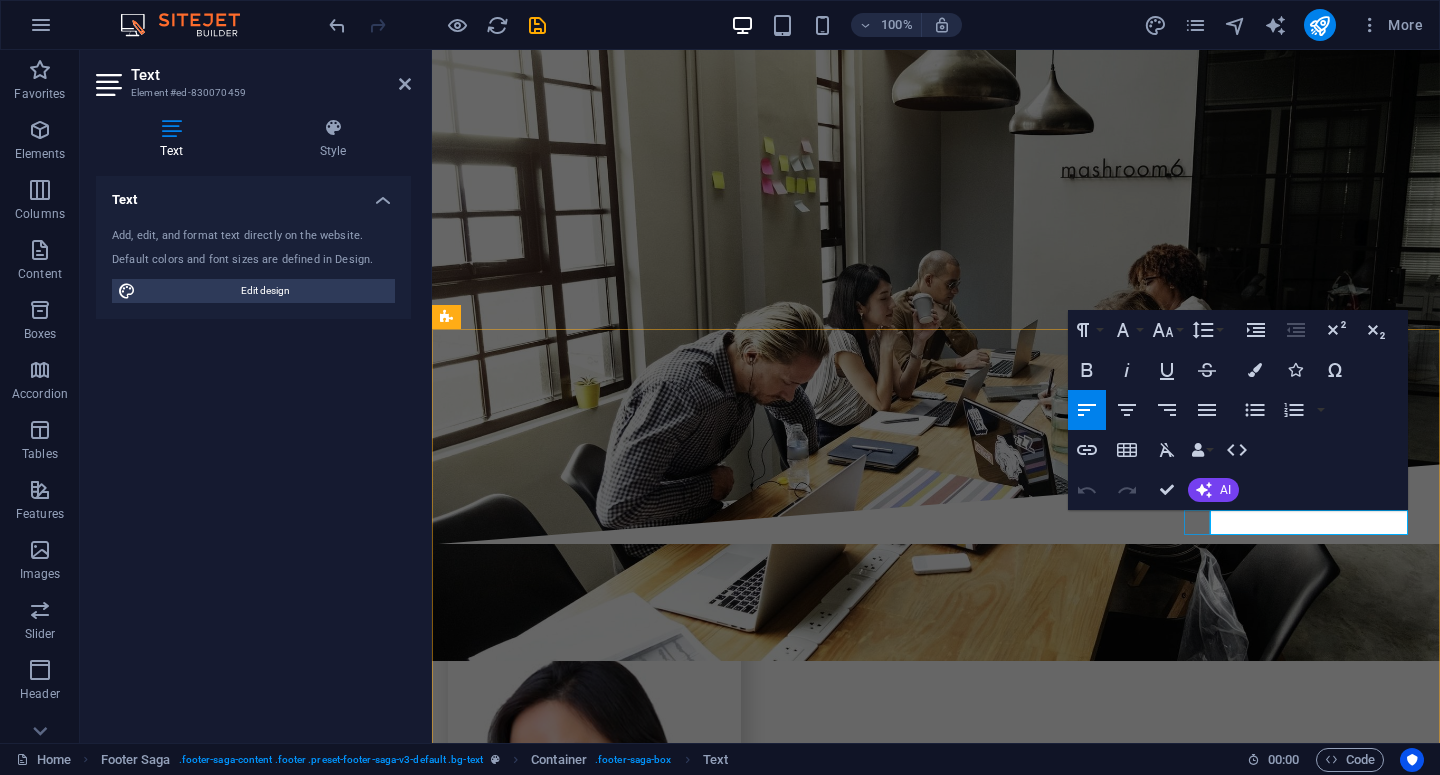 type 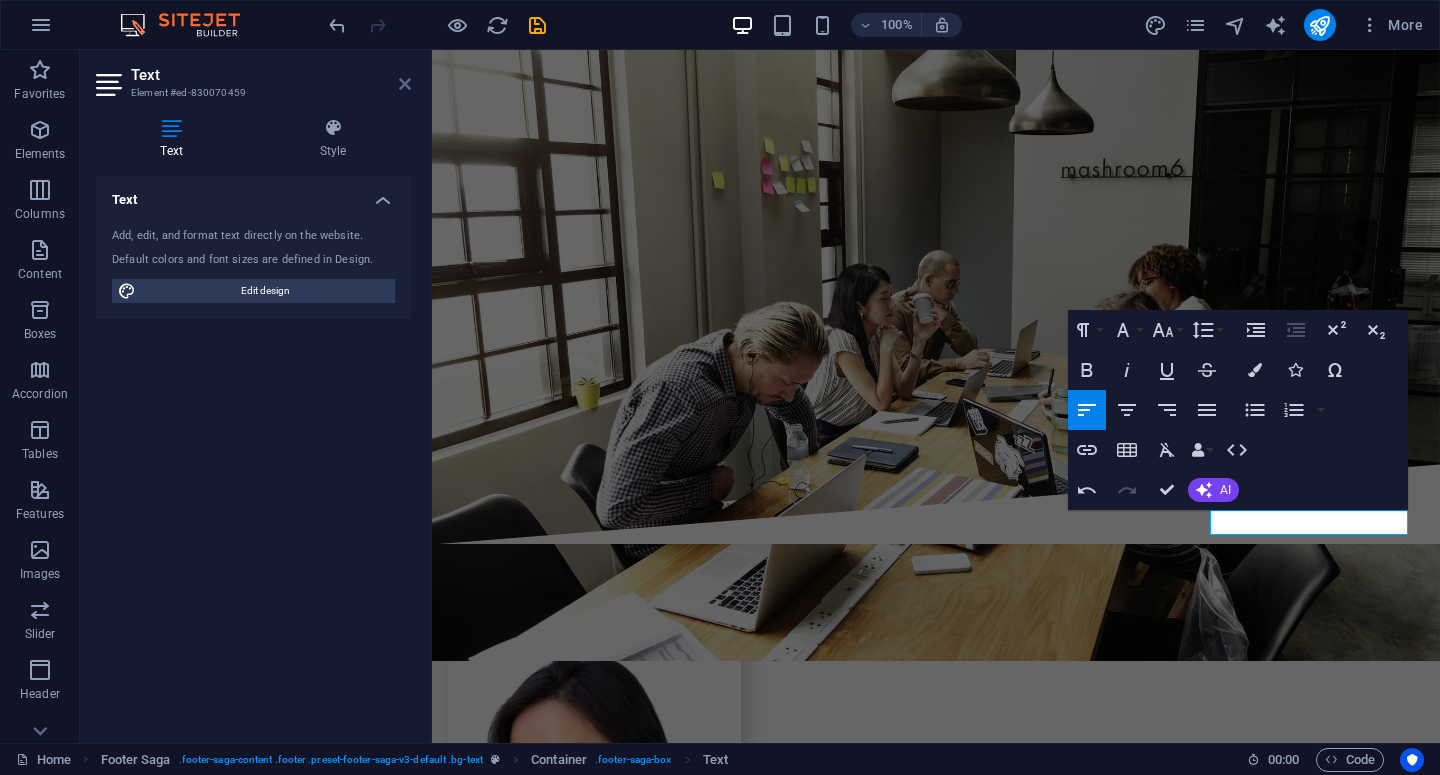 click at bounding box center (405, 84) 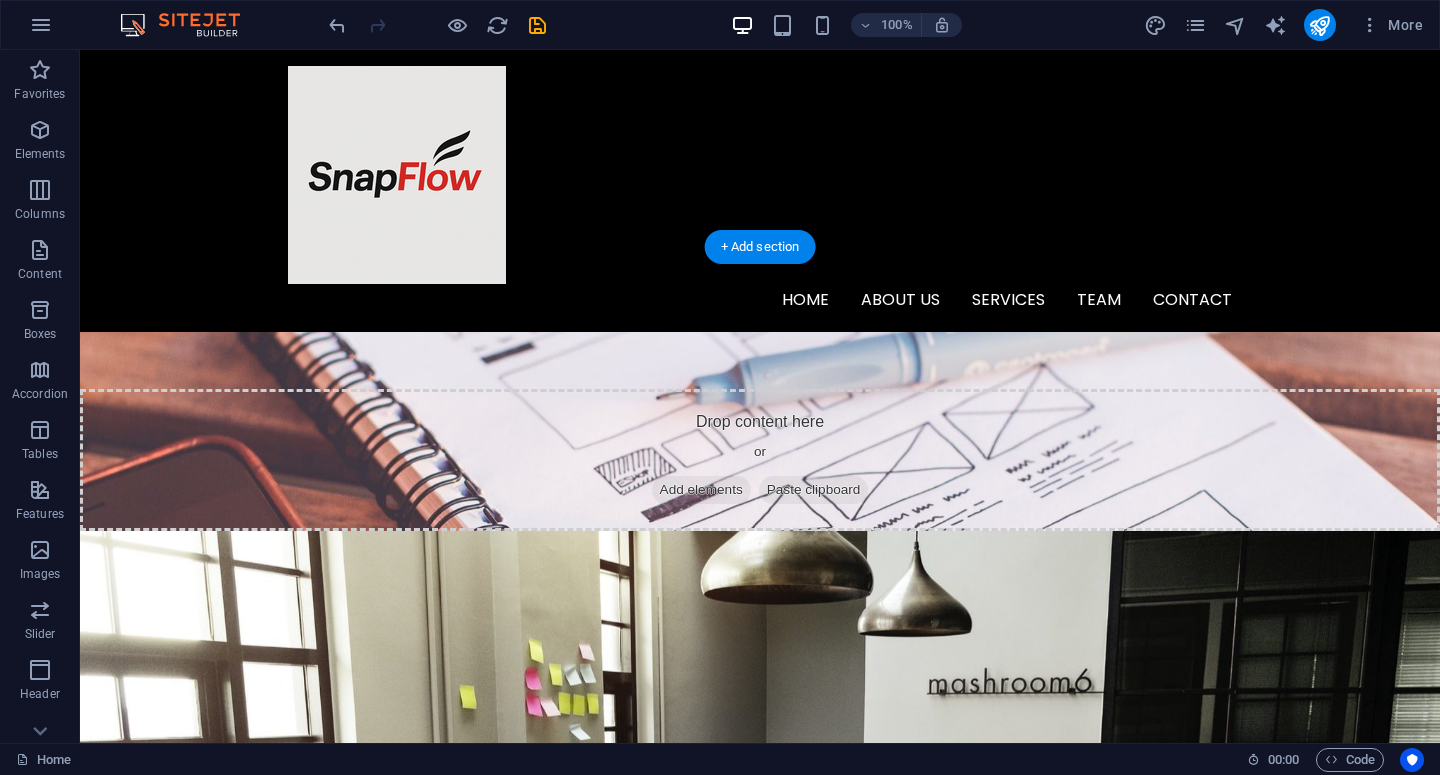 scroll, scrollTop: 3592, scrollLeft: 0, axis: vertical 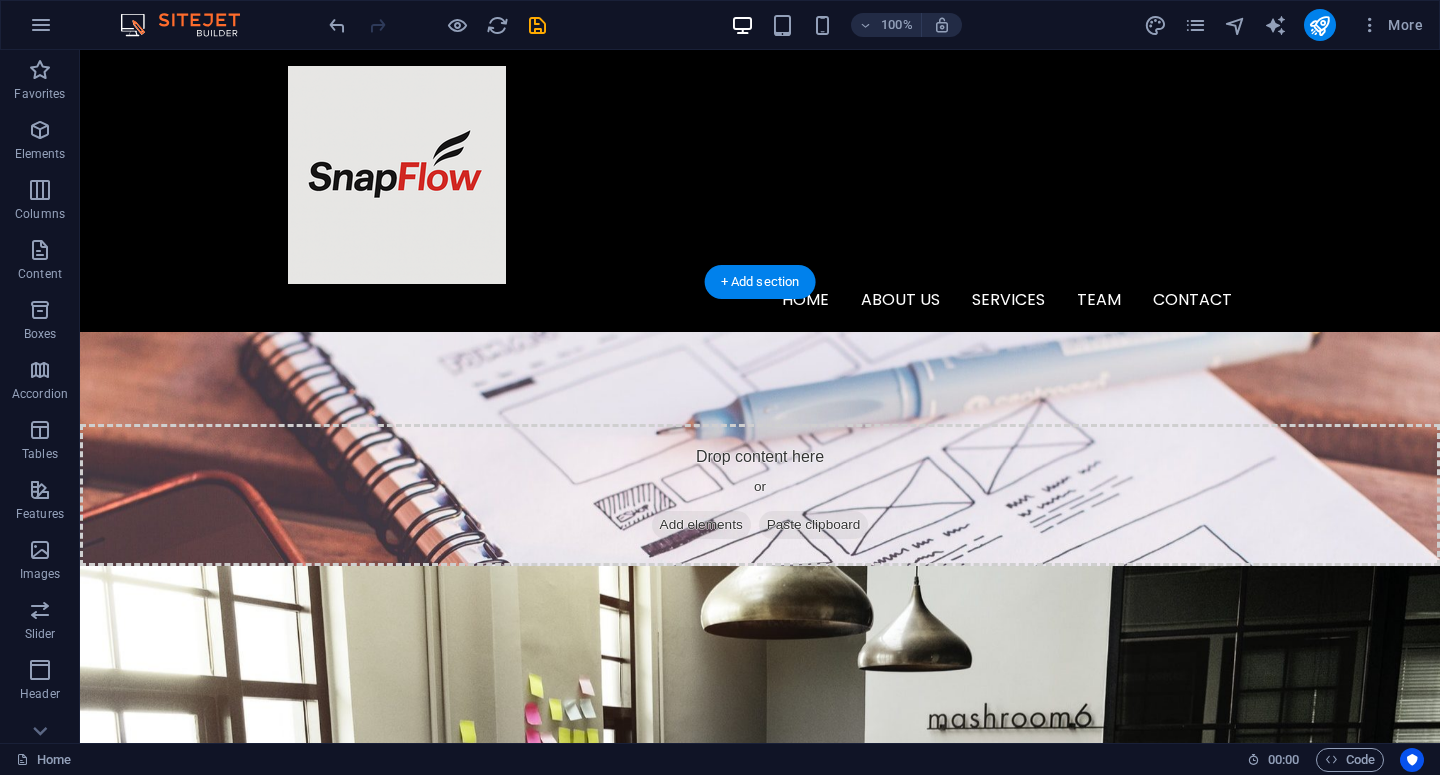click at bounding box center (324, 3716) 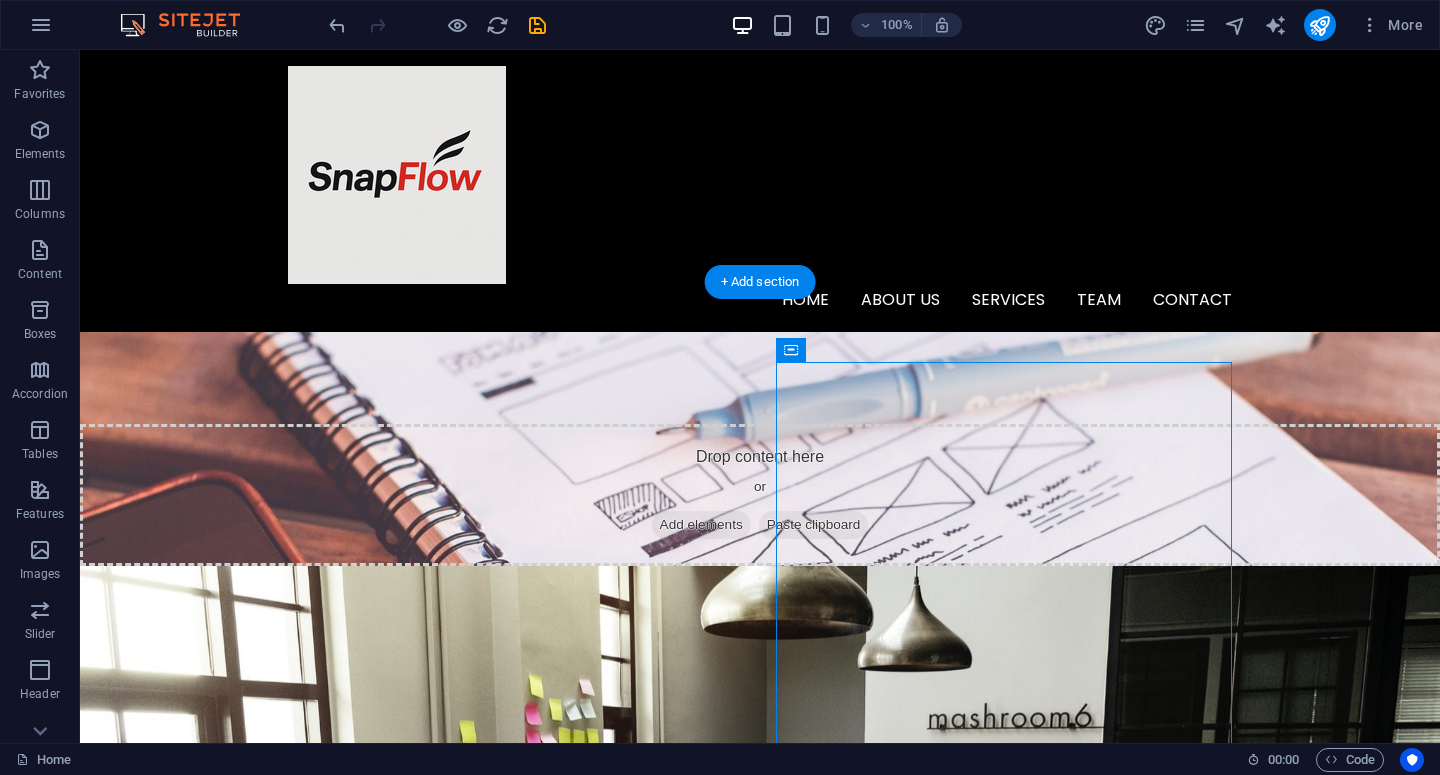 click at bounding box center (324, 3716) 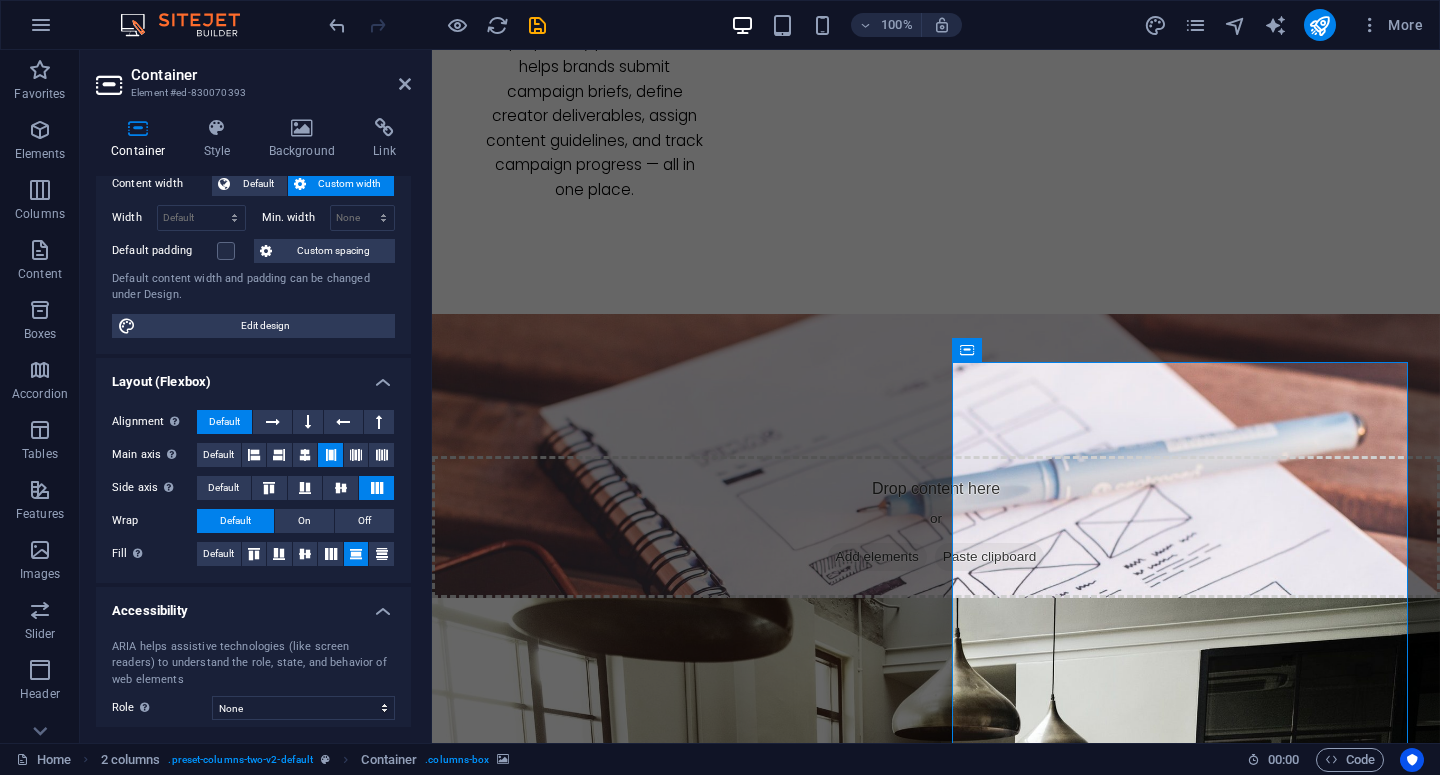 scroll, scrollTop: 258, scrollLeft: 0, axis: vertical 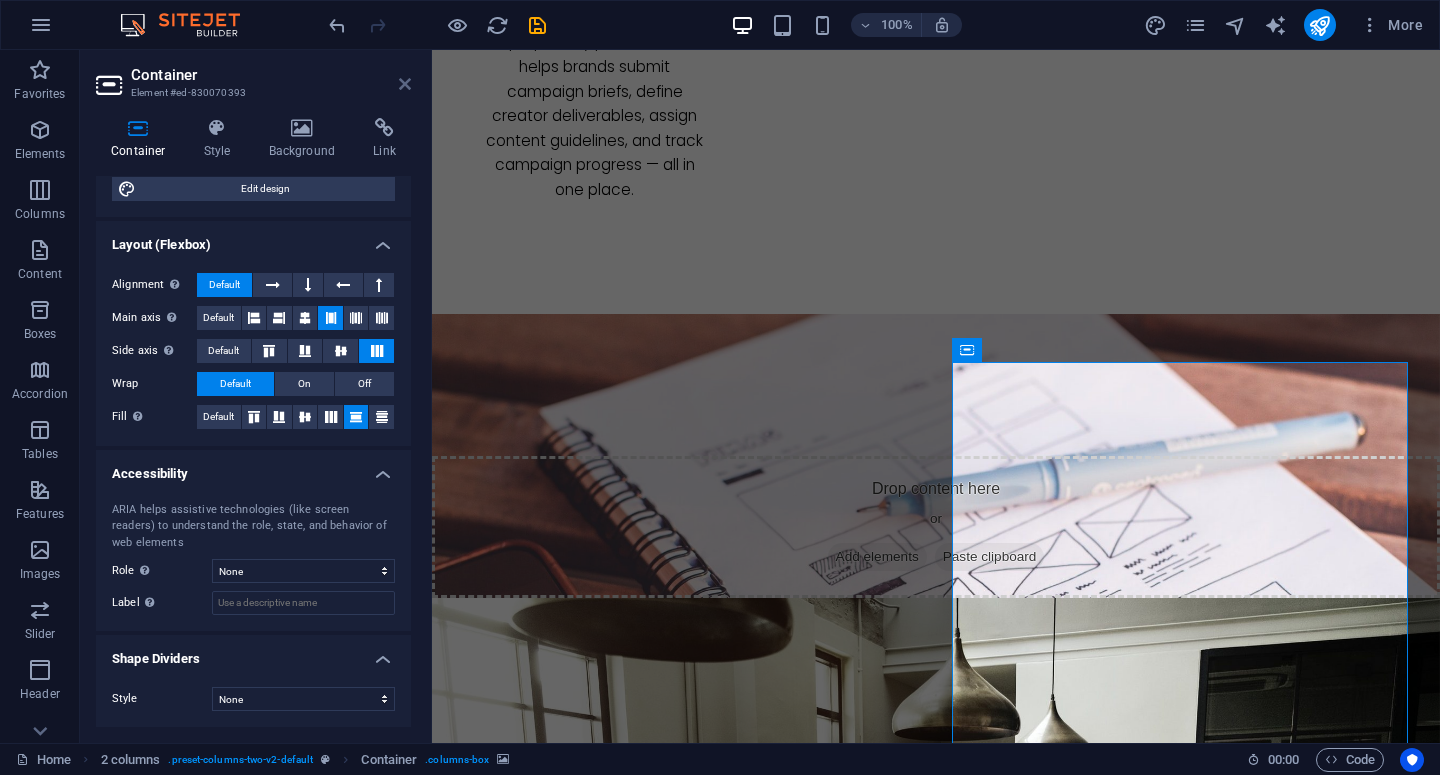 click at bounding box center (405, 84) 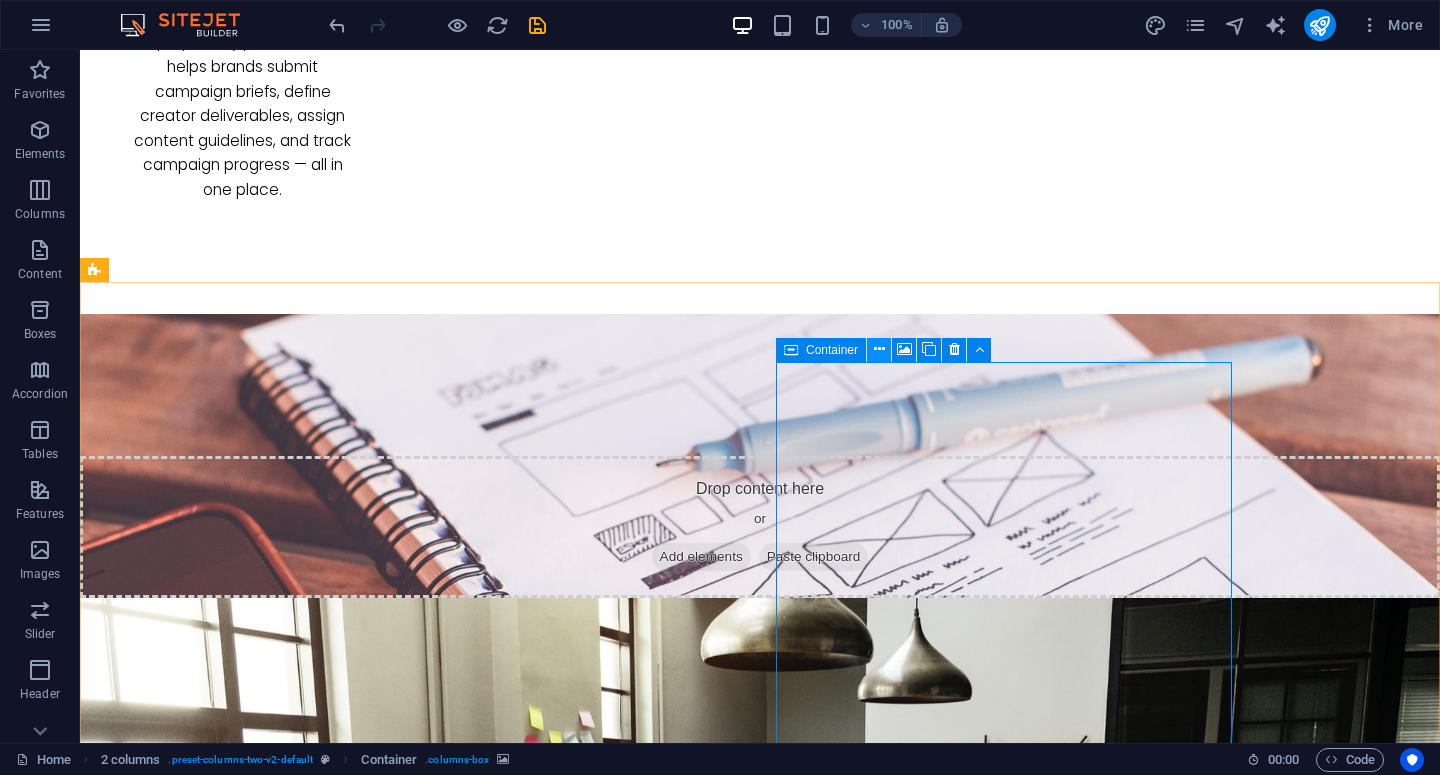 click at bounding box center [879, 349] 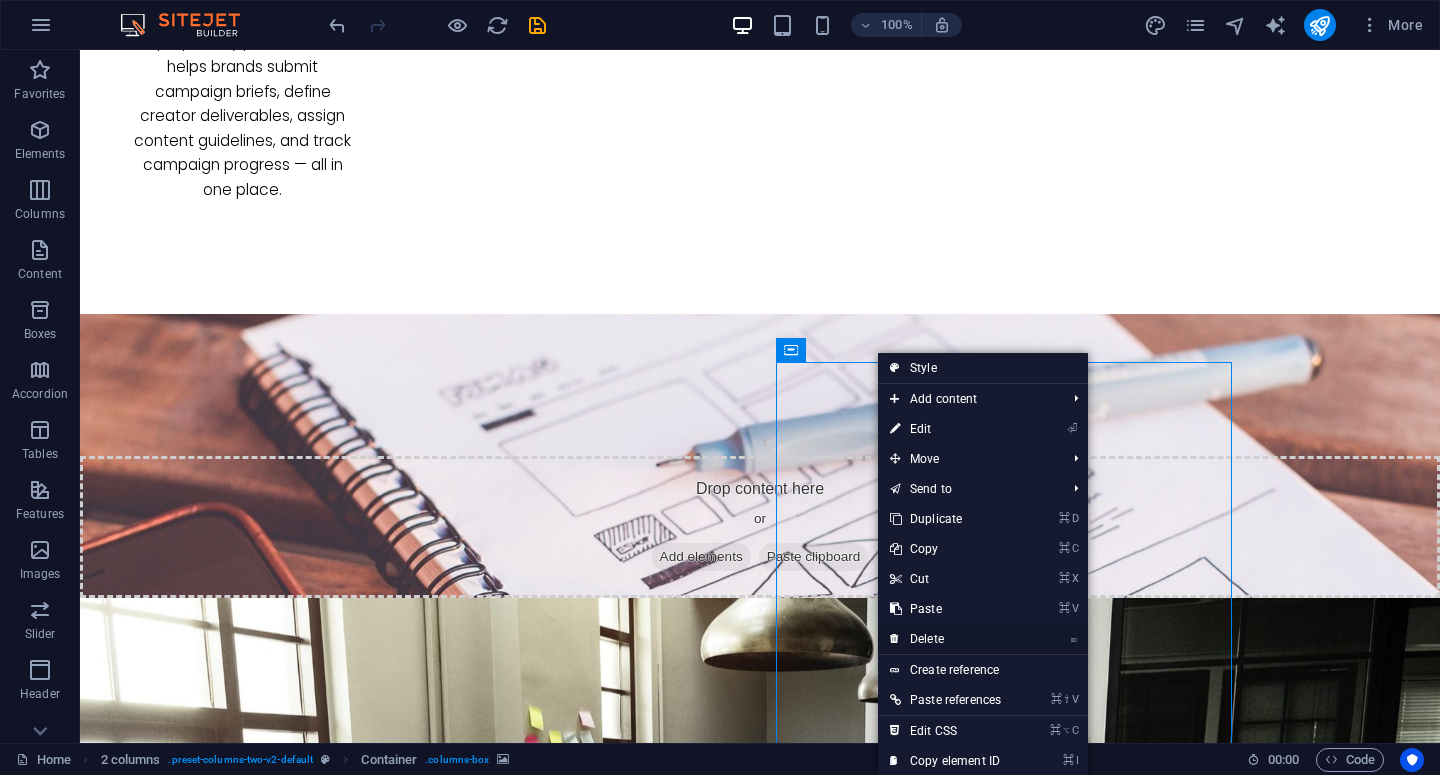 click on "⌦  Delete" at bounding box center [945, 639] 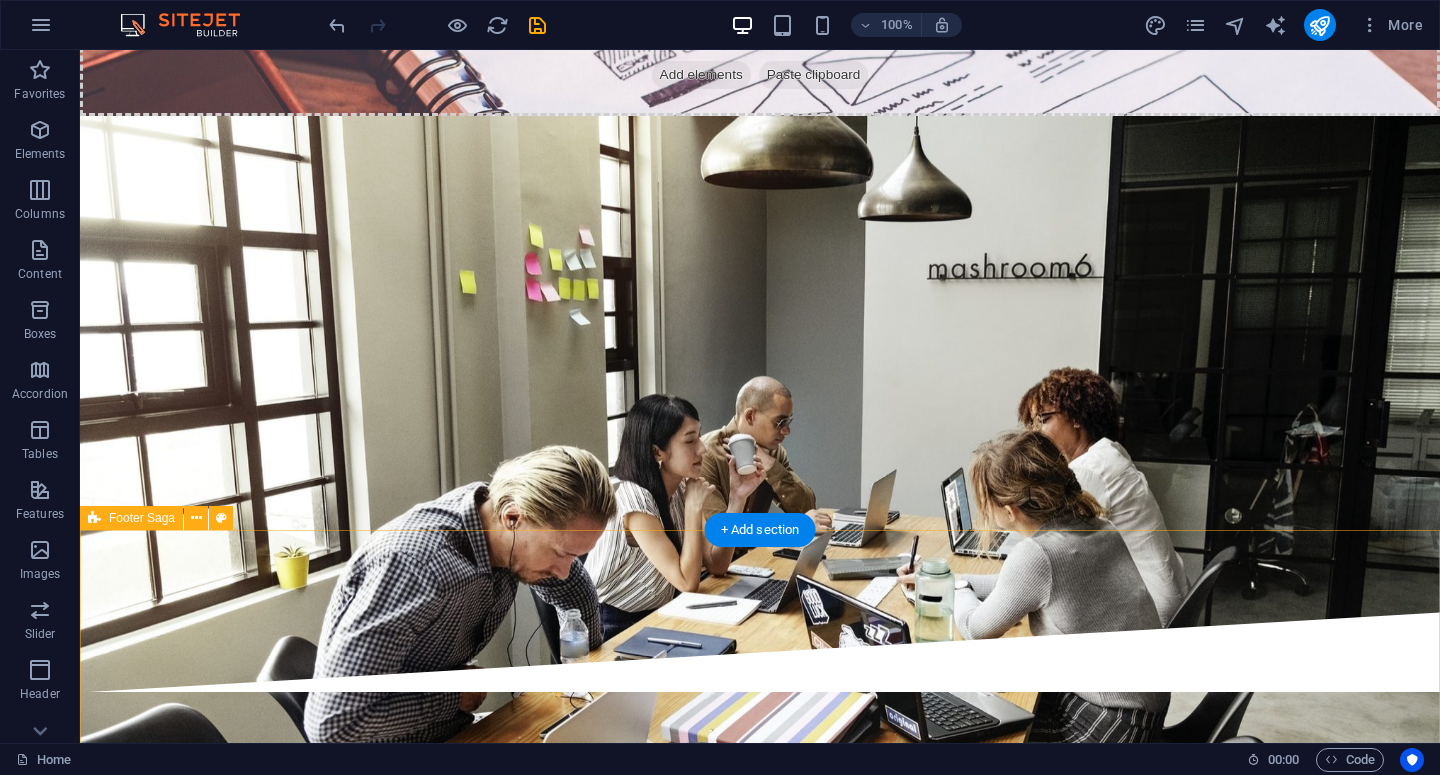 scroll, scrollTop: 4078, scrollLeft: 0, axis: vertical 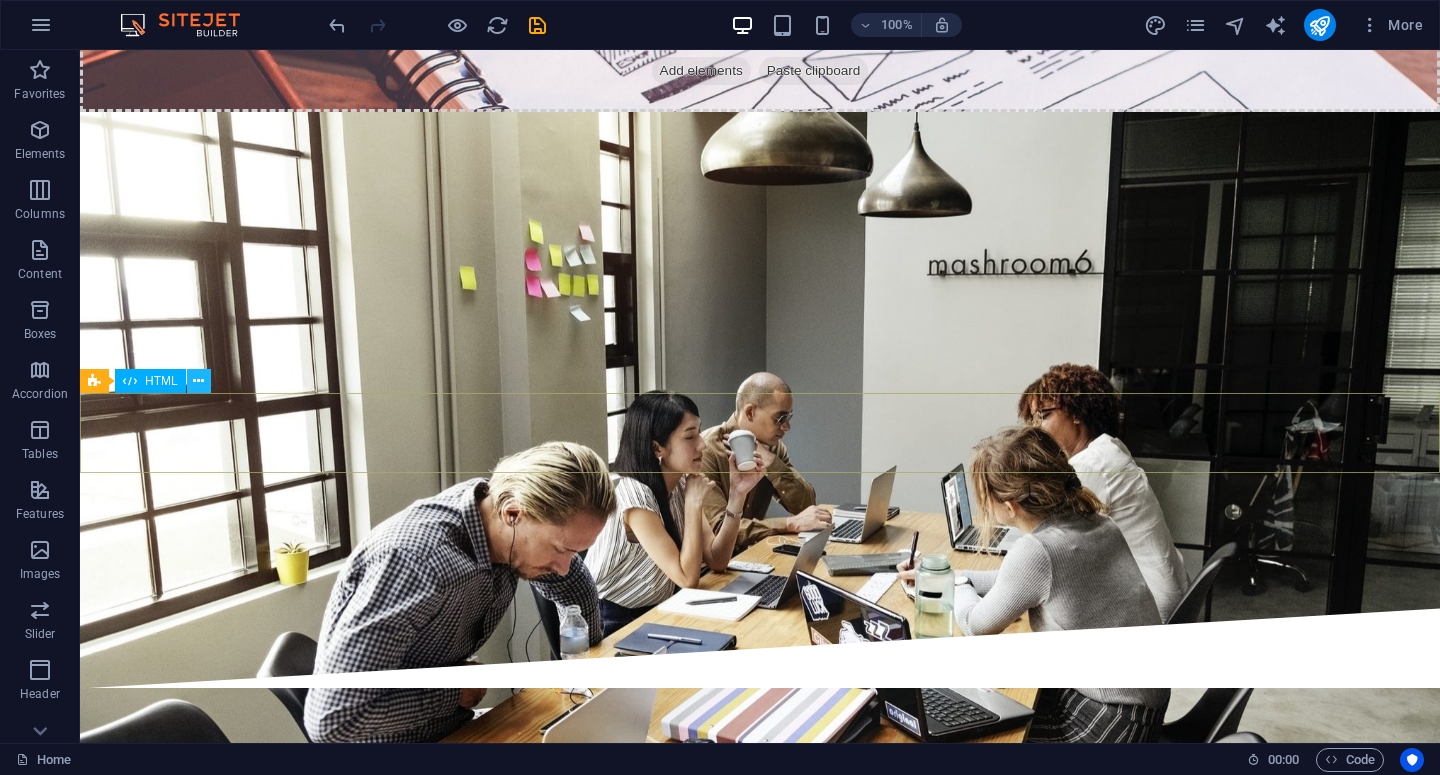 click at bounding box center (198, 381) 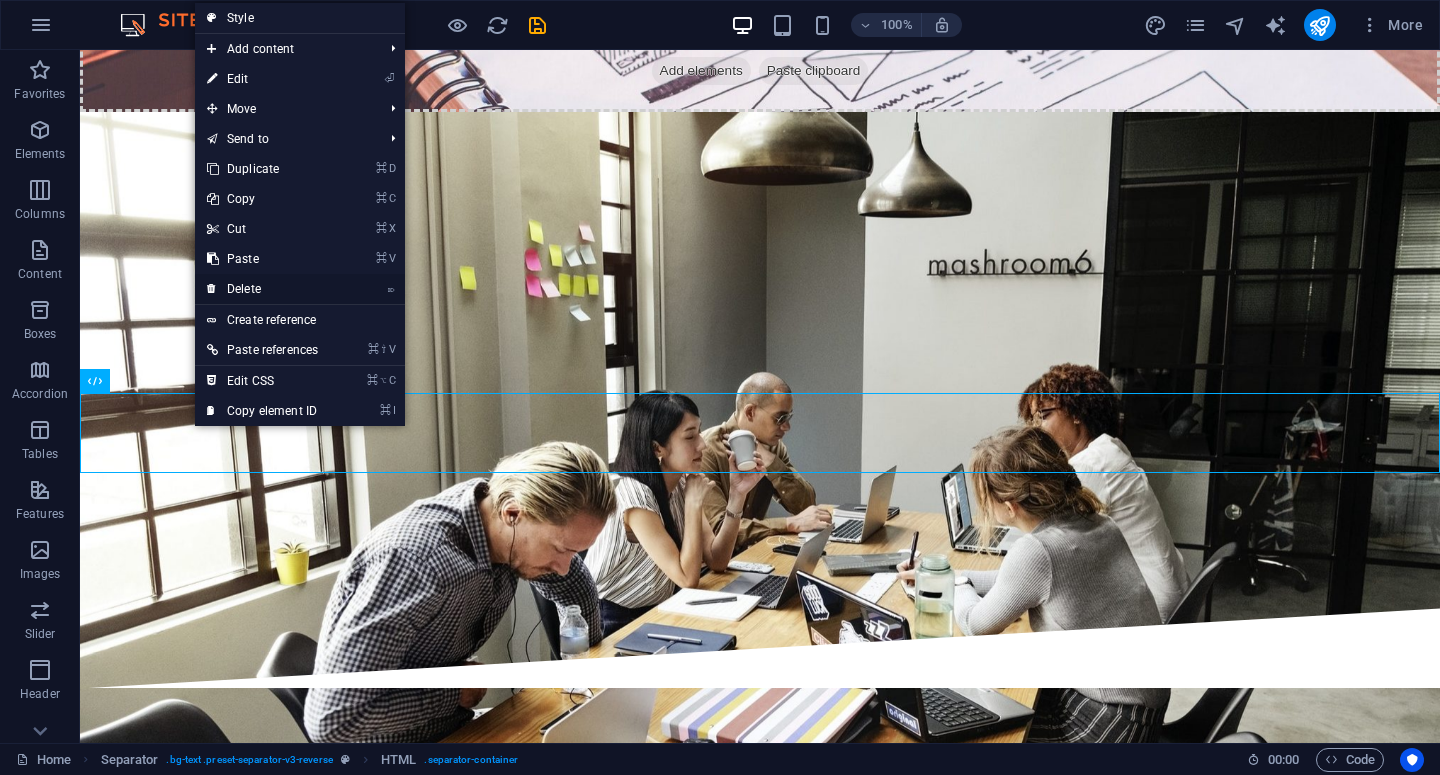 click on "⌦  Delete" at bounding box center [262, 289] 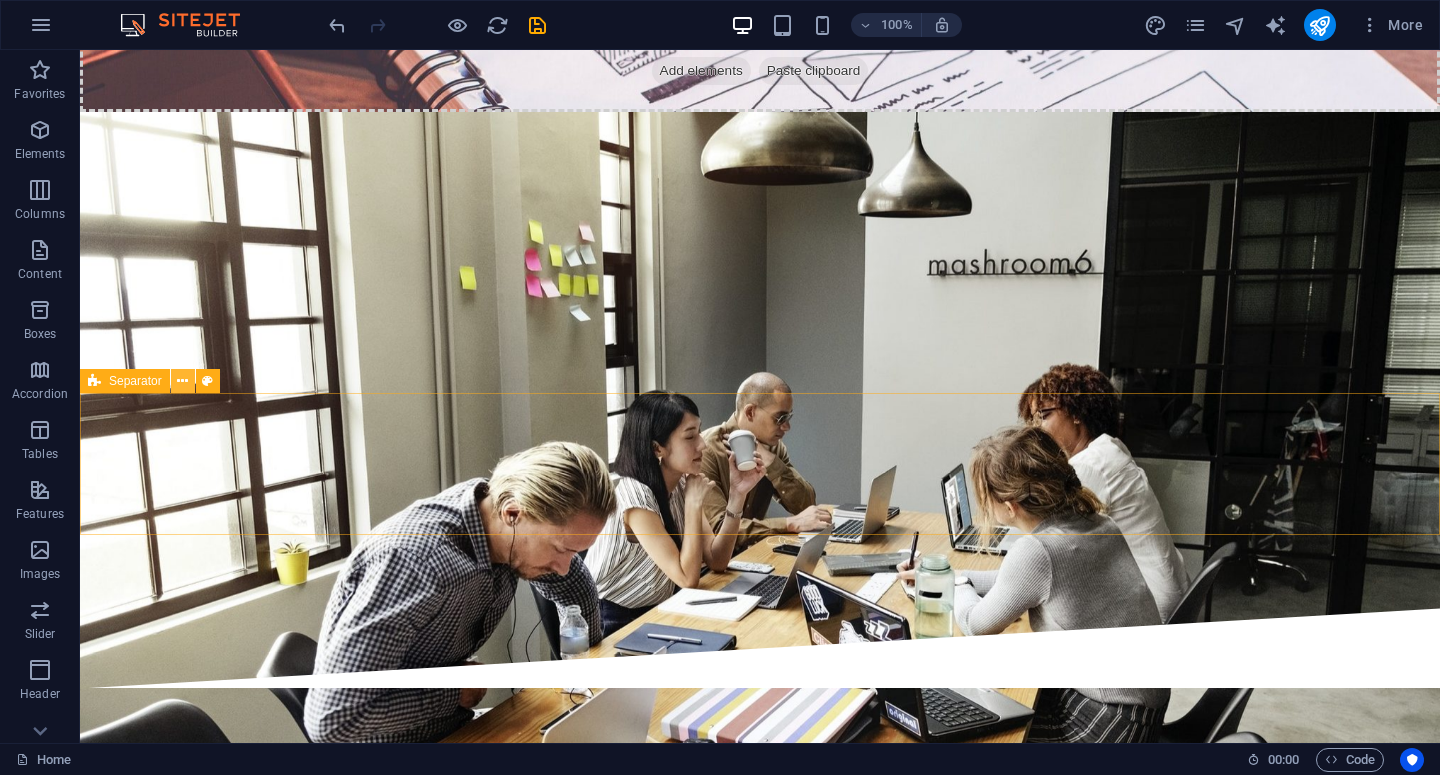 click at bounding box center (182, 381) 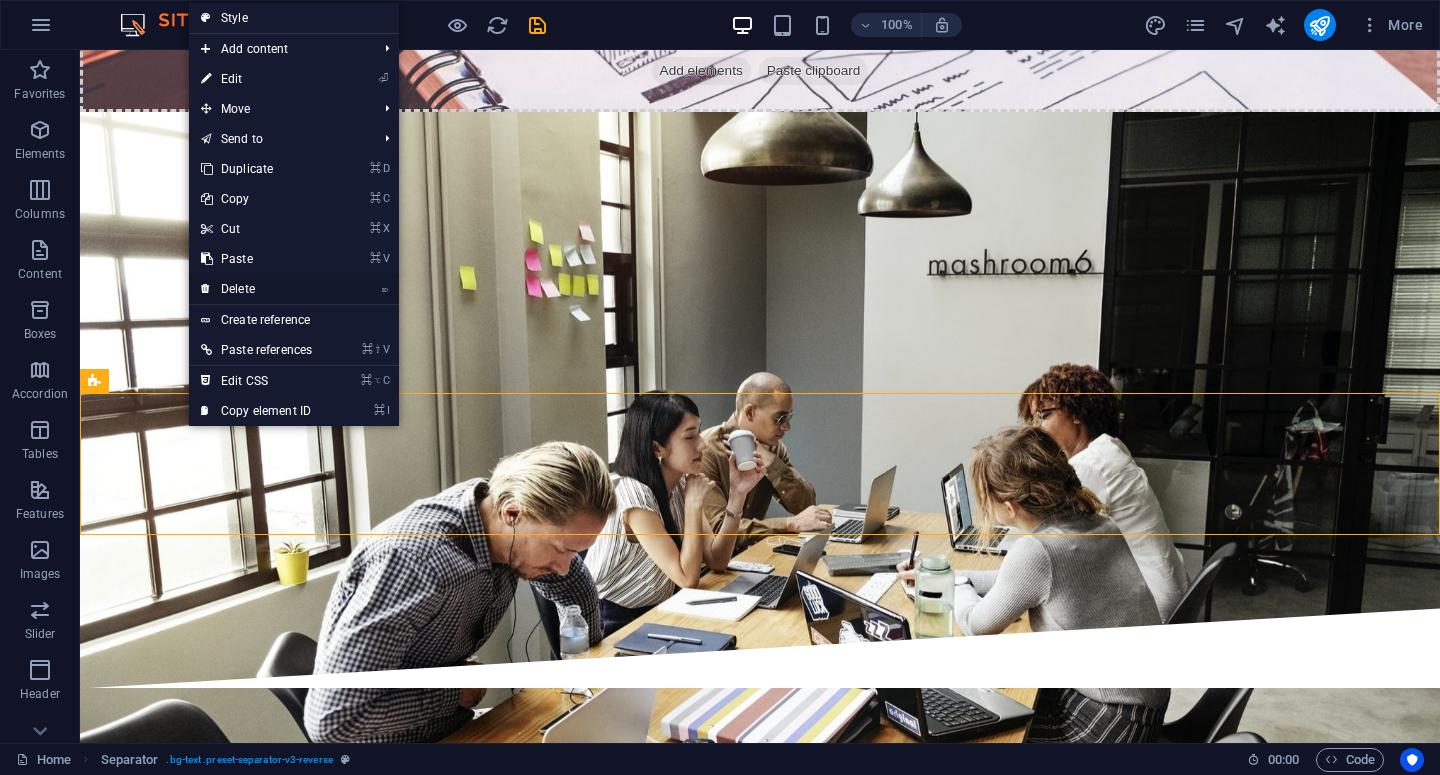 click on "⌦  Delete" at bounding box center [256, 289] 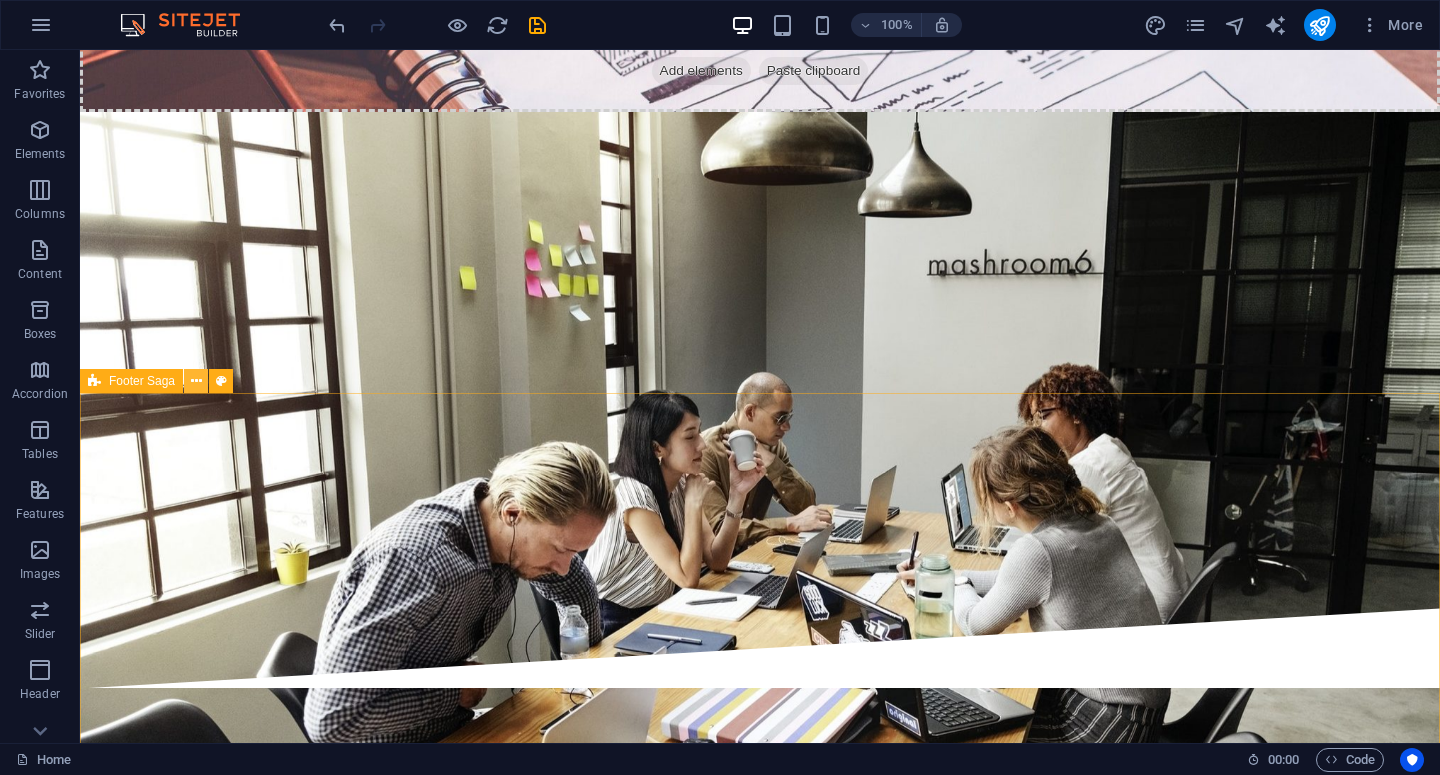 click at bounding box center [196, 381] 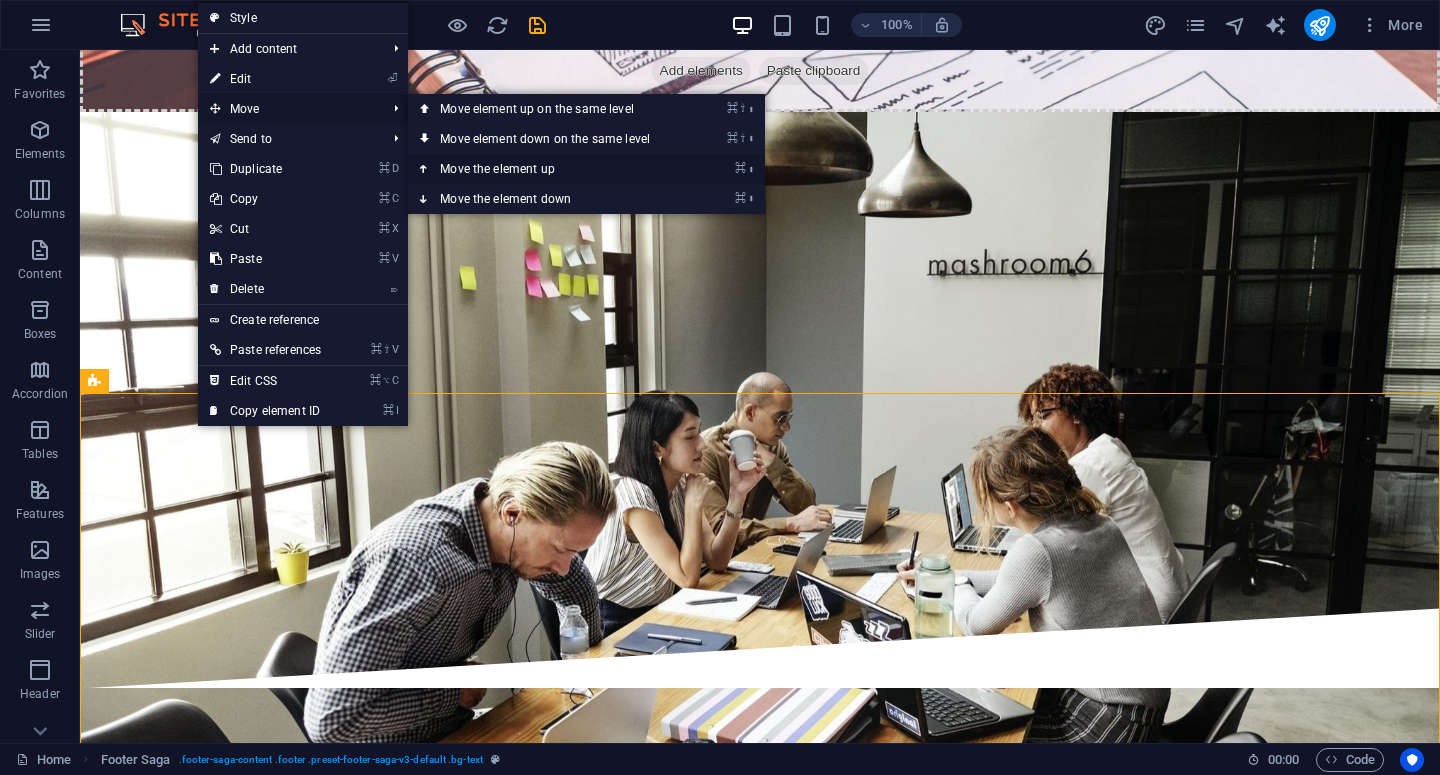 click on "⌘ ⬆  Move the element up" at bounding box center [549, 169] 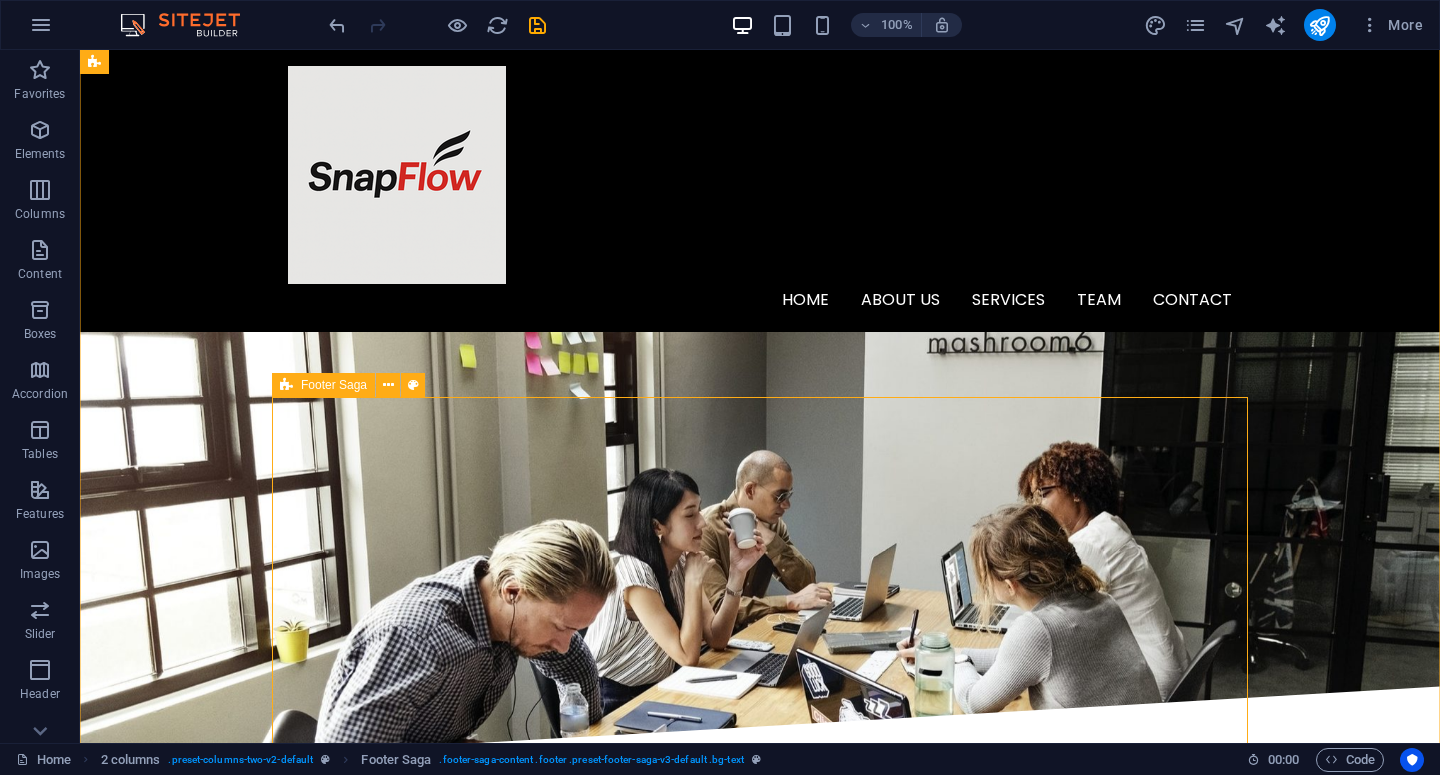 scroll, scrollTop: 3967, scrollLeft: 0, axis: vertical 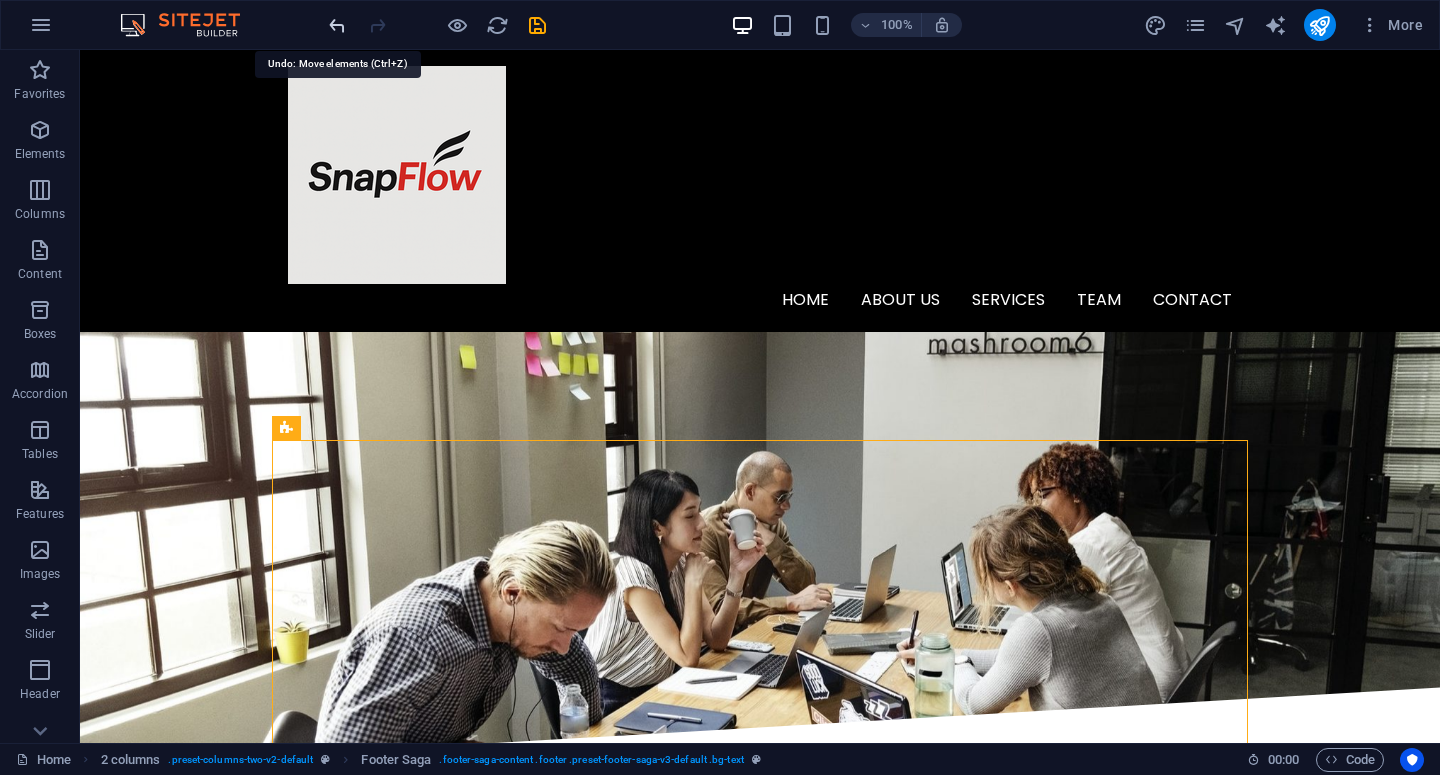 click at bounding box center [337, 25] 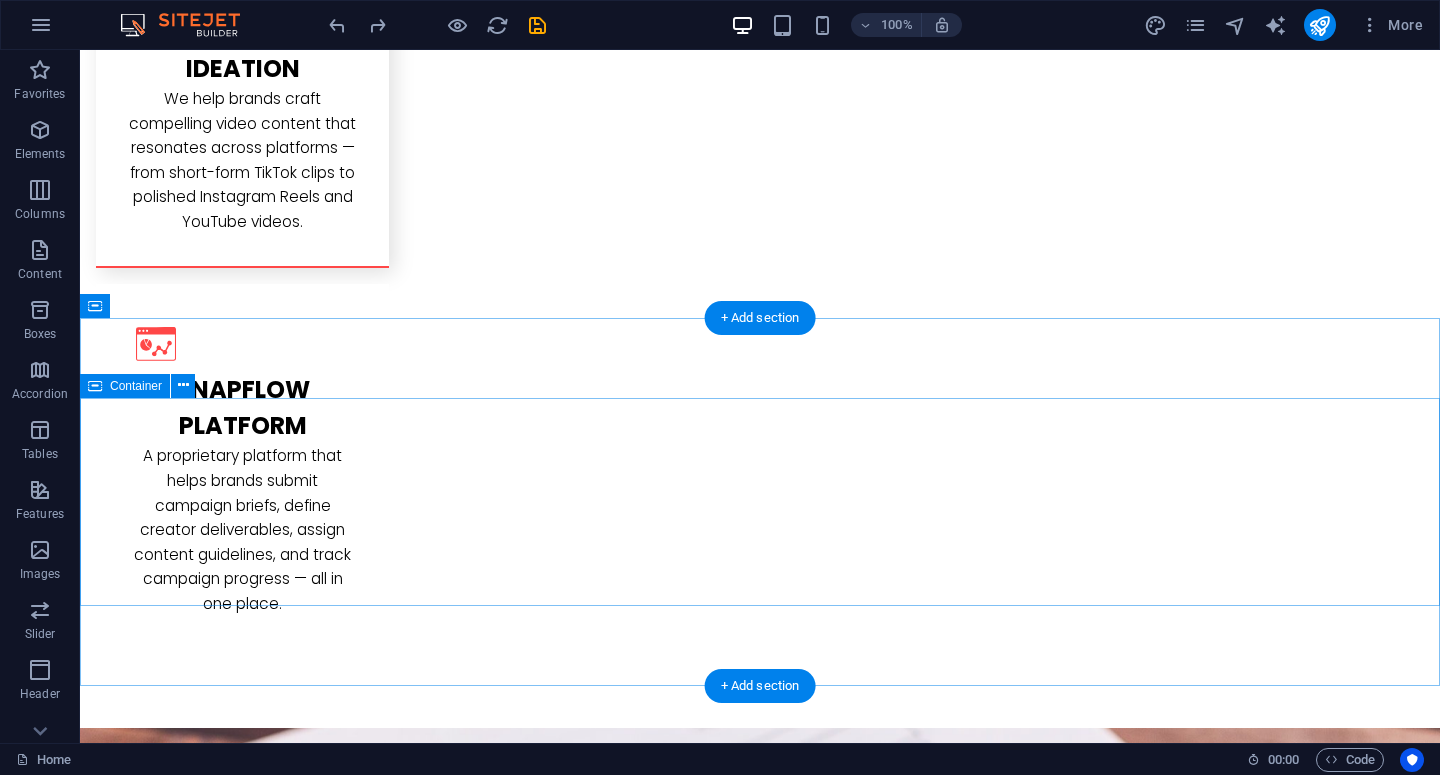 scroll, scrollTop: 3183, scrollLeft: 0, axis: vertical 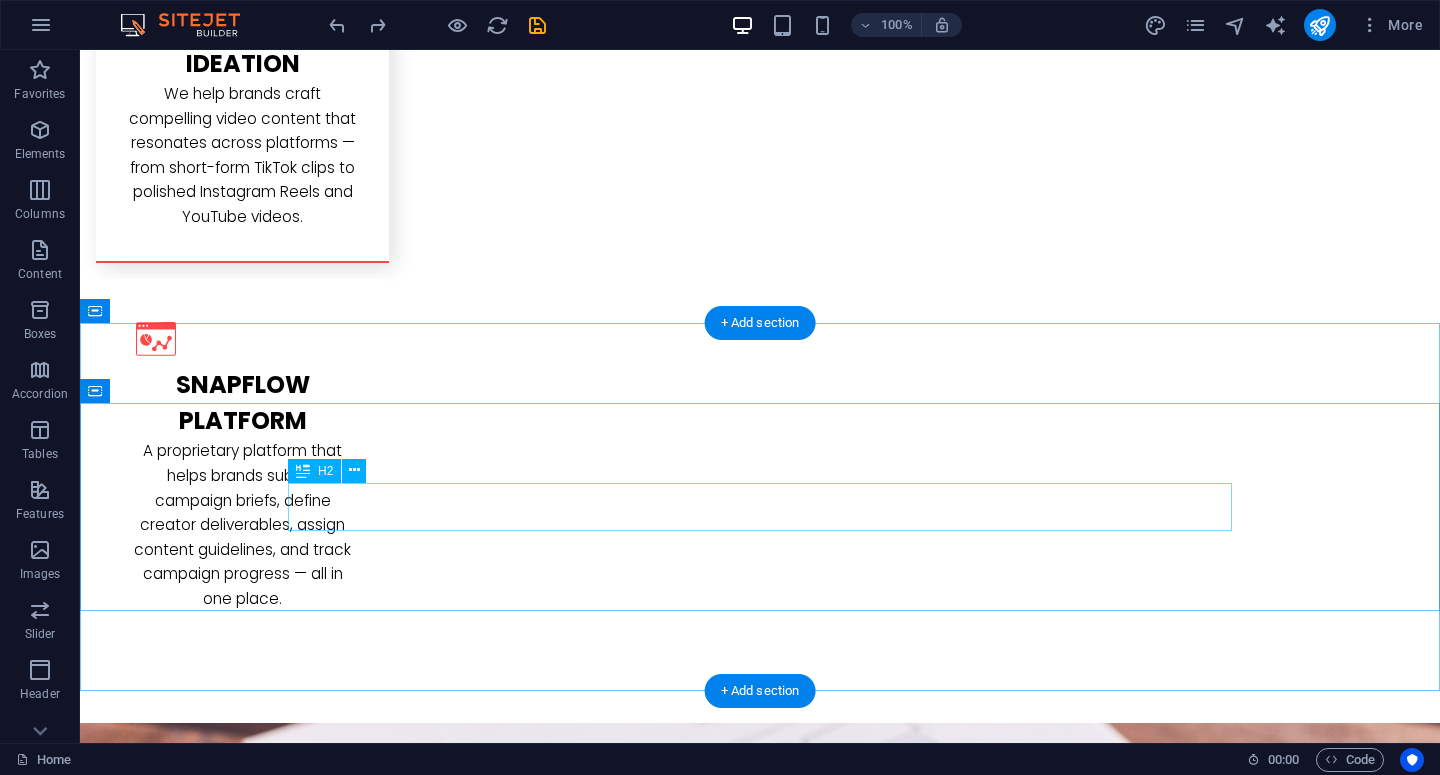 click on "C ontact Us" at bounding box center [760, 3212] 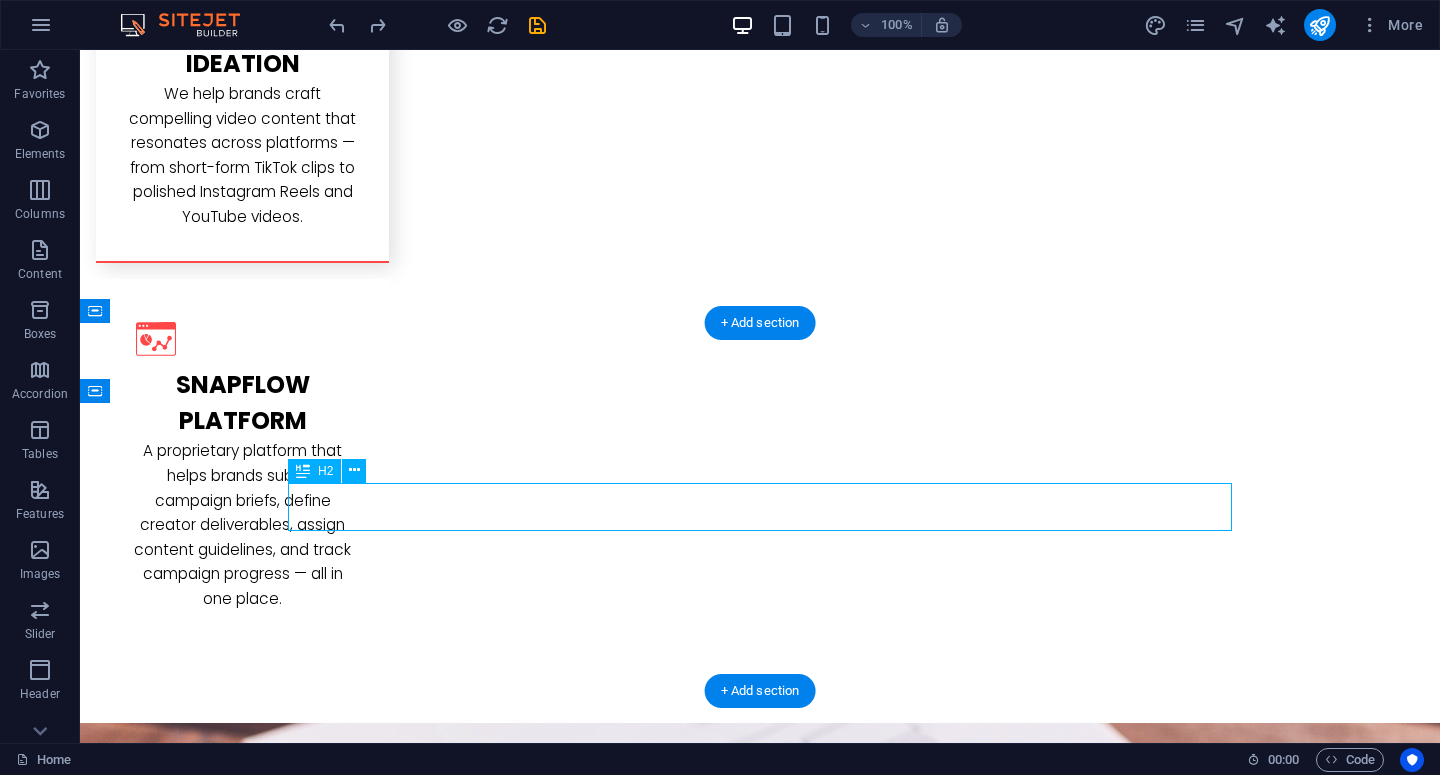 click on "C ontact Us" at bounding box center (760, 3212) 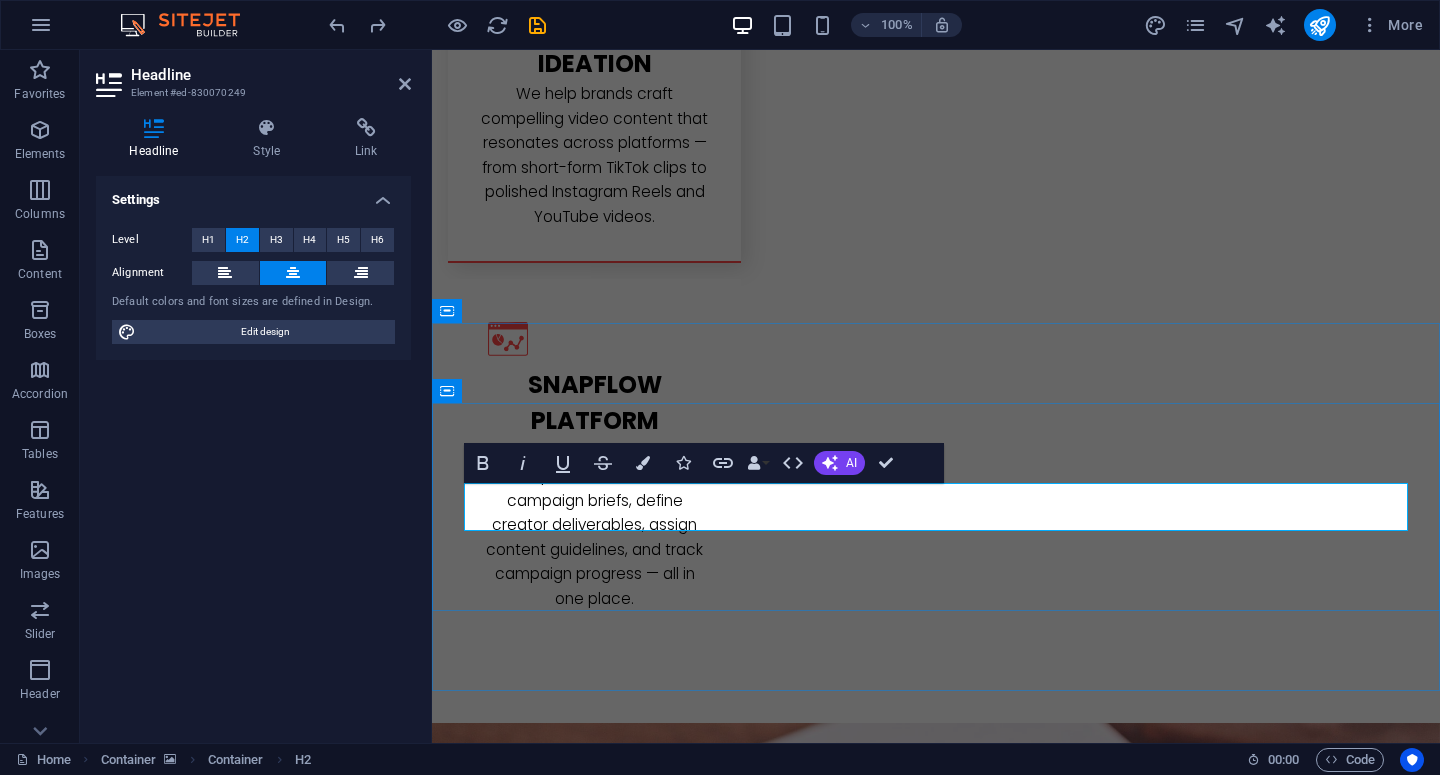 click on "ontact Us" at bounding box center [951, 3212] 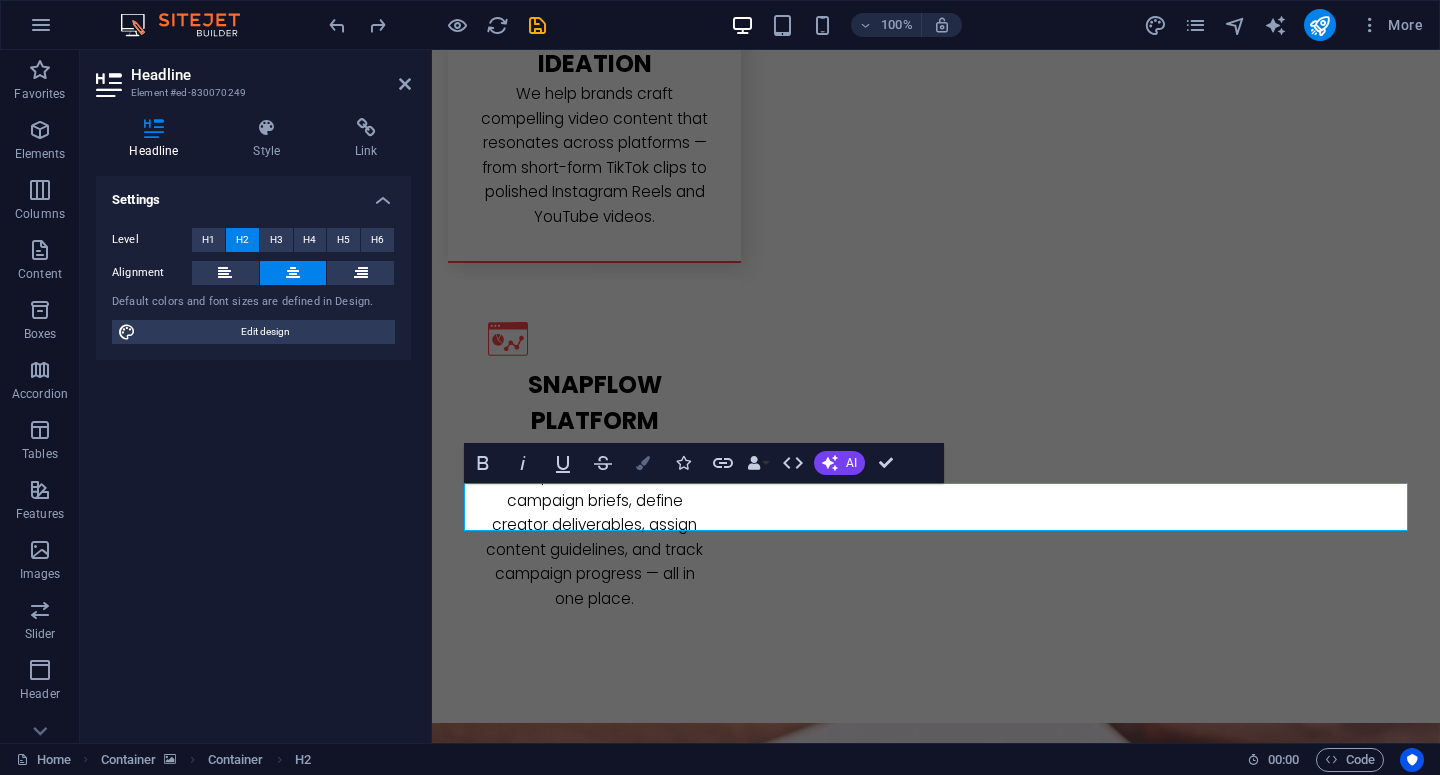 click at bounding box center (643, 463) 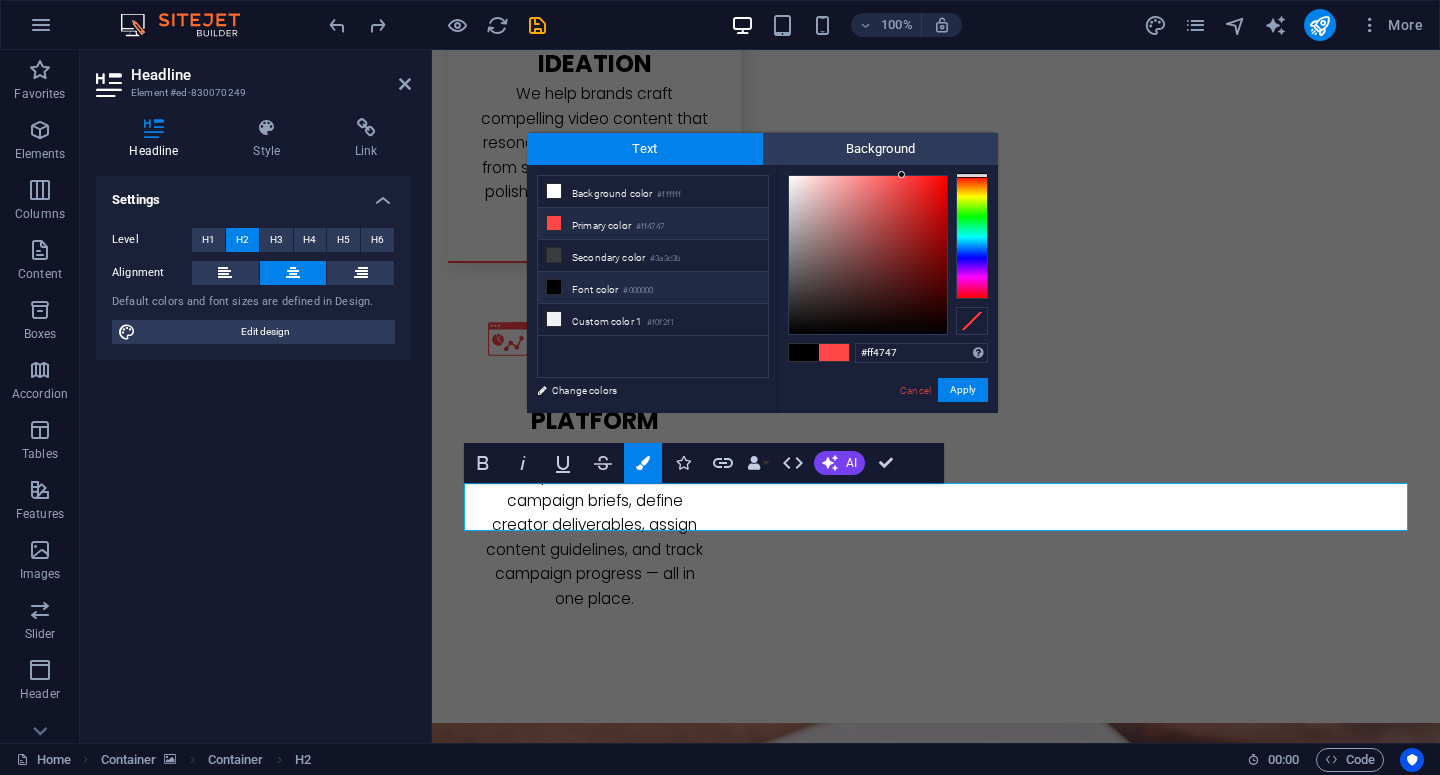 click on "Primary color
#ff4747" at bounding box center [653, 224] 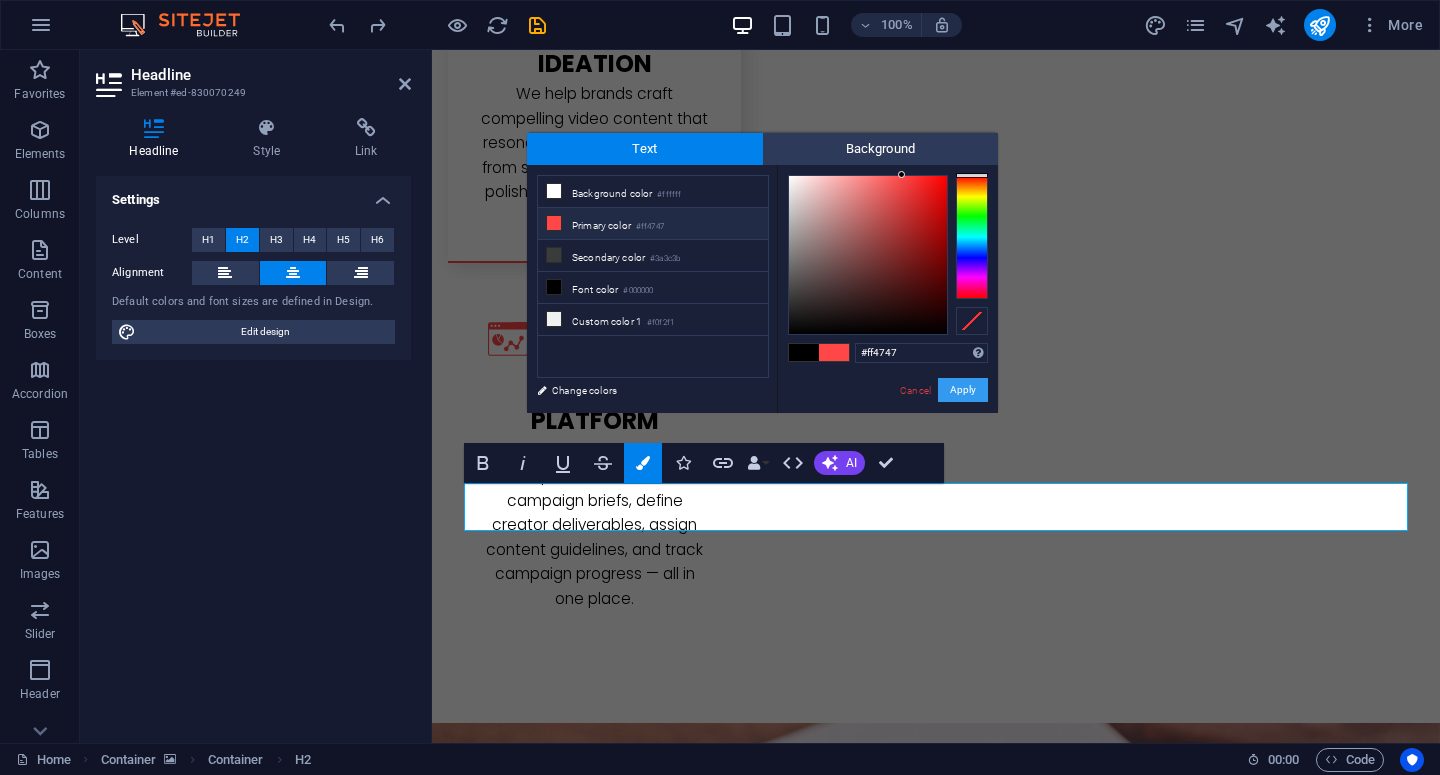 click on "Apply" at bounding box center [963, 390] 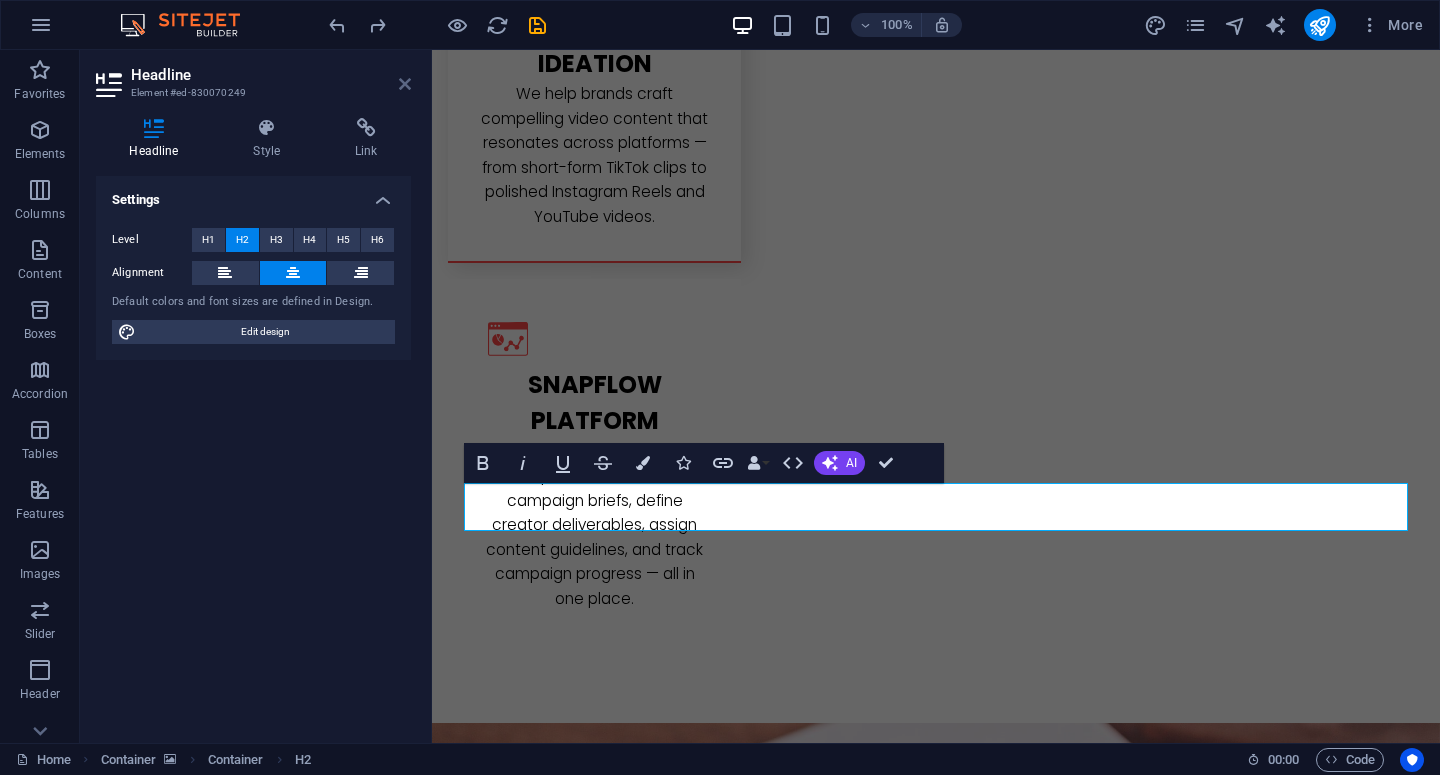 click at bounding box center (405, 84) 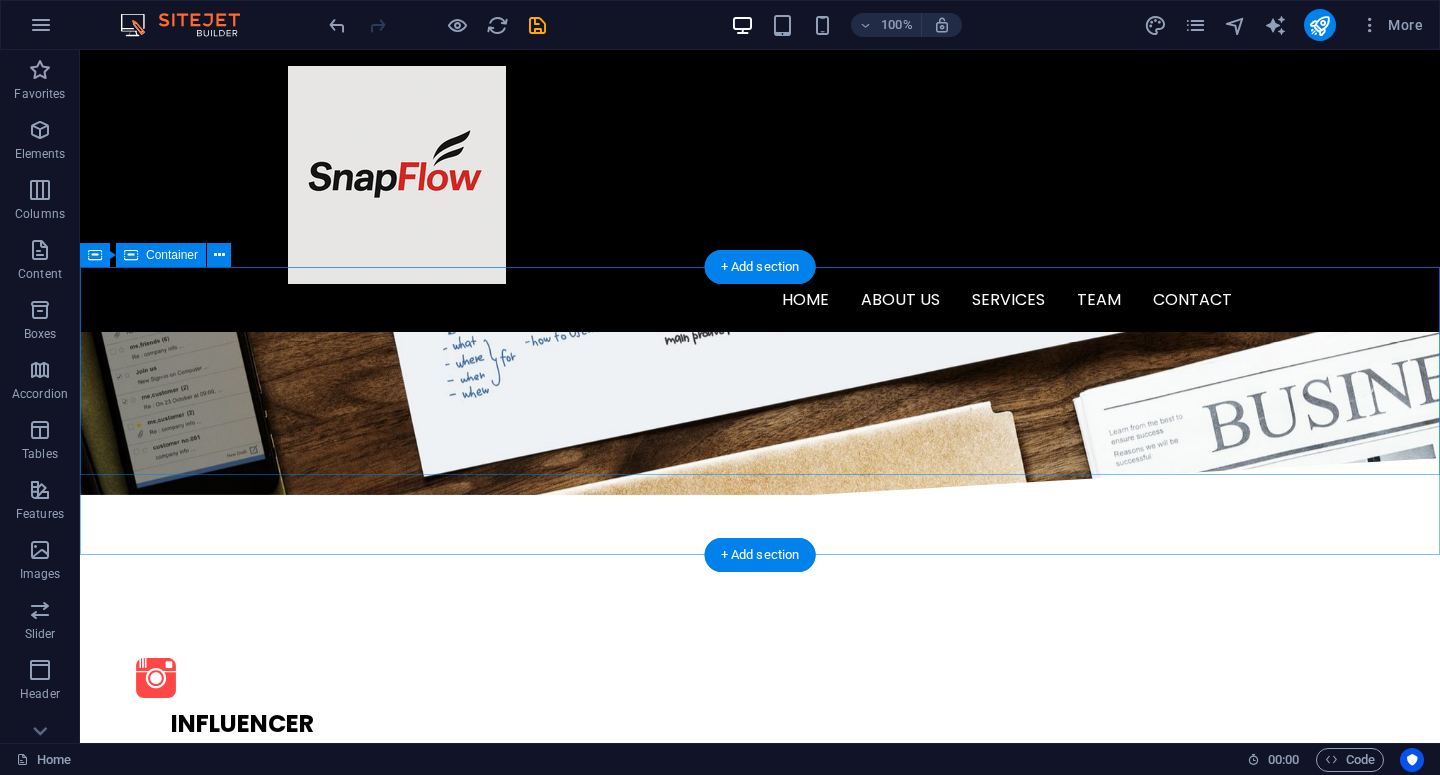 scroll, scrollTop: 1886, scrollLeft: 0, axis: vertical 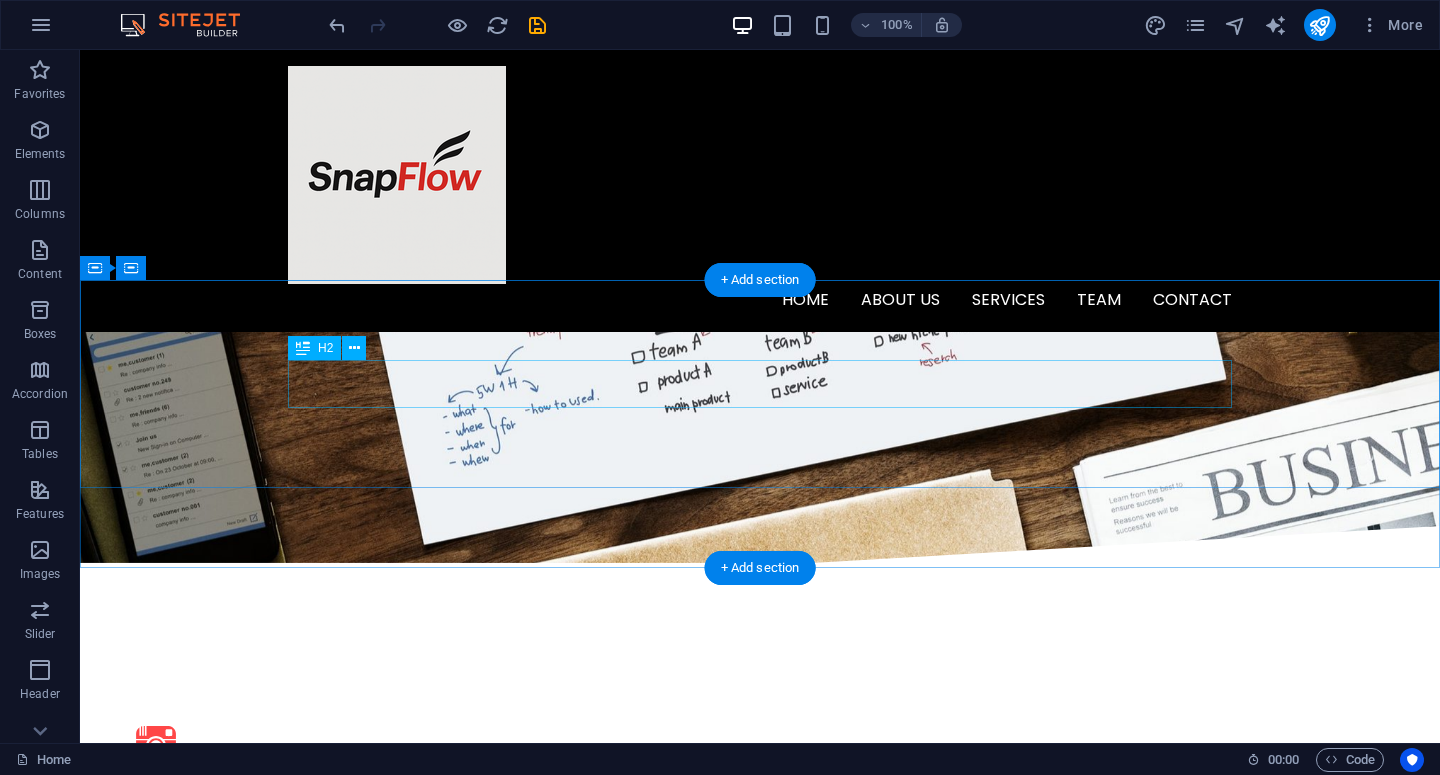 click on "O ur Team" at bounding box center (760, 2664) 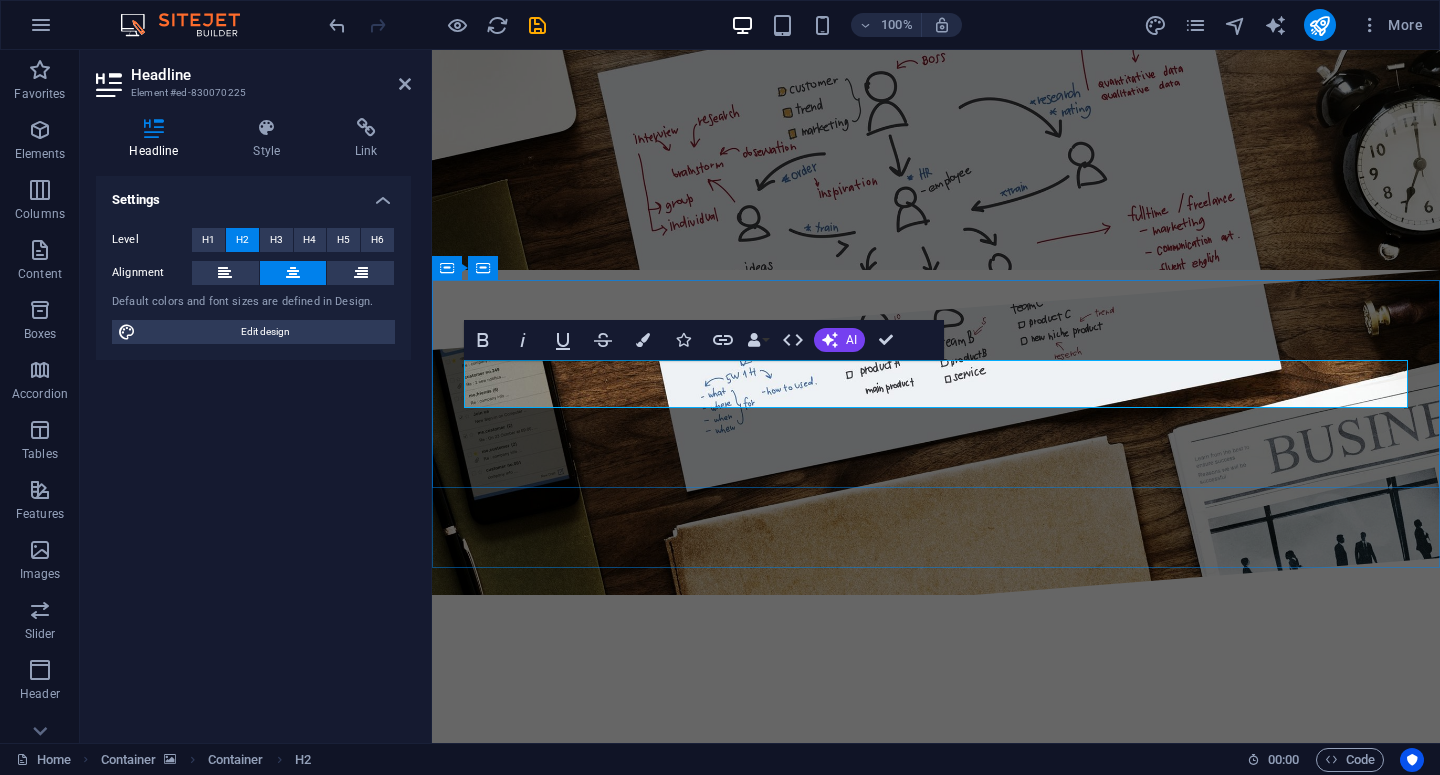 click on "ur Team" at bounding box center (952, 2696) 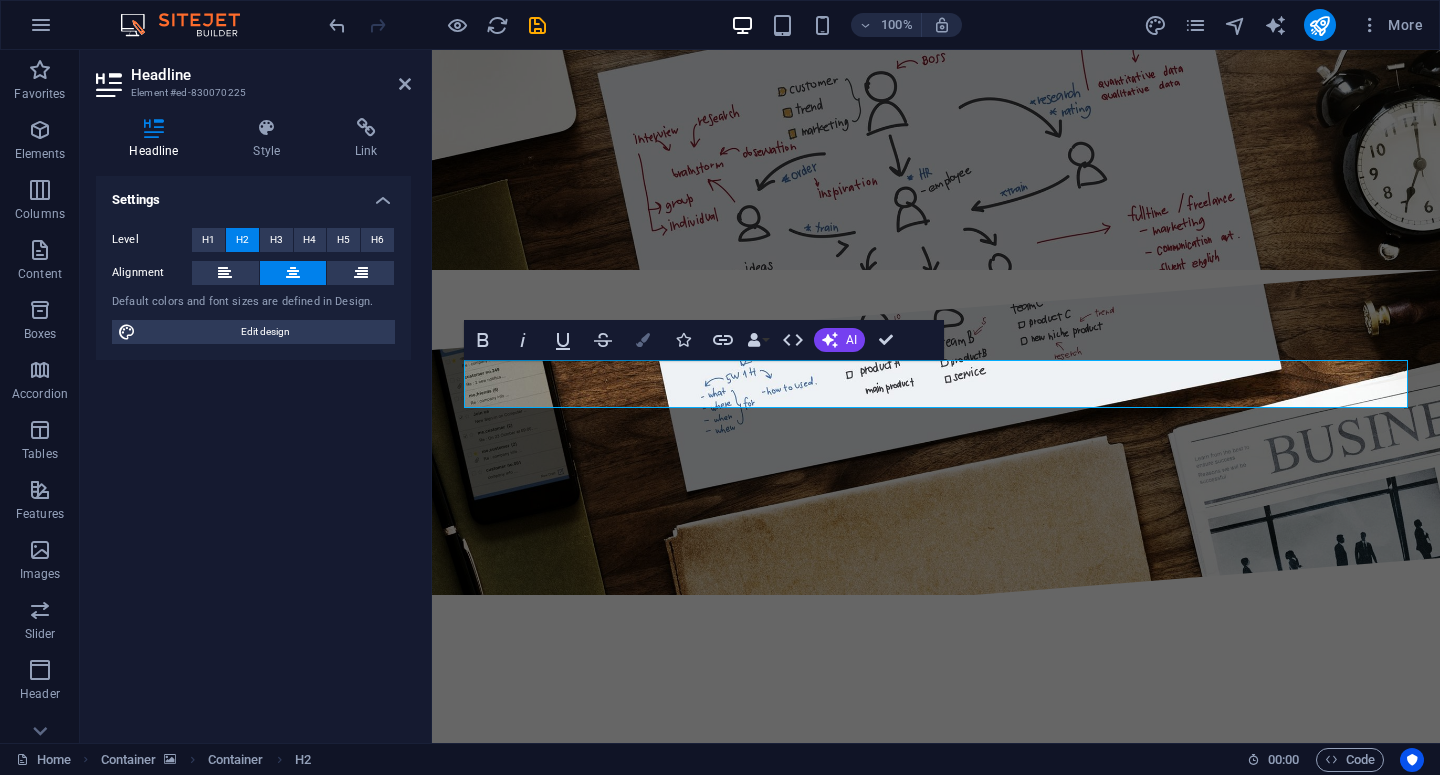 click at bounding box center [643, 340] 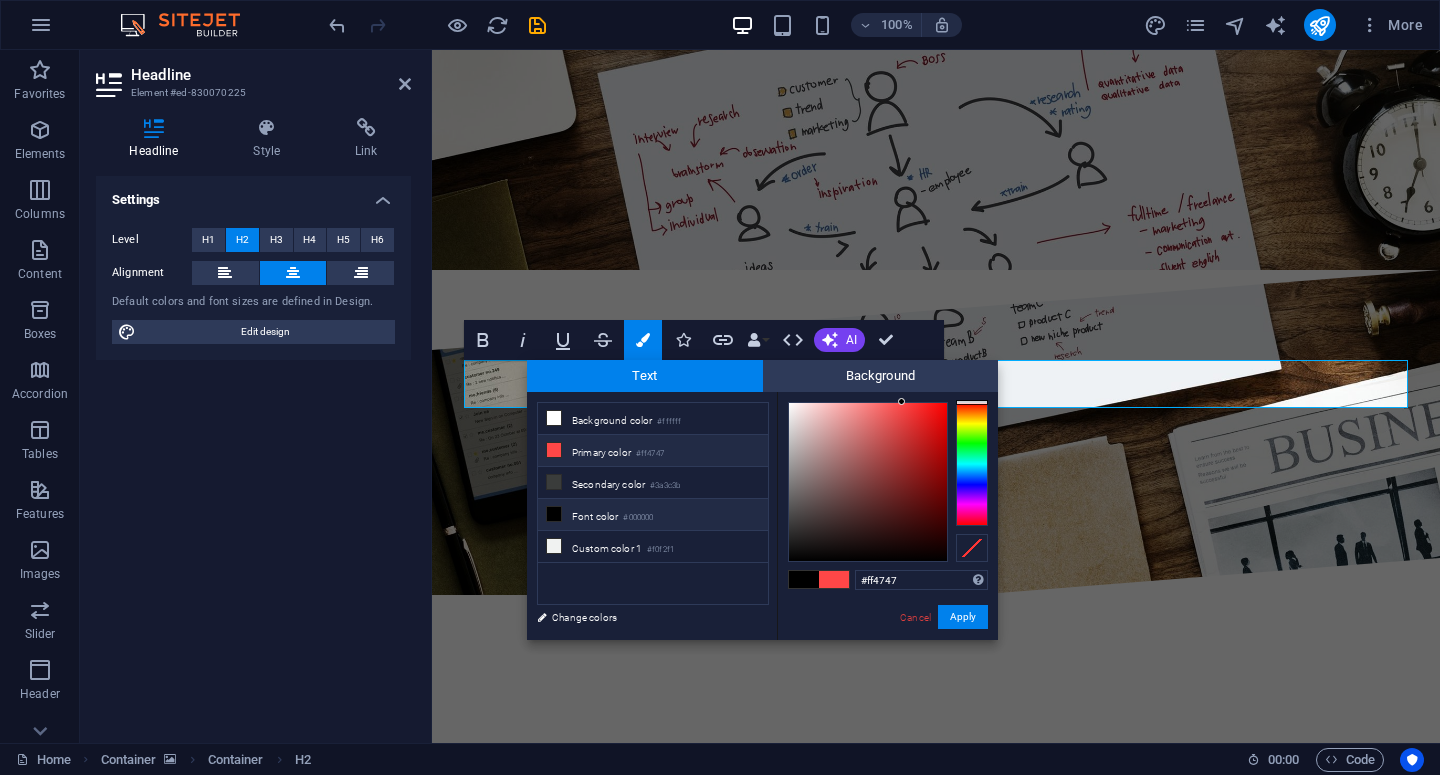 click at bounding box center (554, 450) 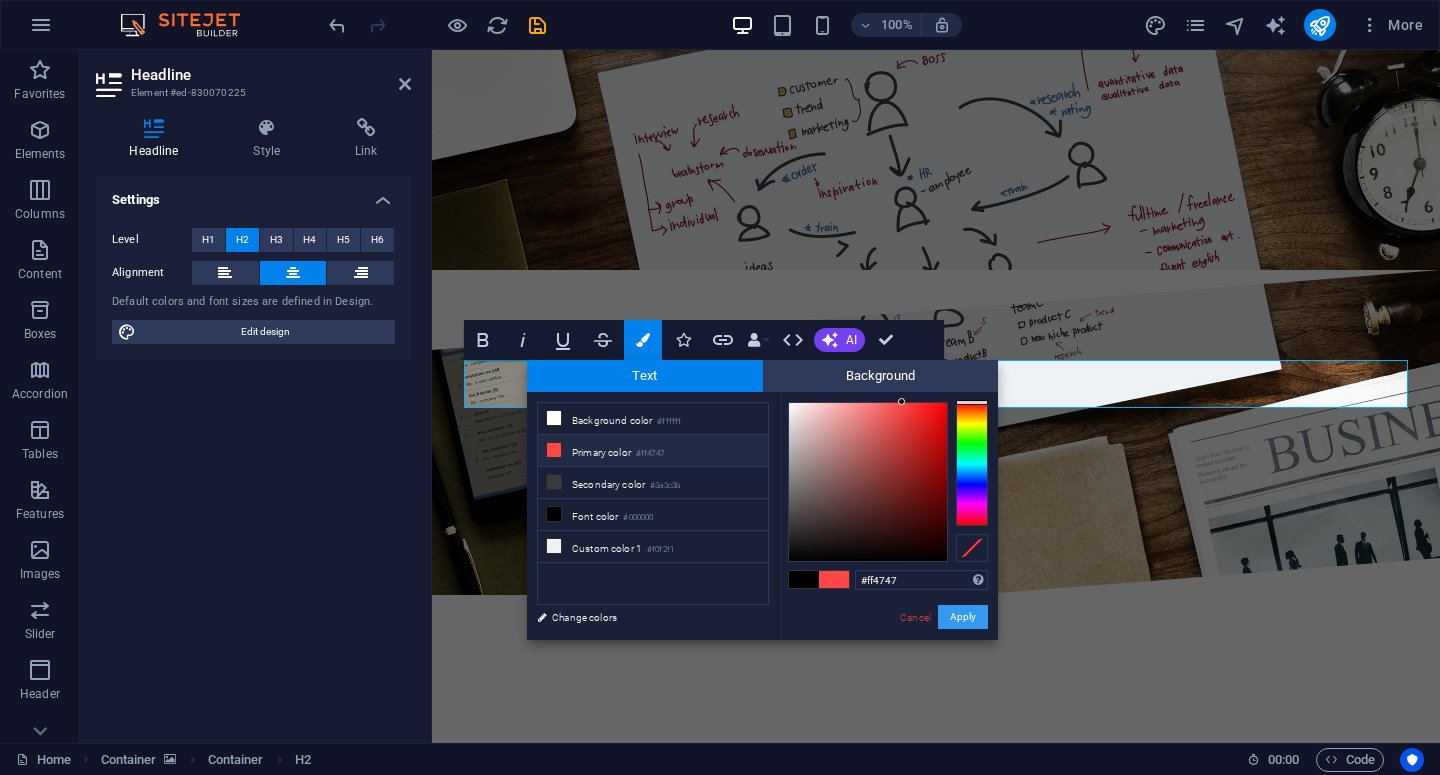 click on "Apply" at bounding box center (963, 617) 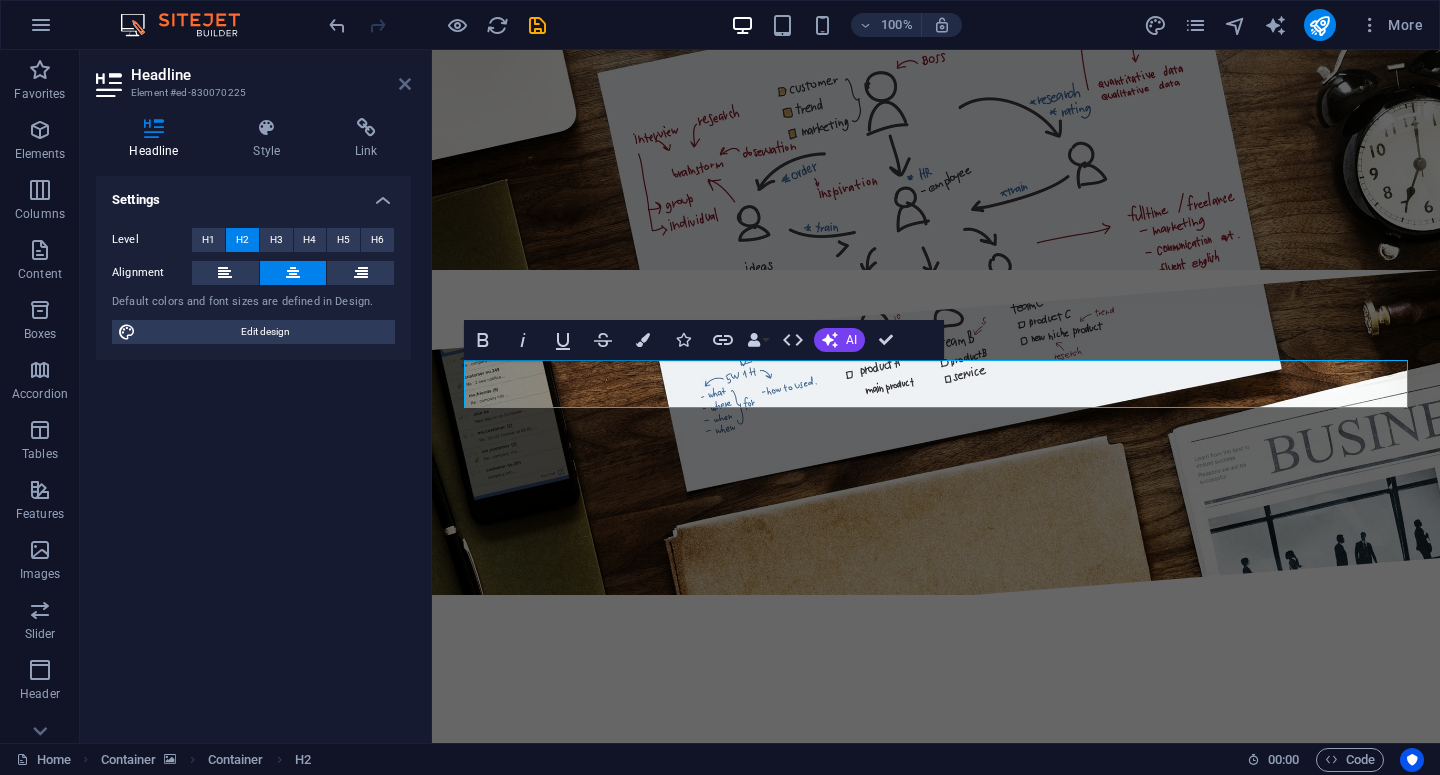 click at bounding box center (405, 84) 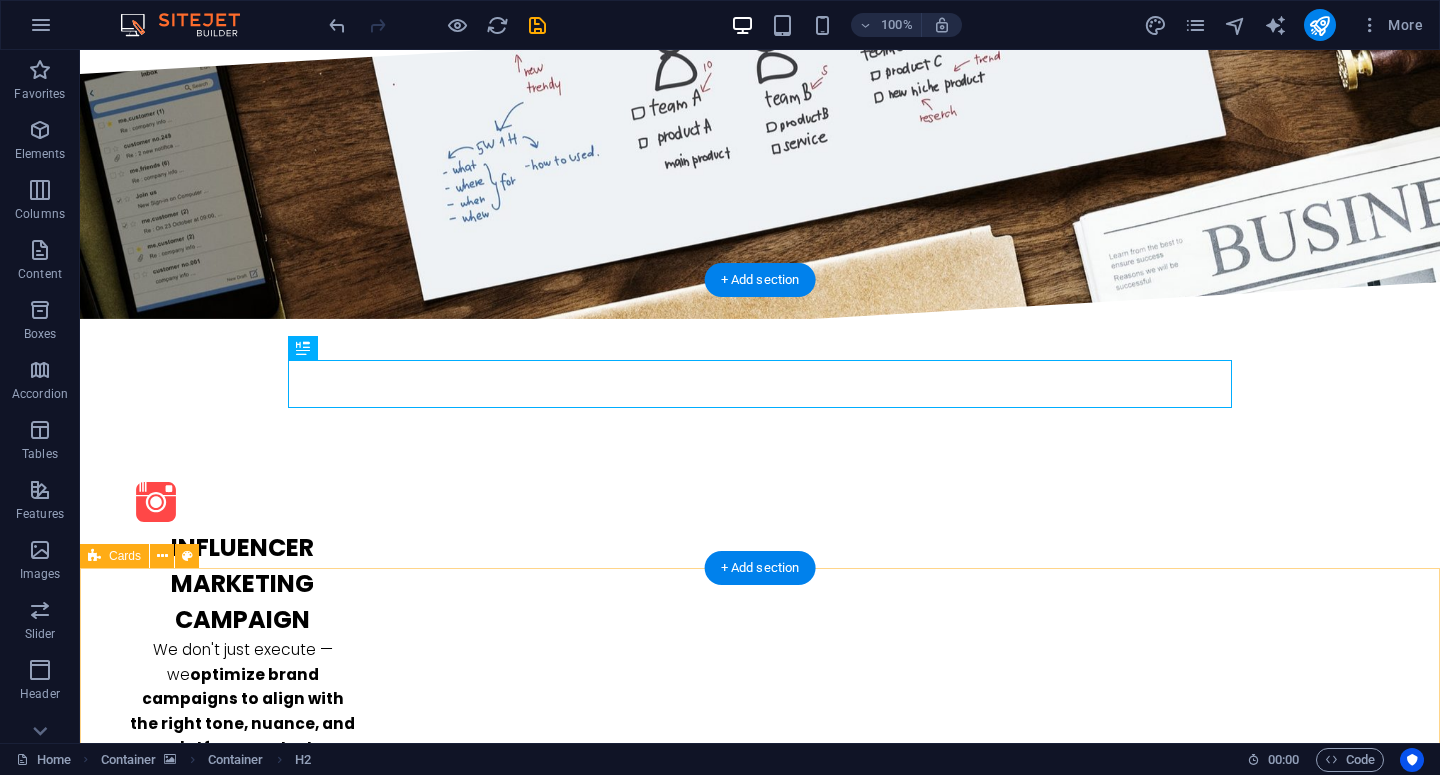 scroll, scrollTop: 2188, scrollLeft: 0, axis: vertical 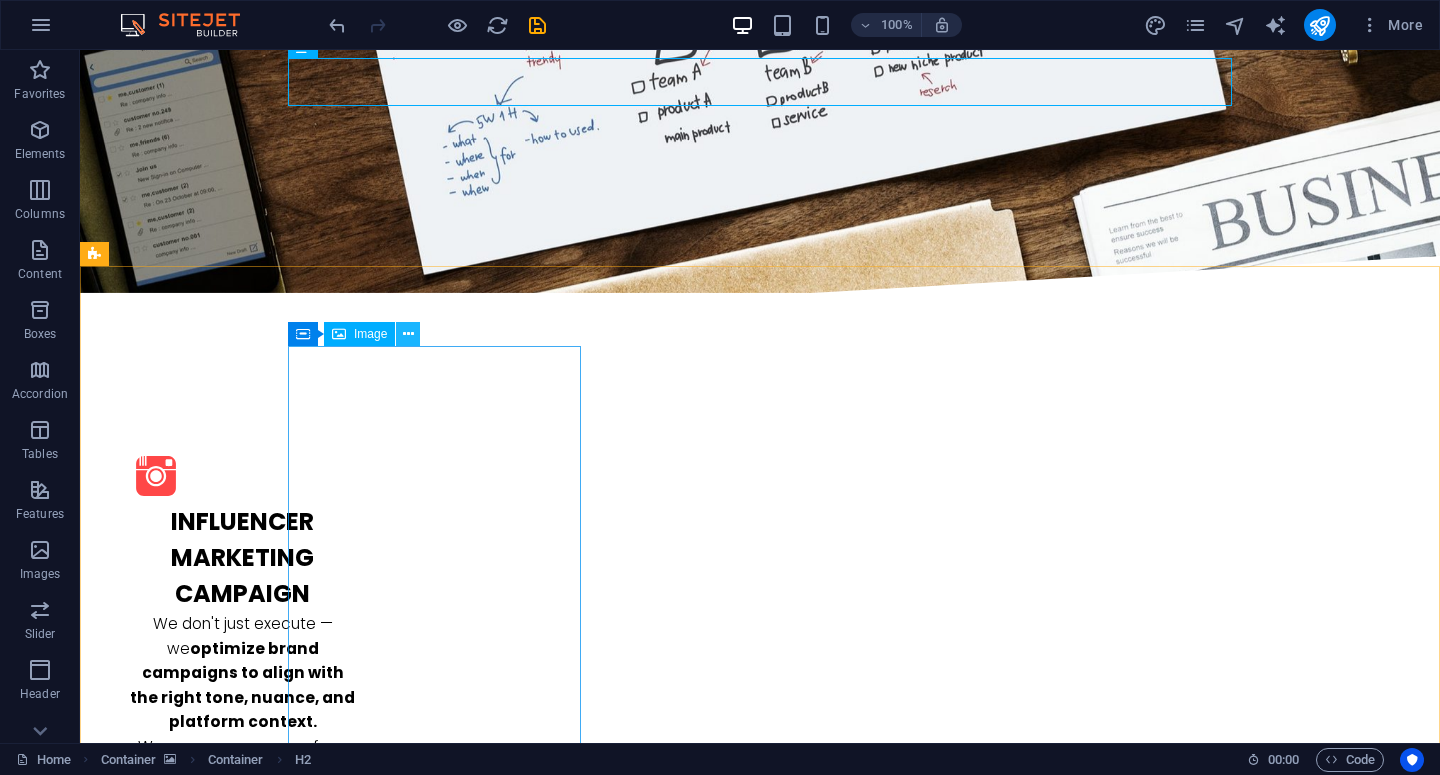 click at bounding box center [408, 334] 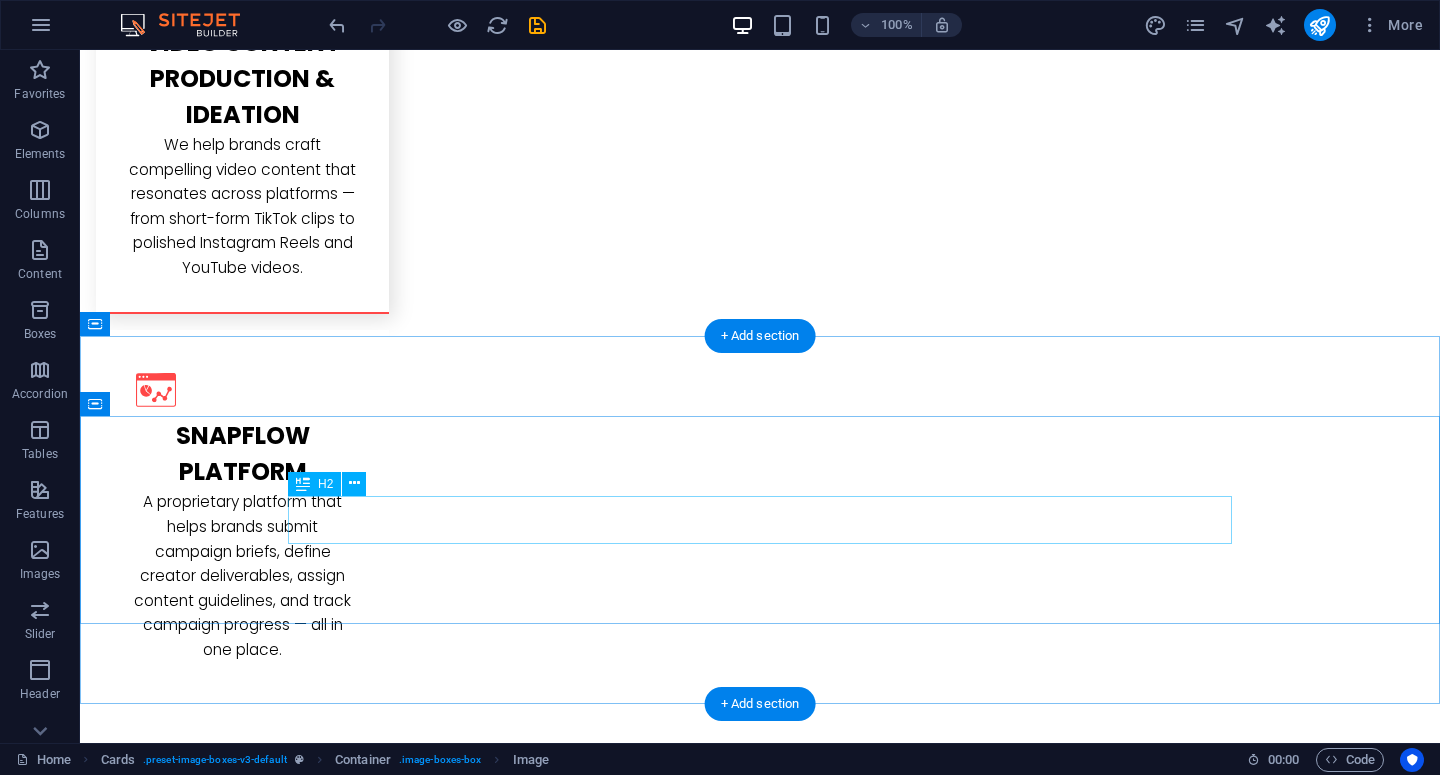 scroll, scrollTop: 3170, scrollLeft: 0, axis: vertical 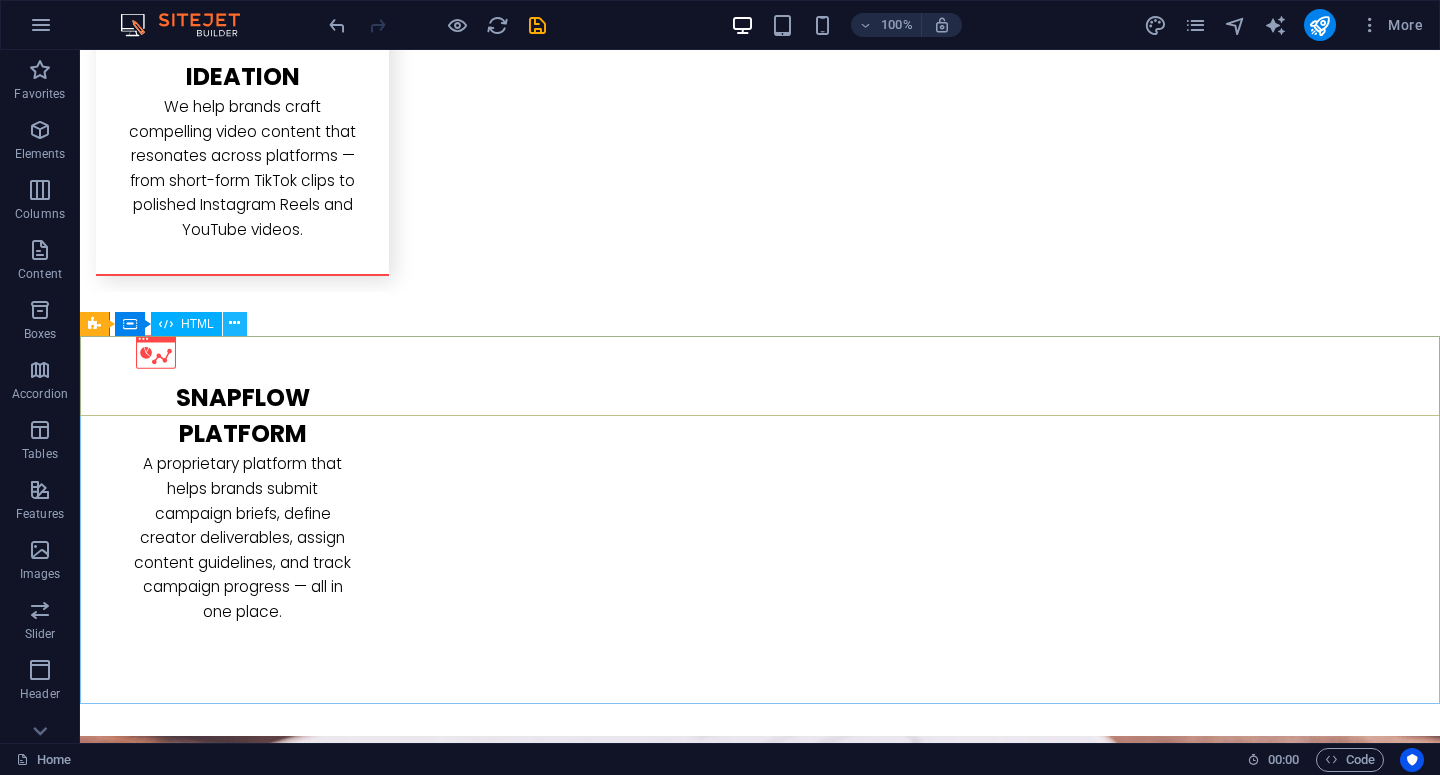 click at bounding box center (234, 323) 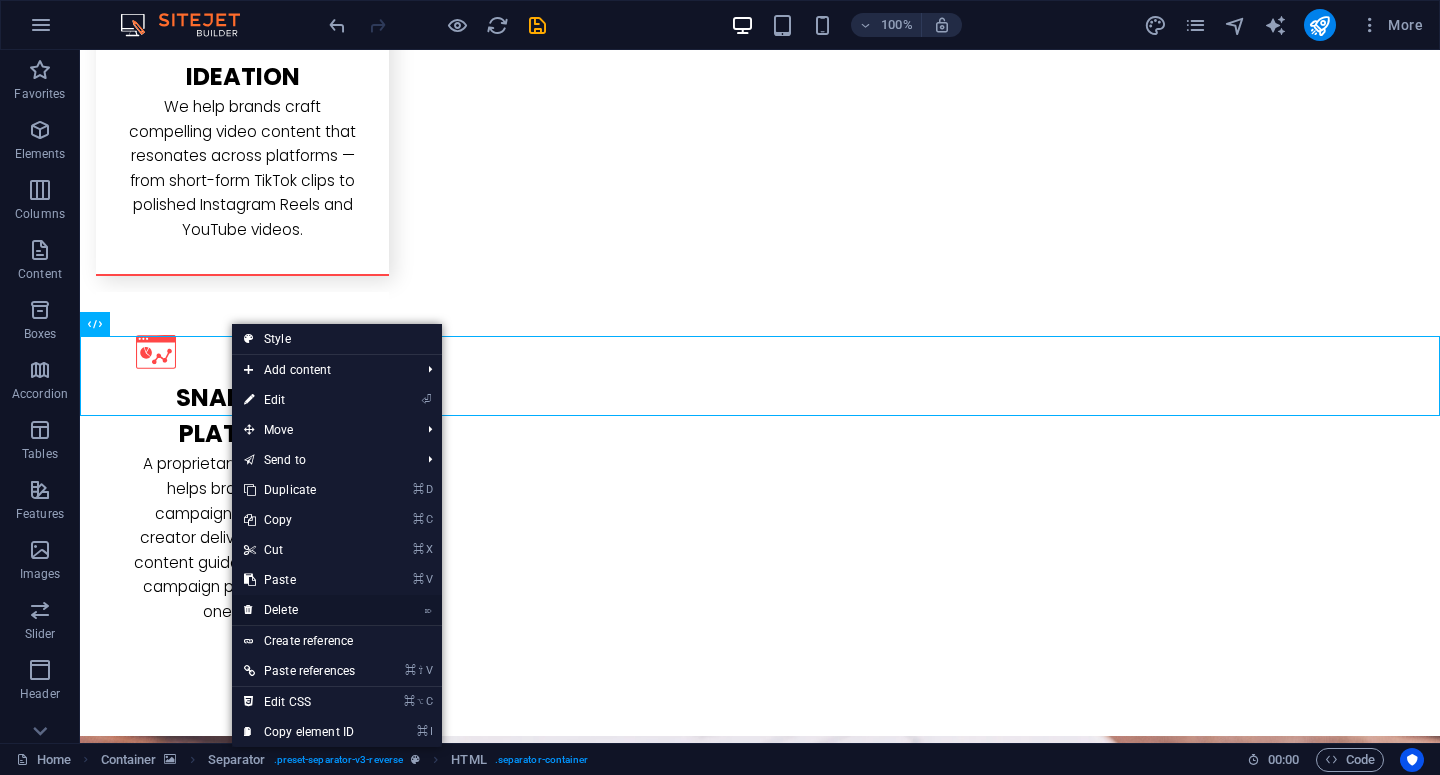 click on "⌦  Delete" at bounding box center (299, 610) 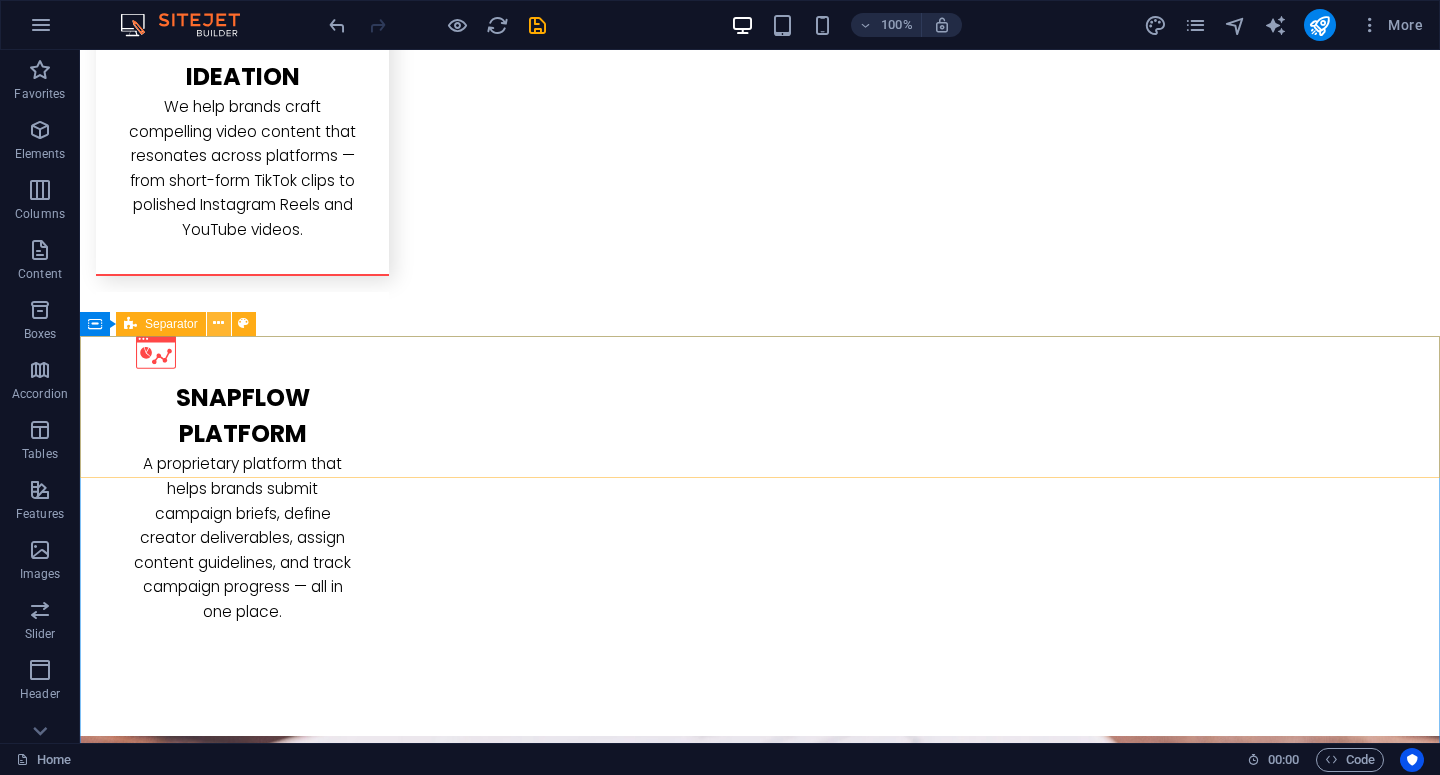 click at bounding box center (218, 323) 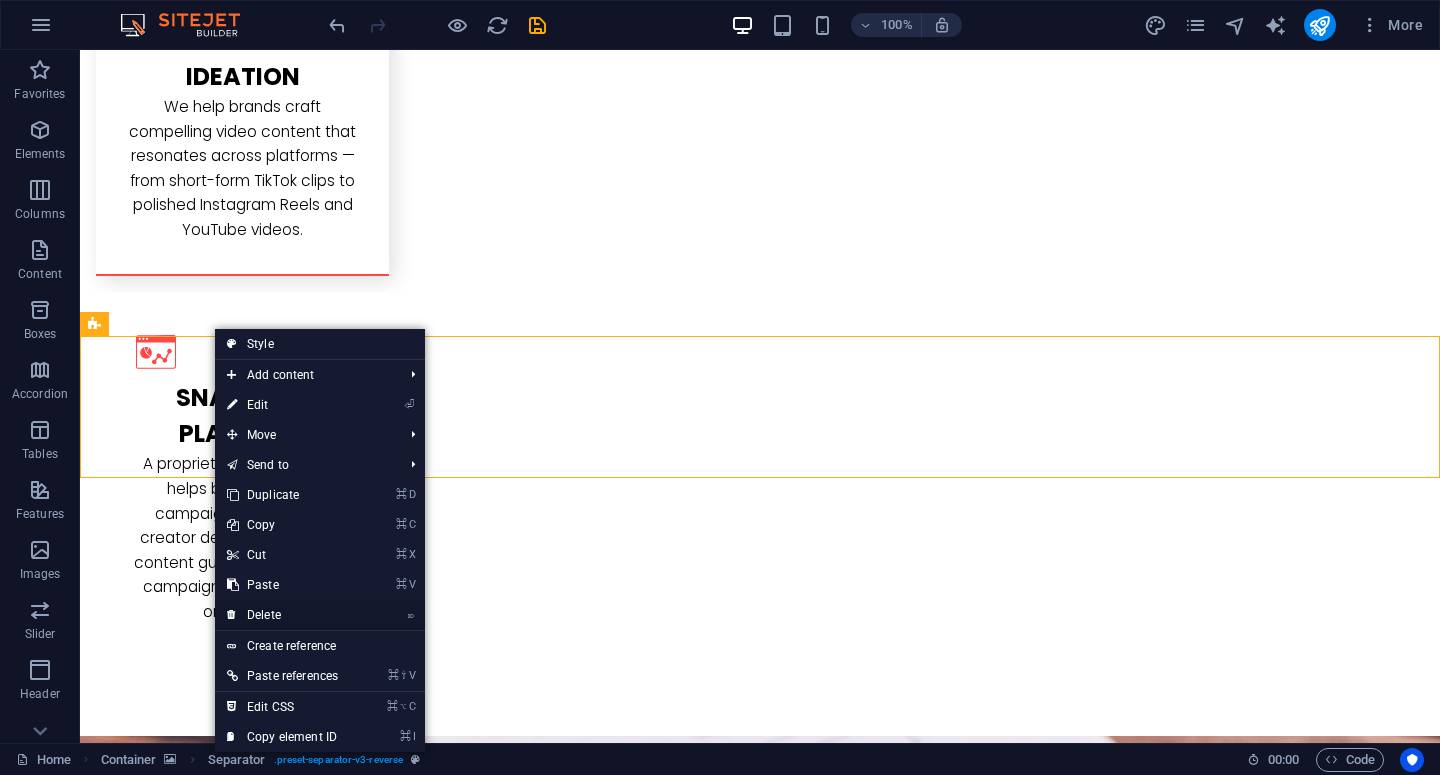 click on "⌦  Delete" at bounding box center [282, 615] 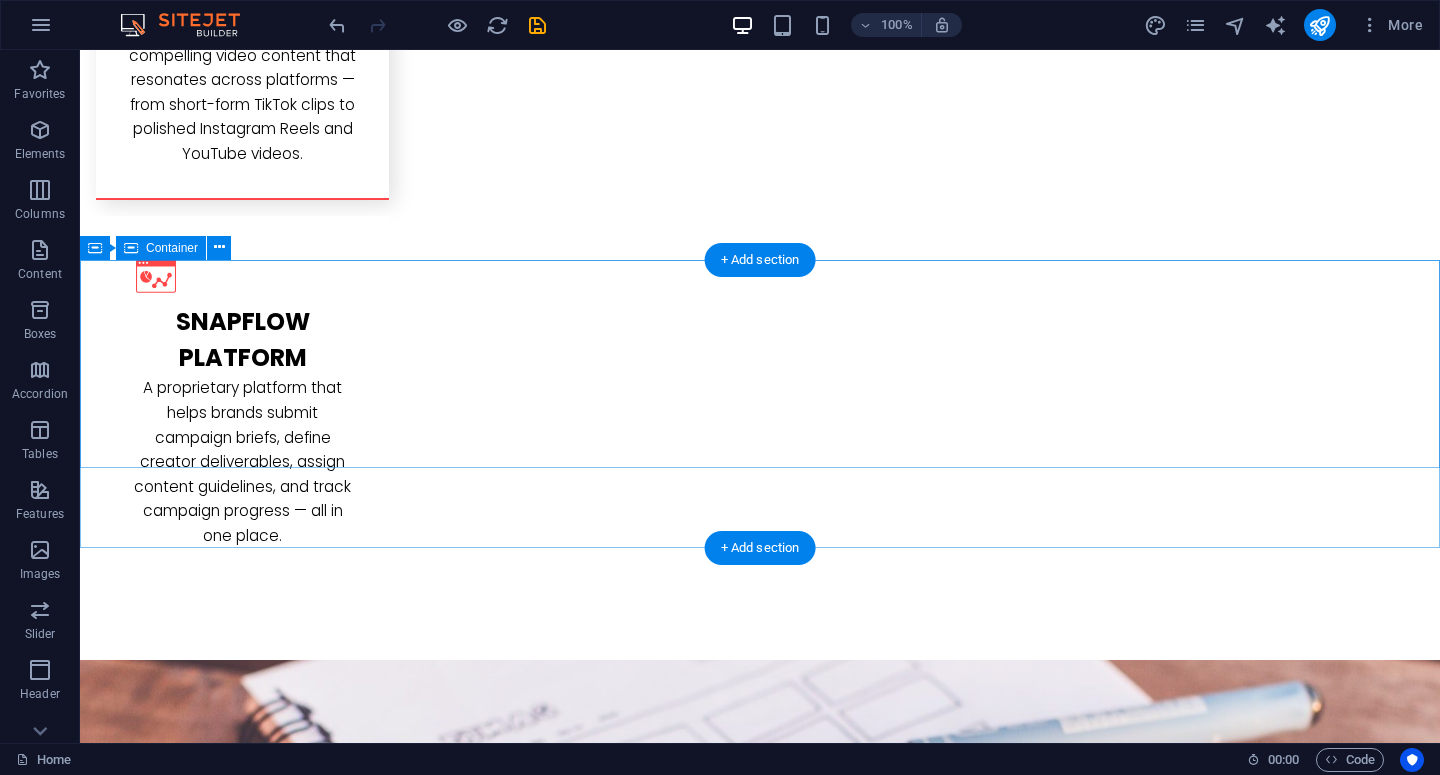 scroll, scrollTop: 3315, scrollLeft: 0, axis: vertical 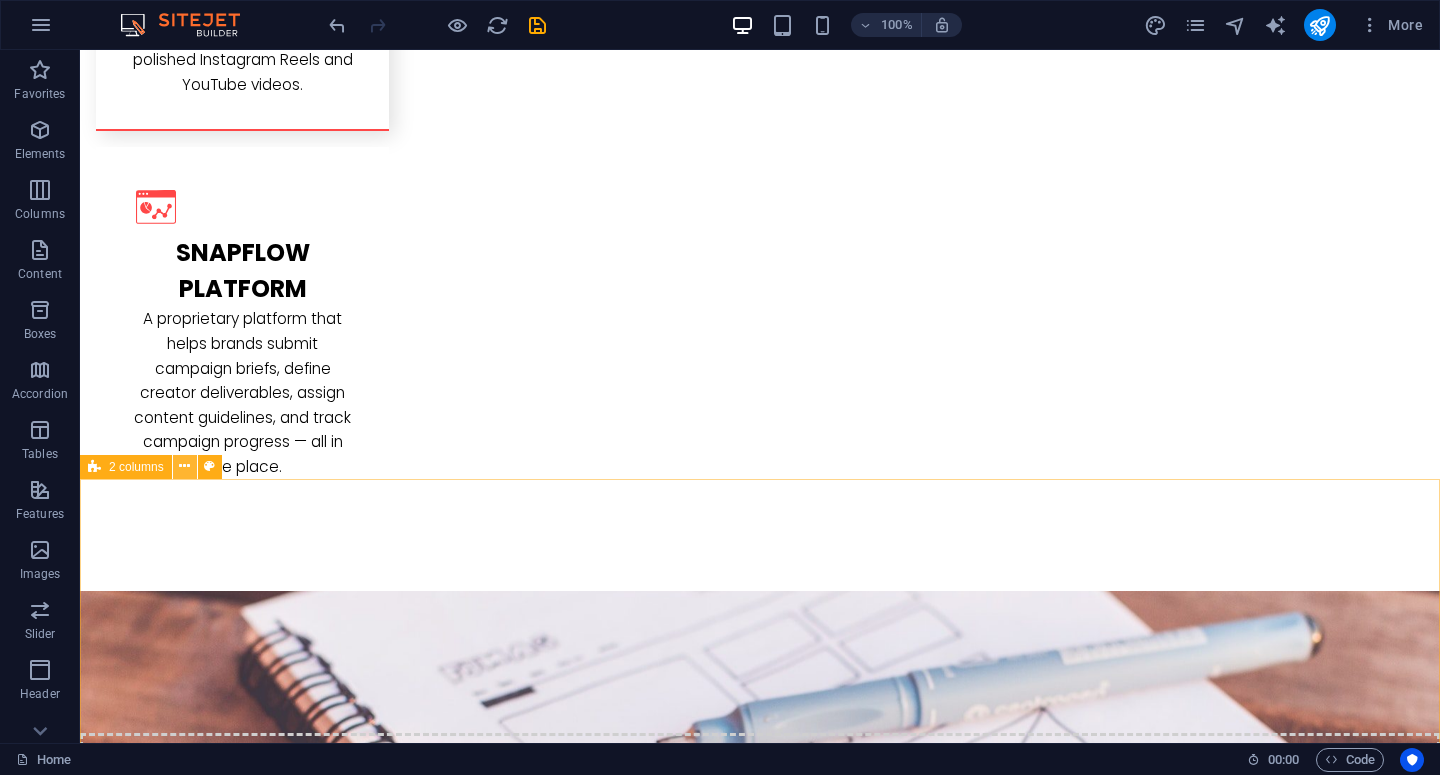 click at bounding box center (184, 466) 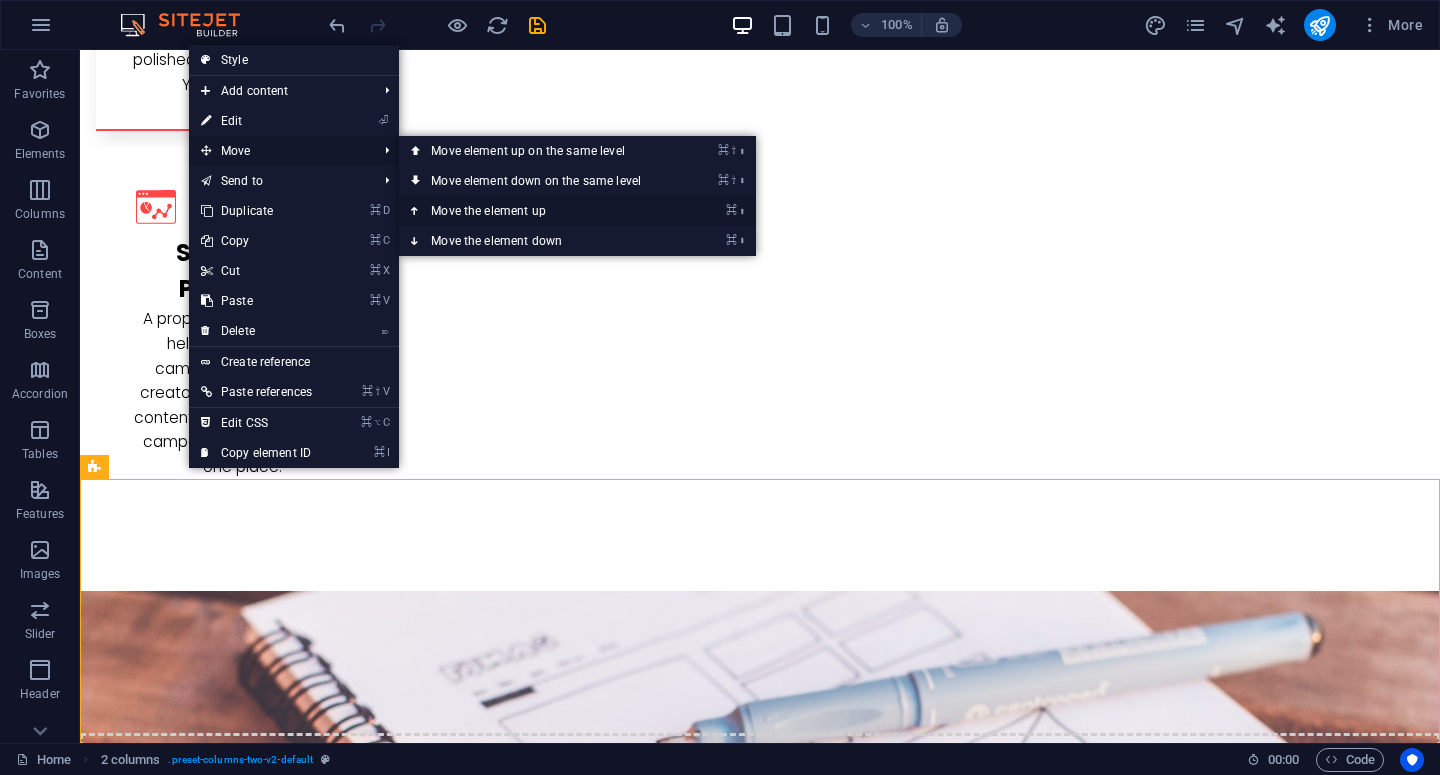 click on "⌘ ⬆  Move the element up" at bounding box center [540, 211] 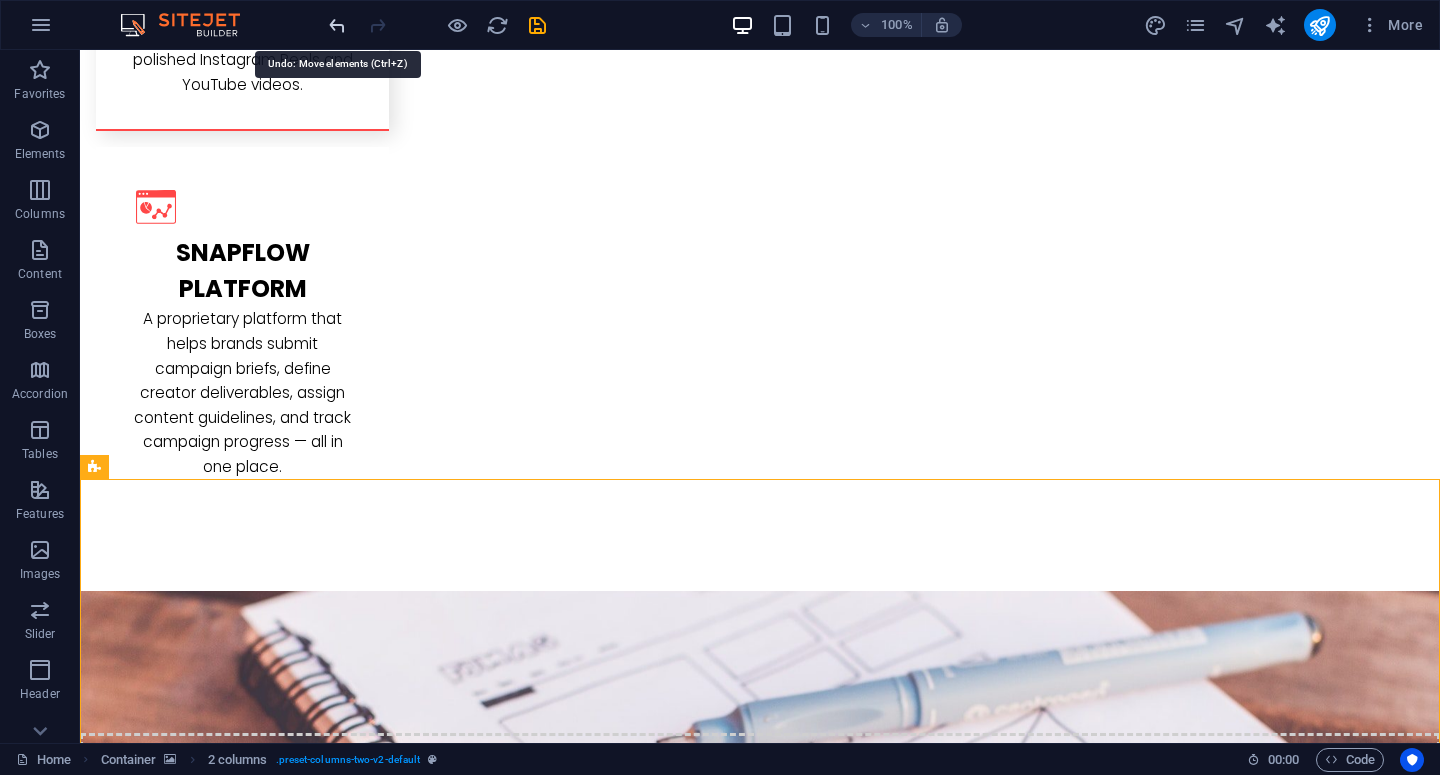 click at bounding box center [337, 25] 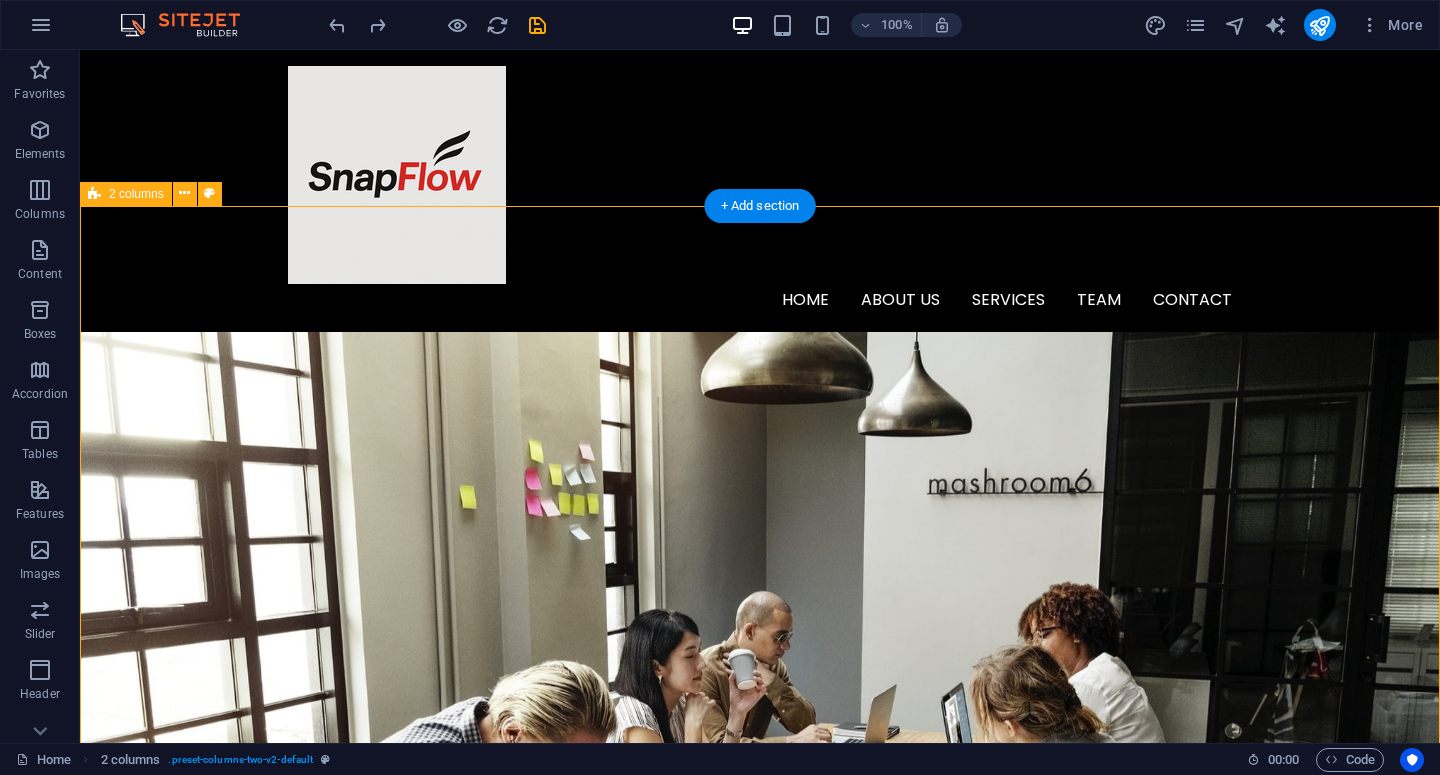 scroll, scrollTop: 3381, scrollLeft: 0, axis: vertical 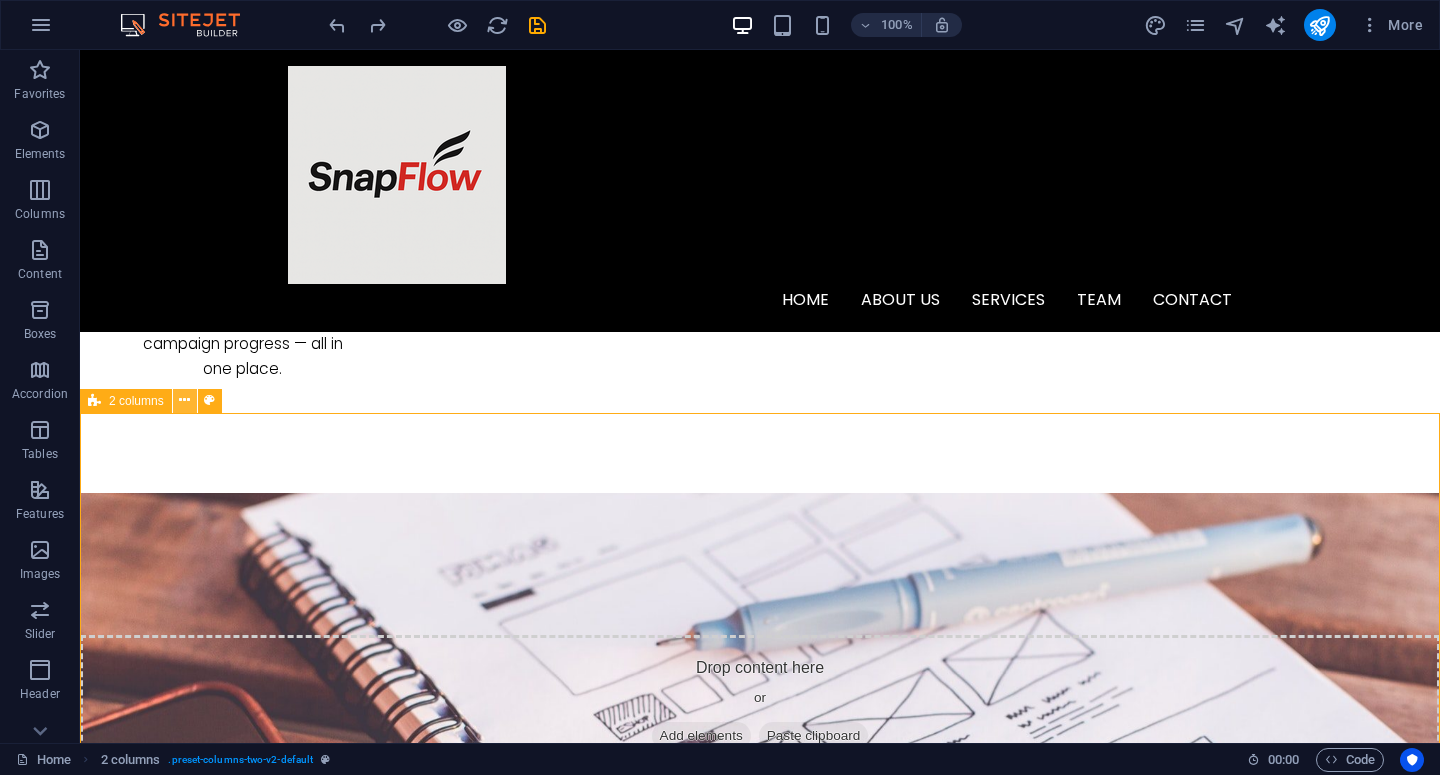 click at bounding box center (185, 401) 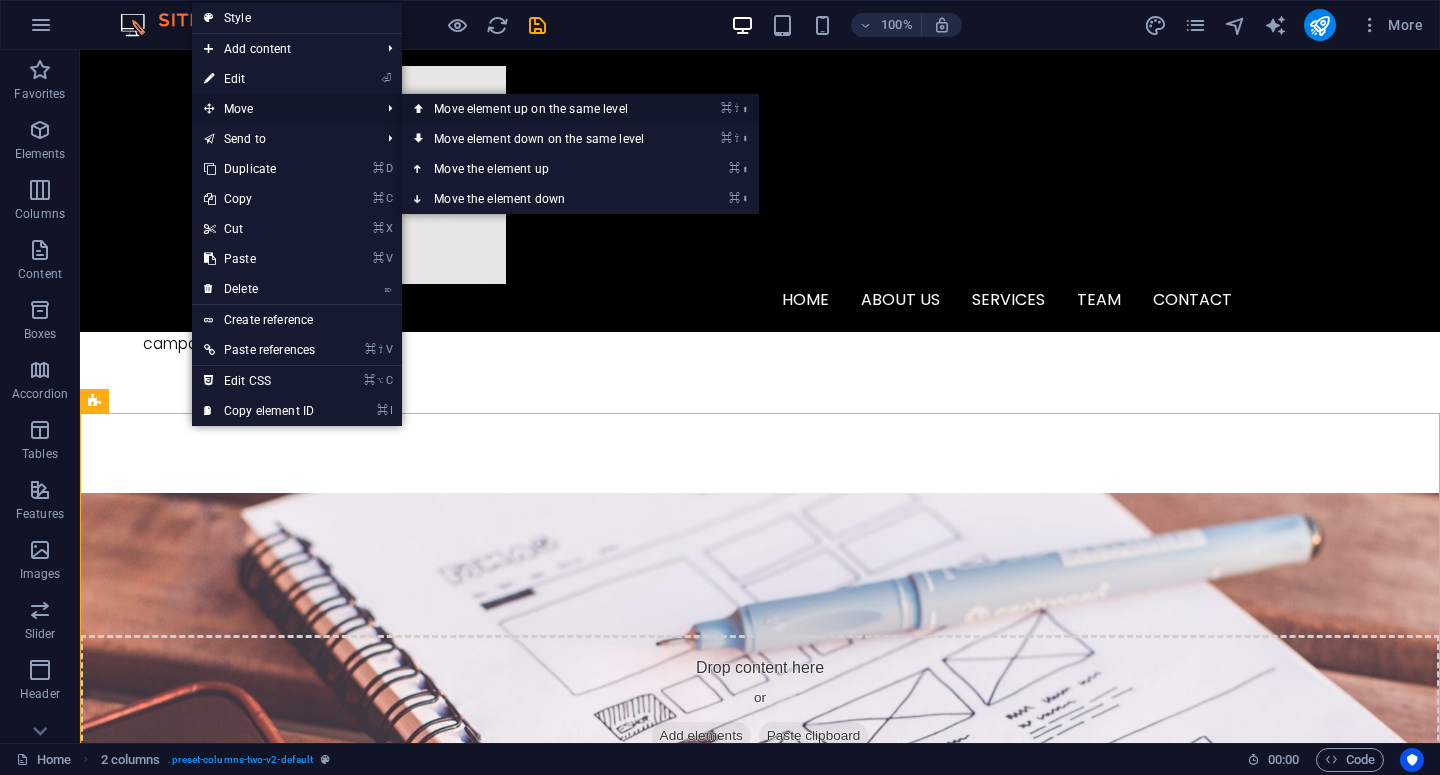 click on "⌘ ⇧ ⬆  Move element up on the same level" at bounding box center [543, 109] 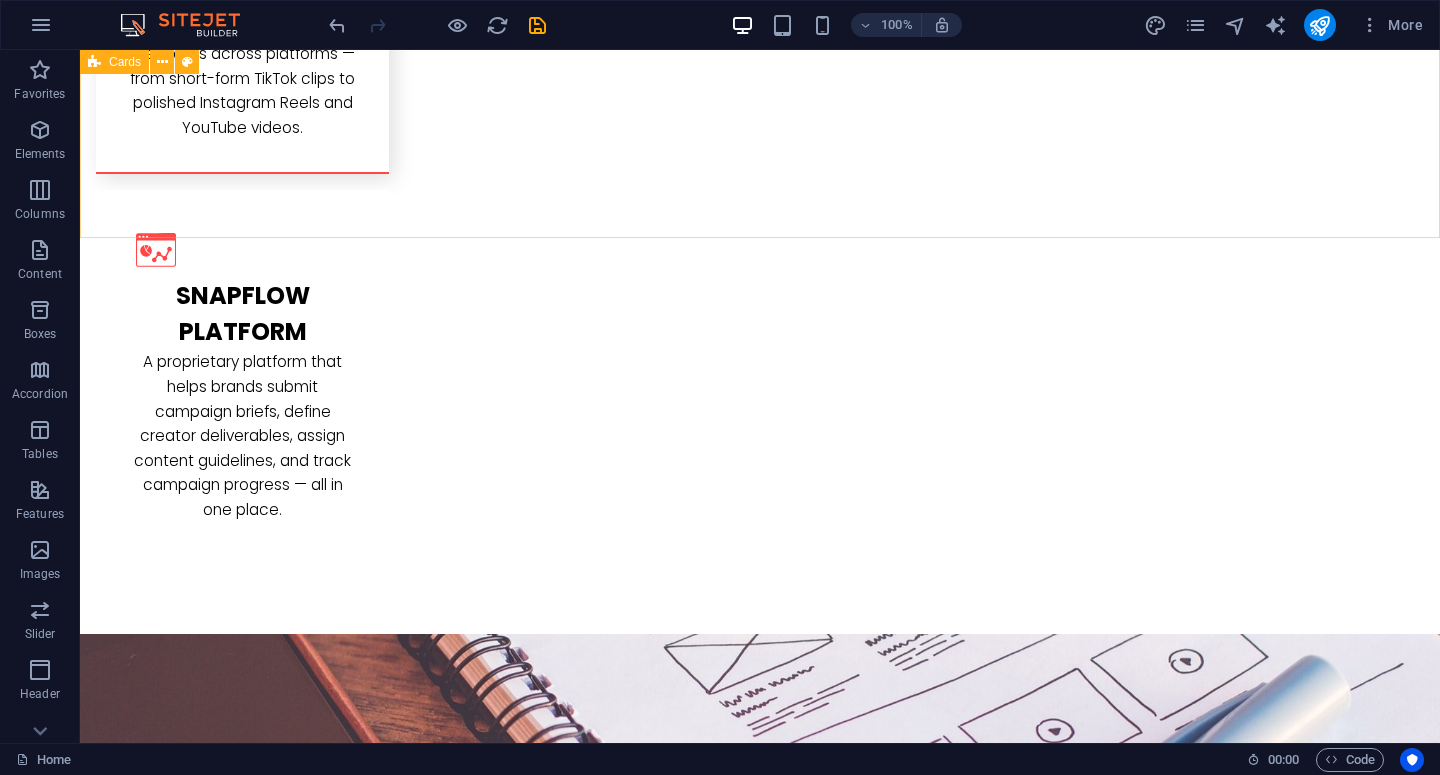 scroll, scrollTop: 3273, scrollLeft: 0, axis: vertical 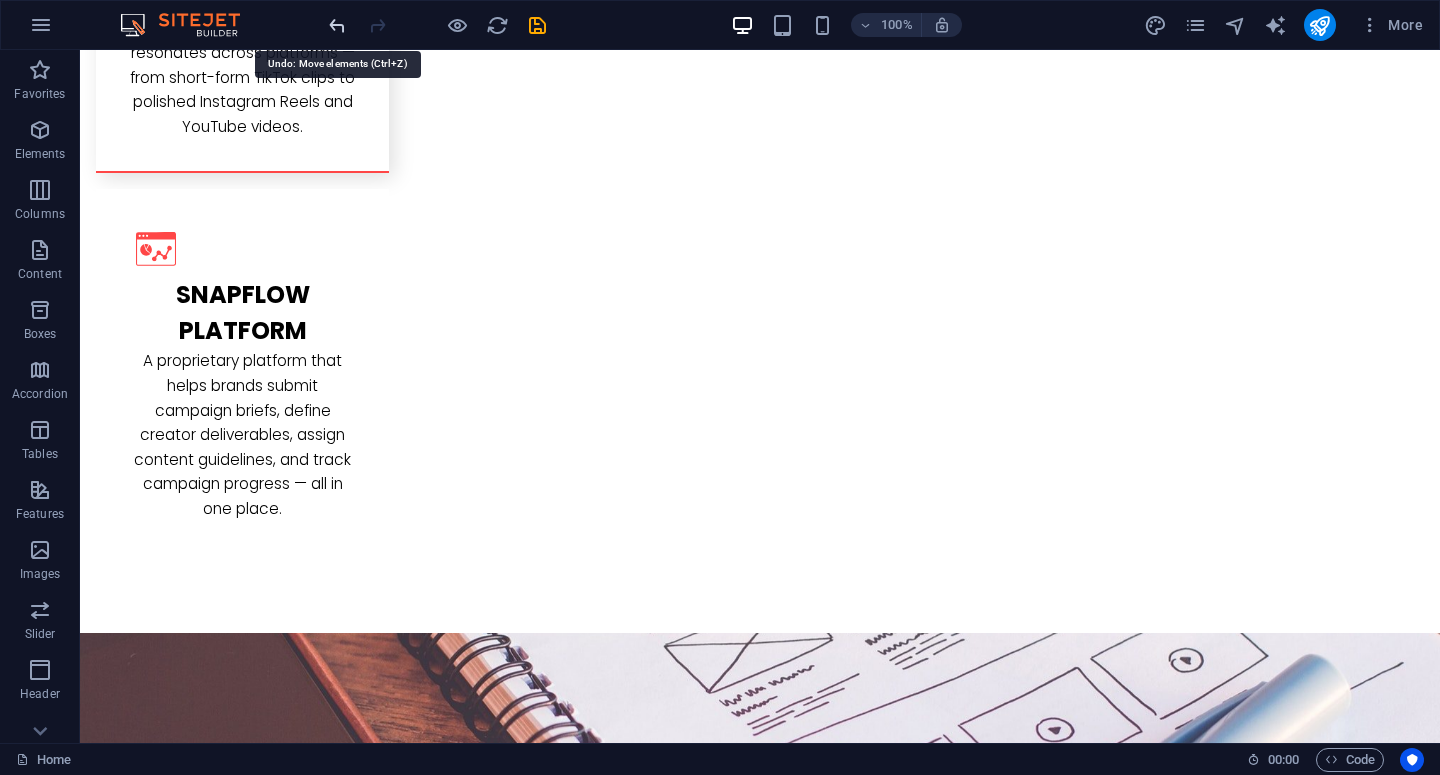 click at bounding box center [337, 25] 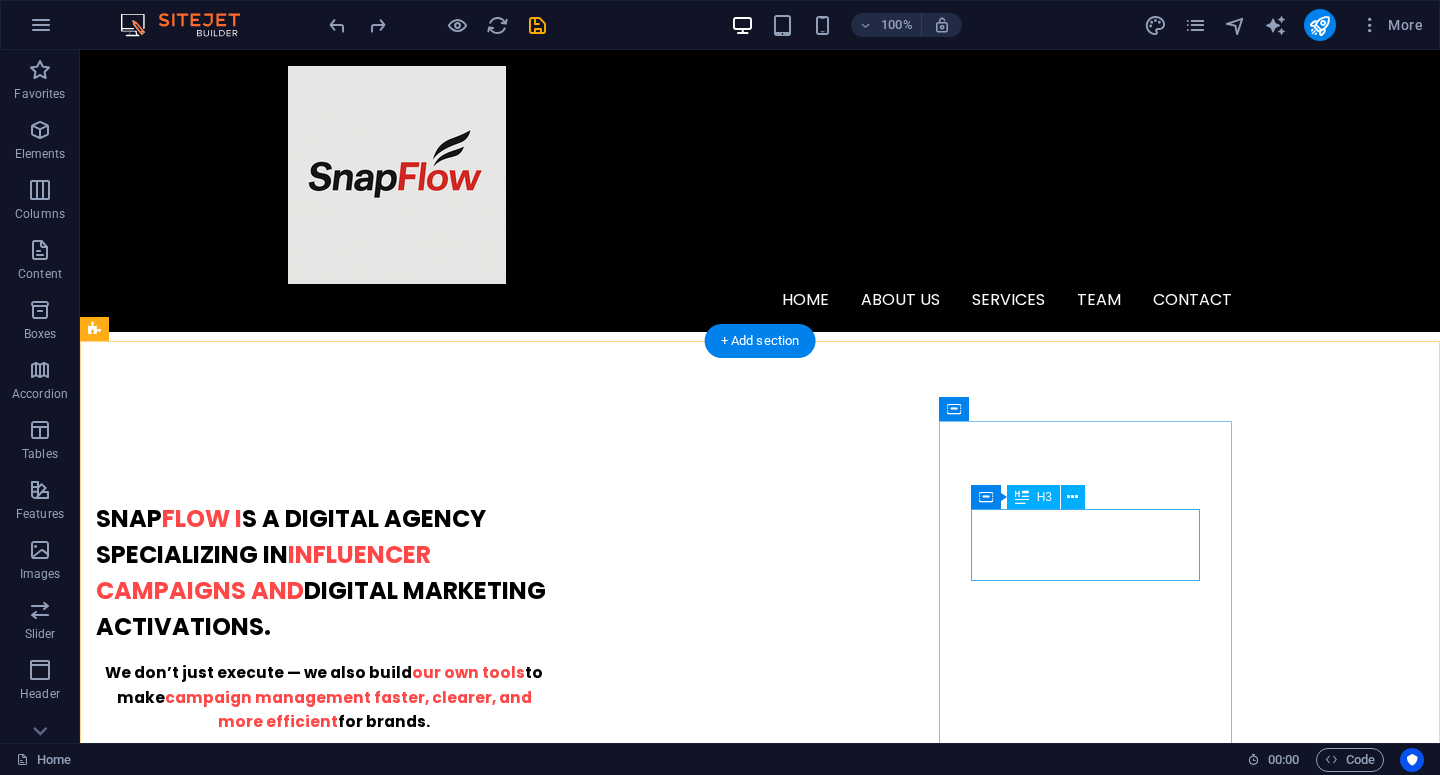 scroll, scrollTop: 367, scrollLeft: 0, axis: vertical 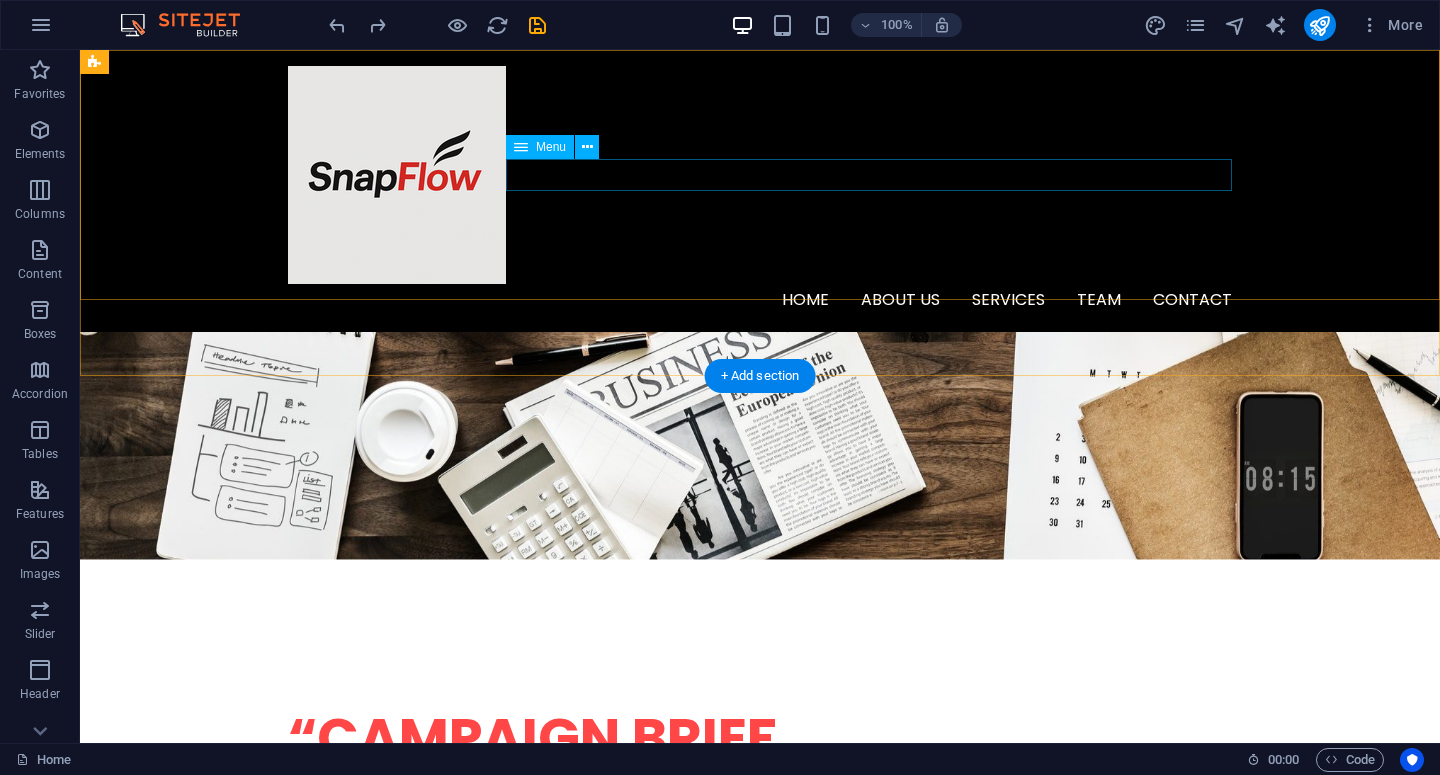 click on "Home About us Services Team Contact" at bounding box center (760, 300) 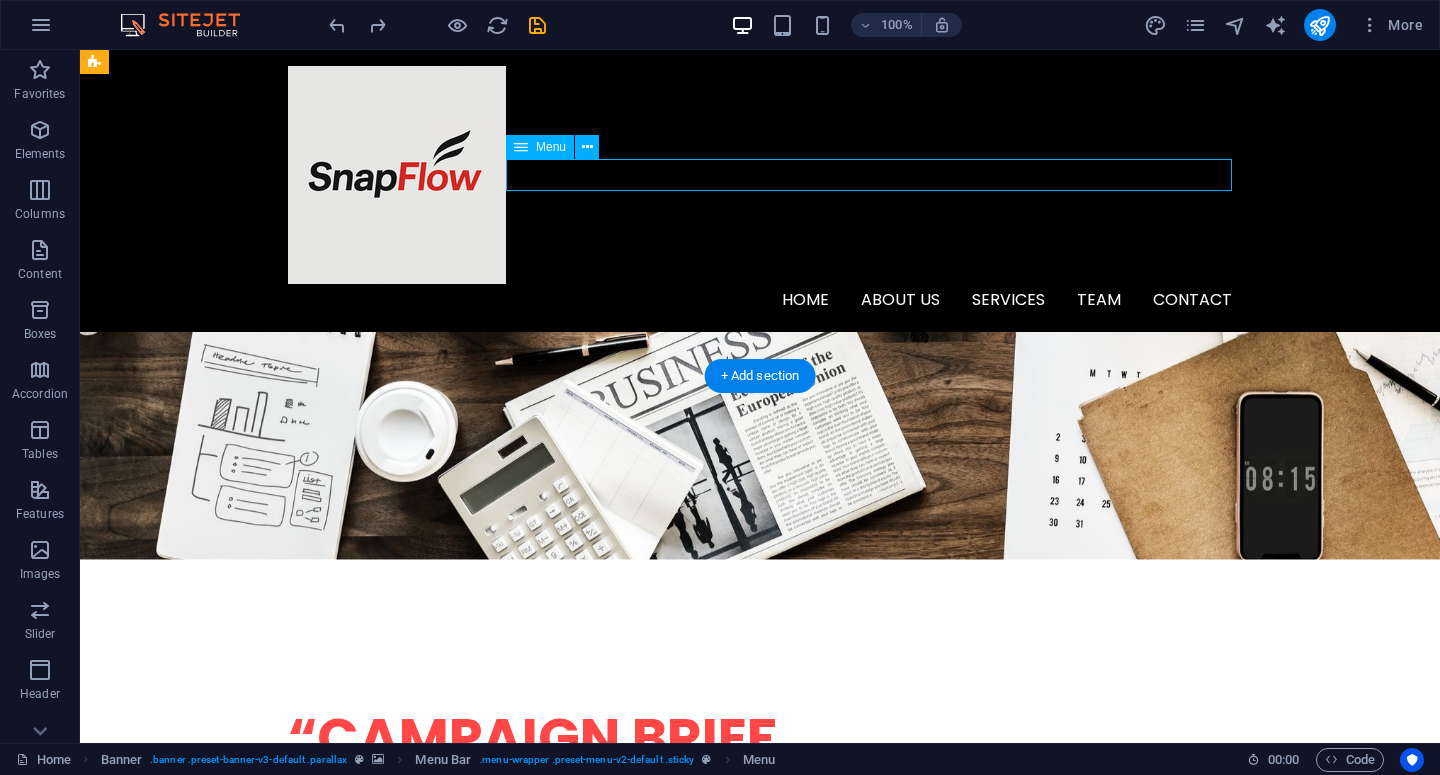 click on "Home About us Services Team Contact" at bounding box center (760, 300) 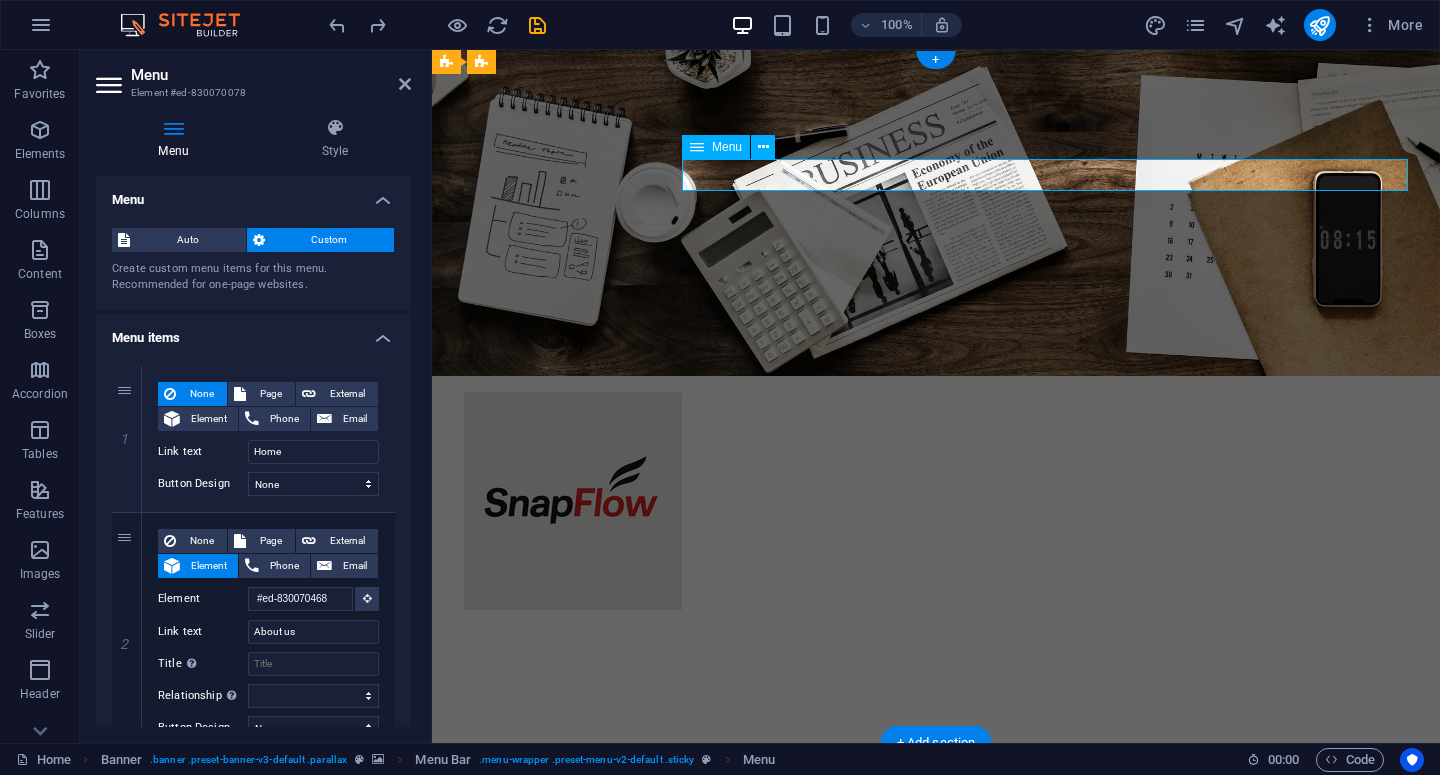 scroll, scrollTop: 0, scrollLeft: 0, axis: both 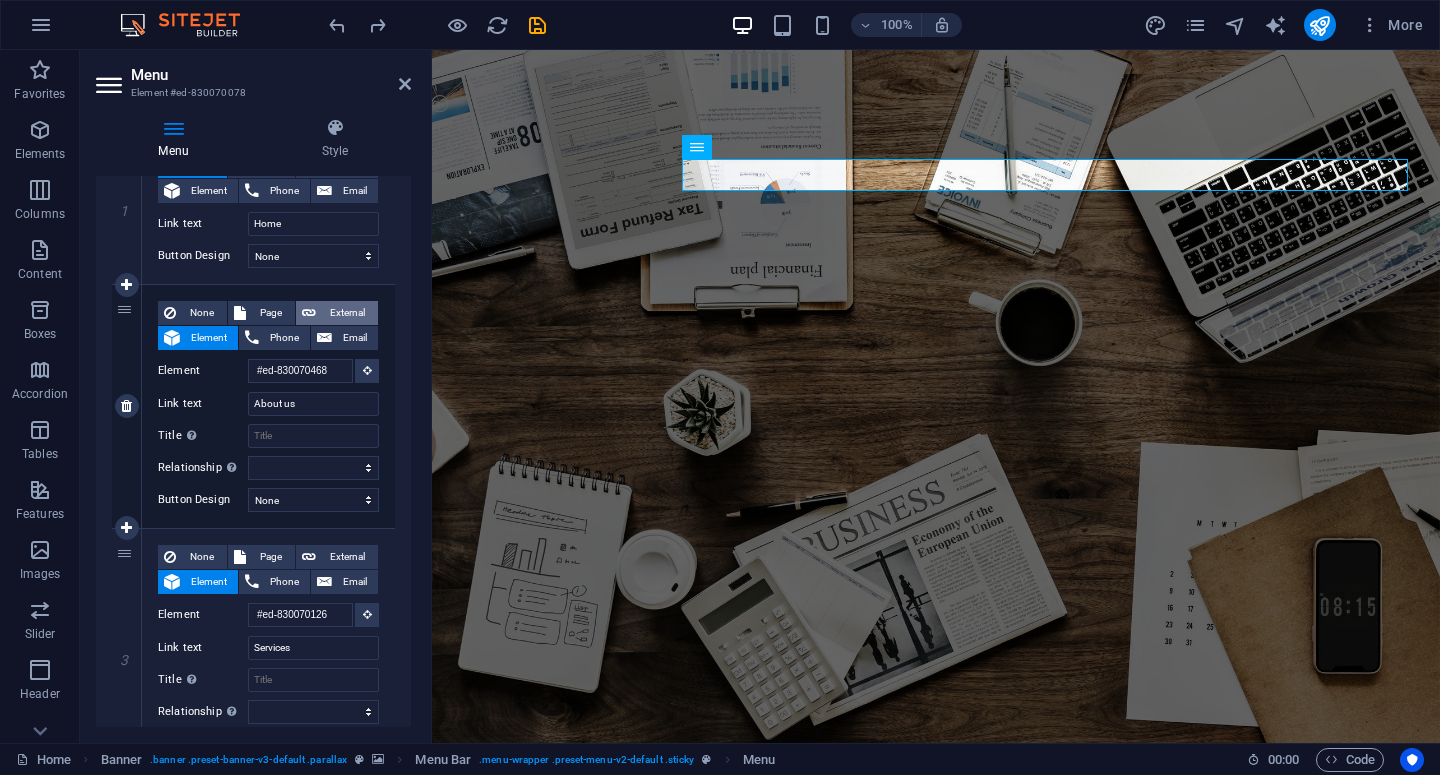 click on "External" at bounding box center (347, 313) 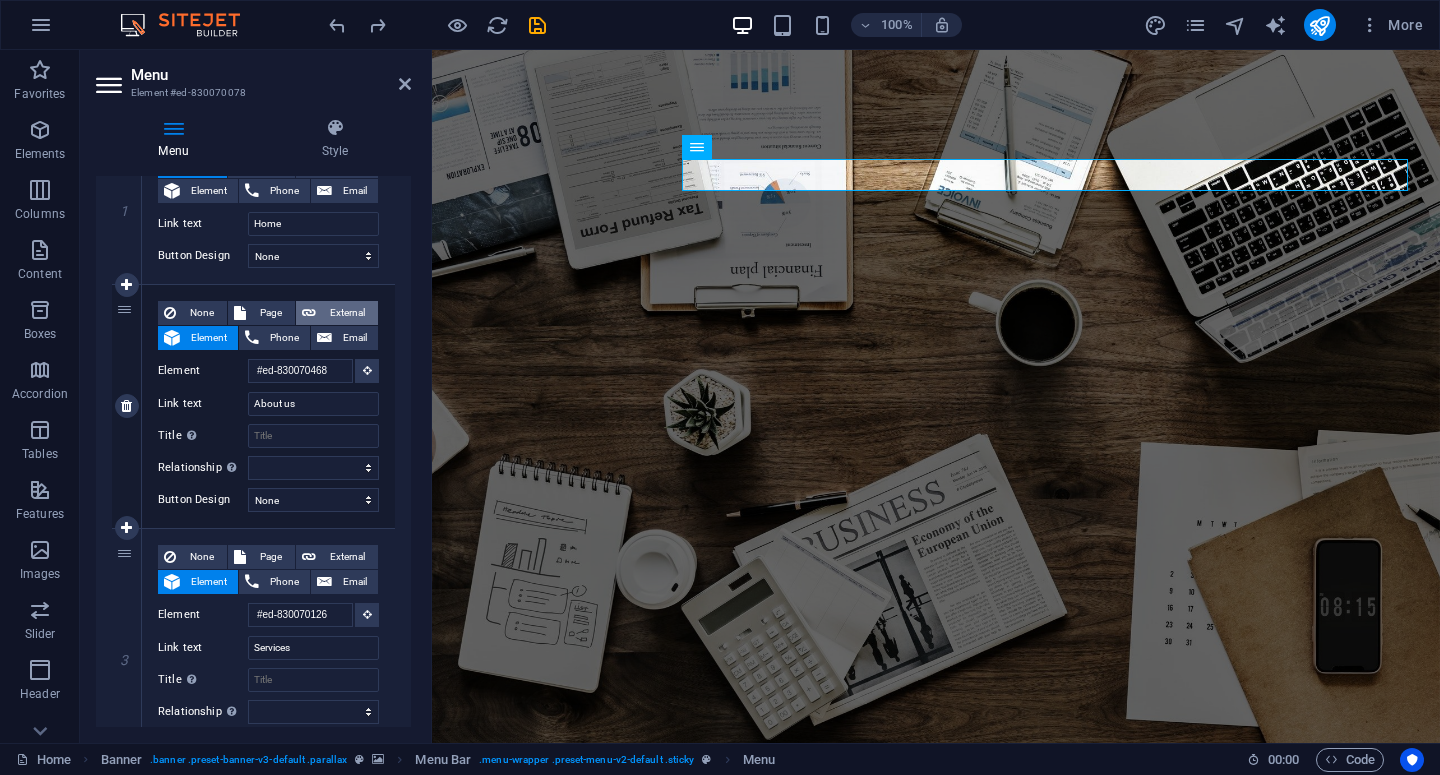 select 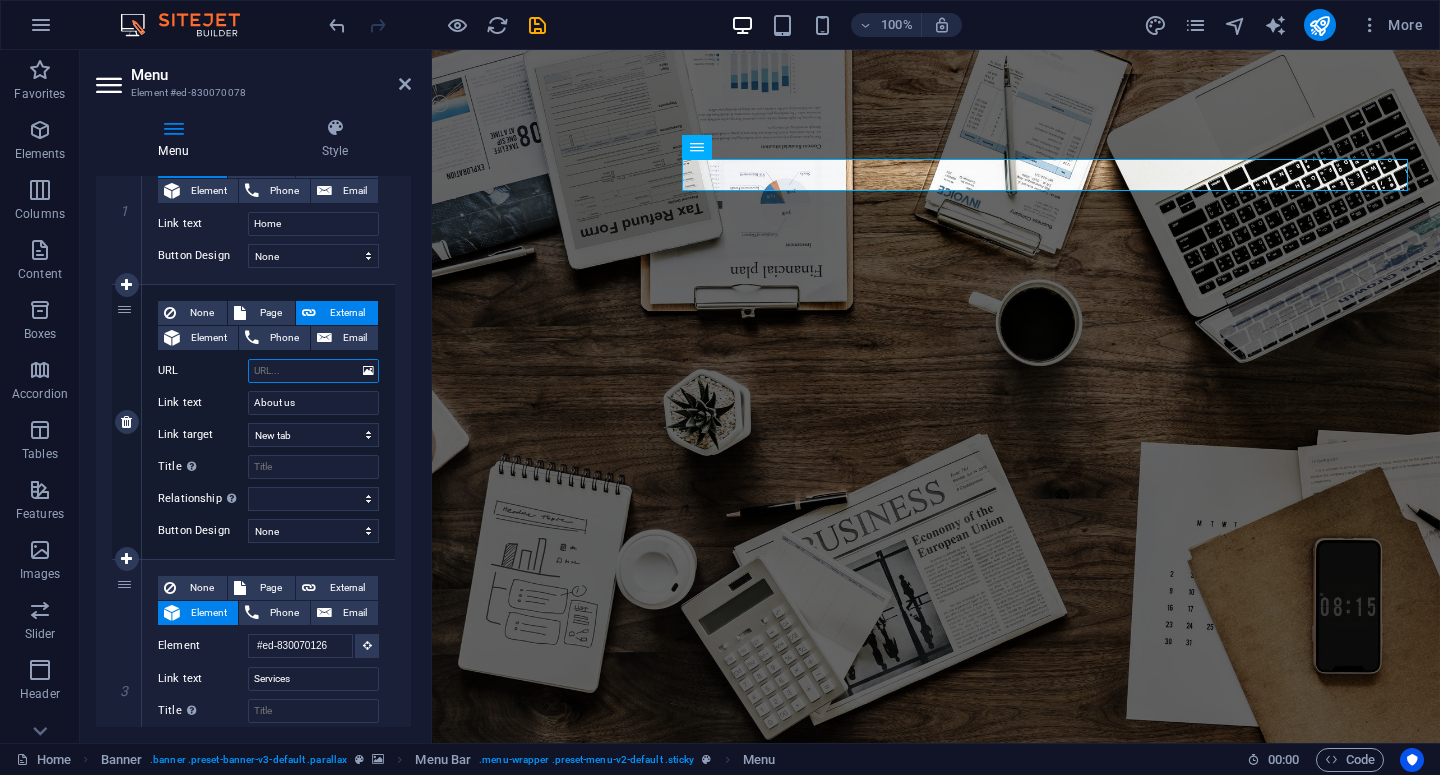 type on "h" 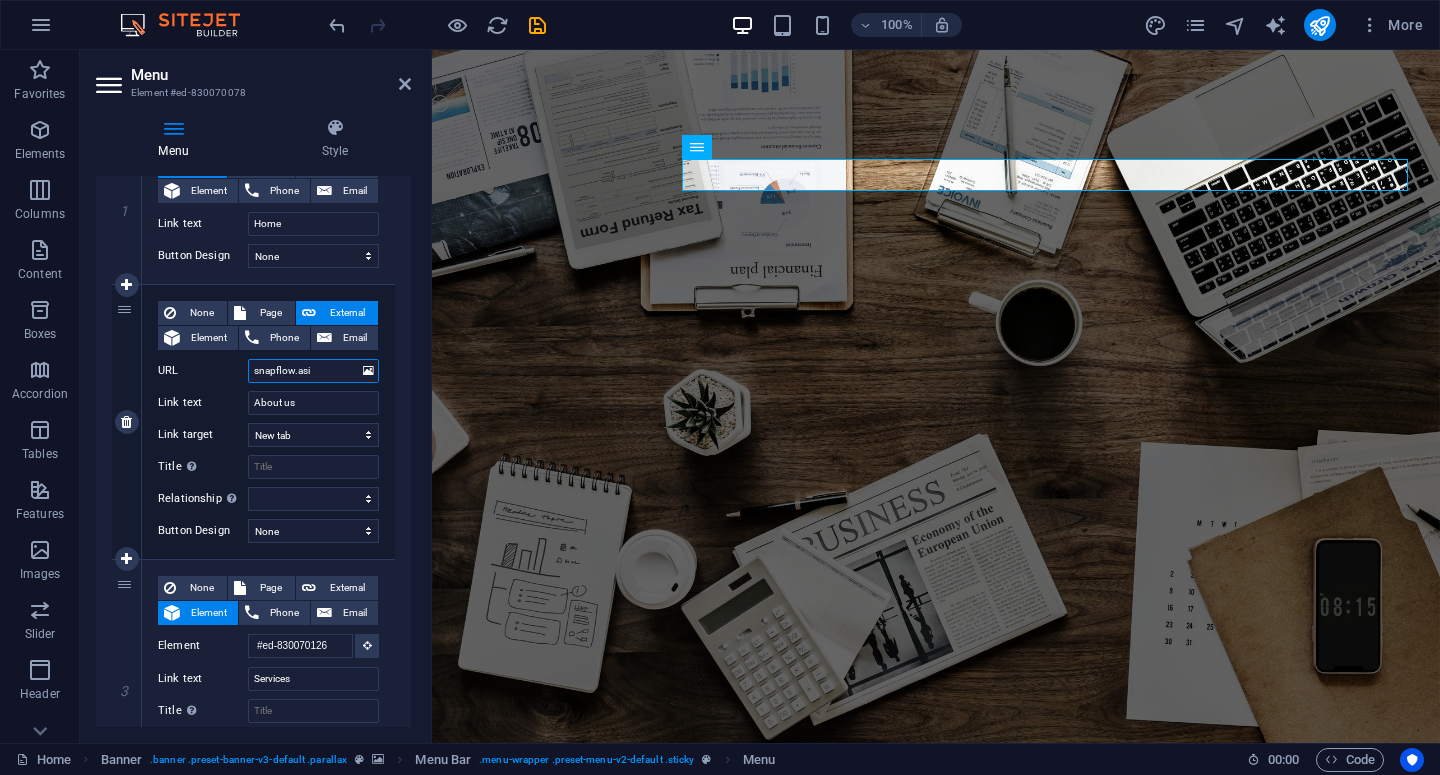 type on "snapflow.asia" 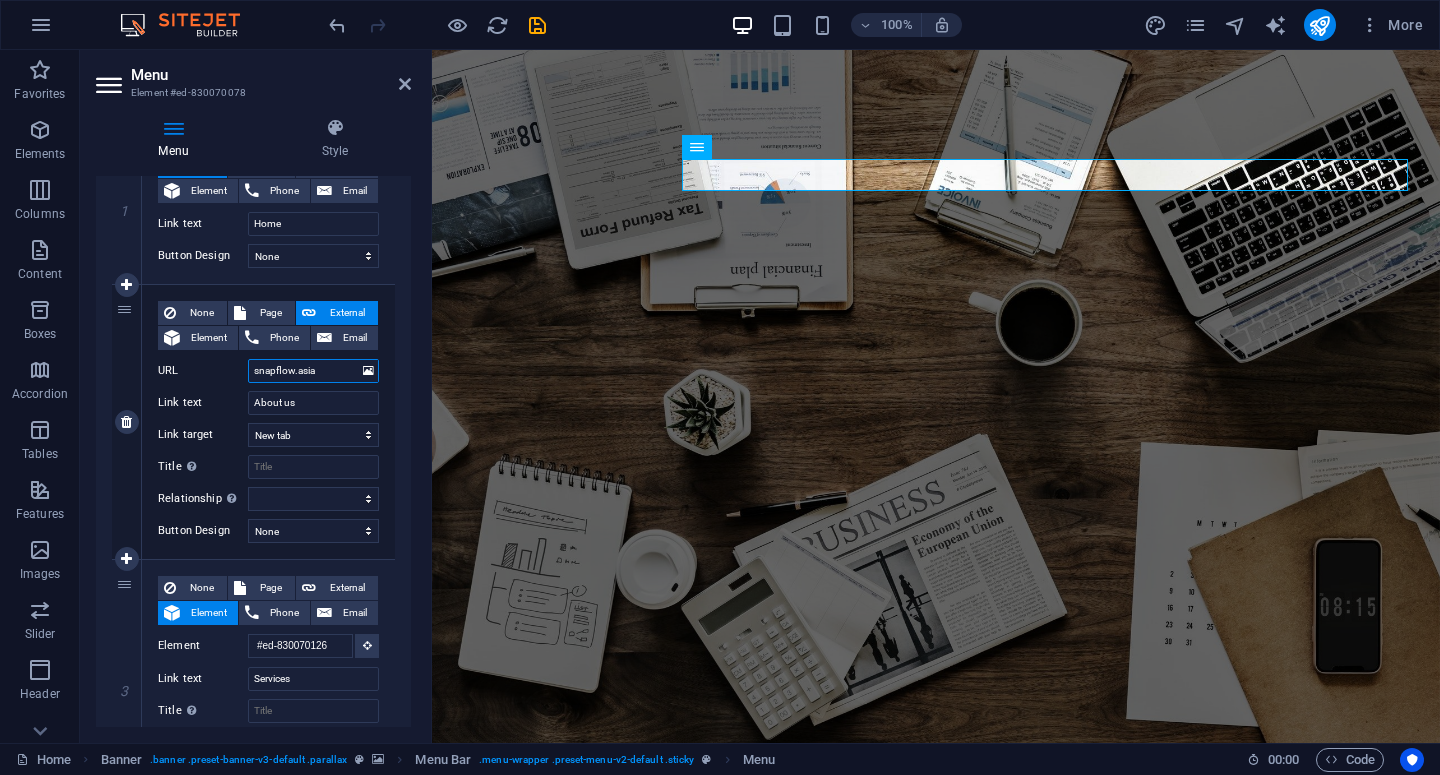 select 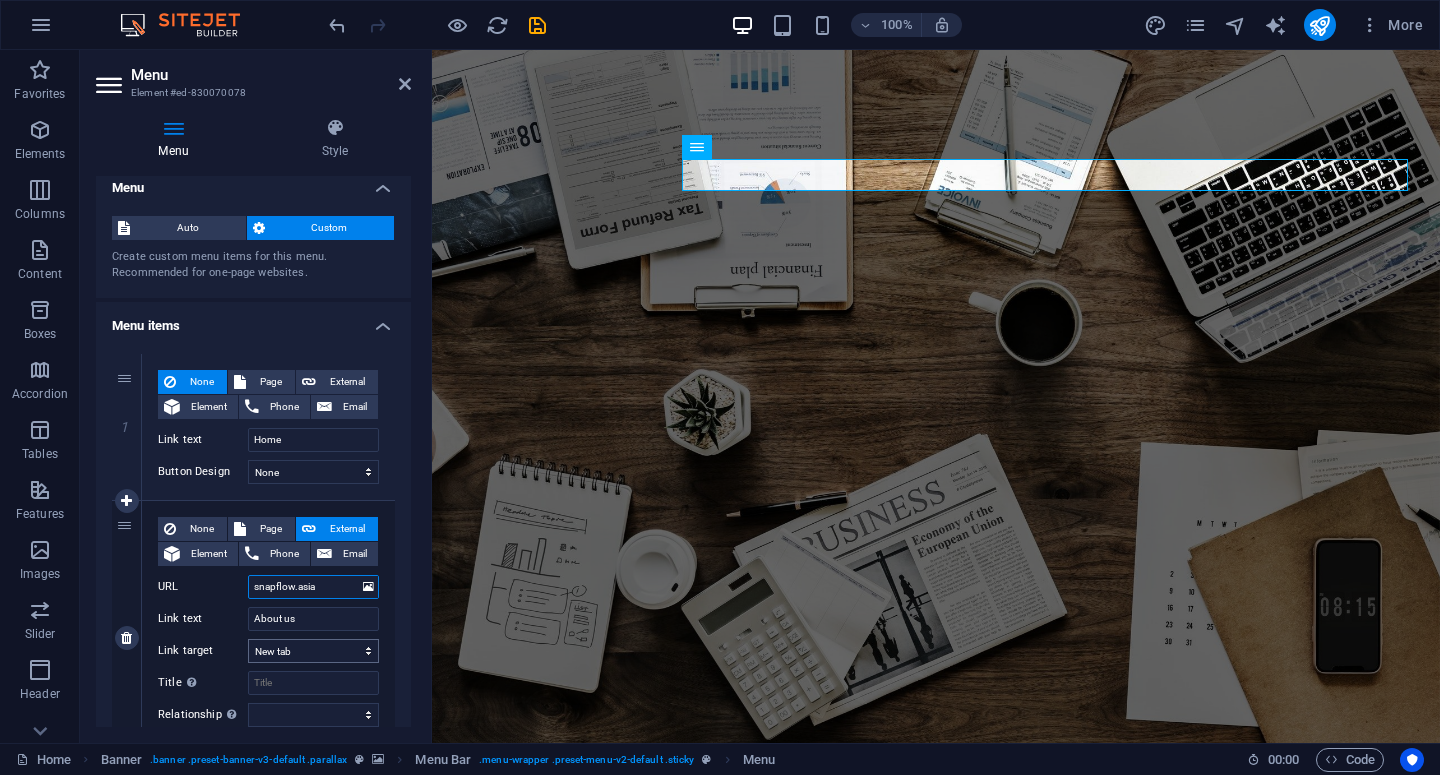 scroll, scrollTop: 9, scrollLeft: 0, axis: vertical 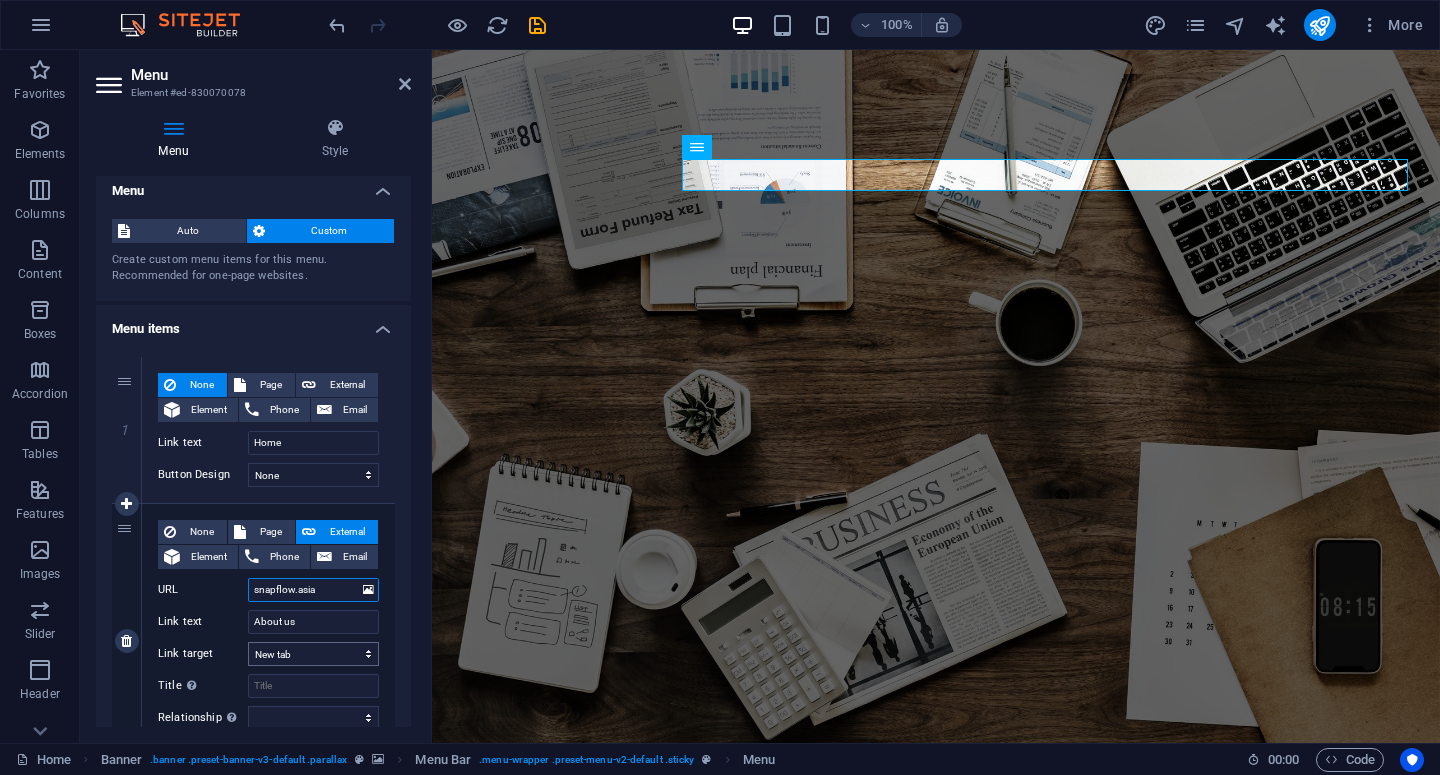 type on "snapflow.asia" 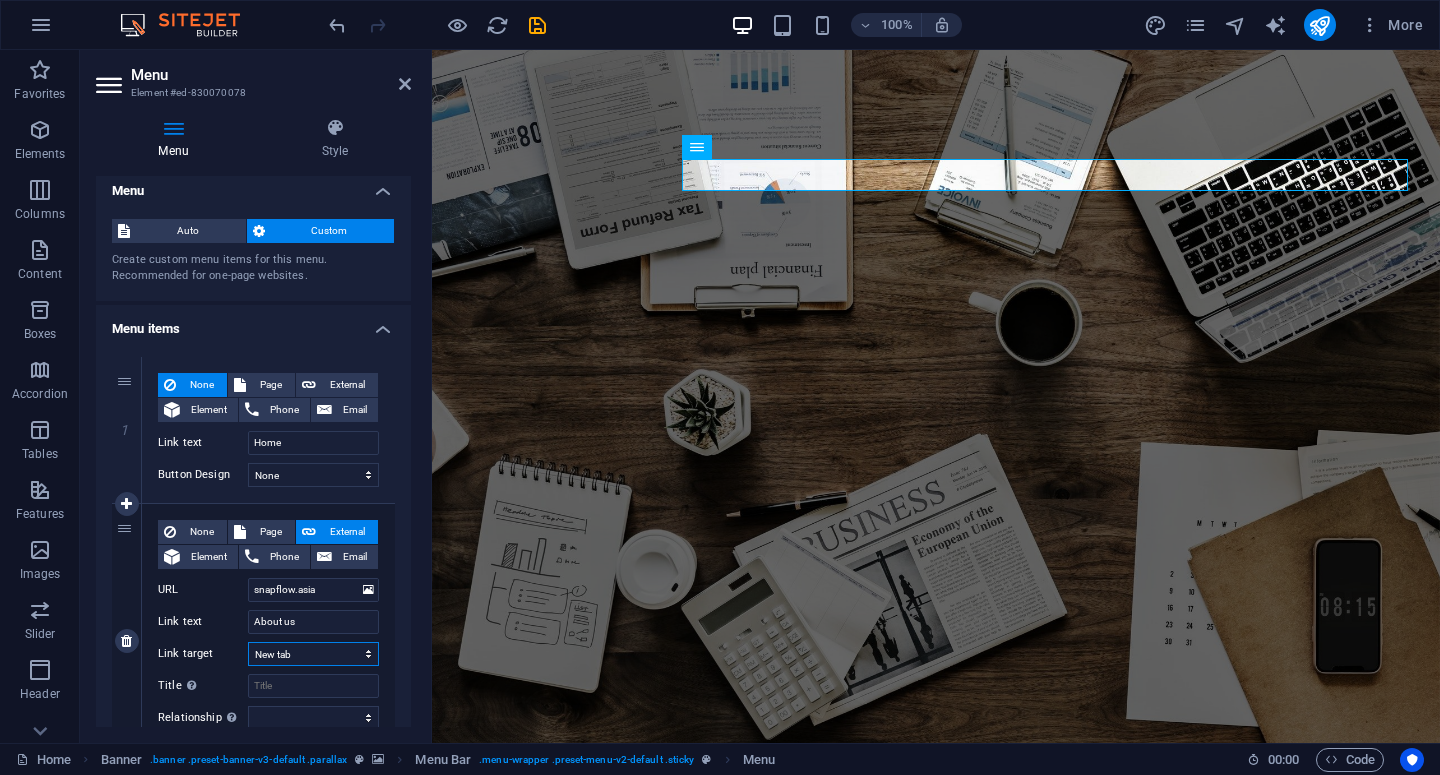 click on "New tab Same tab Overlay" at bounding box center (313, 654) 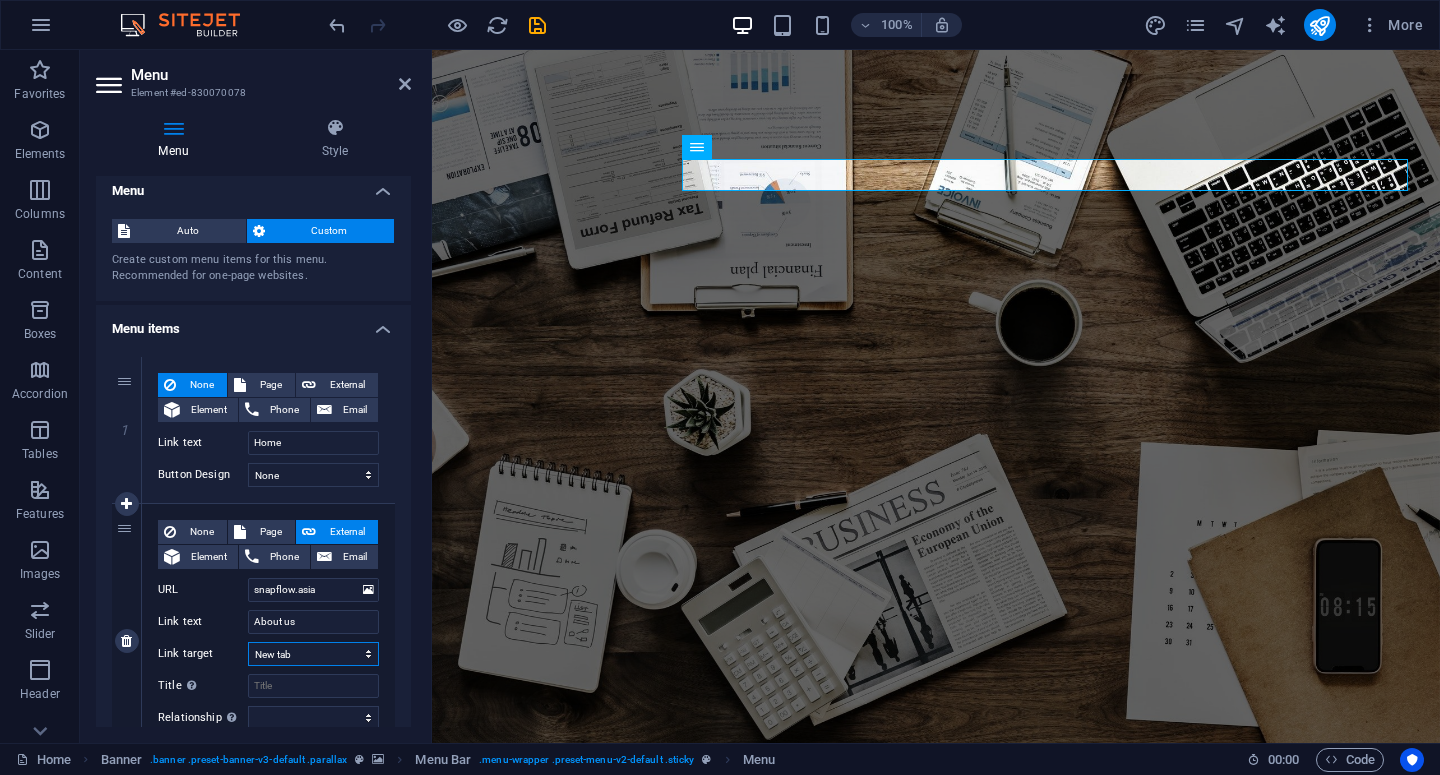 select 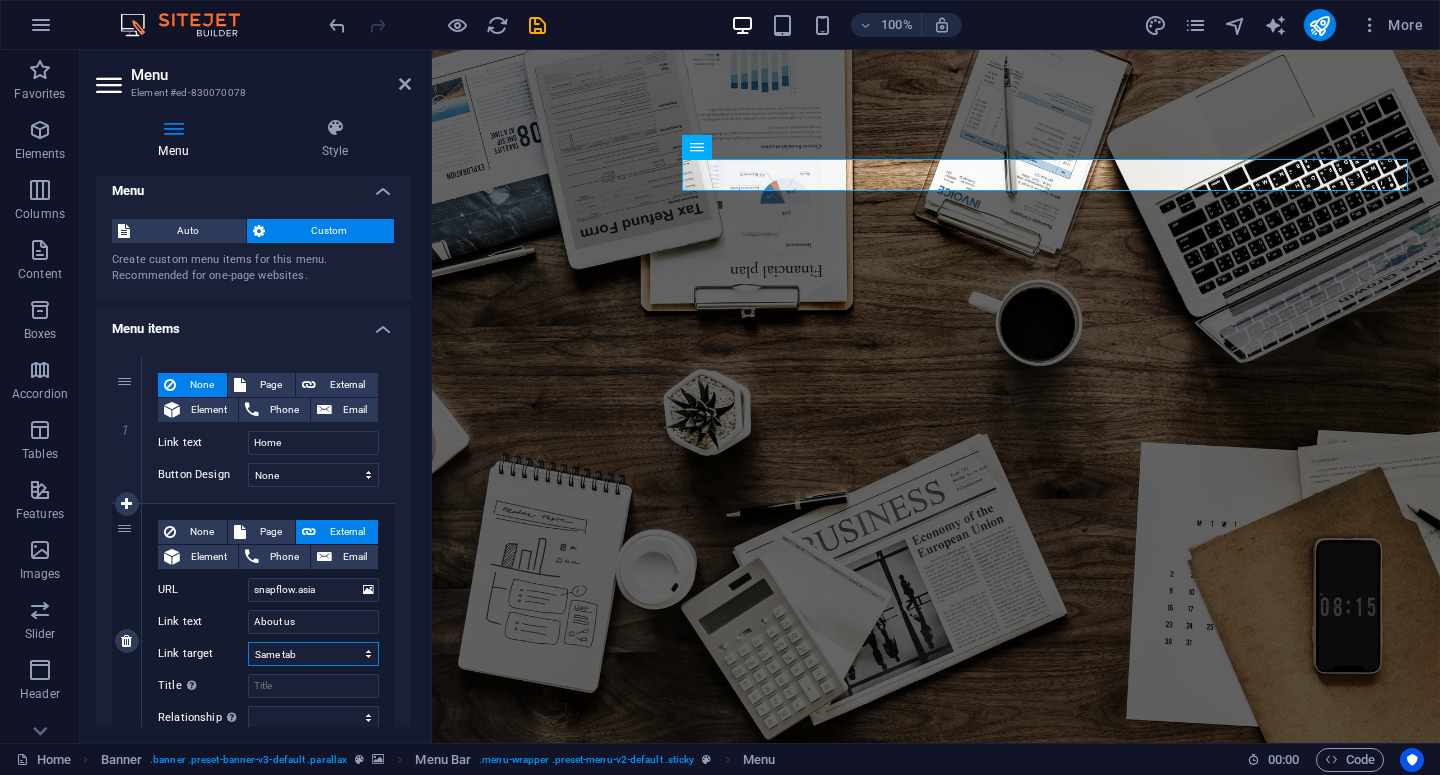 select 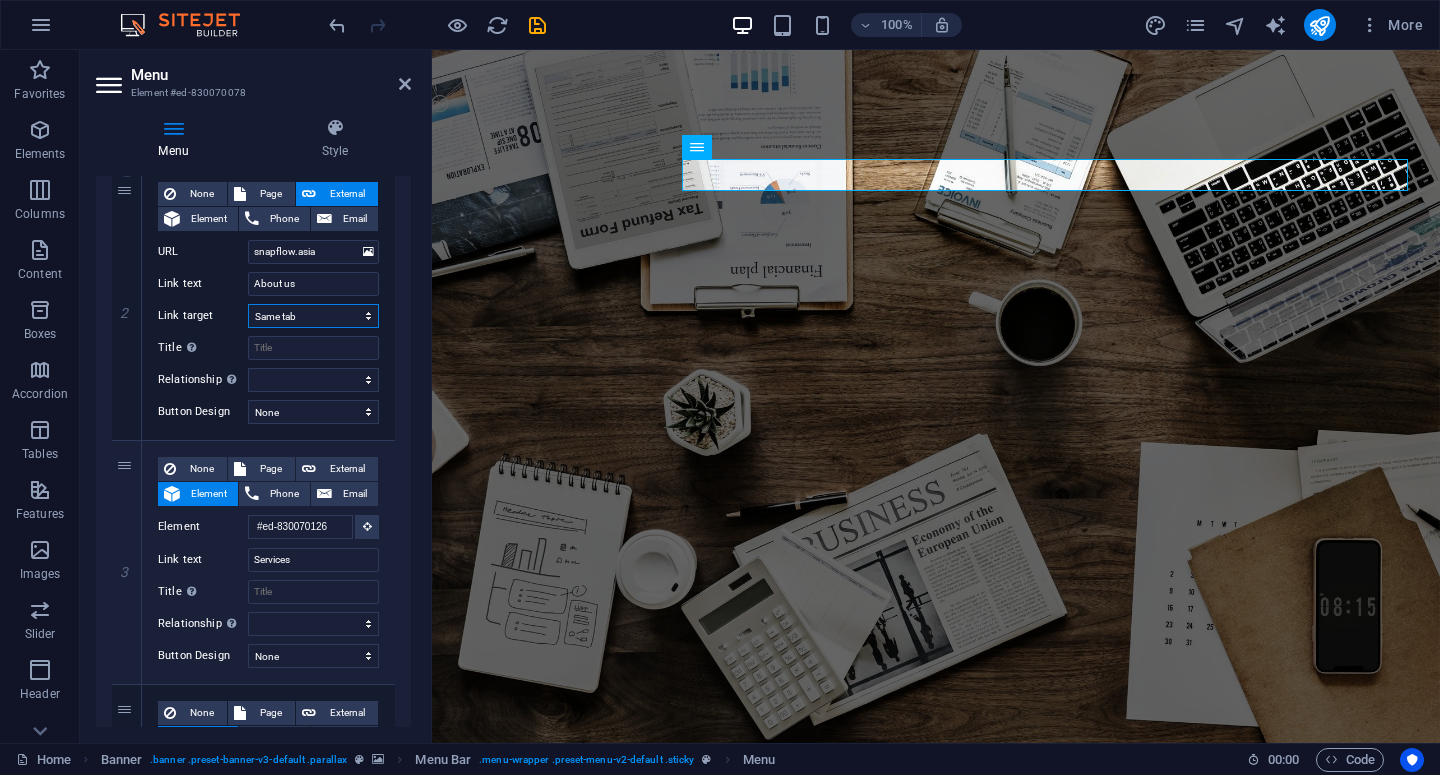 scroll, scrollTop: 358, scrollLeft: 0, axis: vertical 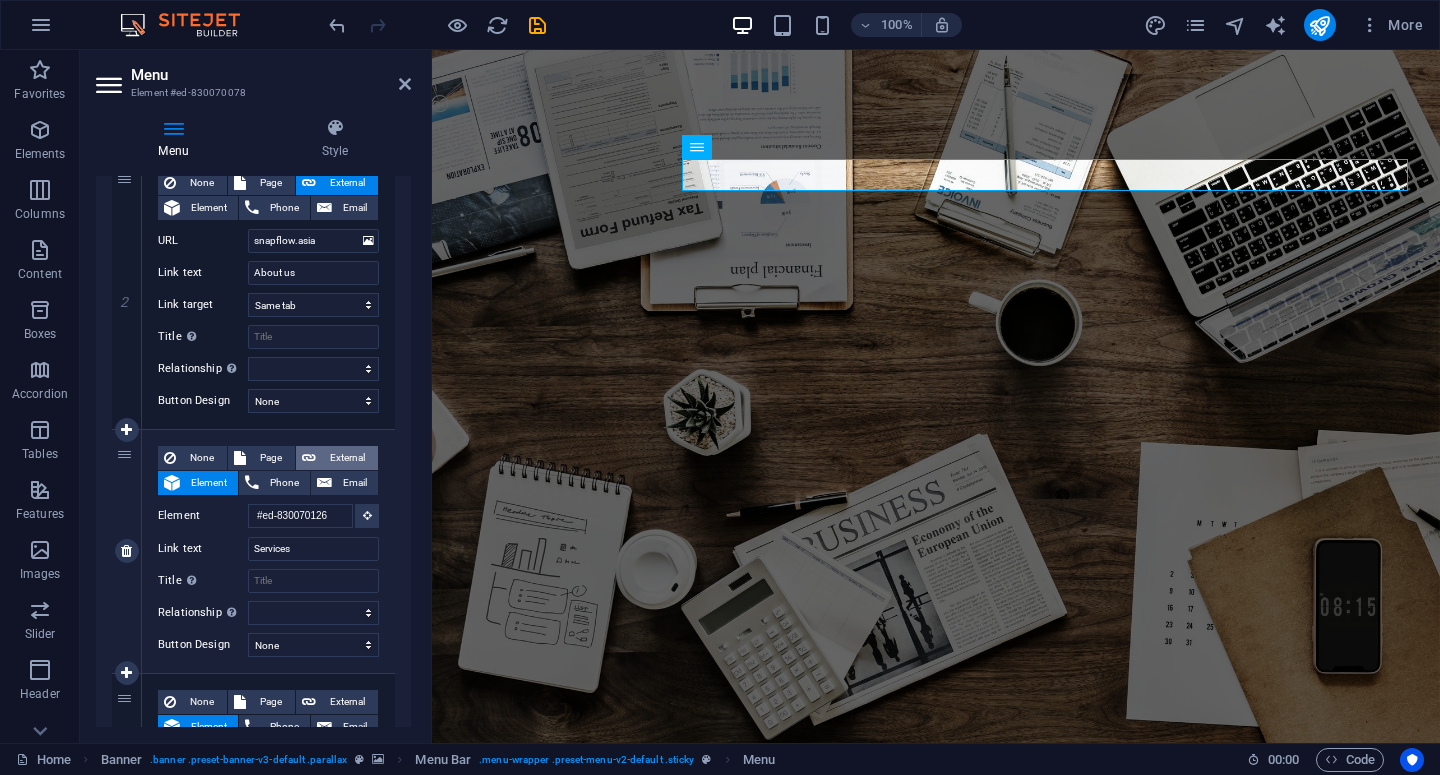 click on "External" at bounding box center [347, 458] 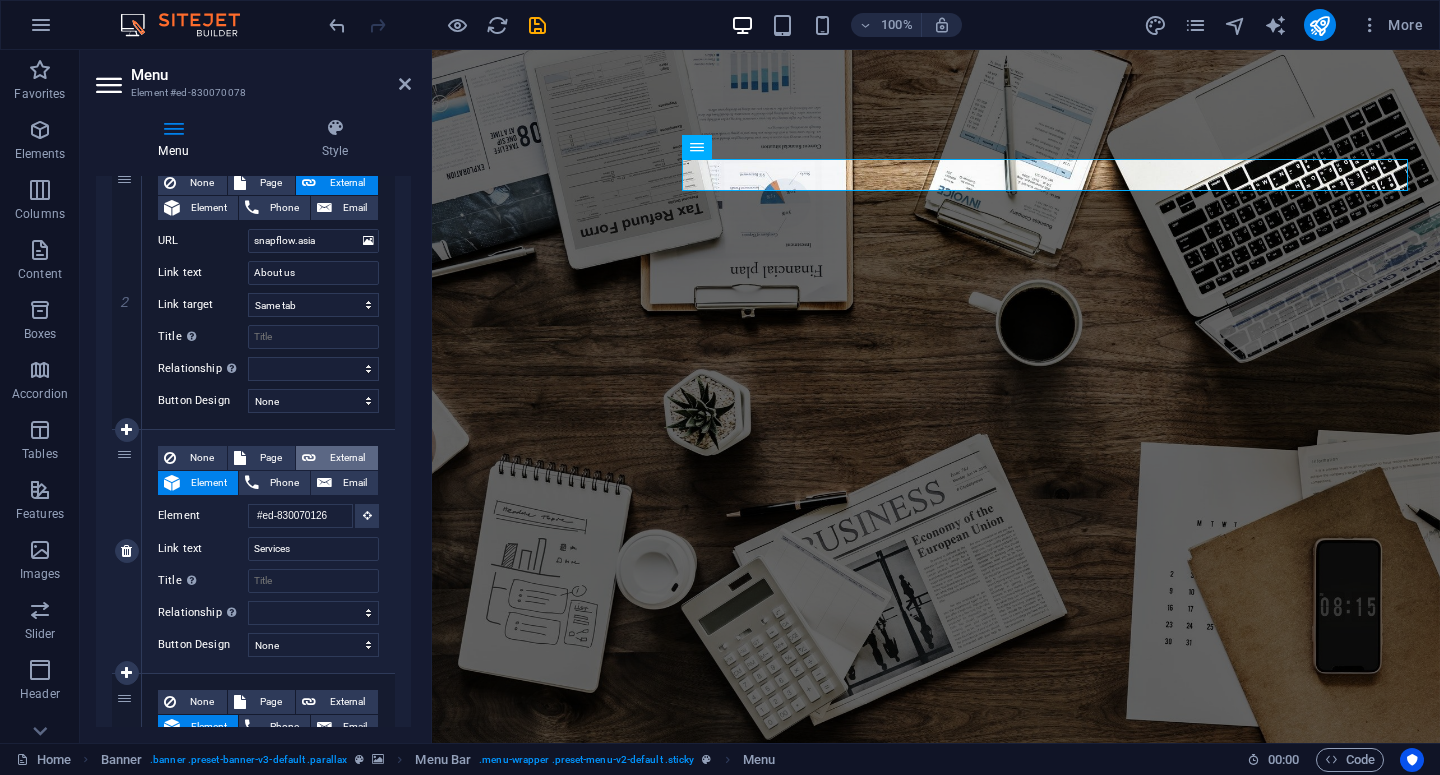 select 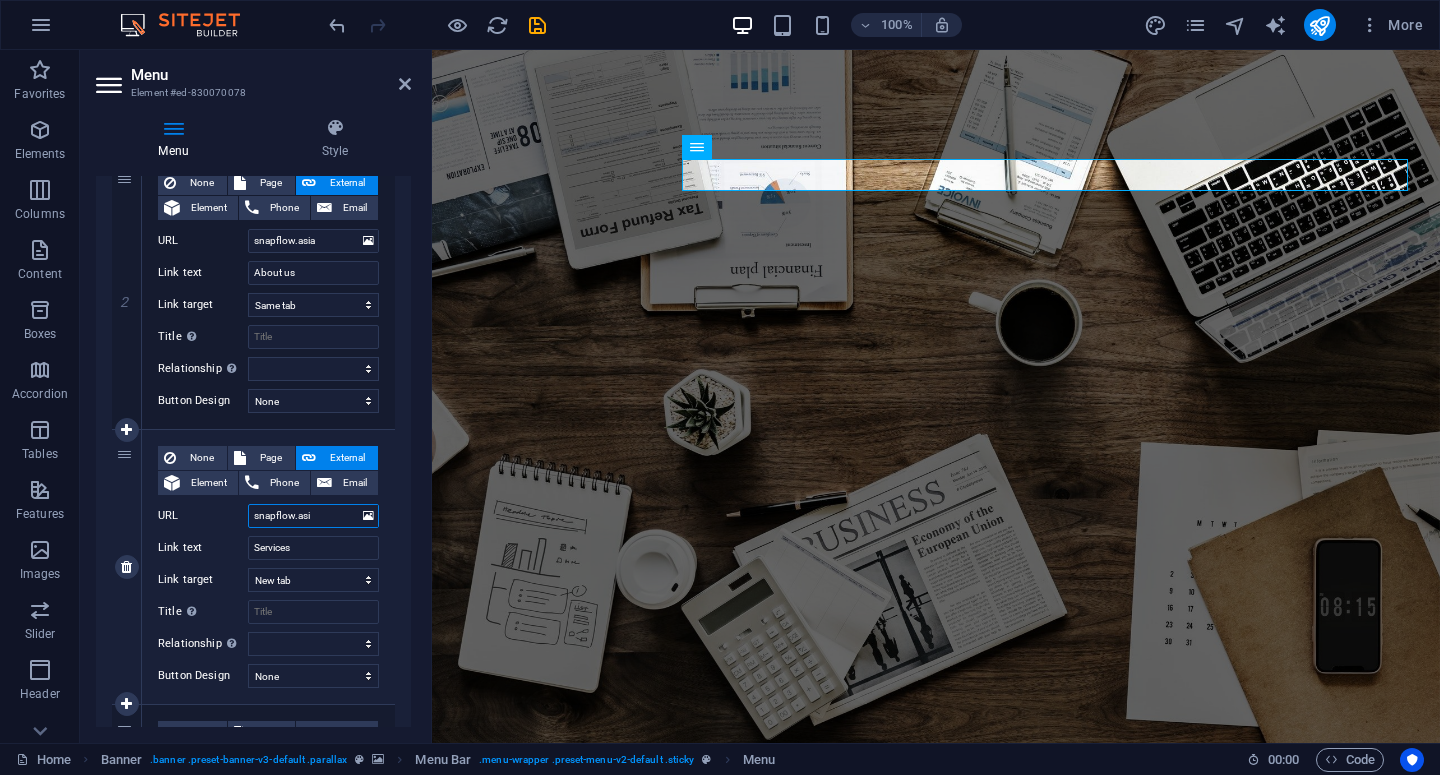 type on "snapflow.asia" 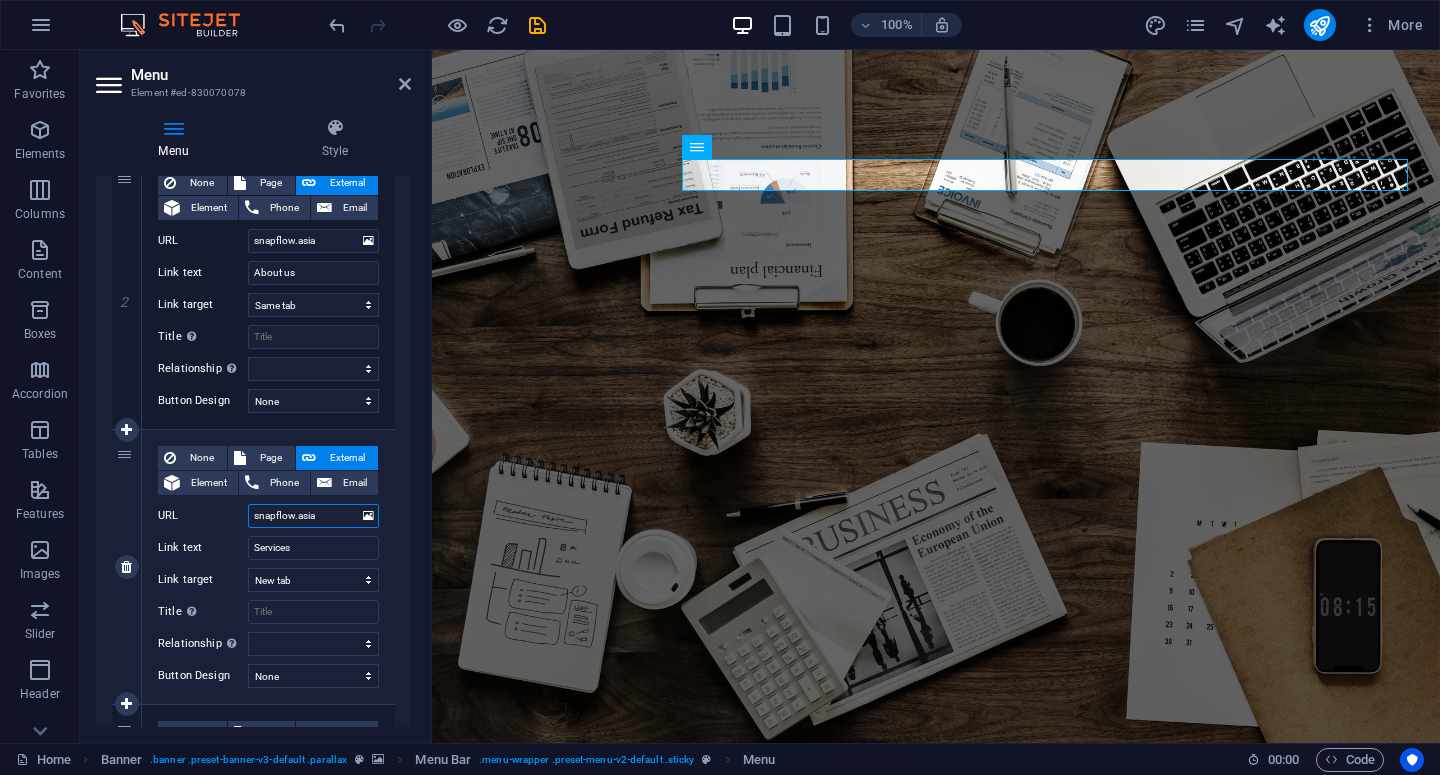 select 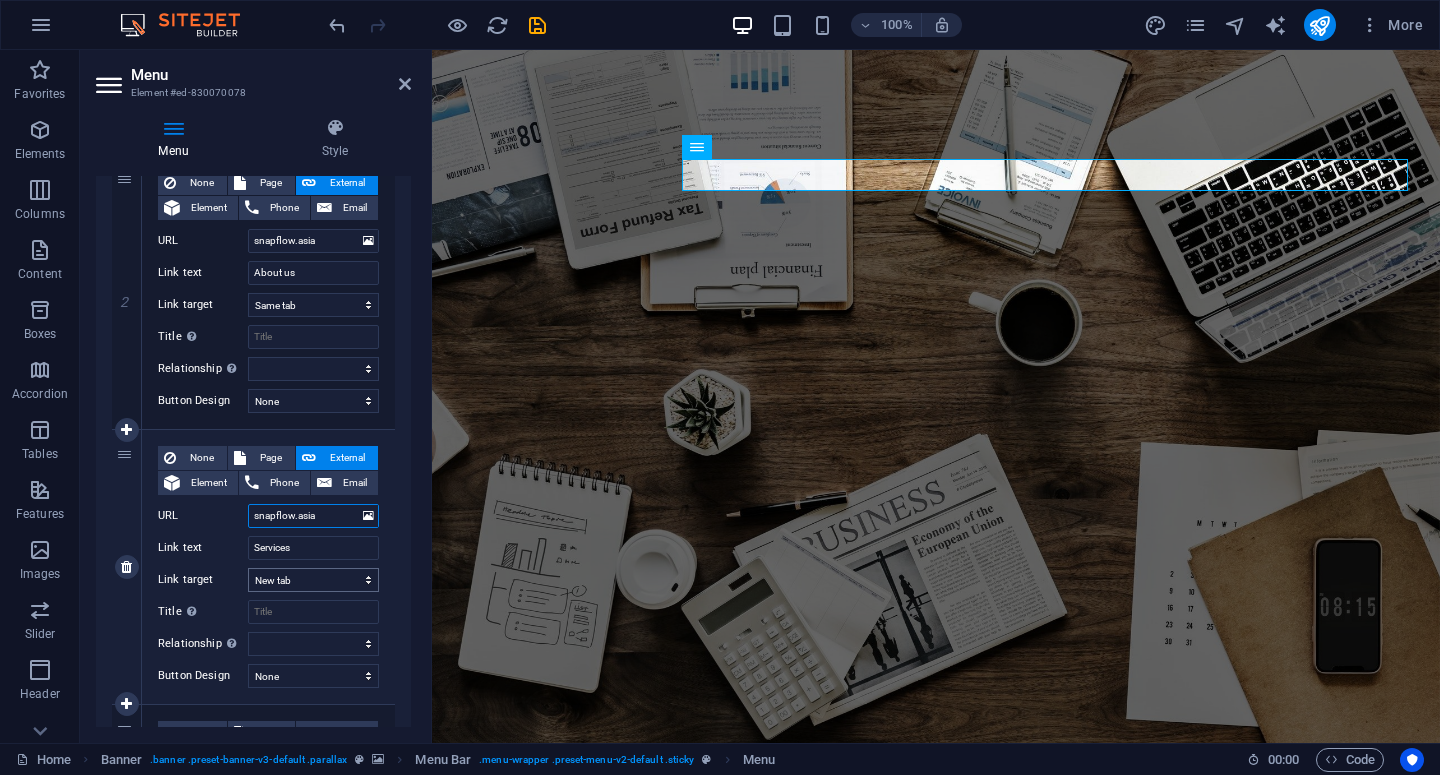 type on "snapflow.asia" 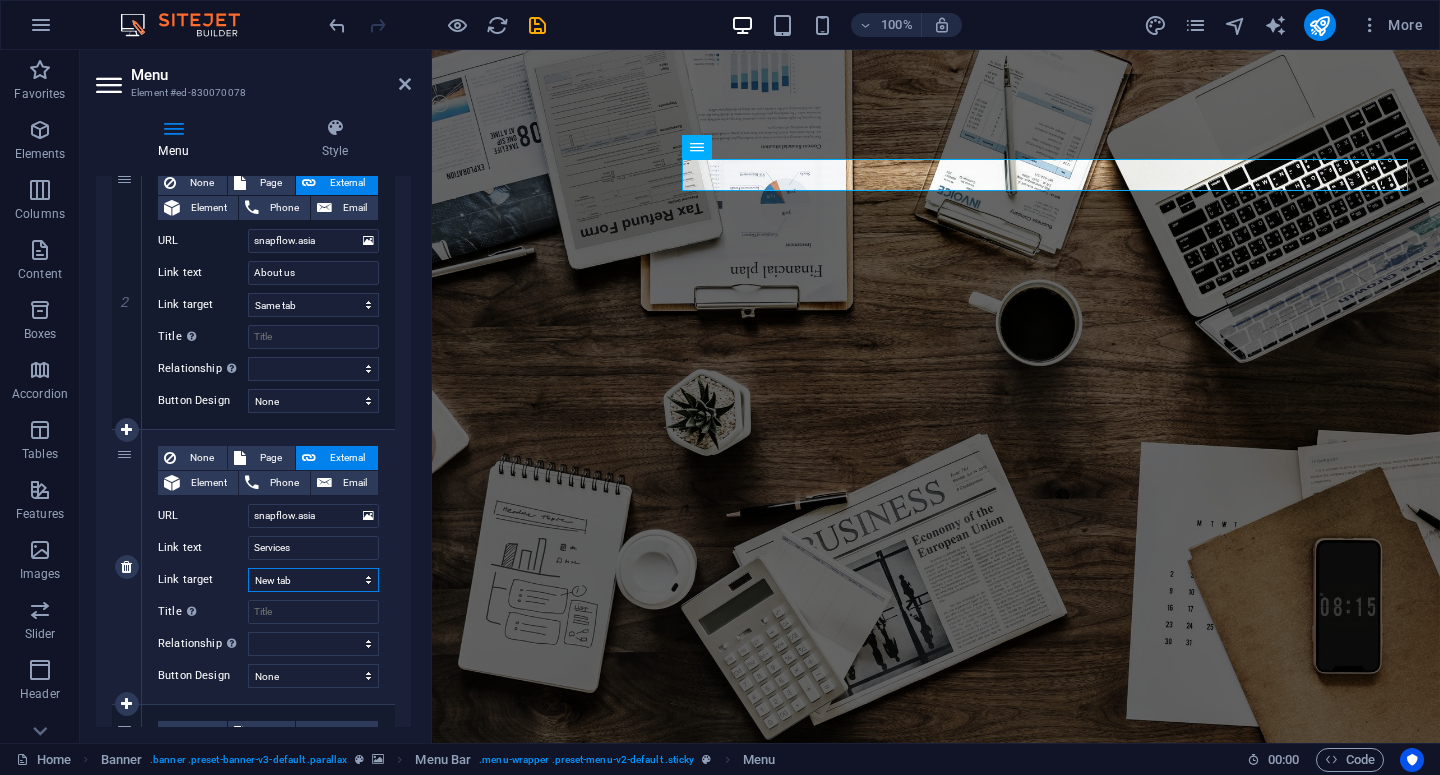 click on "New tab Same tab Overlay" at bounding box center [313, 580] 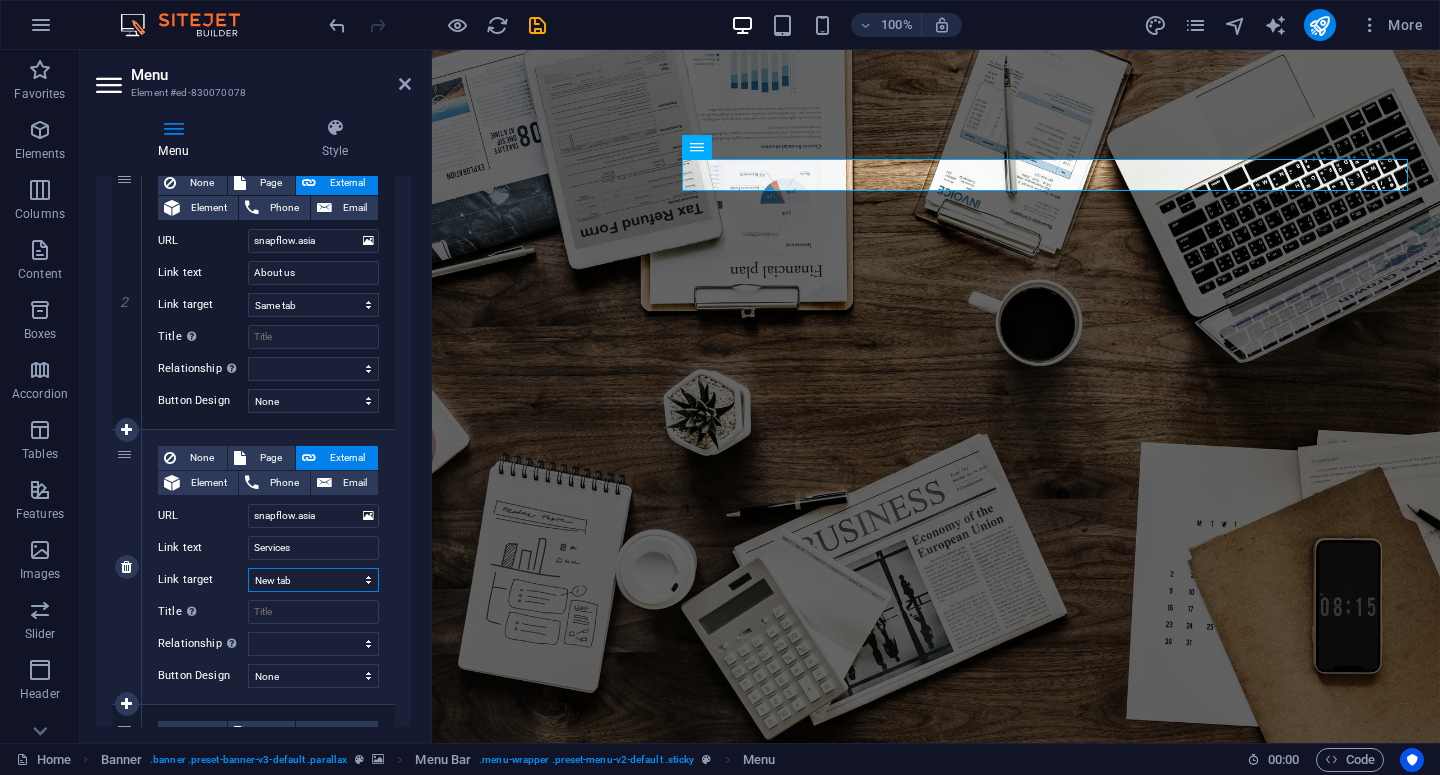 select 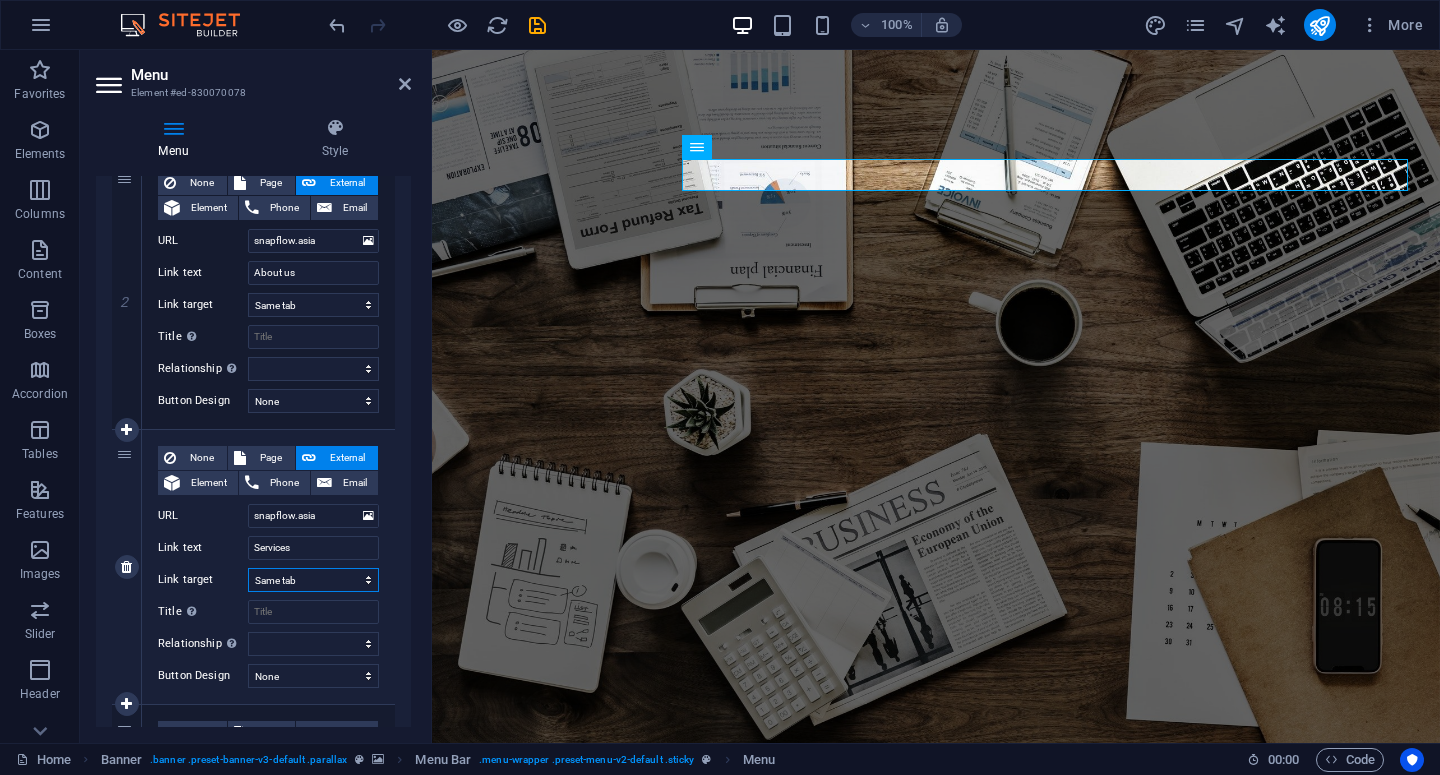 select 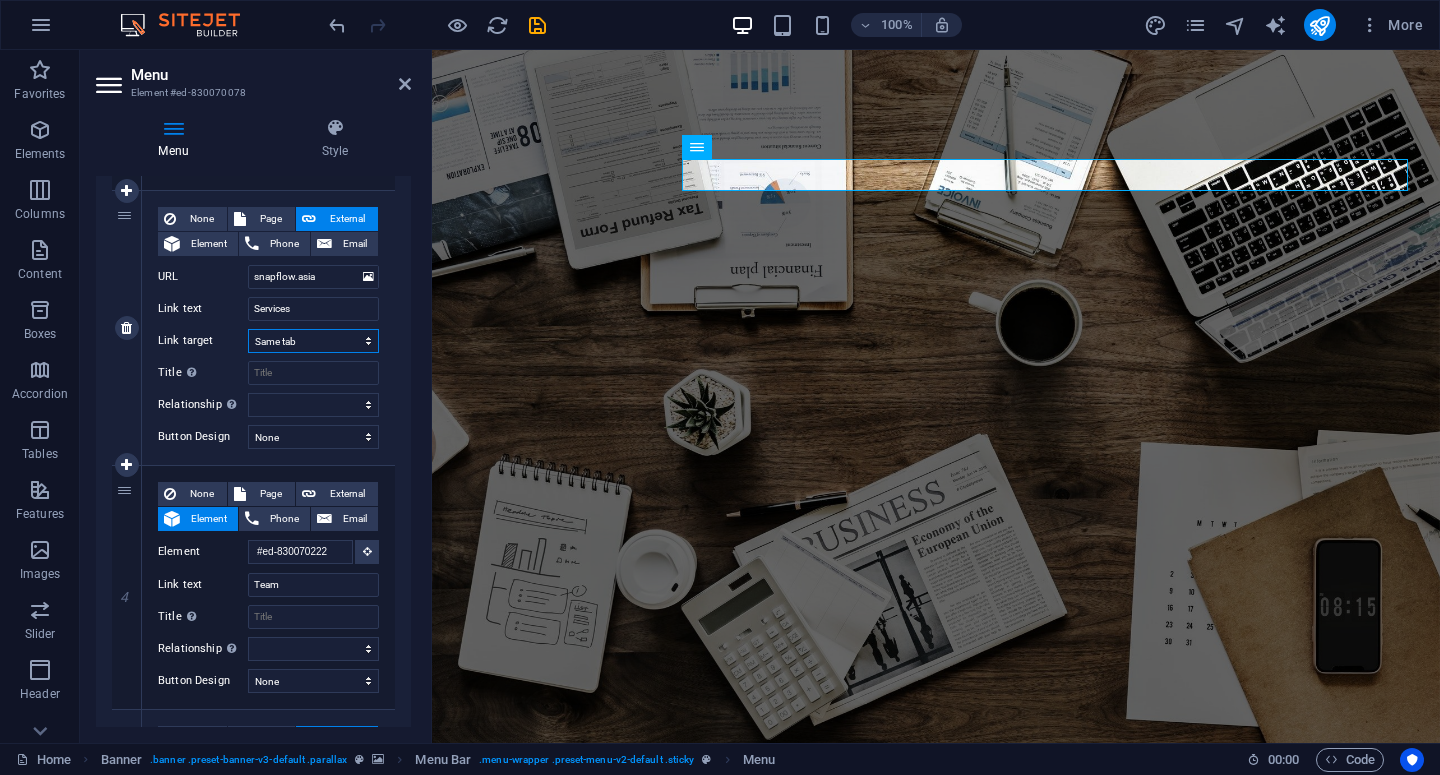 scroll, scrollTop: 619, scrollLeft: 0, axis: vertical 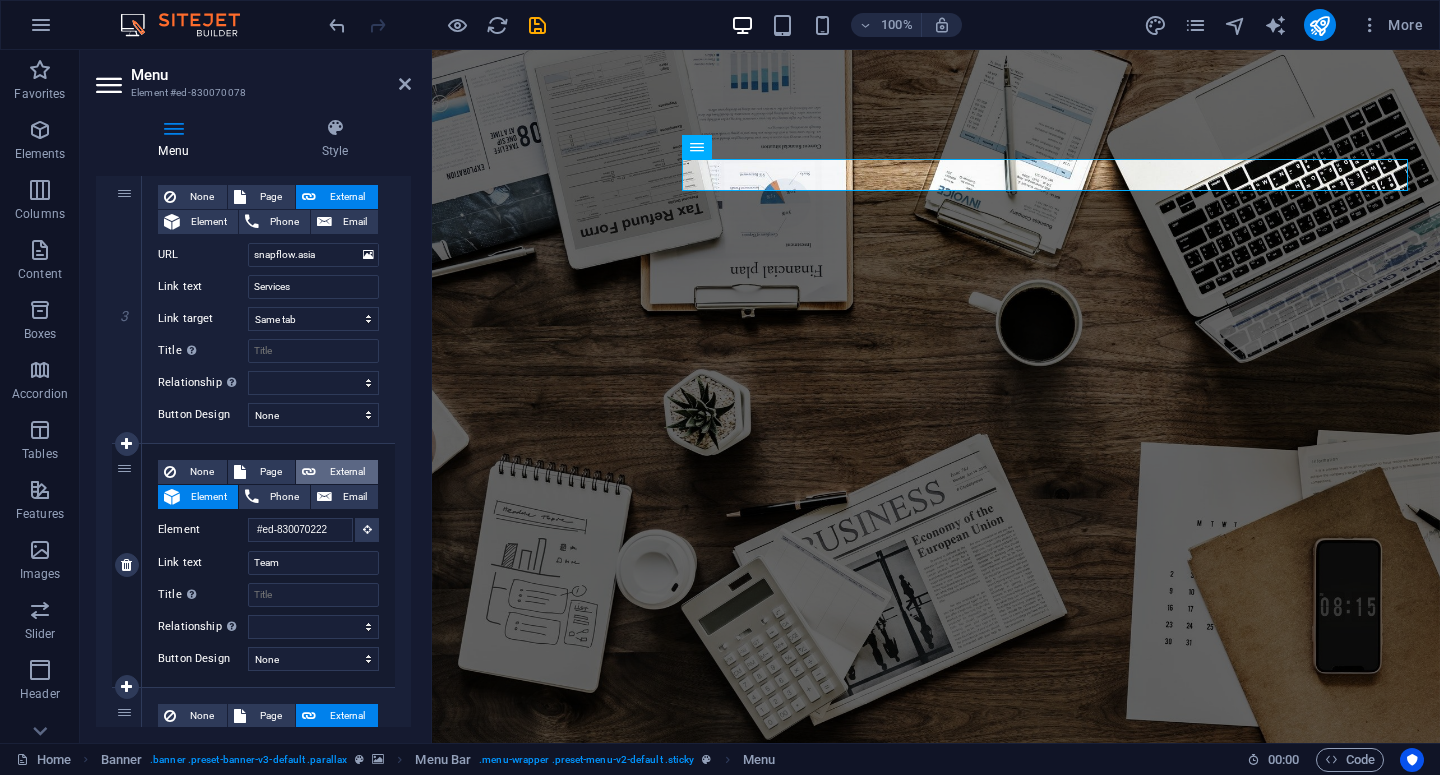 click on "External" at bounding box center (347, 472) 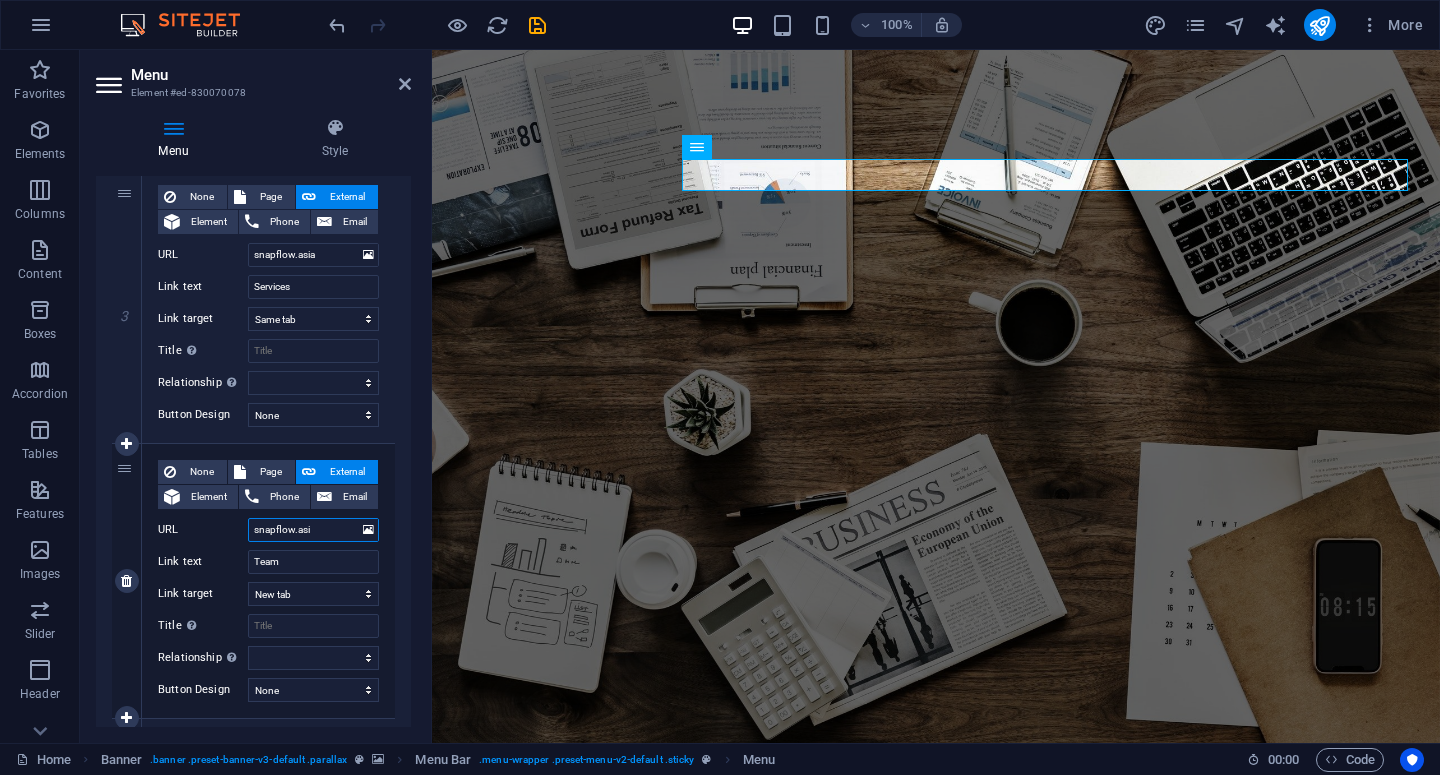 type on "snapflow.asia" 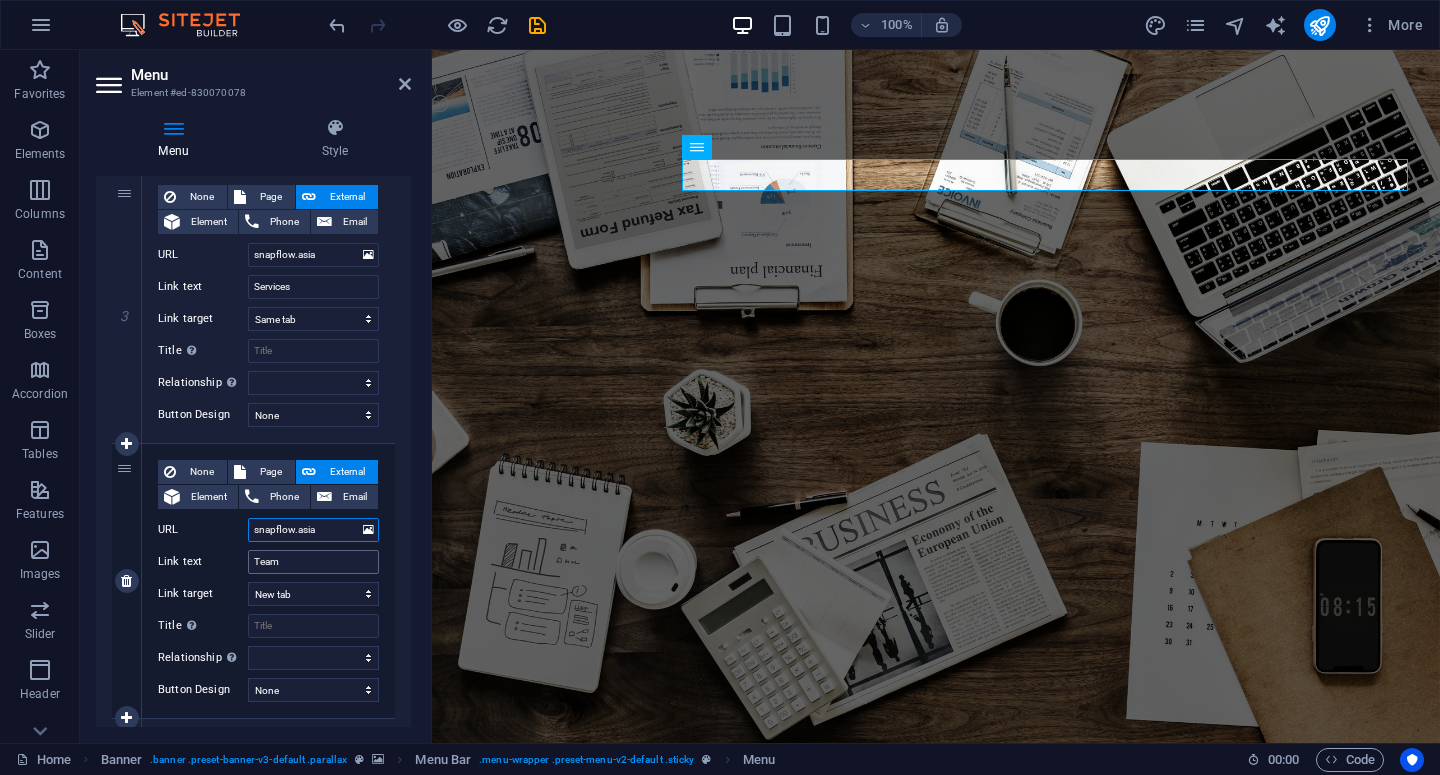select 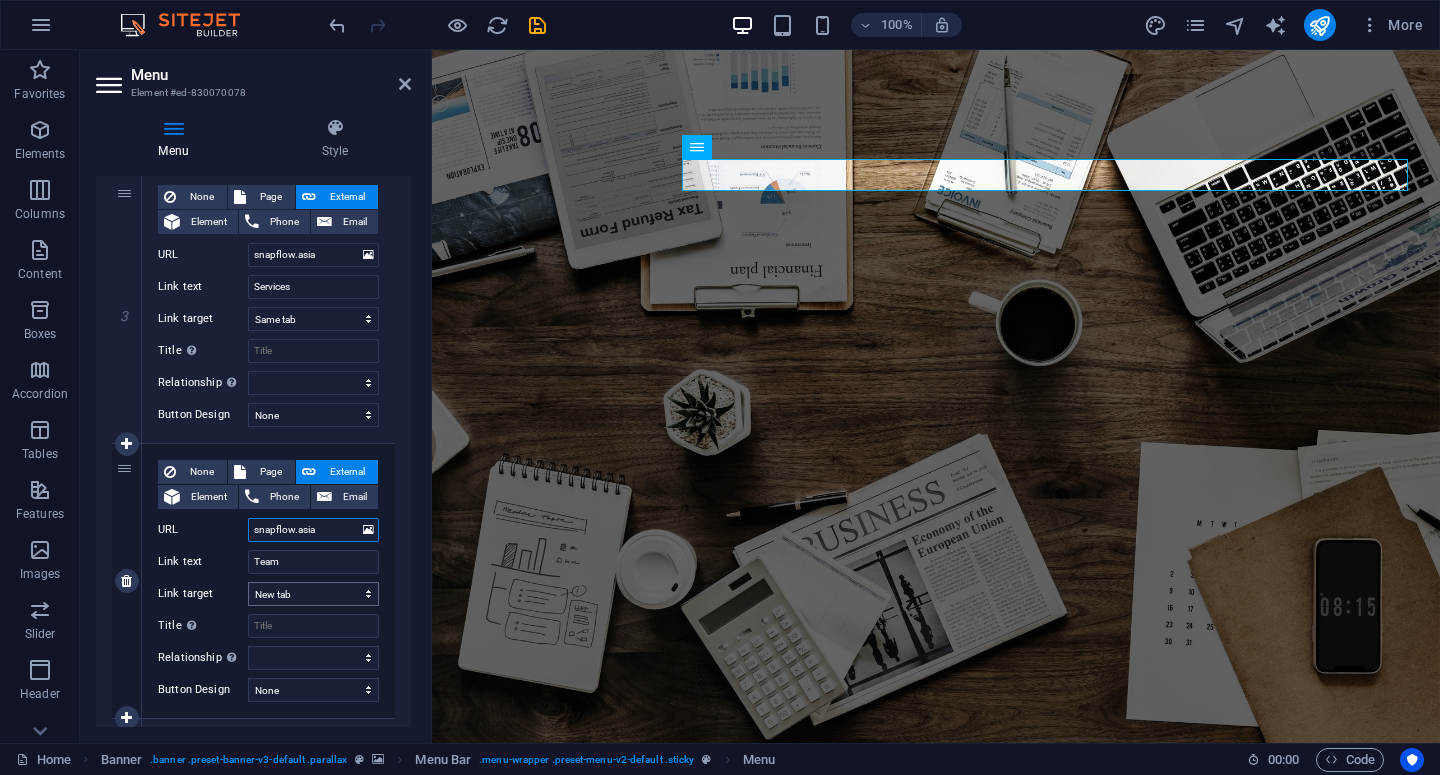 type on "snapflow.asia" 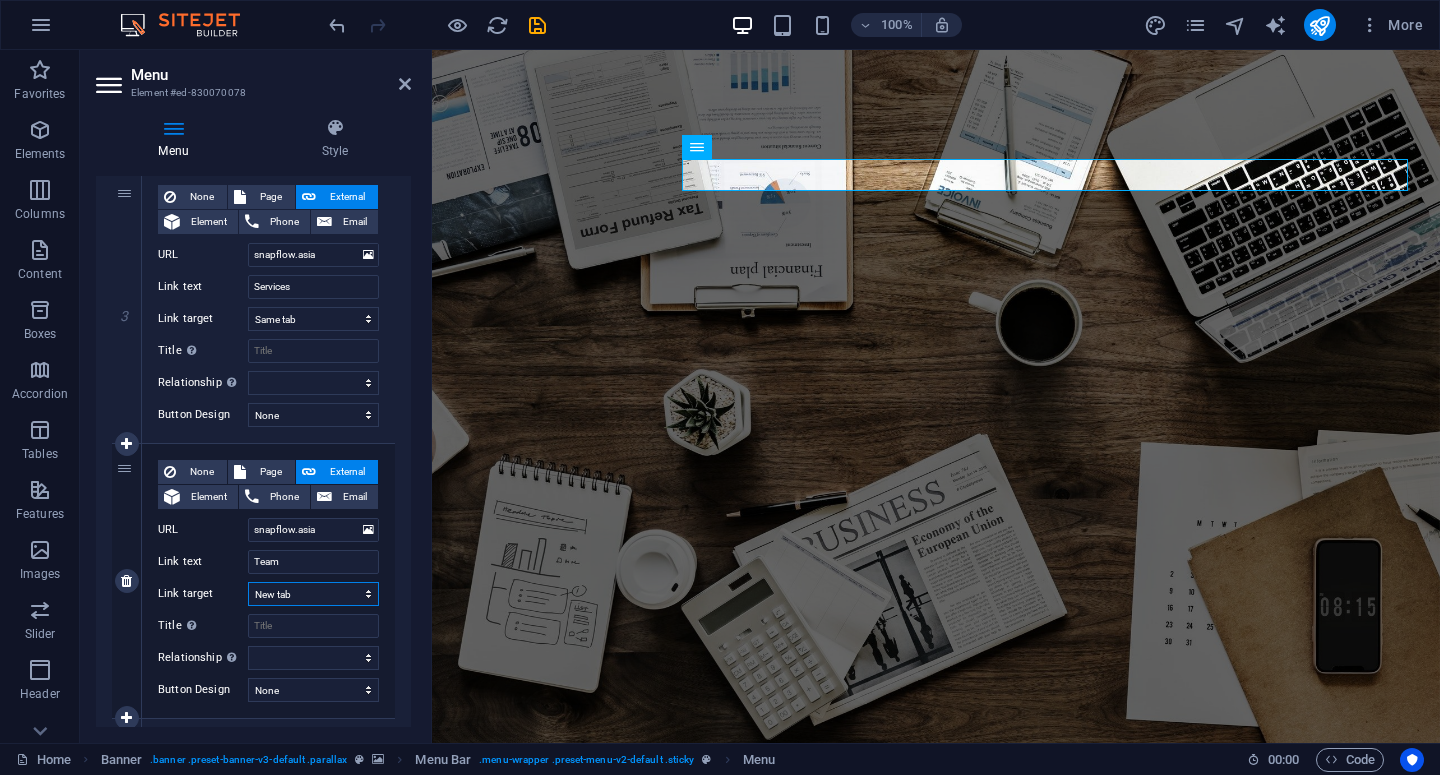 click on "New tab Same tab Overlay" at bounding box center [313, 594] 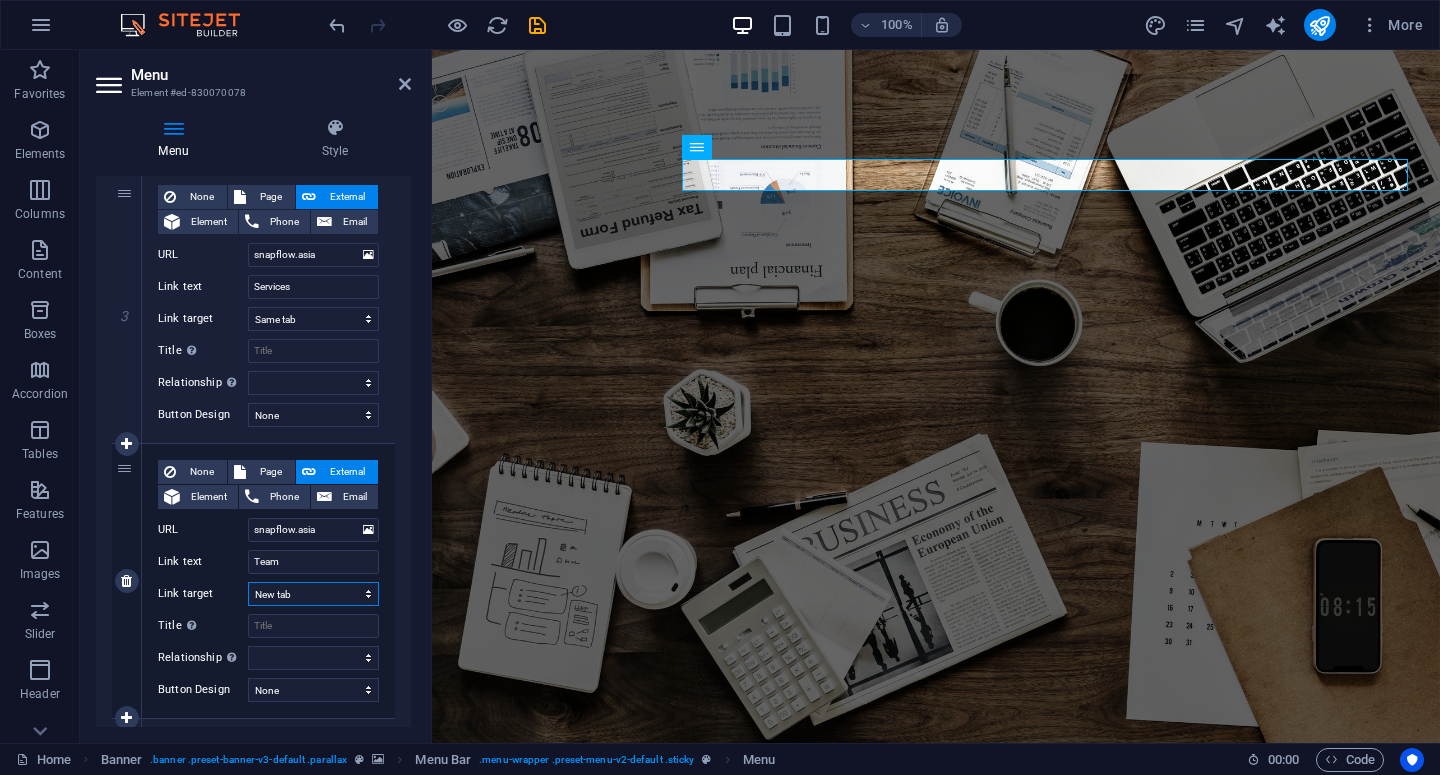 select 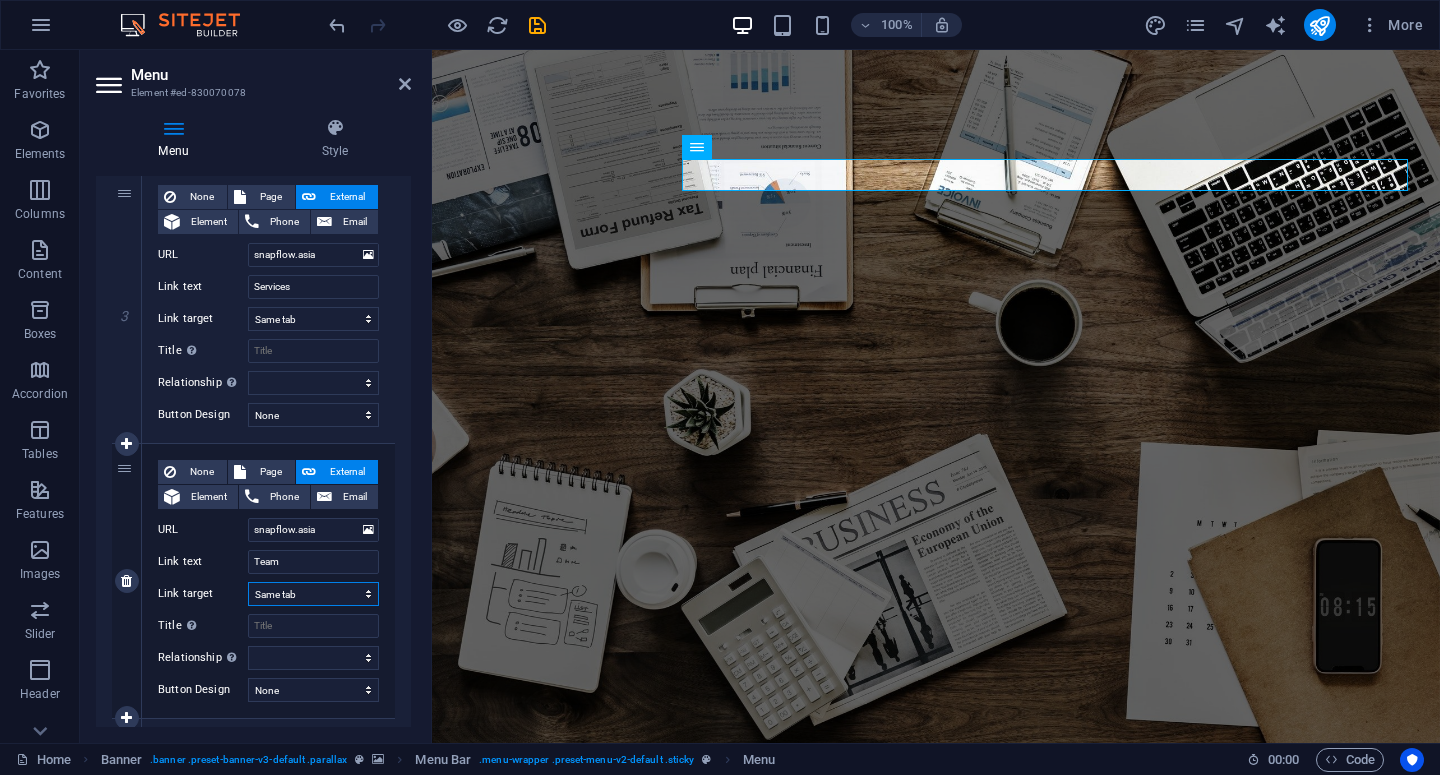 select 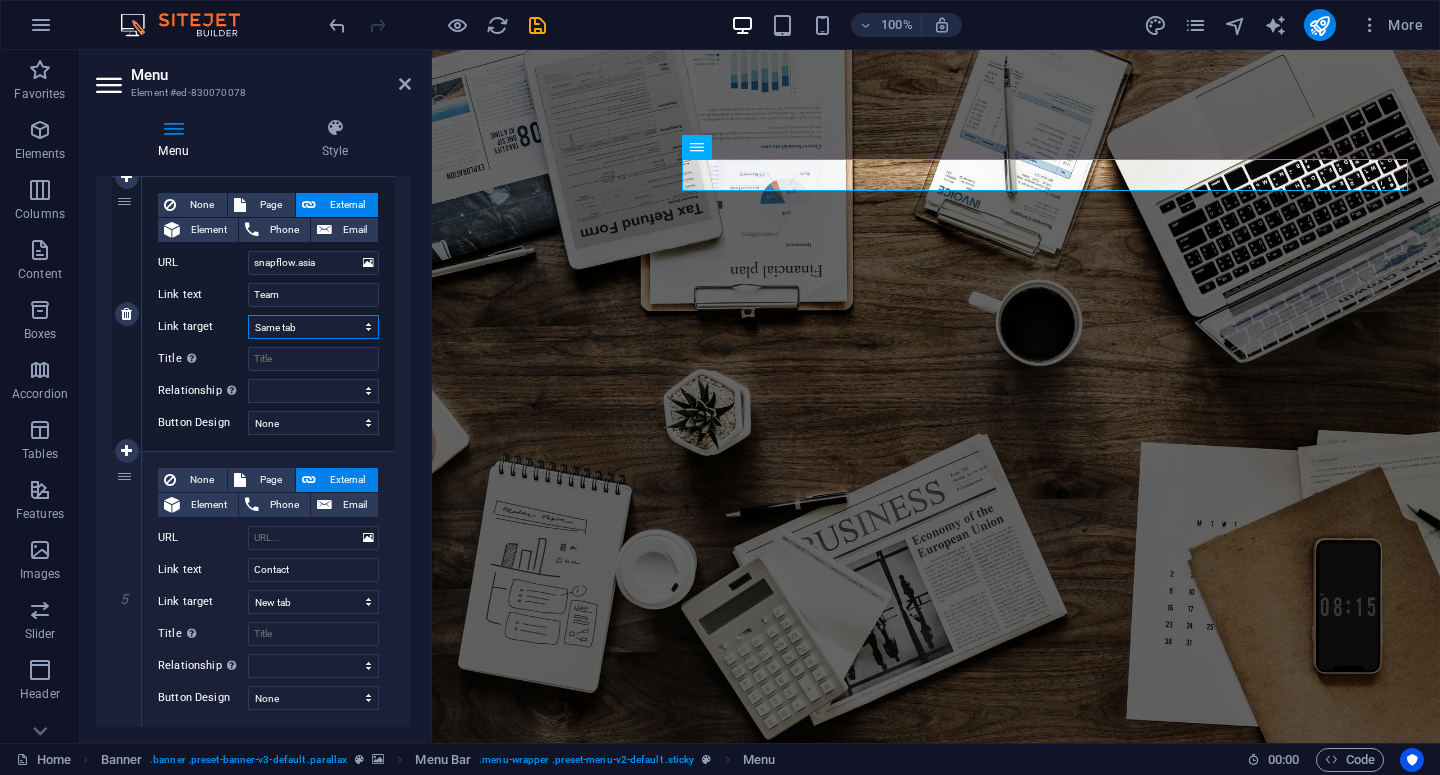 scroll, scrollTop: 892, scrollLeft: 0, axis: vertical 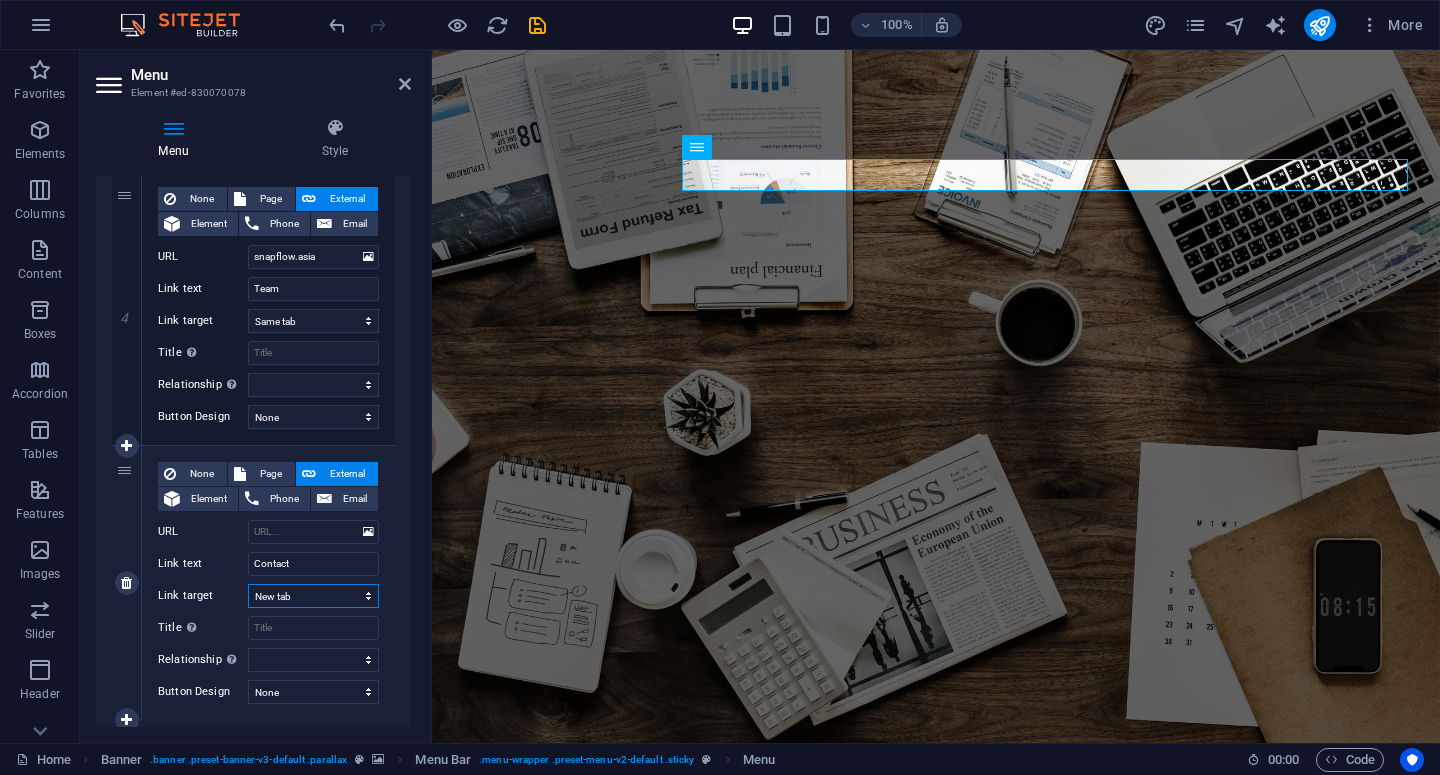 click on "New tab Same tab Overlay" at bounding box center (313, 596) 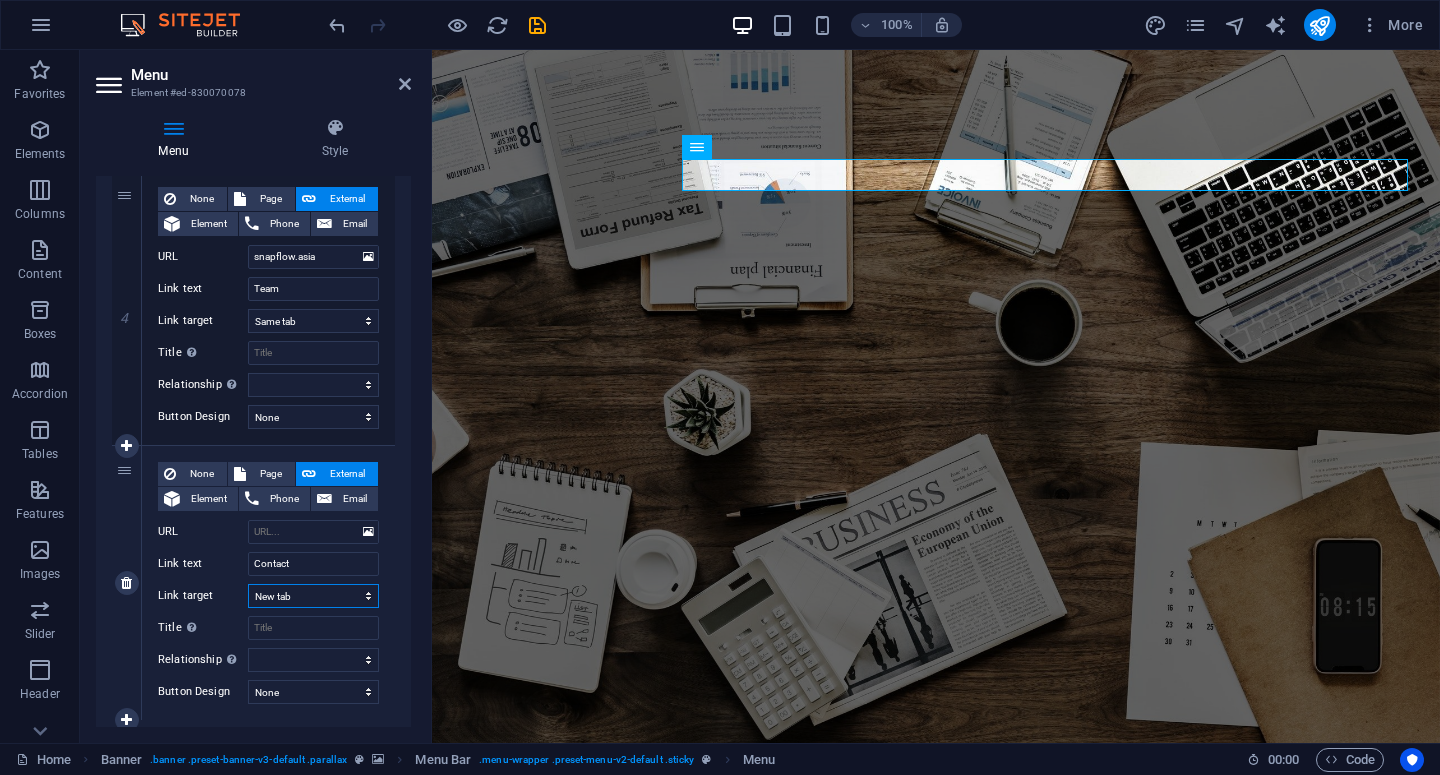 select 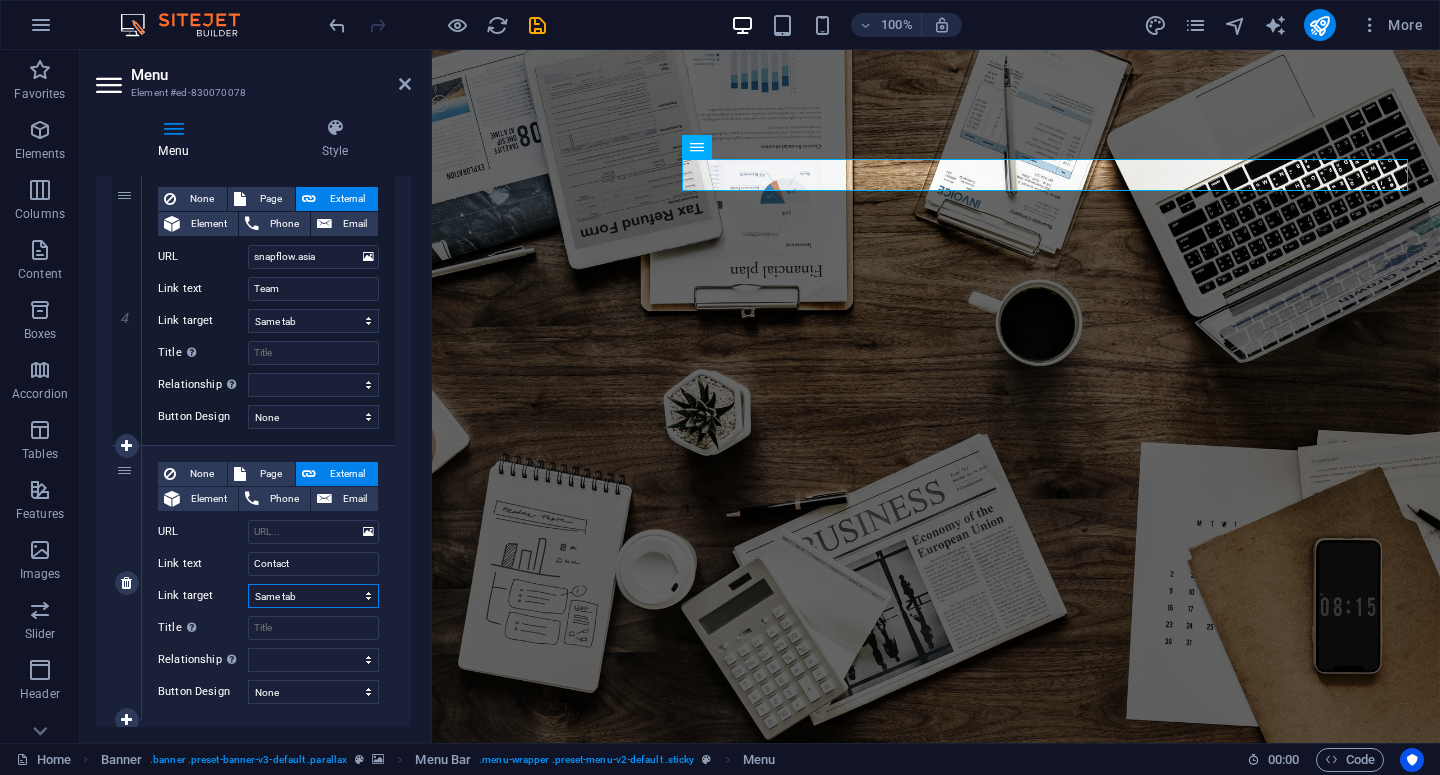 select 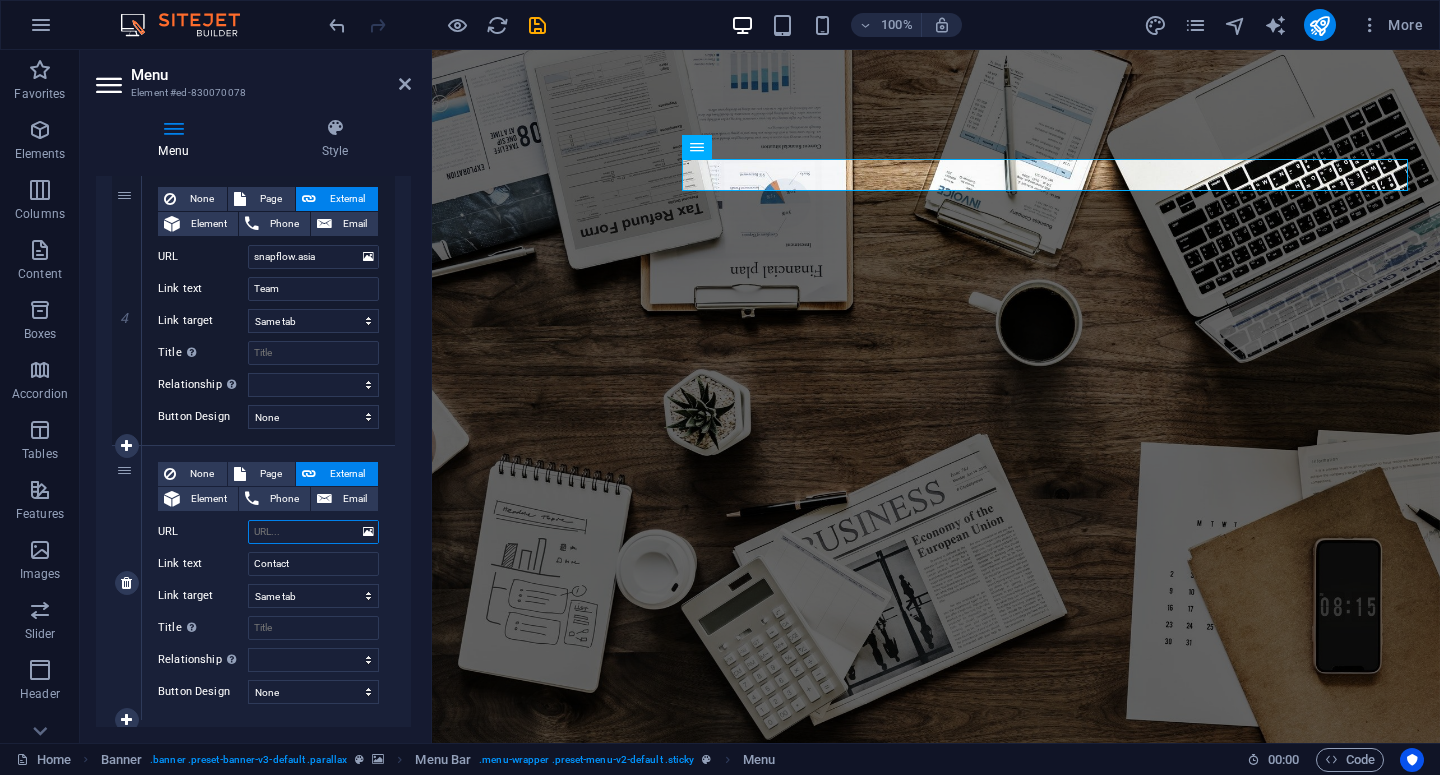 click on "URL" at bounding box center (313, 532) 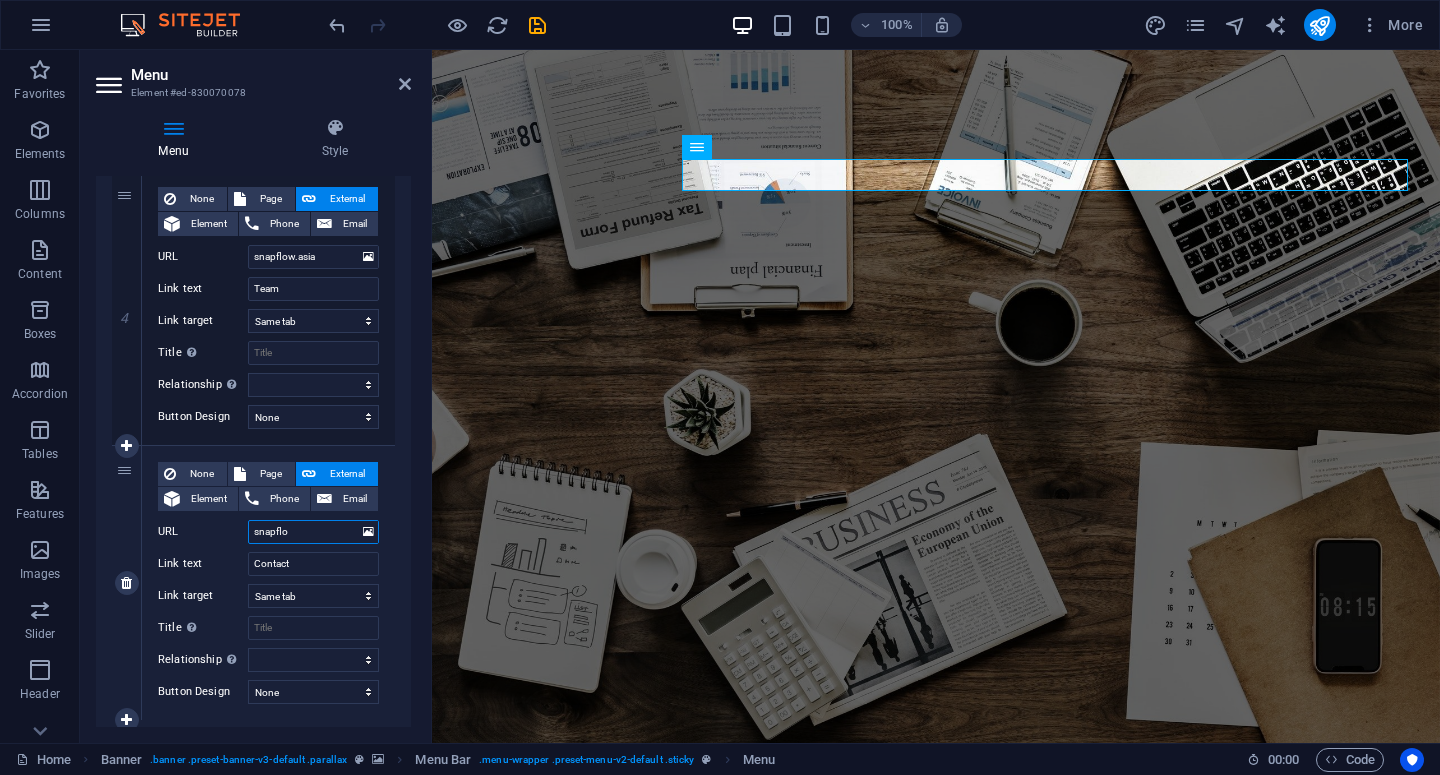 type on "snapflow" 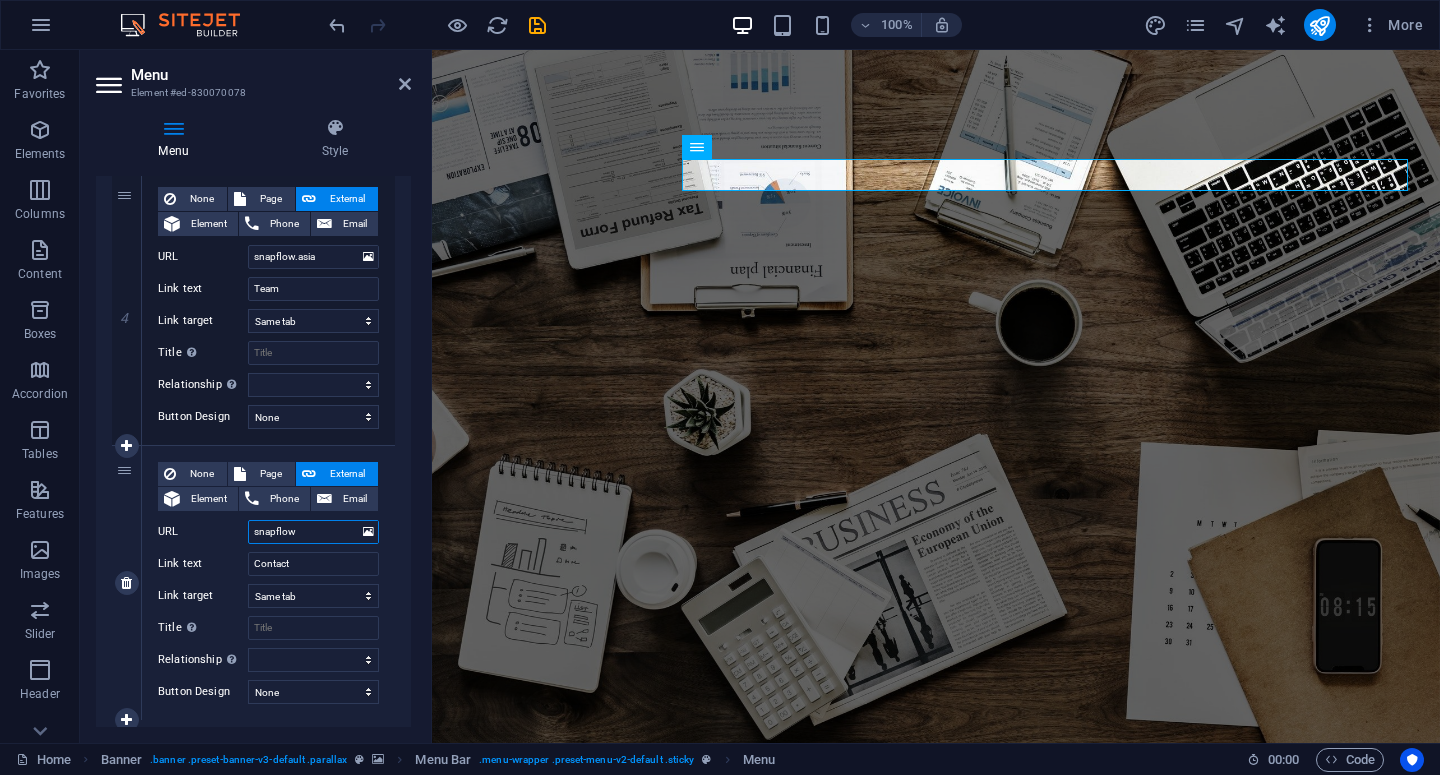 select 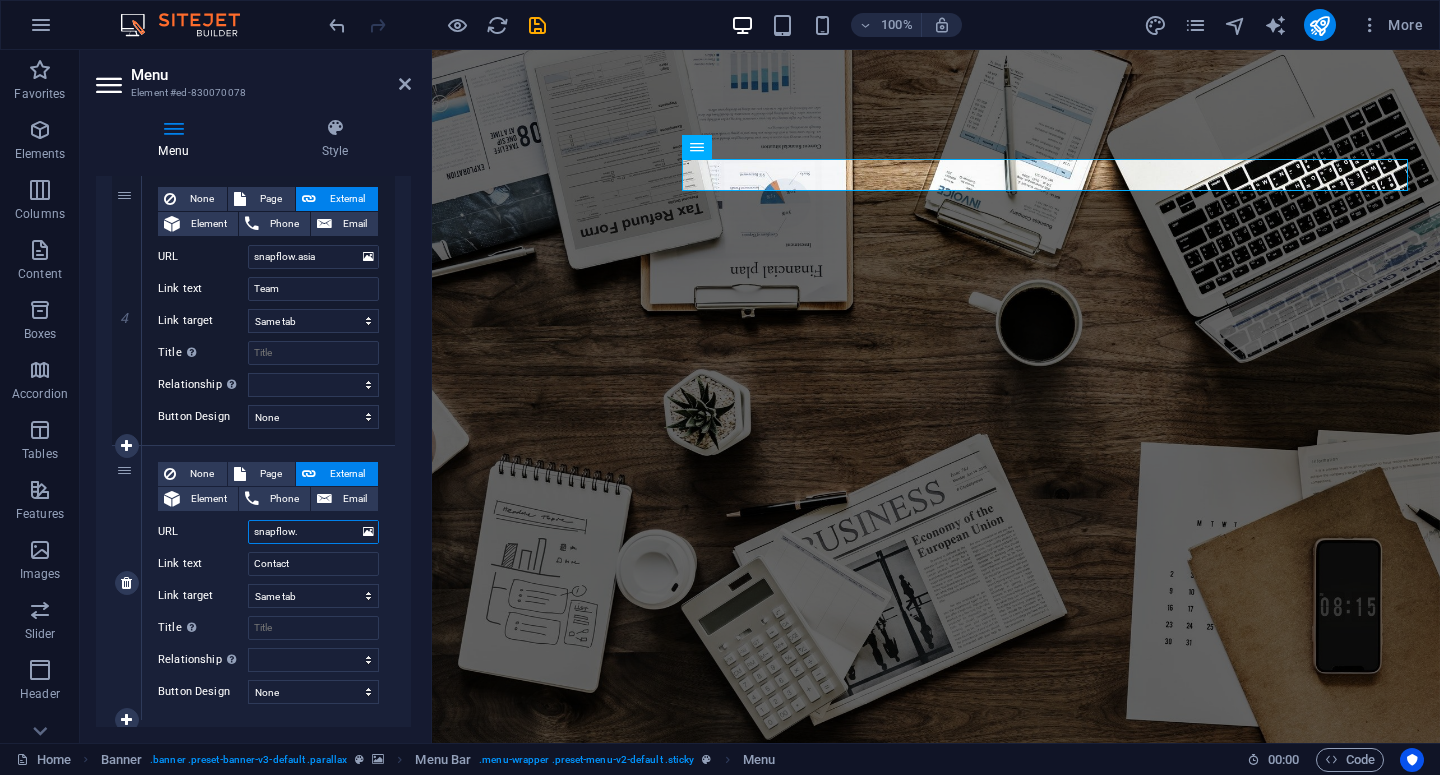 type on "snapflow.a" 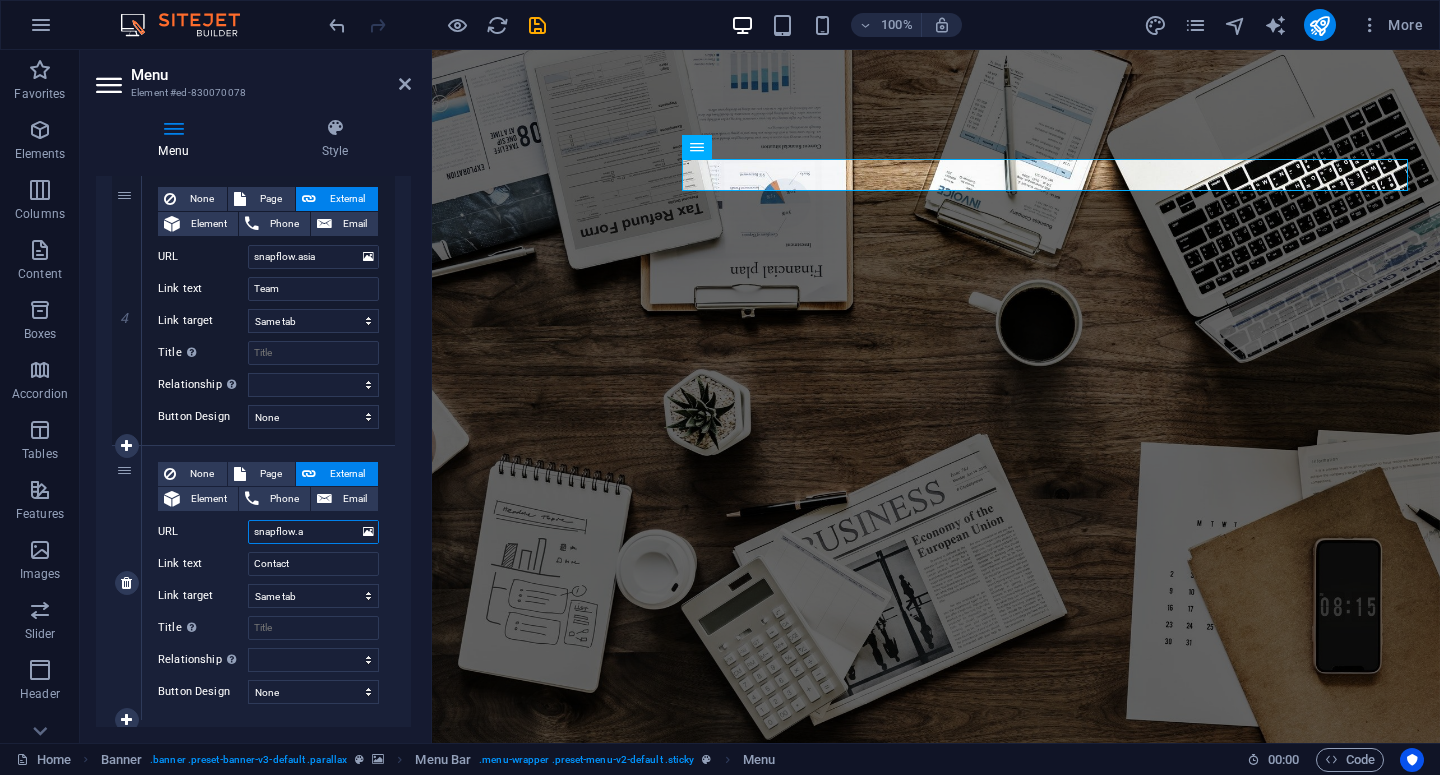 select 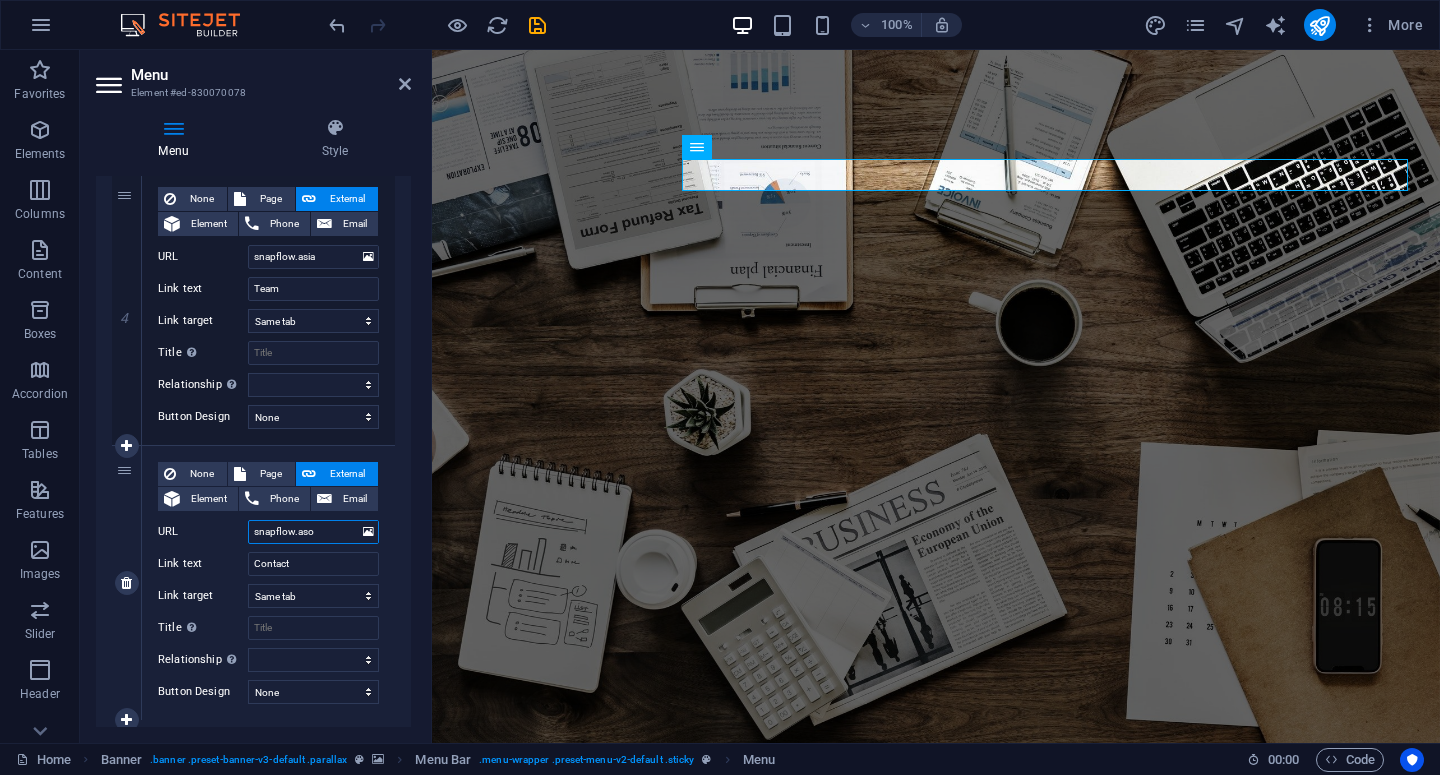 type on "snapflow.asoa" 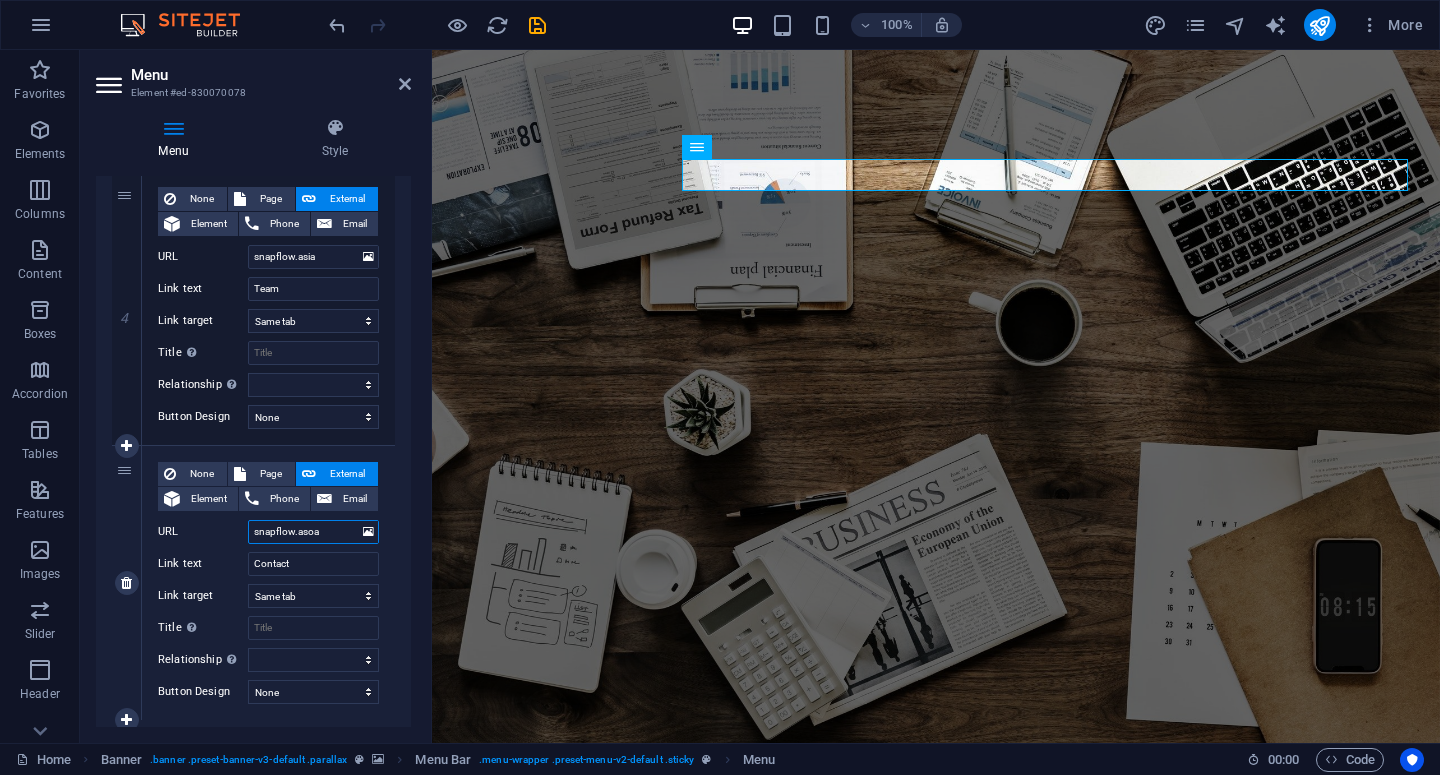 select 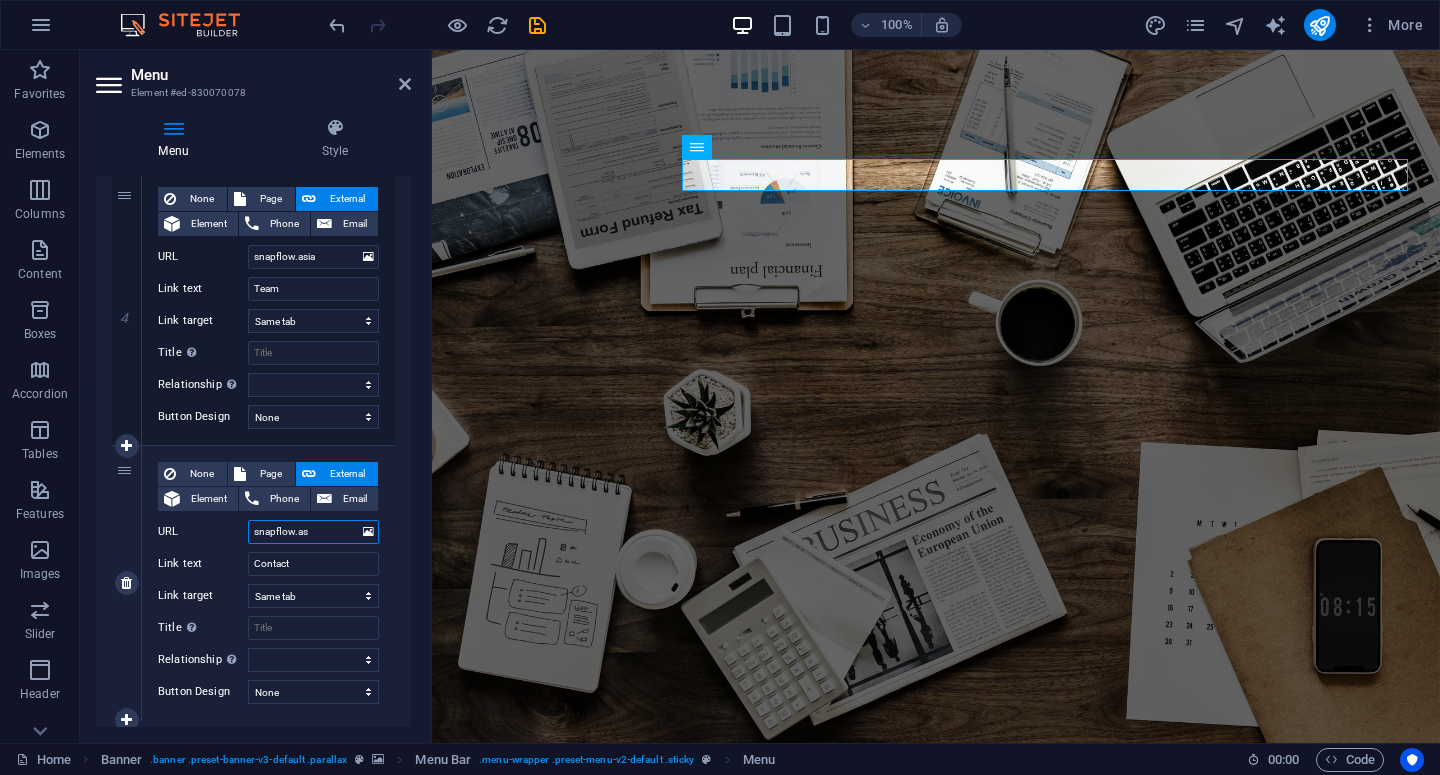 type on "snapflow.asi" 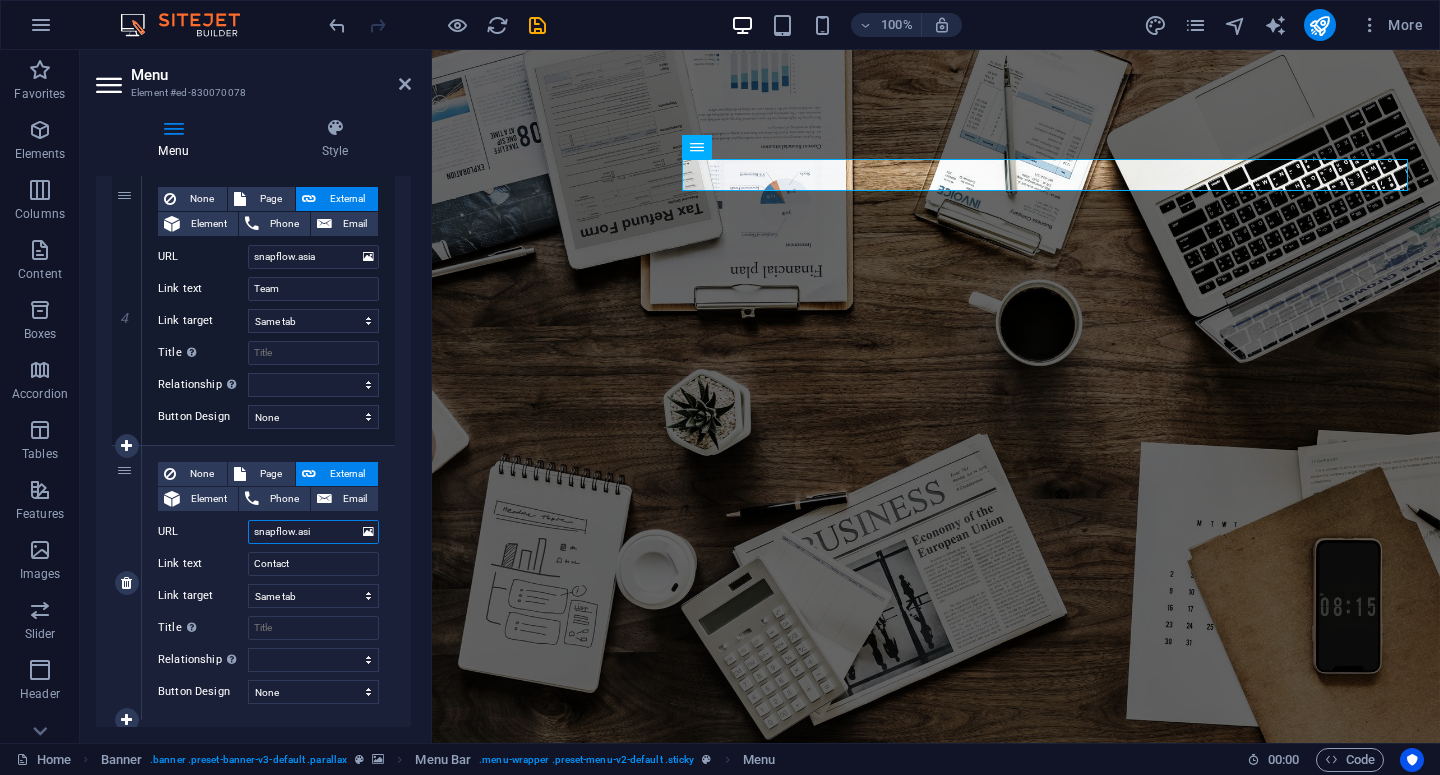 select 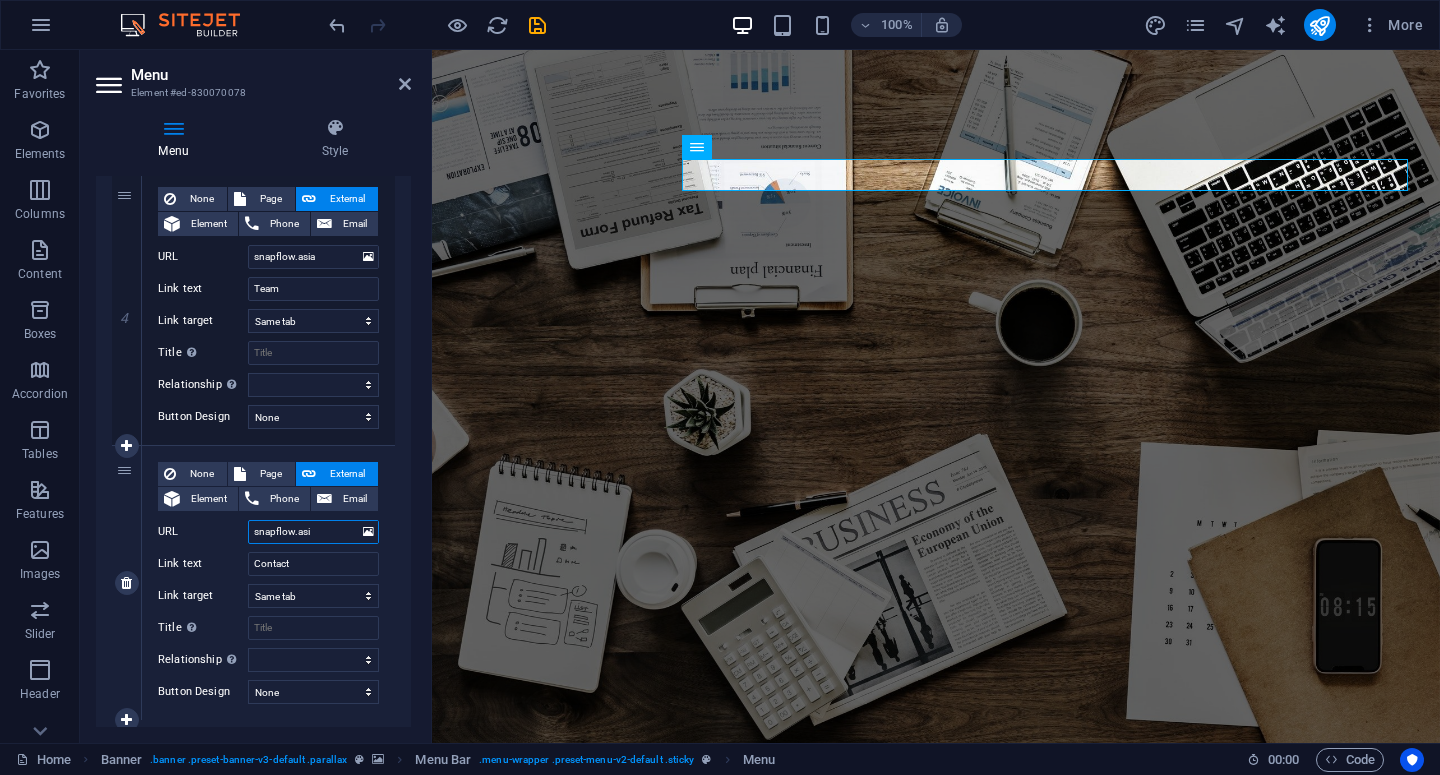 type on "snapflow.asia" 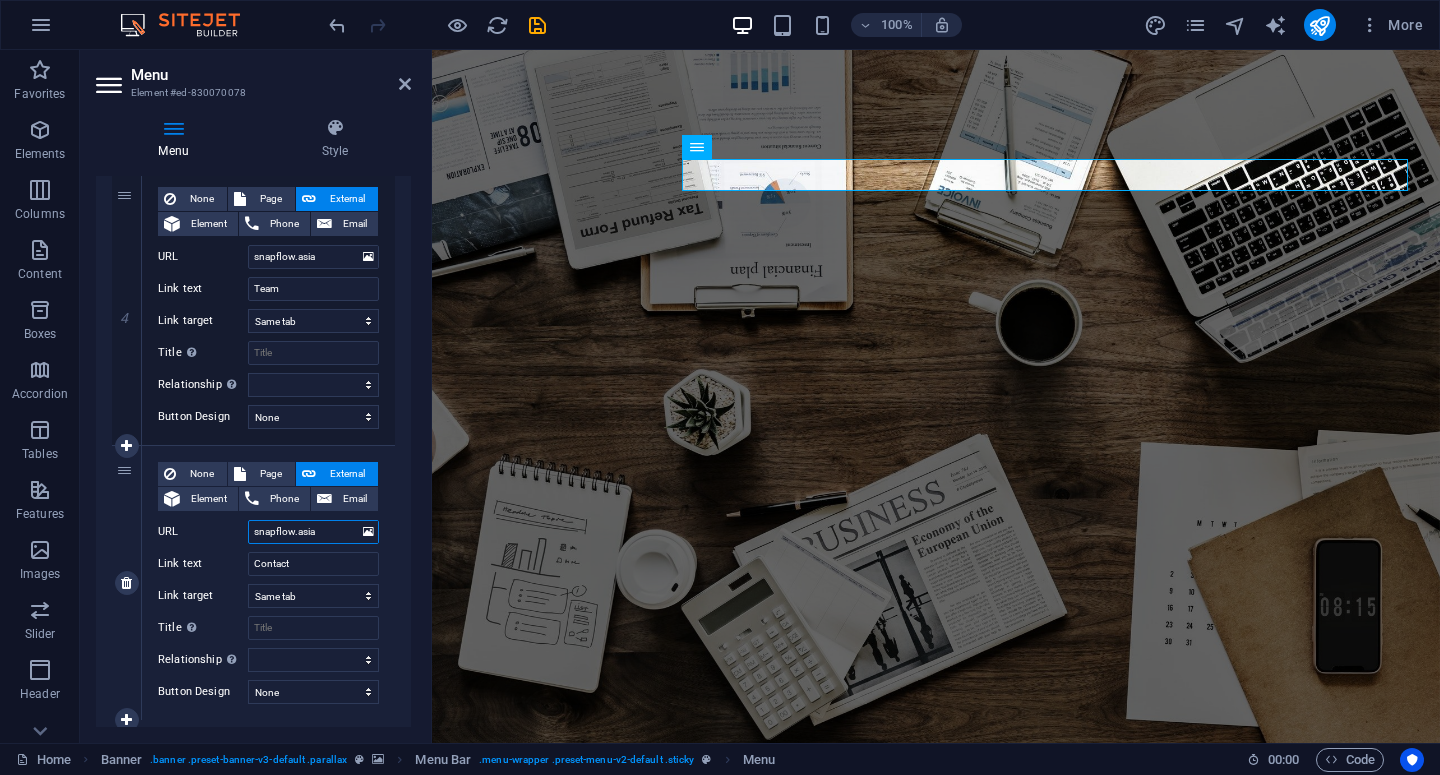 select 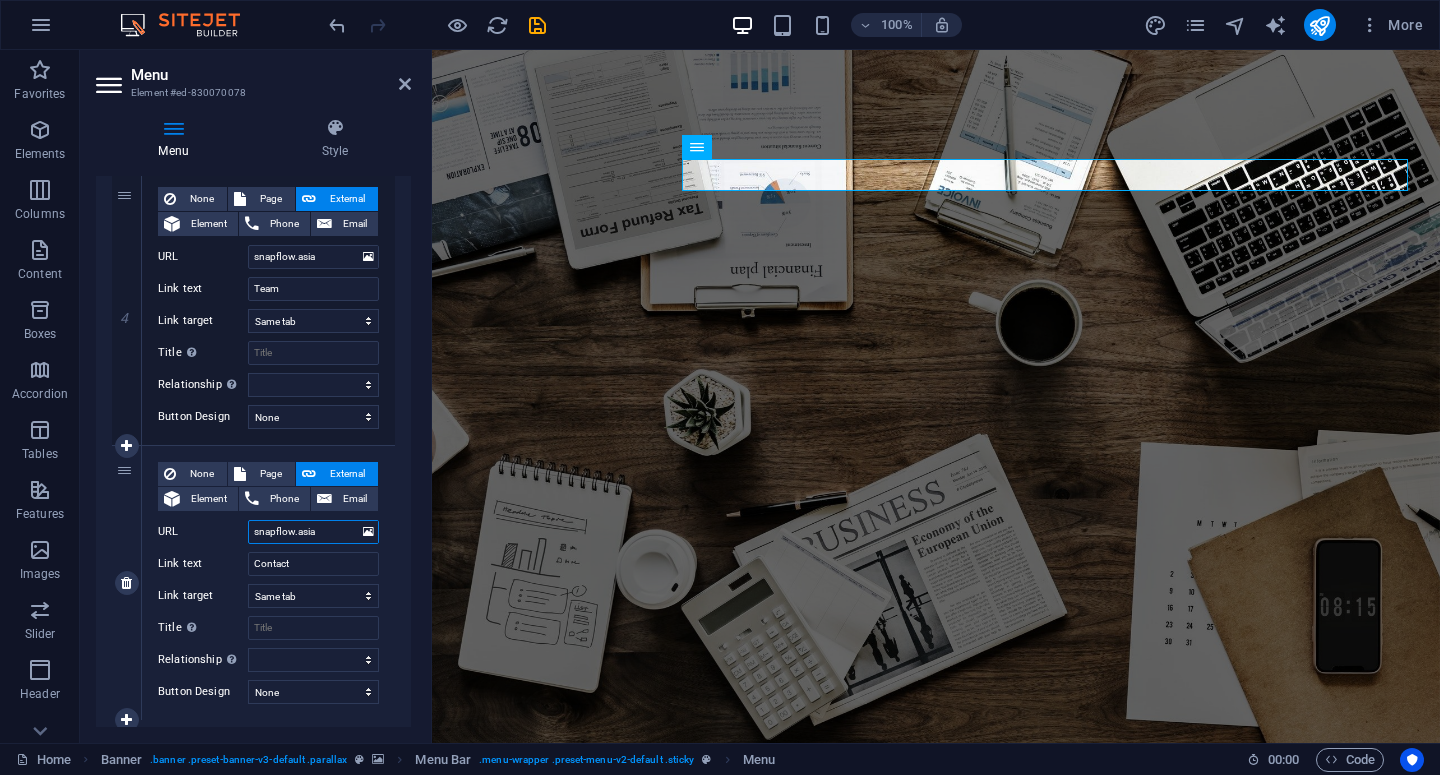 scroll, scrollTop: 941, scrollLeft: 0, axis: vertical 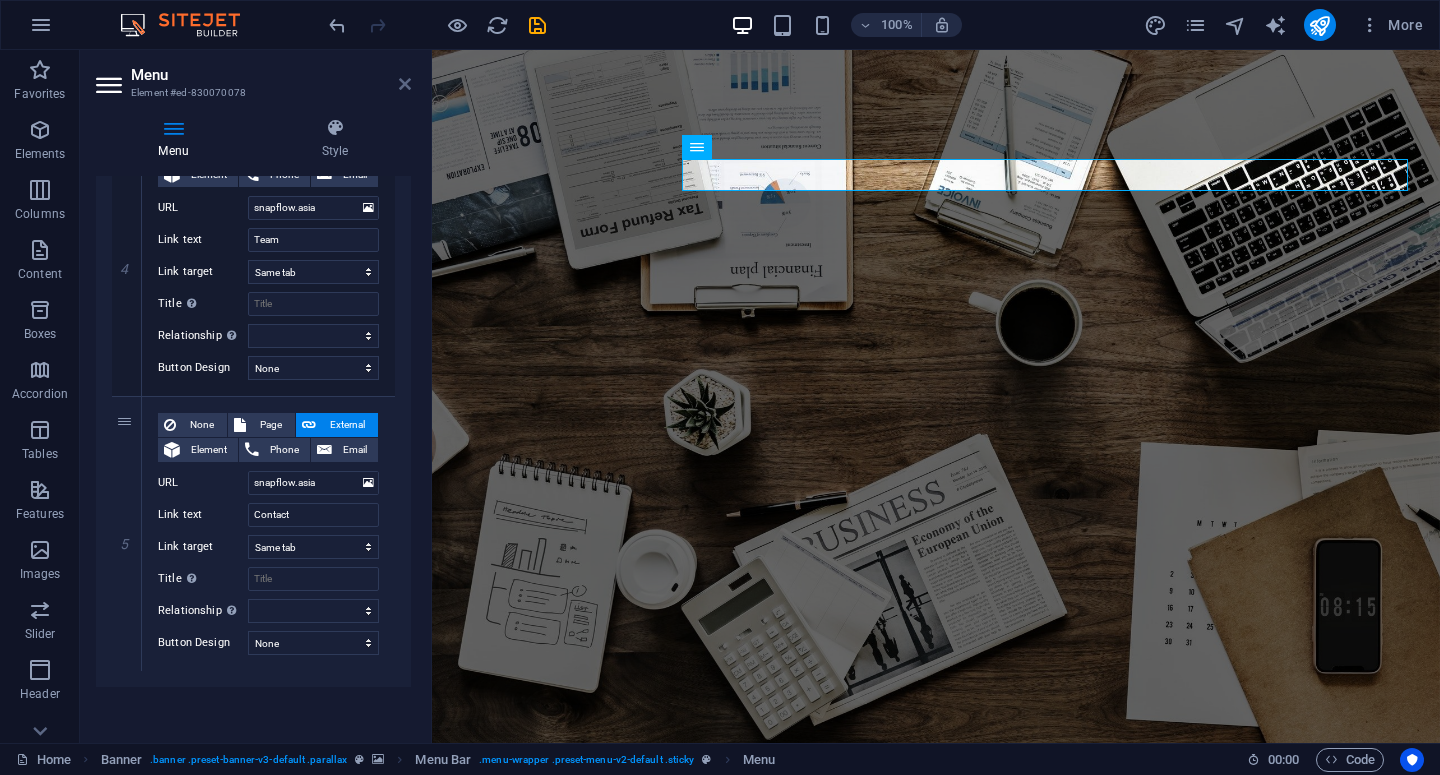click at bounding box center (405, 84) 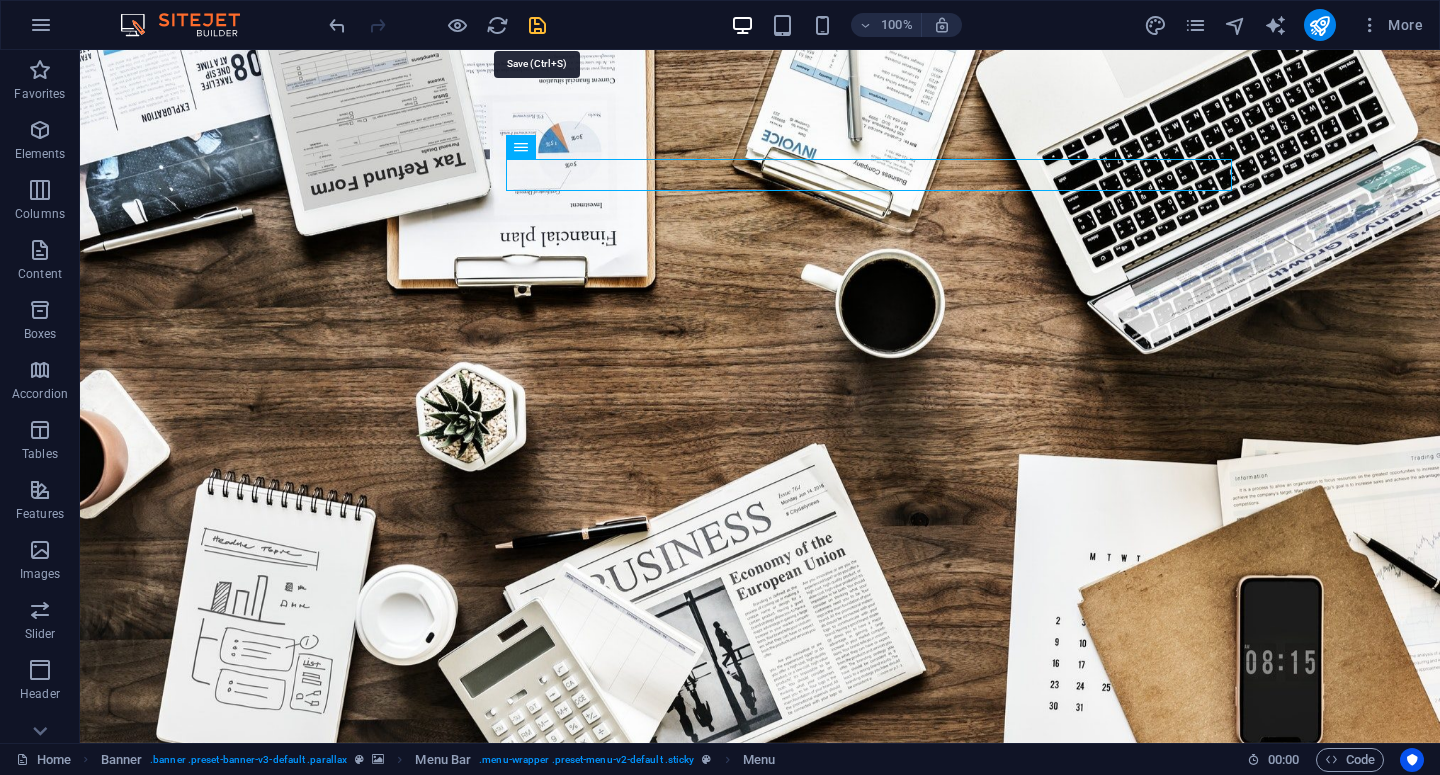 click at bounding box center (537, 25) 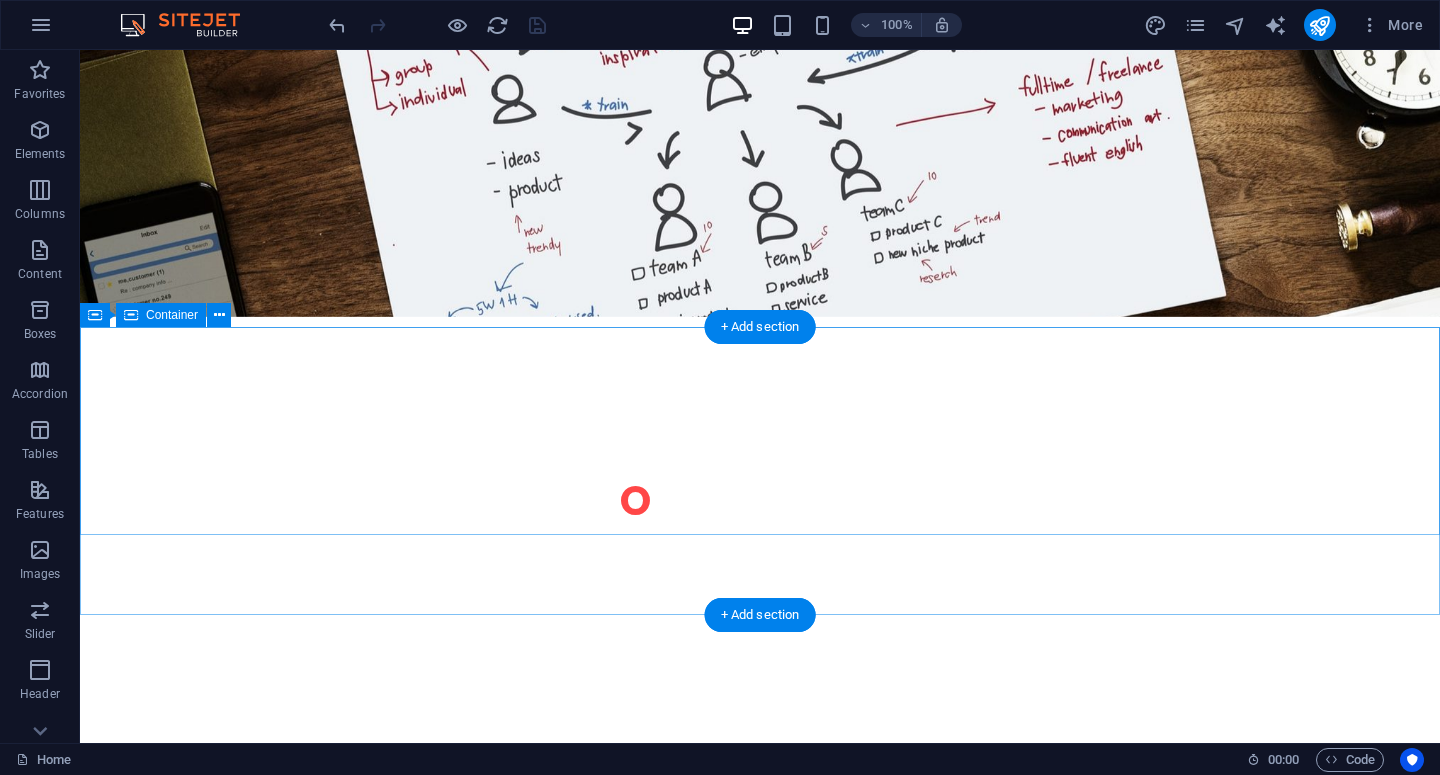 scroll, scrollTop: 1874, scrollLeft: 0, axis: vertical 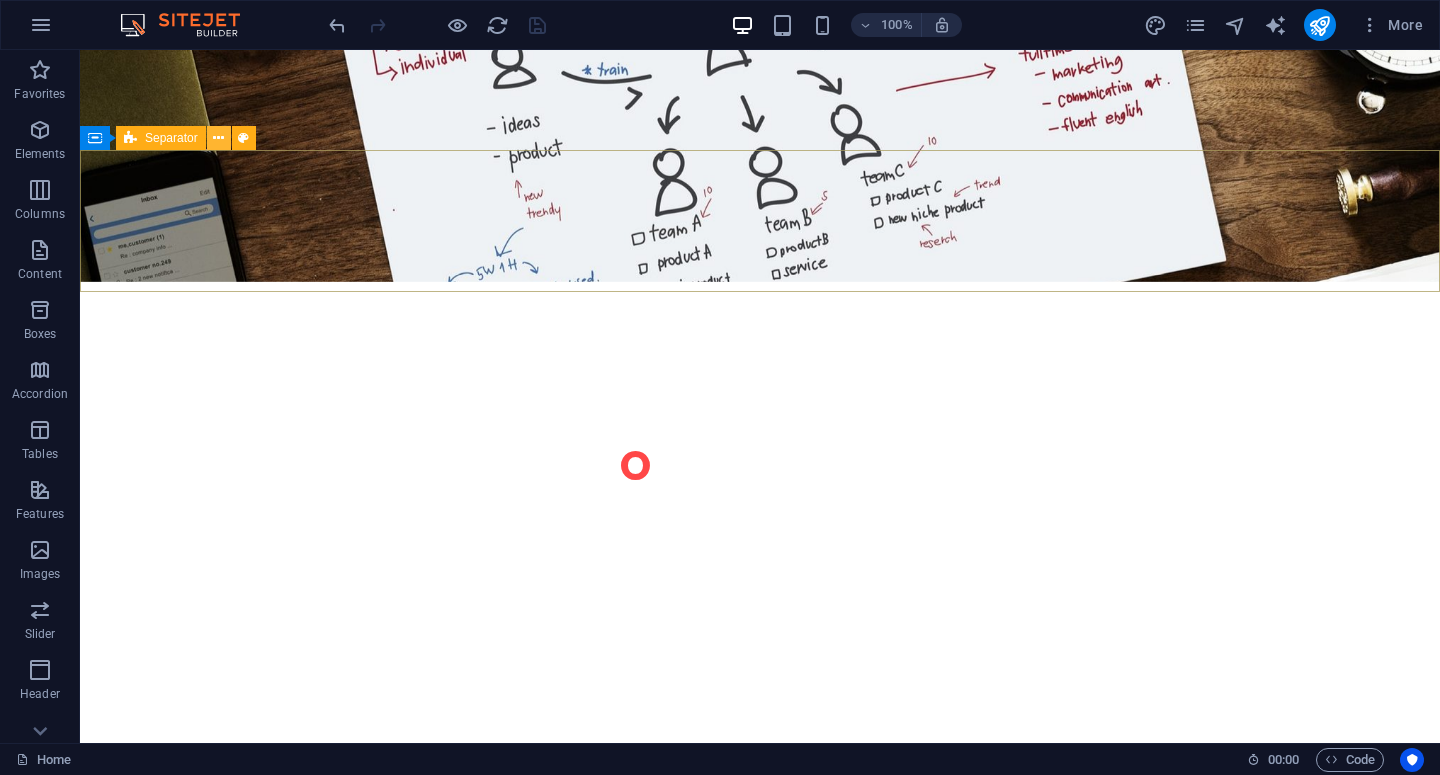 click at bounding box center (218, 138) 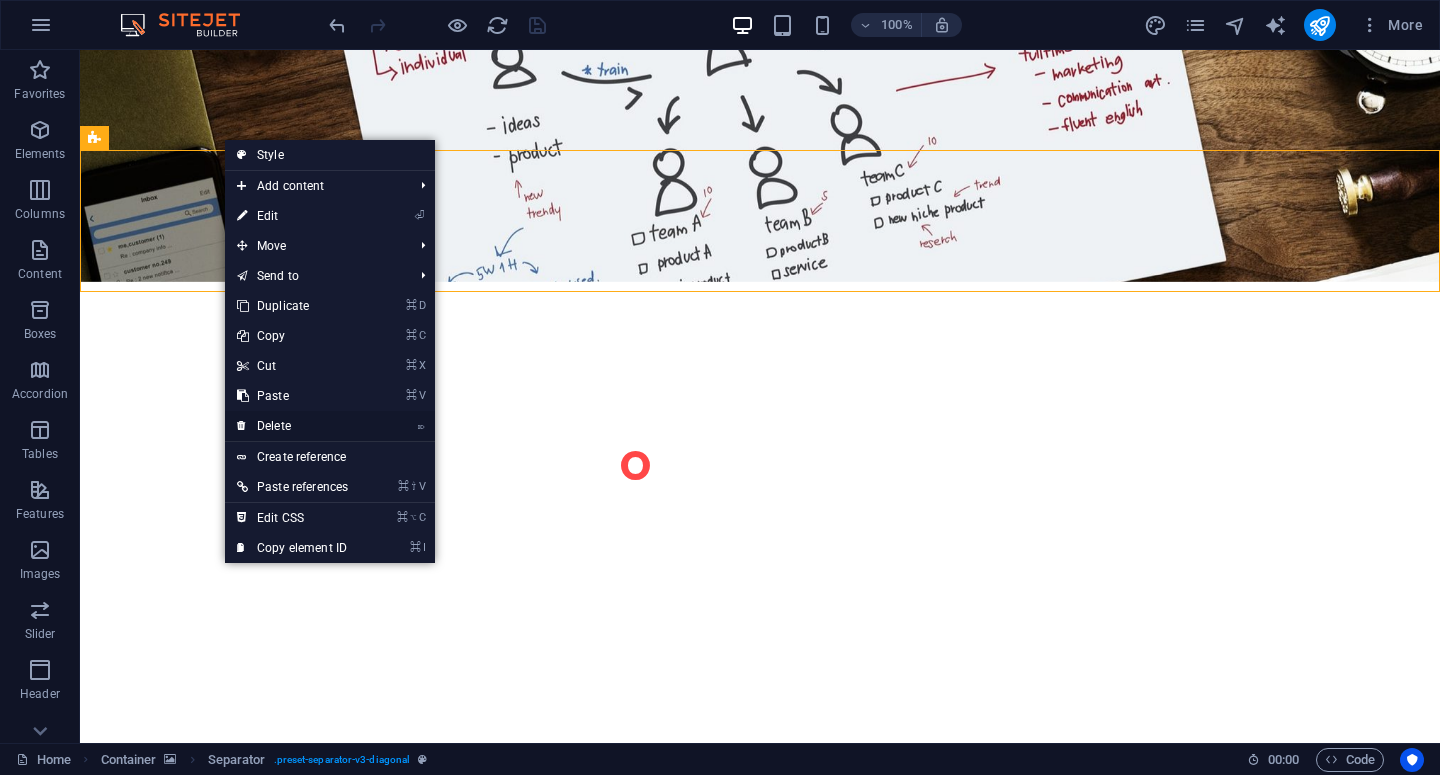 click on "⌦  Delete" at bounding box center [292, 426] 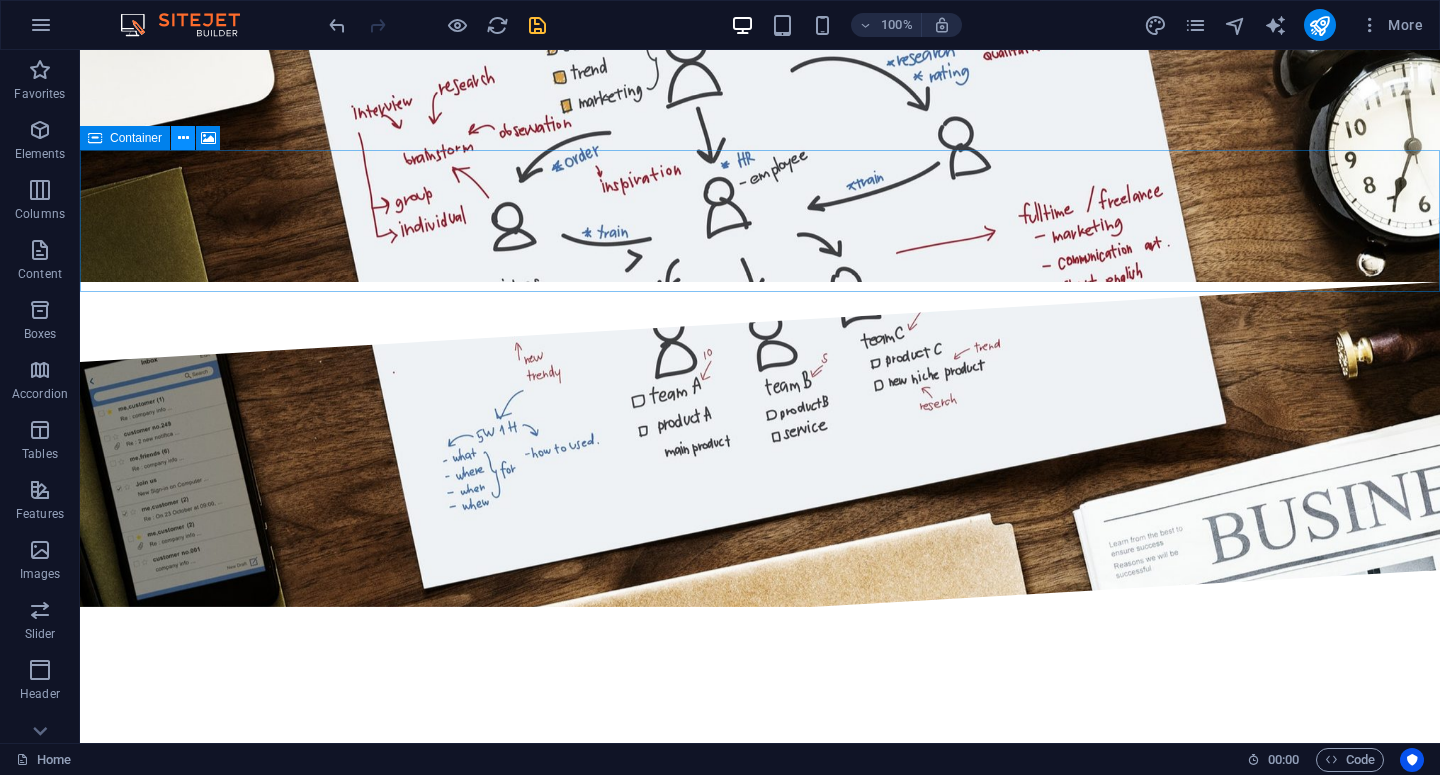 click at bounding box center [183, 138] 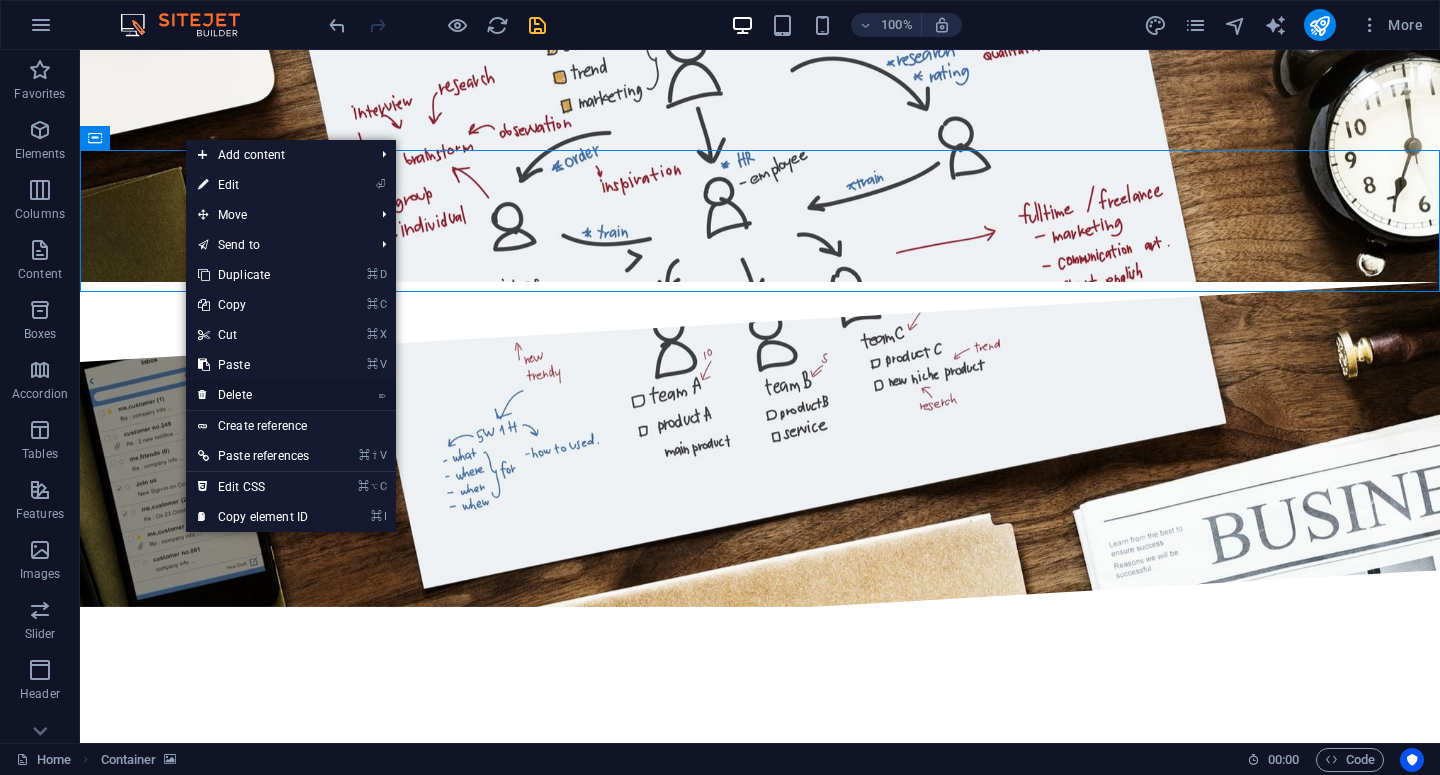 click on "⌦  Delete" at bounding box center (253, 395) 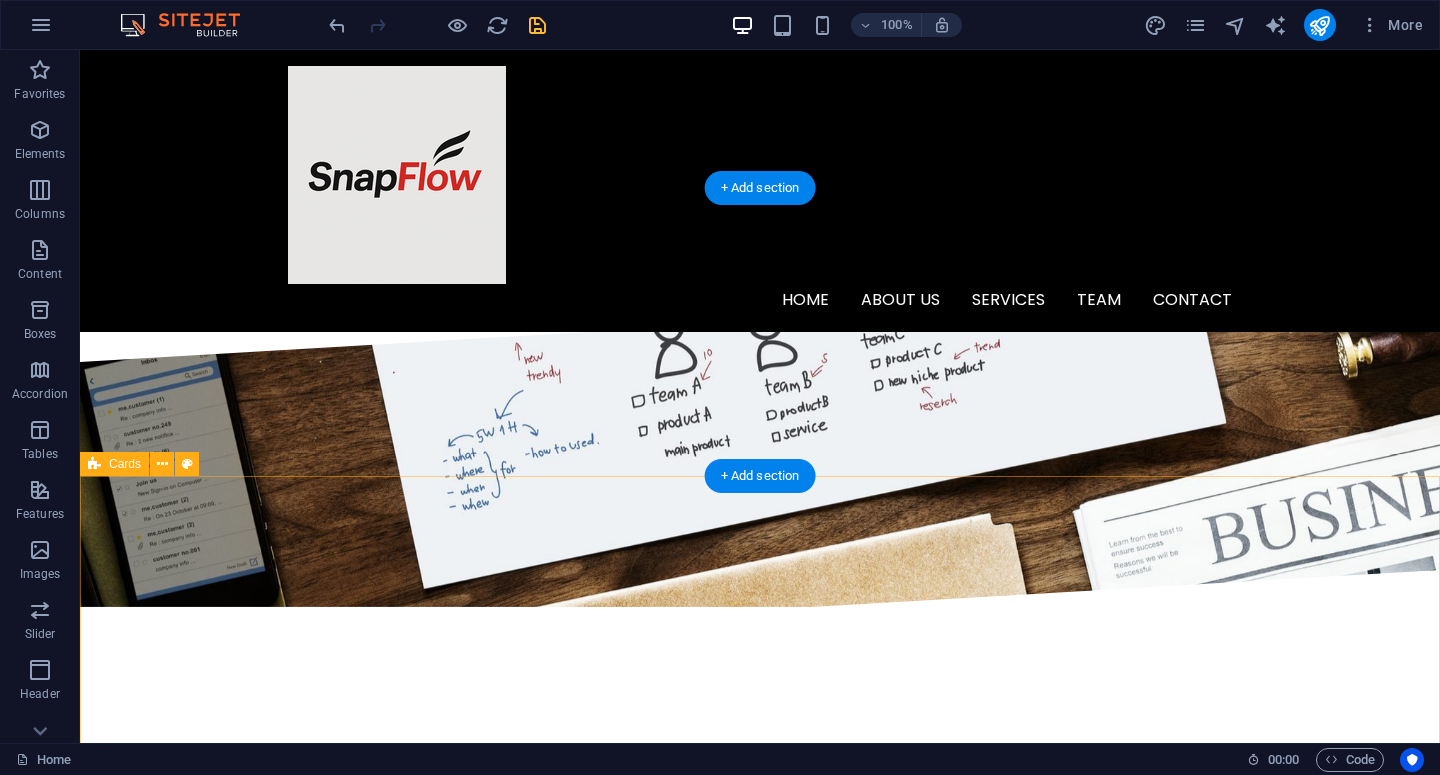 scroll, scrollTop: 1445, scrollLeft: 0, axis: vertical 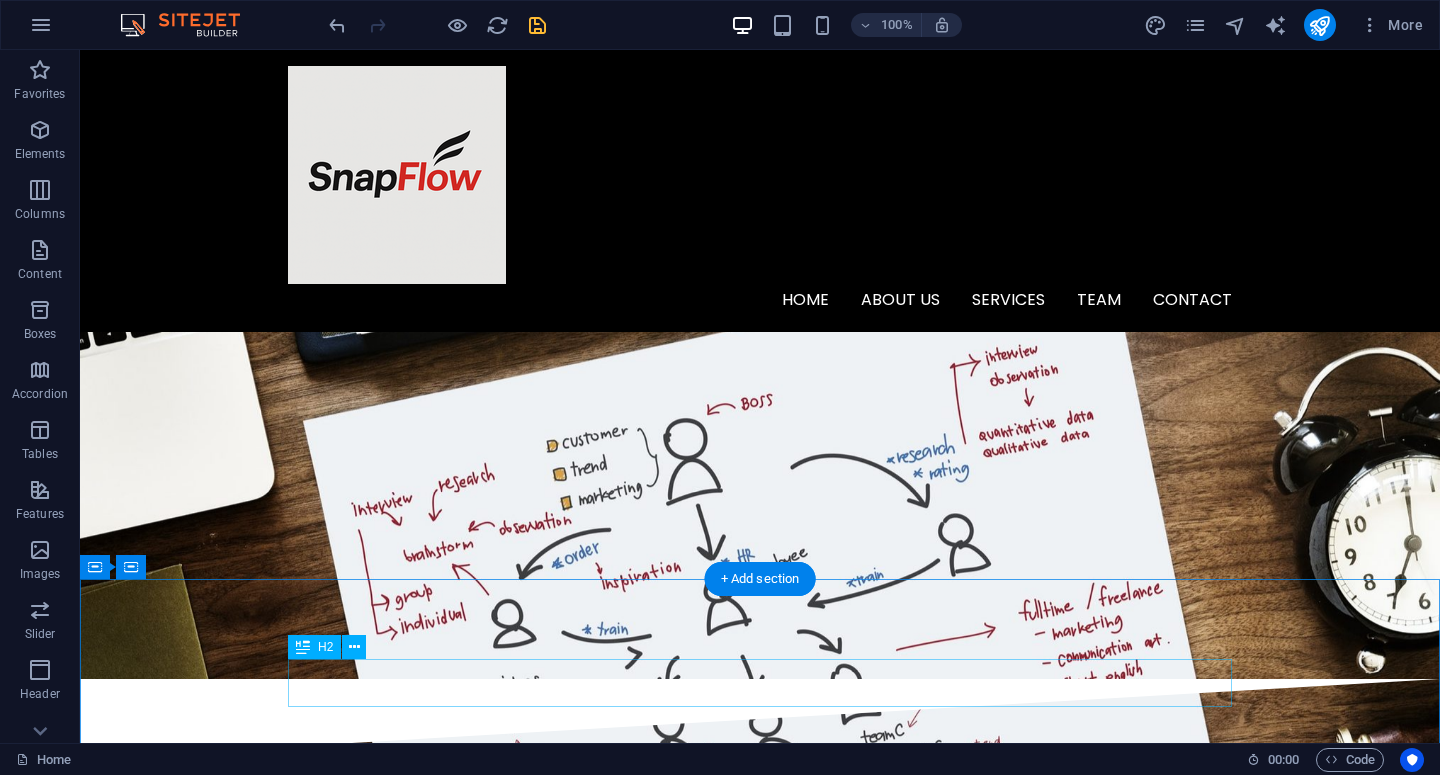 click on "Our  Team" at bounding box center [760, 2821] 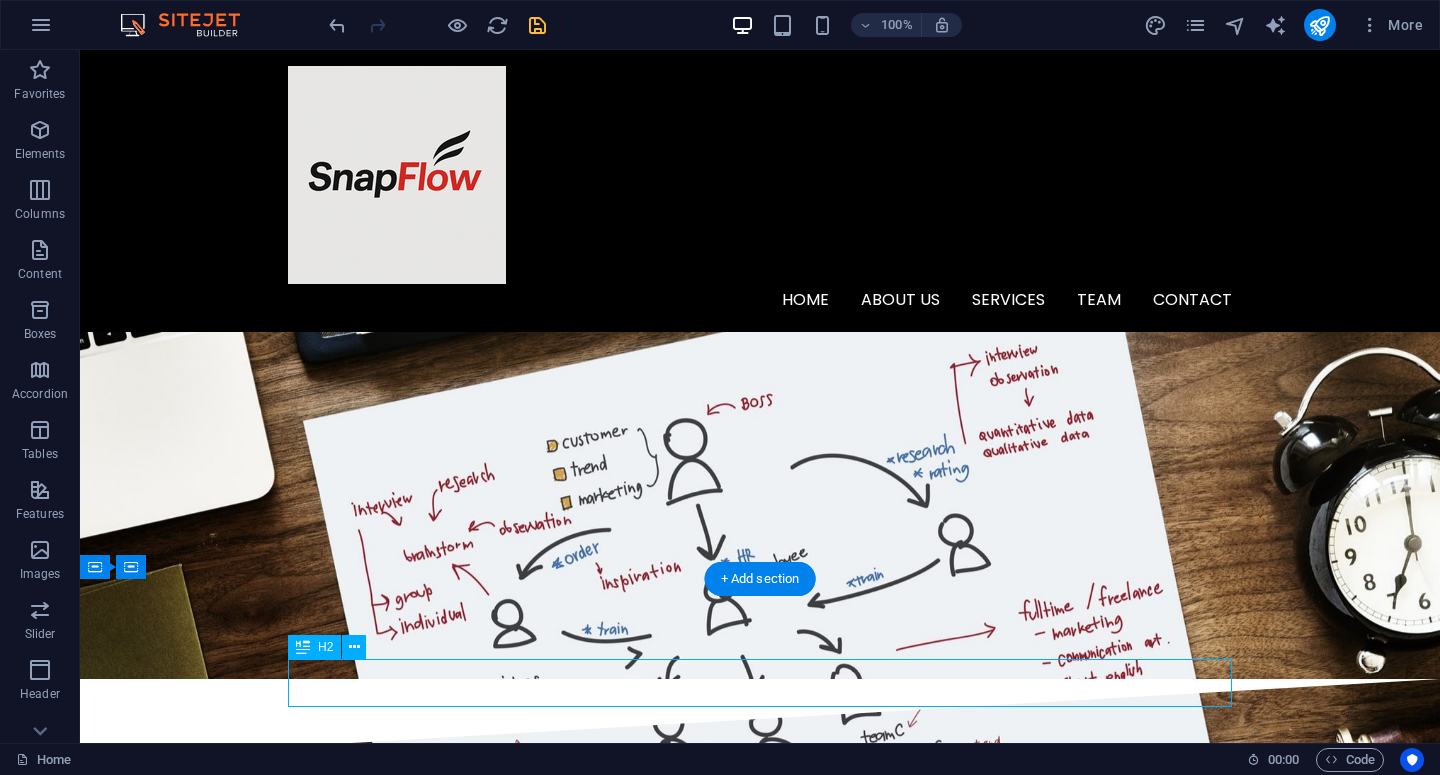 click on "Our  Team" at bounding box center [760, 2821] 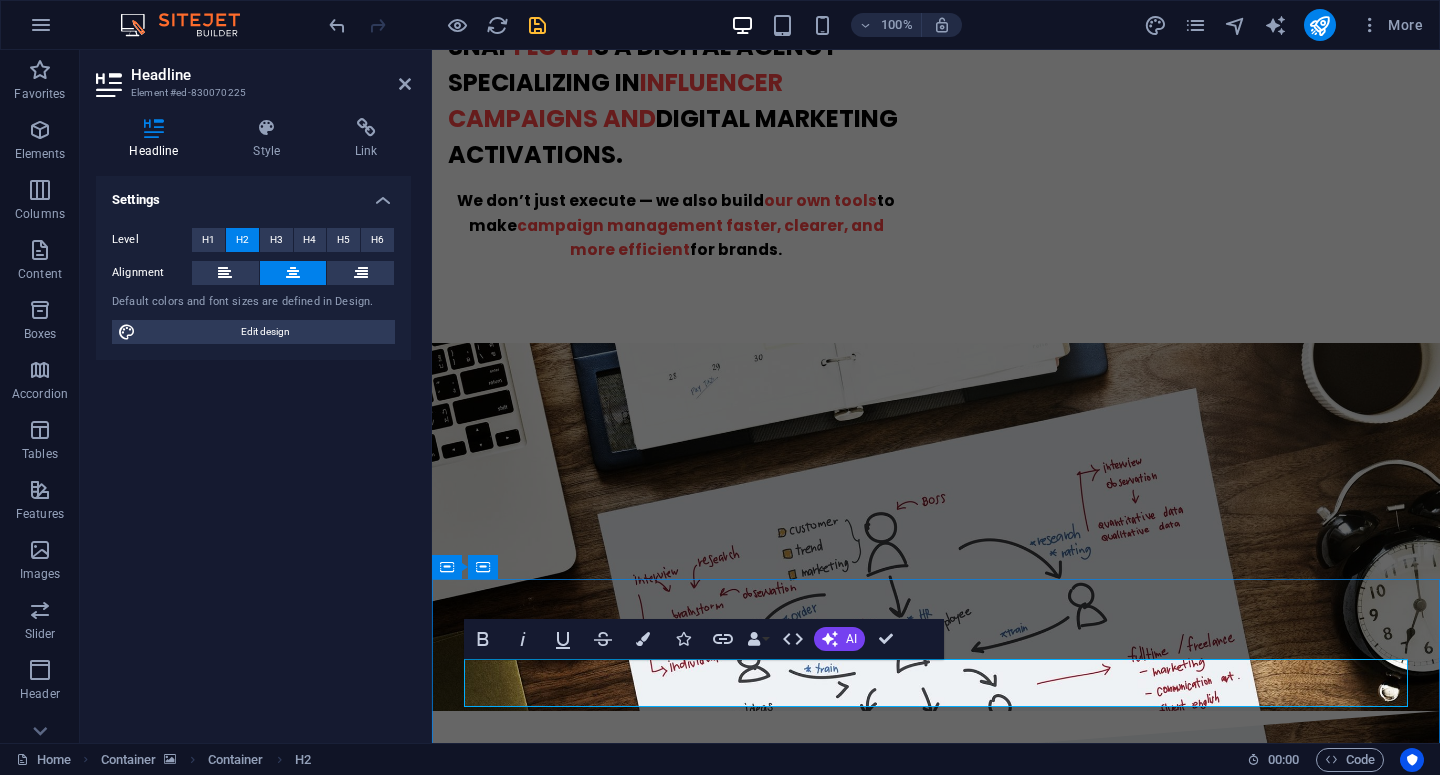 click on "Our  Team" at bounding box center [936, 2853] 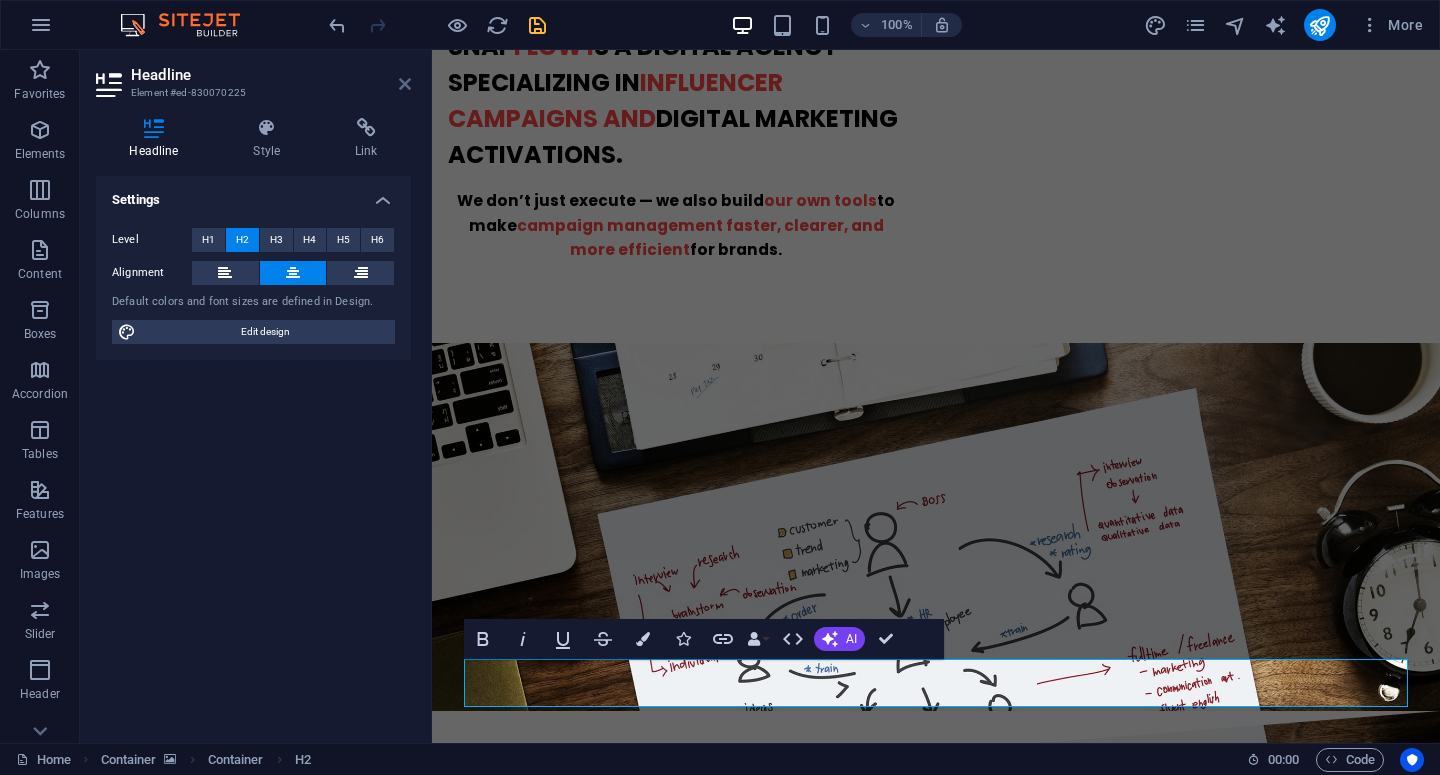 click at bounding box center (405, 84) 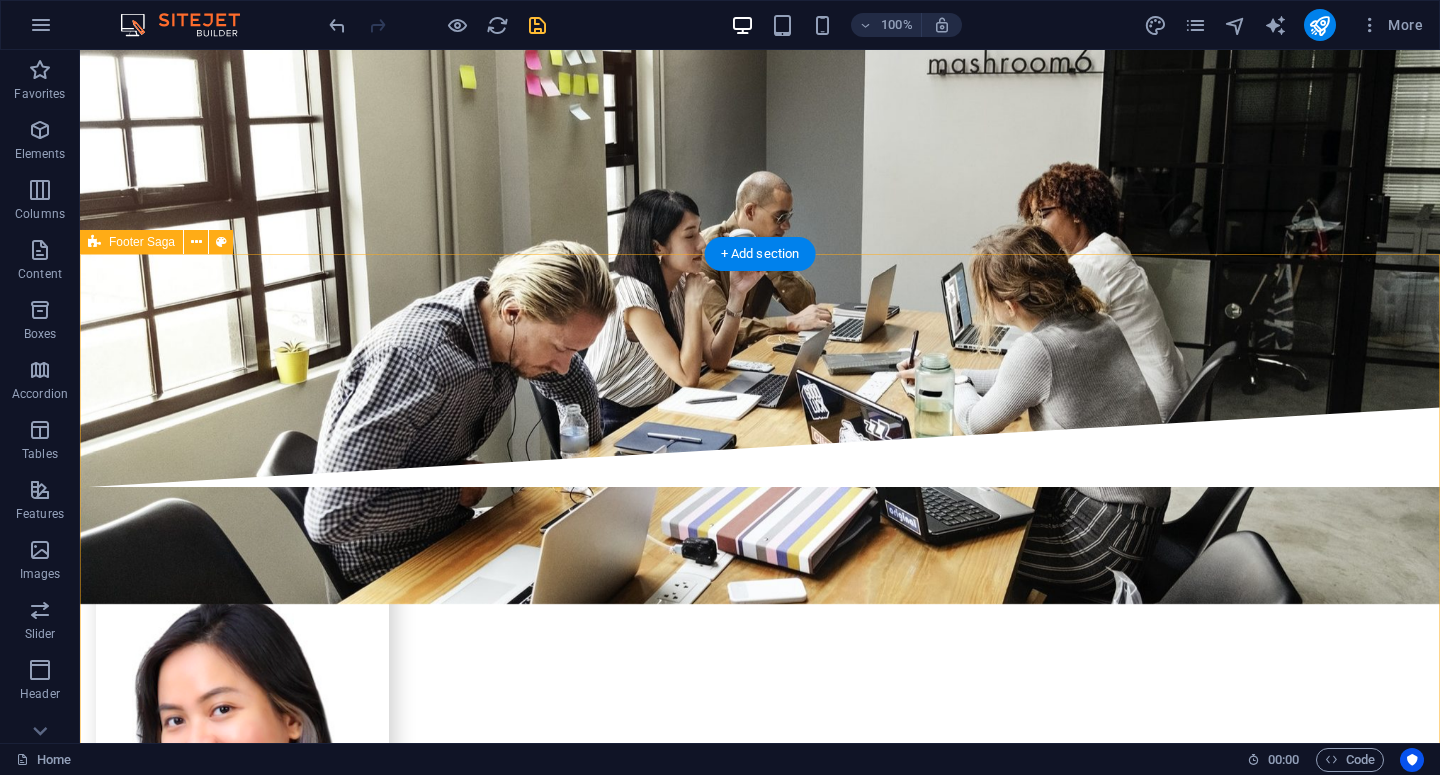 scroll, scrollTop: 3996, scrollLeft: 0, axis: vertical 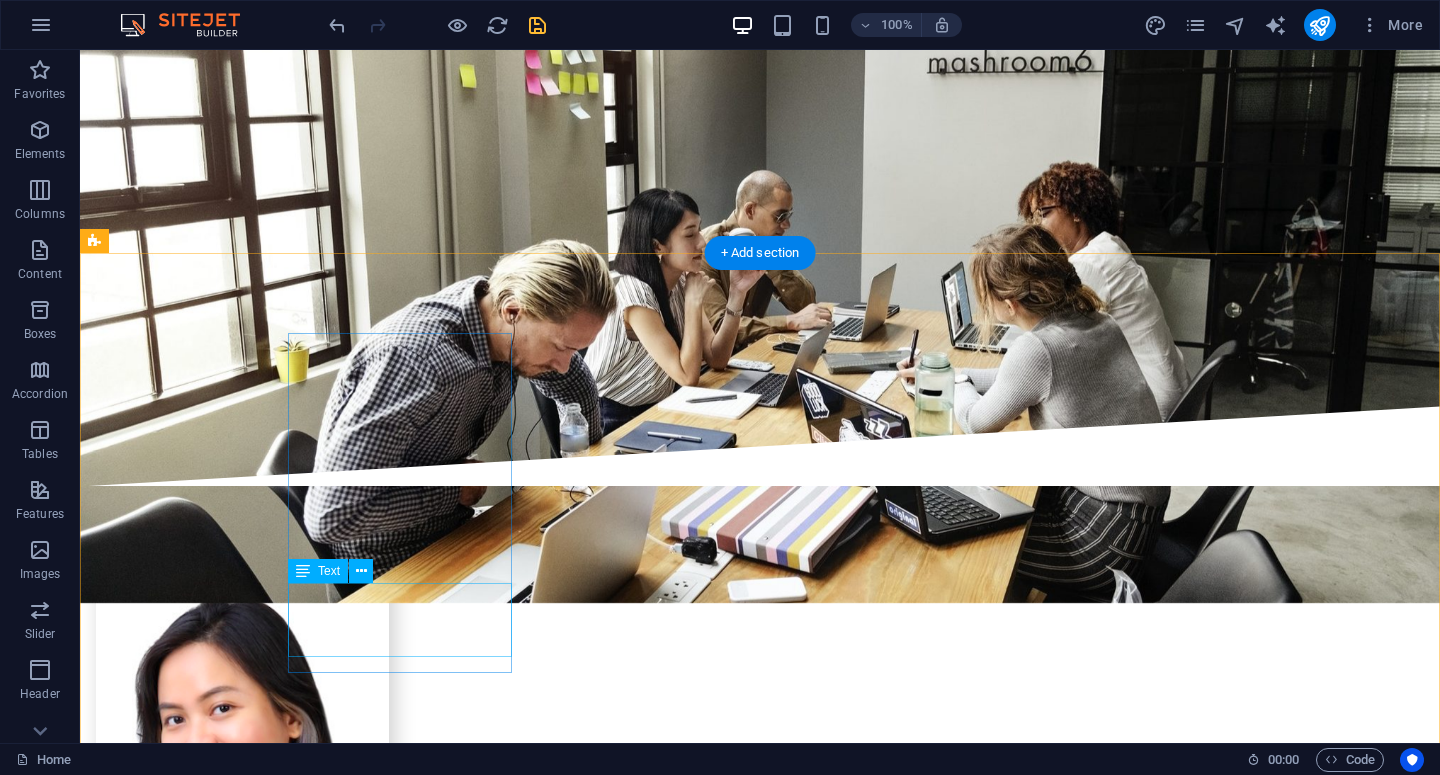 click on "[CITY], [COUNTRY]." at bounding box center (164, 4248) 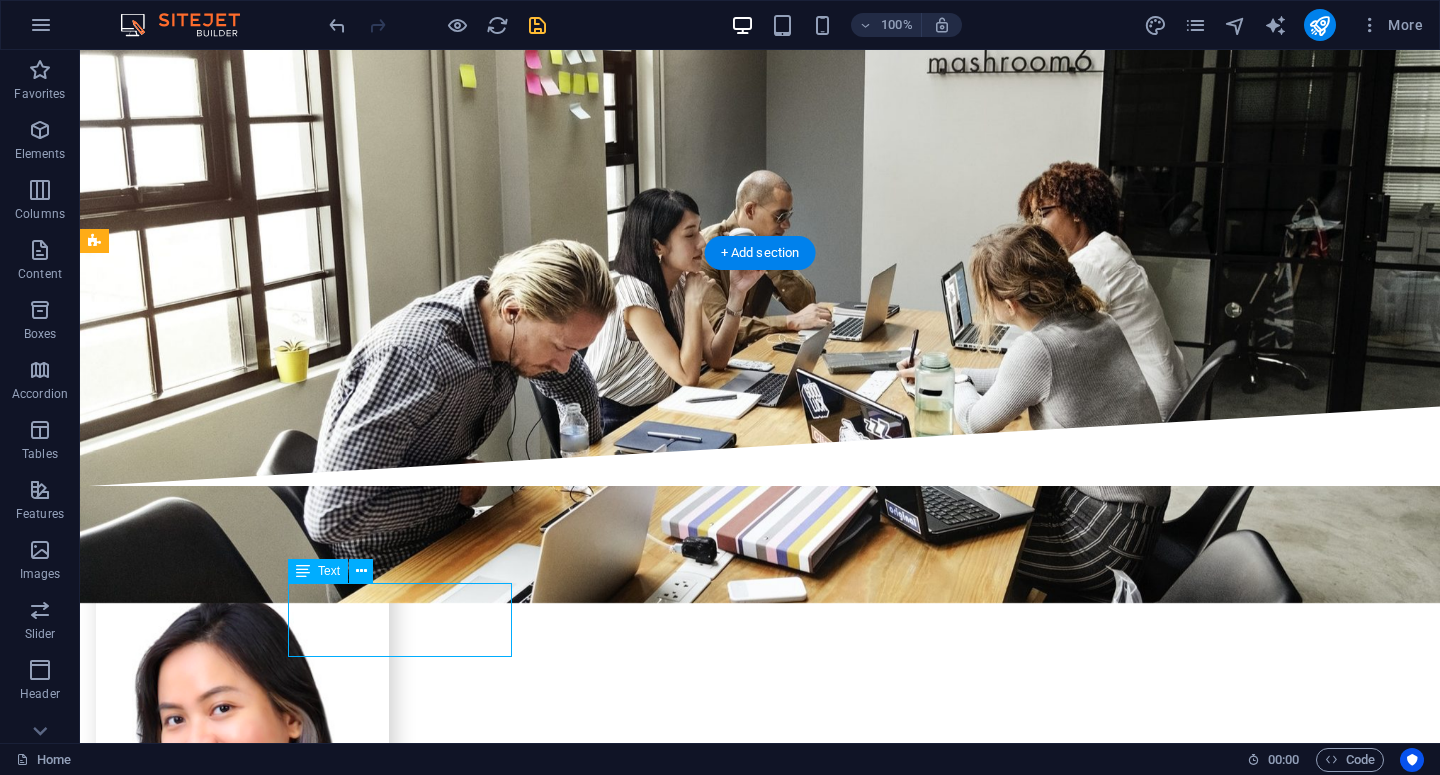click on "[CITY], [COUNTRY]." at bounding box center (164, 4248) 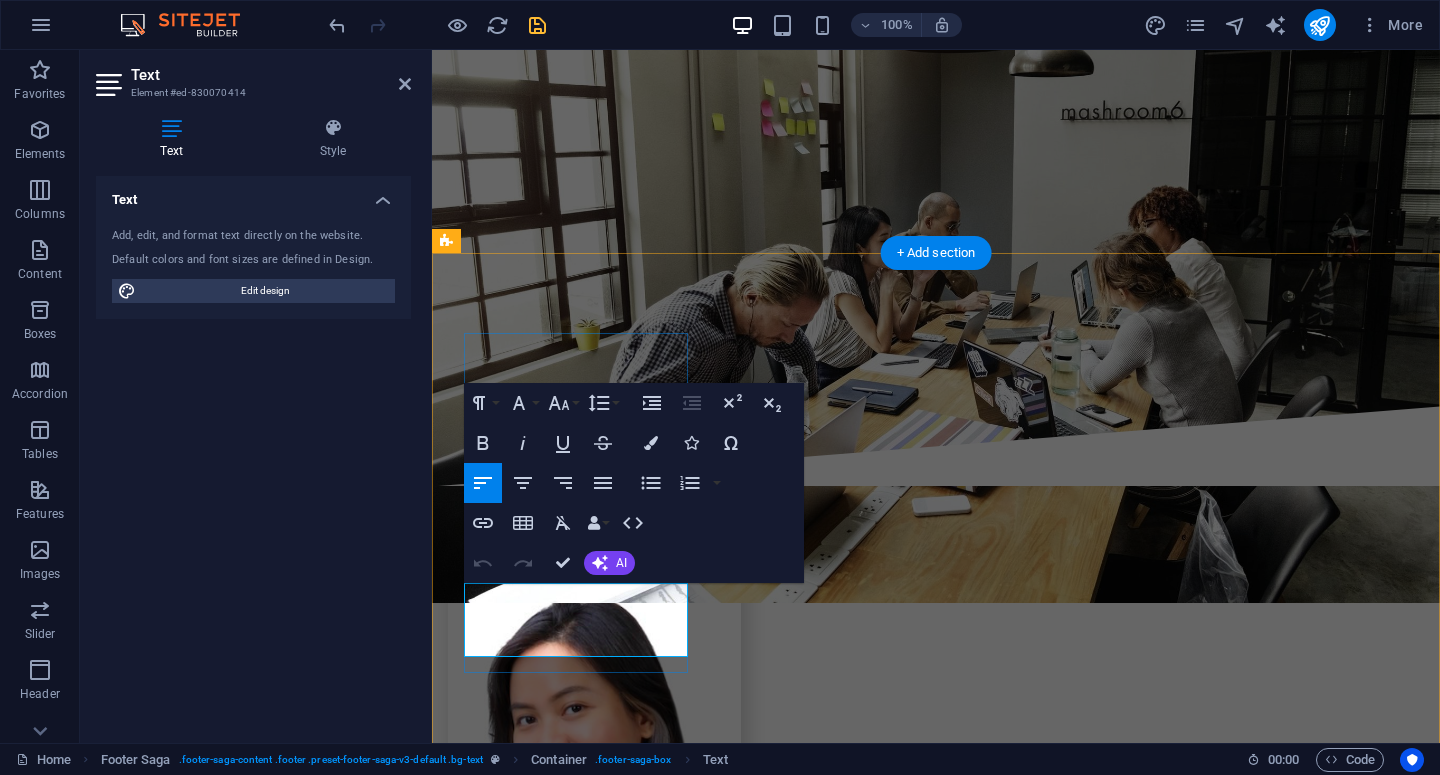 click on "Street" at bounding box center [560, 3872] 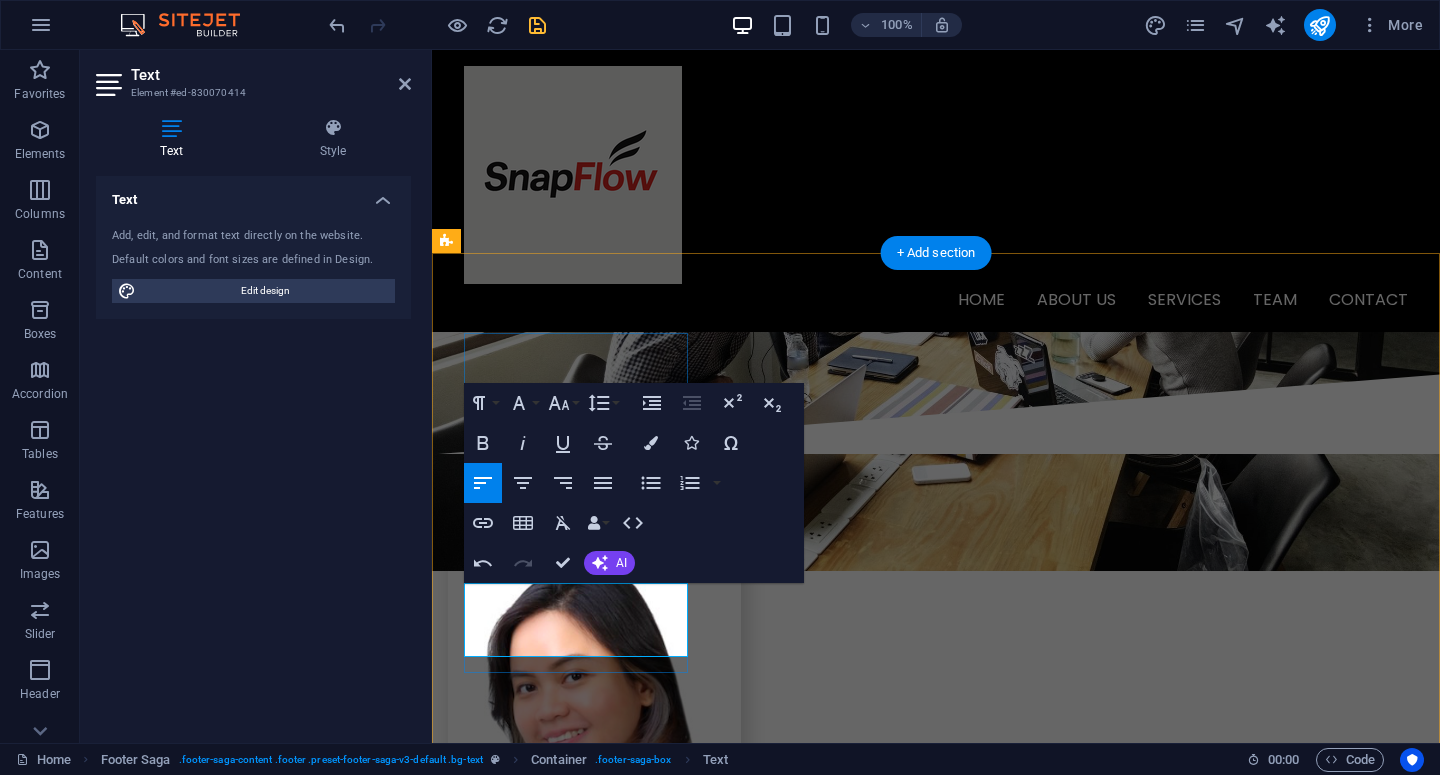scroll, scrollTop: 3981, scrollLeft: 0, axis: vertical 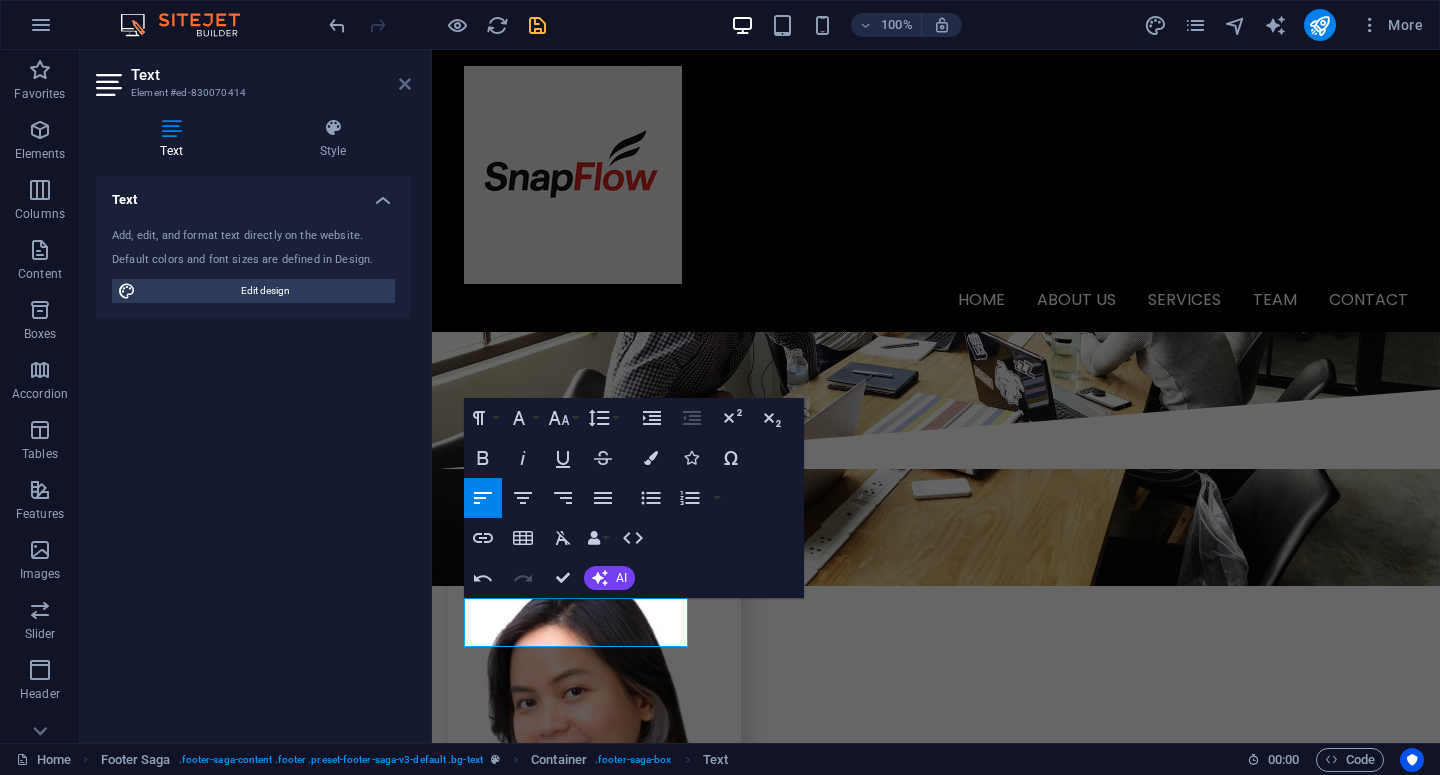 click at bounding box center (405, 84) 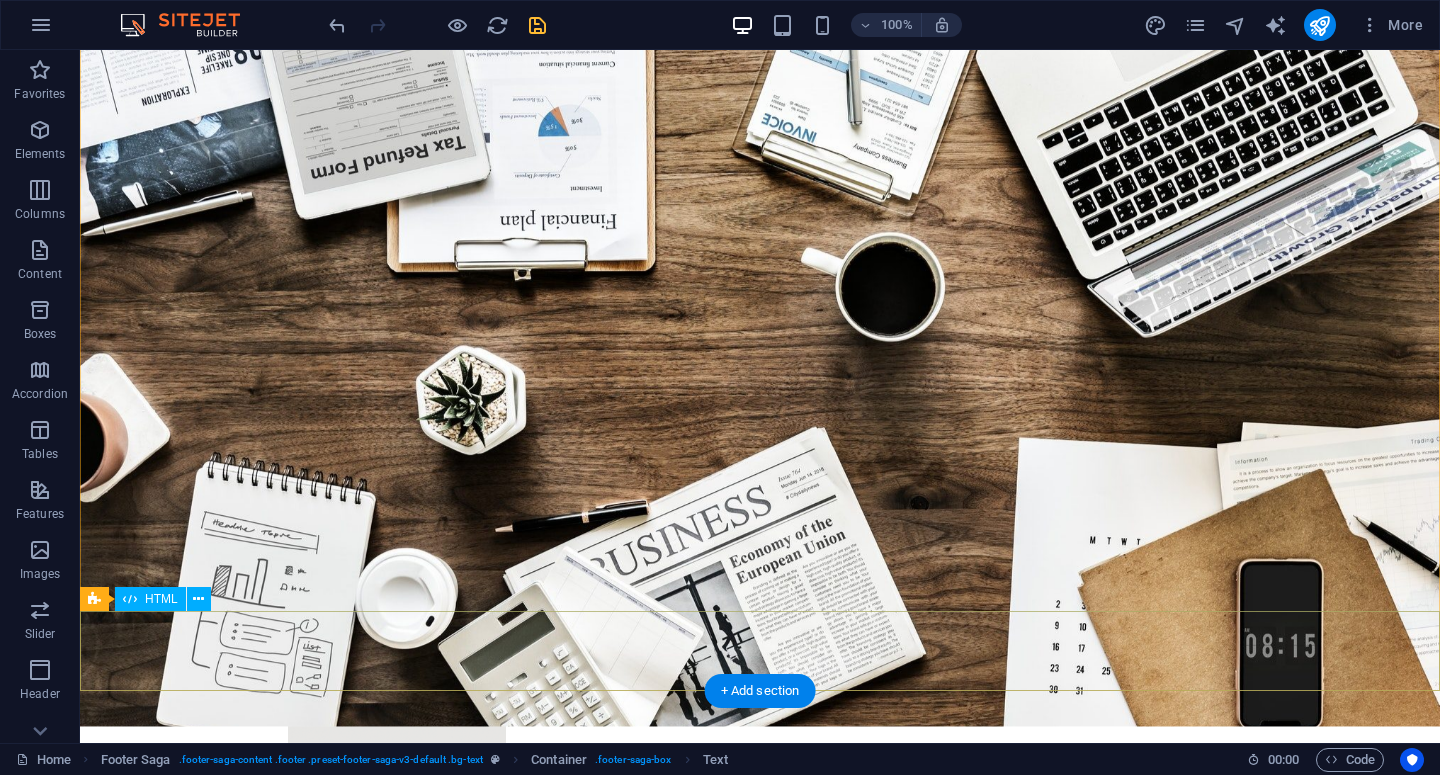 scroll, scrollTop: 0, scrollLeft: 0, axis: both 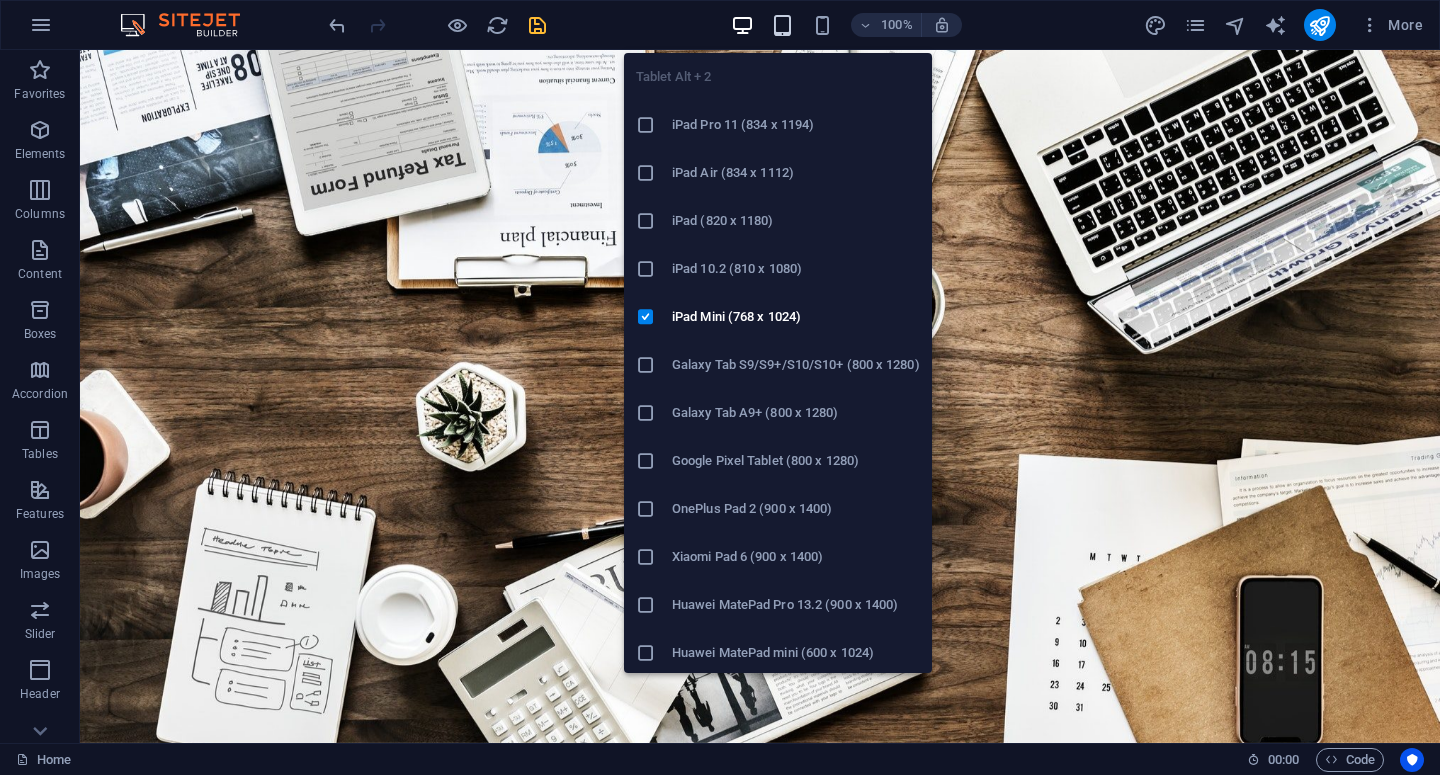 click at bounding box center (782, 25) 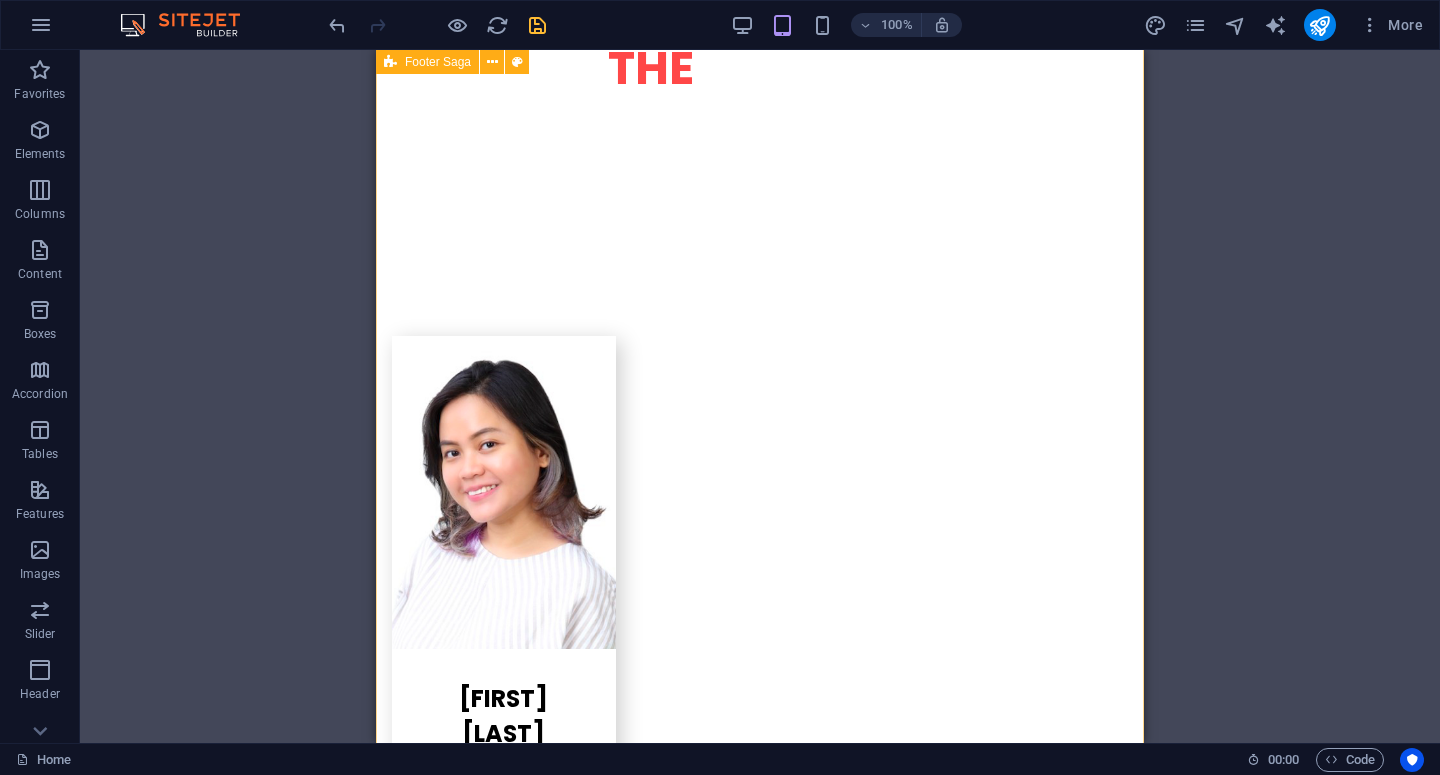 scroll, scrollTop: 4586, scrollLeft: 0, axis: vertical 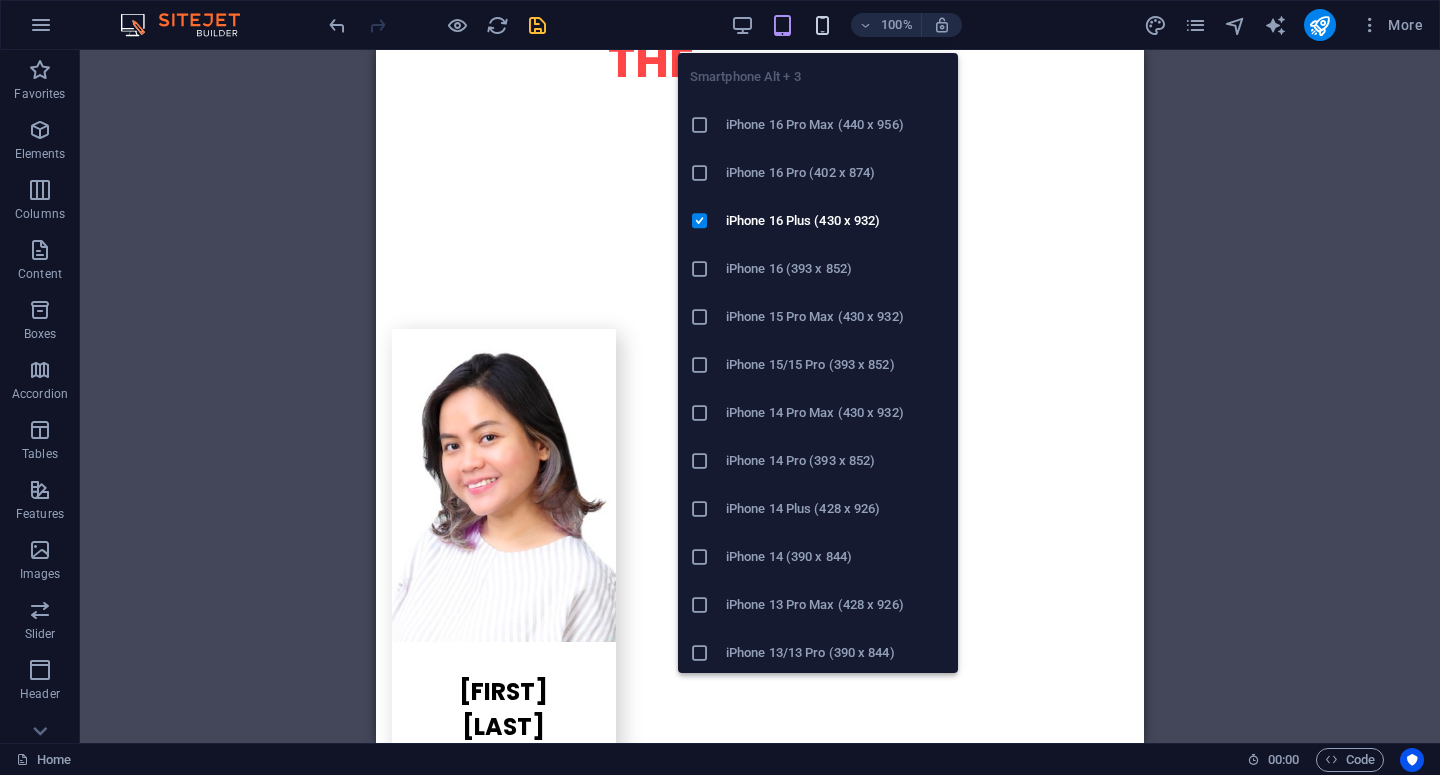 click at bounding box center [822, 25] 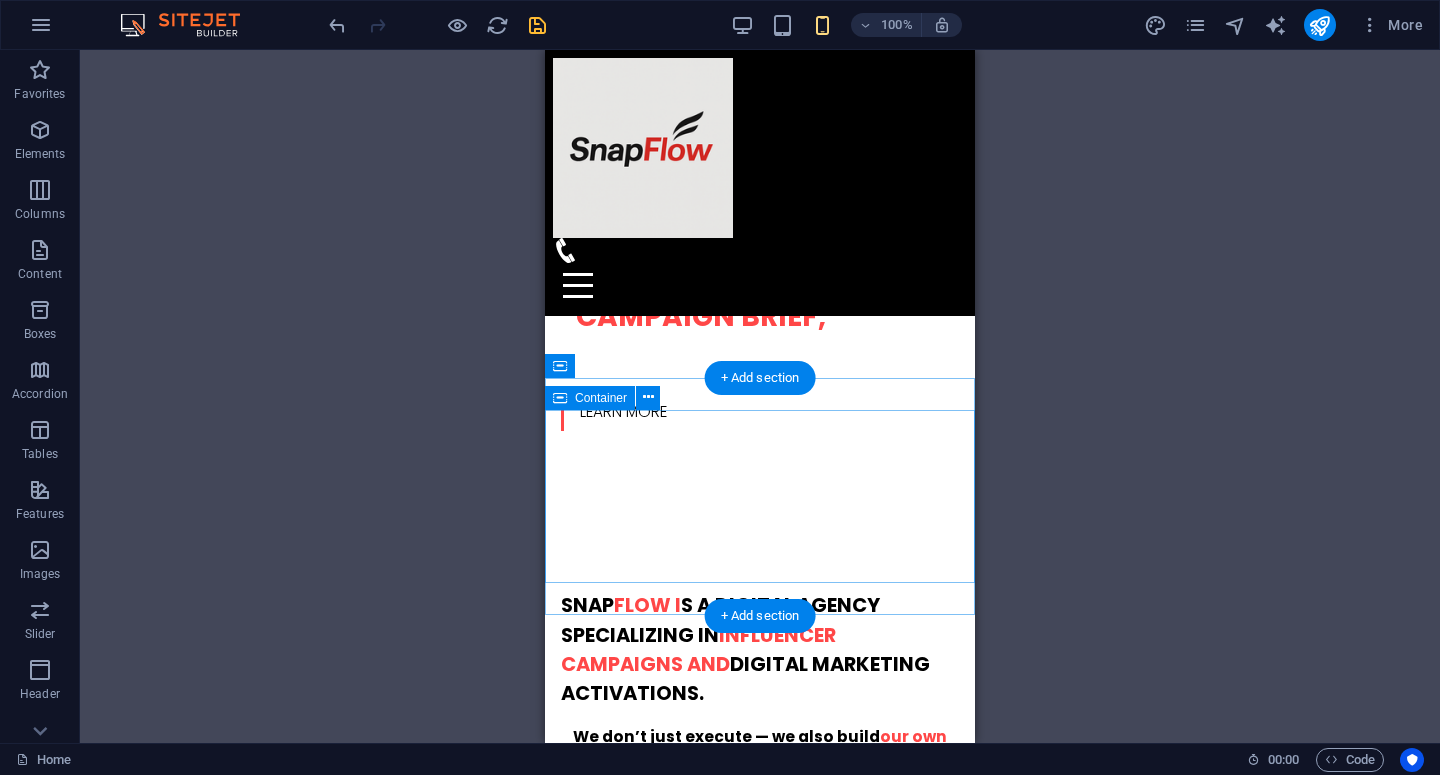 scroll, scrollTop: 0, scrollLeft: 0, axis: both 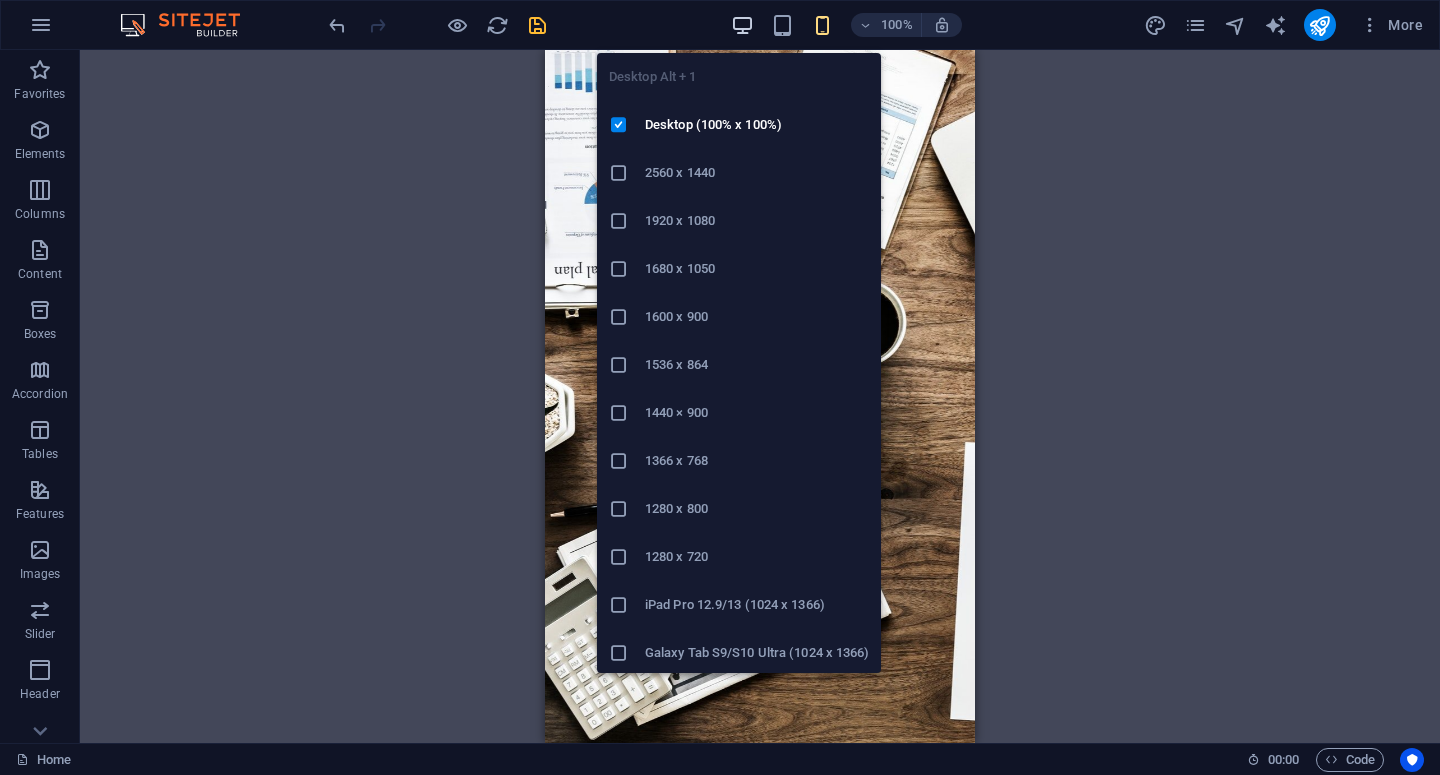 click at bounding box center (742, 25) 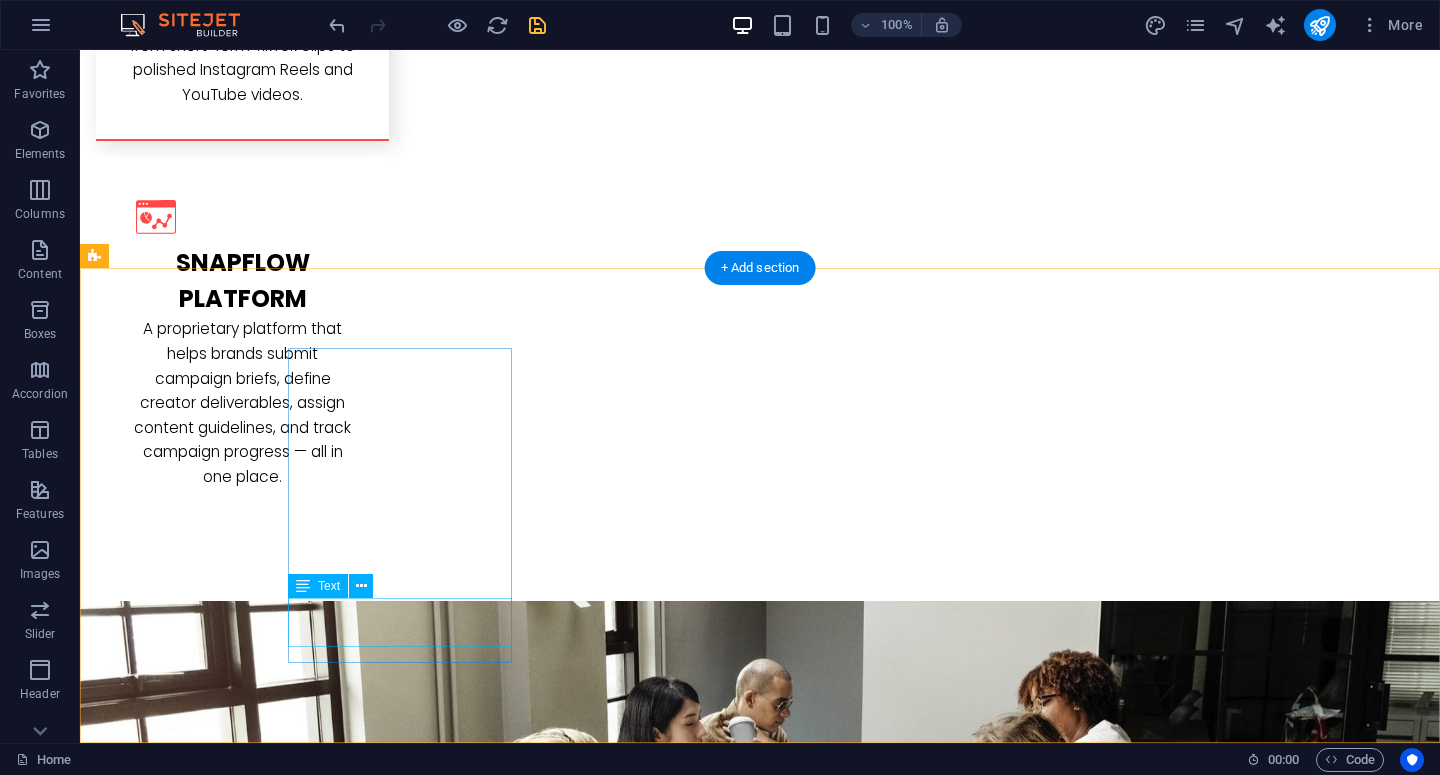 scroll, scrollTop: 3981, scrollLeft: 0, axis: vertical 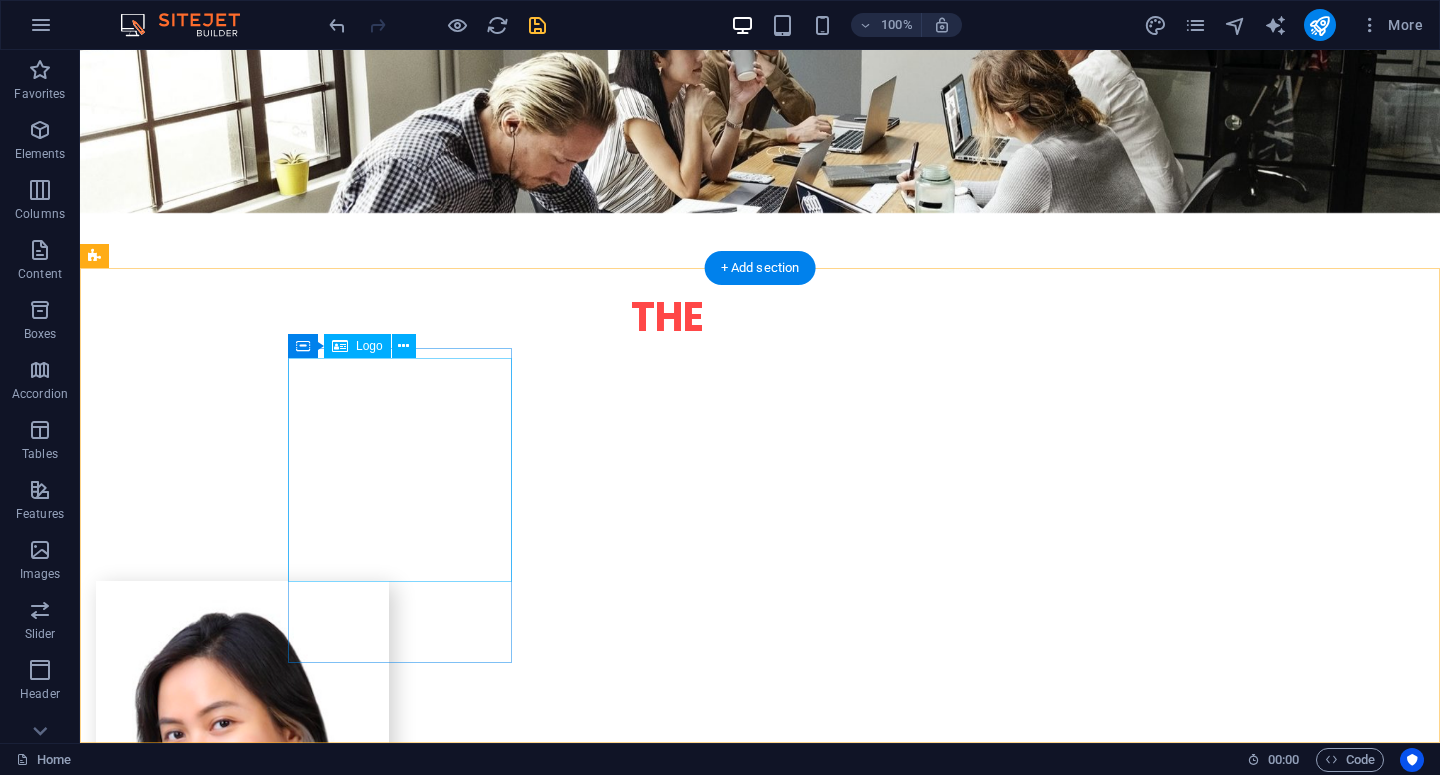 click at bounding box center [208, 3531] 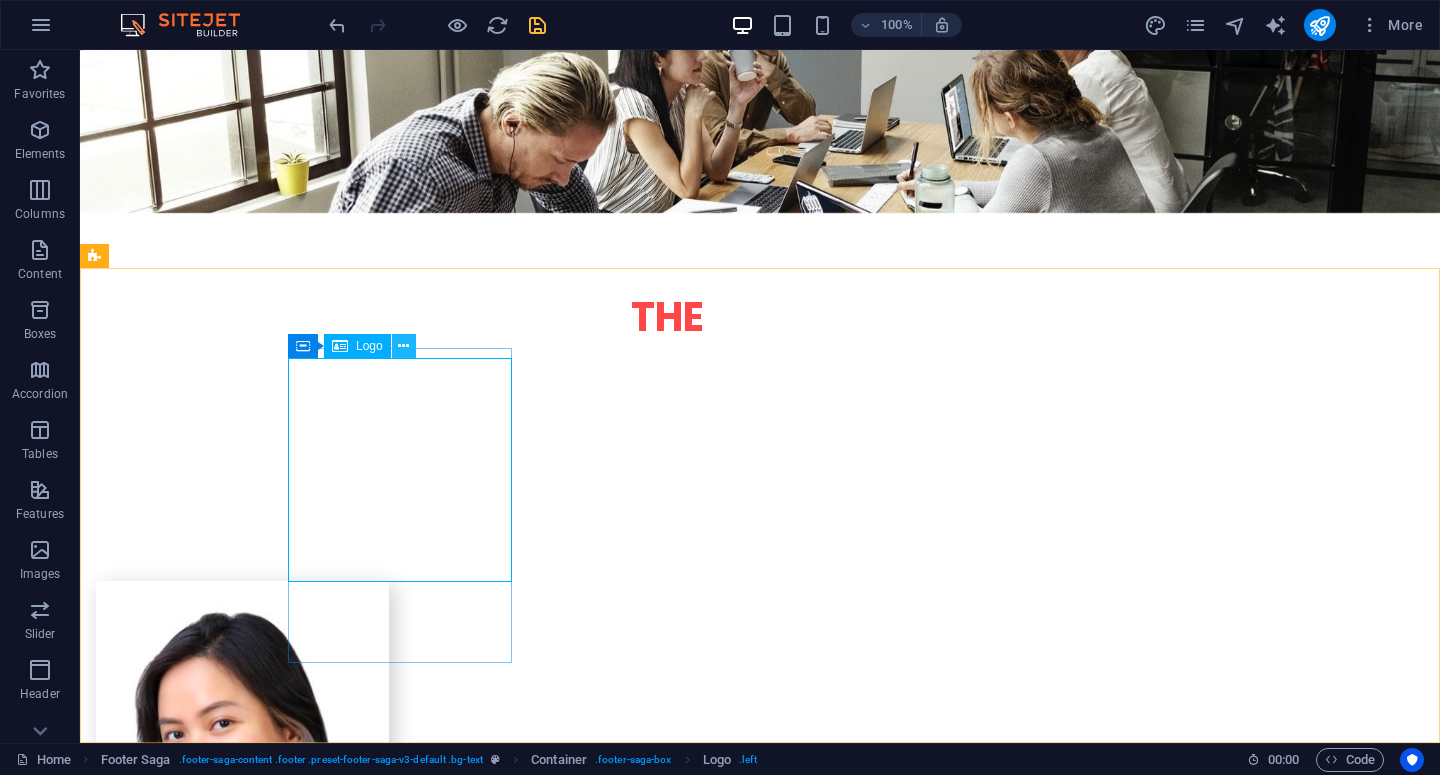click at bounding box center [403, 346] 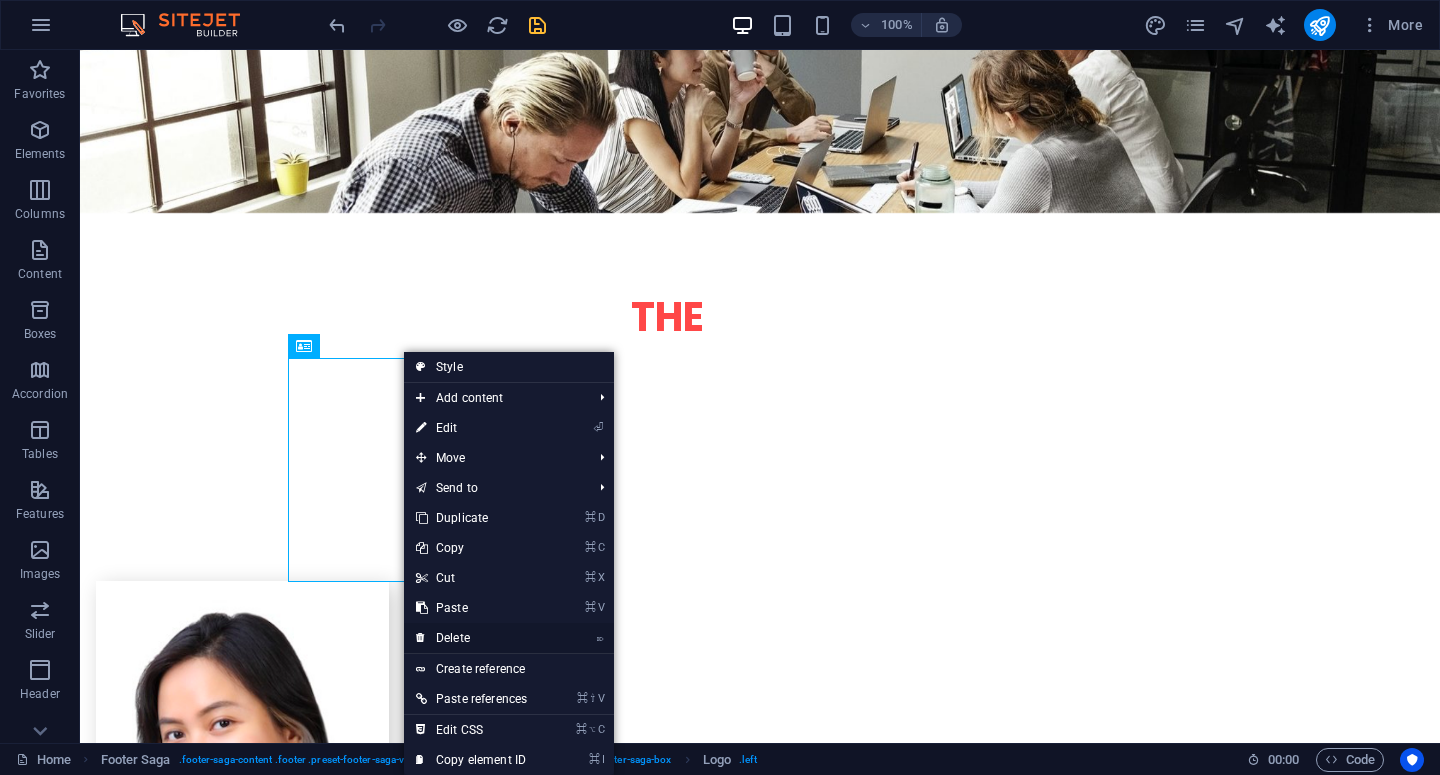 click on "⌦  Delete" at bounding box center [471, 638] 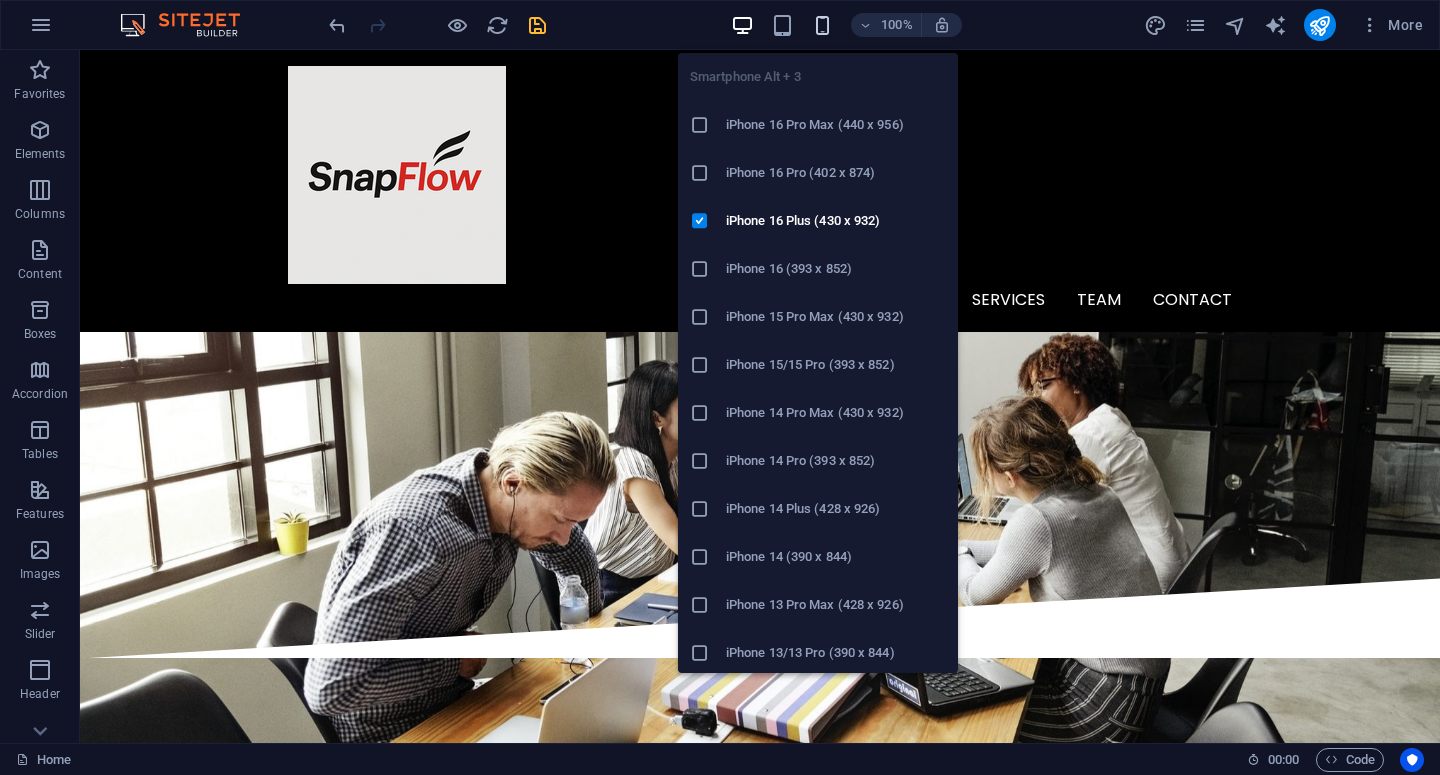 click at bounding box center (822, 25) 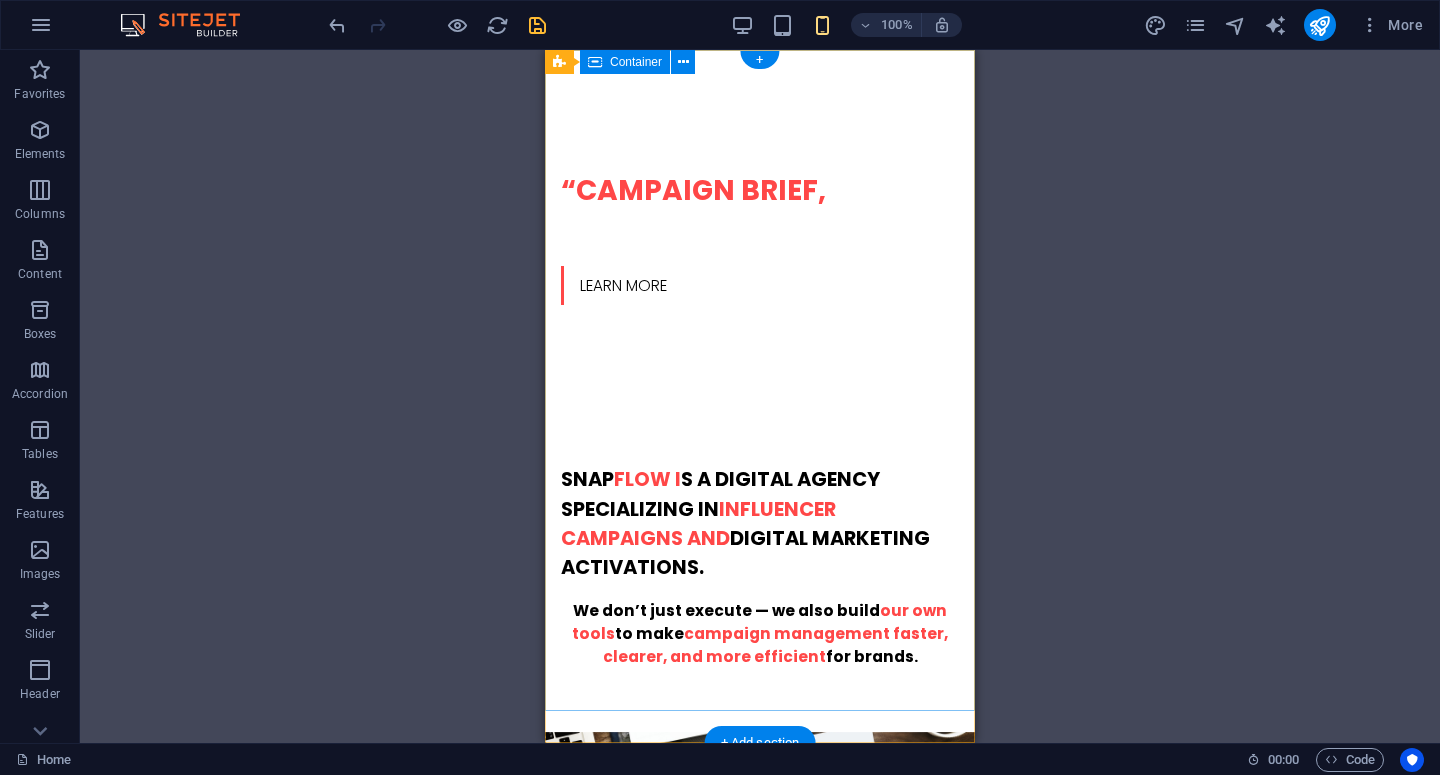scroll, scrollTop: 0, scrollLeft: 0, axis: both 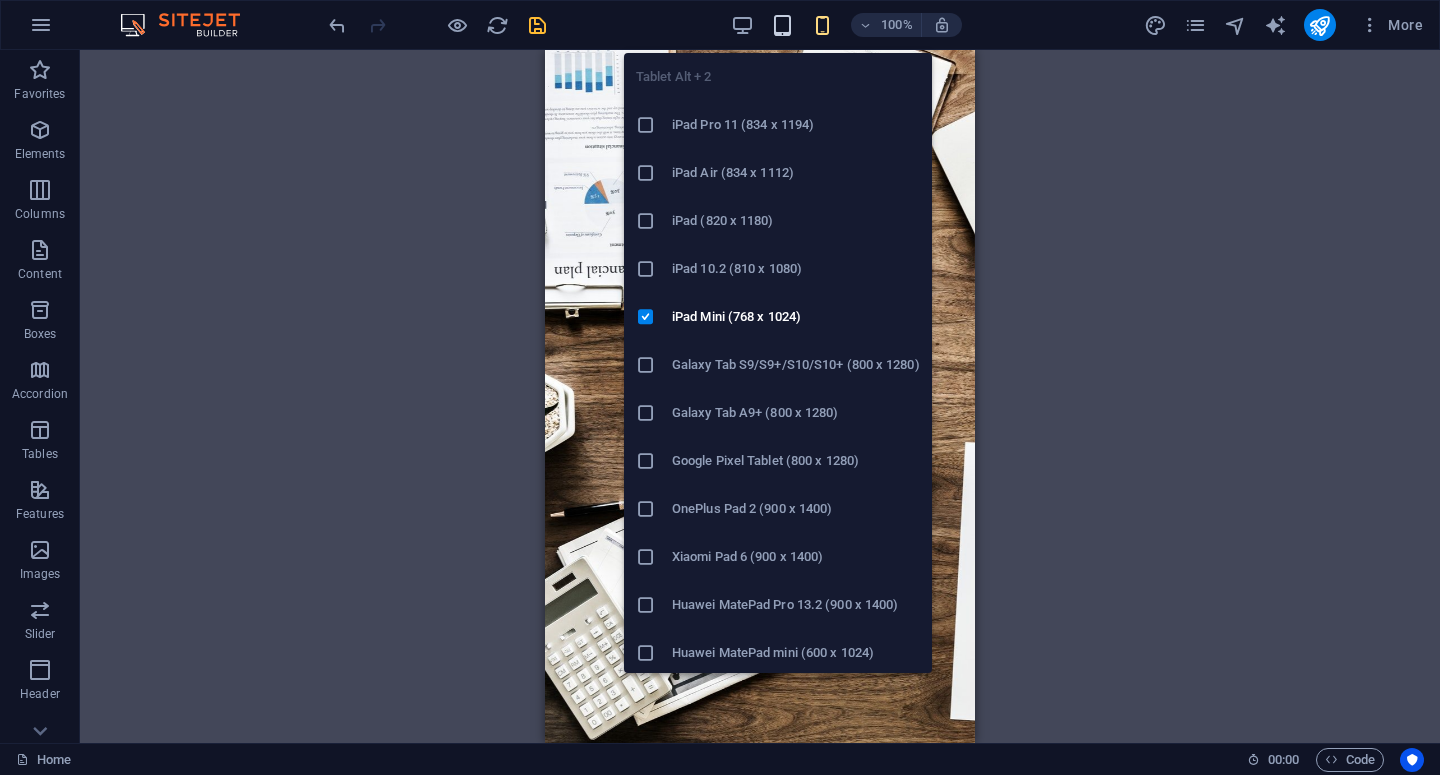 click at bounding box center (782, 25) 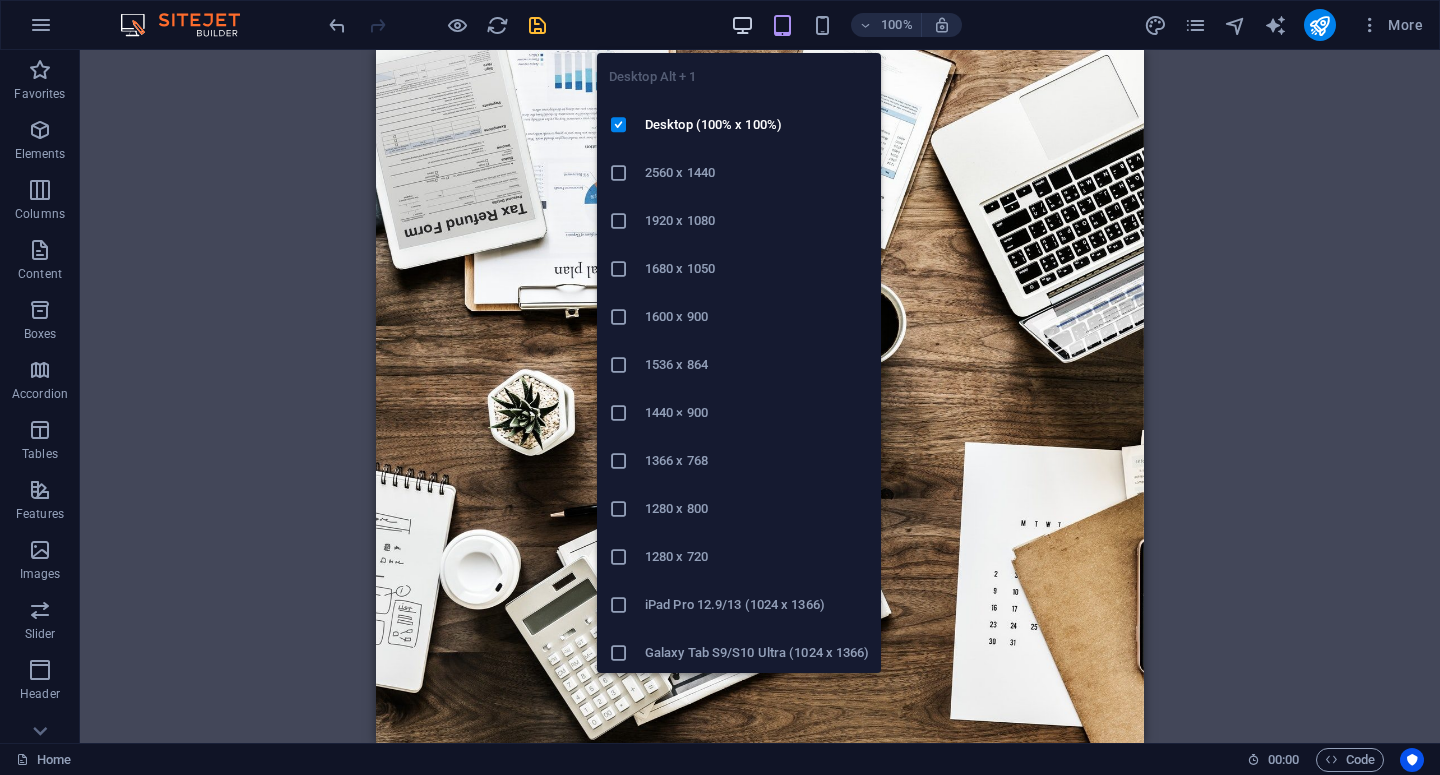 click at bounding box center [742, 25] 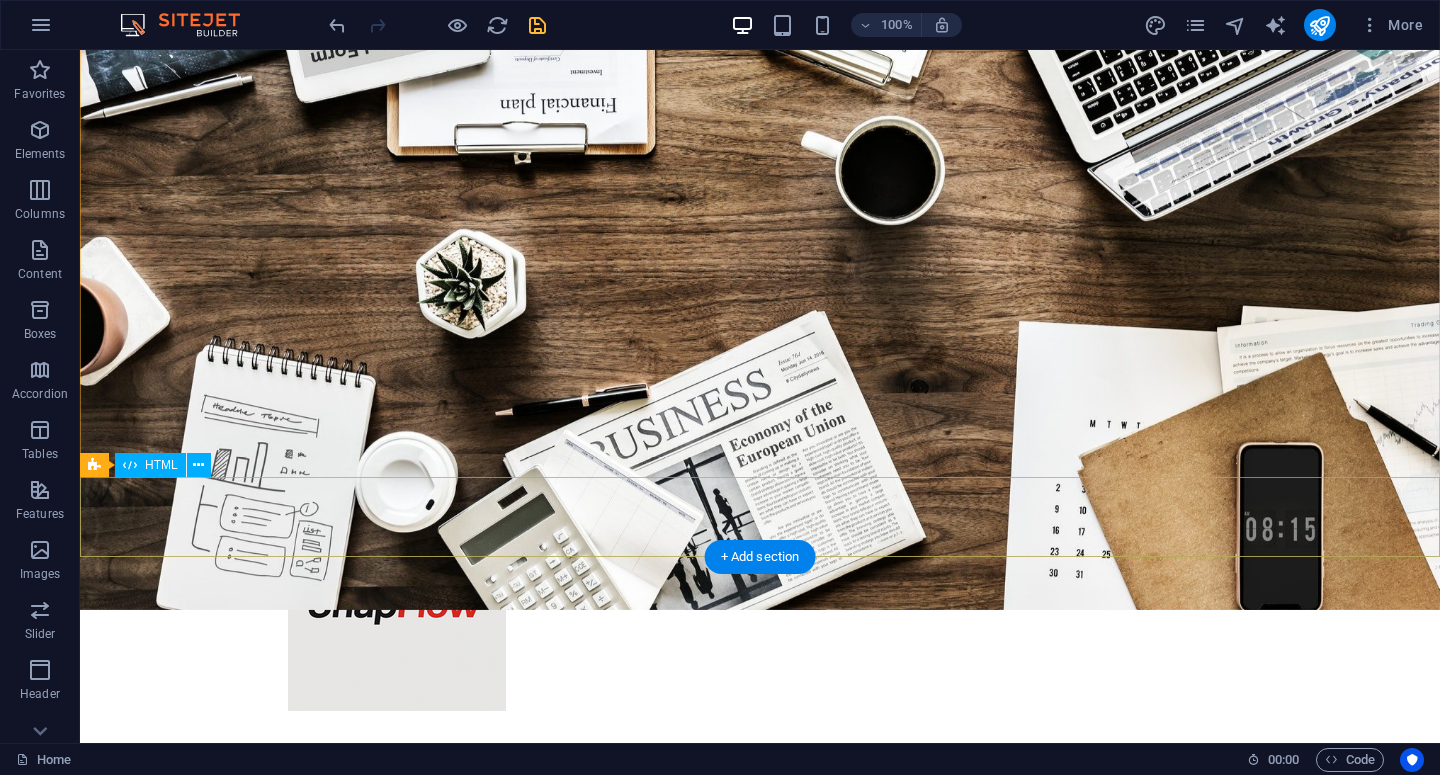 scroll, scrollTop: 270, scrollLeft: 0, axis: vertical 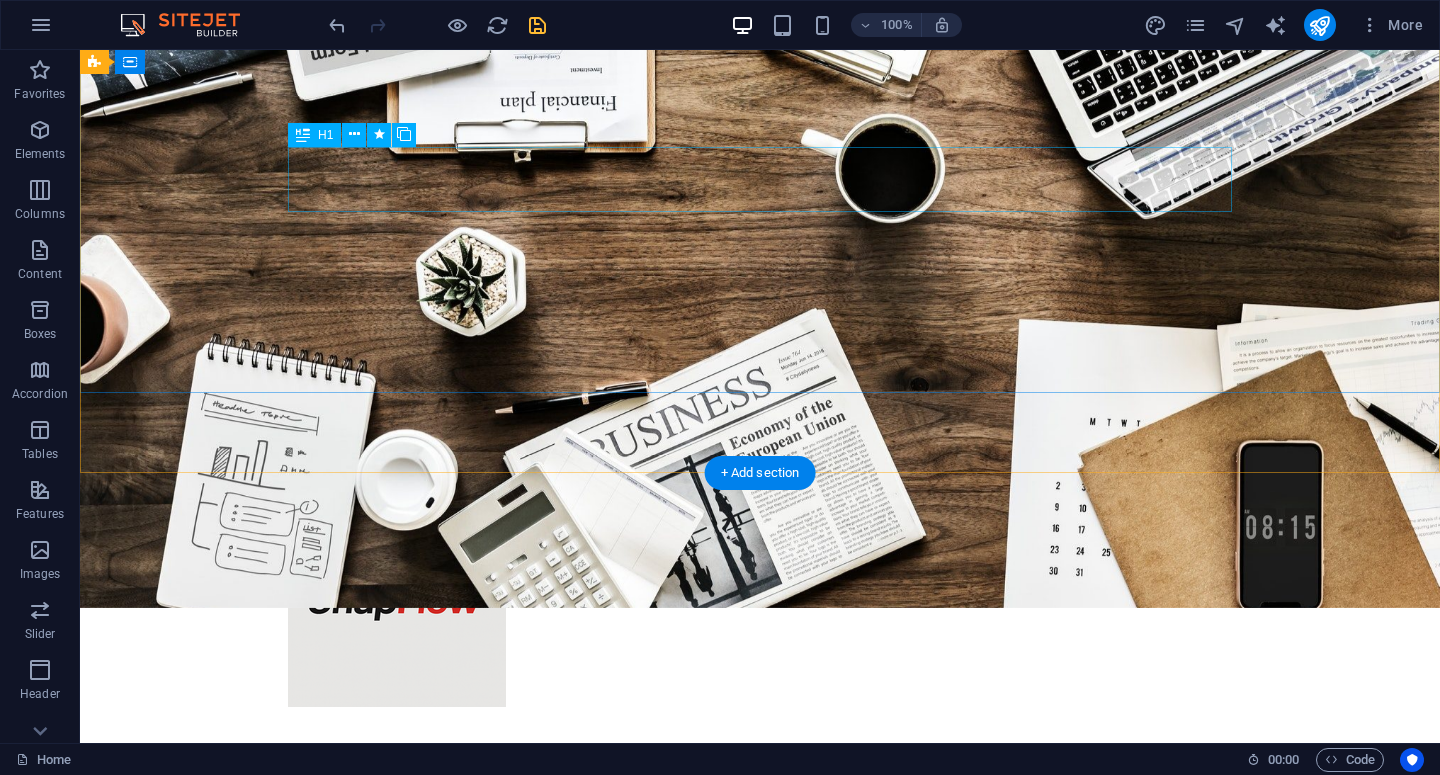 click on "“Campaign Brief,  But Smarter.”" at bounding box center (760, 867) 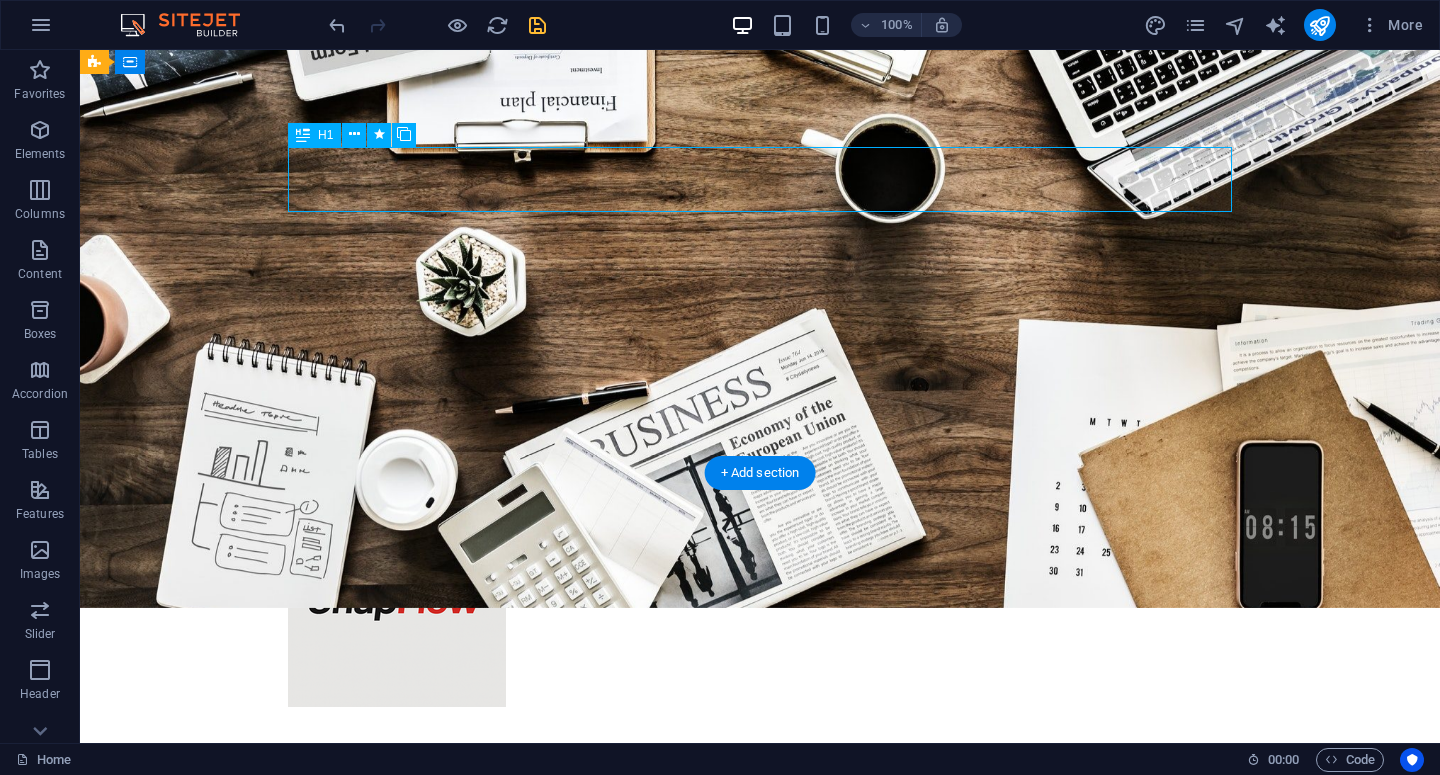 click on "“Campaign Brief,  But Smarter.”" at bounding box center (760, 867) 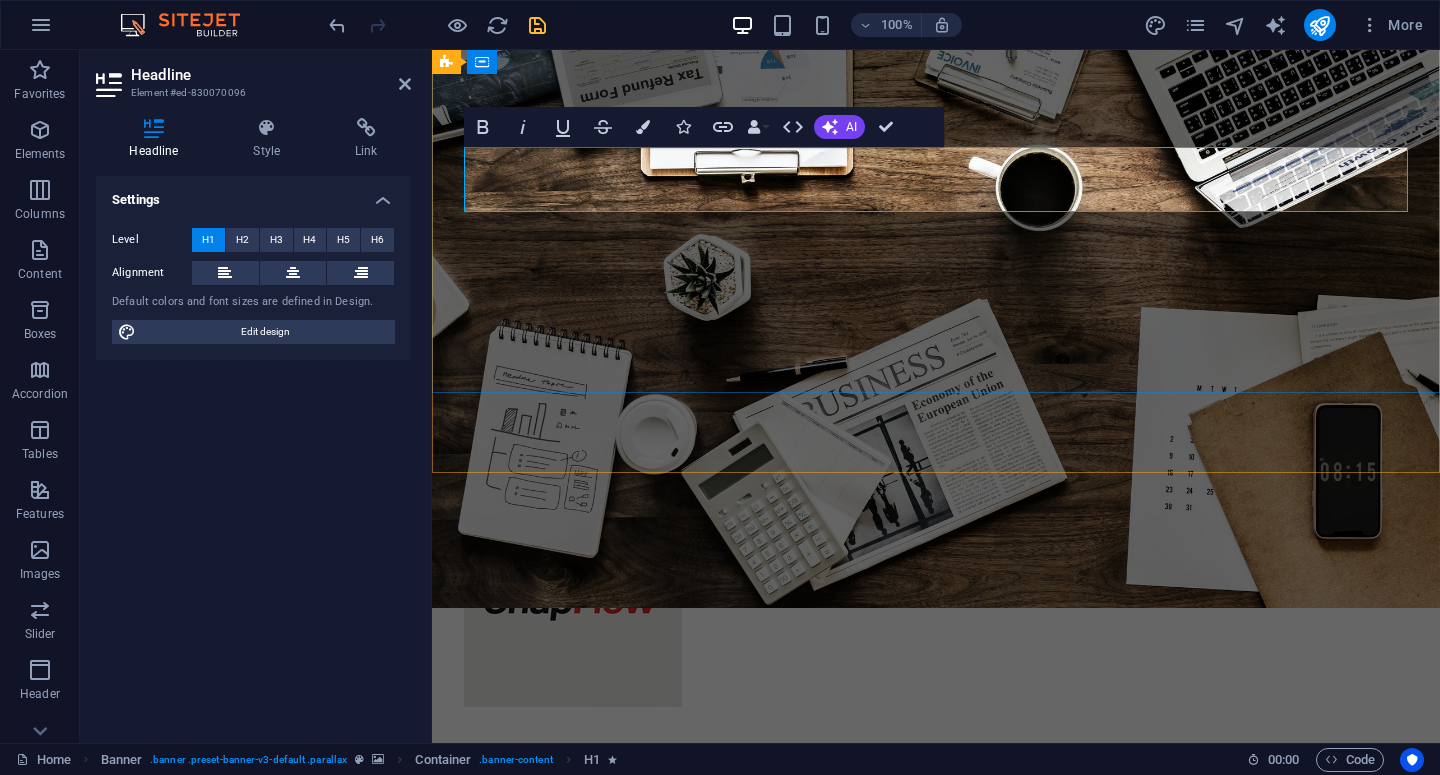 click on "“Campaign Brief,  But Smarter.”" at bounding box center (924, 867) 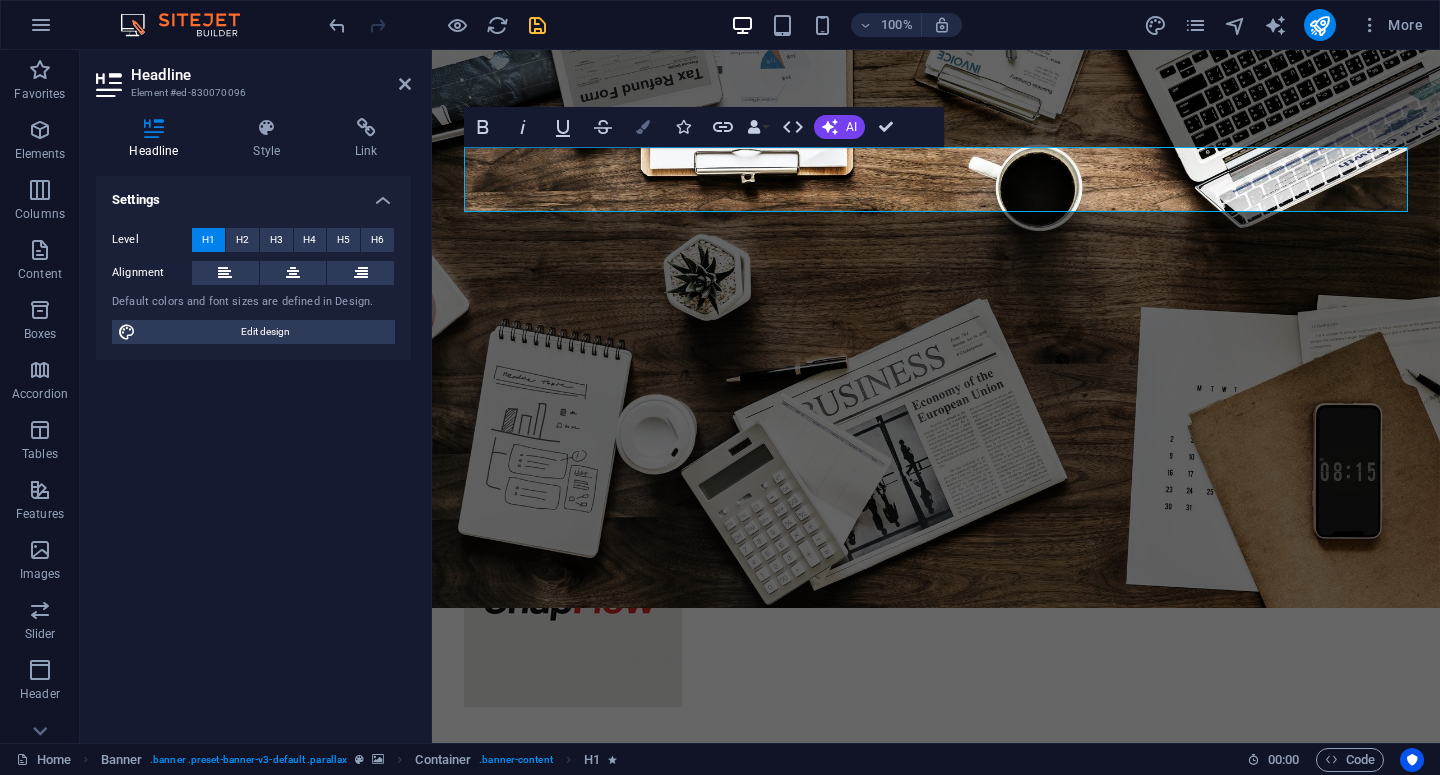 click at bounding box center [643, 127] 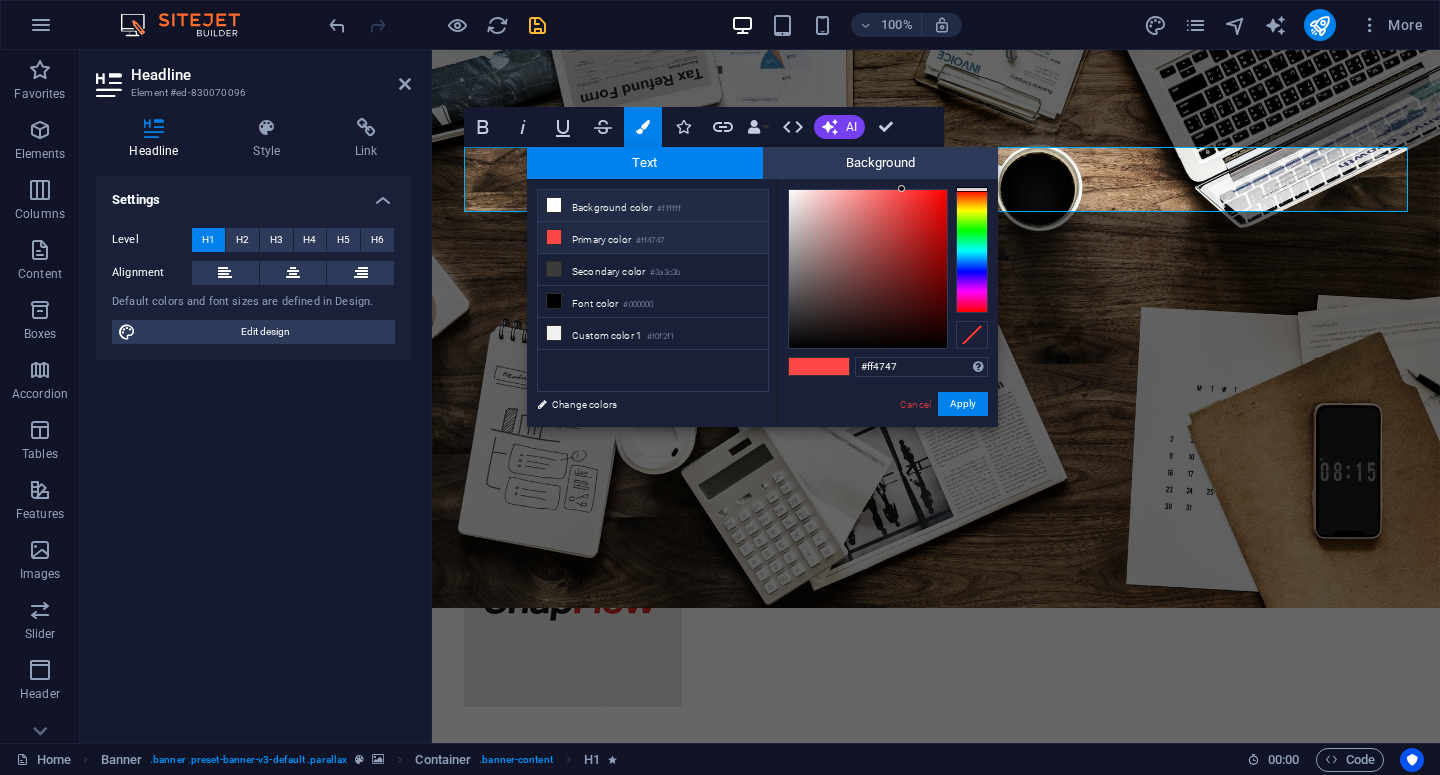 click on "Background color
#ffffff" at bounding box center [653, 206] 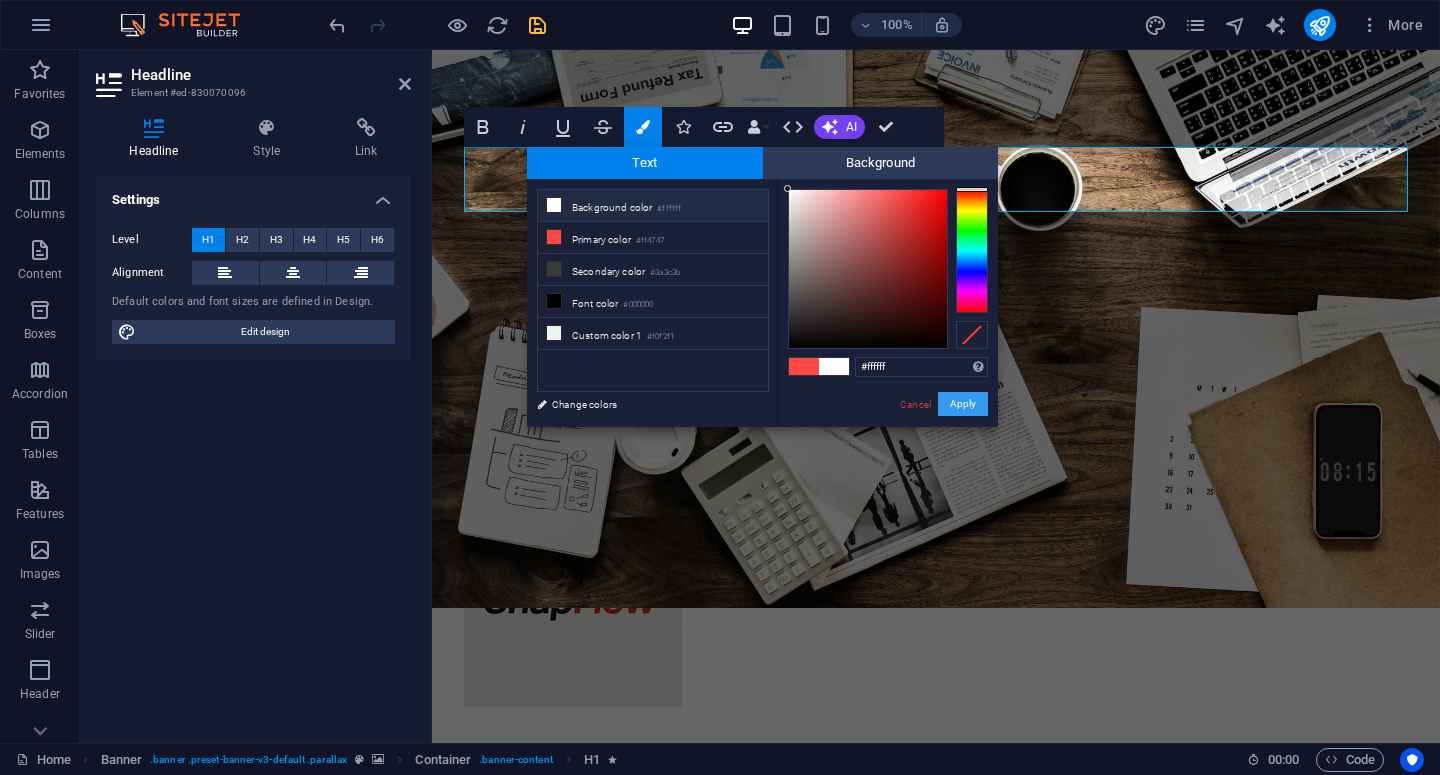 click on "Apply" at bounding box center [963, 404] 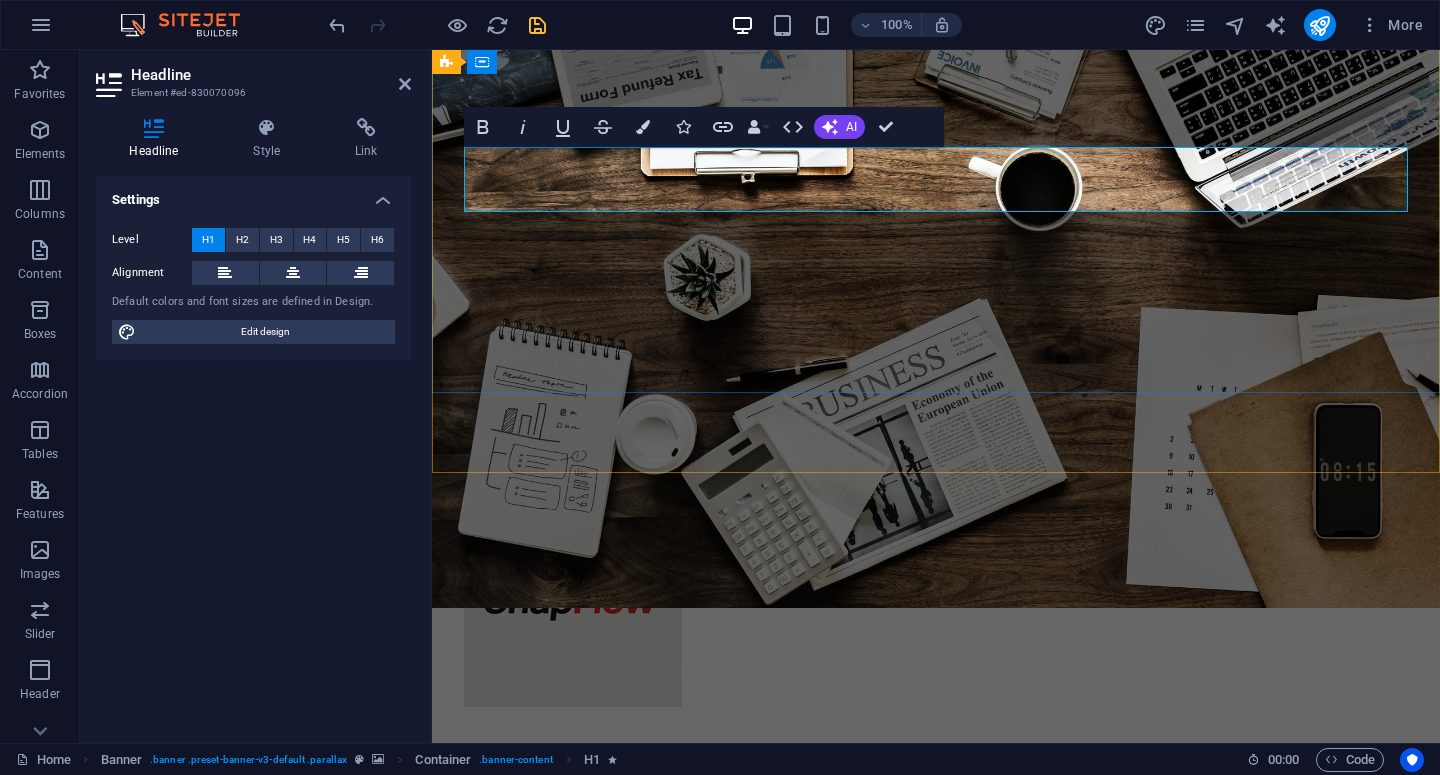 click on "But Smarter.”" at bounding box center [1176, 867] 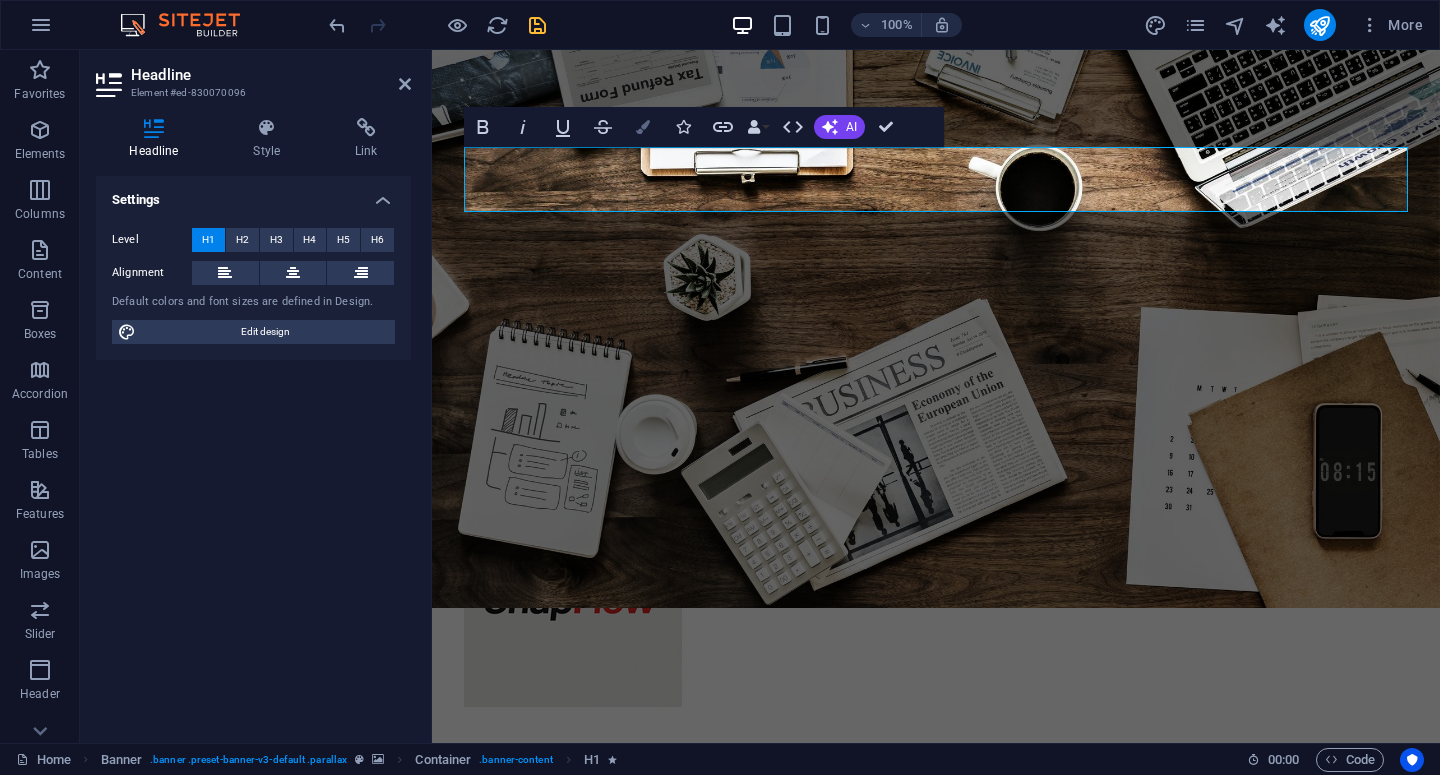 click at bounding box center (643, 127) 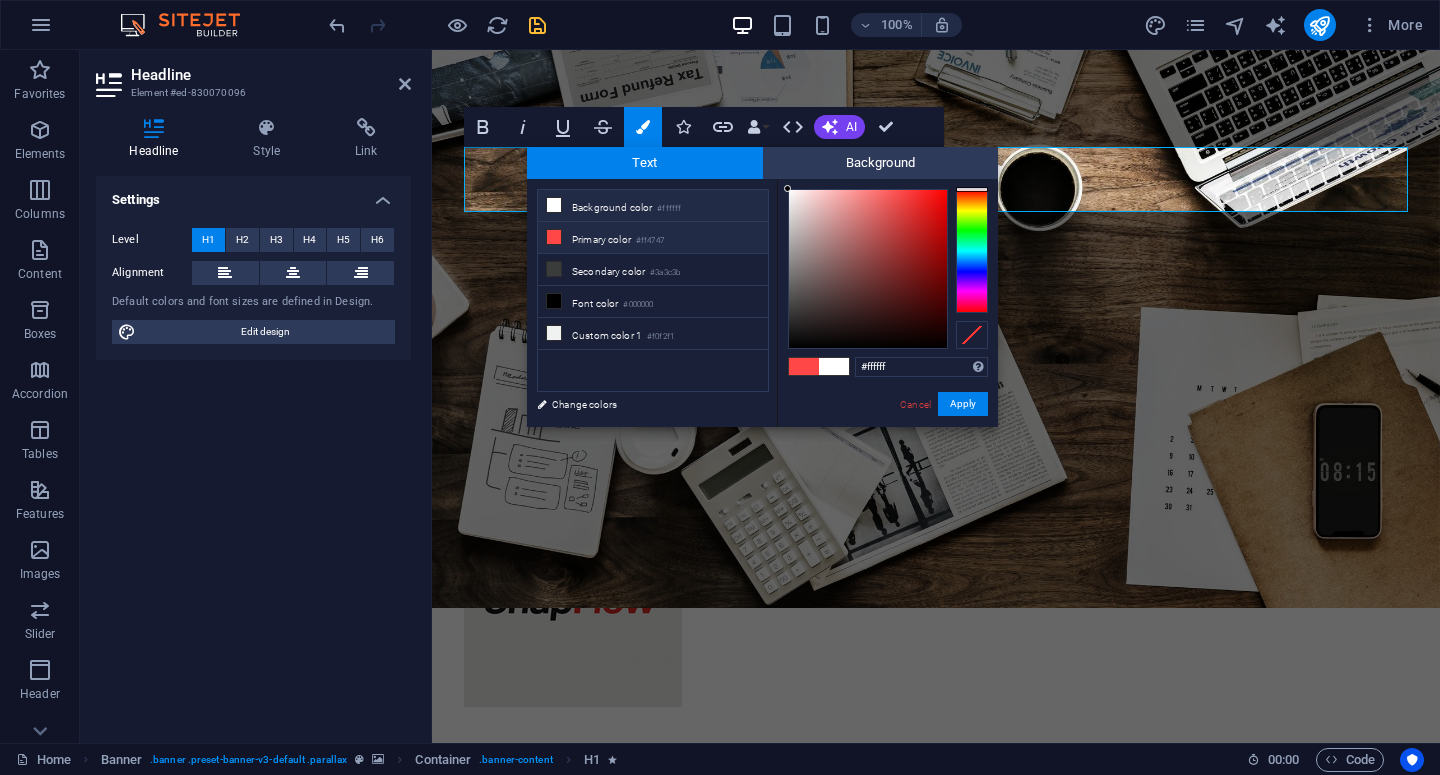 click on "Primary color
#ff4747" at bounding box center (653, 238) 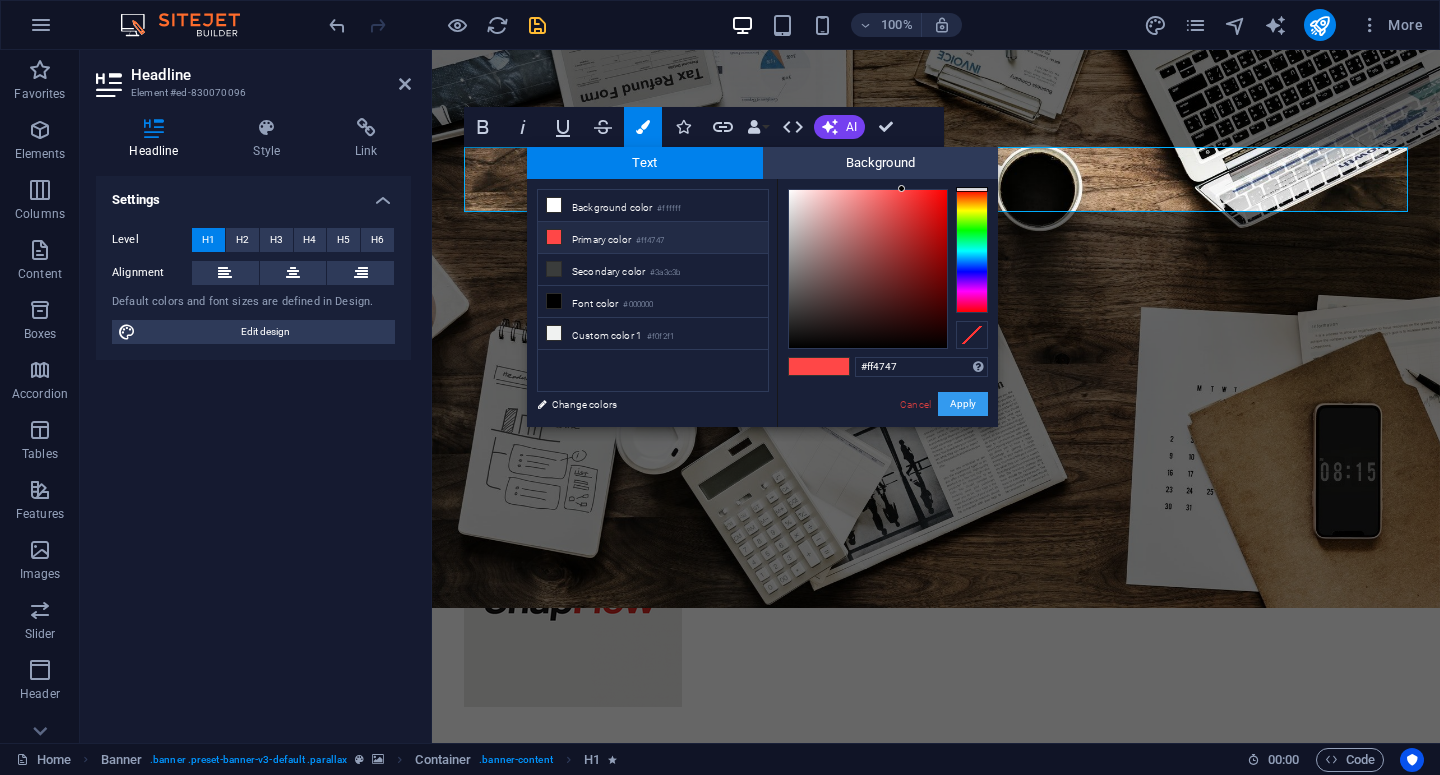 click on "Apply" at bounding box center (963, 404) 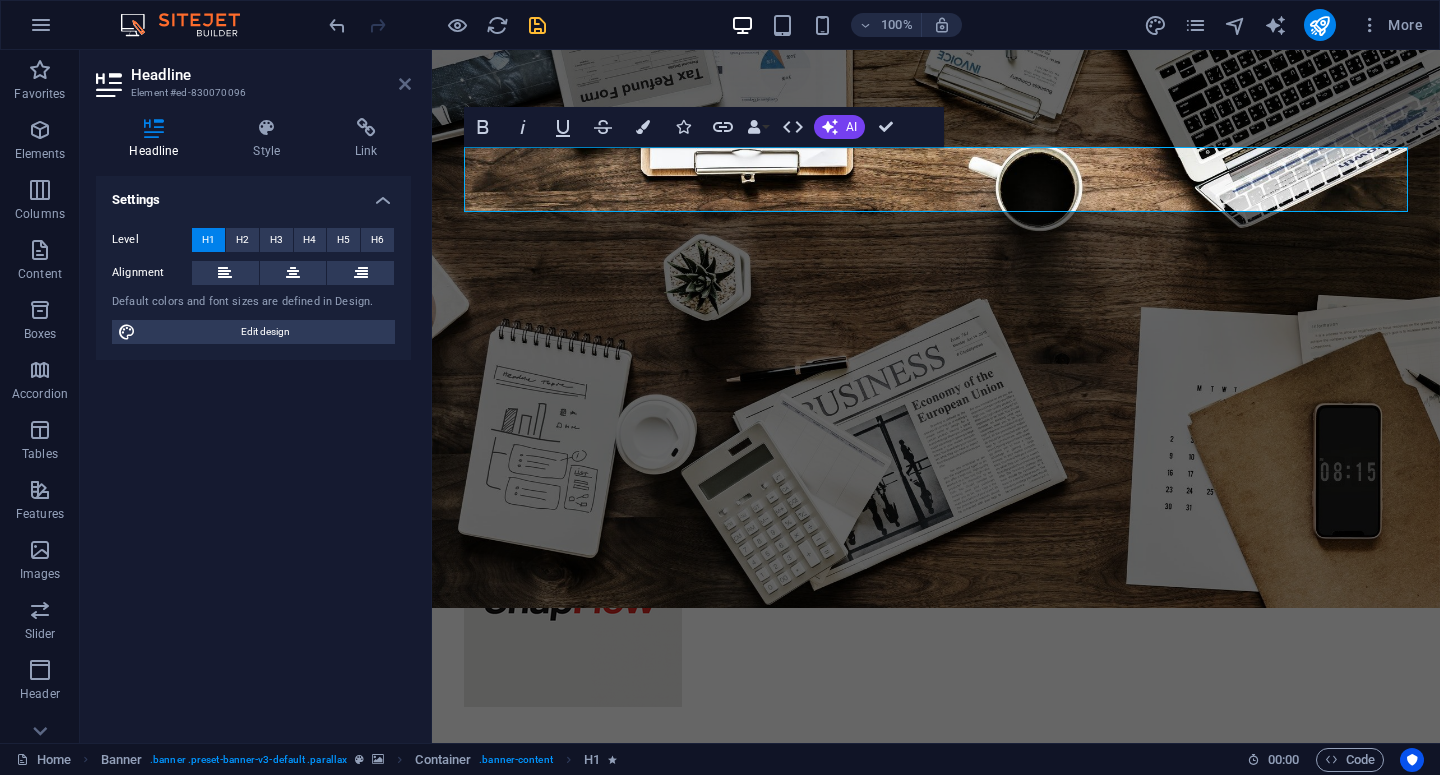 click at bounding box center [405, 84] 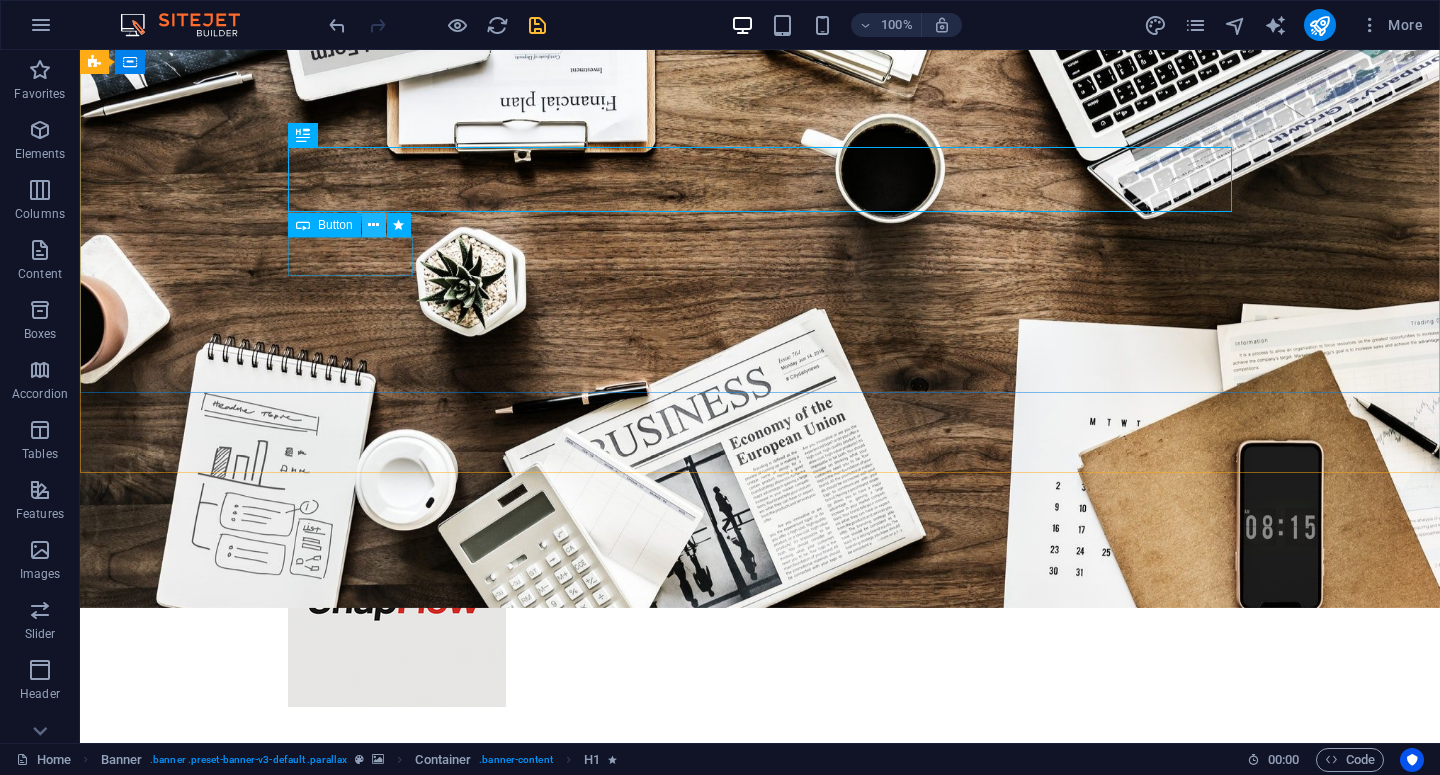 click at bounding box center (373, 225) 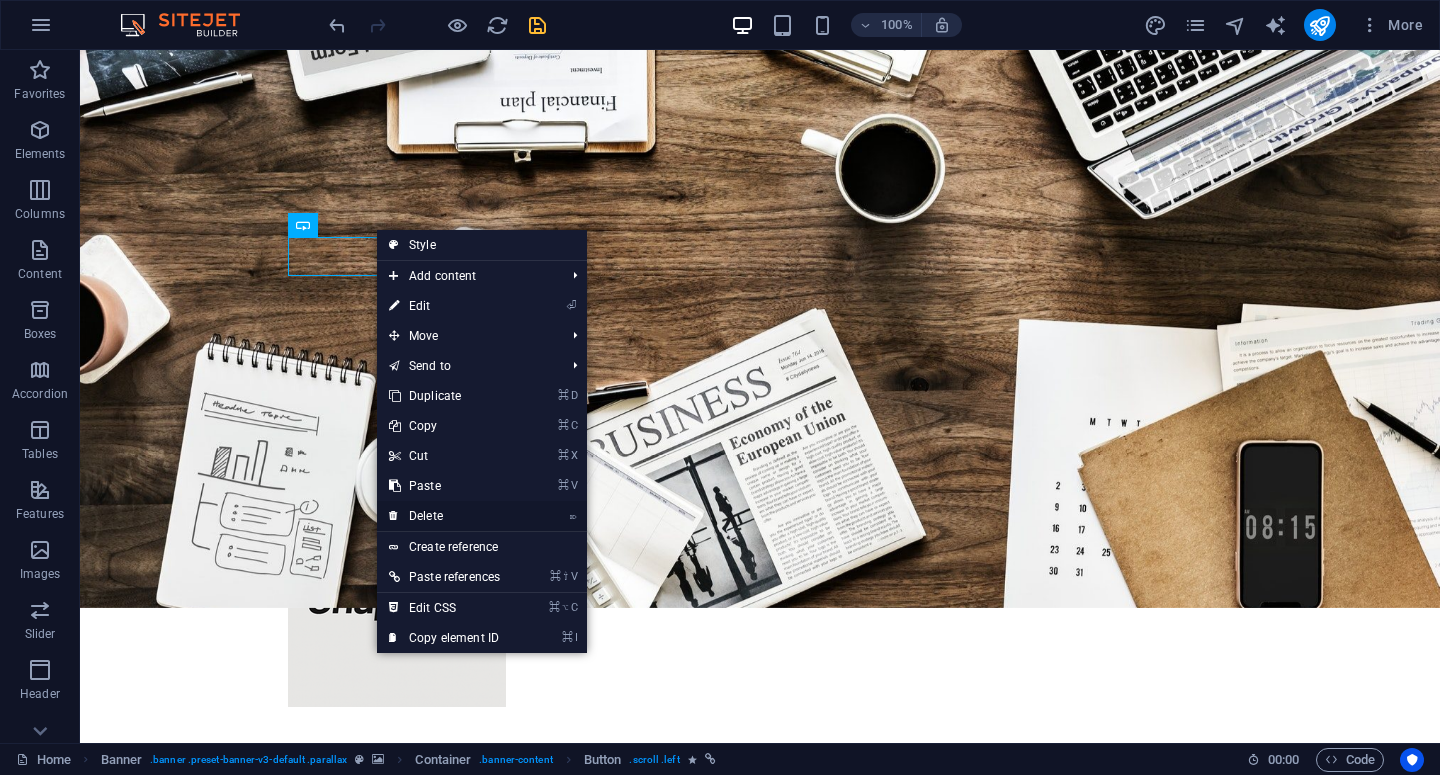 click on "⌦  Delete" at bounding box center [444, 516] 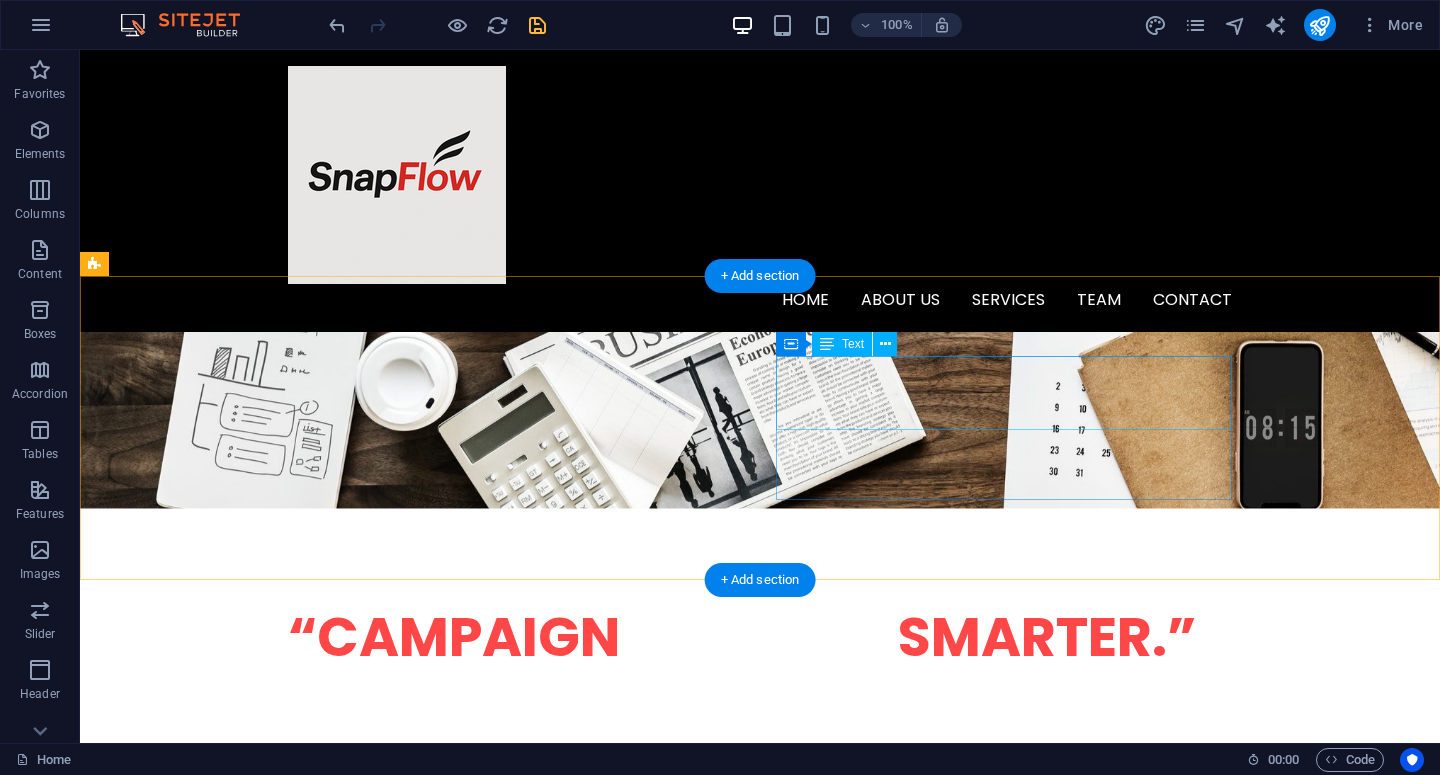 scroll, scrollTop: 467, scrollLeft: 0, axis: vertical 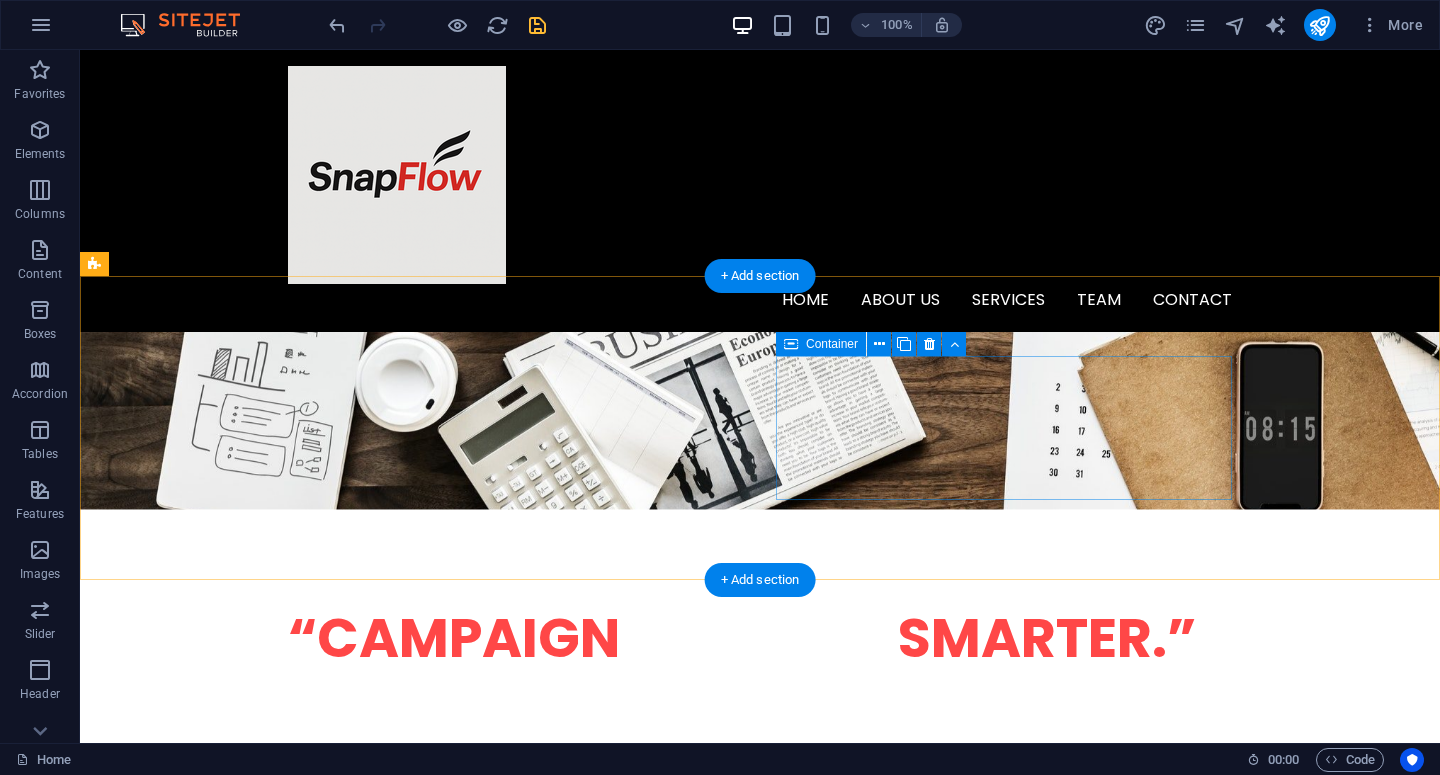 click on "We don’t just execute — we also build  our own tools  to make  campaign management faster, clearer, and more efficient  for brands." at bounding box center (324, 1133) 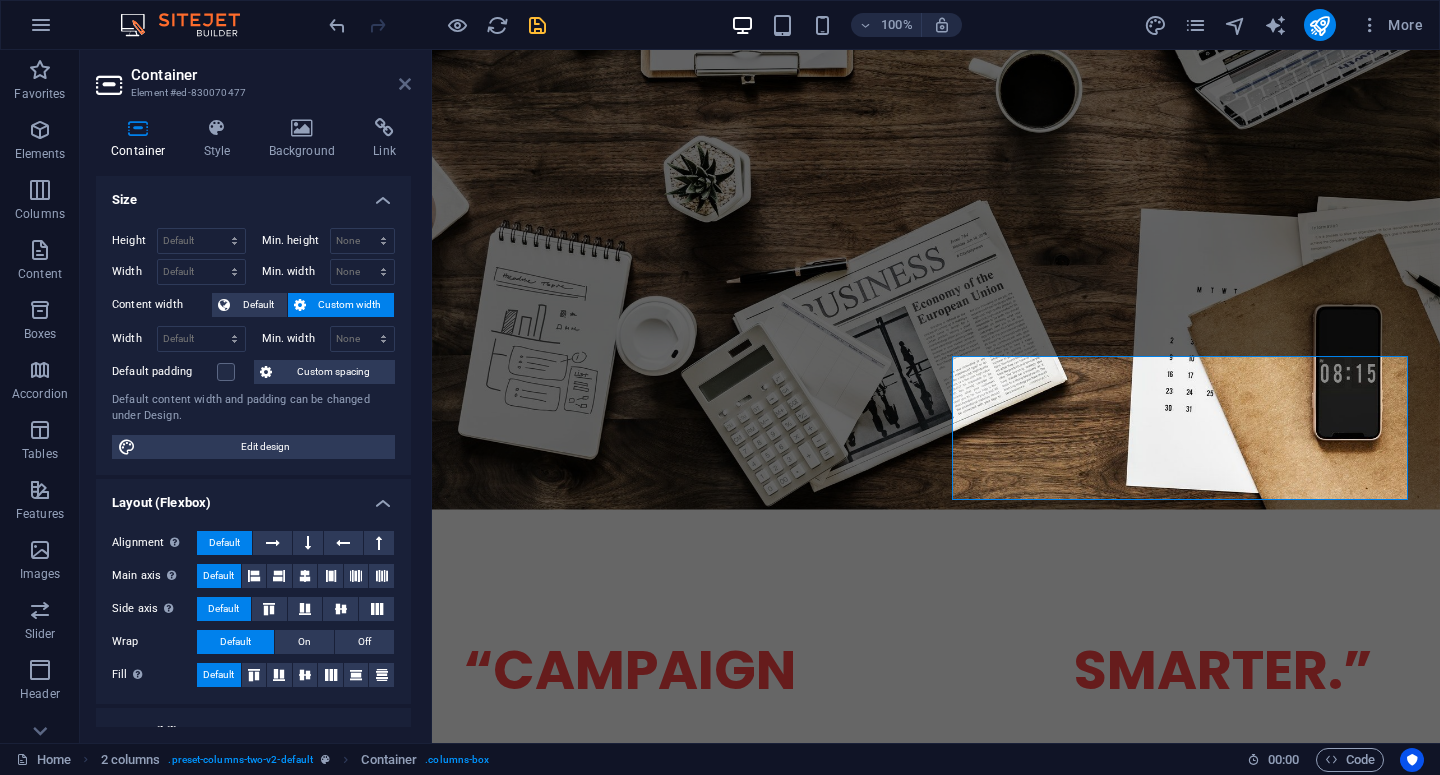 click at bounding box center (405, 84) 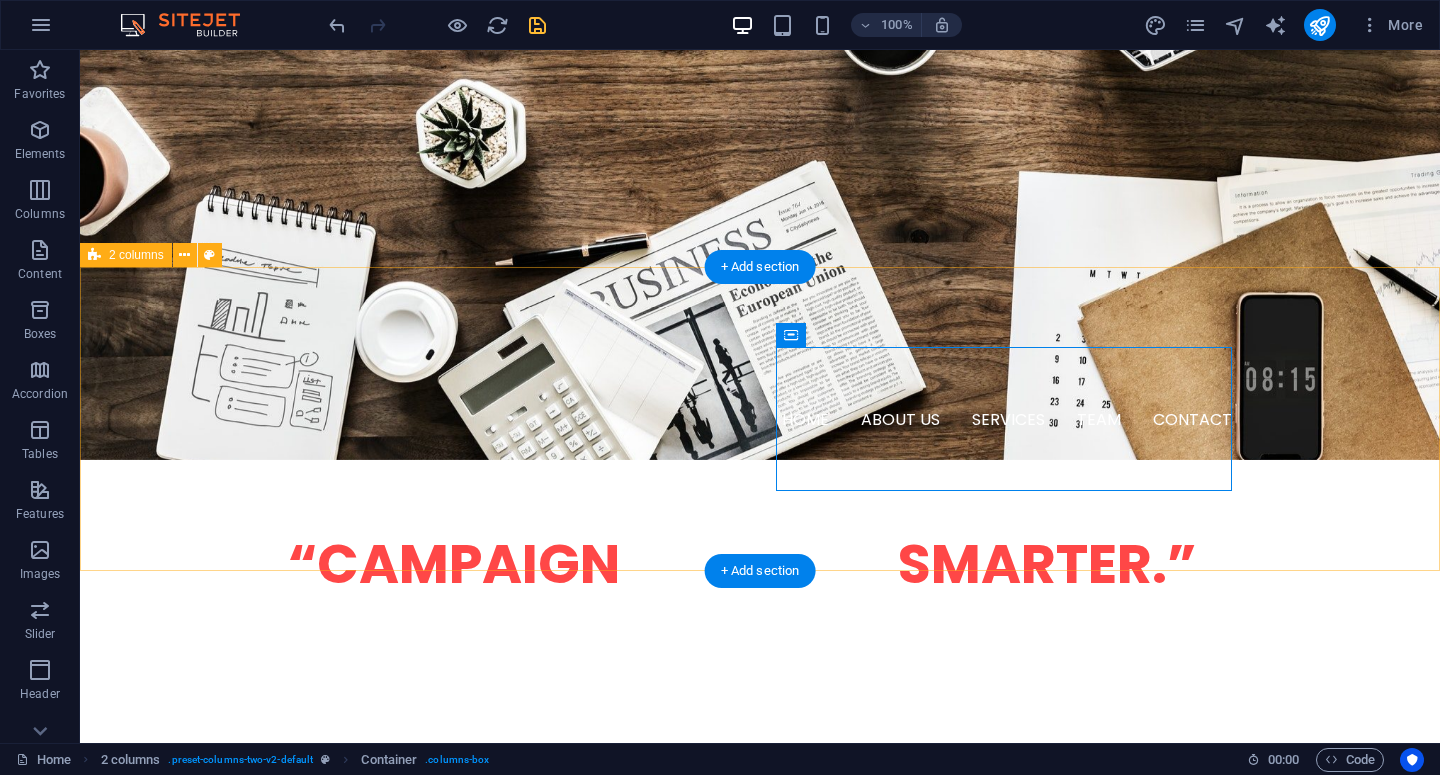 scroll, scrollTop: 580, scrollLeft: 0, axis: vertical 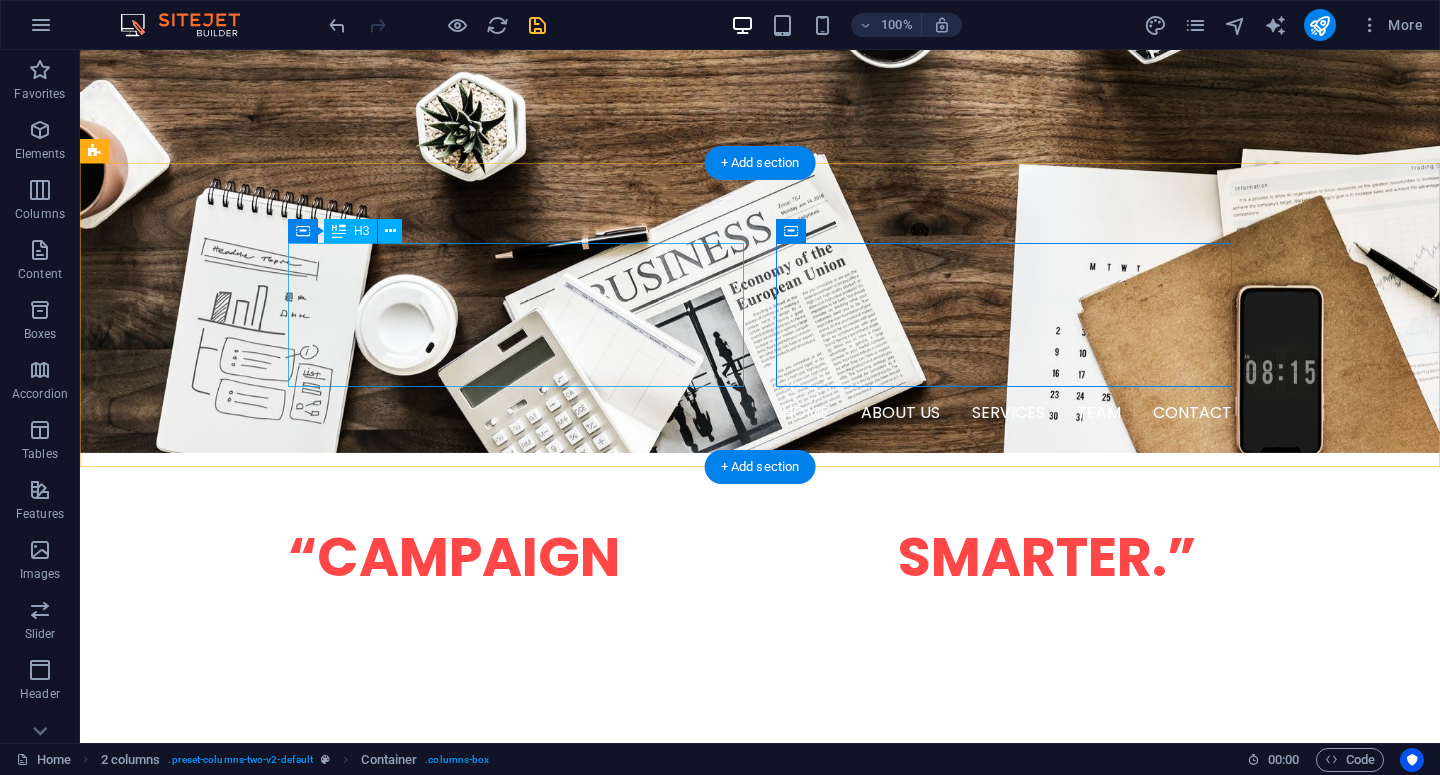 click on "Snap Flow i s a digital agency specializing in  influencer campaigns and  digital marketing activations." at bounding box center [324, 927] 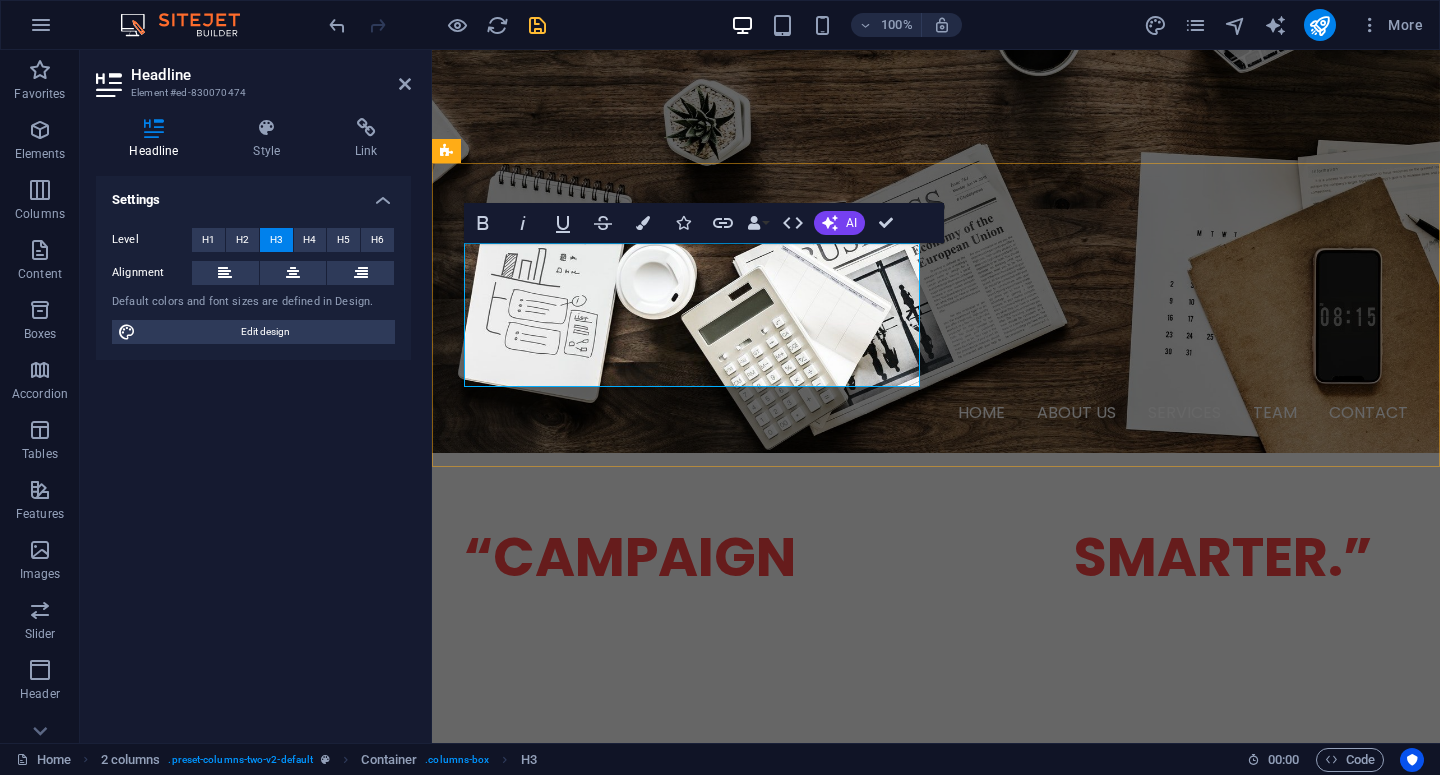 click on "Flow i s a digital agency specializing in  influencer campaigns and" at bounding box center (643, 908) 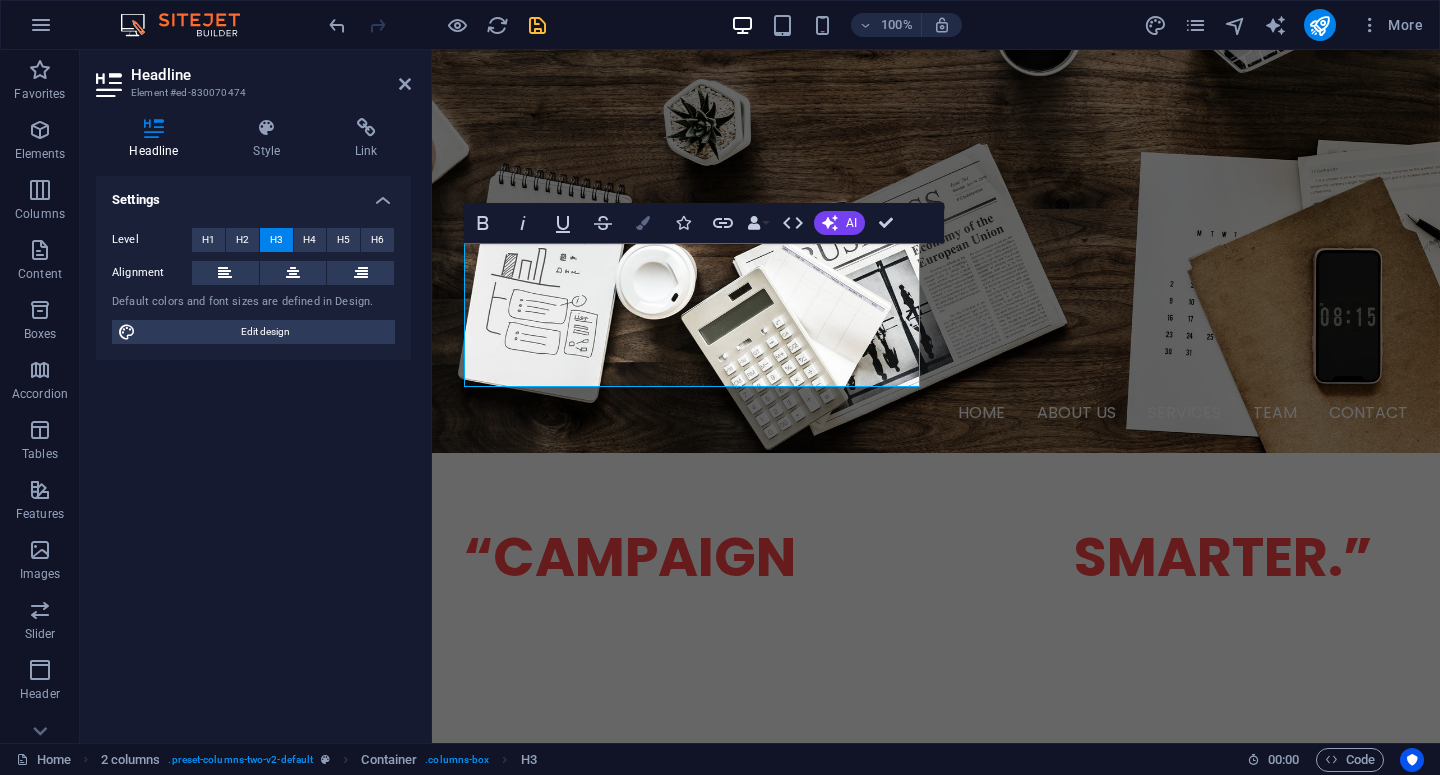 click at bounding box center (643, 223) 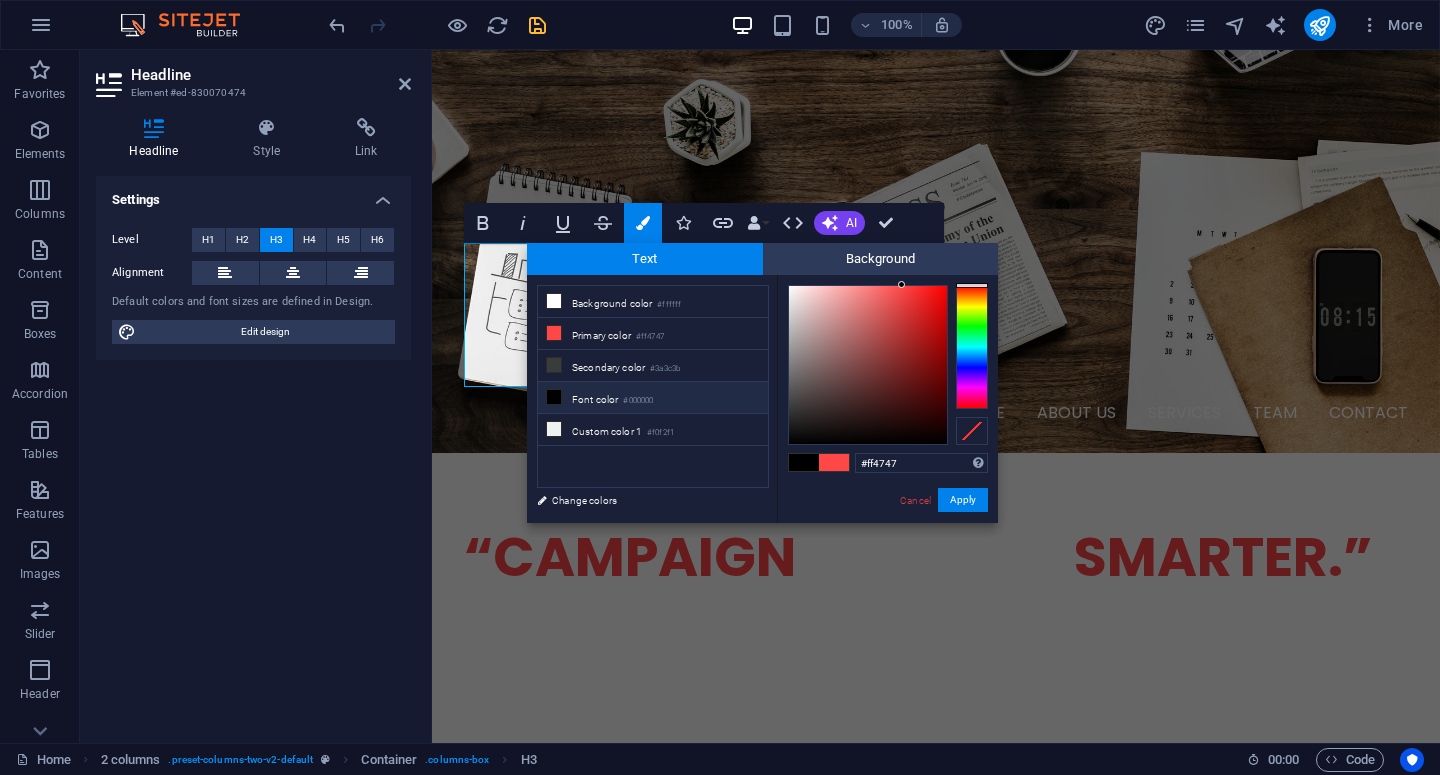 click on "Font color
#000000" at bounding box center (653, 398) 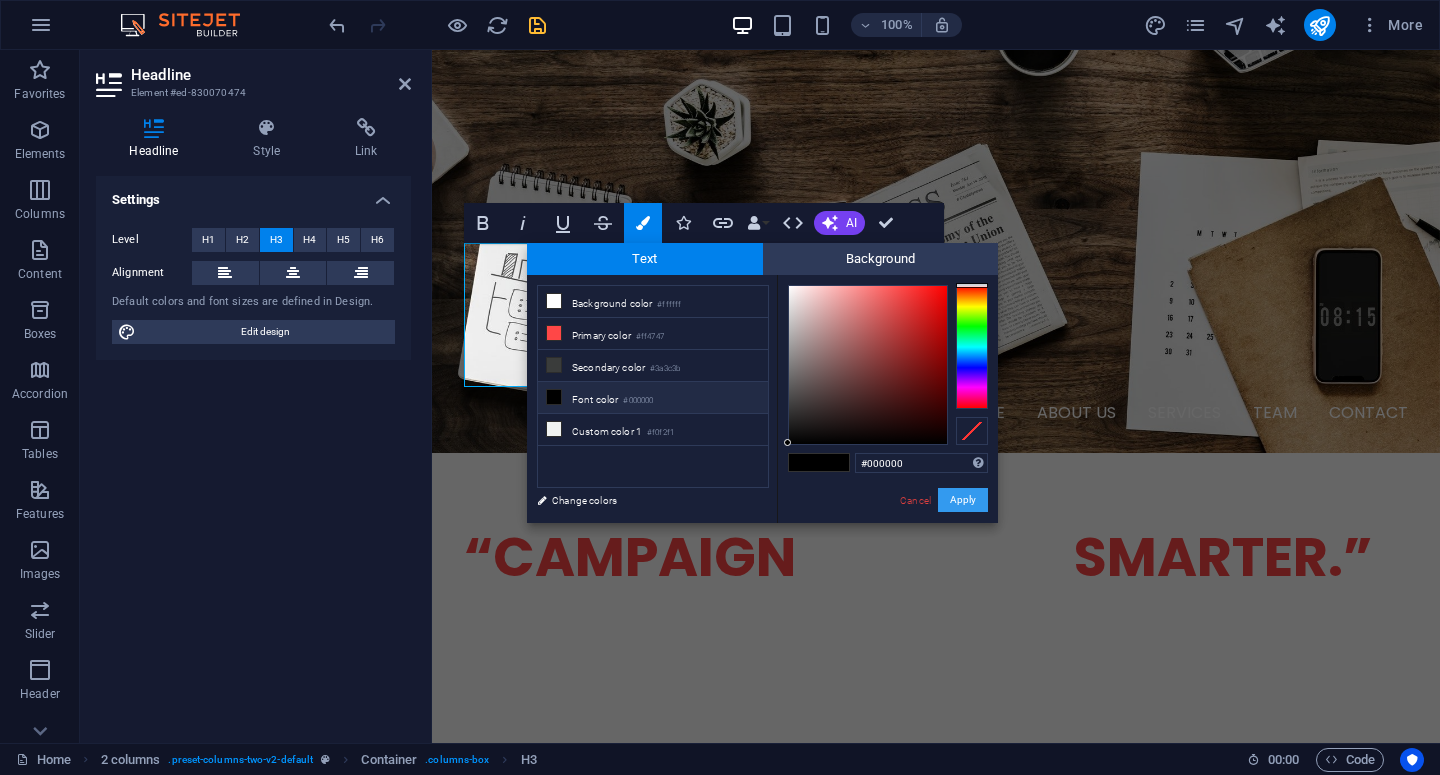 click on "Apply" at bounding box center [963, 500] 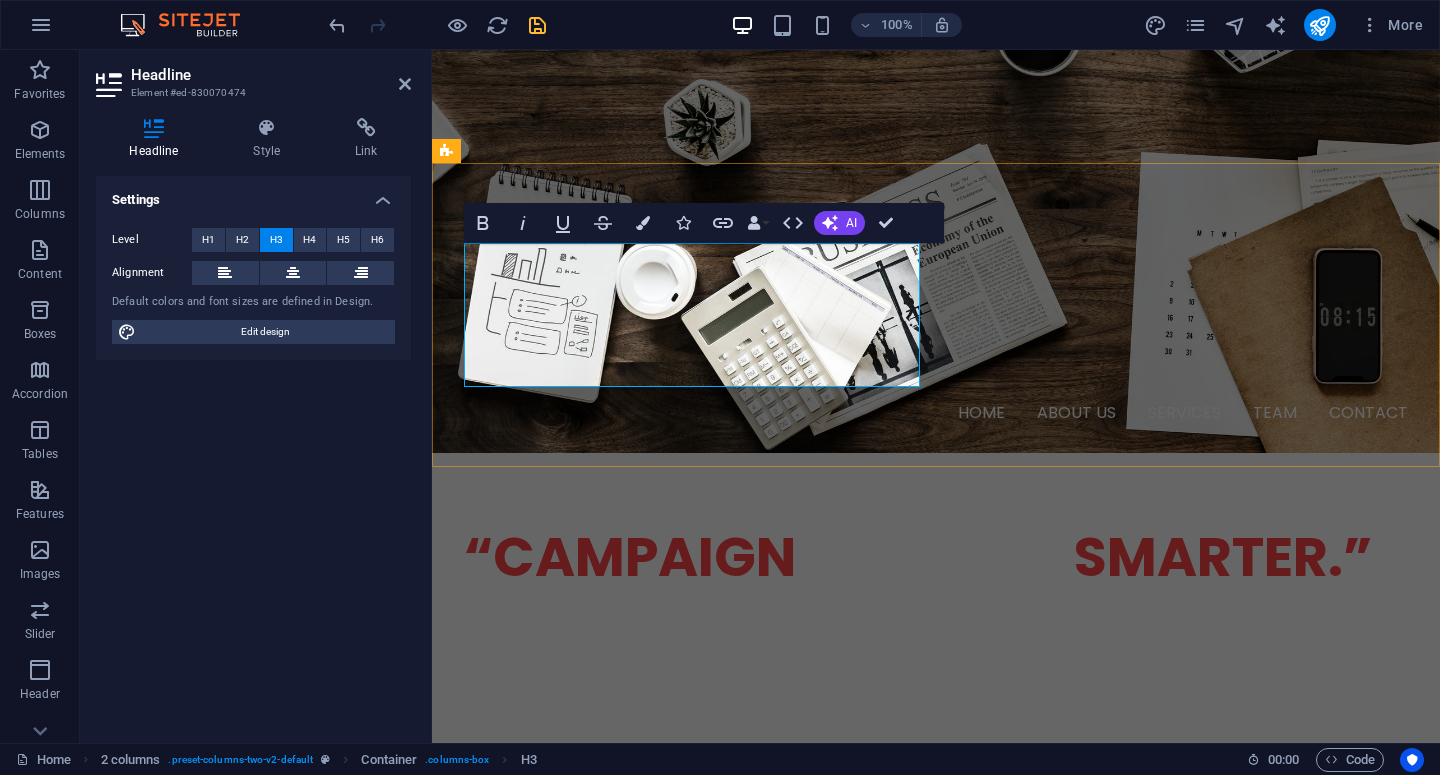 click on "digital marketing activations." at bounding box center (670, 962) 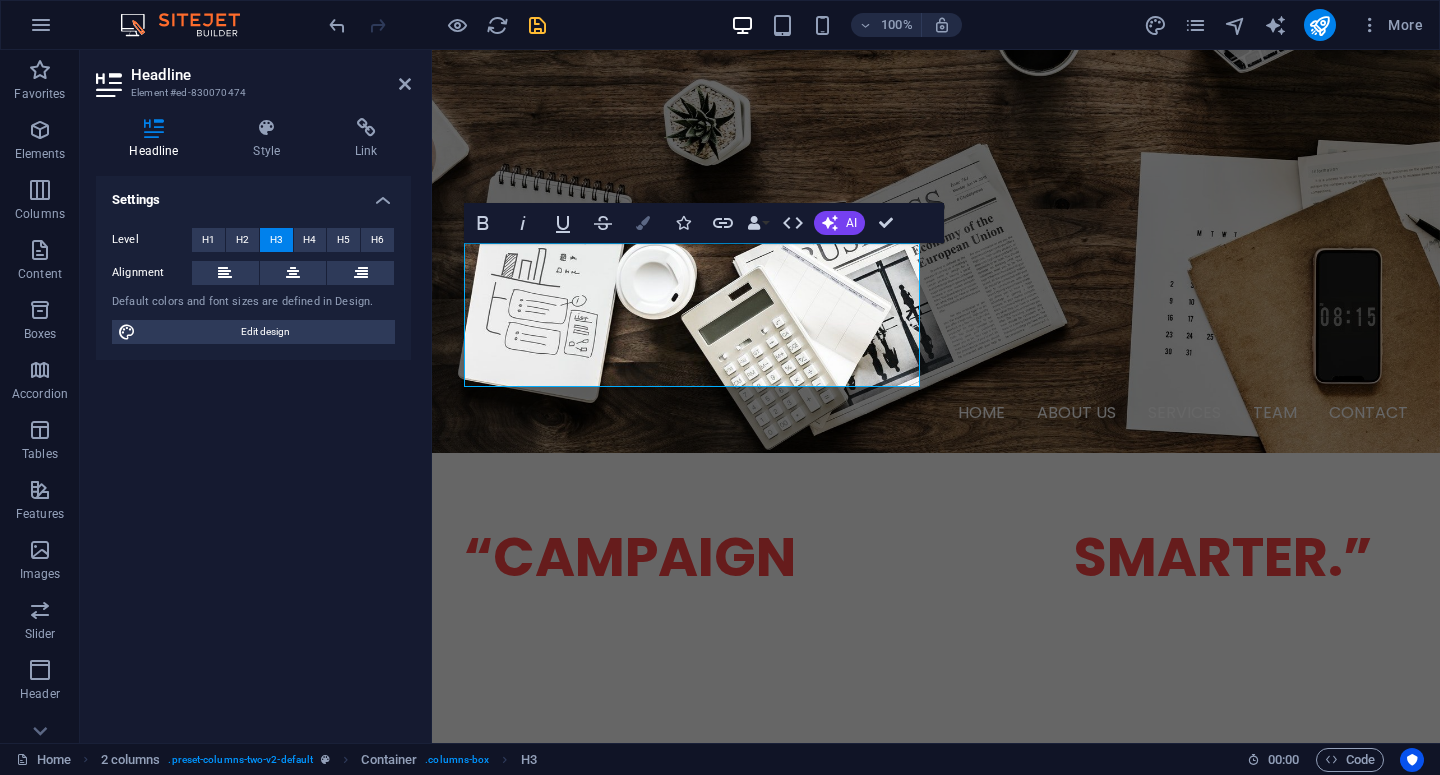 click at bounding box center [643, 223] 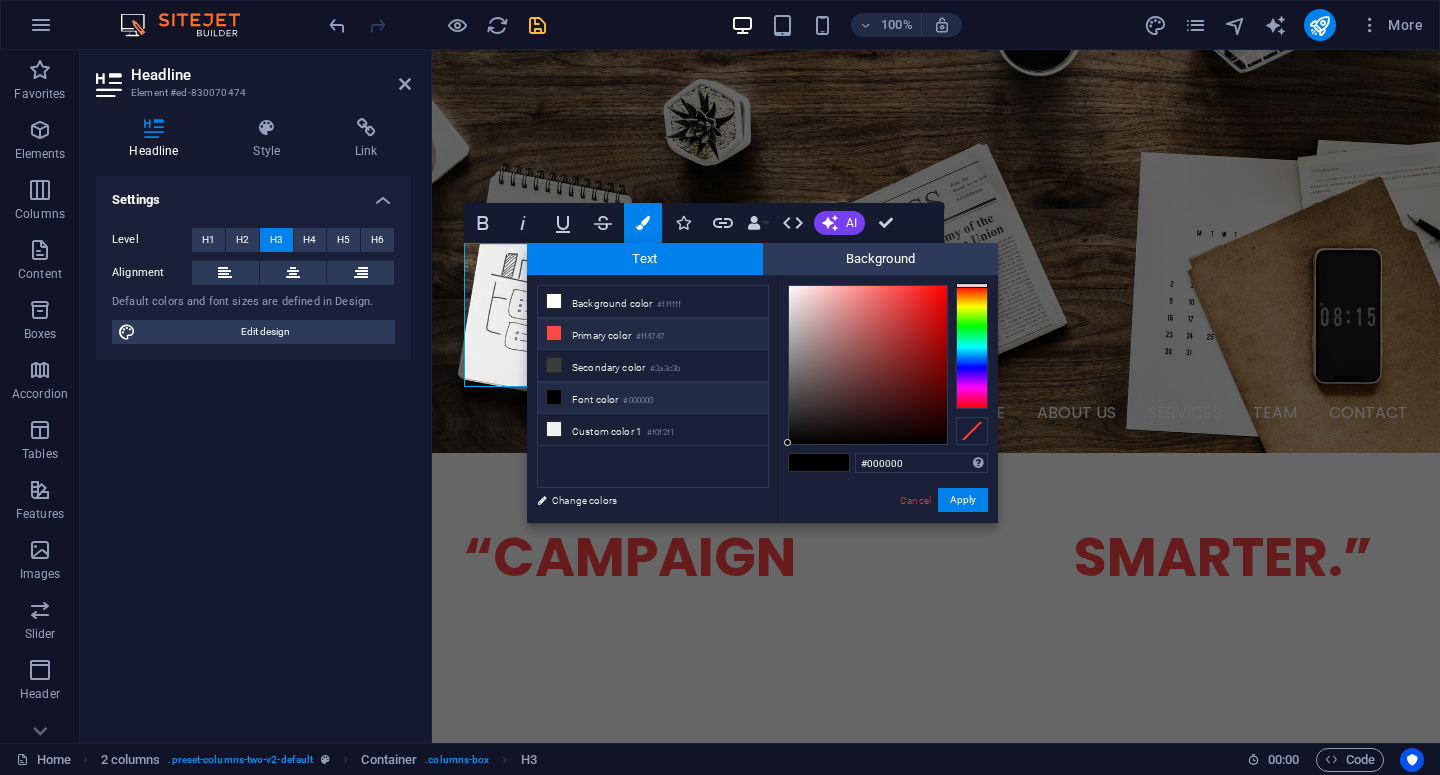 click on "Primary color
#ff4747" at bounding box center [653, 334] 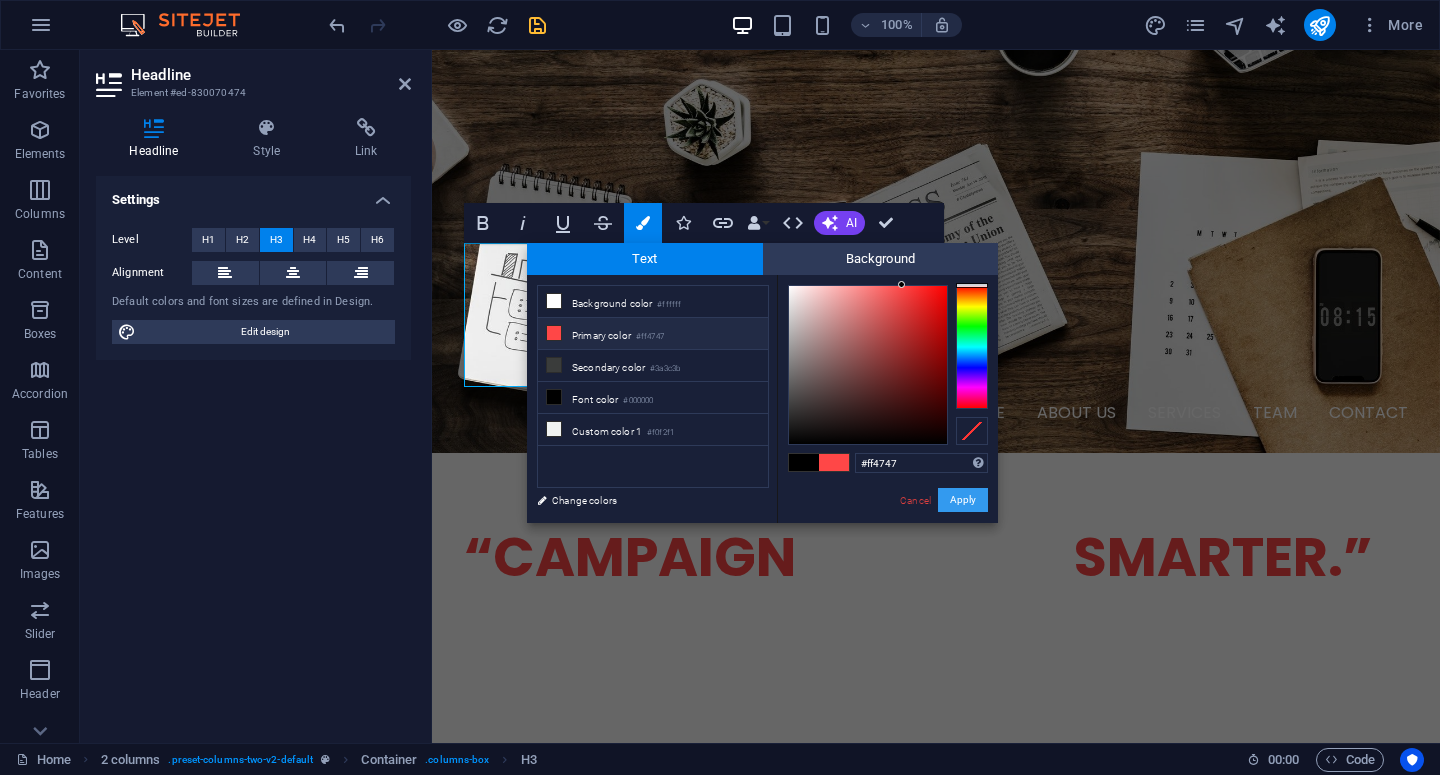 click on "Apply" at bounding box center (963, 500) 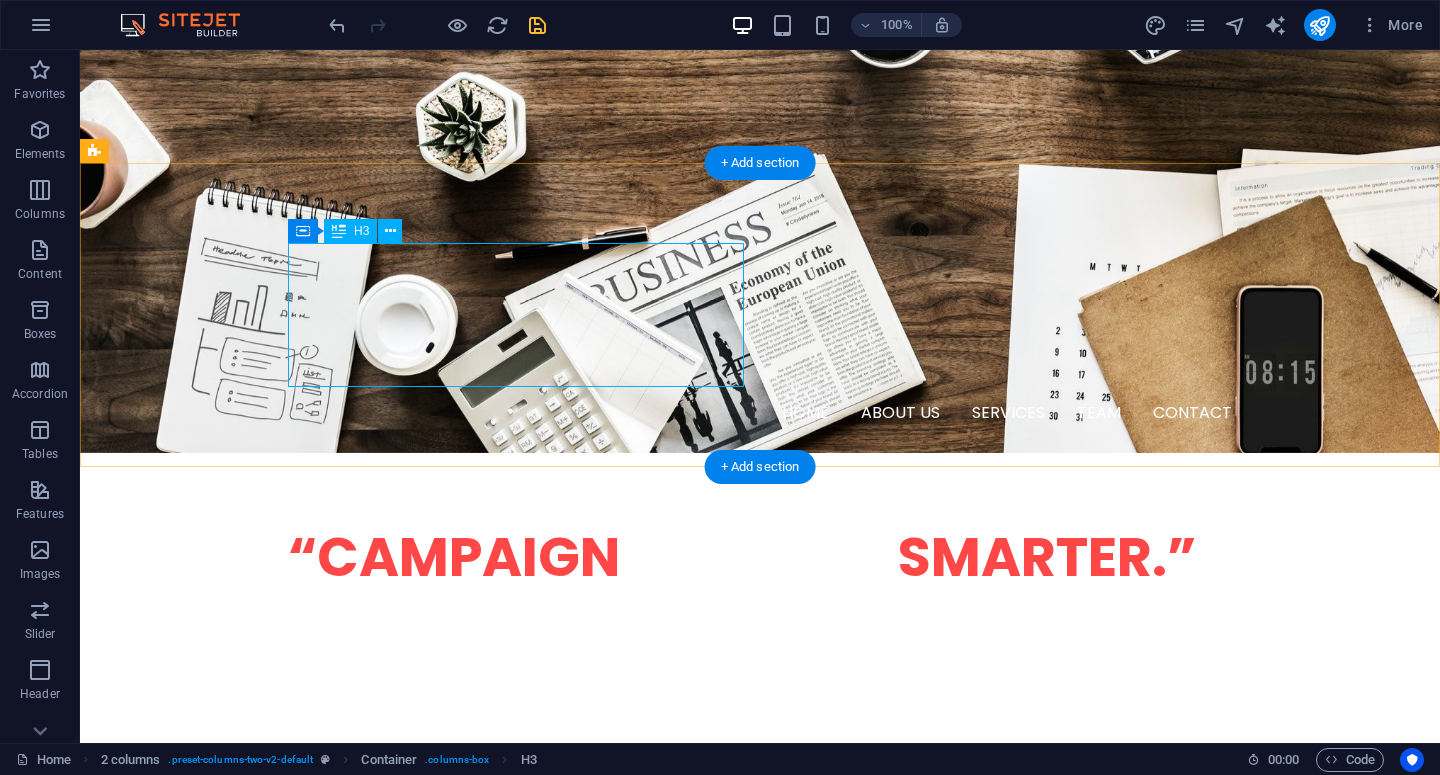 click on "Snap Flow i s a digital agency specializing in  influencer campaigns  and  digital marketing activations ." at bounding box center [324, 927] 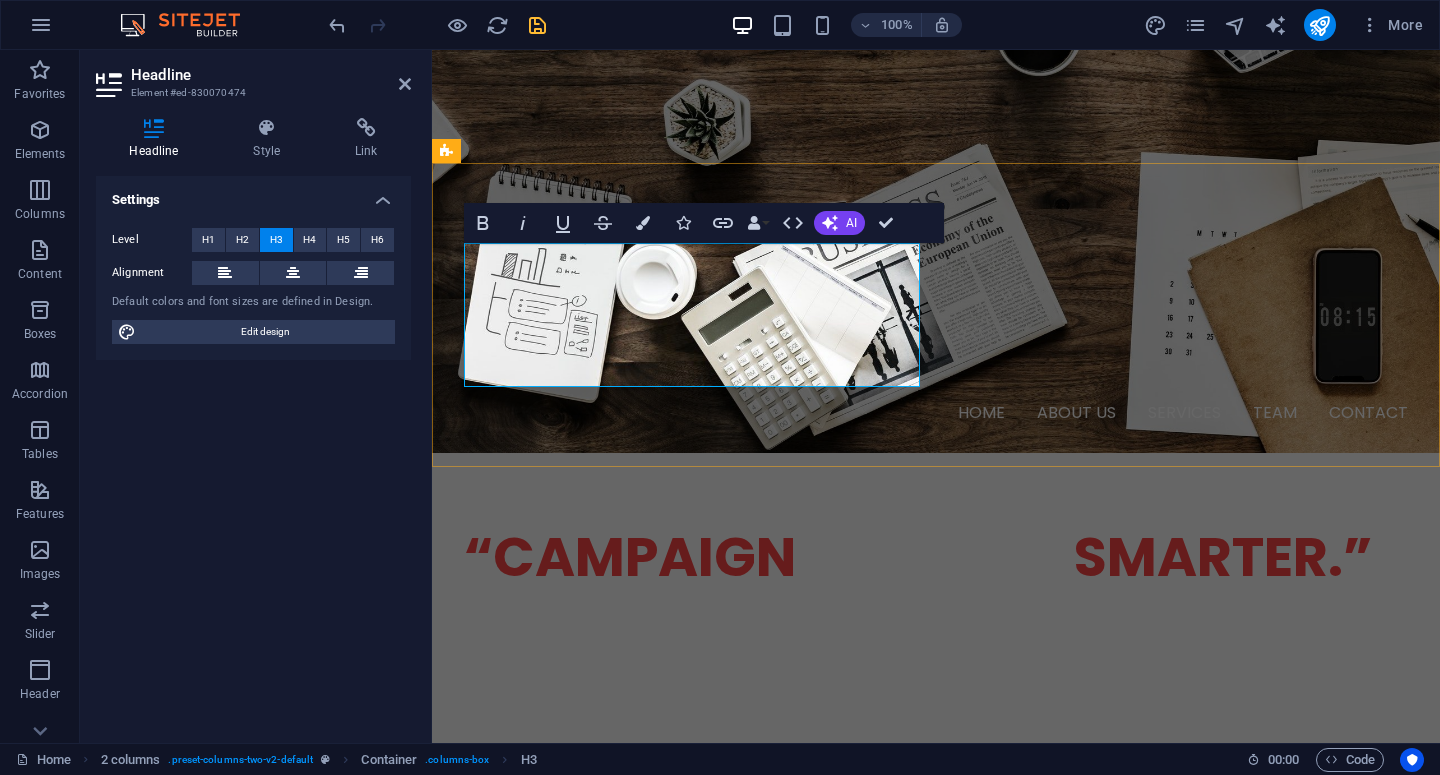 click on "s a digital agency specializing in" at bounding box center [643, 890] 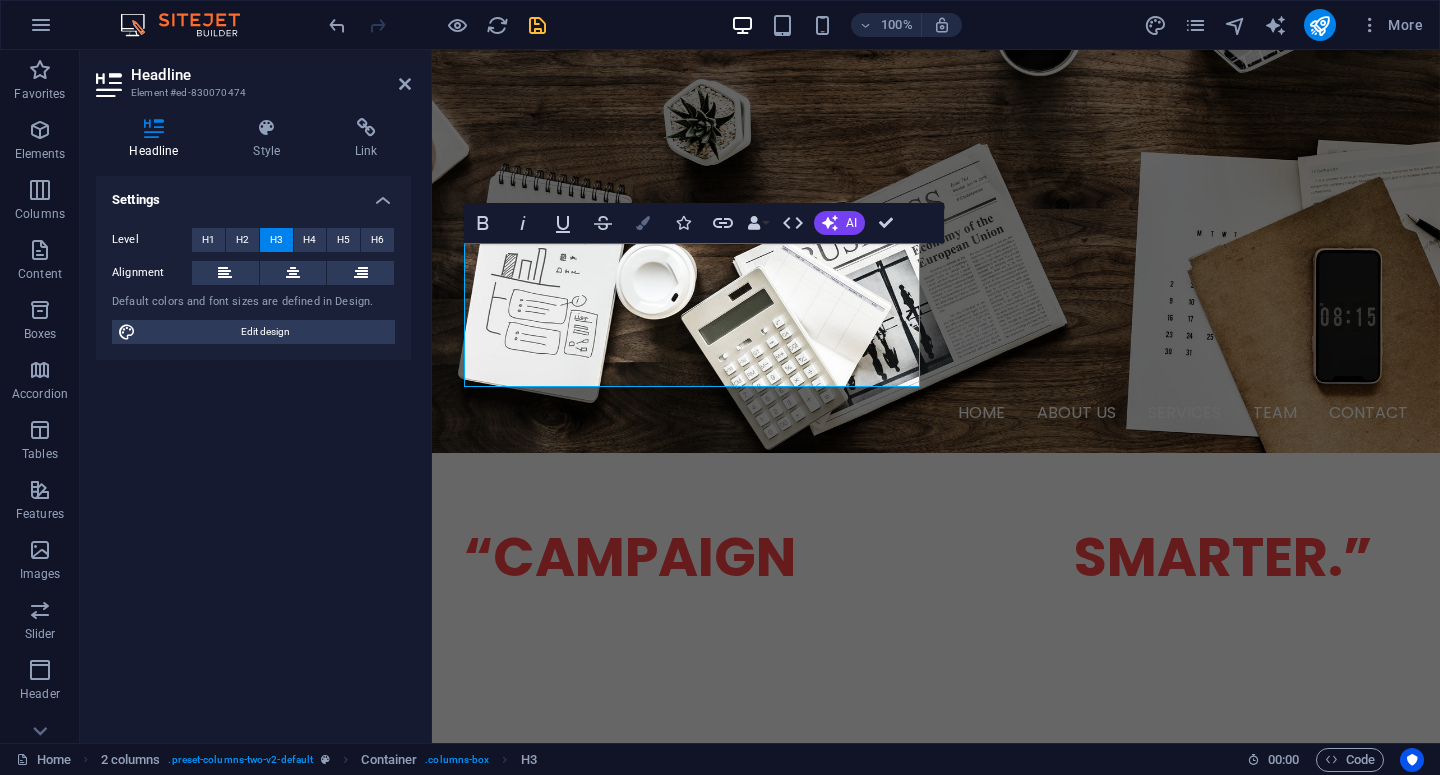 click on "Colors" at bounding box center (643, 223) 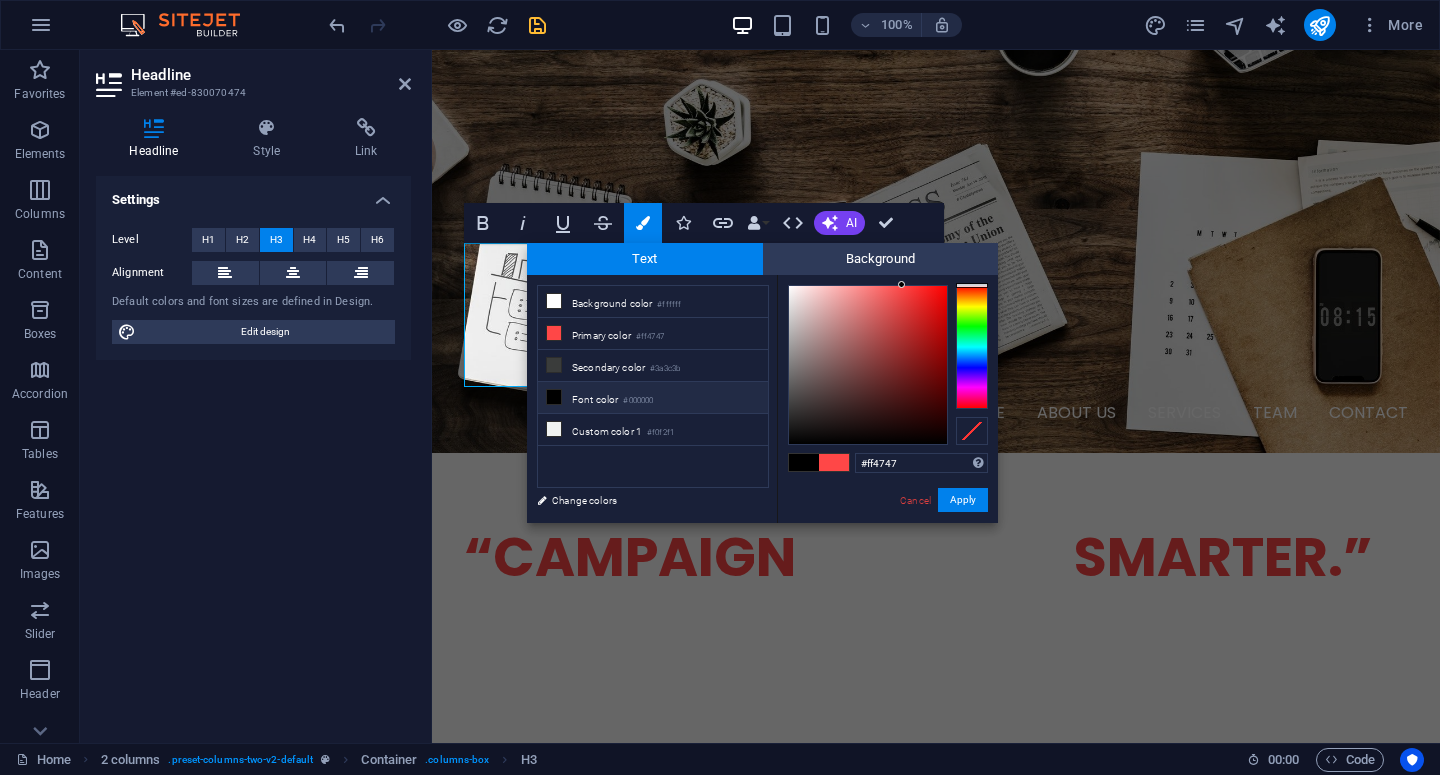 click on "Font color
#000000" at bounding box center (653, 398) 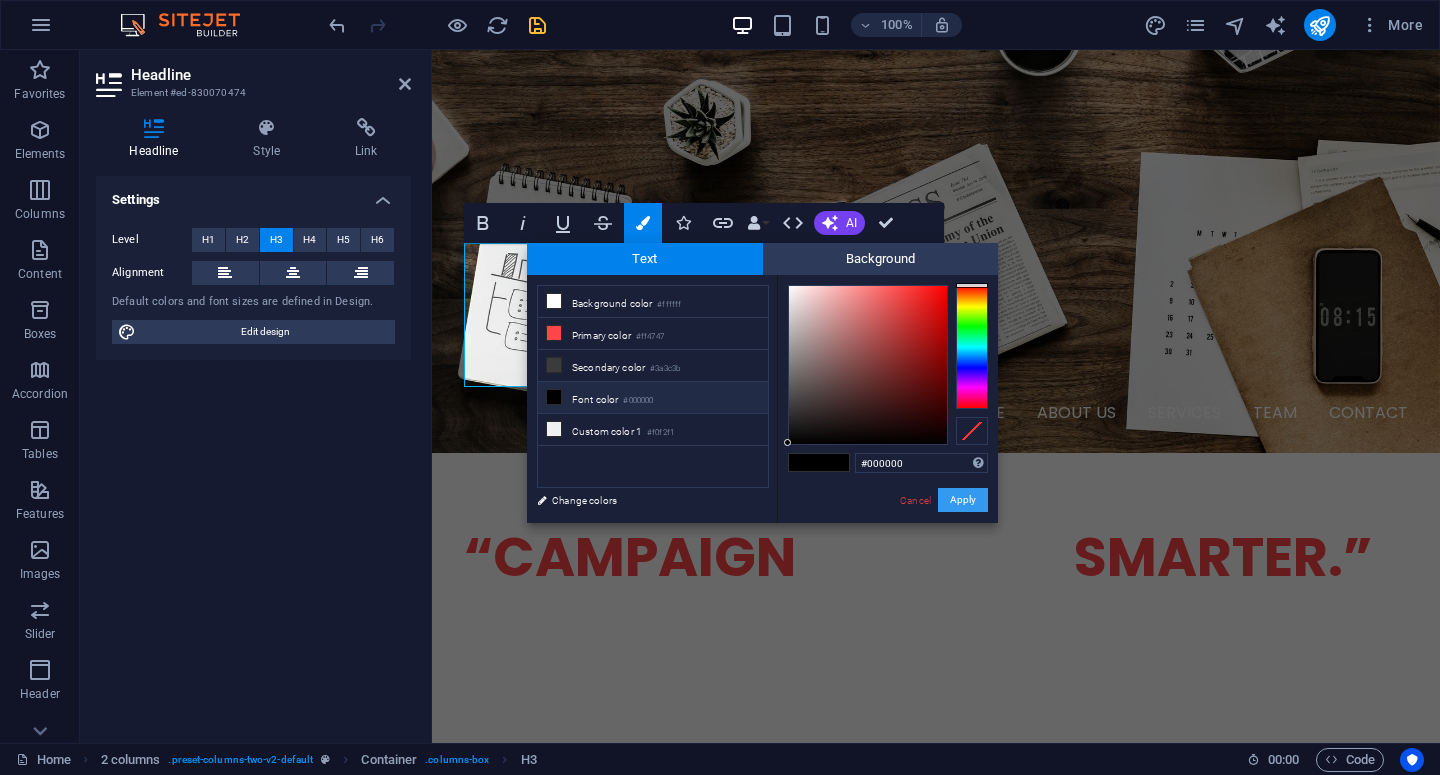 click on "Apply" at bounding box center [963, 500] 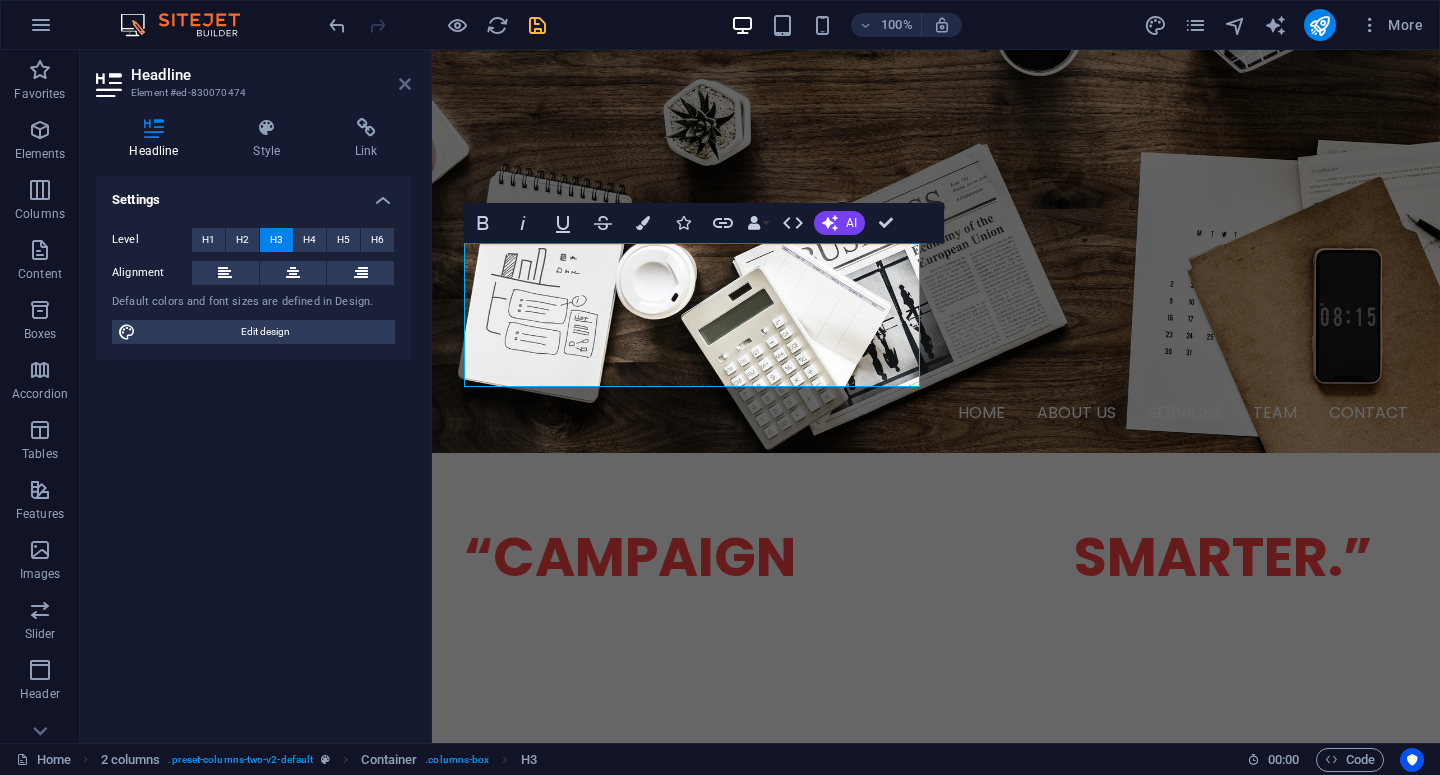 click at bounding box center (405, 84) 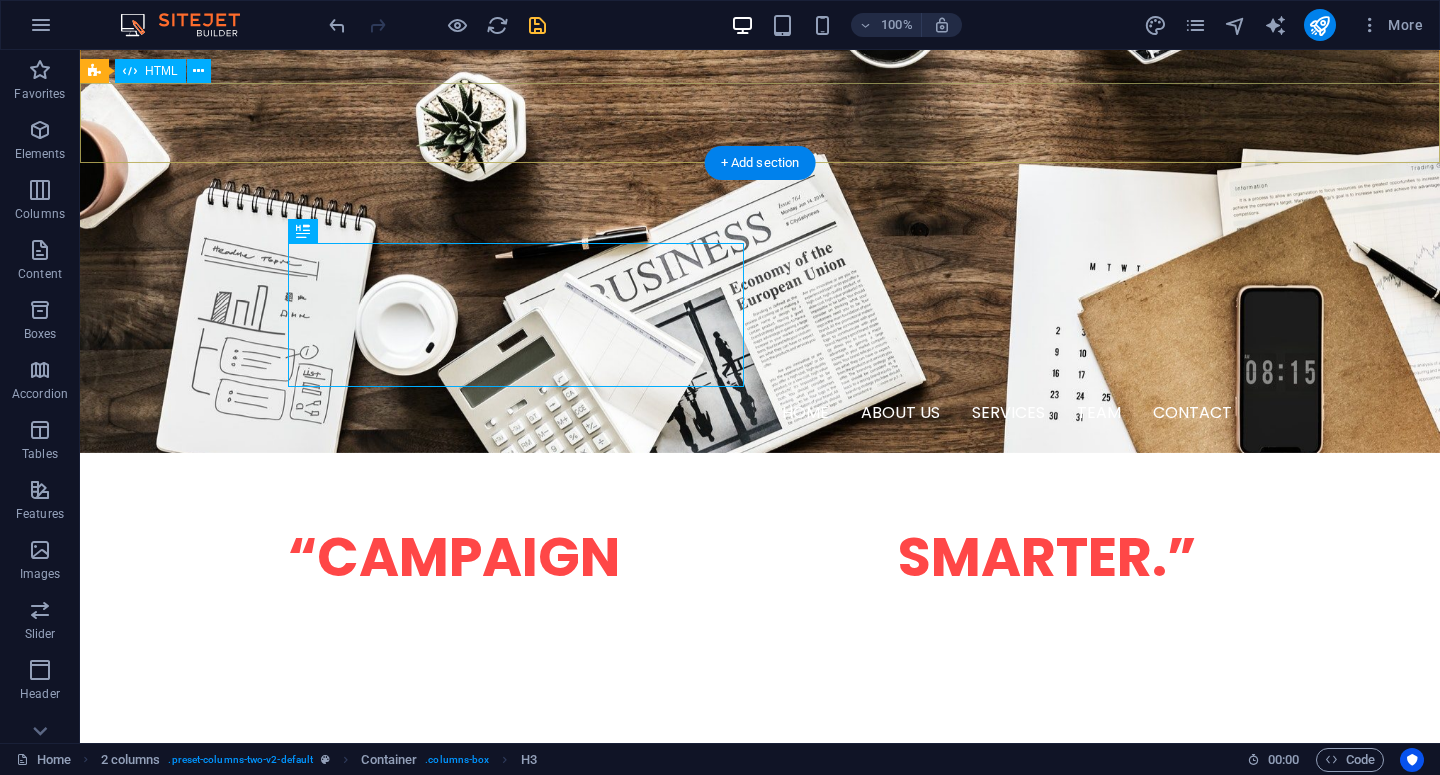 click at bounding box center (760, 735) 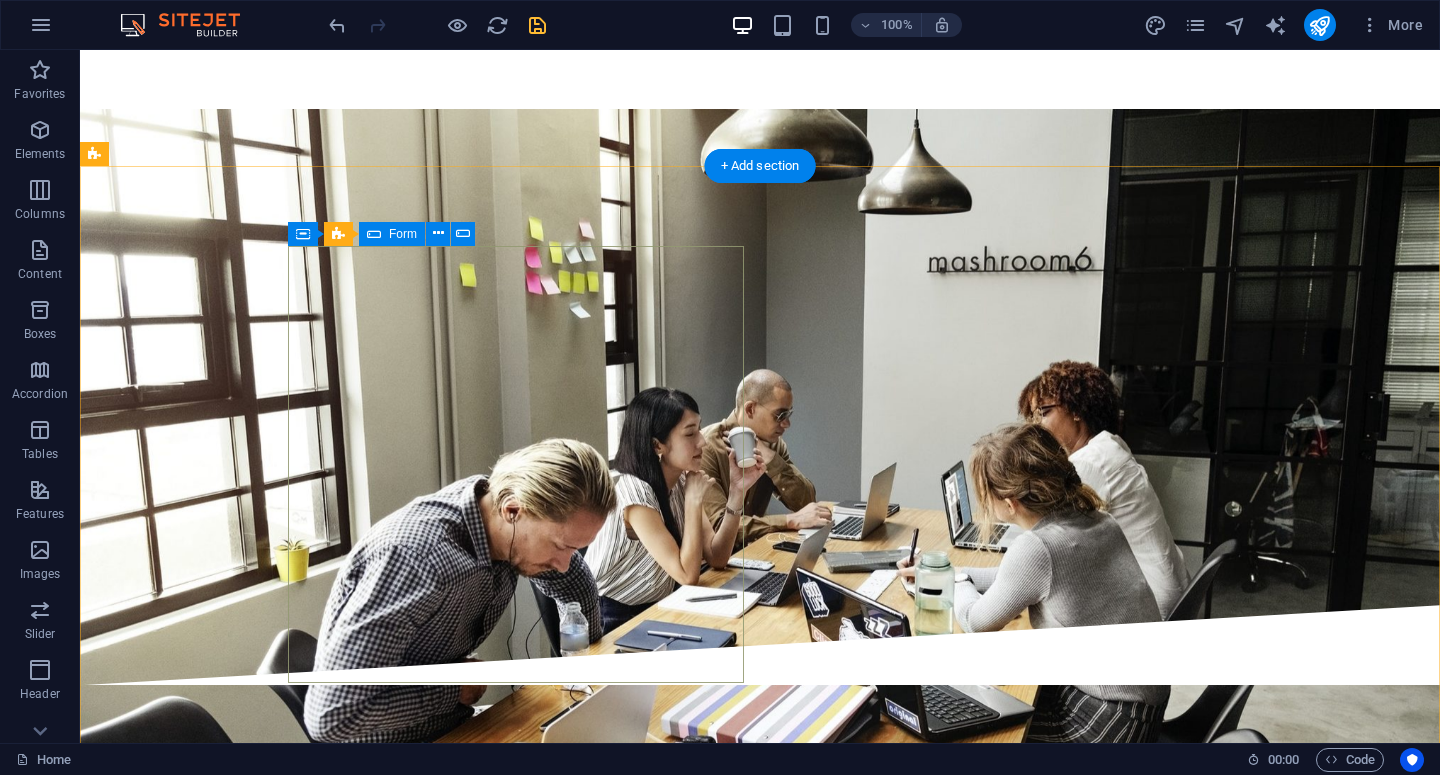 scroll, scrollTop: 3792, scrollLeft: 0, axis: vertical 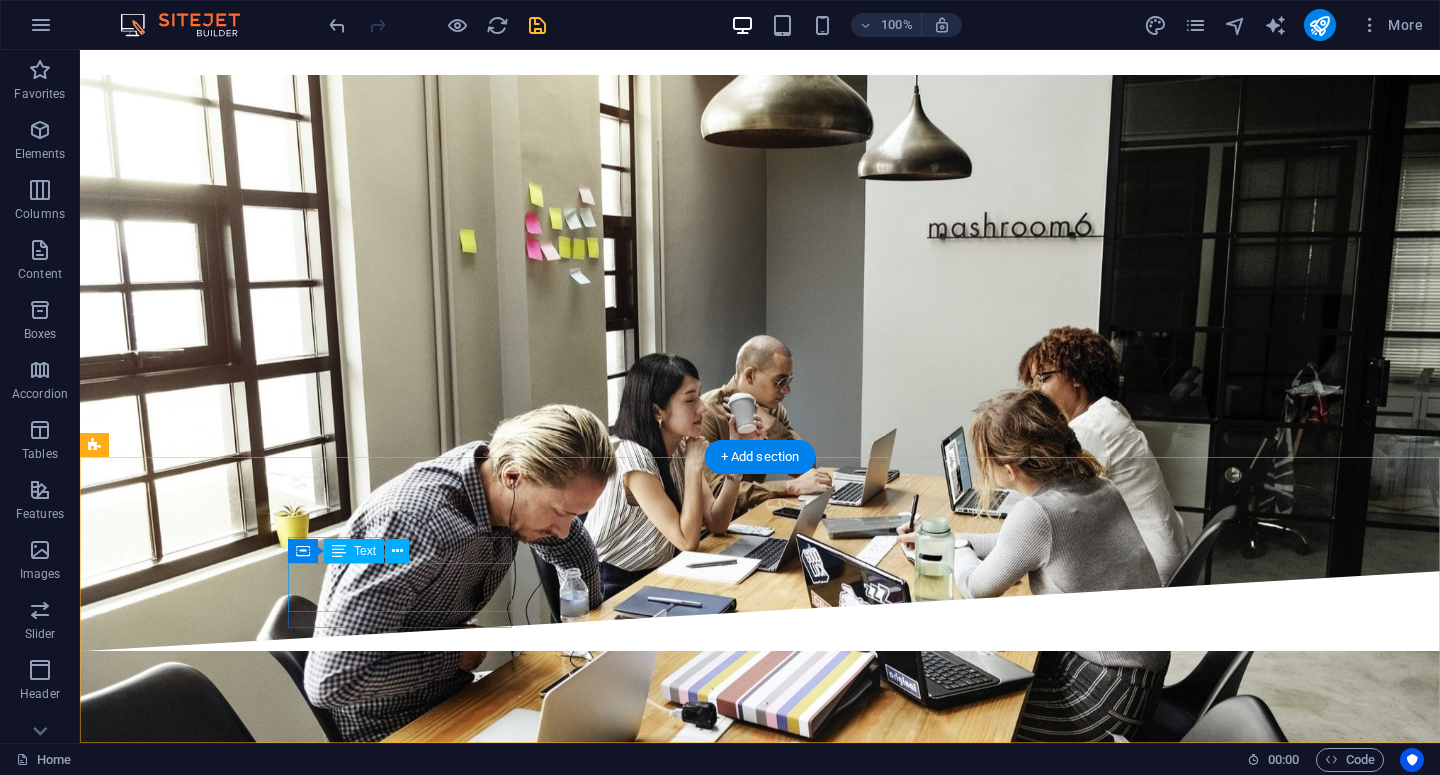 click on "[CITY], [COUNTRY]." at bounding box center [208, 3041] 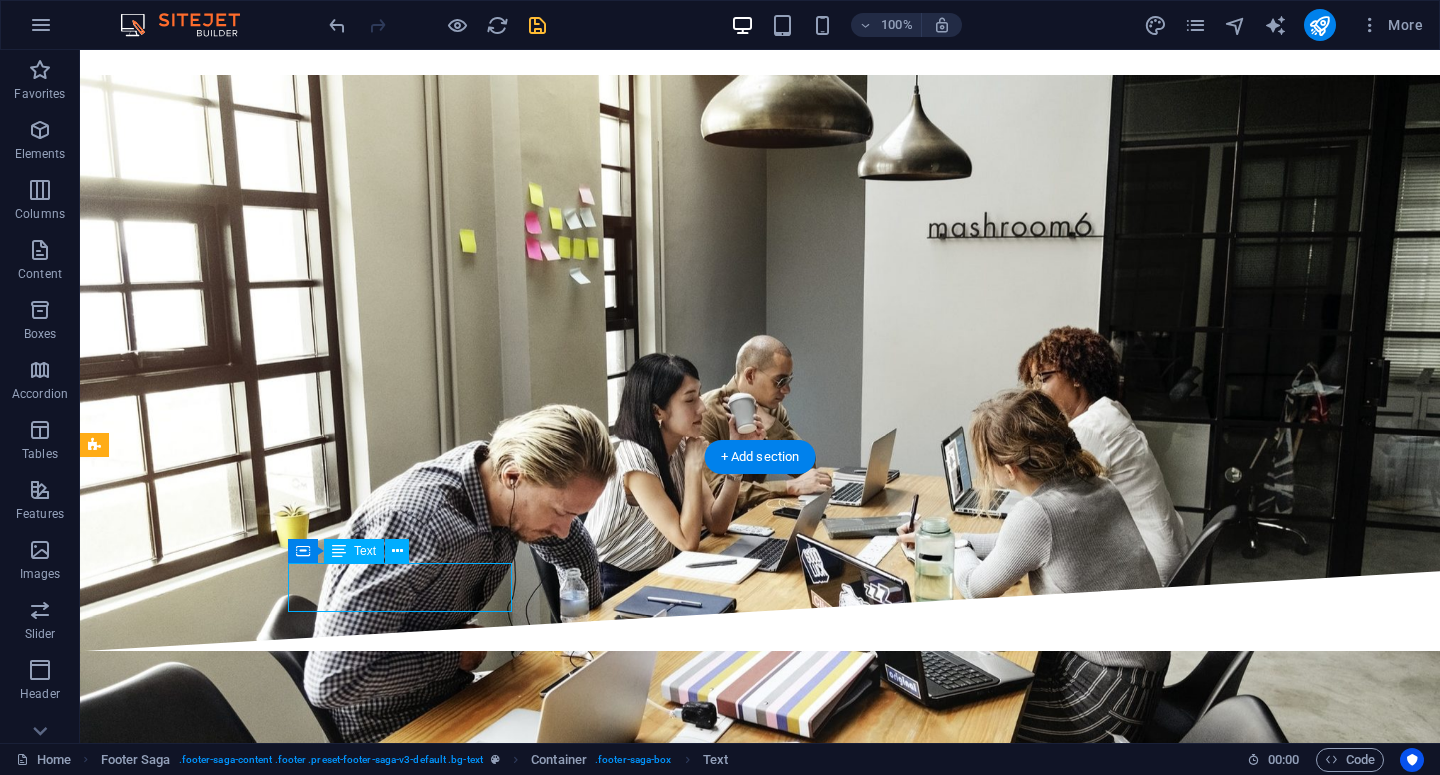 click on "[CITY], [COUNTRY]." at bounding box center [208, 3041] 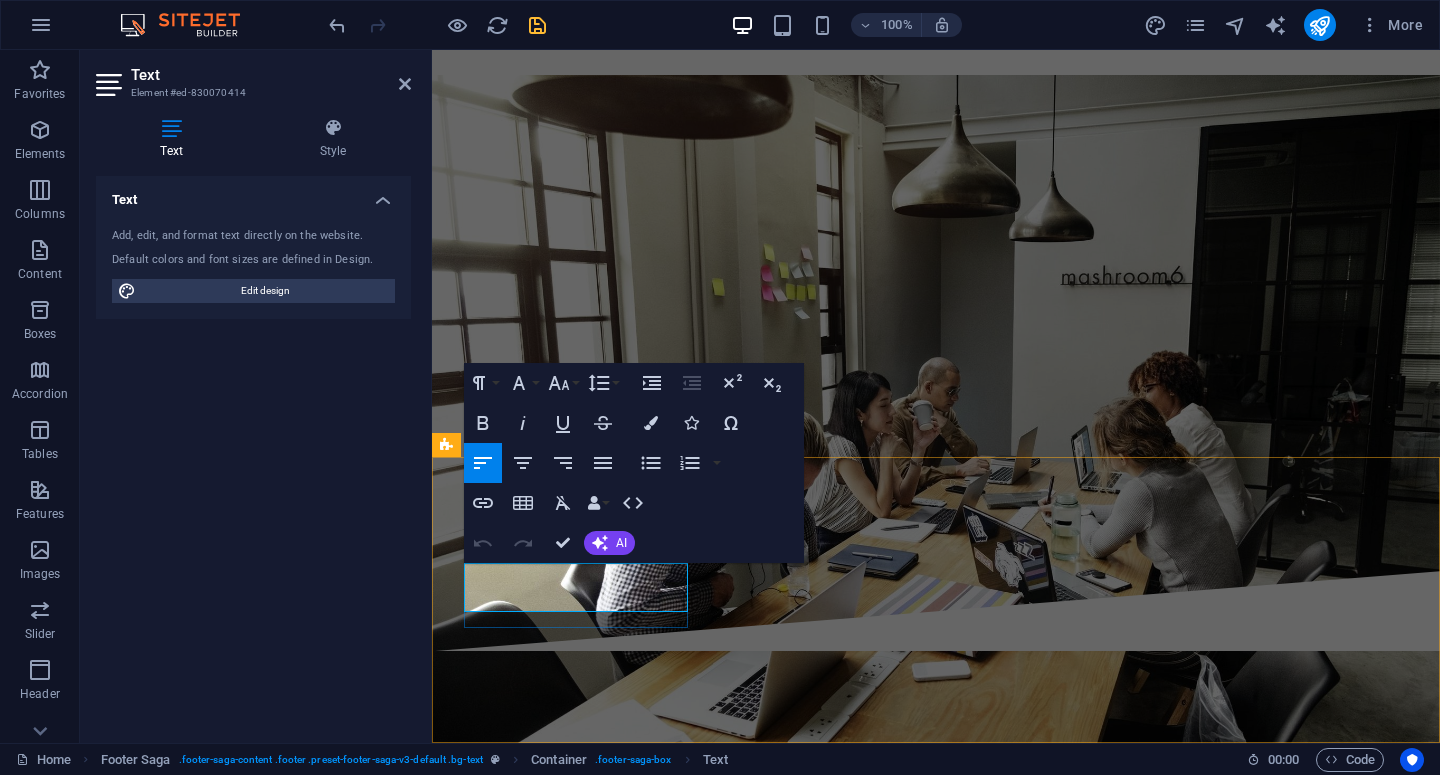 click on "[CITY], [COUNTRY]." at bounding box center (560, 3054) 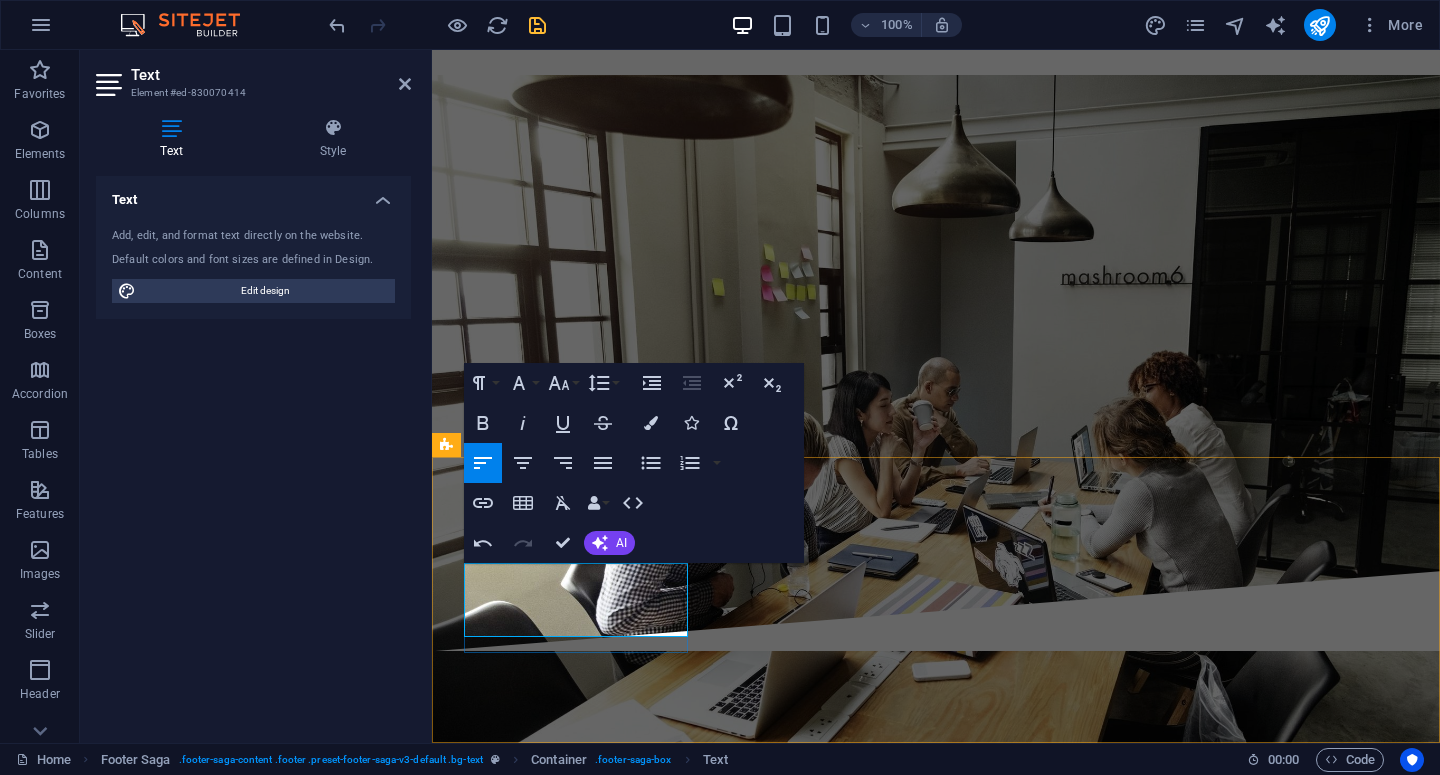 type 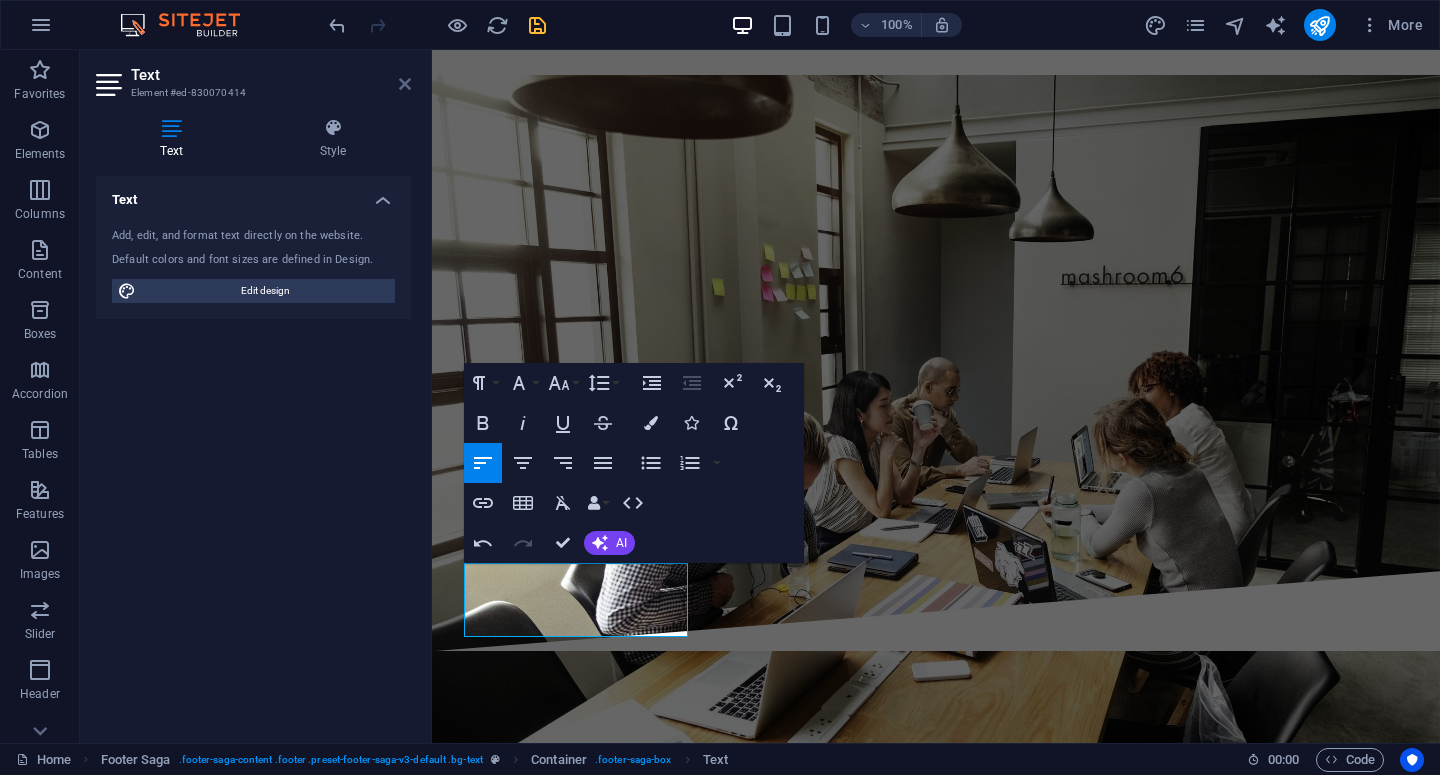 click at bounding box center [405, 84] 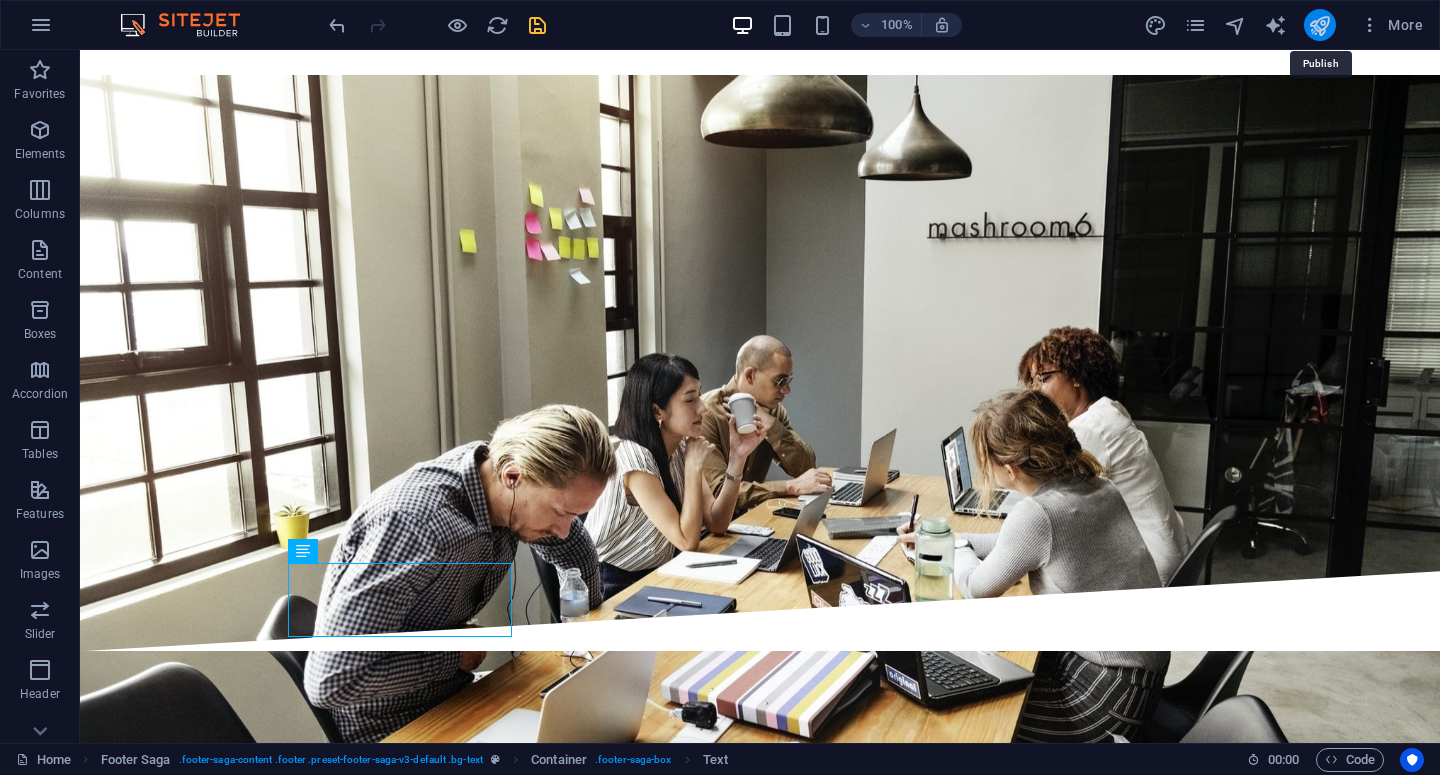 click at bounding box center (1319, 25) 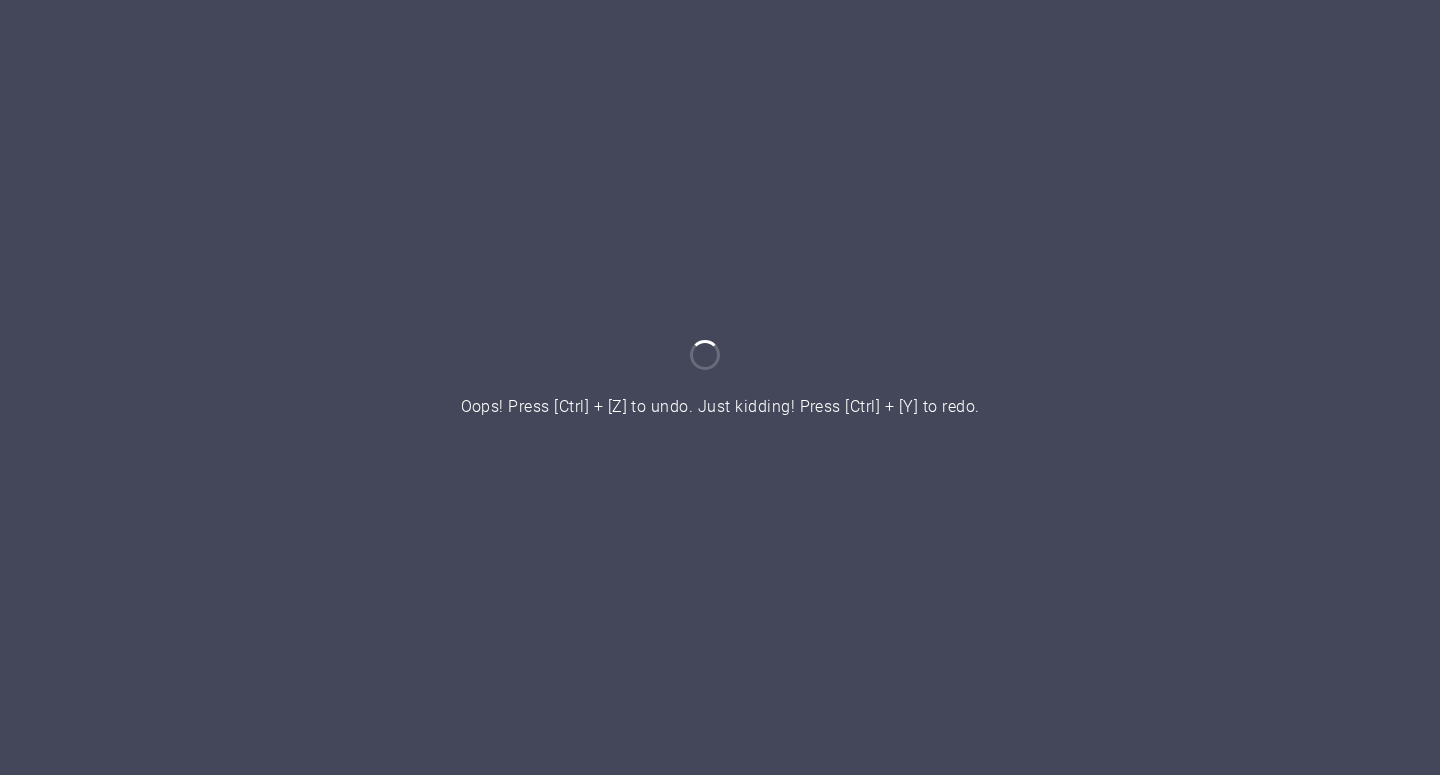 scroll, scrollTop: 0, scrollLeft: 0, axis: both 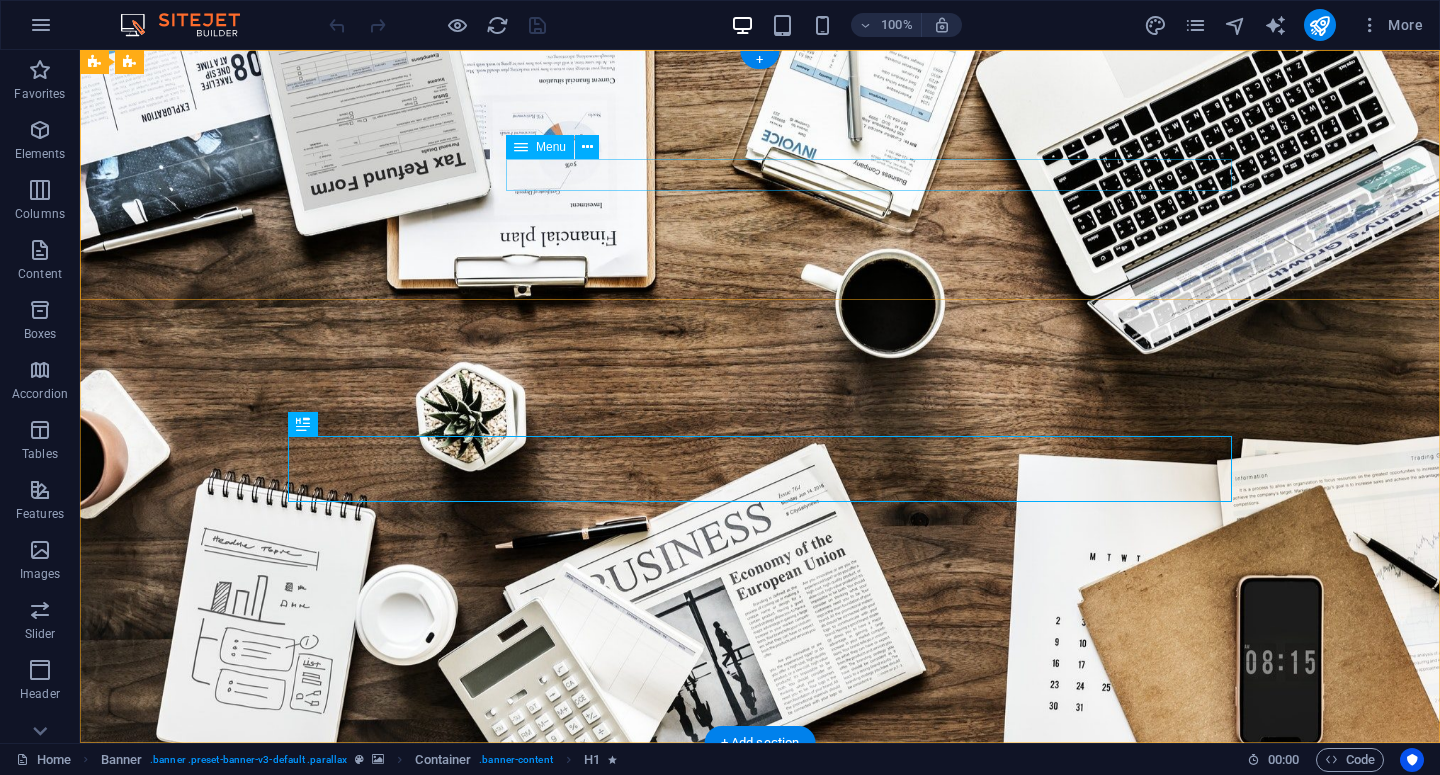 click on "Home About us Services Team Contact" at bounding box center (760, 993) 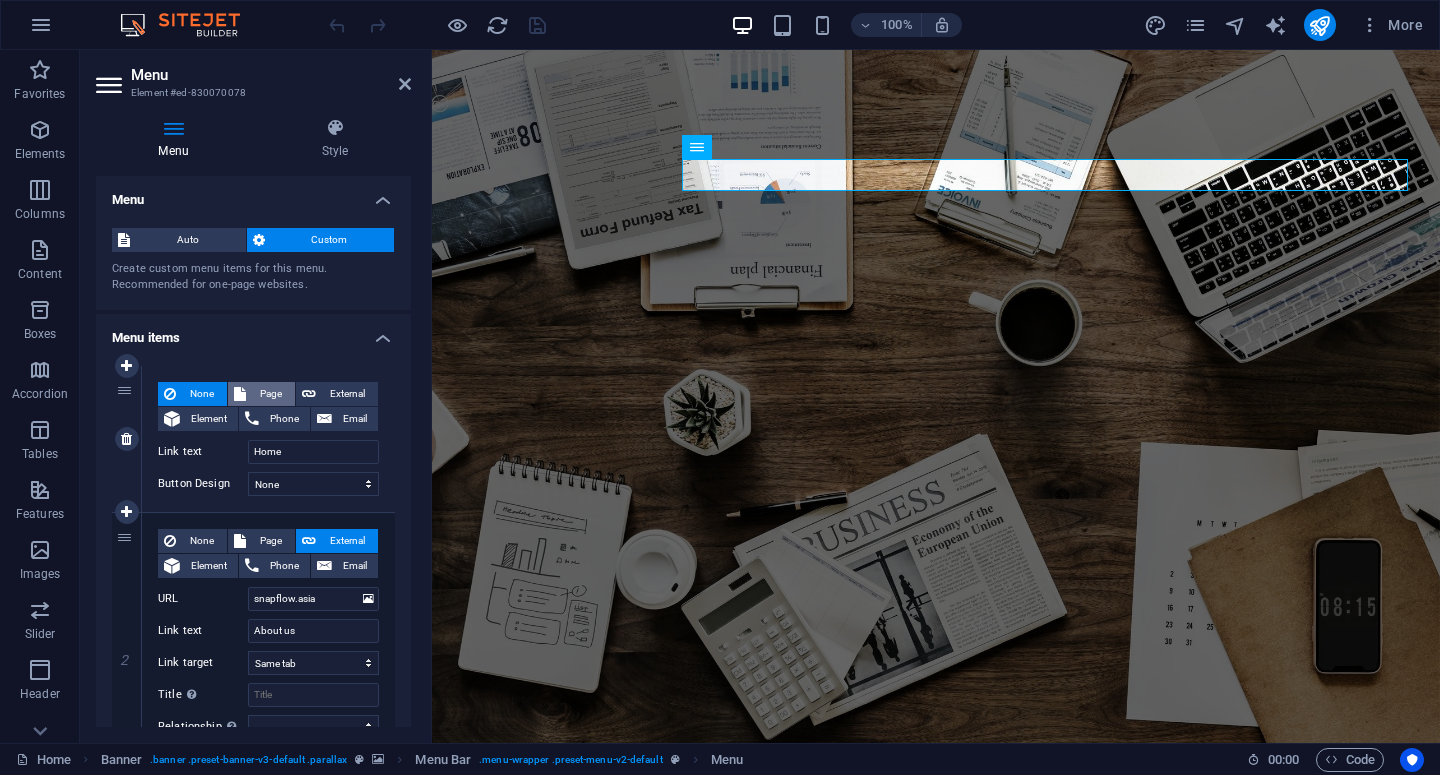 click on "Page" at bounding box center (270, 394) 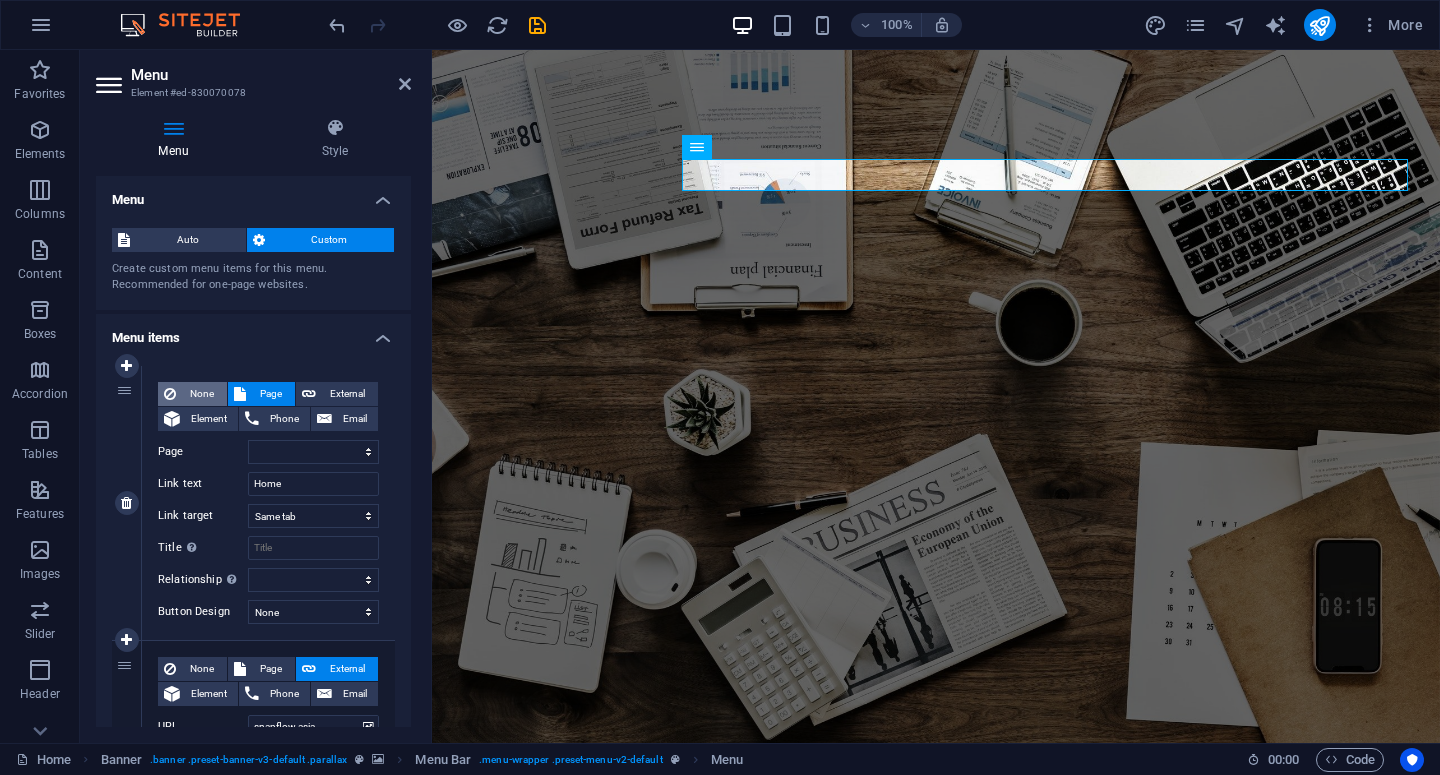 click on "None" at bounding box center (201, 394) 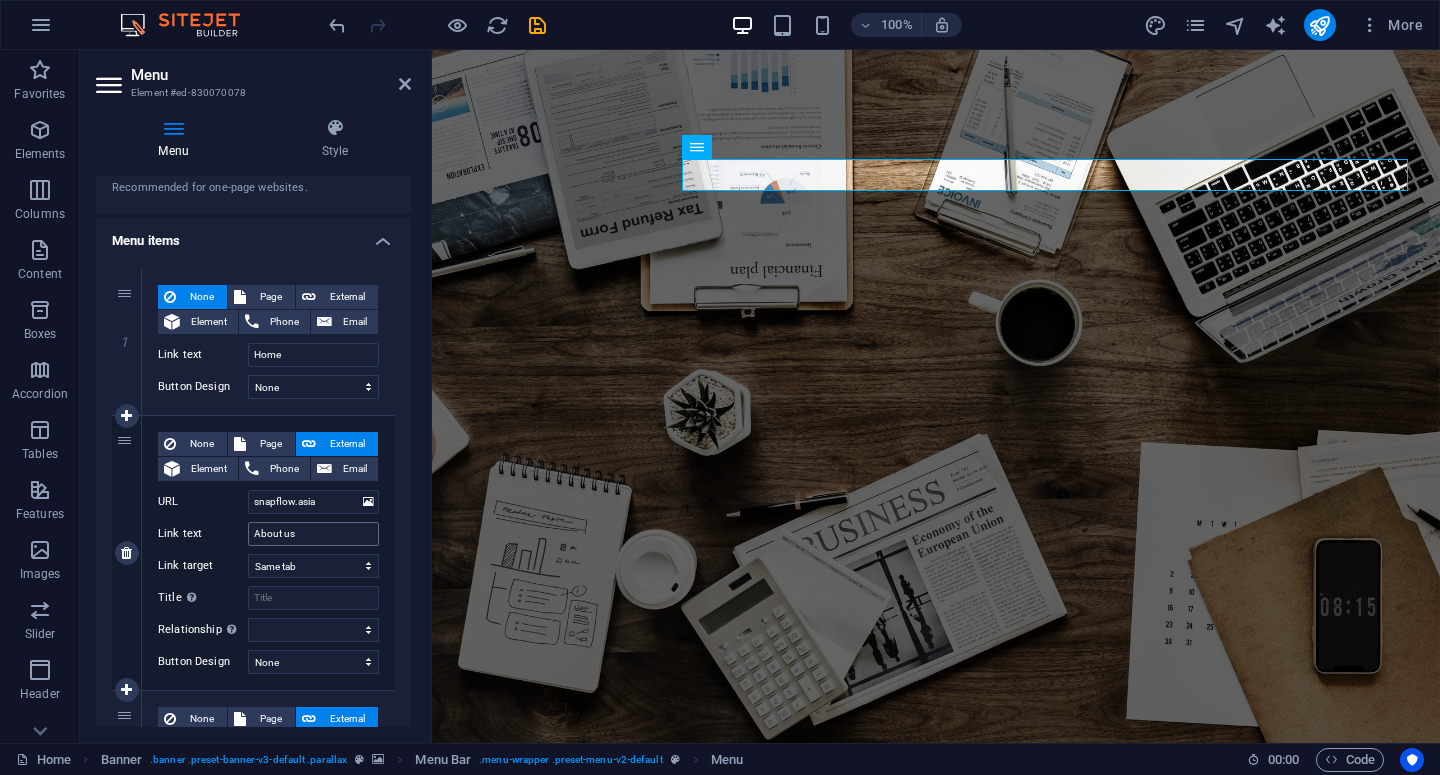 scroll, scrollTop: 129, scrollLeft: 0, axis: vertical 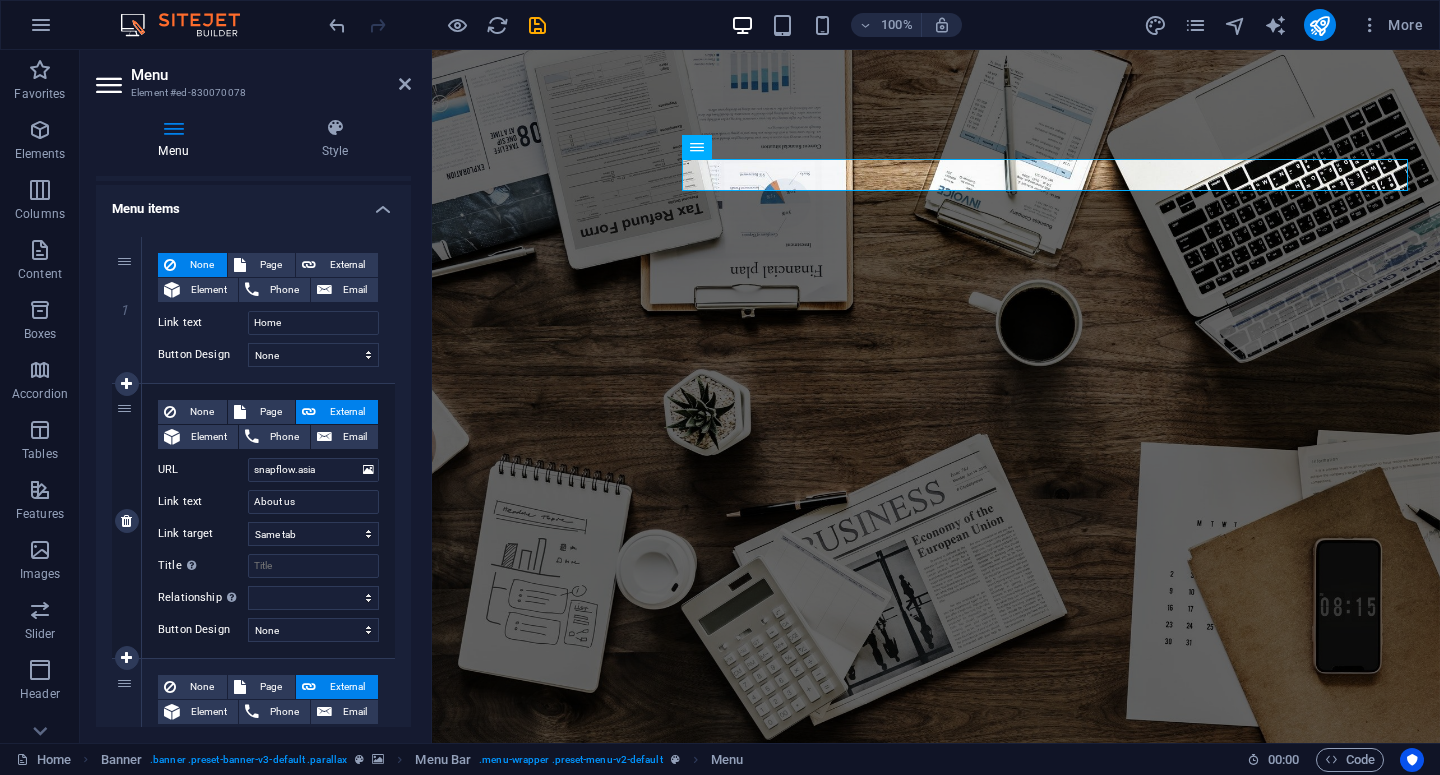 click on "External" at bounding box center [347, 412] 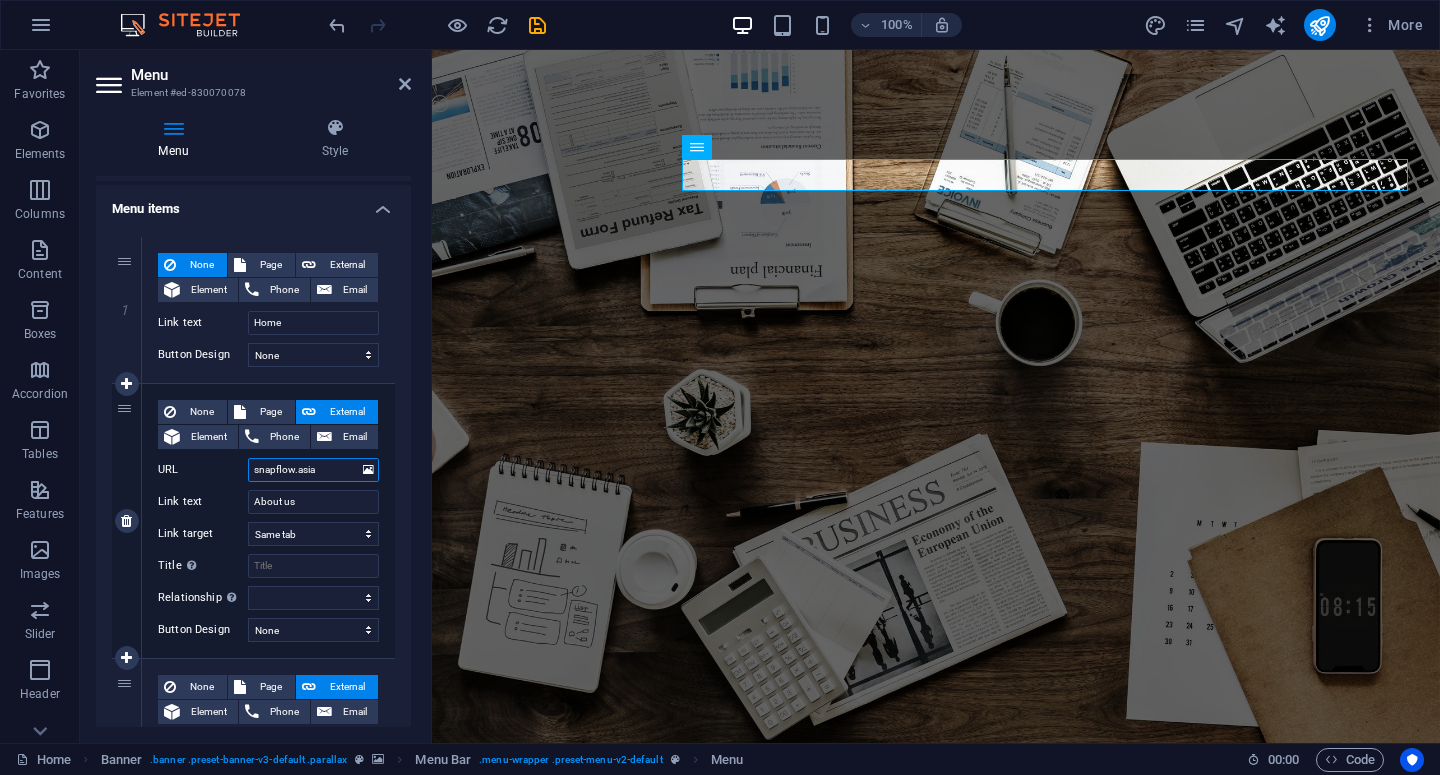 click on "snapflow.asia" at bounding box center (313, 470) 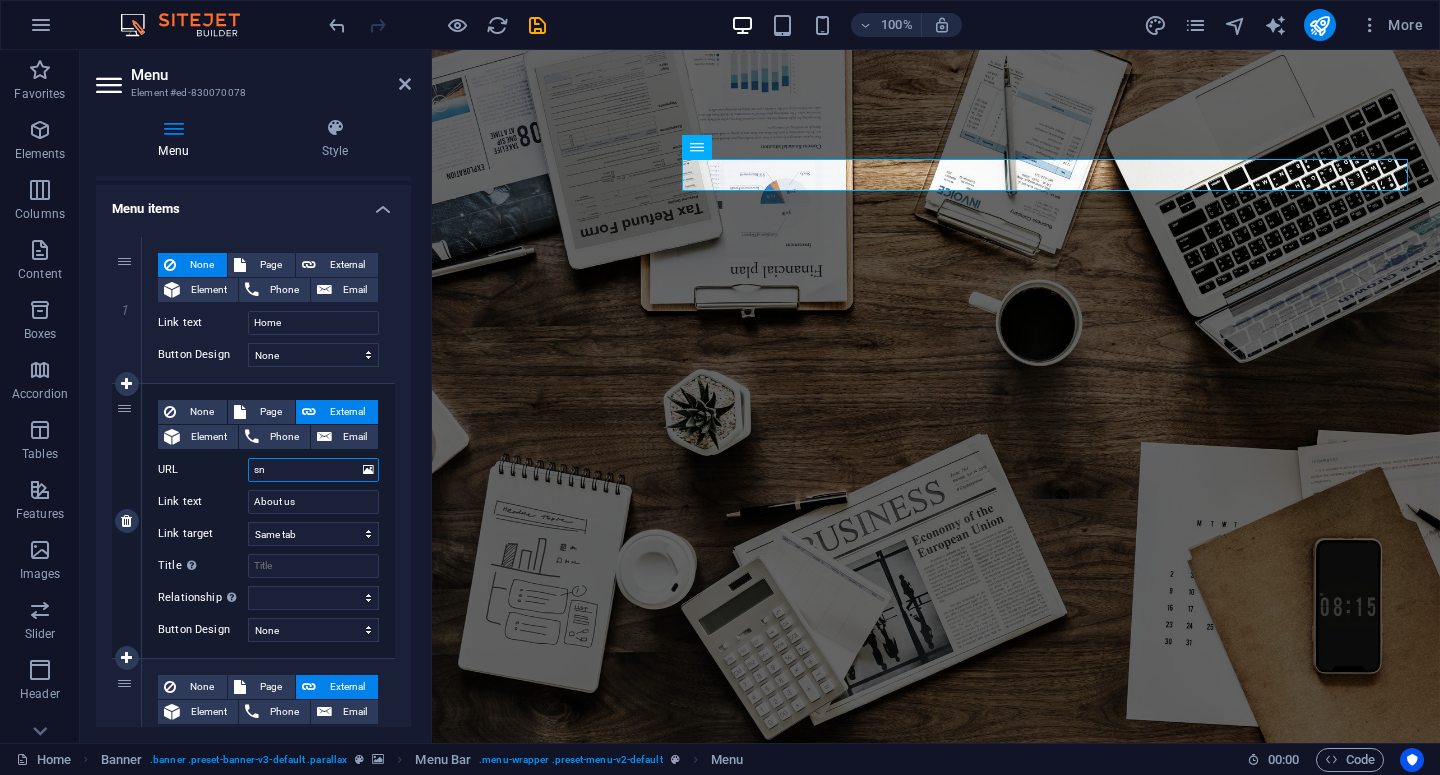 type on "s" 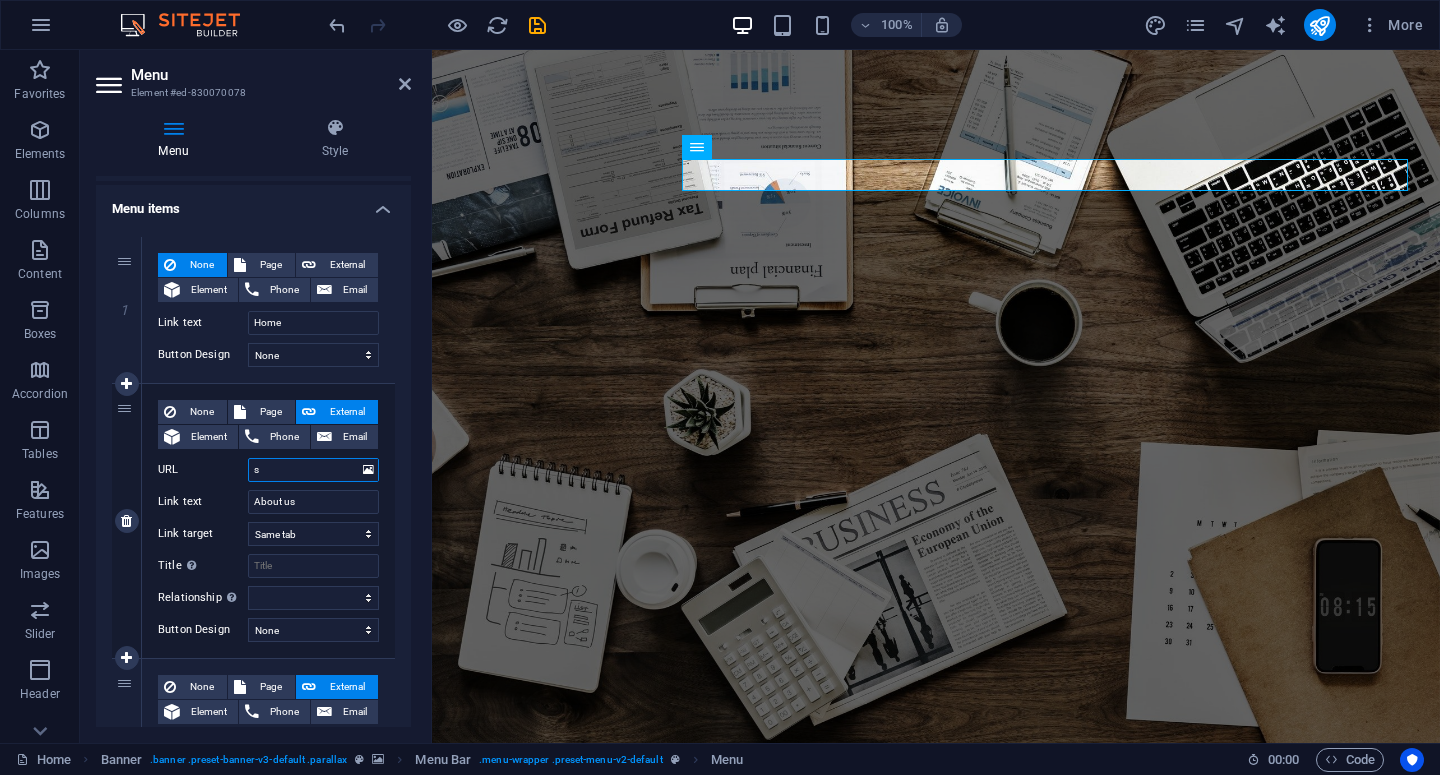 type 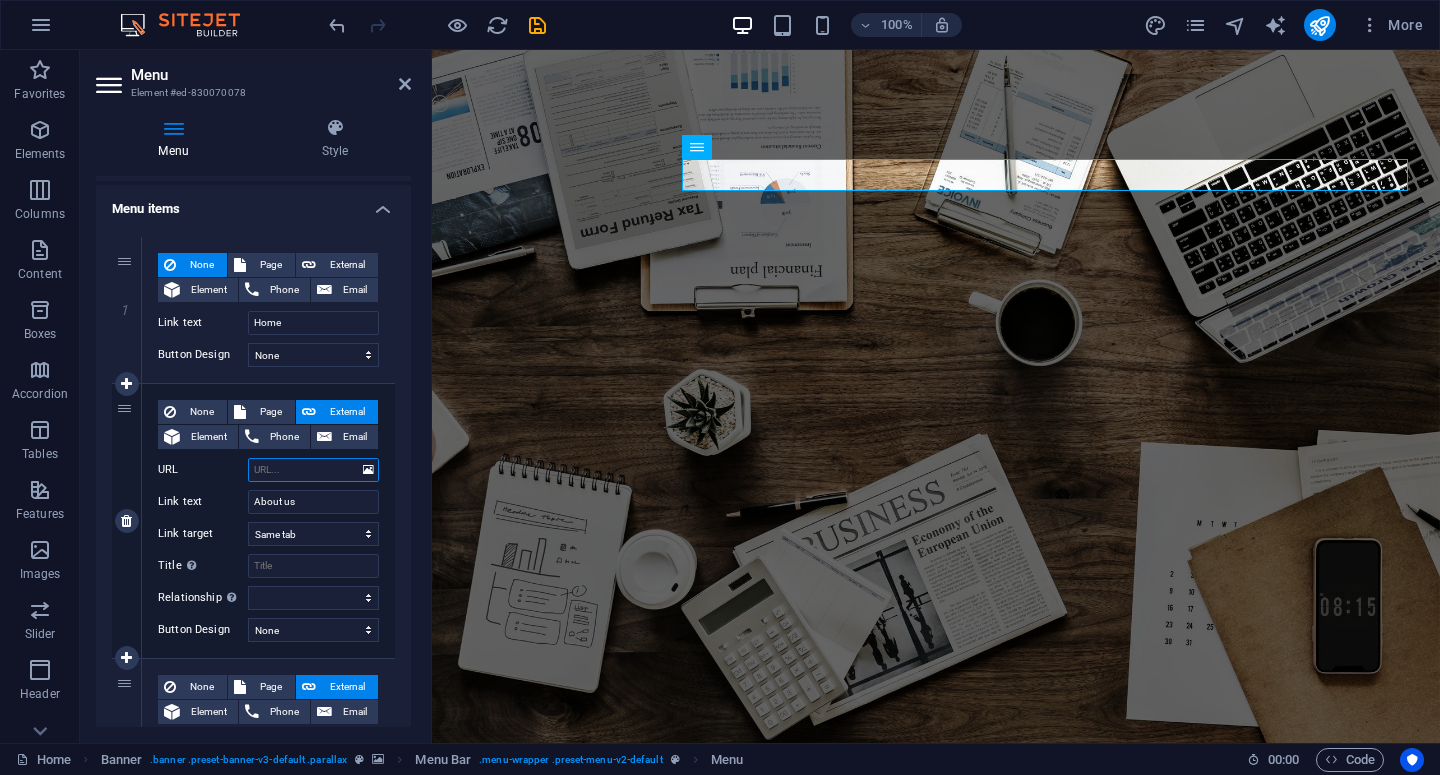 select 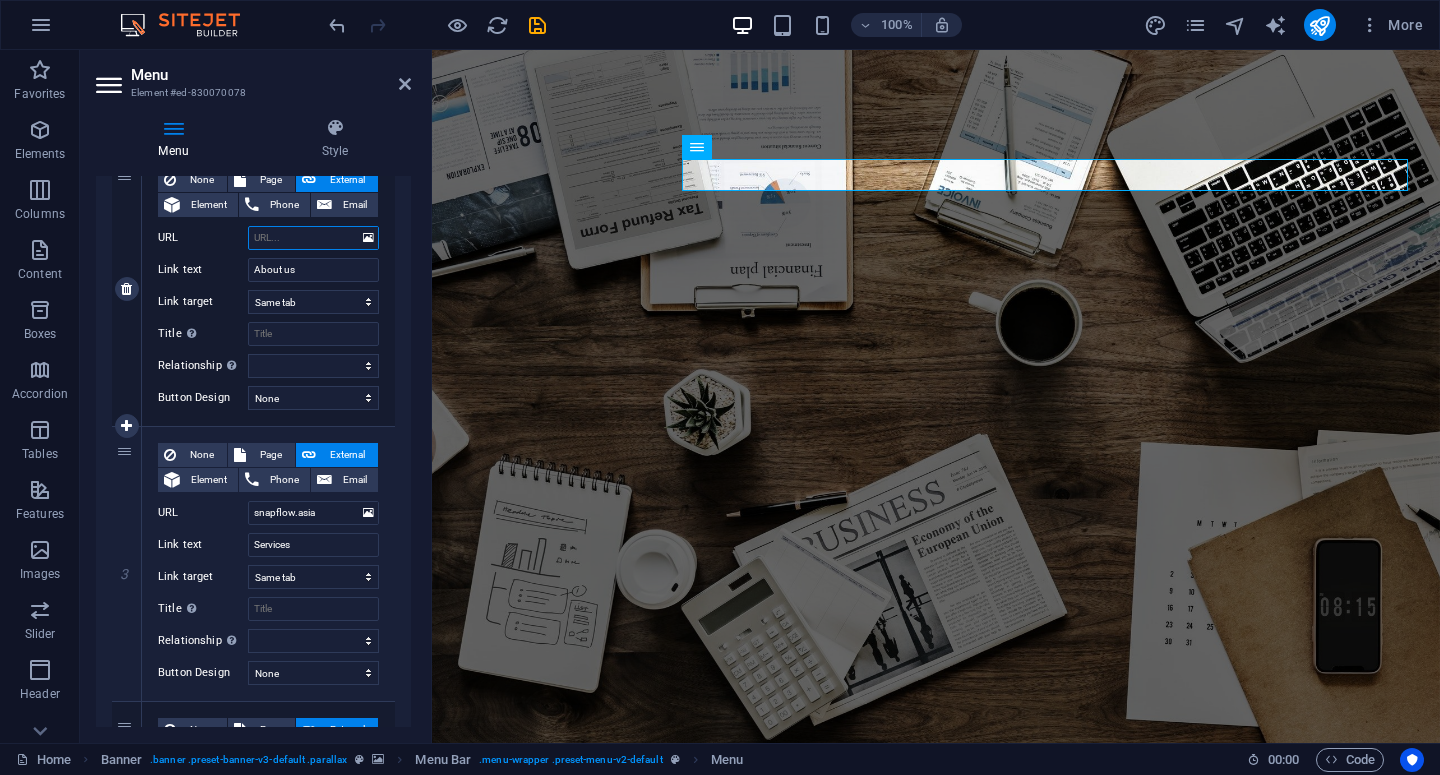 scroll, scrollTop: 364, scrollLeft: 0, axis: vertical 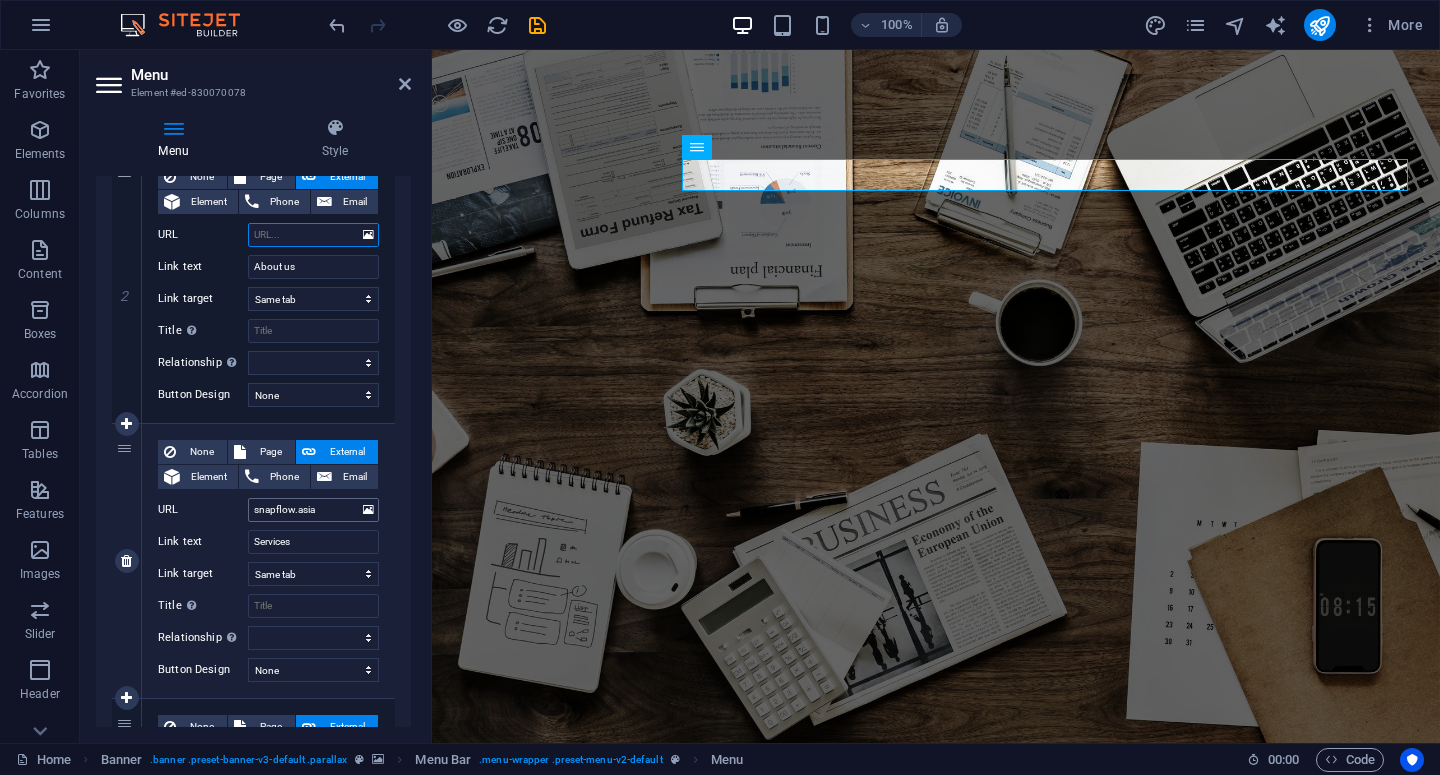 type 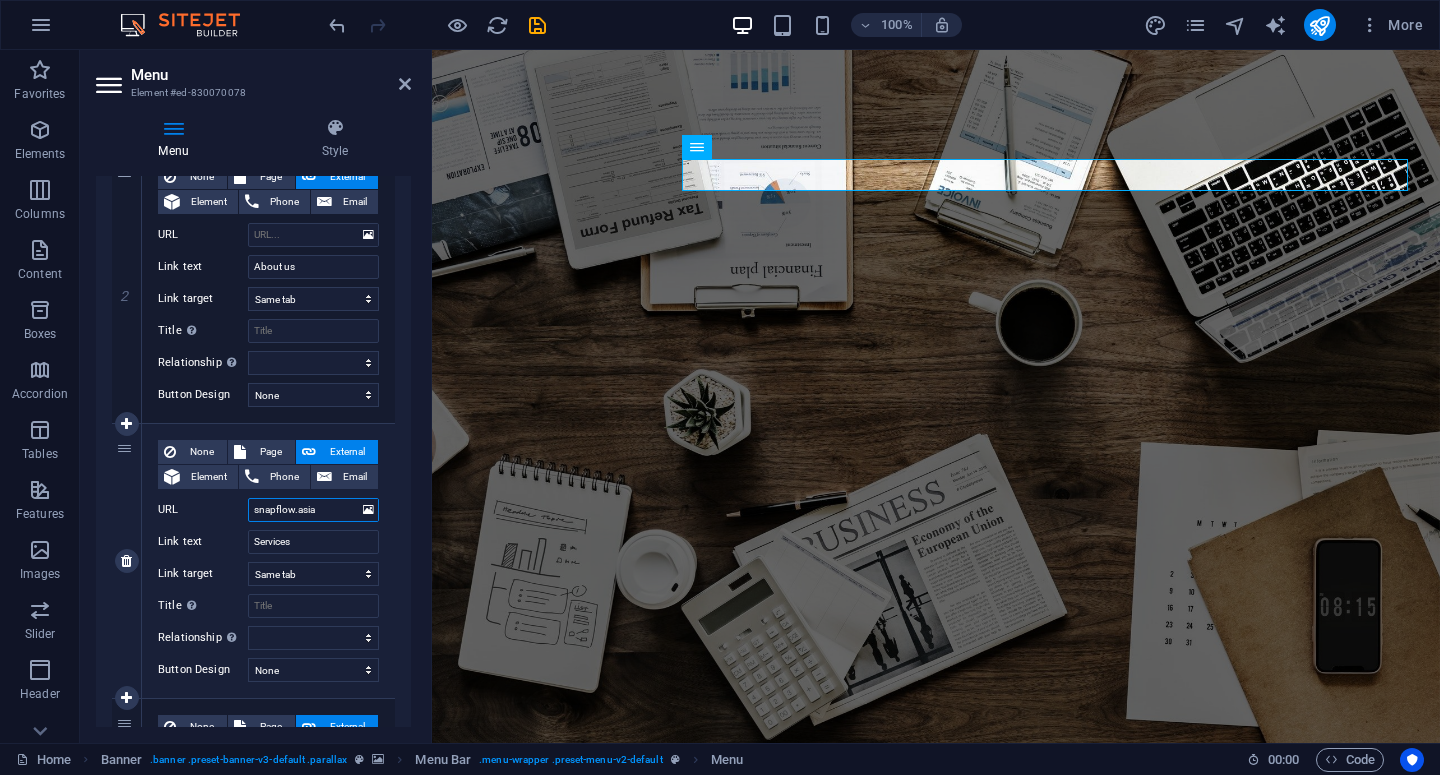 drag, startPoint x: 321, startPoint y: 514, endPoint x: 245, endPoint y: 508, distance: 76.23647 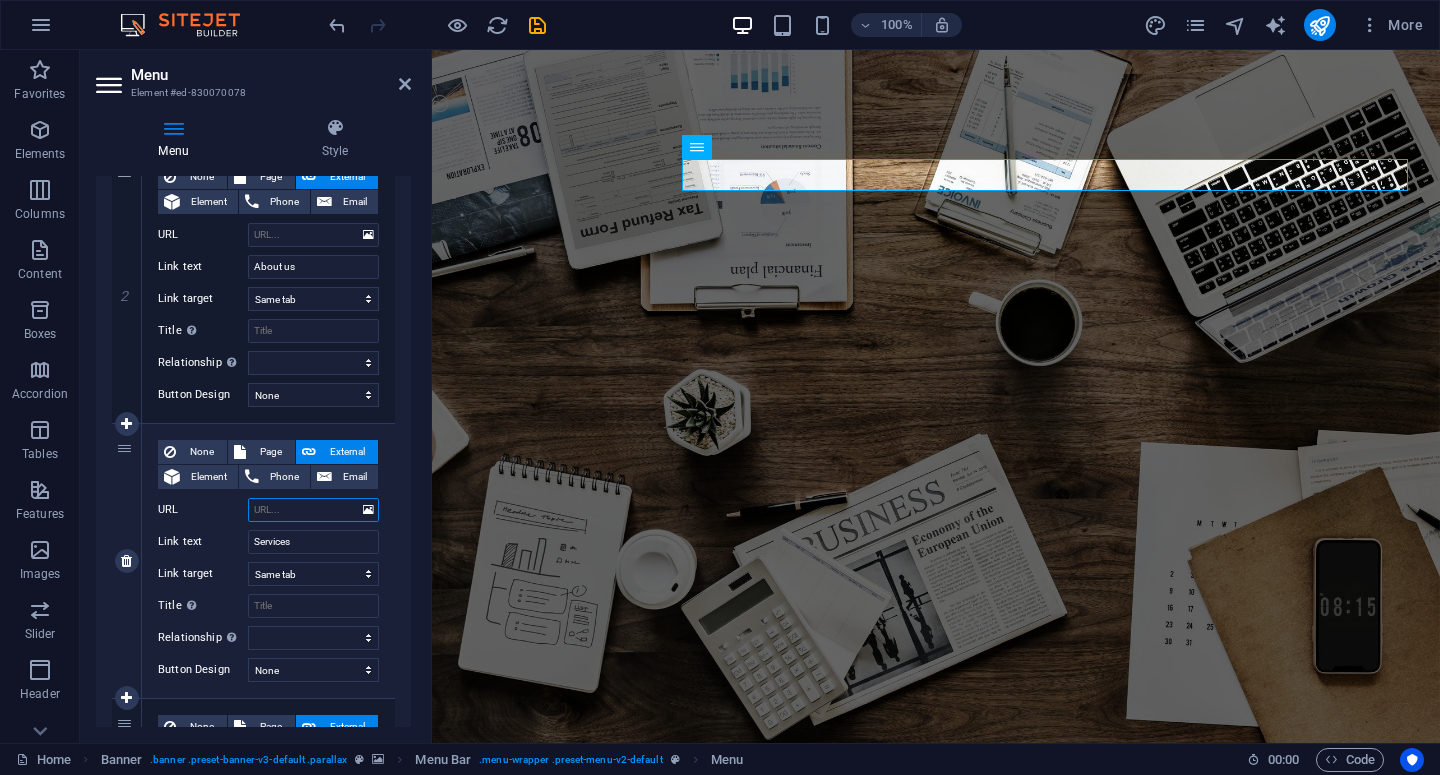 select 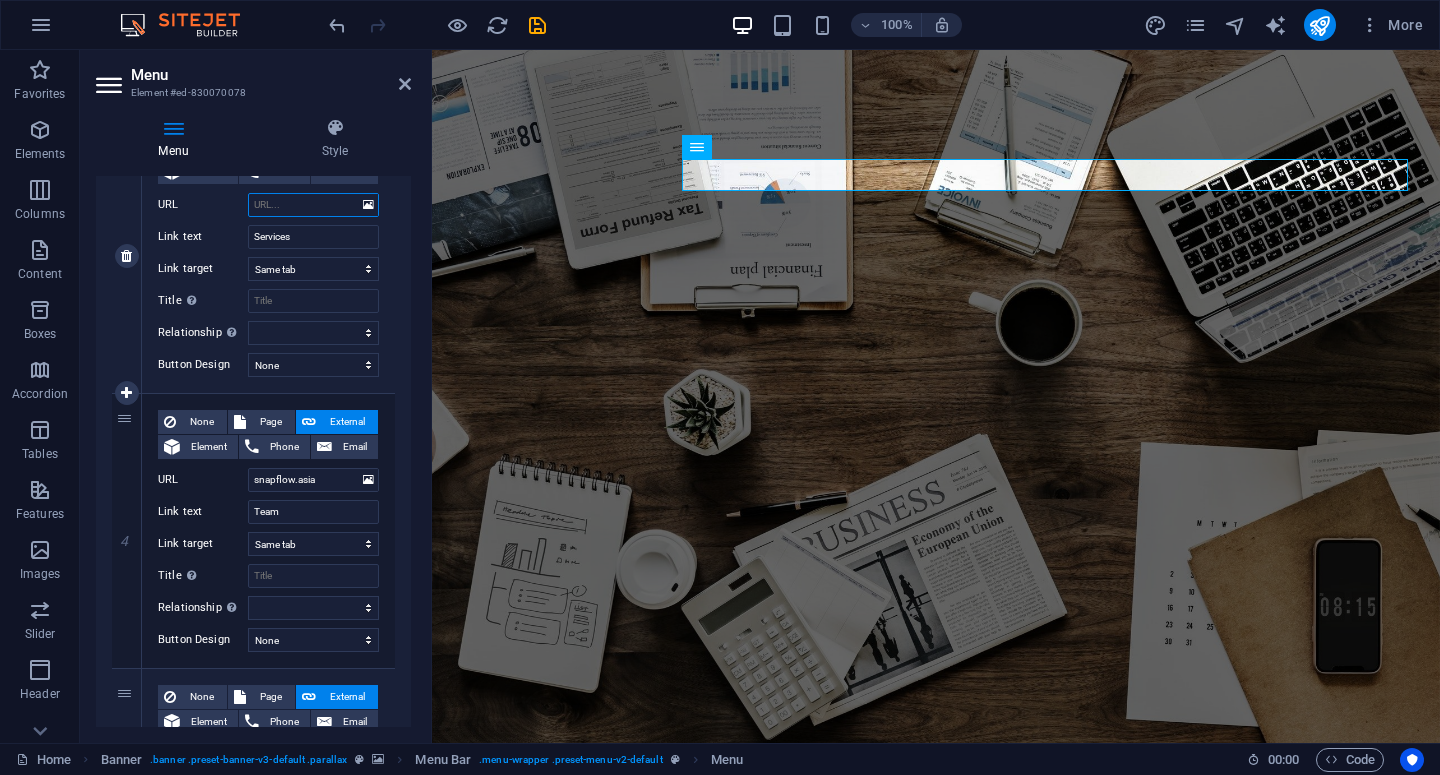 scroll, scrollTop: 673, scrollLeft: 0, axis: vertical 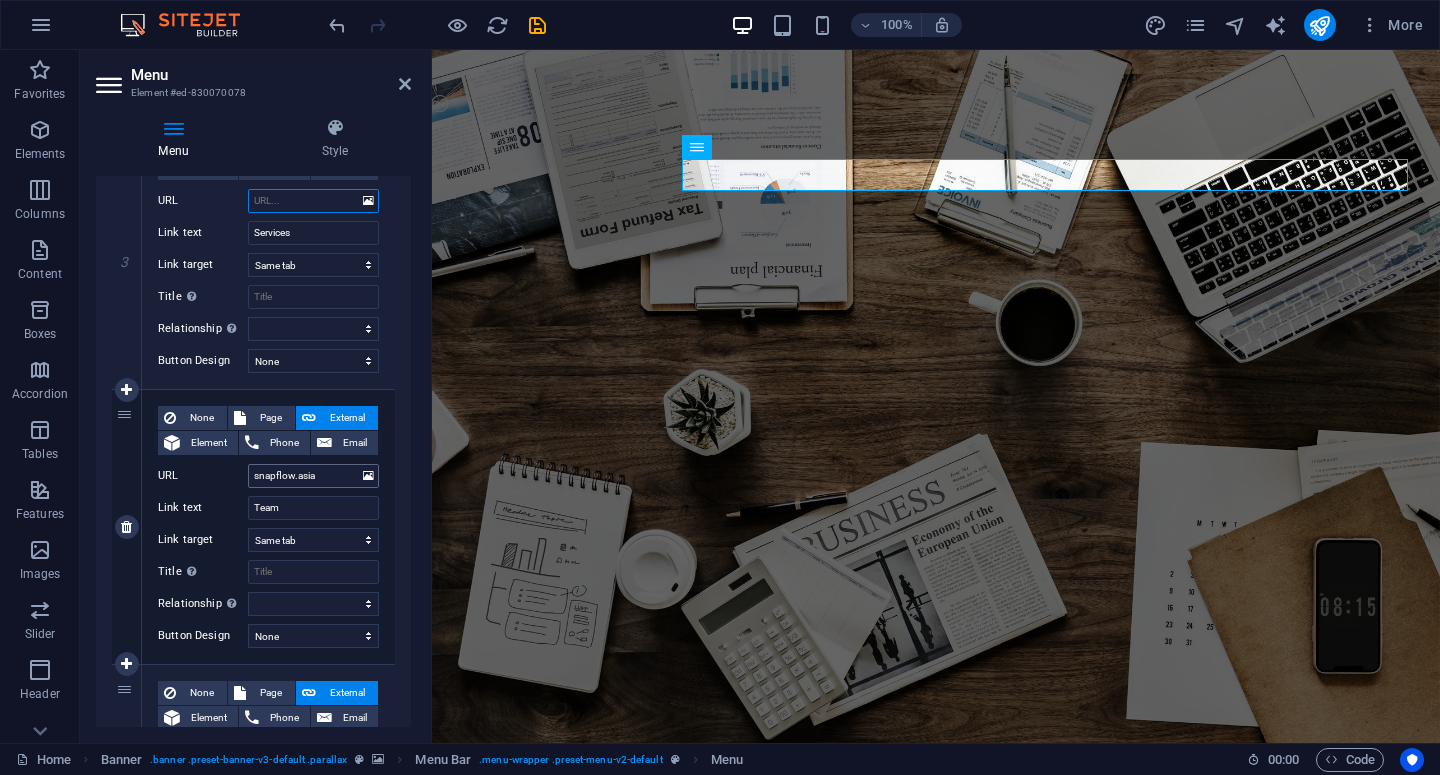 type 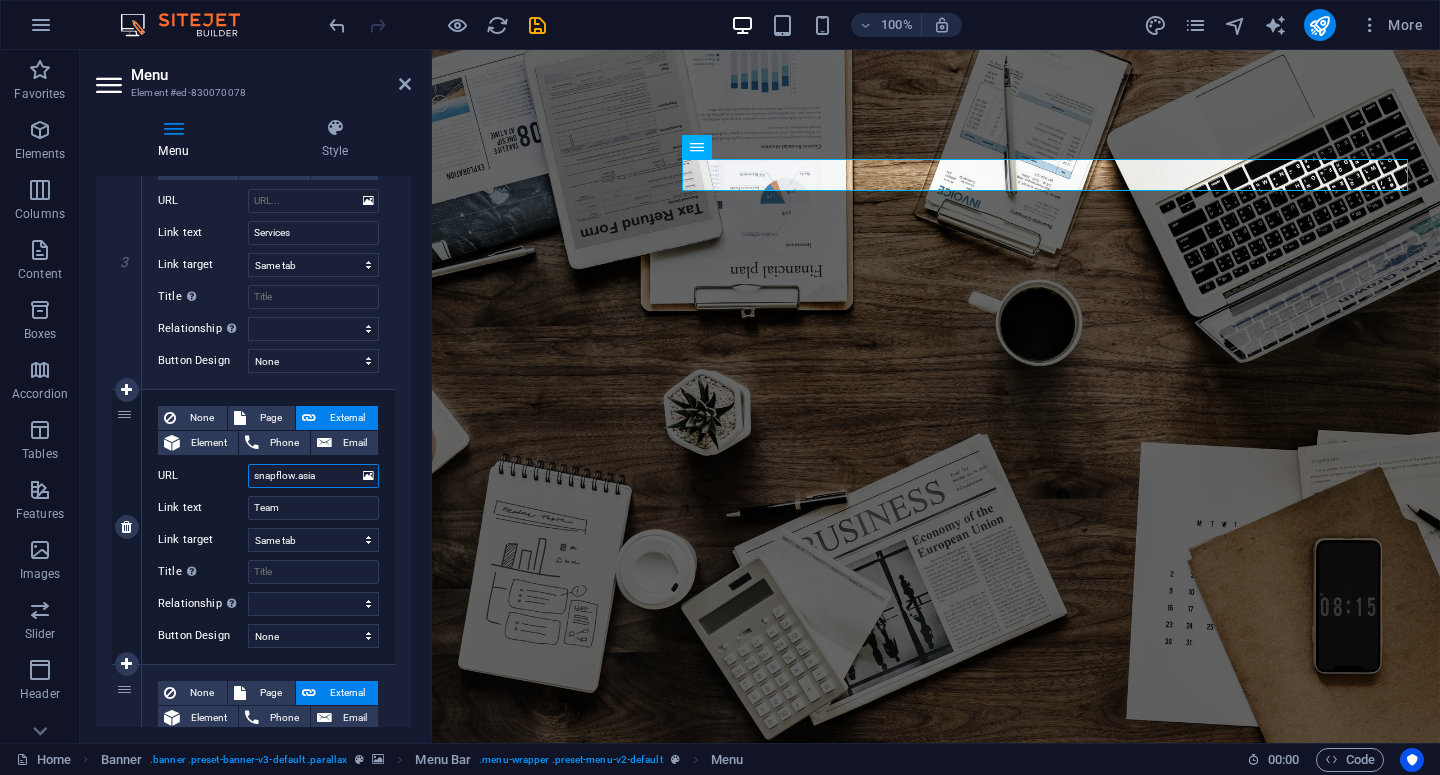 drag, startPoint x: 327, startPoint y: 475, endPoint x: 238, endPoint y: 473, distance: 89.02247 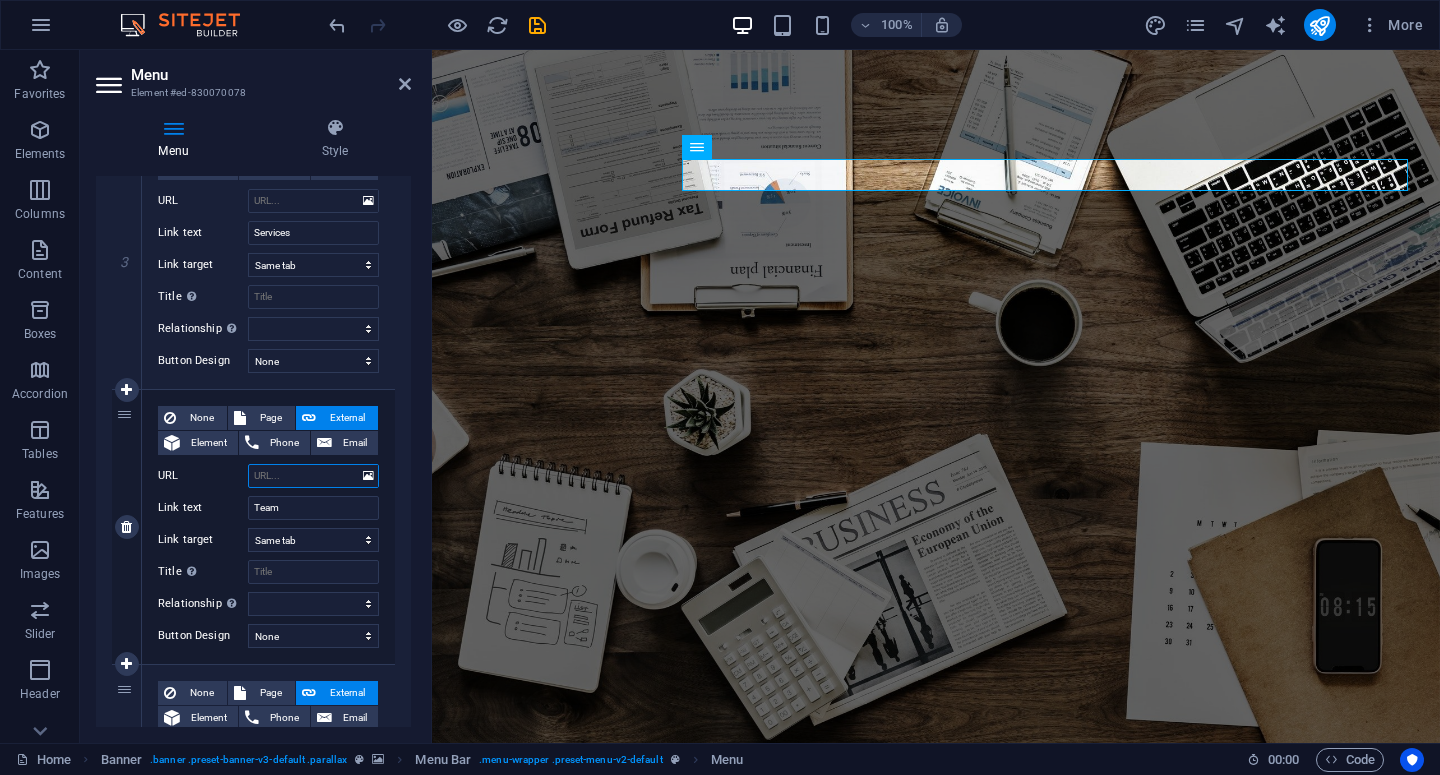 select 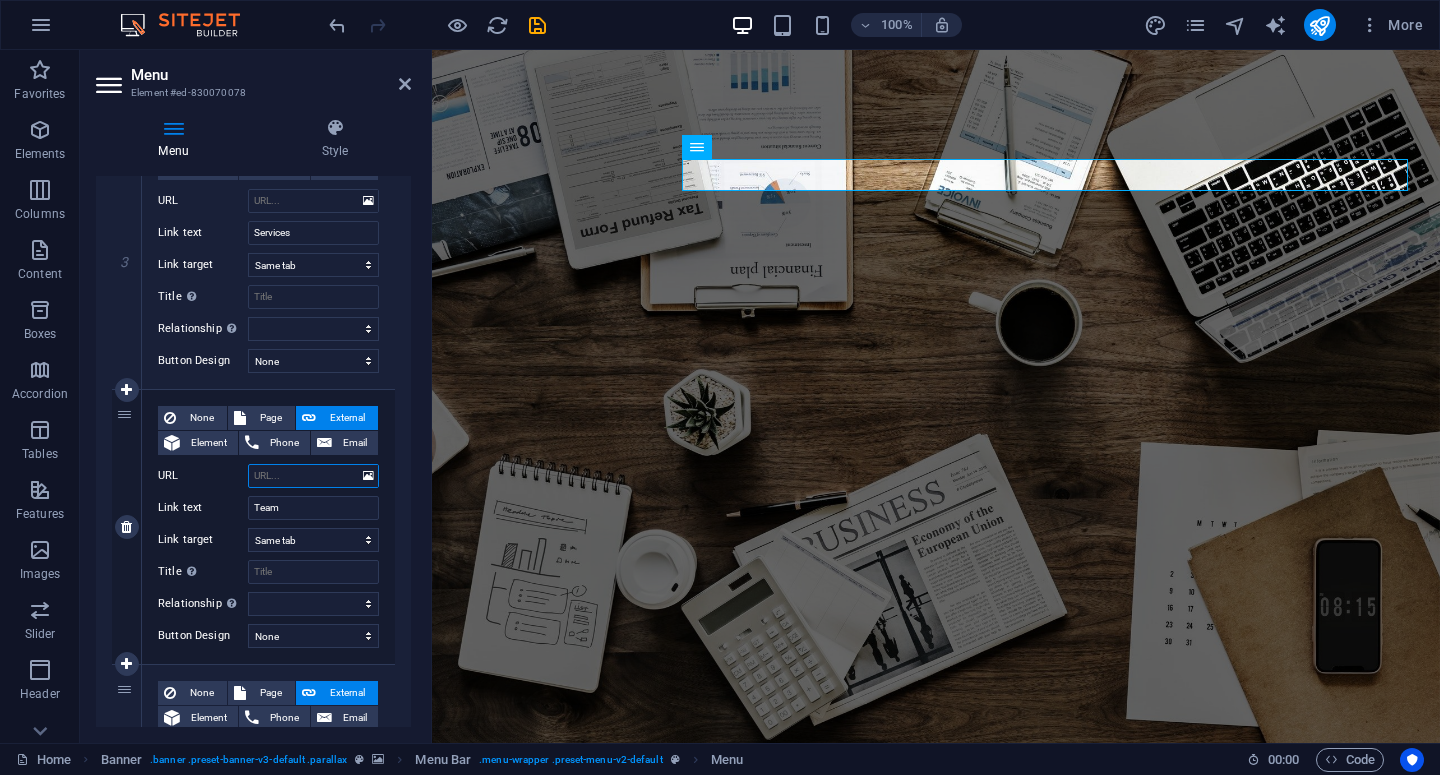 scroll, scrollTop: 941, scrollLeft: 0, axis: vertical 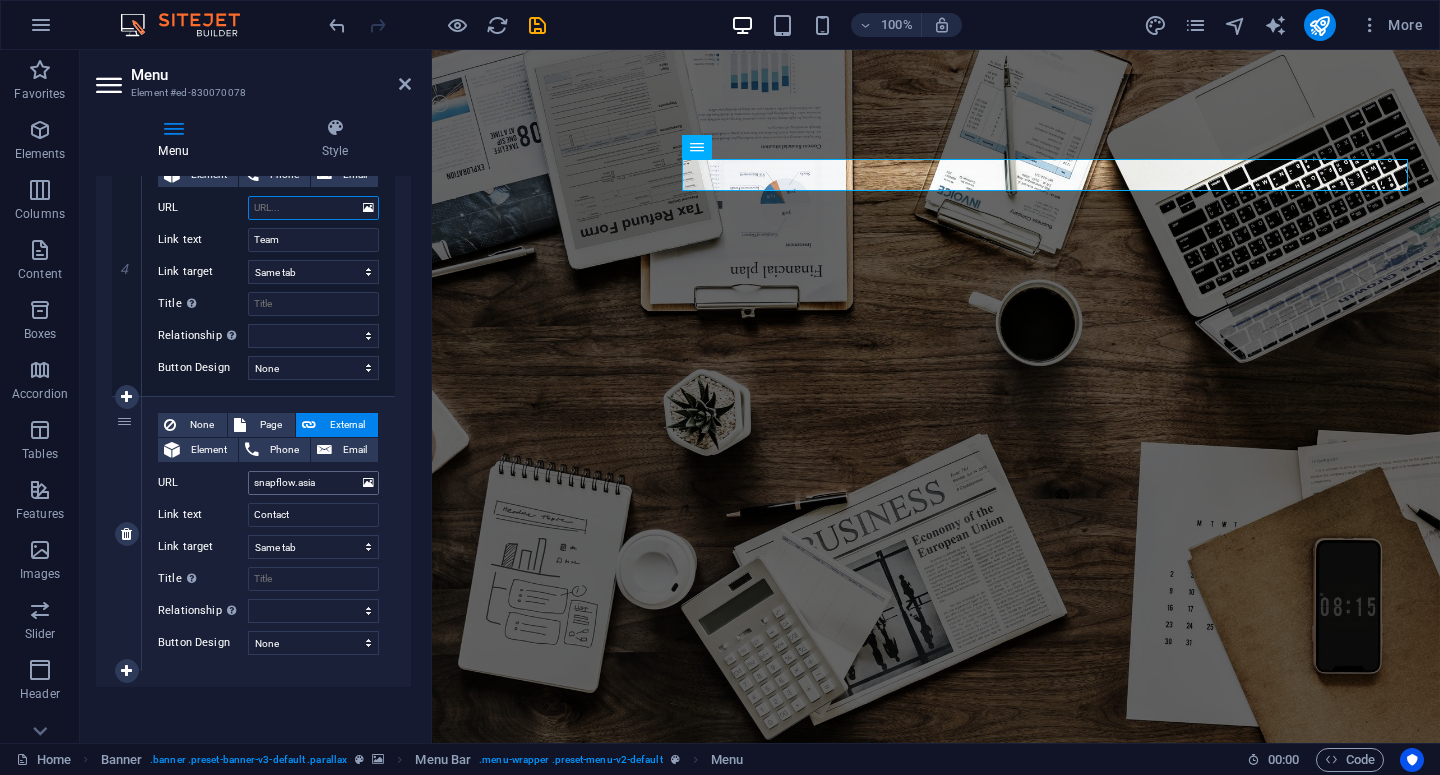 type 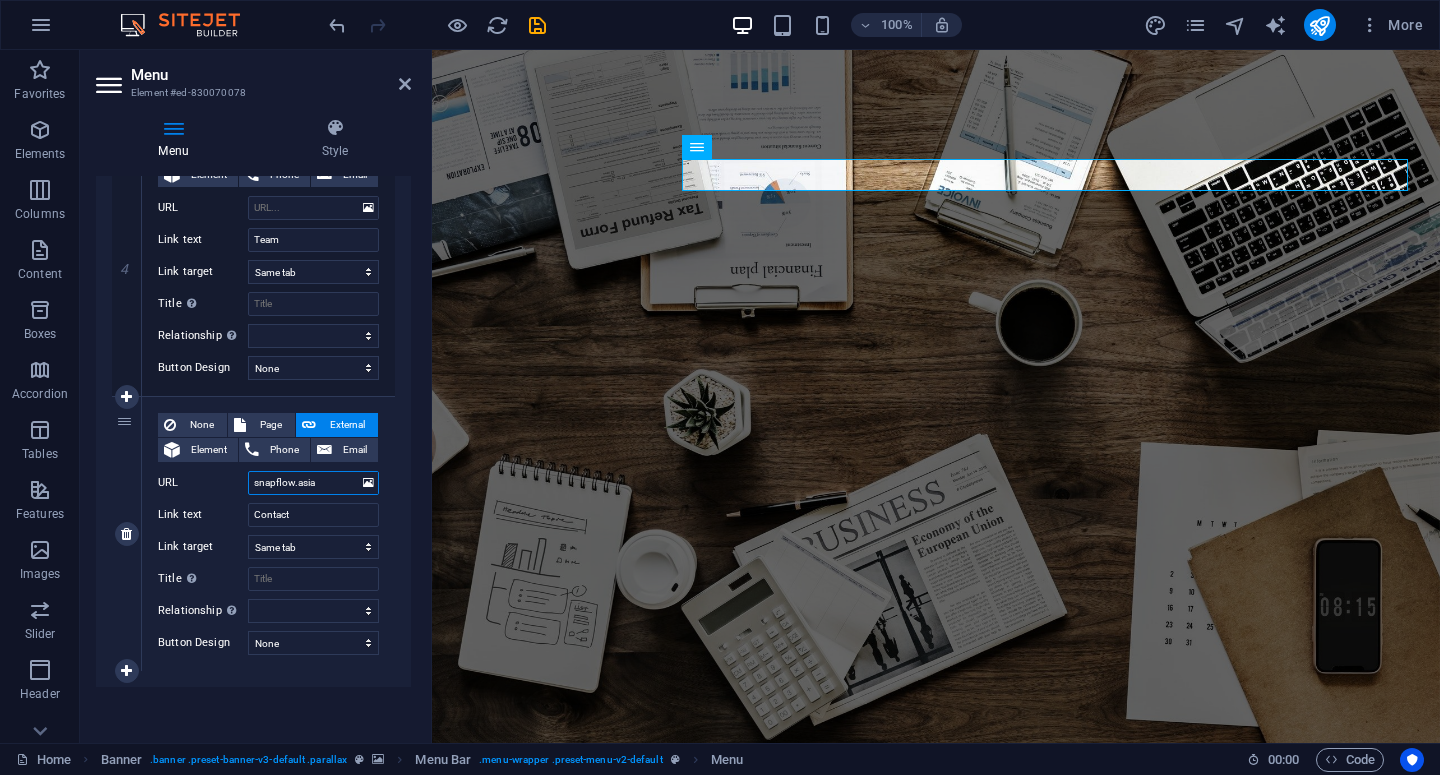 drag, startPoint x: 331, startPoint y: 482, endPoint x: 245, endPoint y: 481, distance: 86.00581 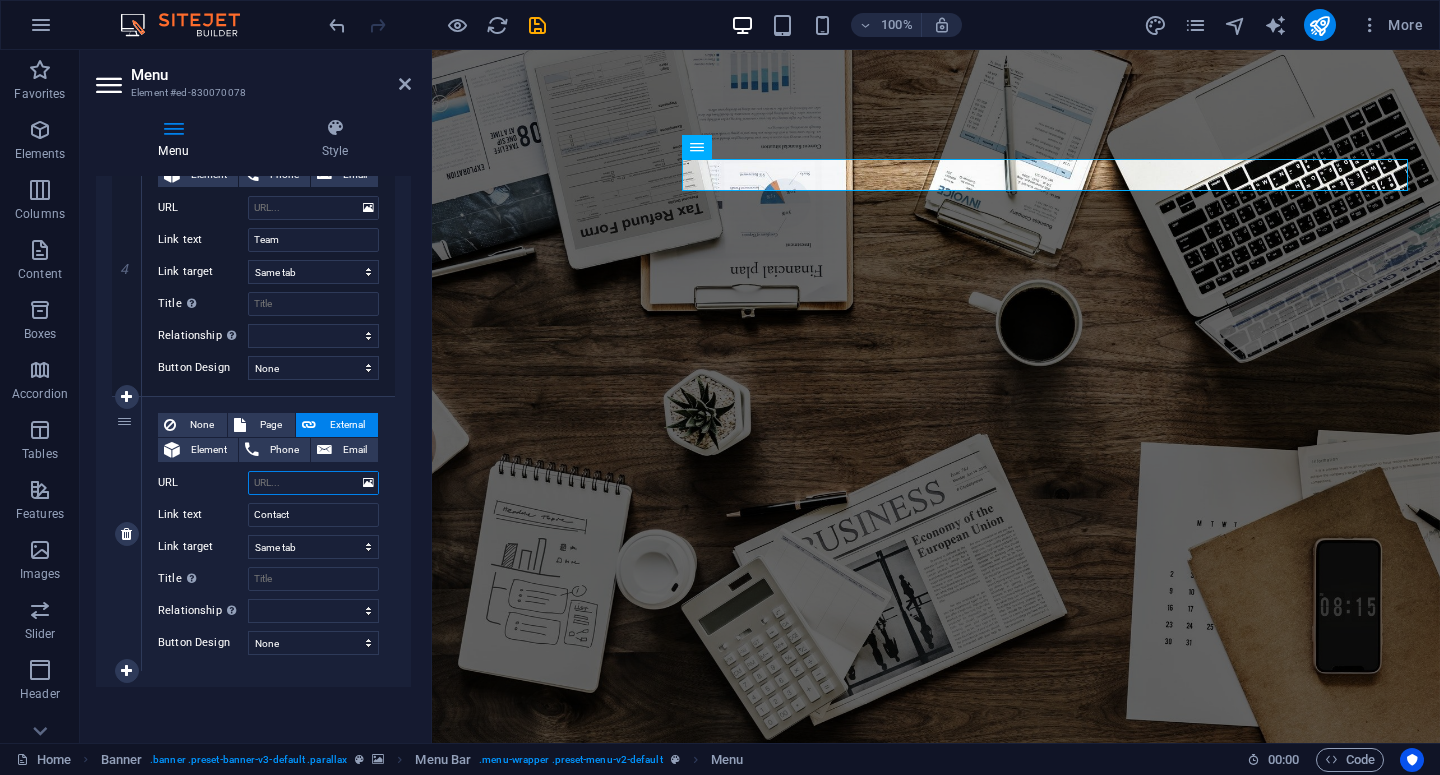 select 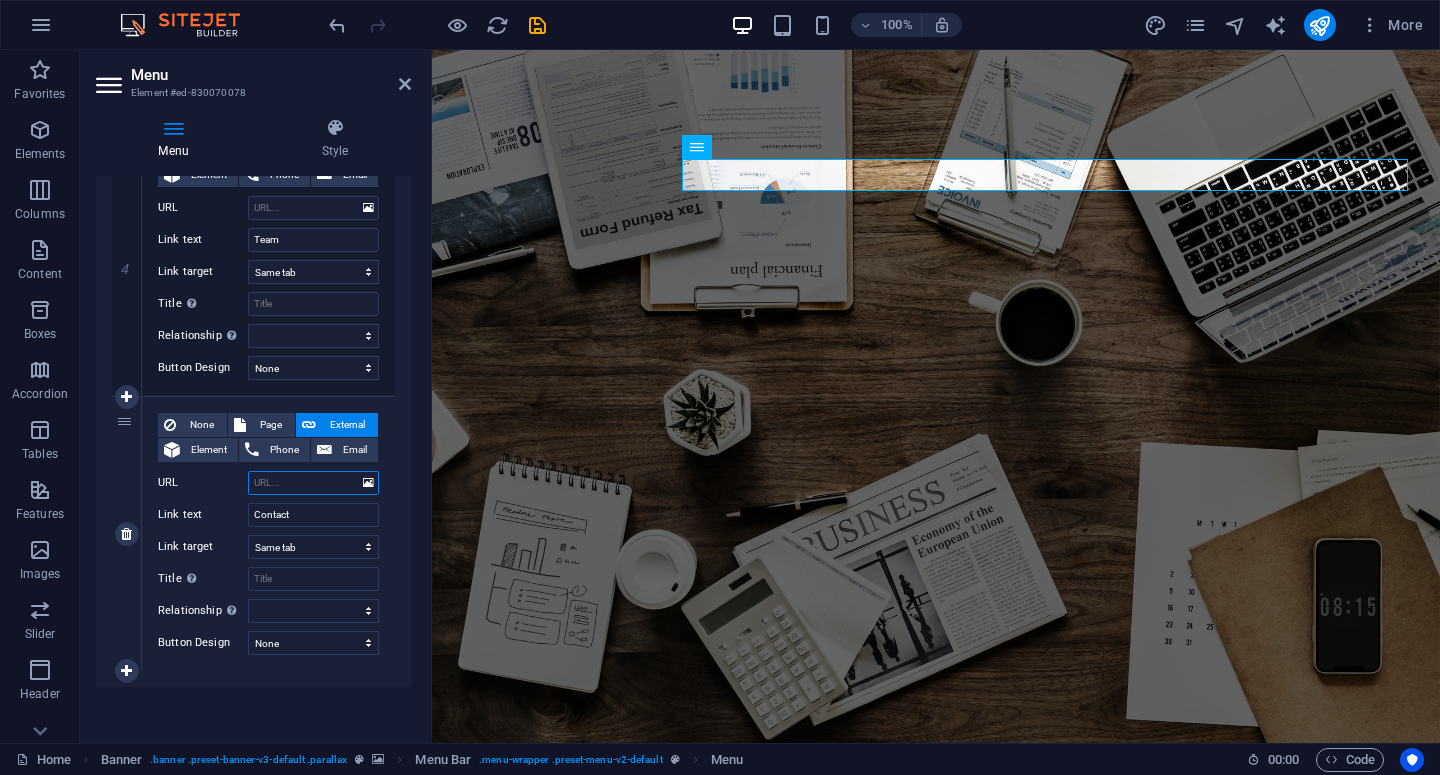 select 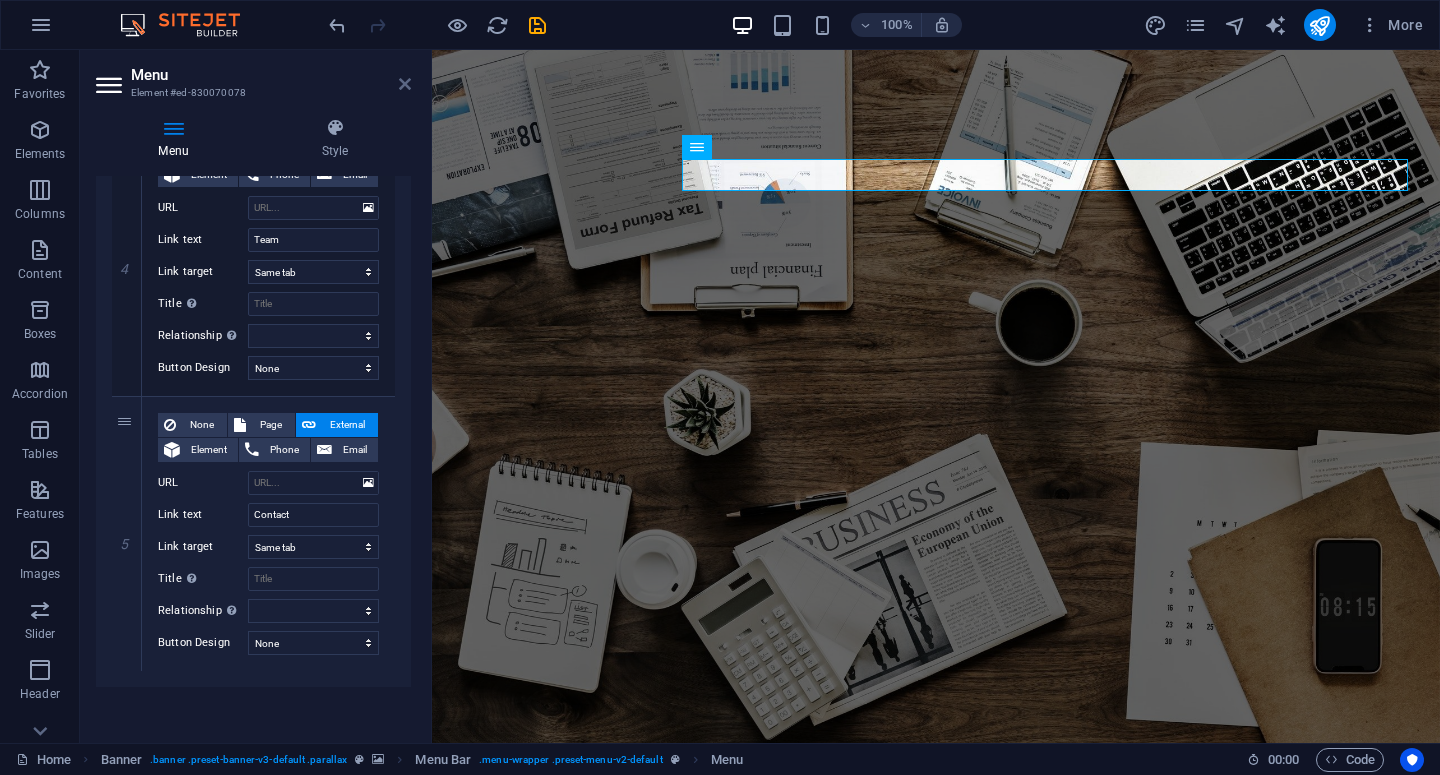 click at bounding box center [405, 84] 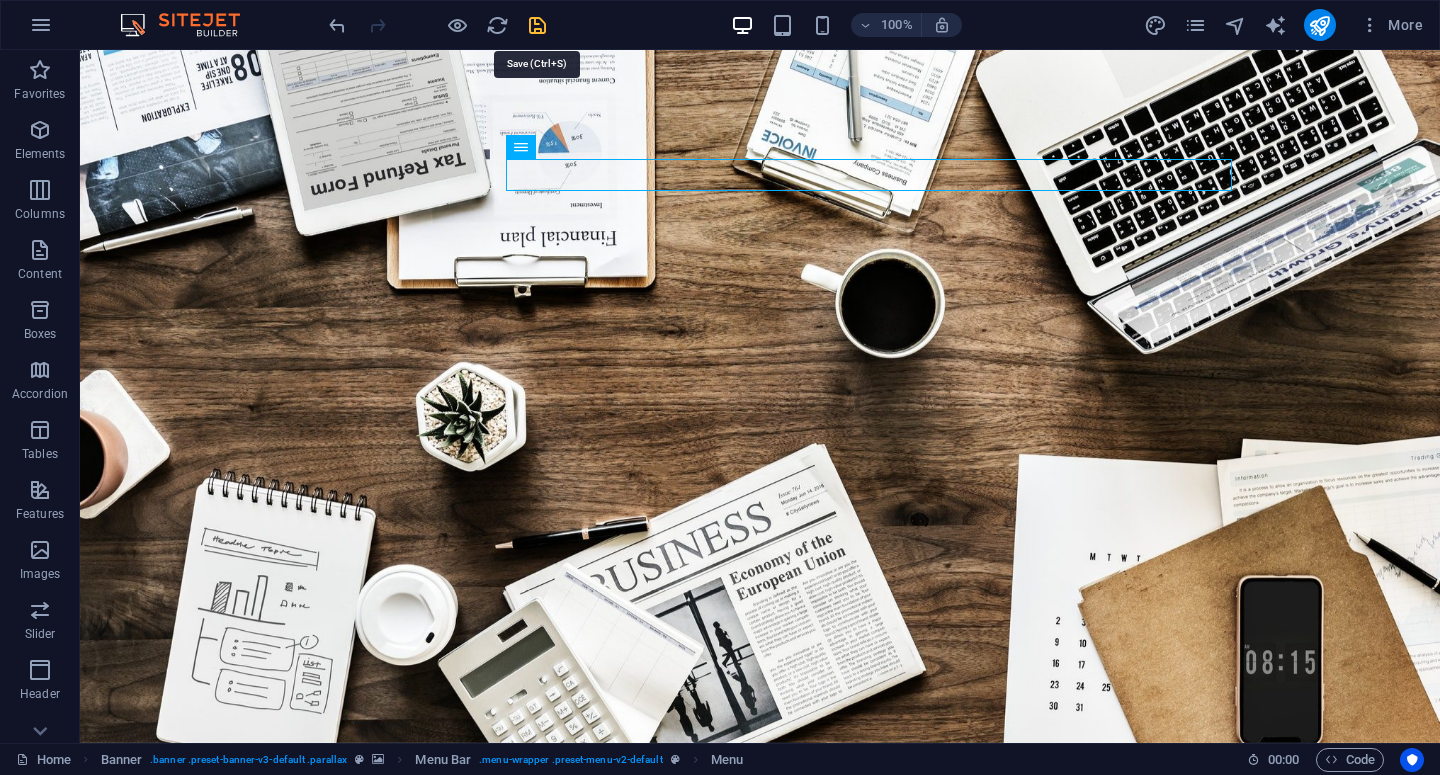 click at bounding box center [537, 25] 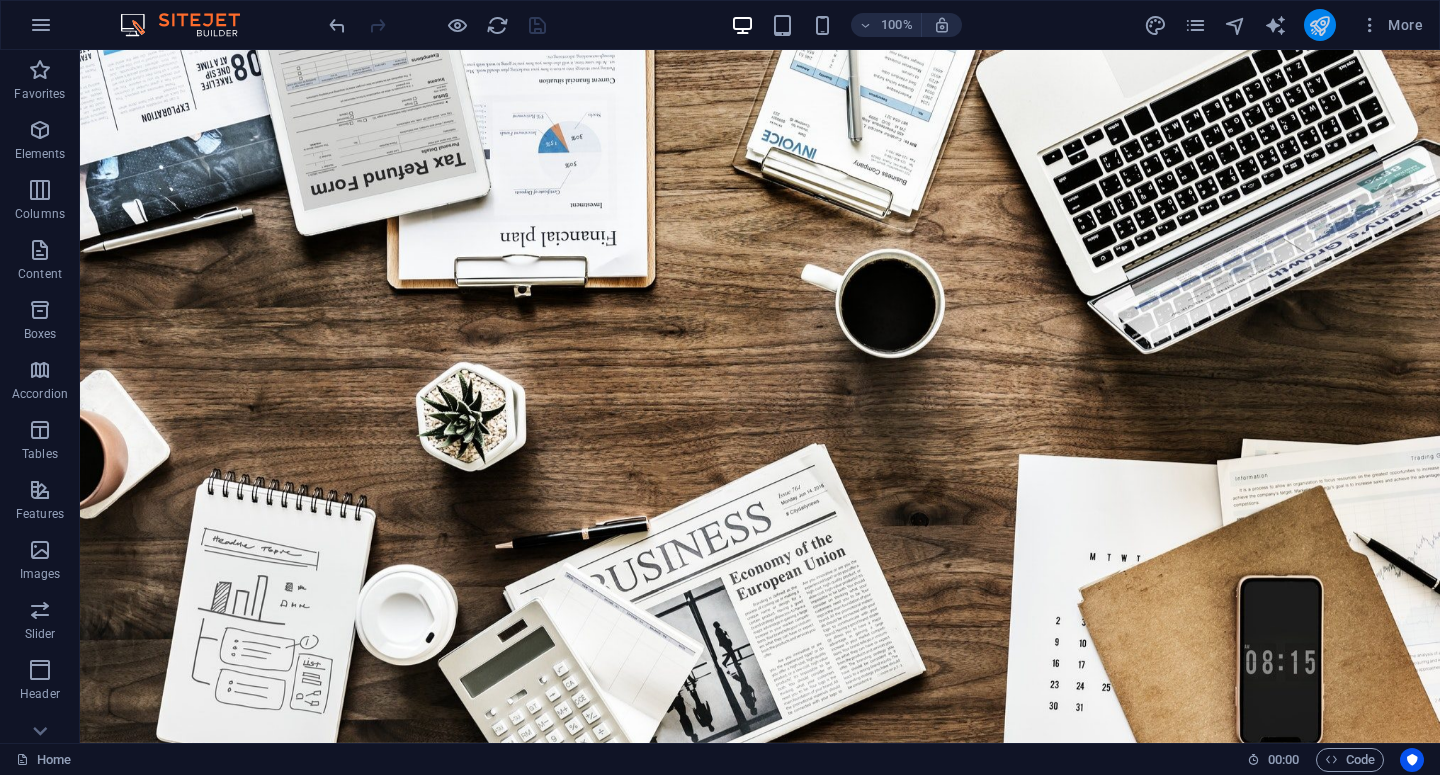 click at bounding box center [1320, 25] 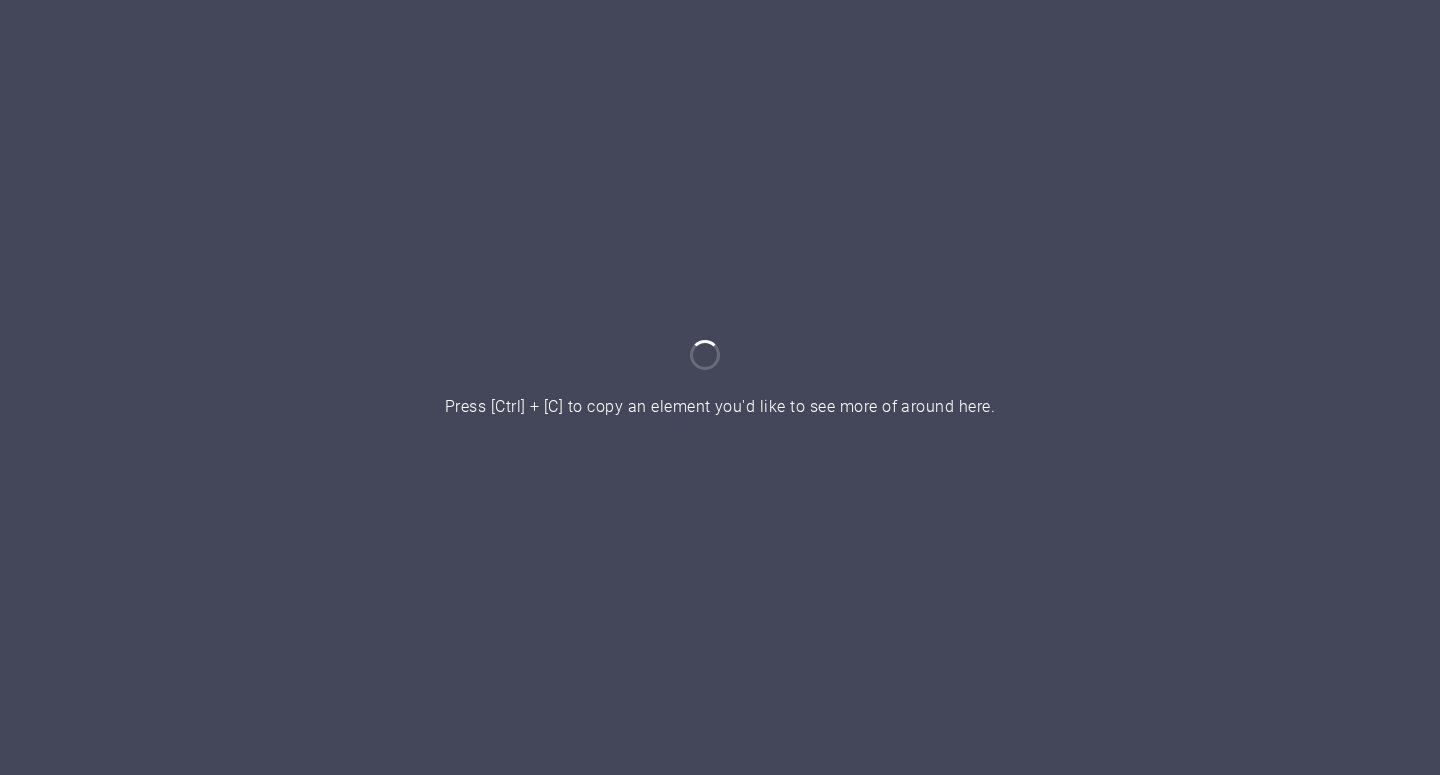 scroll, scrollTop: 0, scrollLeft: 0, axis: both 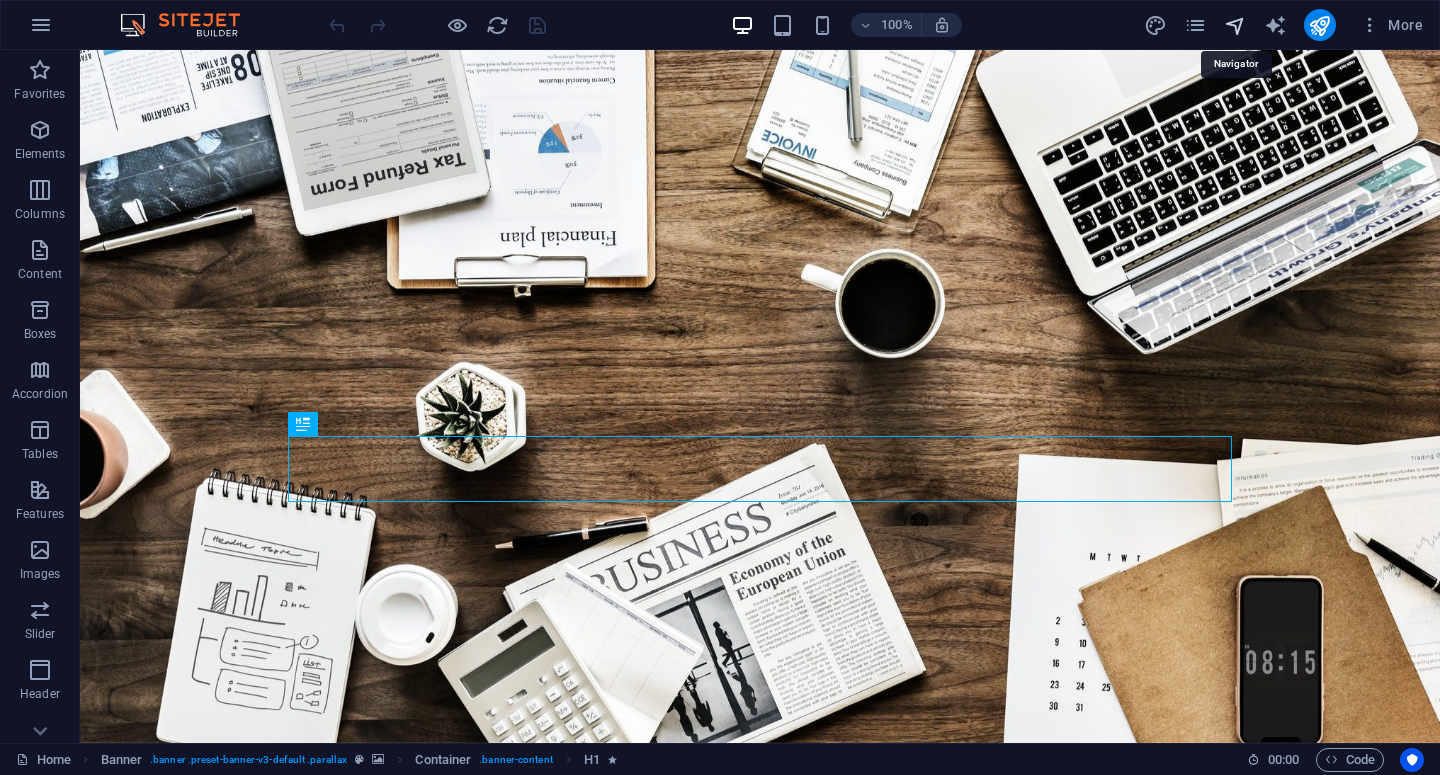 click at bounding box center (1235, 25) 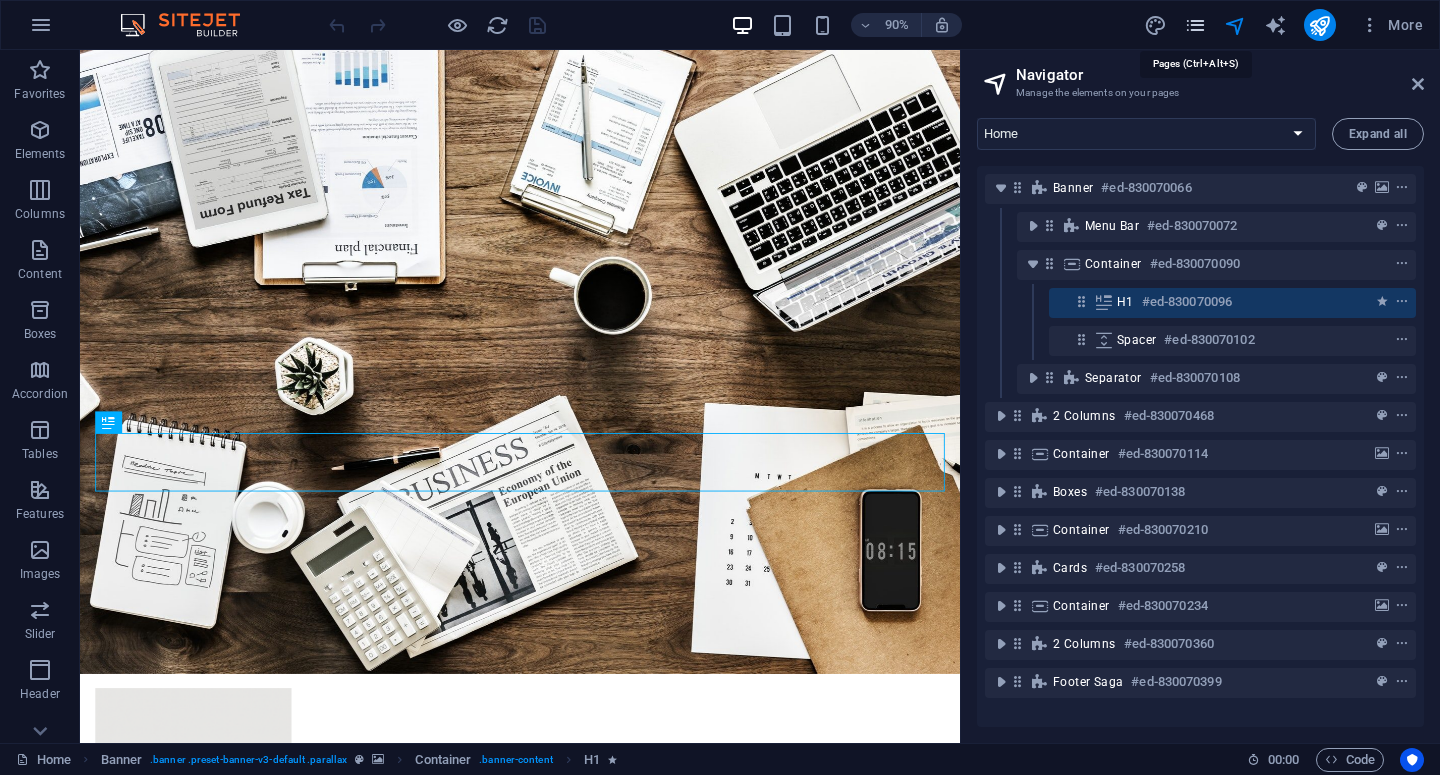 click at bounding box center [1195, 25] 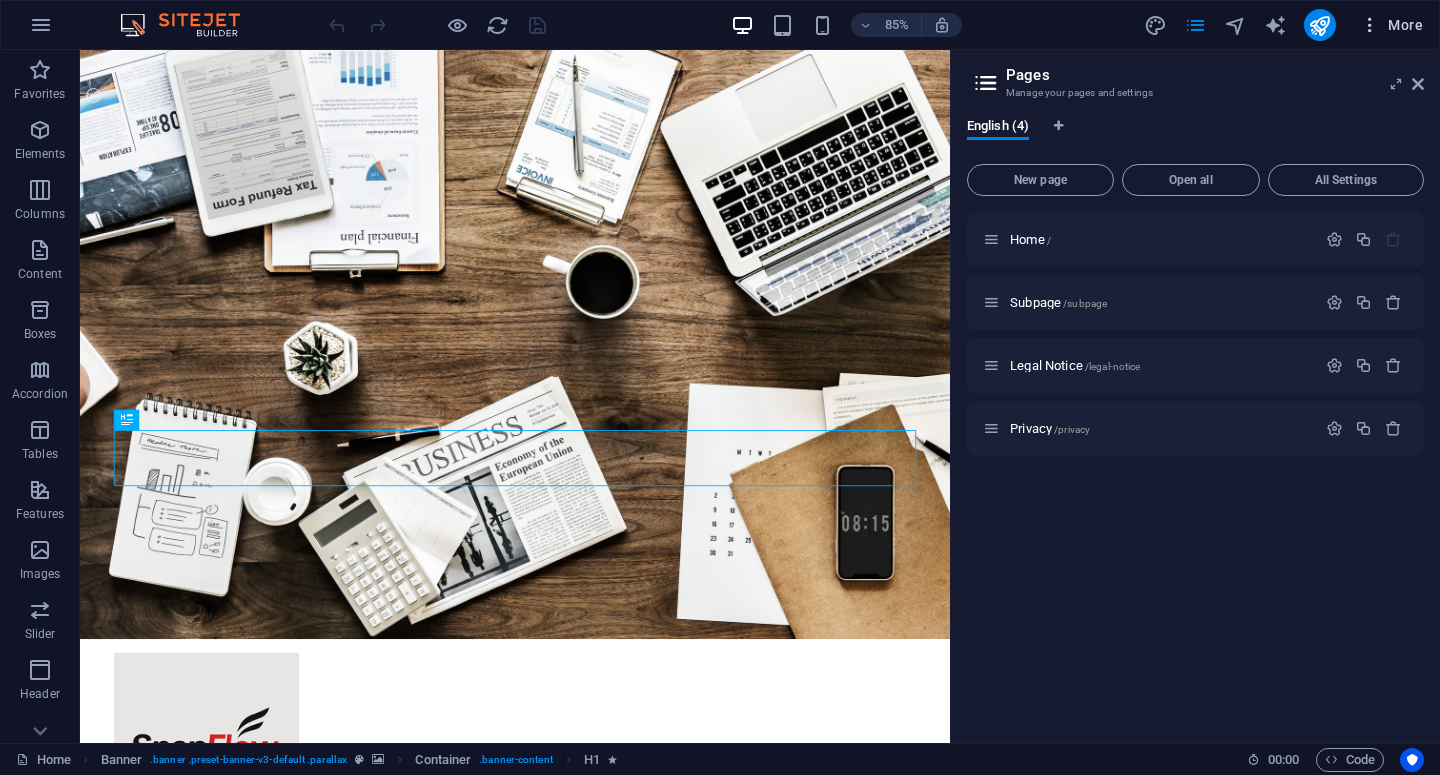 click at bounding box center [1370, 25] 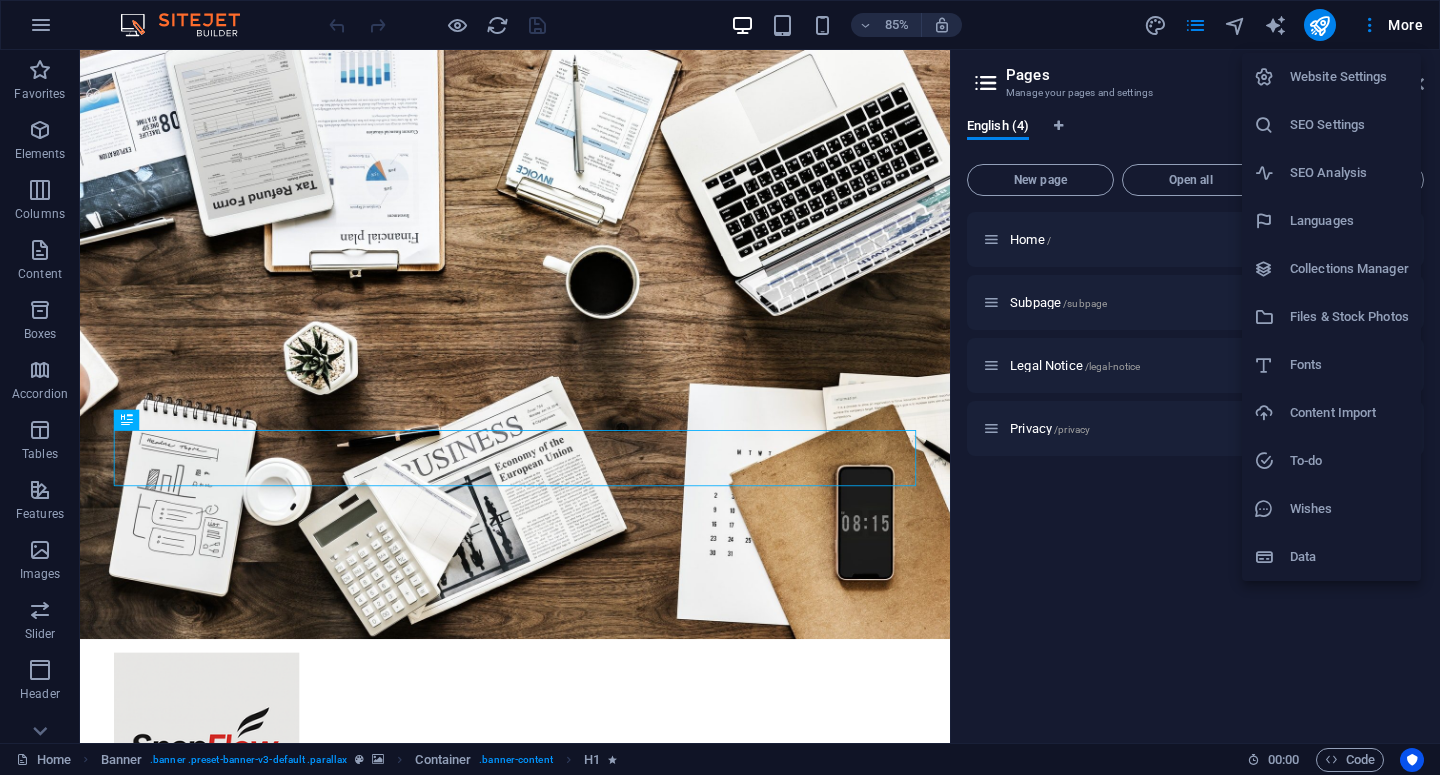 click on "SEO Settings" at bounding box center (1349, 125) 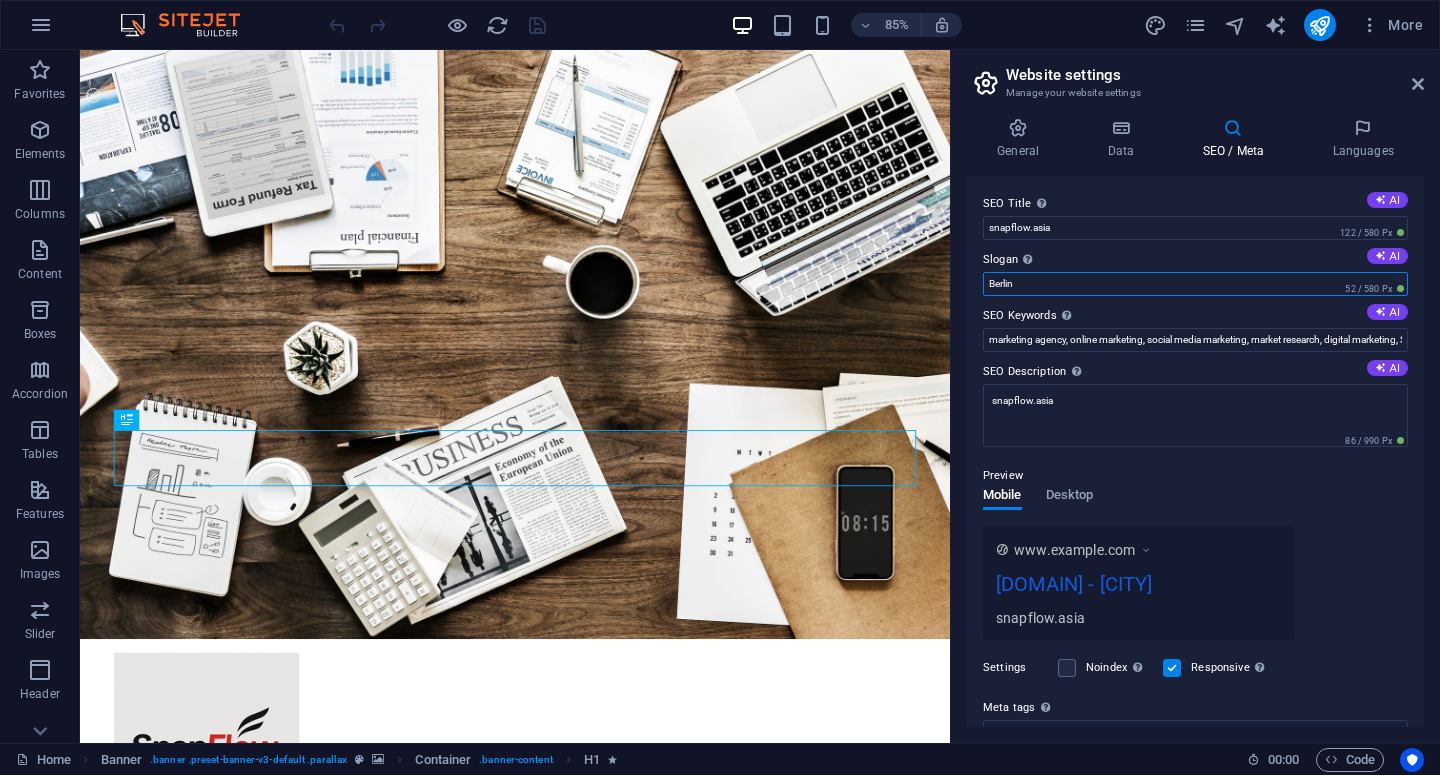 click on "Berlin" at bounding box center [1195, 284] 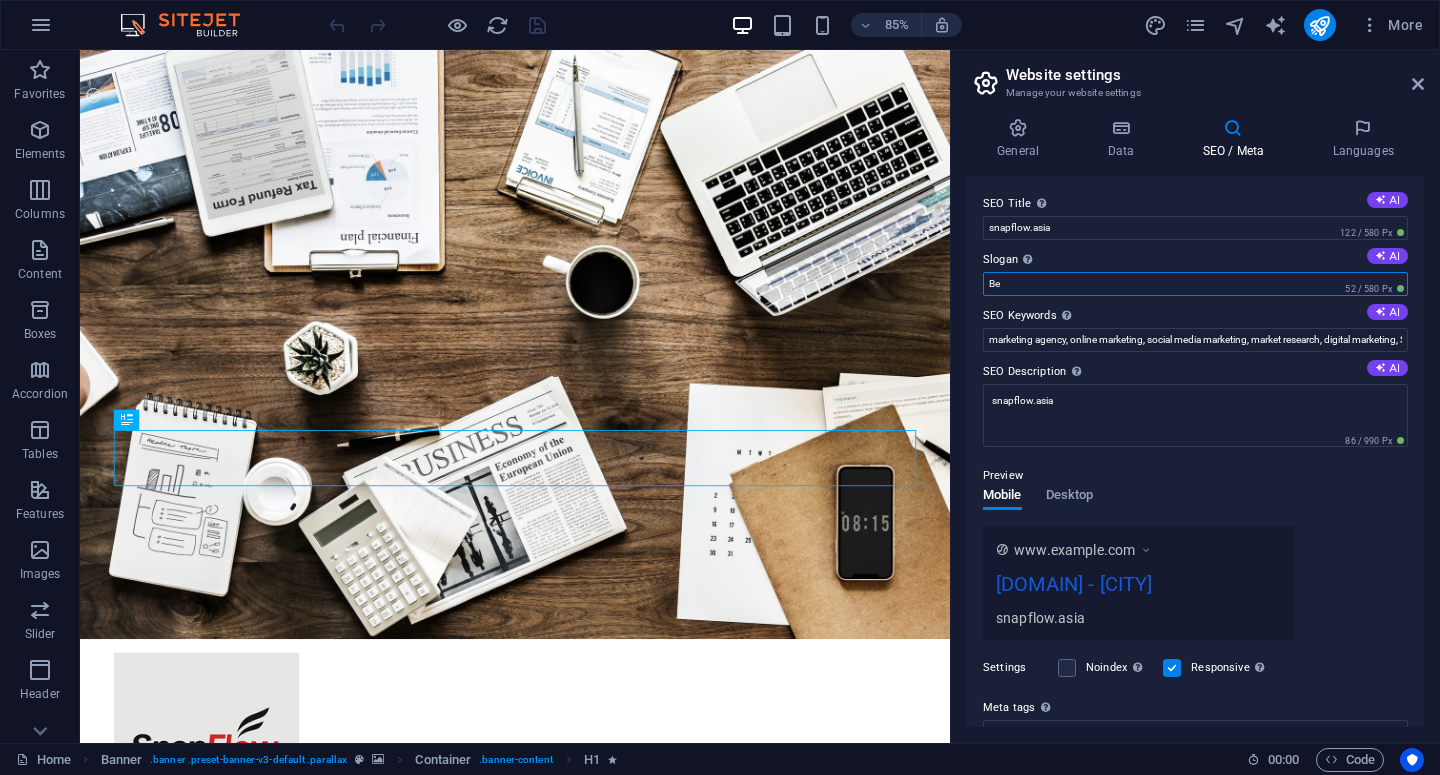 type on "B" 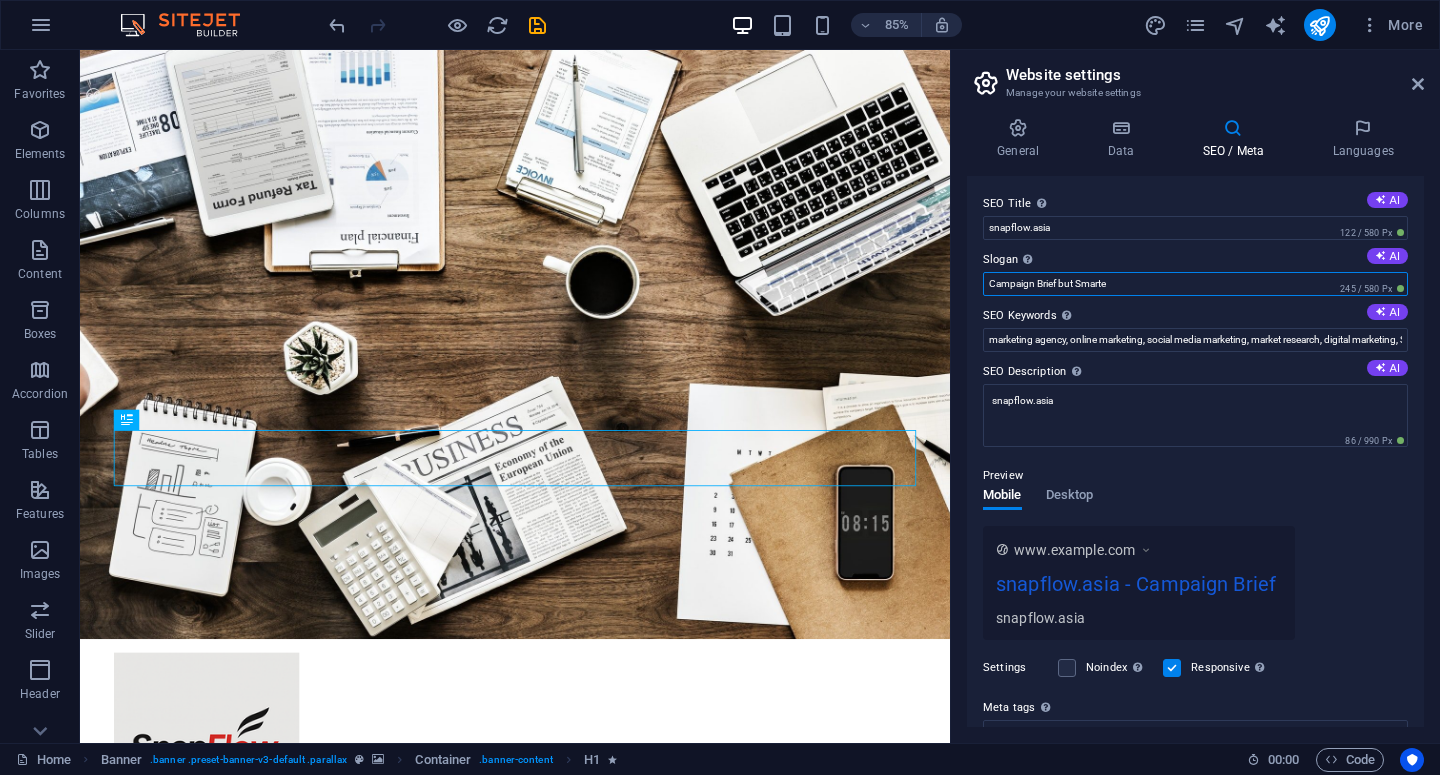 type on "Campaign Brief but Smarter" 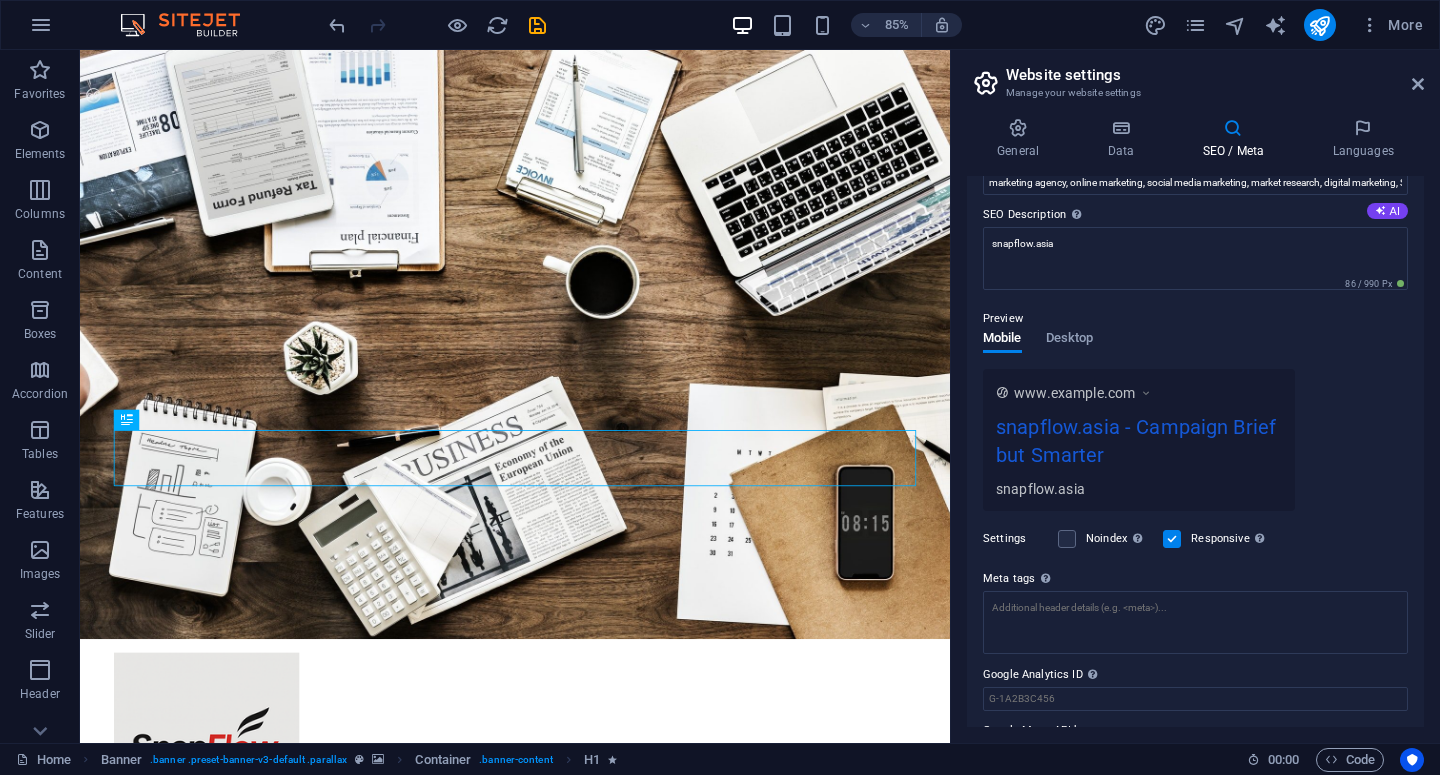 scroll, scrollTop: 0, scrollLeft: 0, axis: both 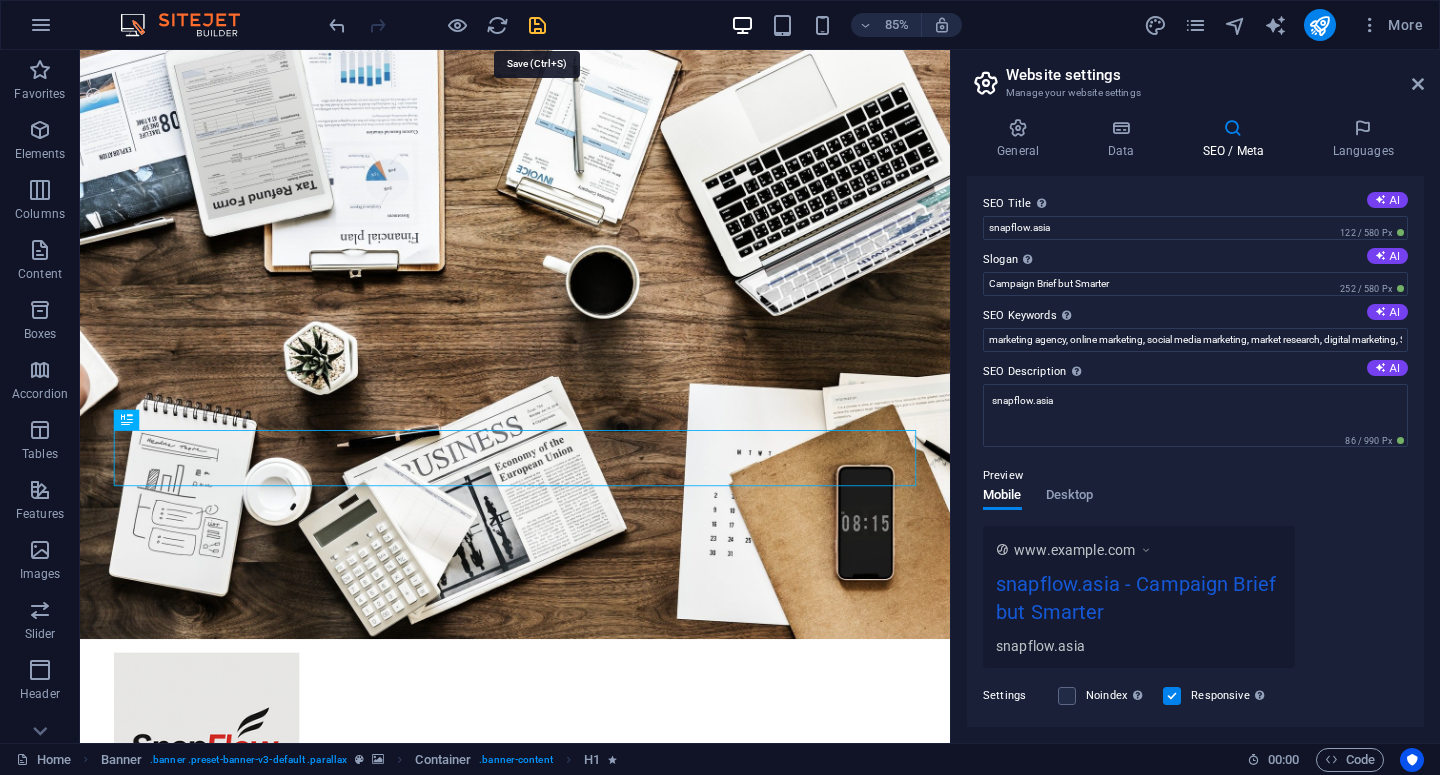 click at bounding box center [537, 25] 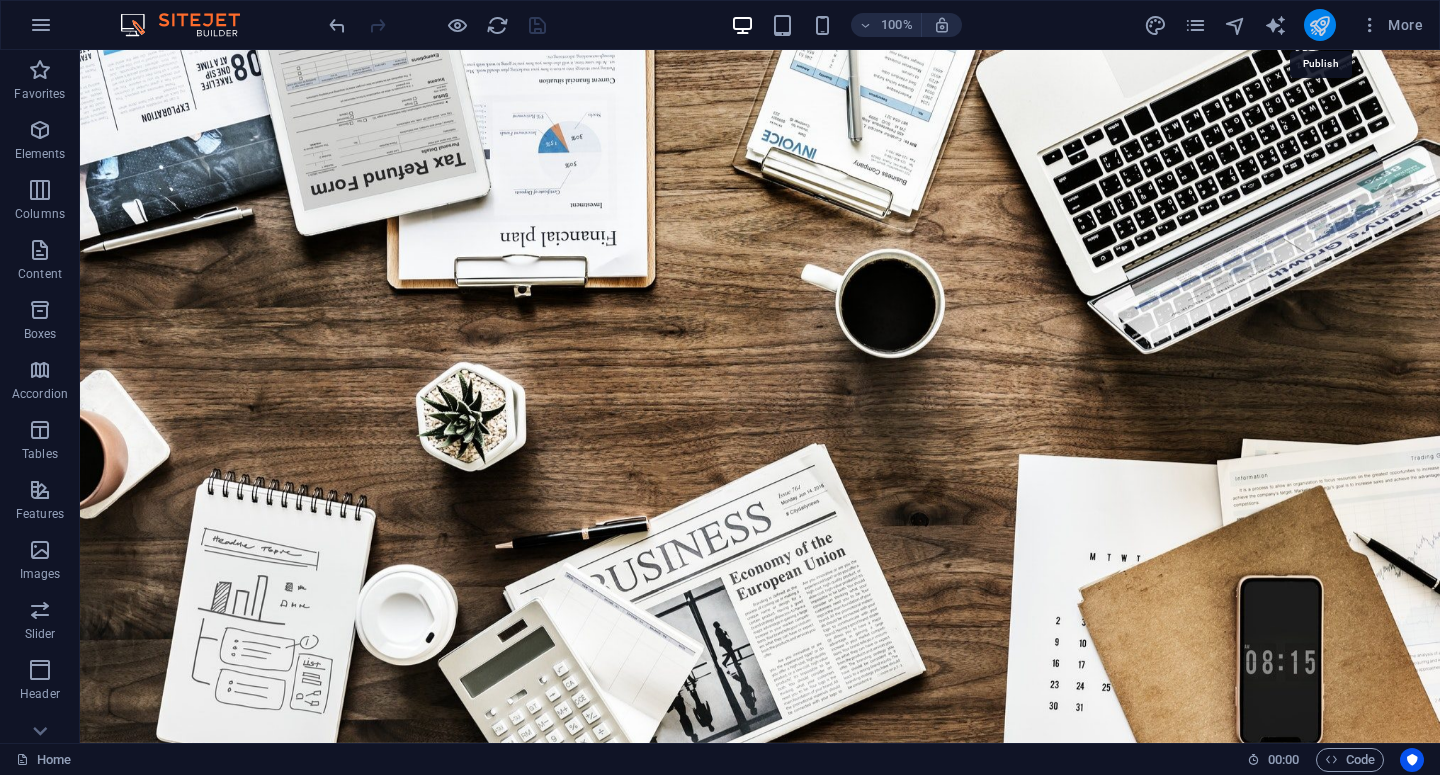 click at bounding box center (1319, 25) 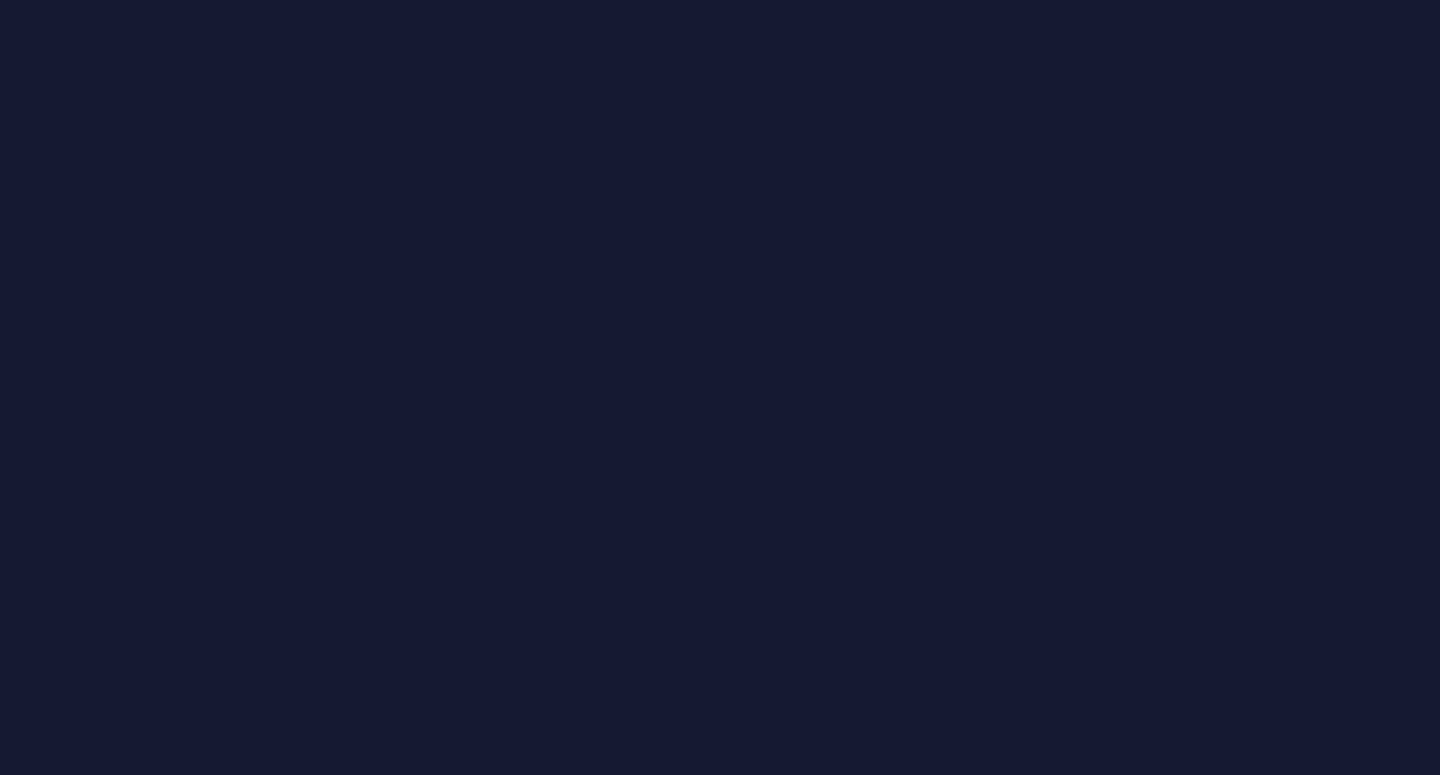 scroll, scrollTop: 0, scrollLeft: 0, axis: both 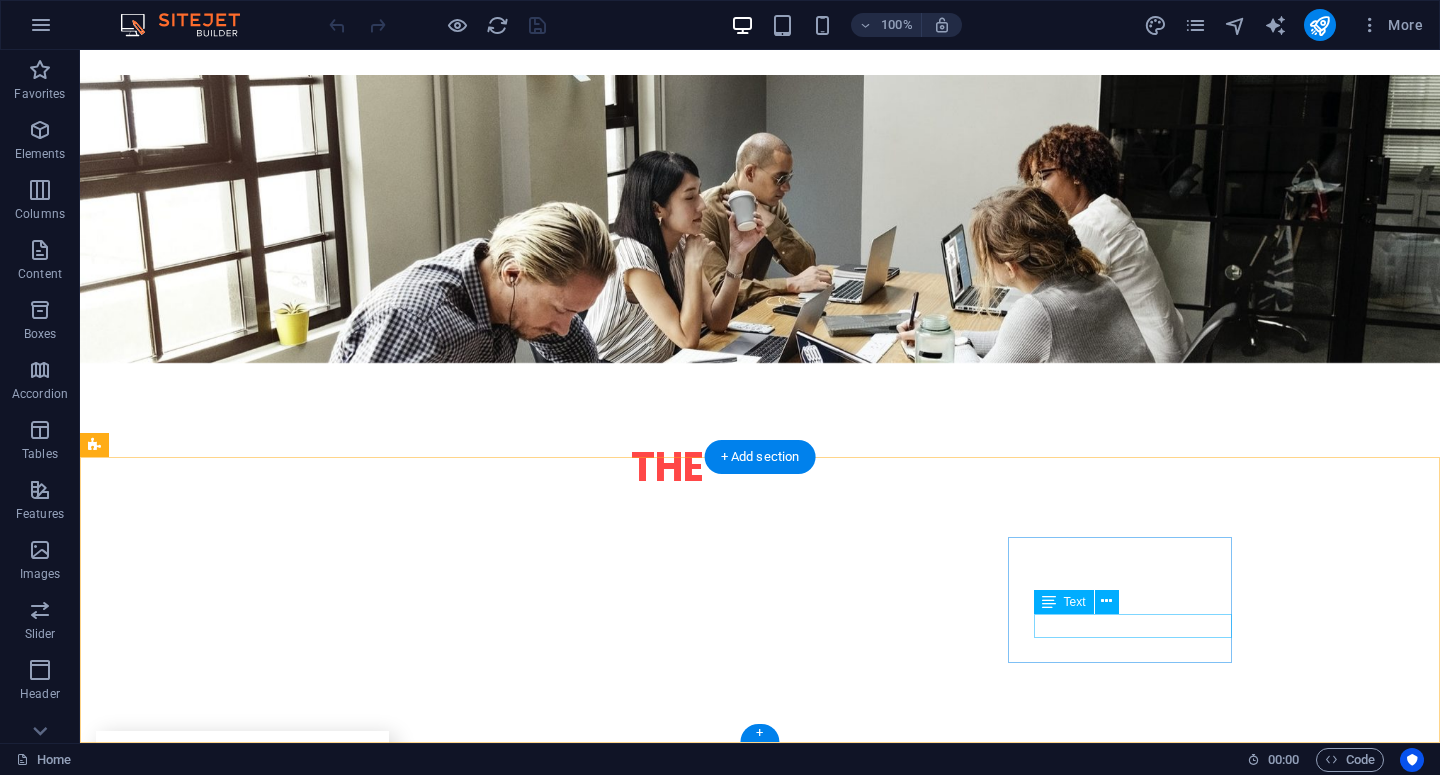 click on "+62 [PHONE]" at bounding box center [208, 3276] 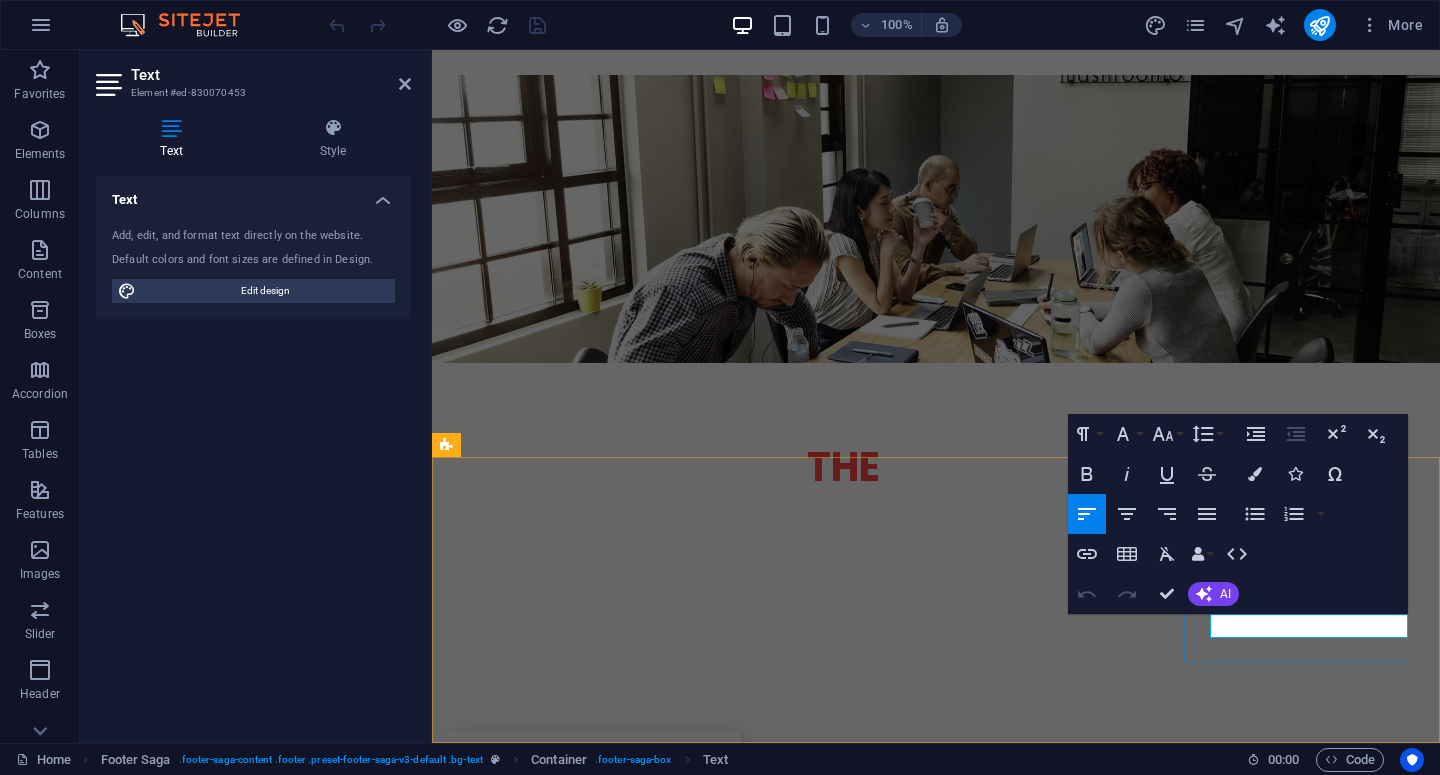 click on "+62 [PHONE]" at bounding box center (560, 3276) 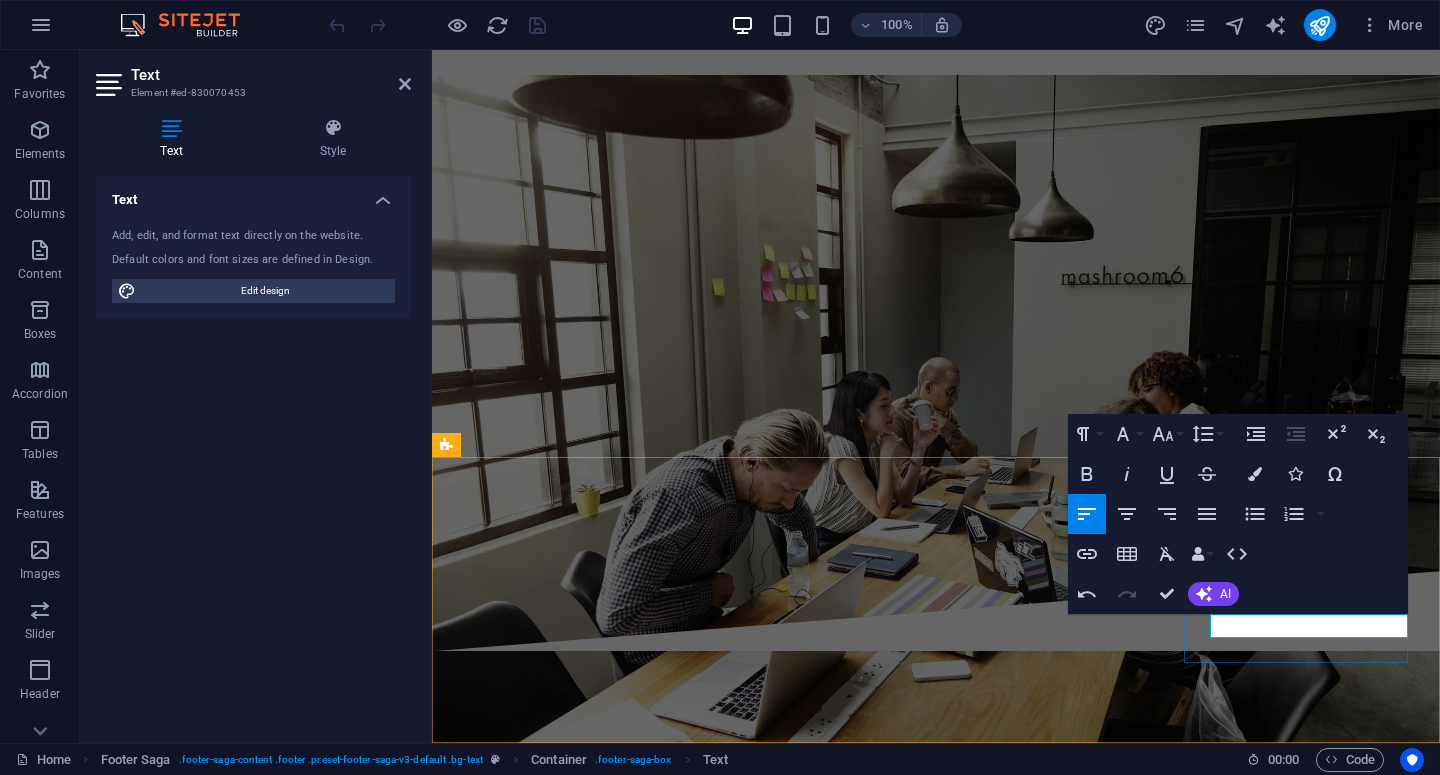 type 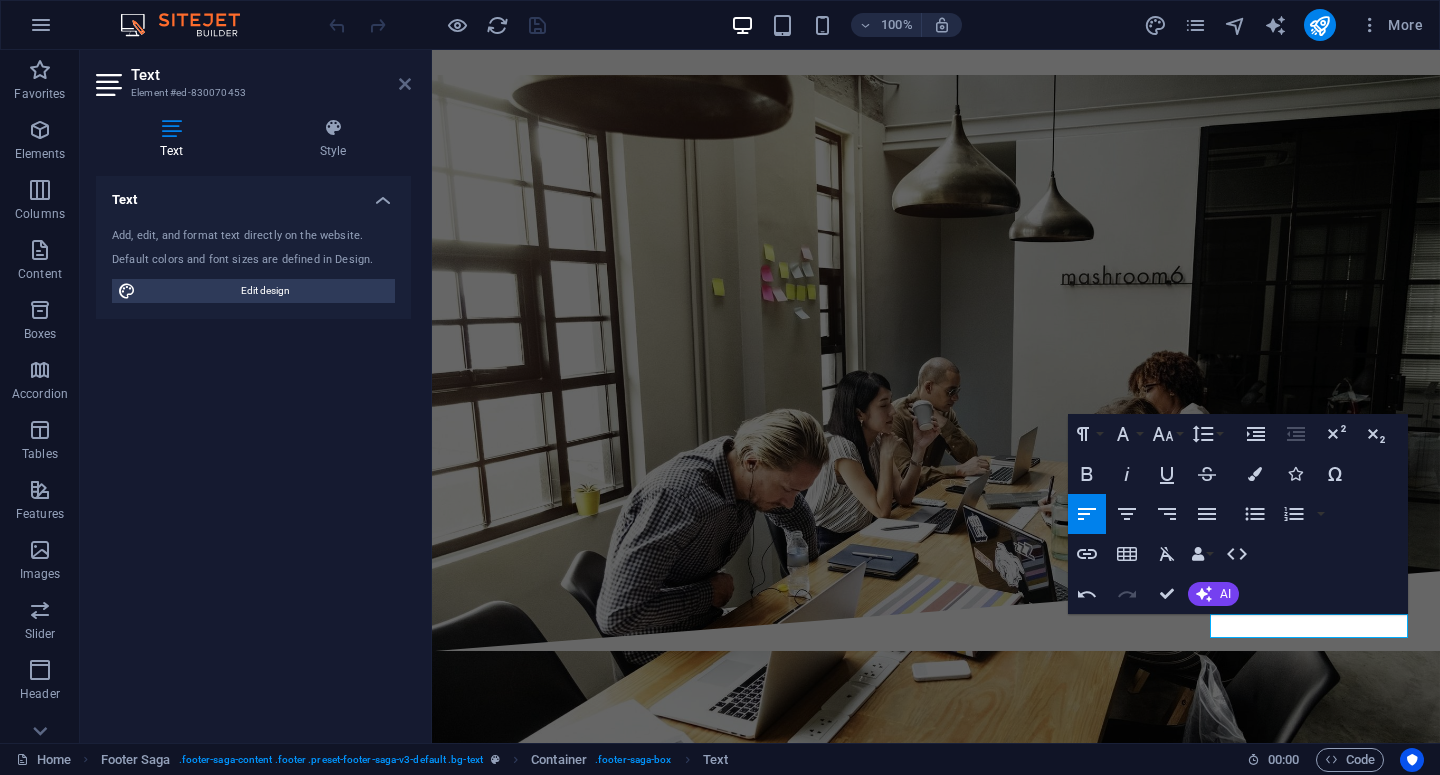 click at bounding box center (405, 84) 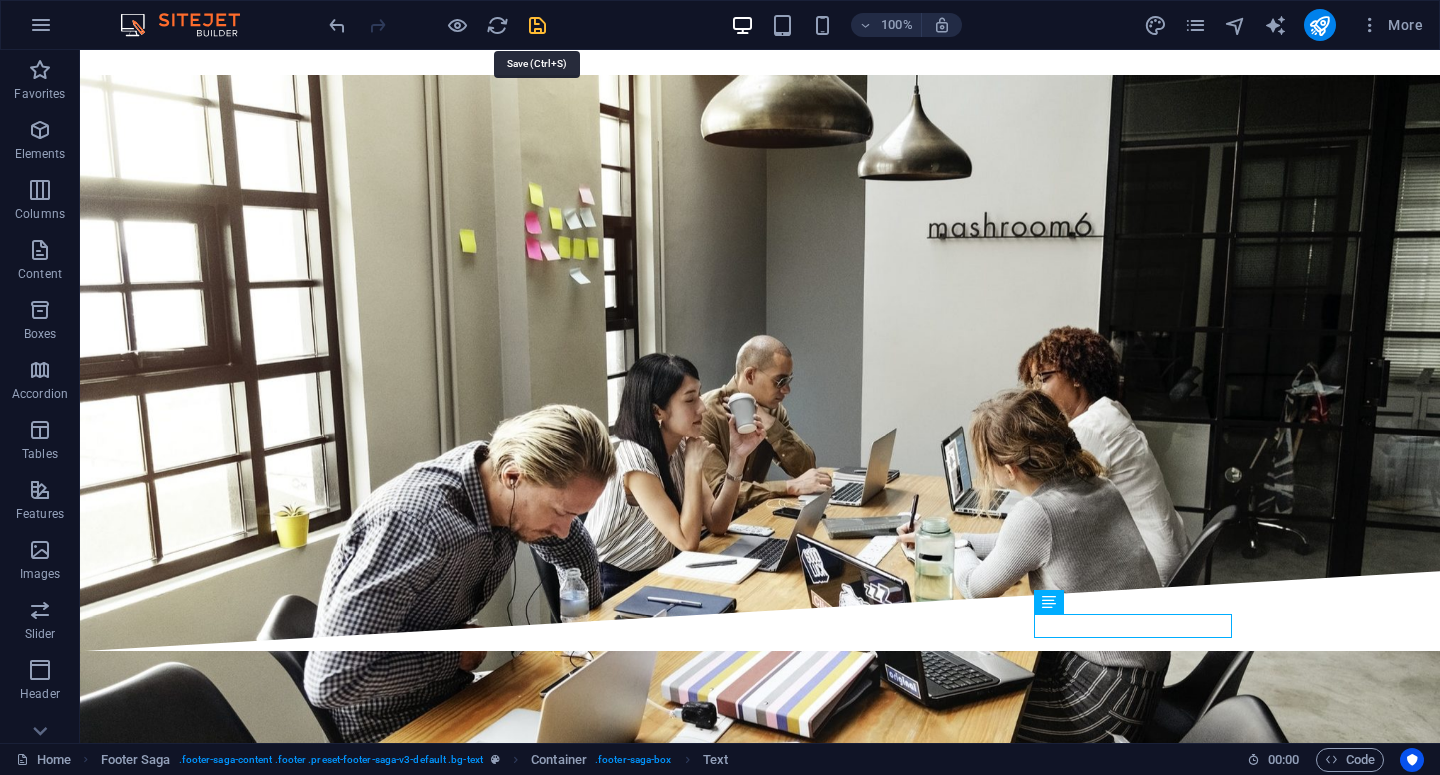 click at bounding box center (537, 25) 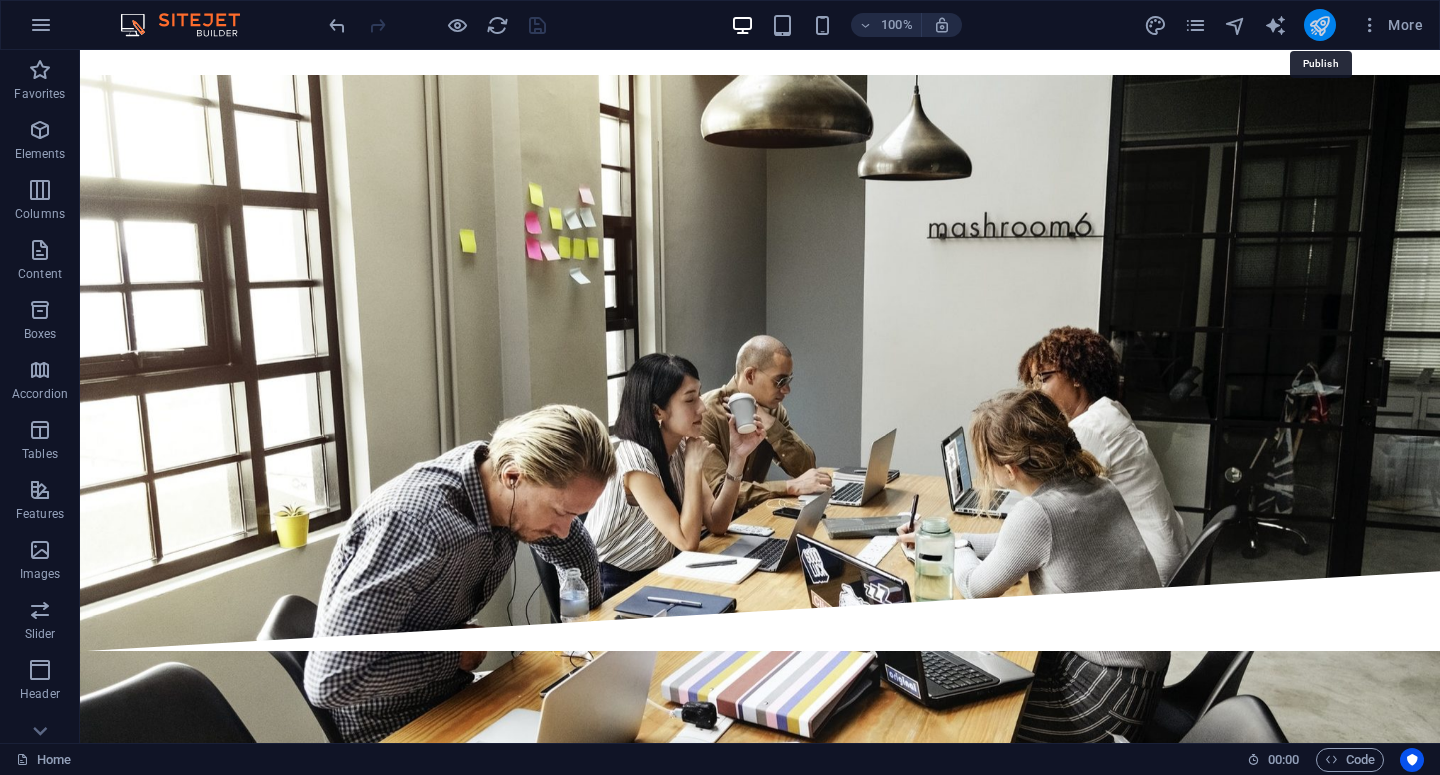 click at bounding box center (1319, 25) 